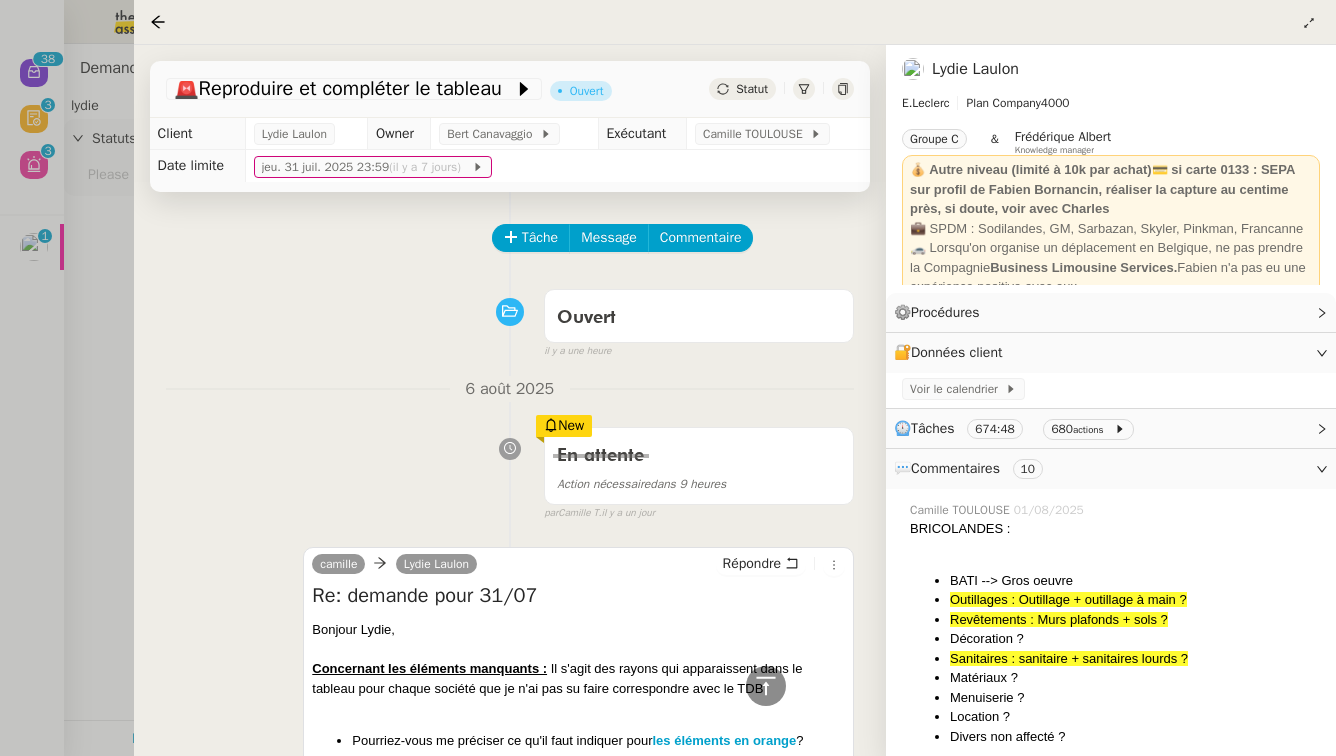 scroll, scrollTop: 0, scrollLeft: 0, axis: both 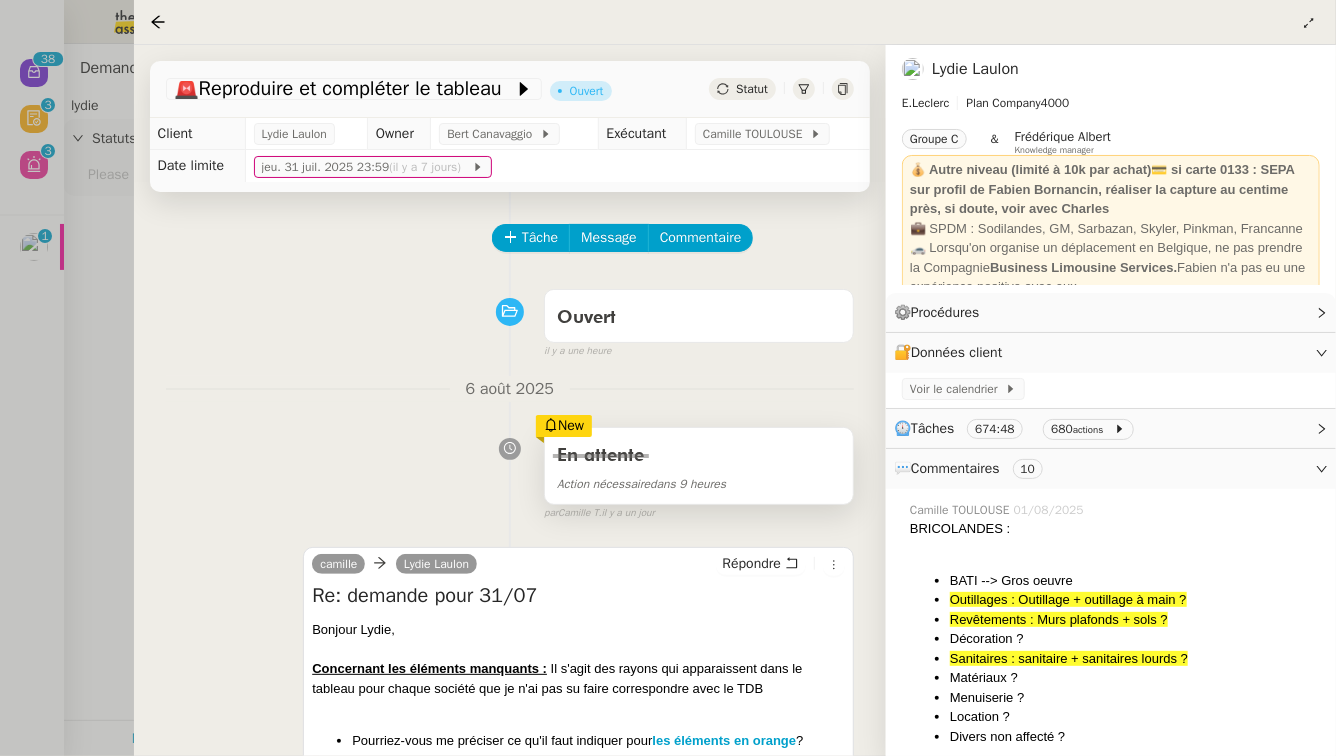 click on "En attente" at bounding box center (699, 456) 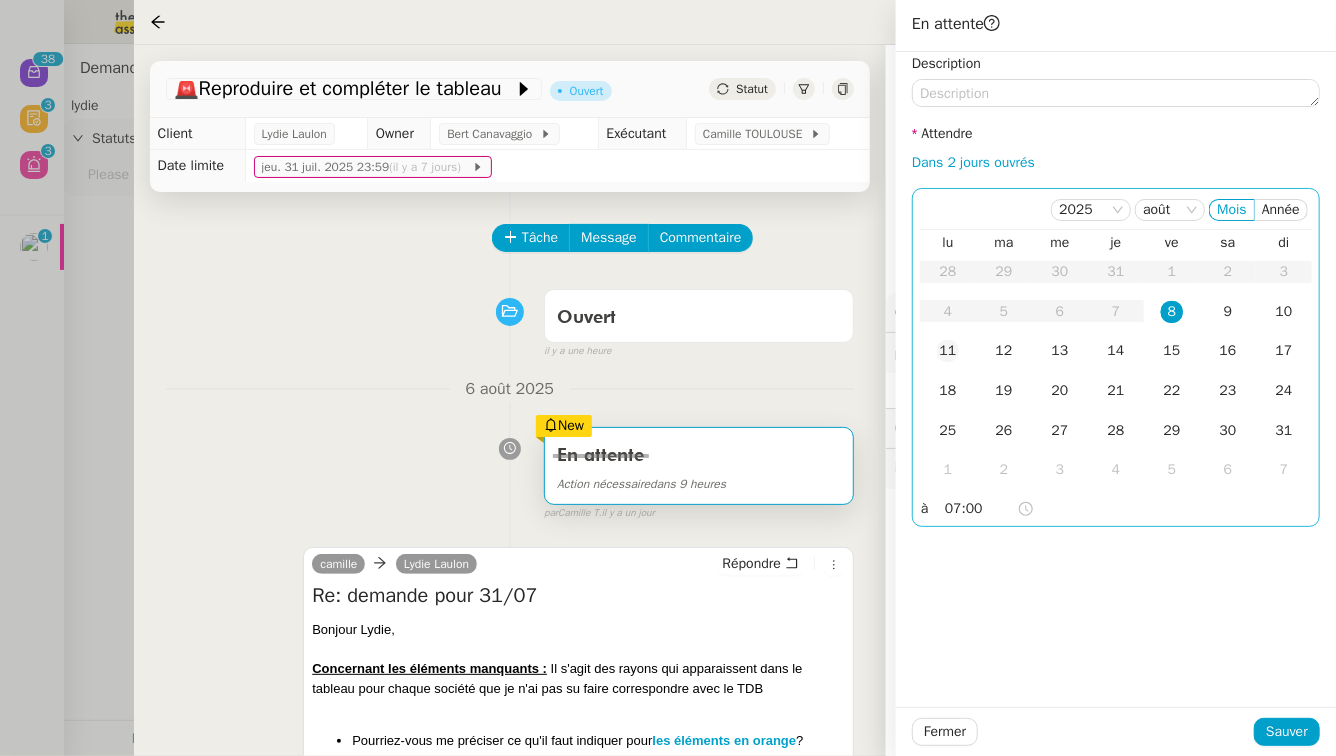 click on "11" 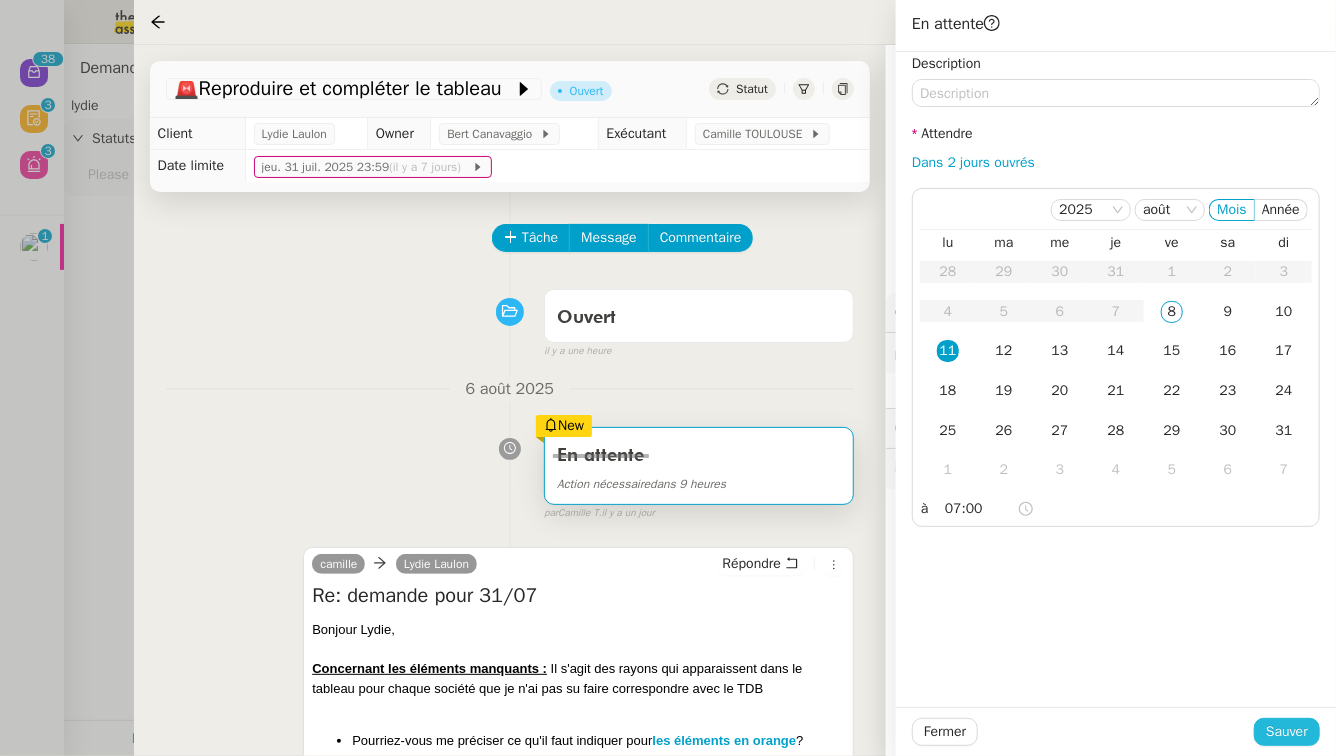 click on "Sauver" 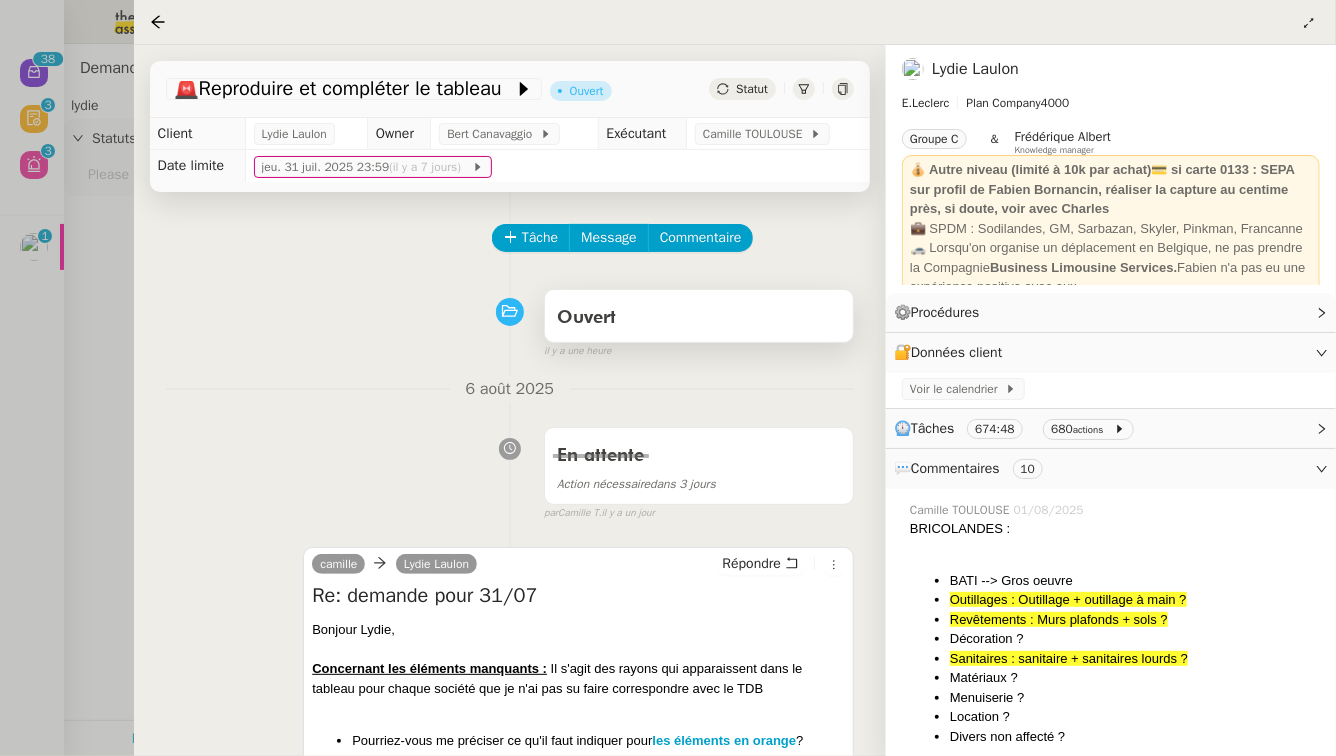 click on "Ouvert" at bounding box center [699, 316] 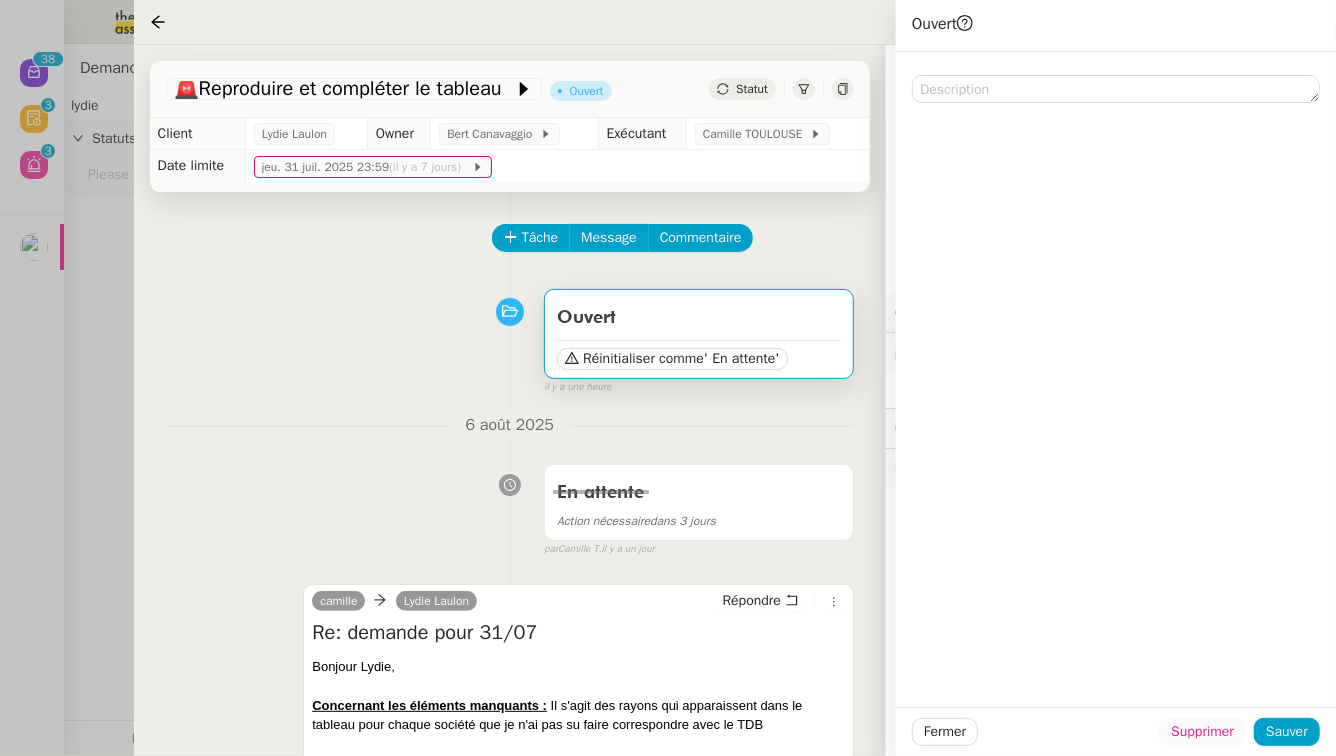 click on "Supprimer" 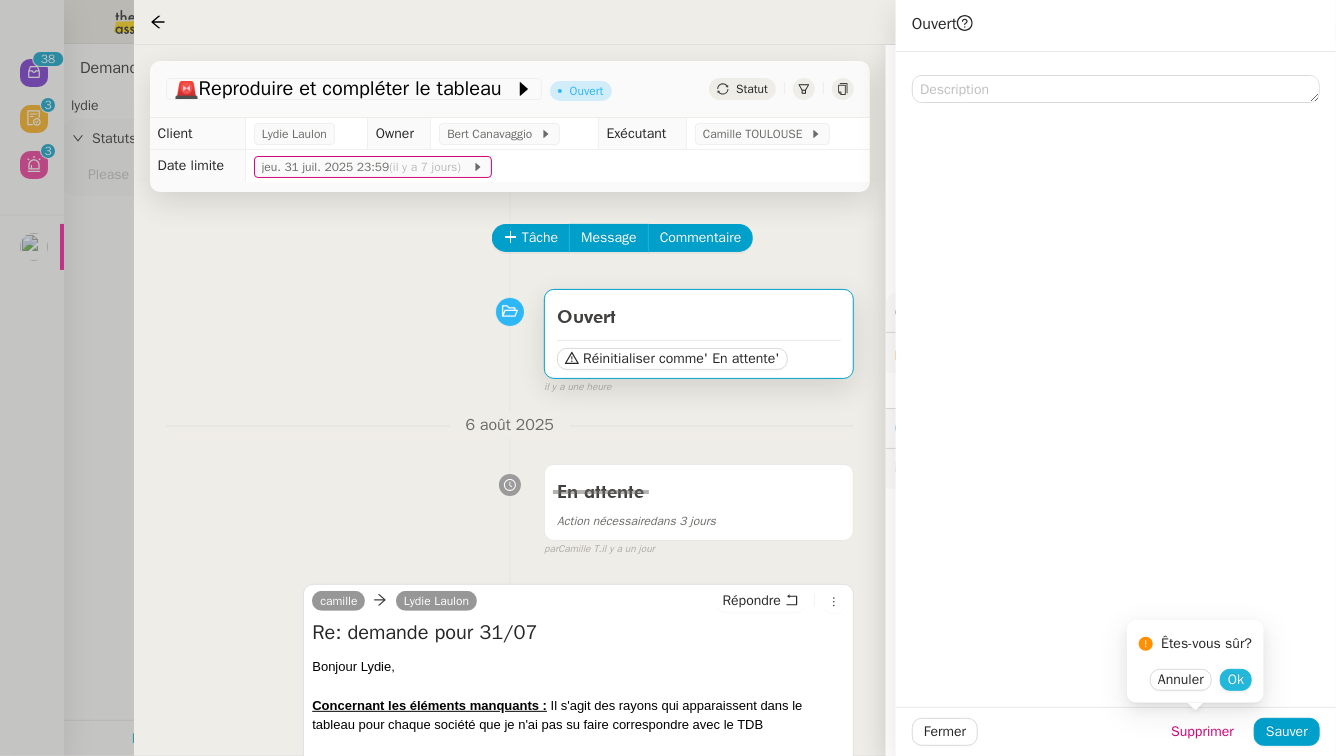 click on "Ok" at bounding box center (1236, 680) 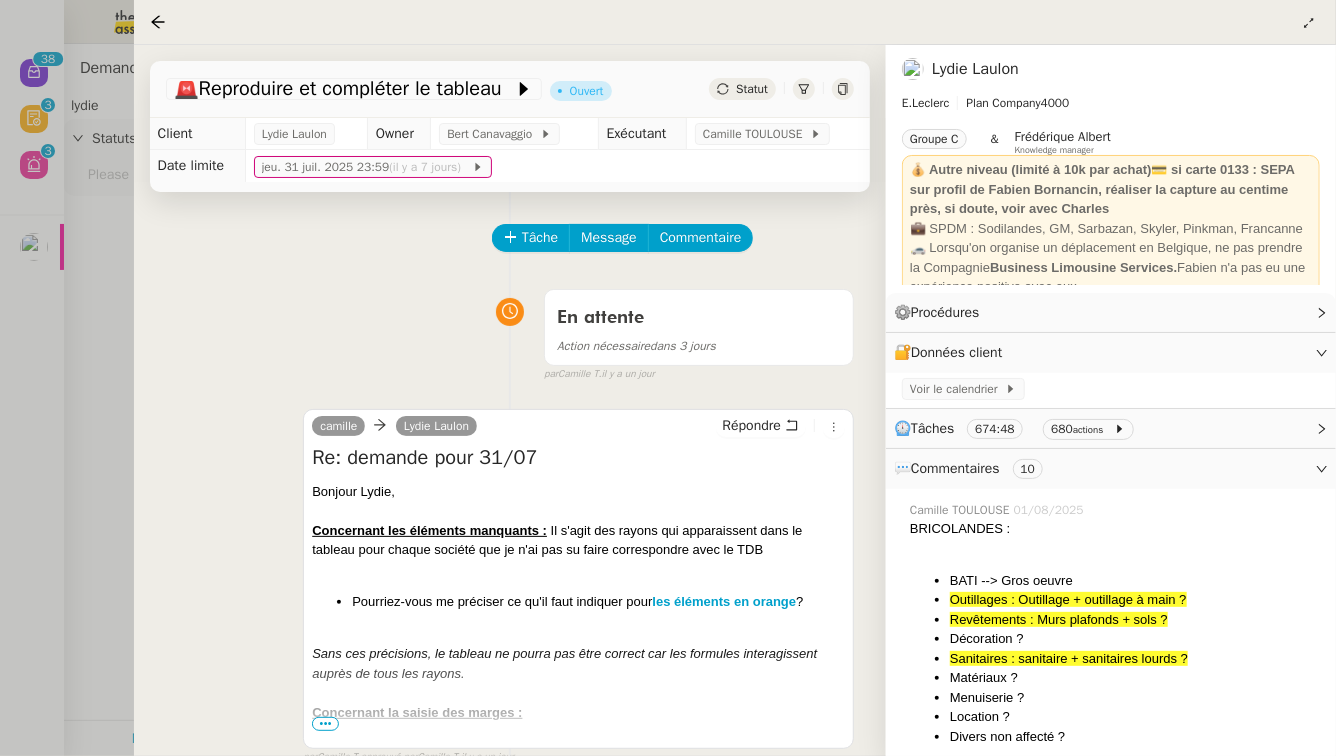 click at bounding box center (668, 378) 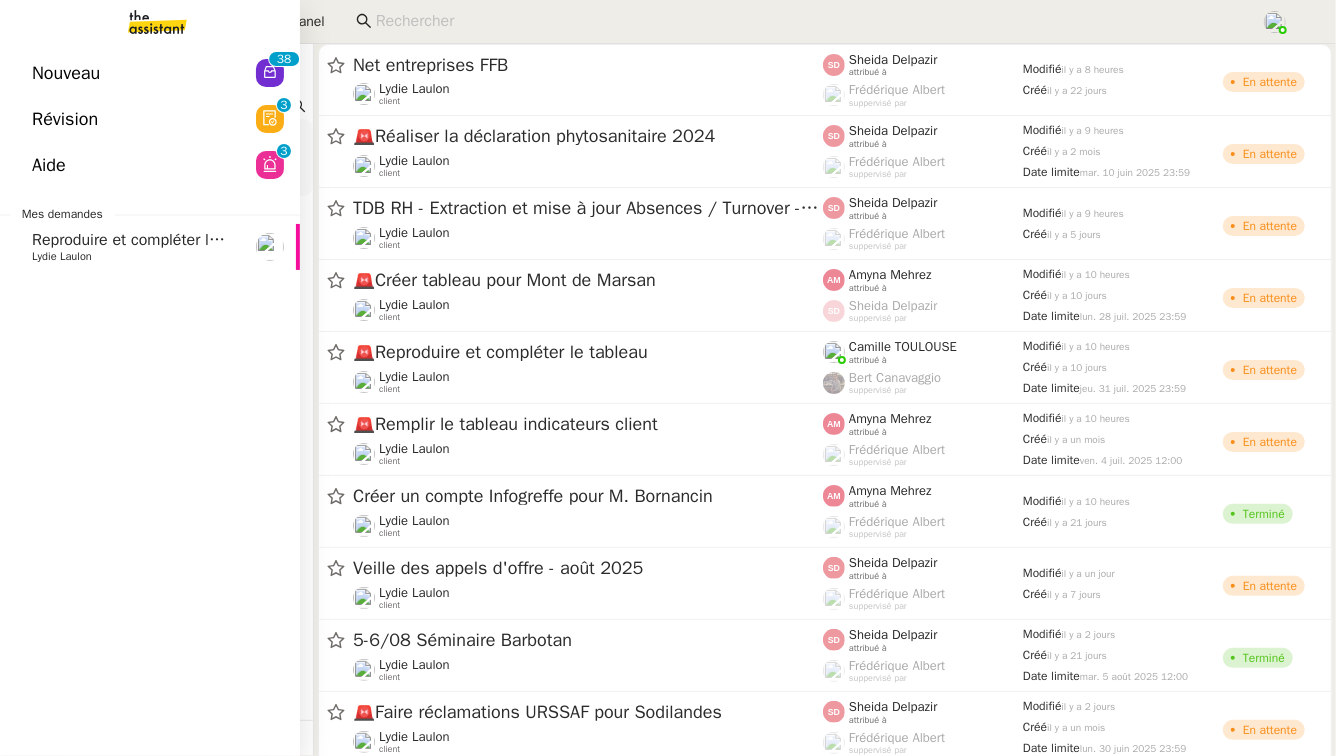 click on "Révision" 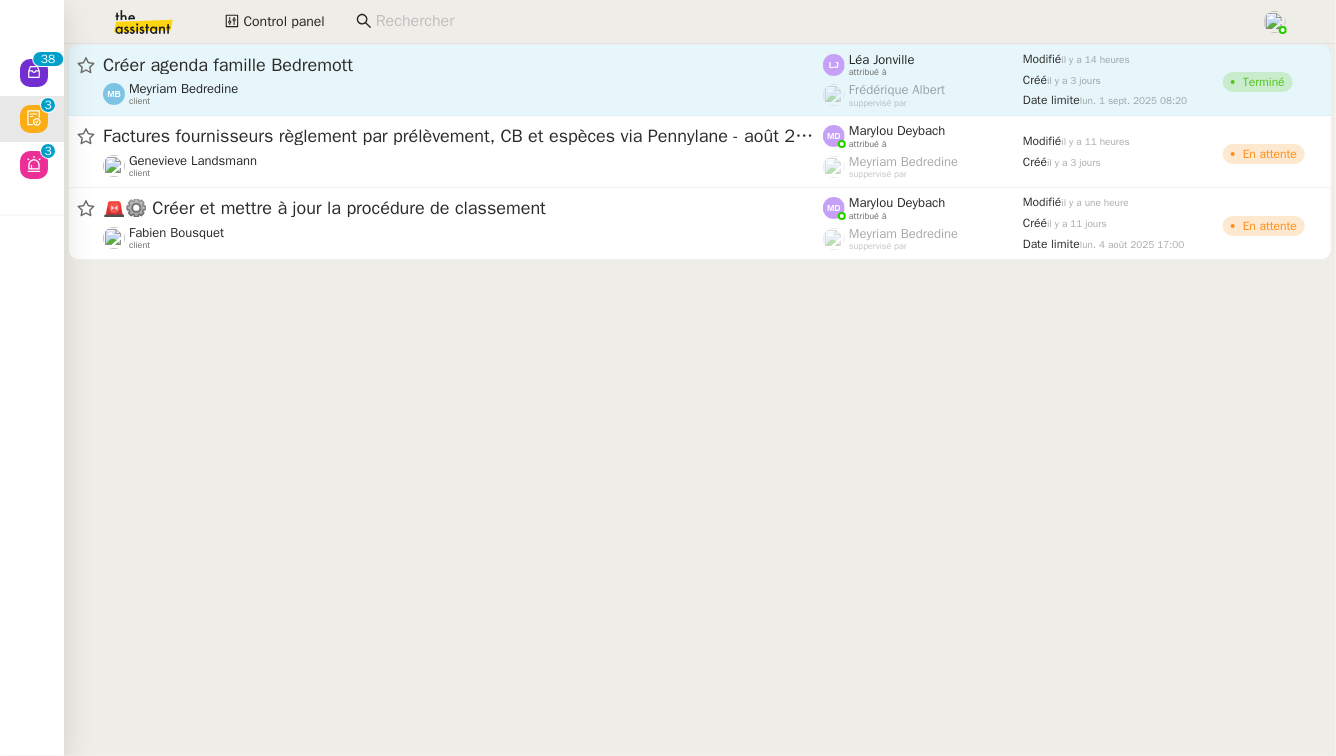 click on "Créer agenda famille Bedremott  Meyriam Bedredine    client" 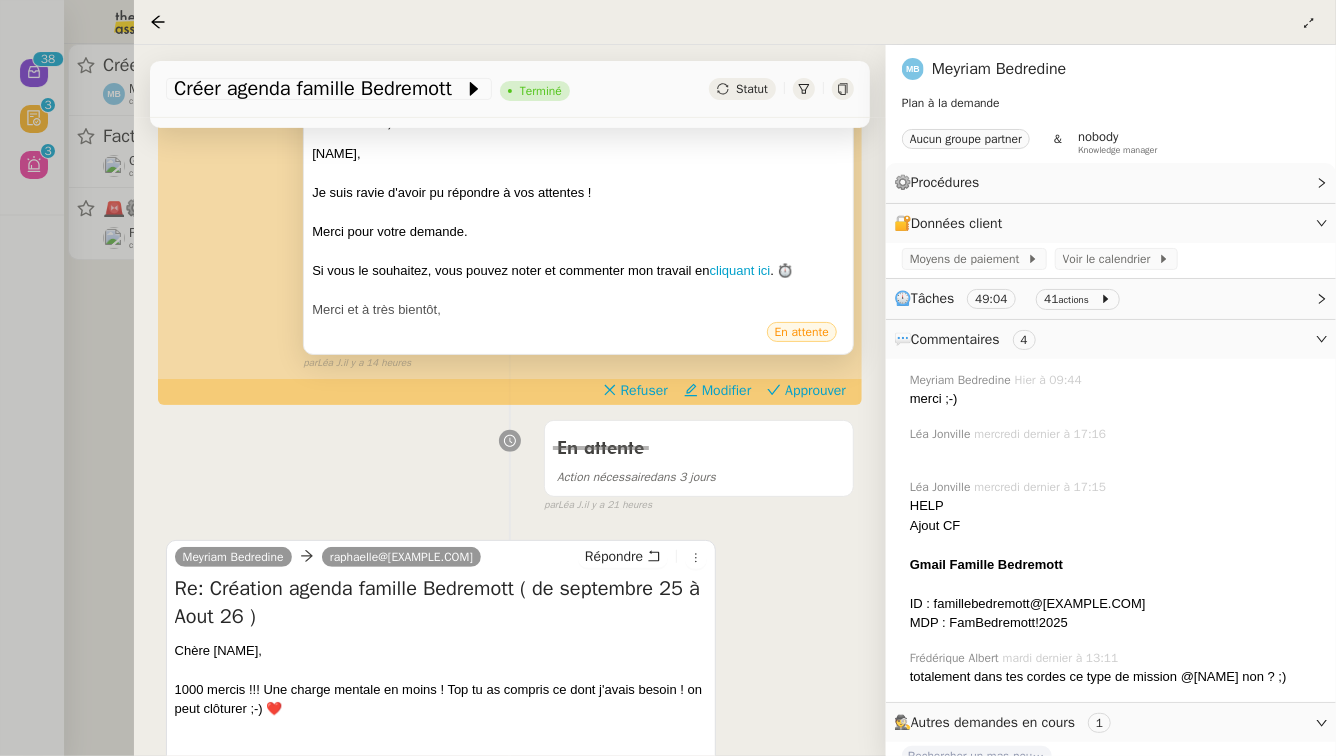 scroll, scrollTop: 577, scrollLeft: 0, axis: vertical 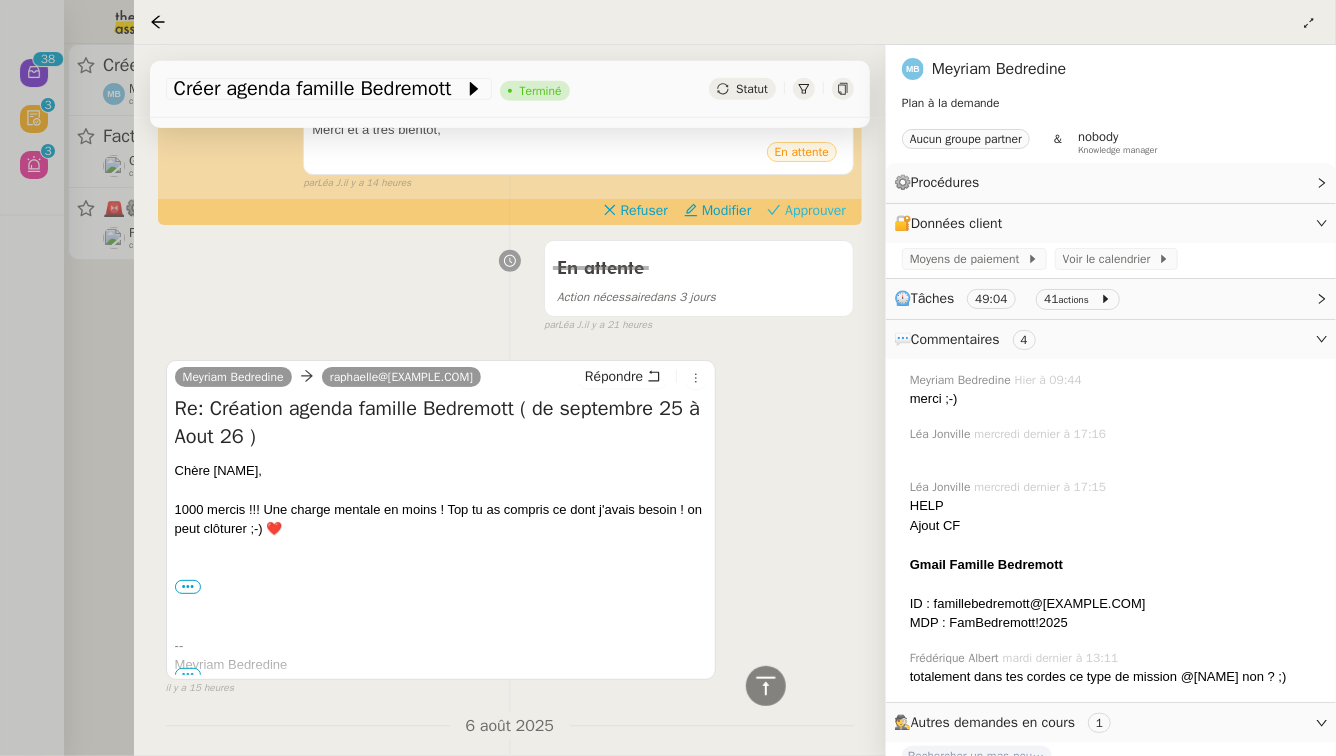 click on "Approuver" at bounding box center [815, 211] 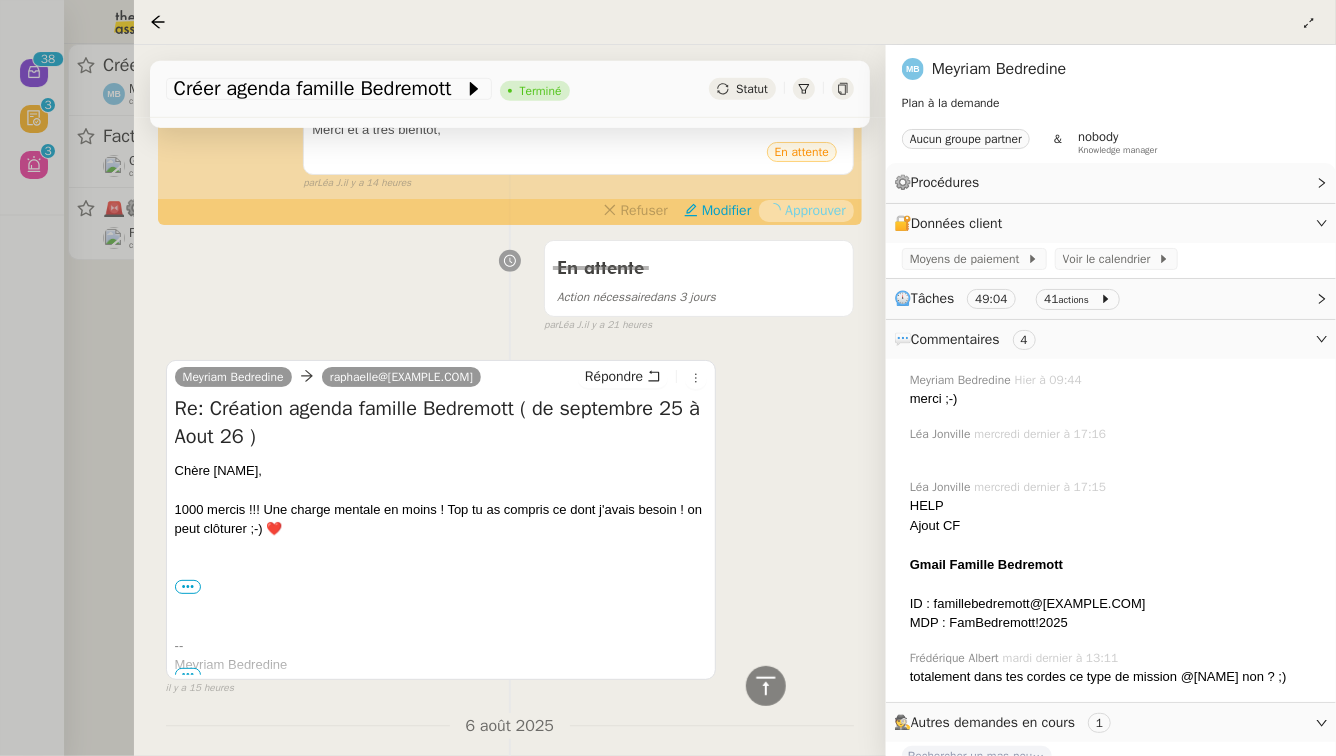 scroll, scrollTop: 0, scrollLeft: 0, axis: both 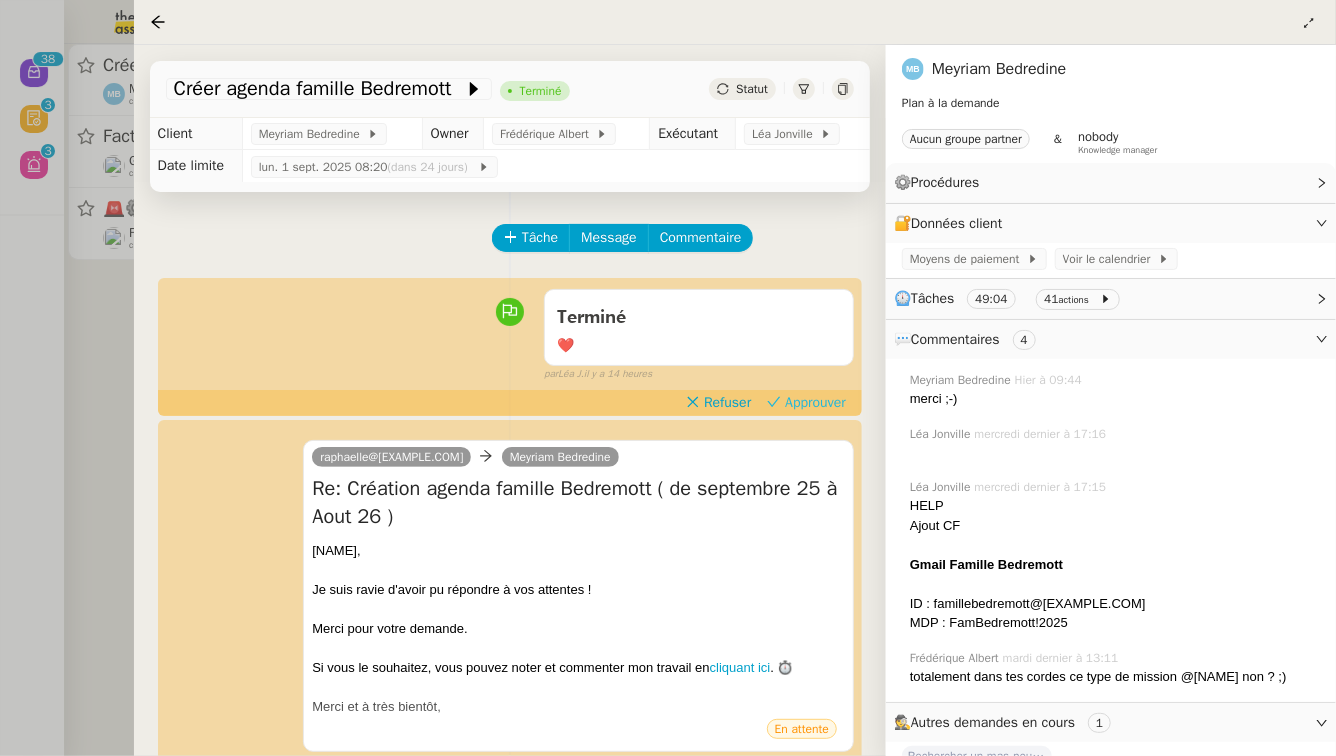 click on "Approuver" at bounding box center (815, 403) 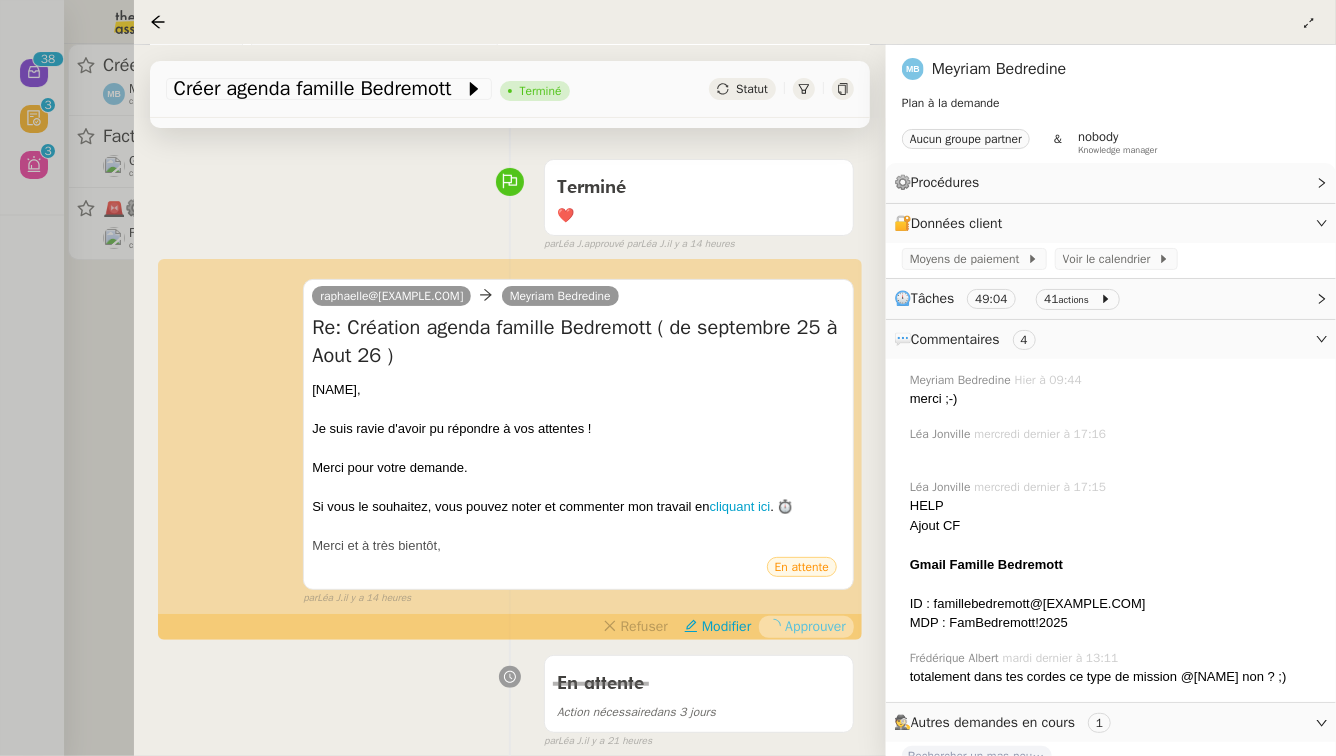 scroll, scrollTop: 137, scrollLeft: 0, axis: vertical 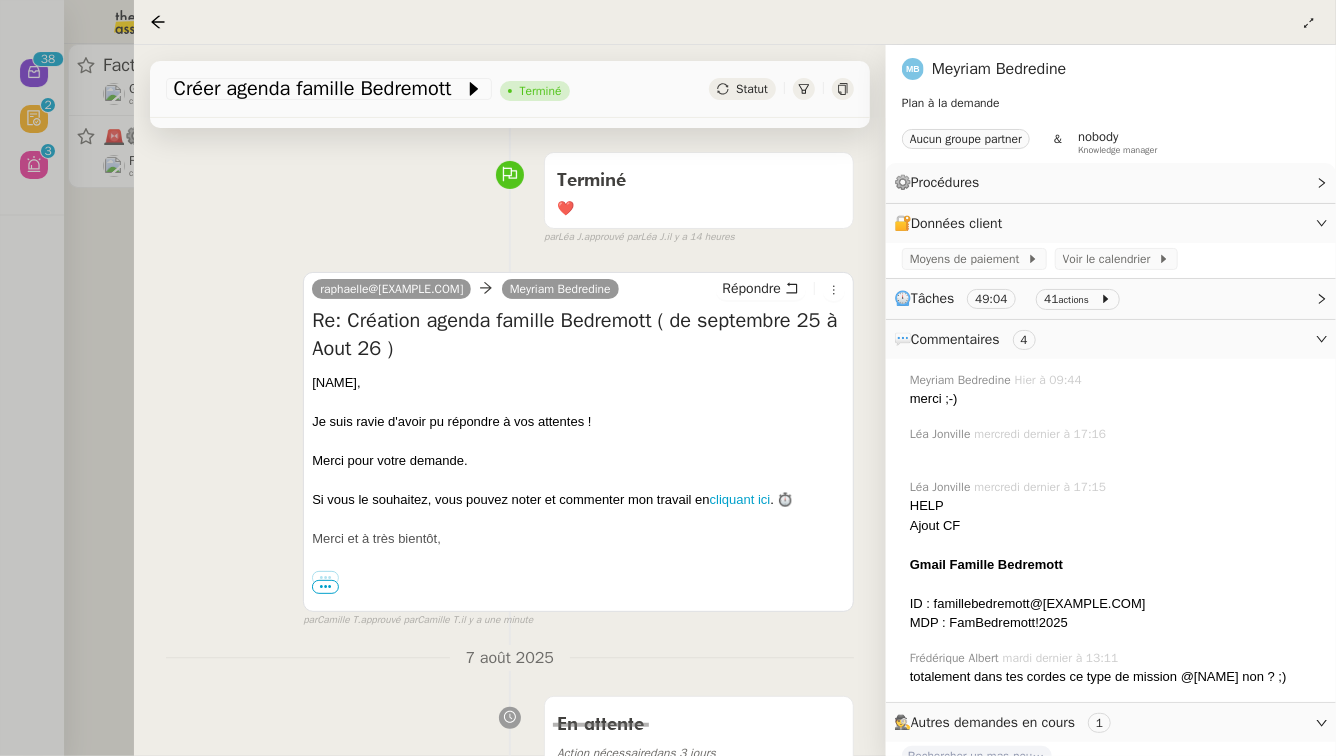 click at bounding box center (668, 378) 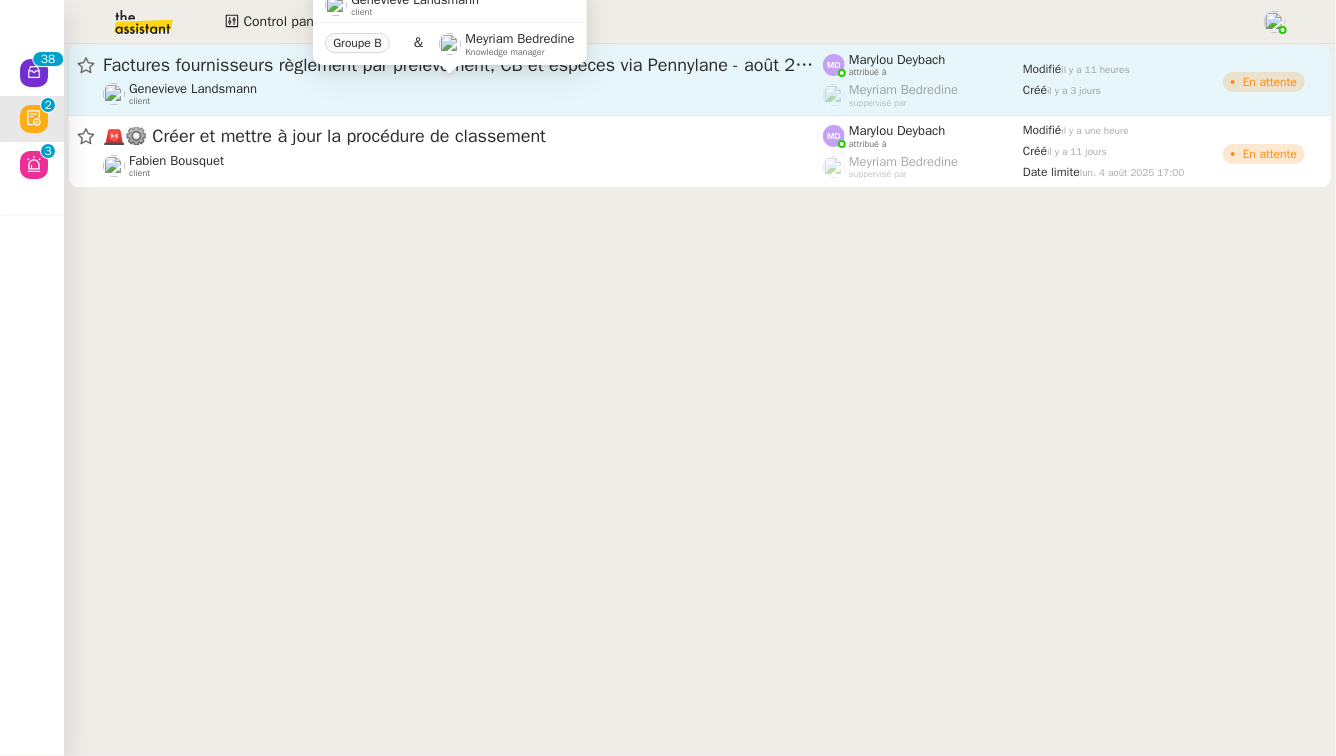 click on "Genevieve Landsmann    client" 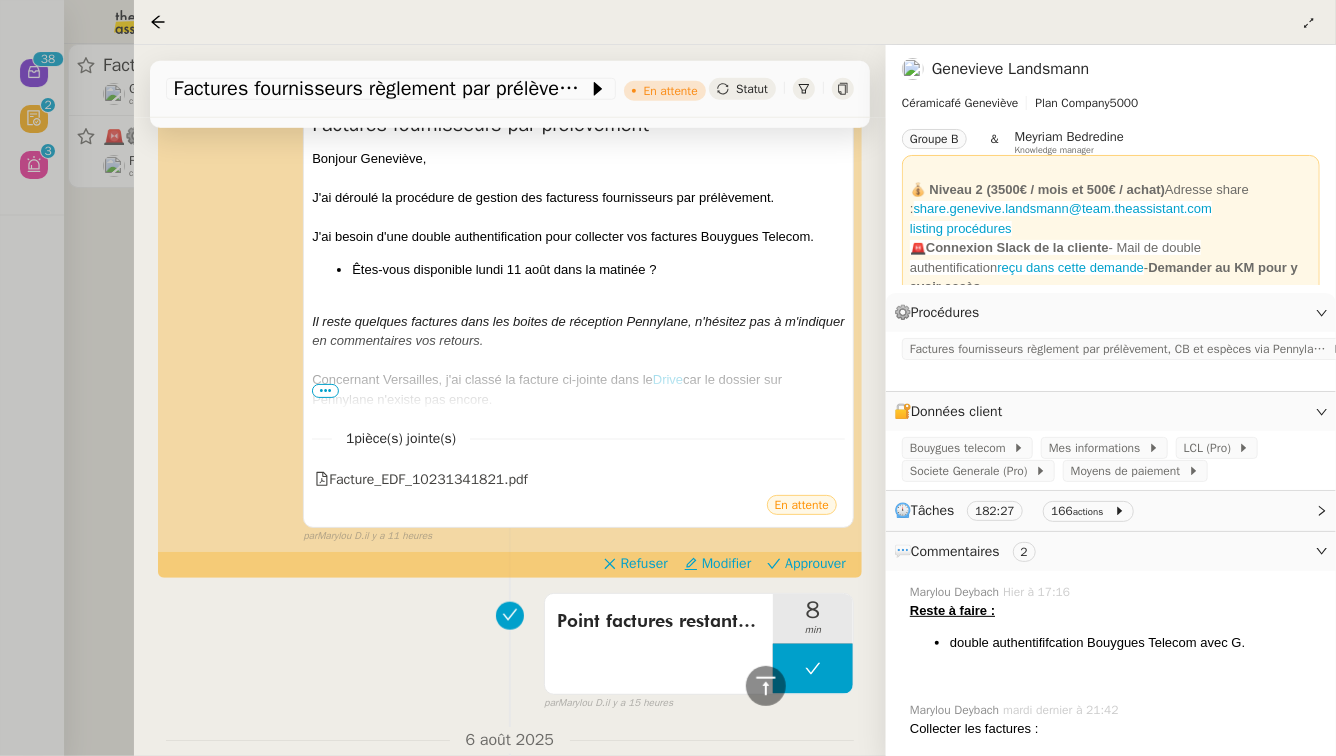 scroll, scrollTop: 800, scrollLeft: 0, axis: vertical 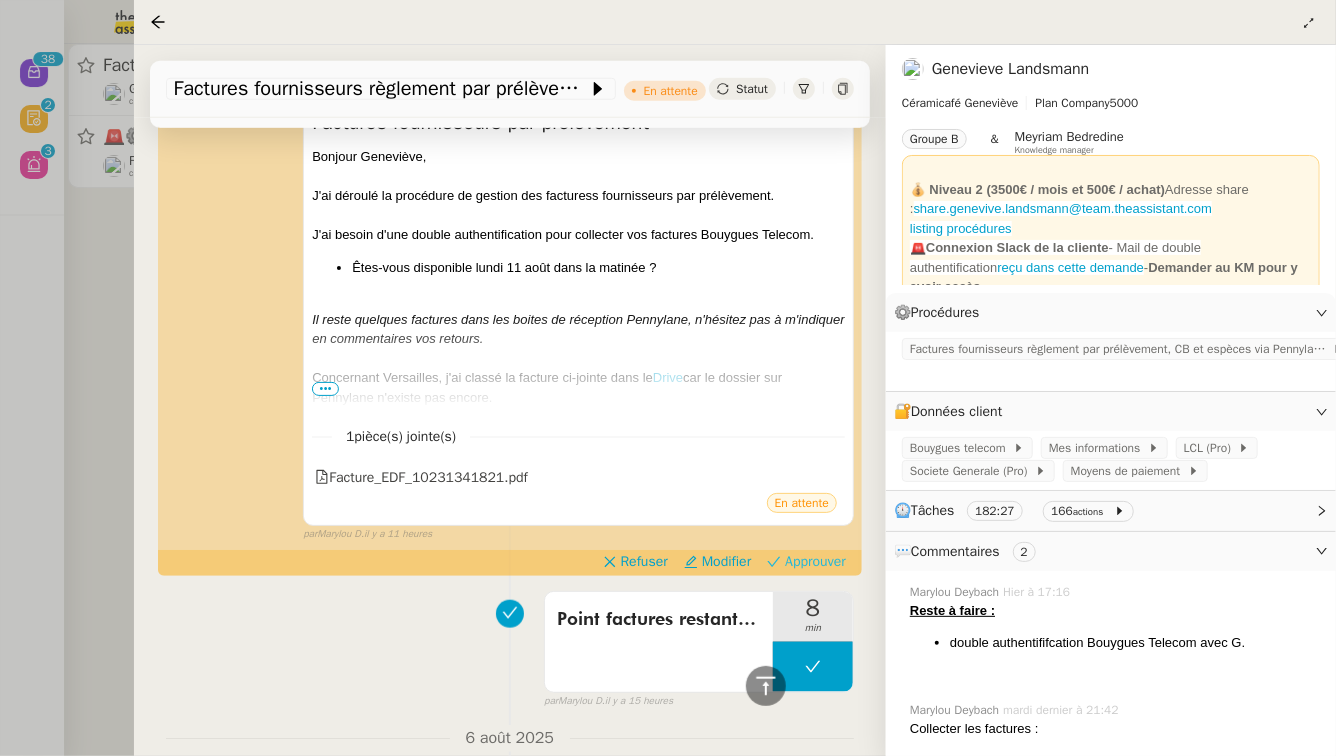 click on "Approuver" at bounding box center (815, 562) 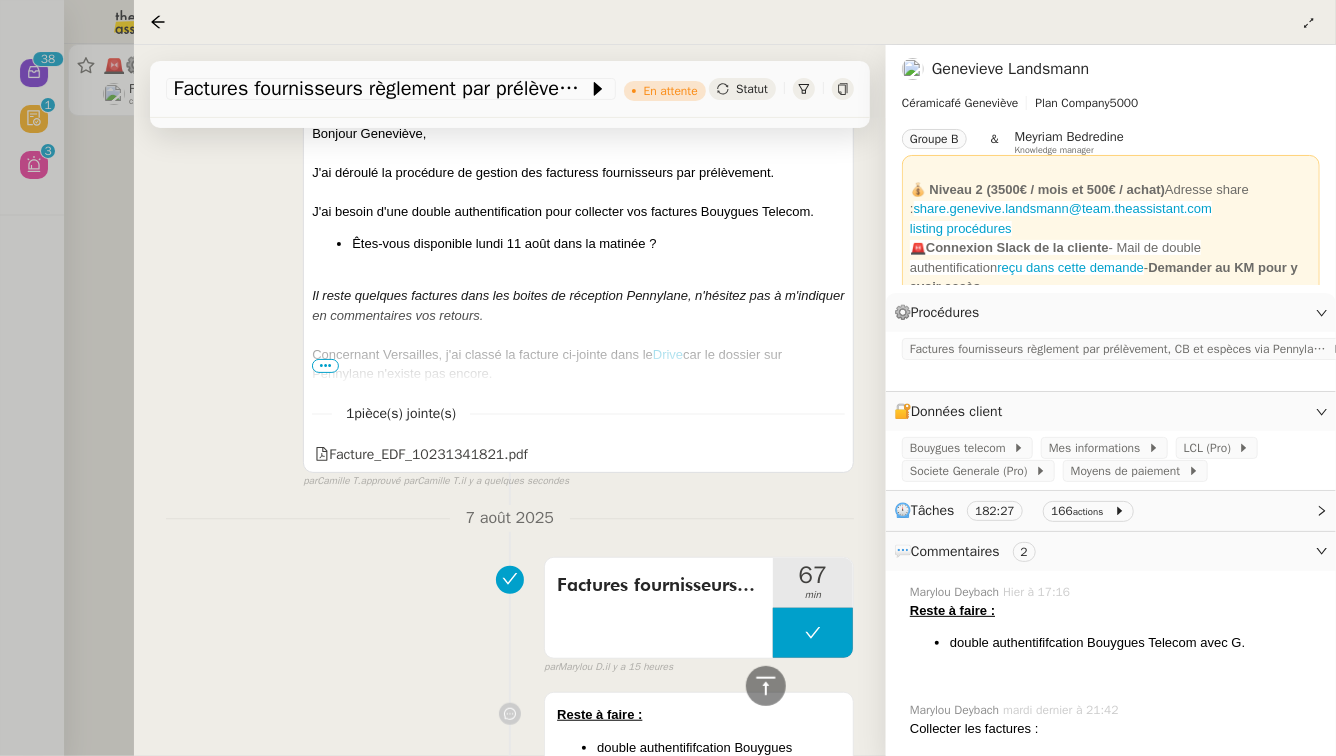 scroll, scrollTop: 0, scrollLeft: 0, axis: both 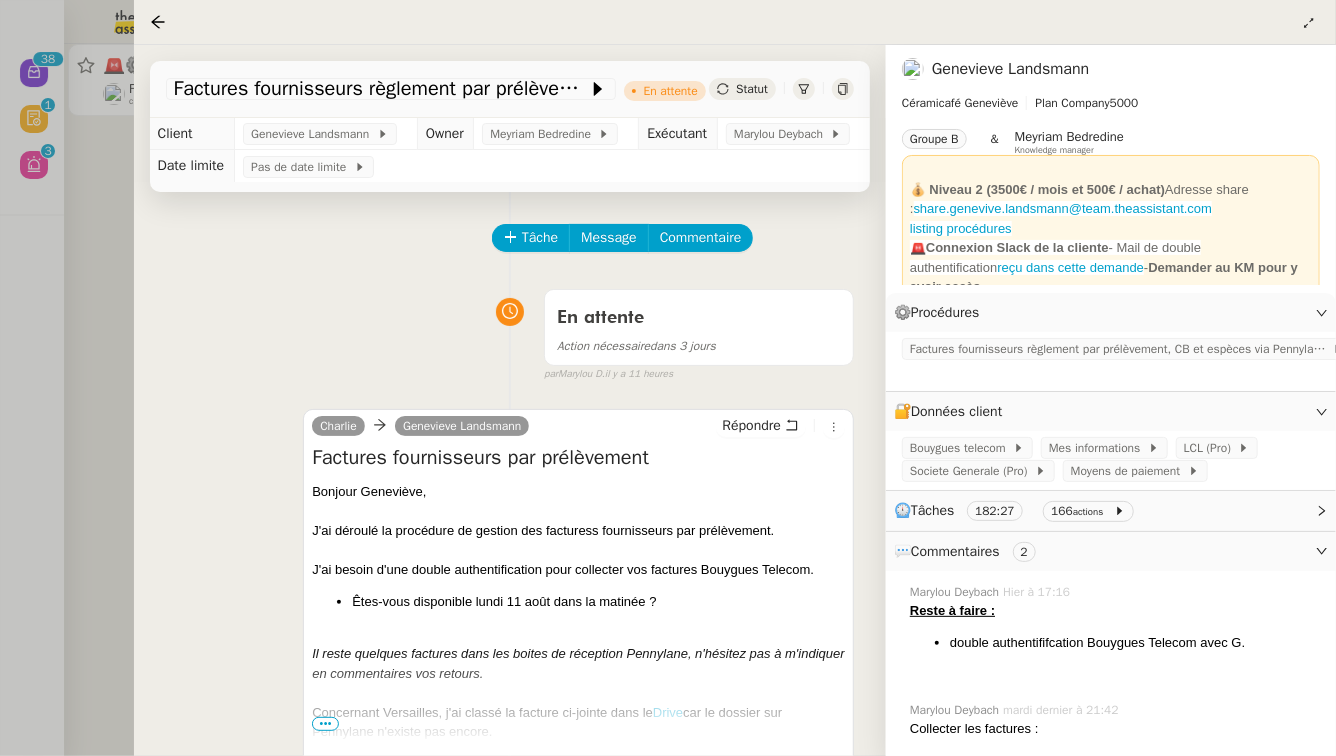 click at bounding box center (668, 378) 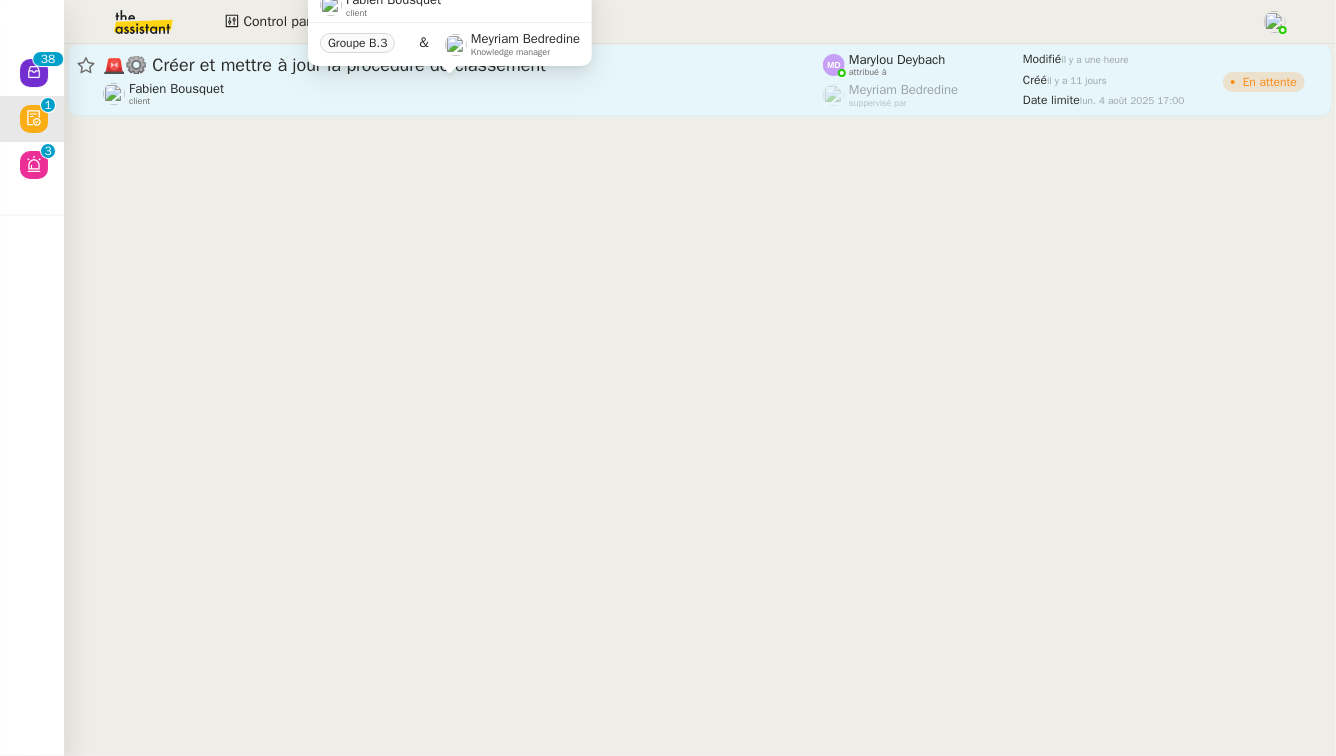 click on "Fabien Bousquet    client" 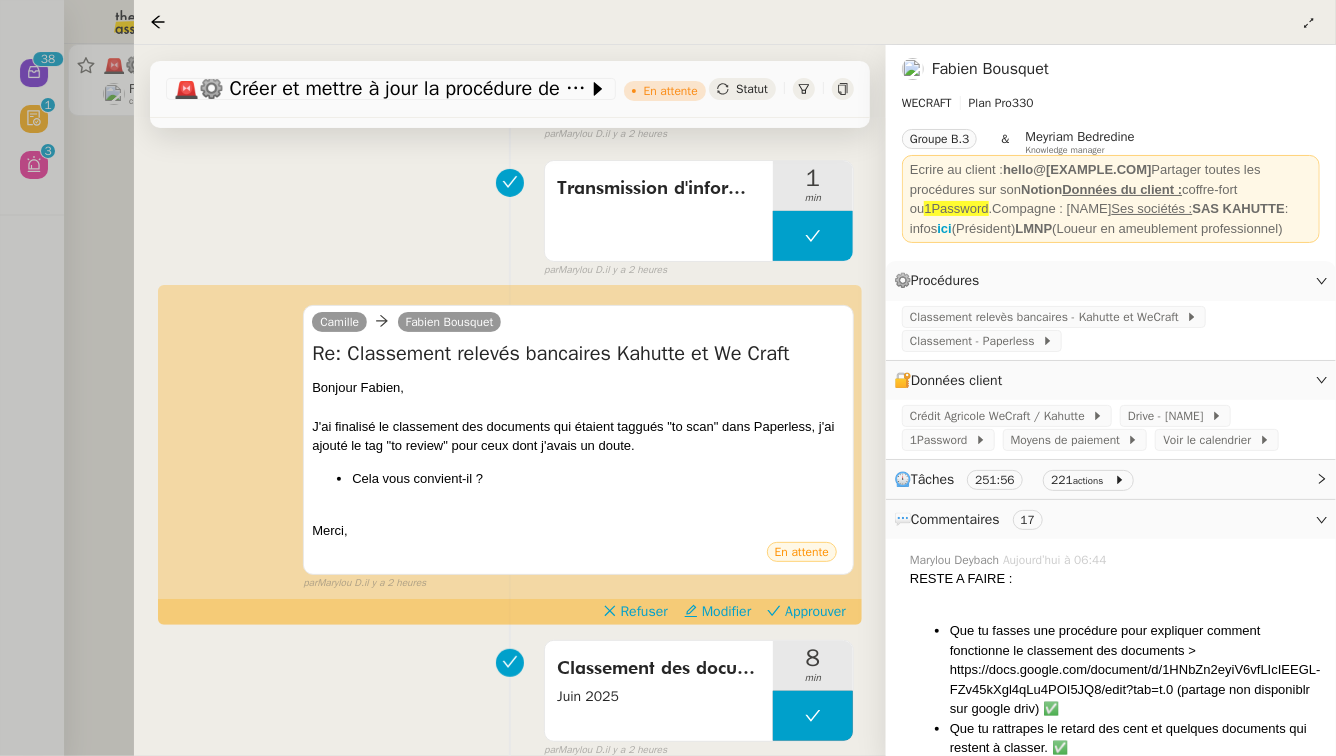 scroll, scrollTop: 255, scrollLeft: 0, axis: vertical 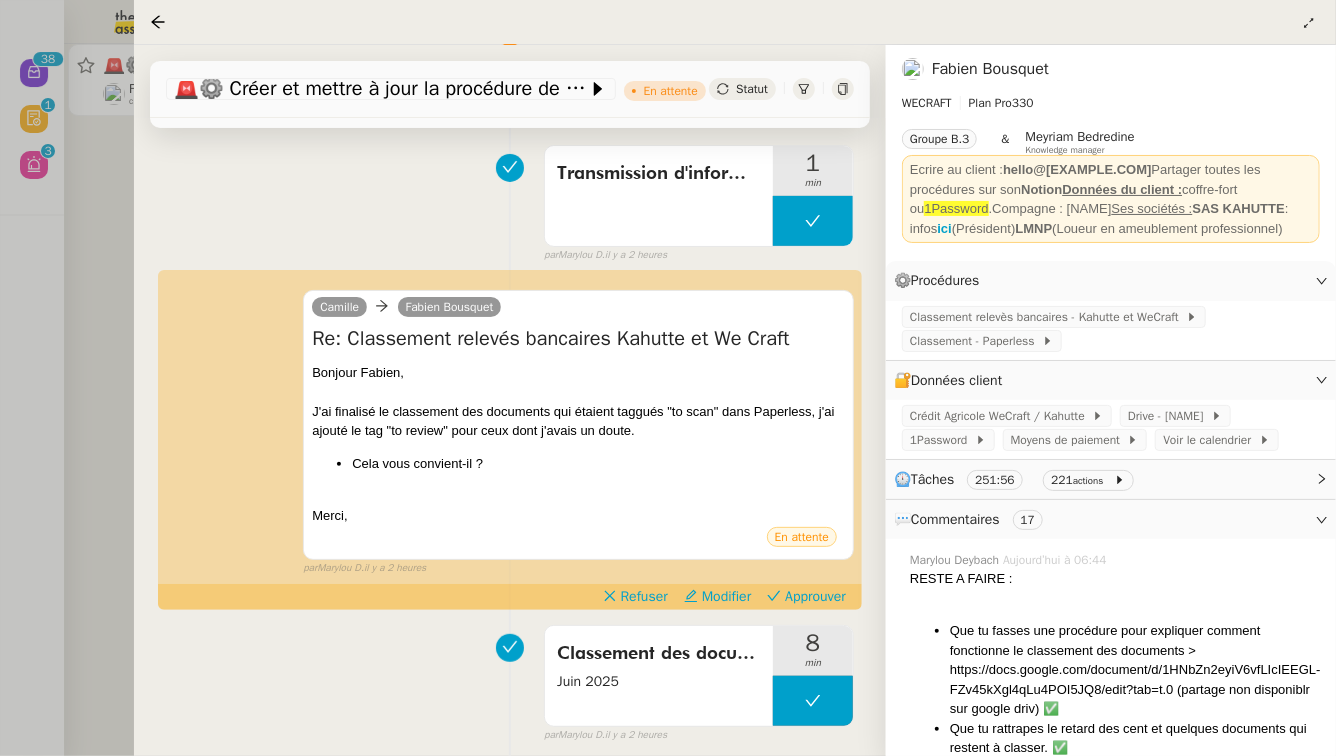 click on "Camille      Fabien Bousquet  Re: Classement relevés bancaires Kahutte et We Craft
Bonjour Fabien,  J'ai finalisé le classement des documents qui étaient taggués "to scan" dans Paperless, j'ai ajouté le tag "to review" pour ceux dont j'avais un doute. Cela vous convient-il ? Merci, ••• En attente false par   Marylou D.   il y a 2 heures" at bounding box center (510, 424) 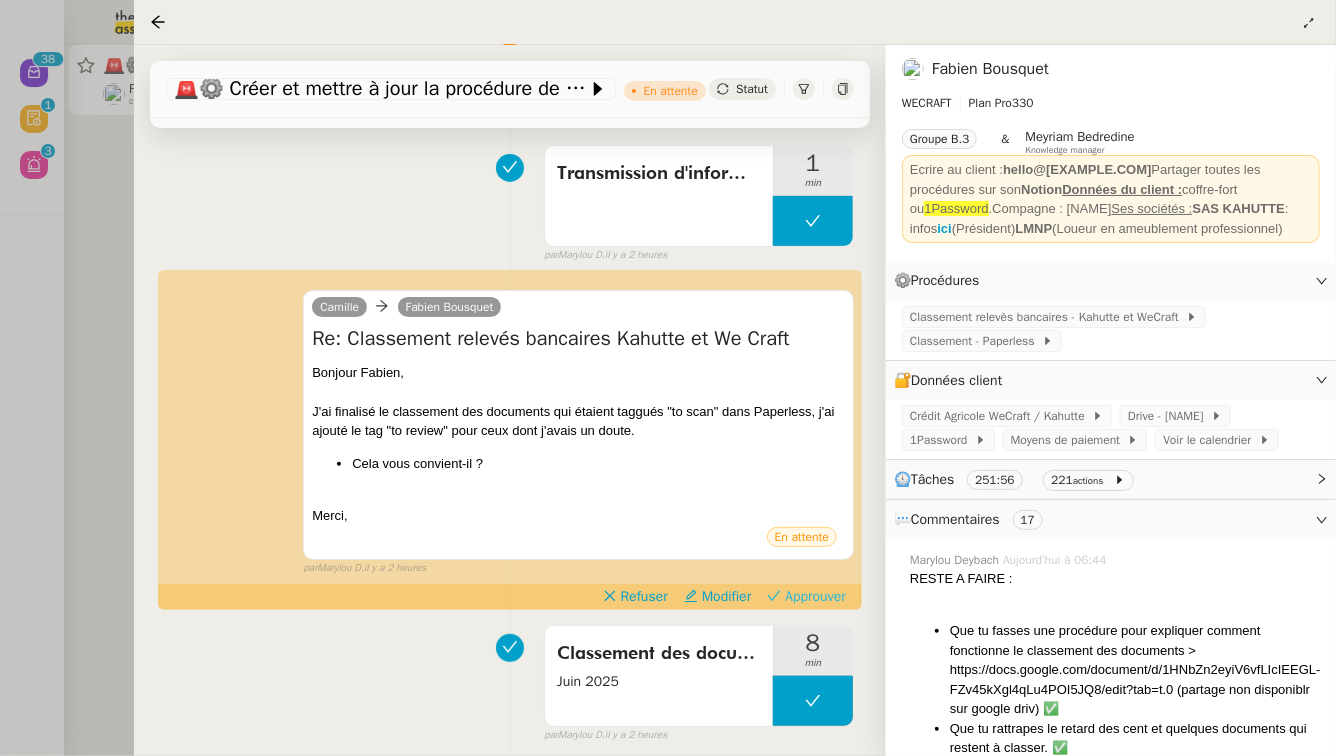 click on "Approuver" at bounding box center (815, 597) 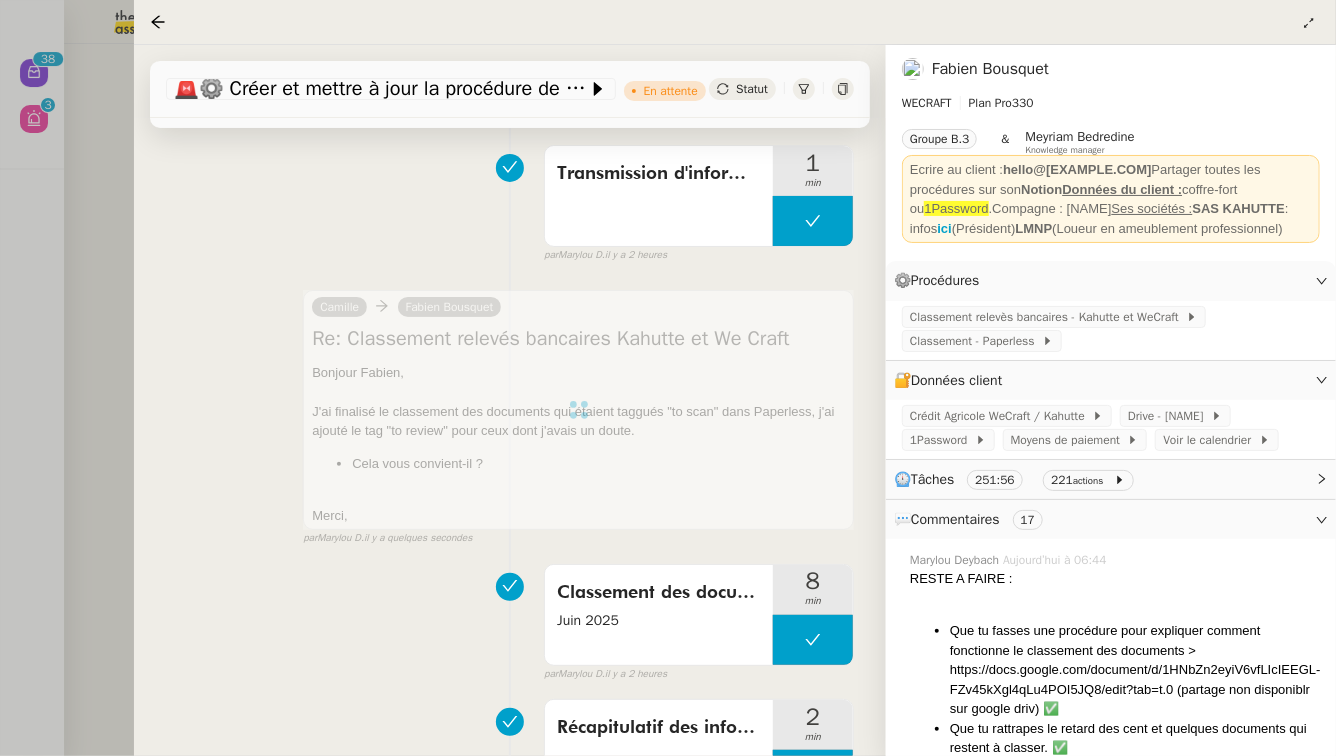 scroll, scrollTop: 0, scrollLeft: 0, axis: both 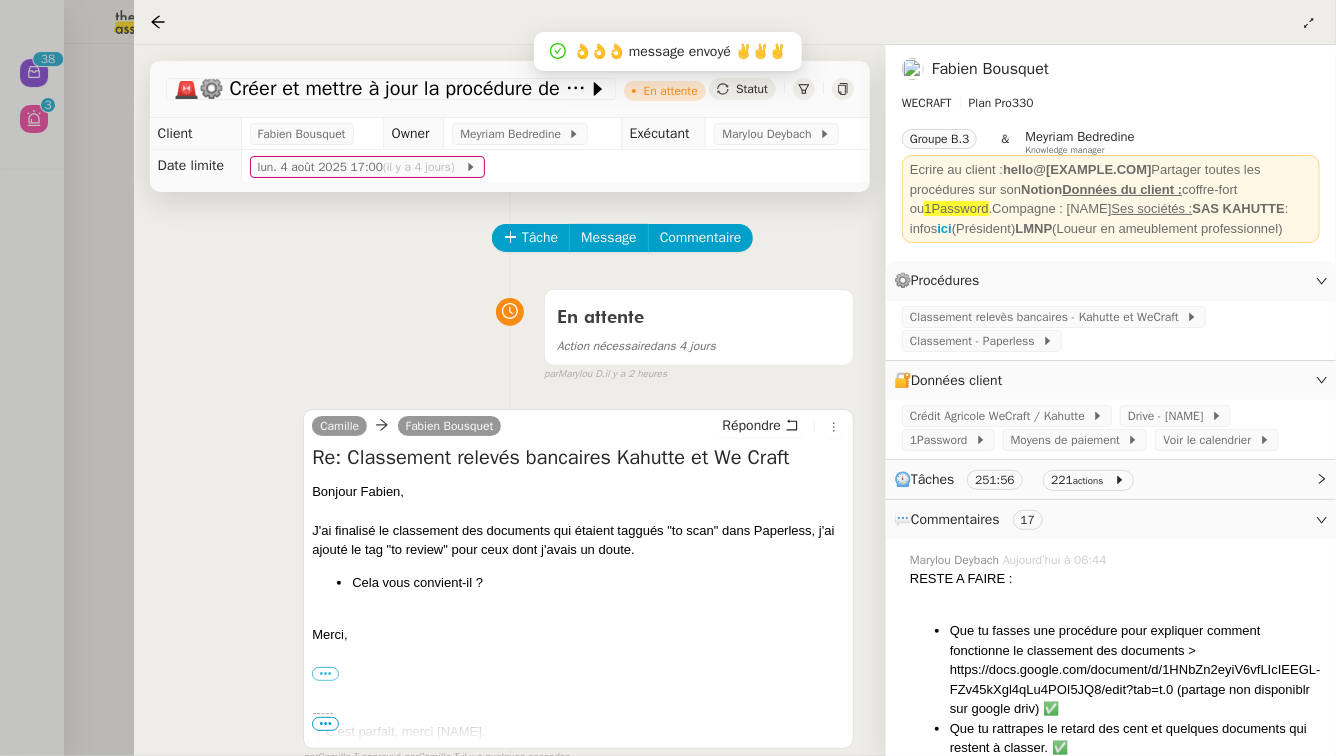 click at bounding box center [668, 378] 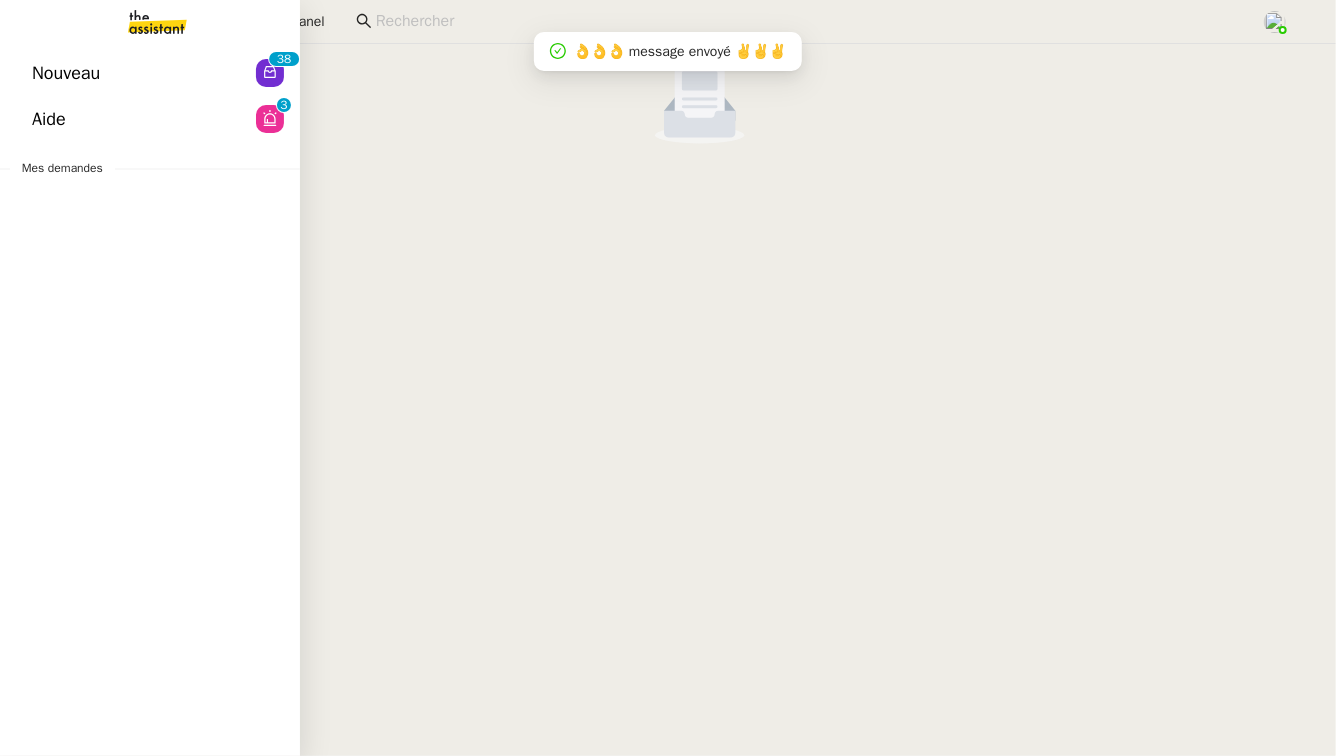 click on "Aide" 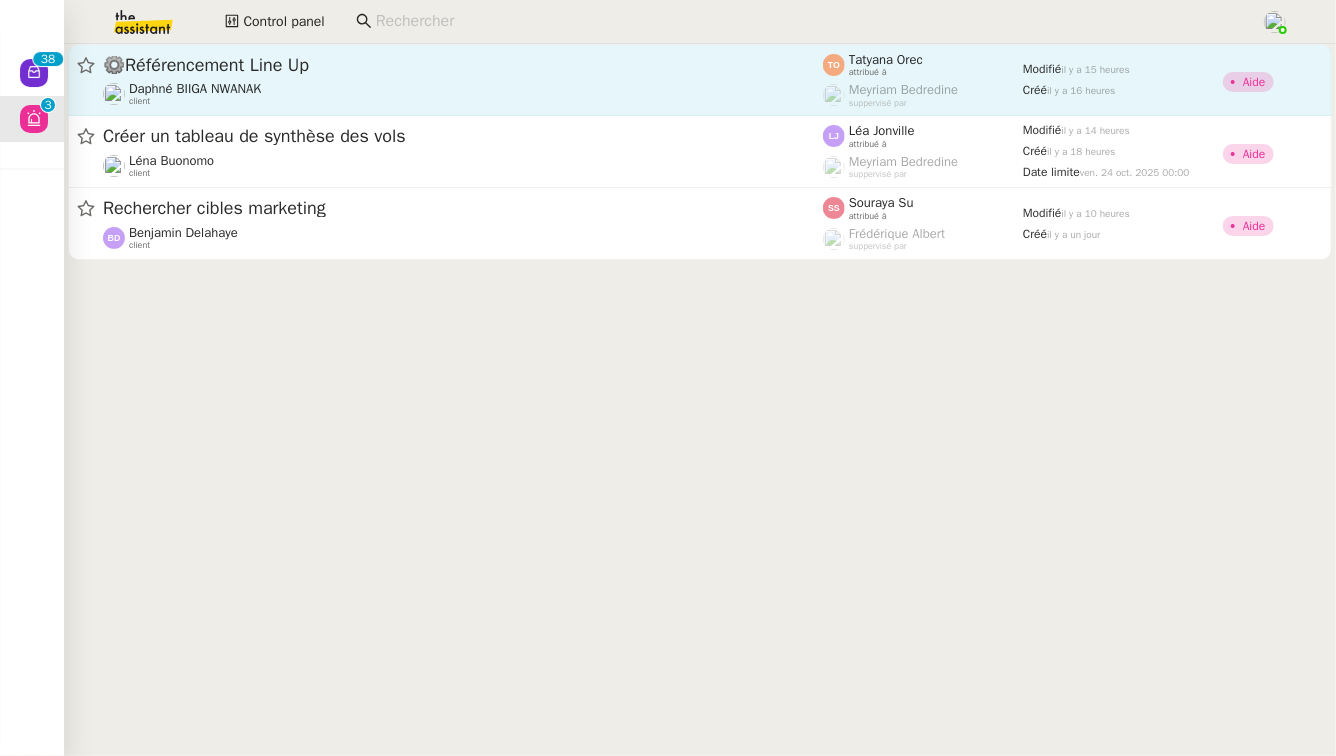 click on "Daphné BIIGA NWANAK    client" 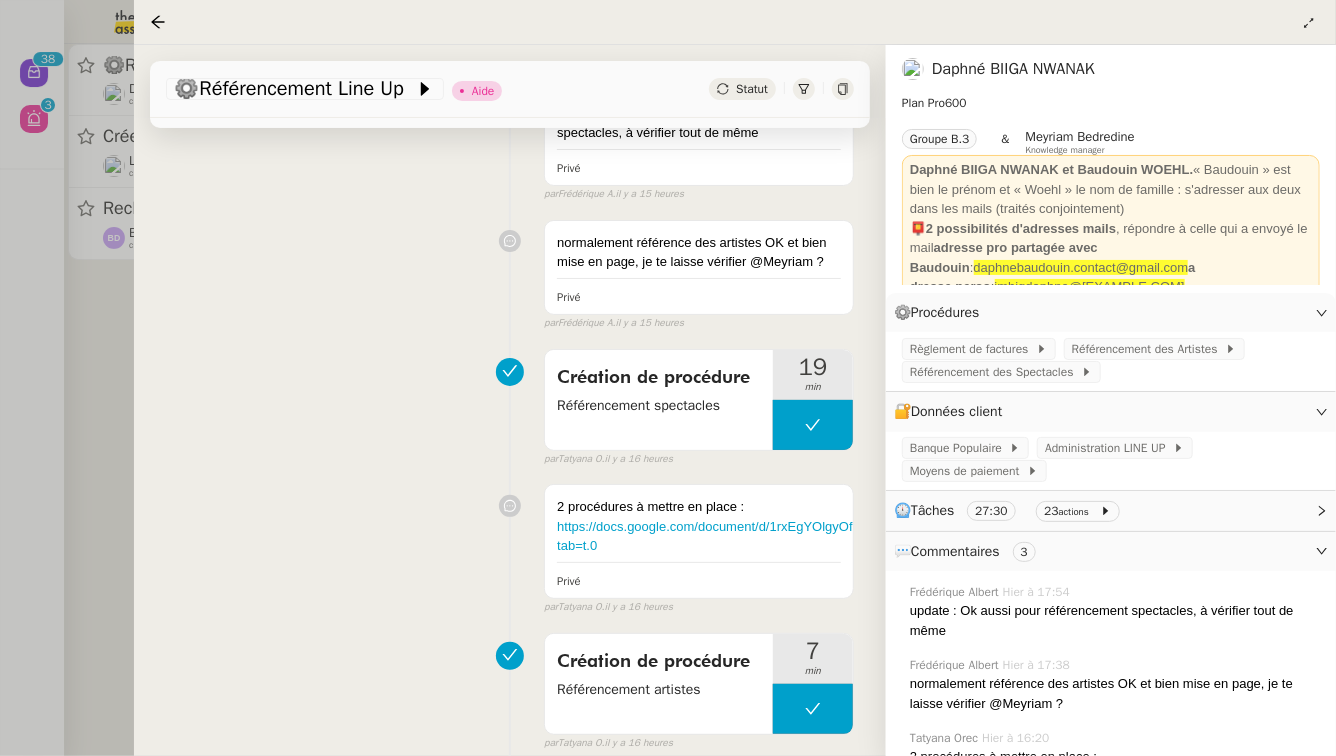 scroll, scrollTop: 400, scrollLeft: 0, axis: vertical 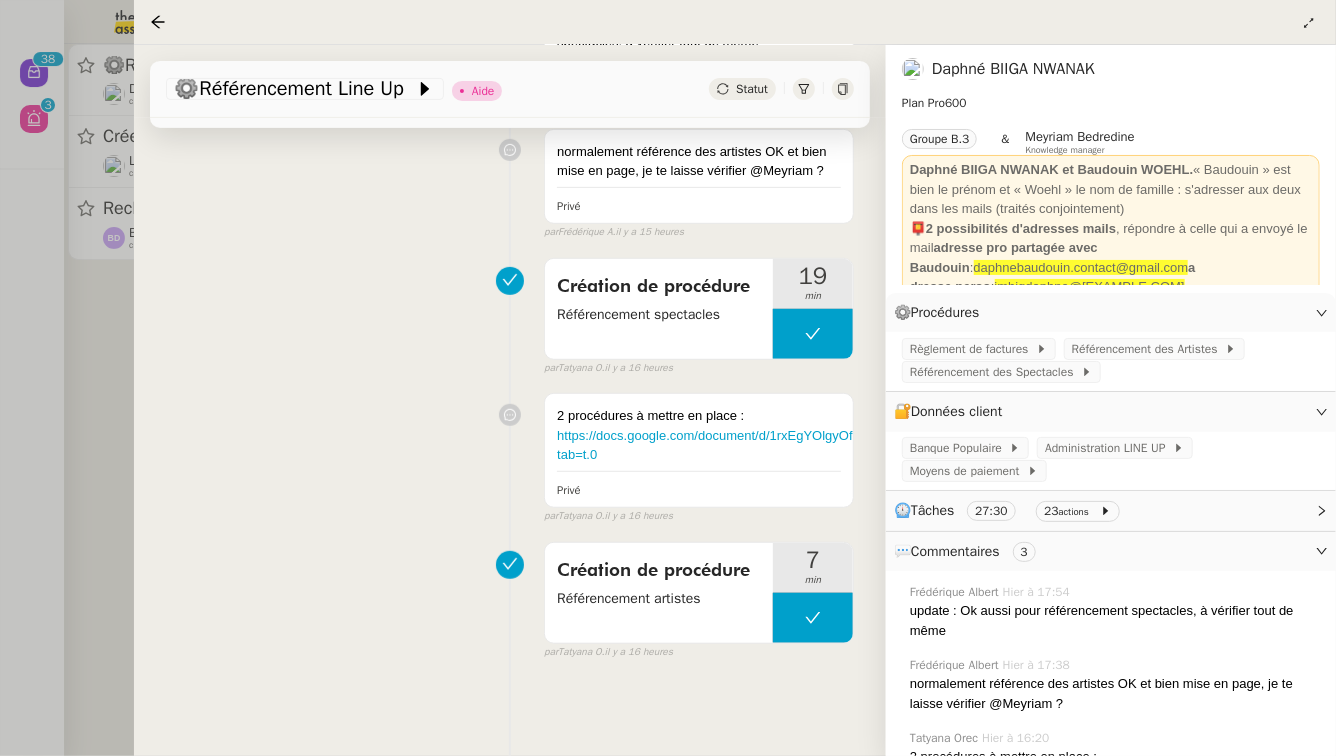 click at bounding box center [668, 378] 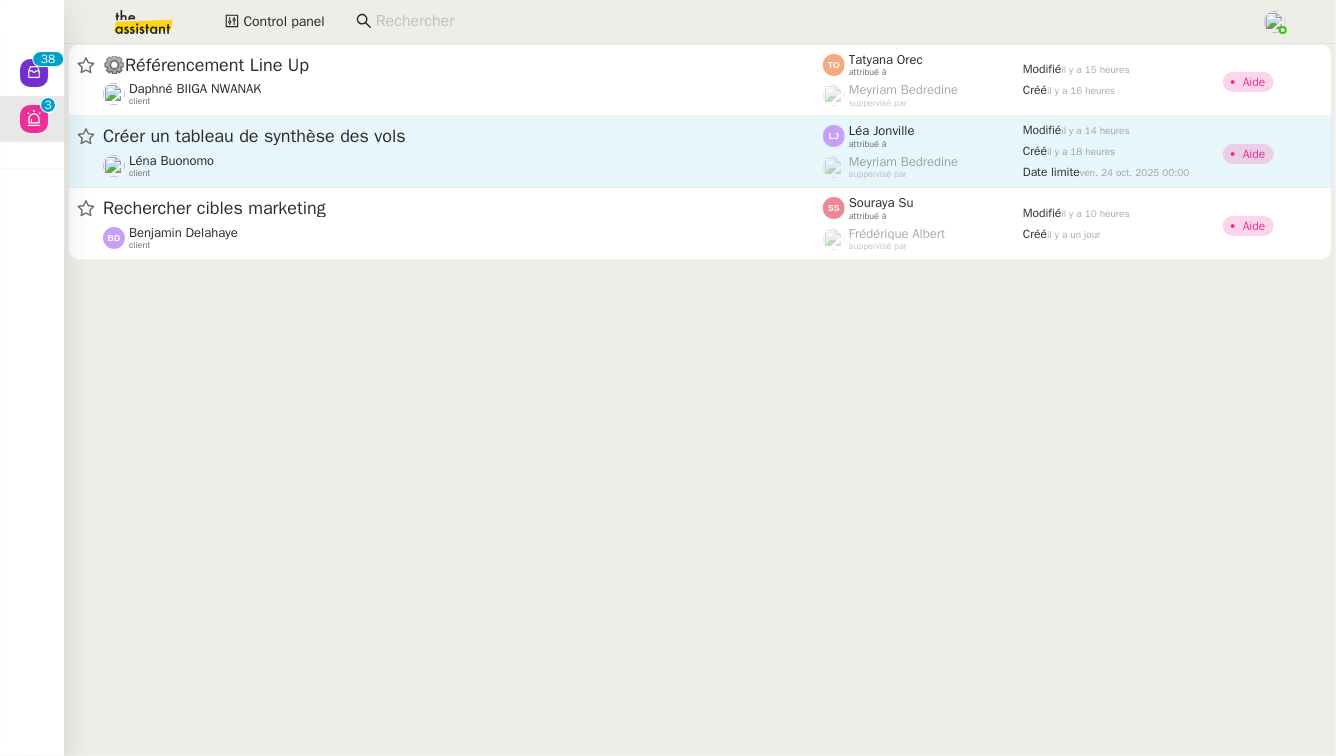 click on "Créer un tableau de synthèse des vols  Léna Buonomo    client" 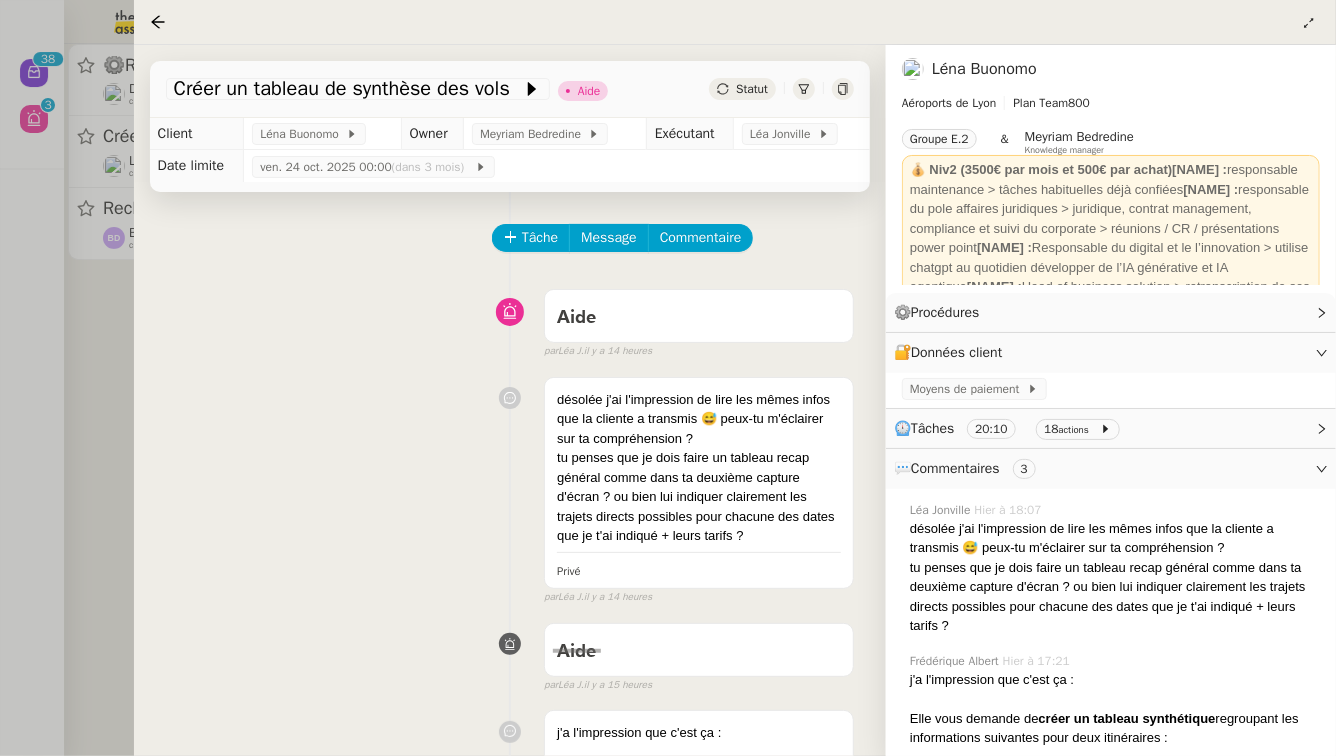 click at bounding box center [668, 378] 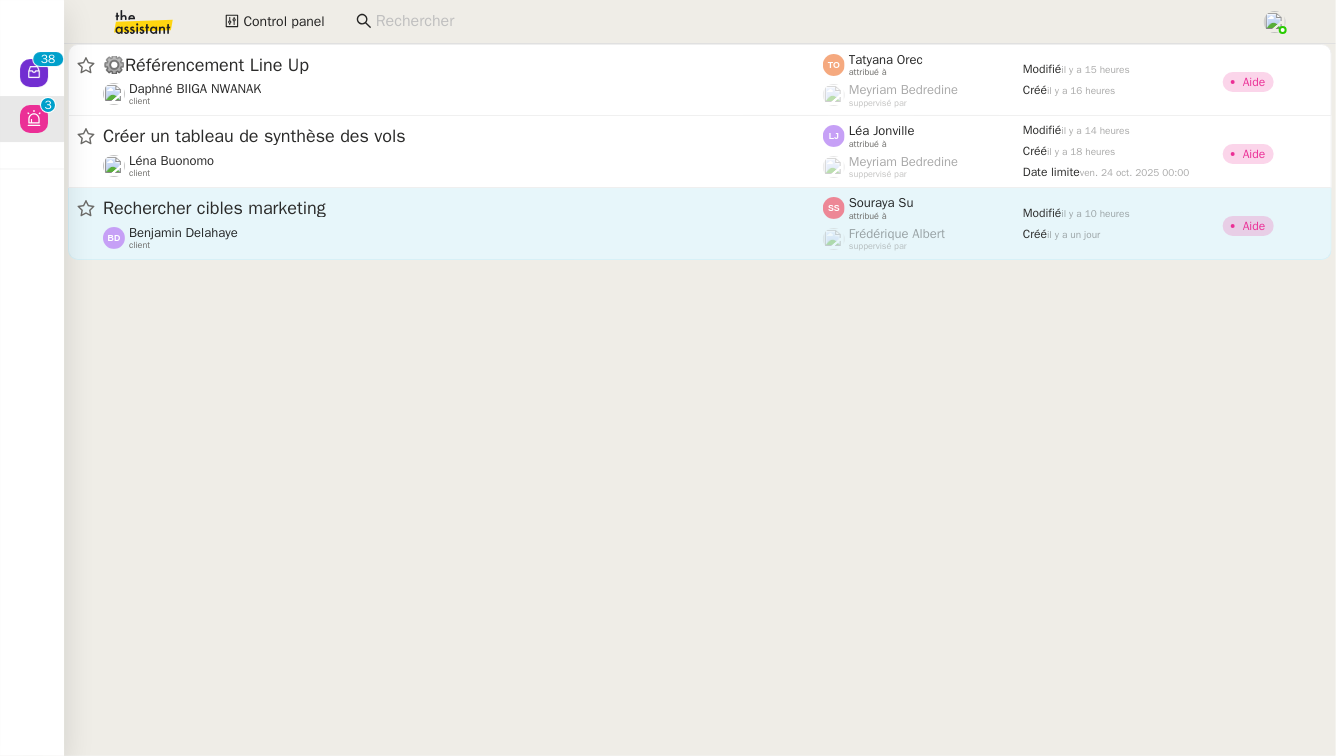 click on "Rechercher cibles marketing" 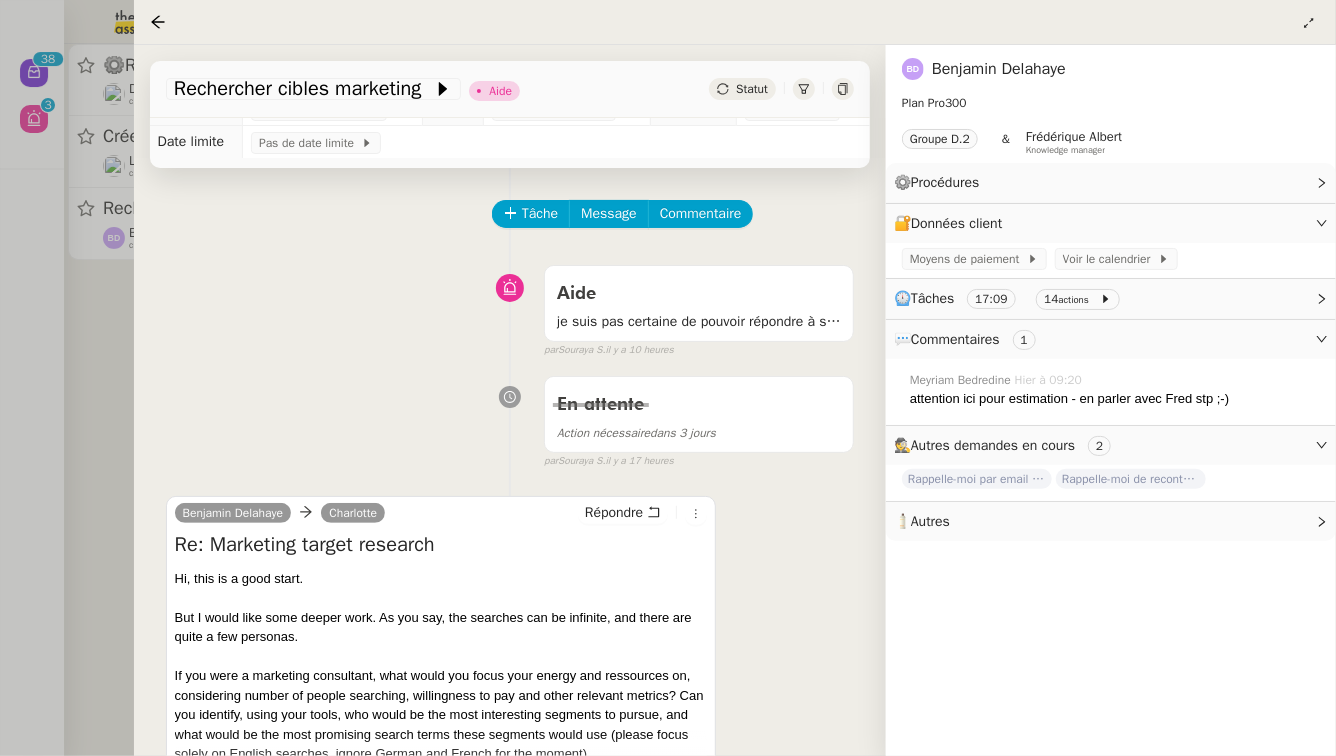 scroll, scrollTop: 26, scrollLeft: 0, axis: vertical 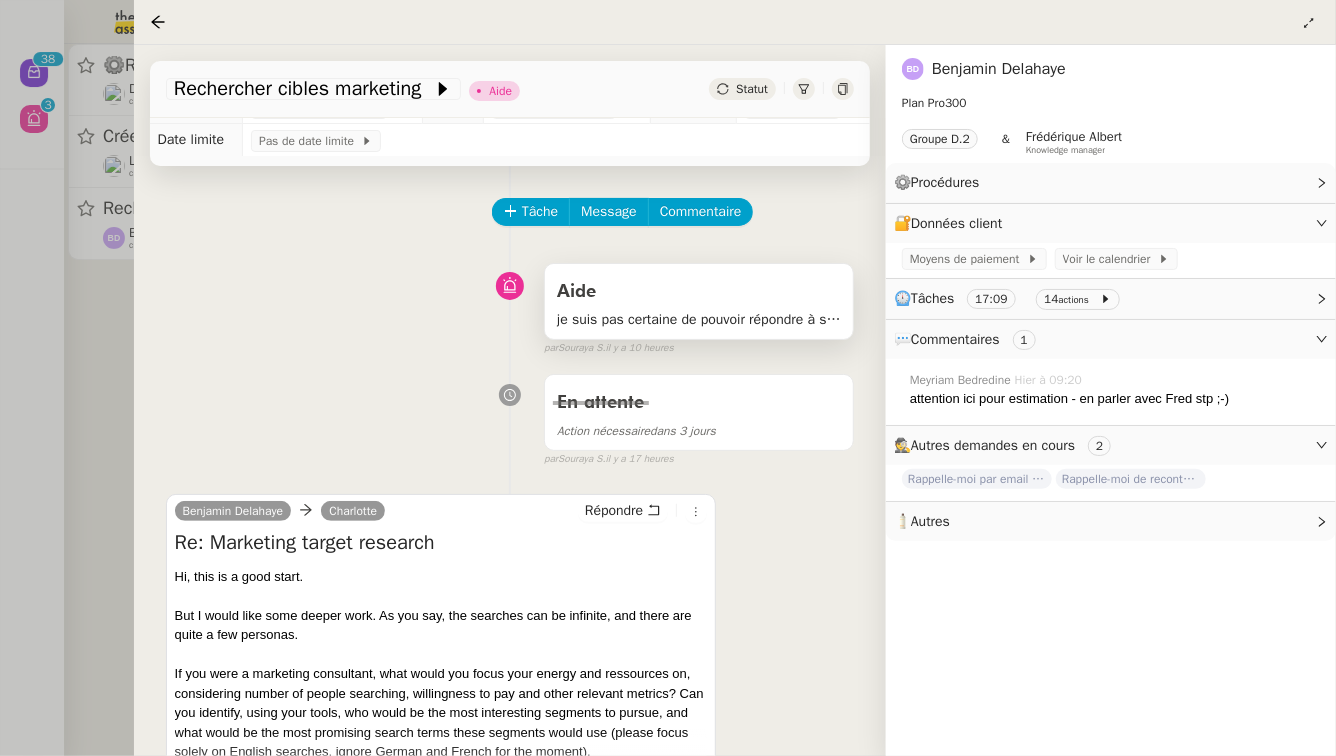 click on "je suis pas certaine de pouvoir répondre à sa dde.
Qqn de plus calé sur le sujet ?" at bounding box center [699, 319] 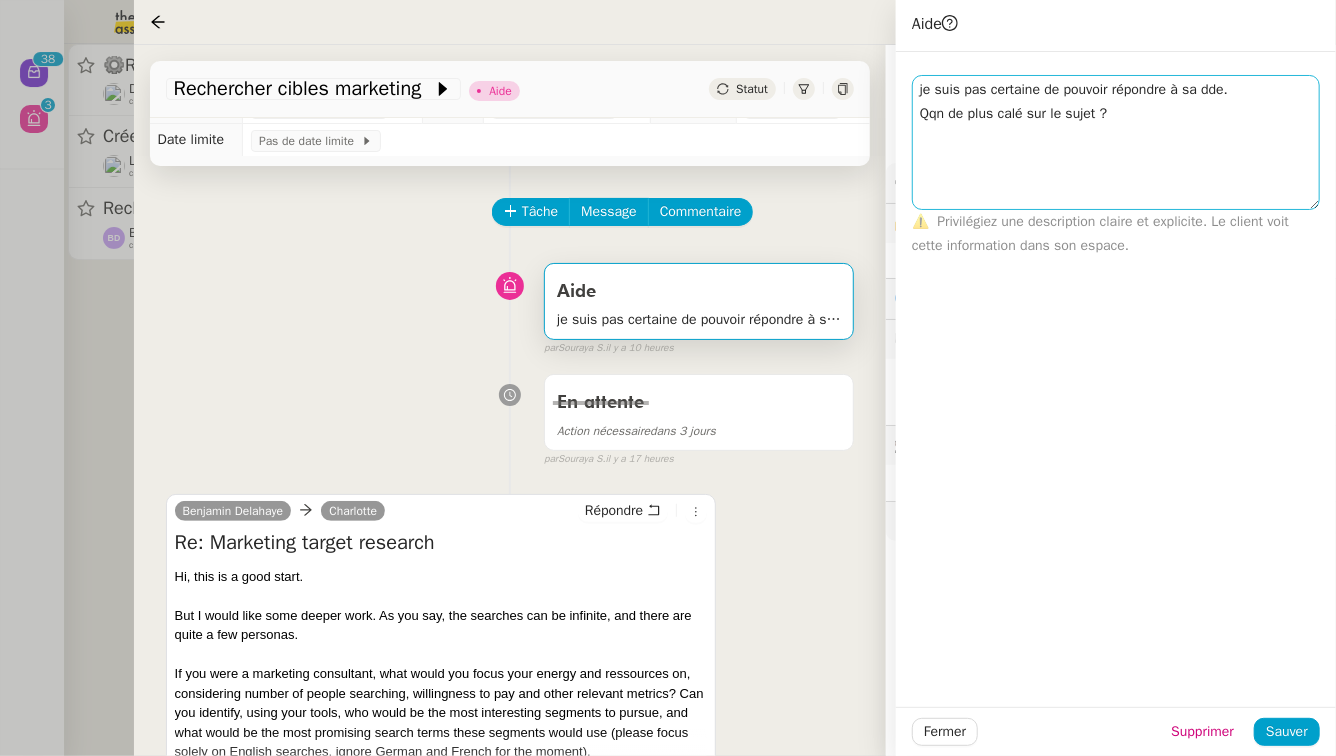 drag, startPoint x: 1307, startPoint y: 94, endPoint x: 1315, endPoint y: 206, distance: 112.28535 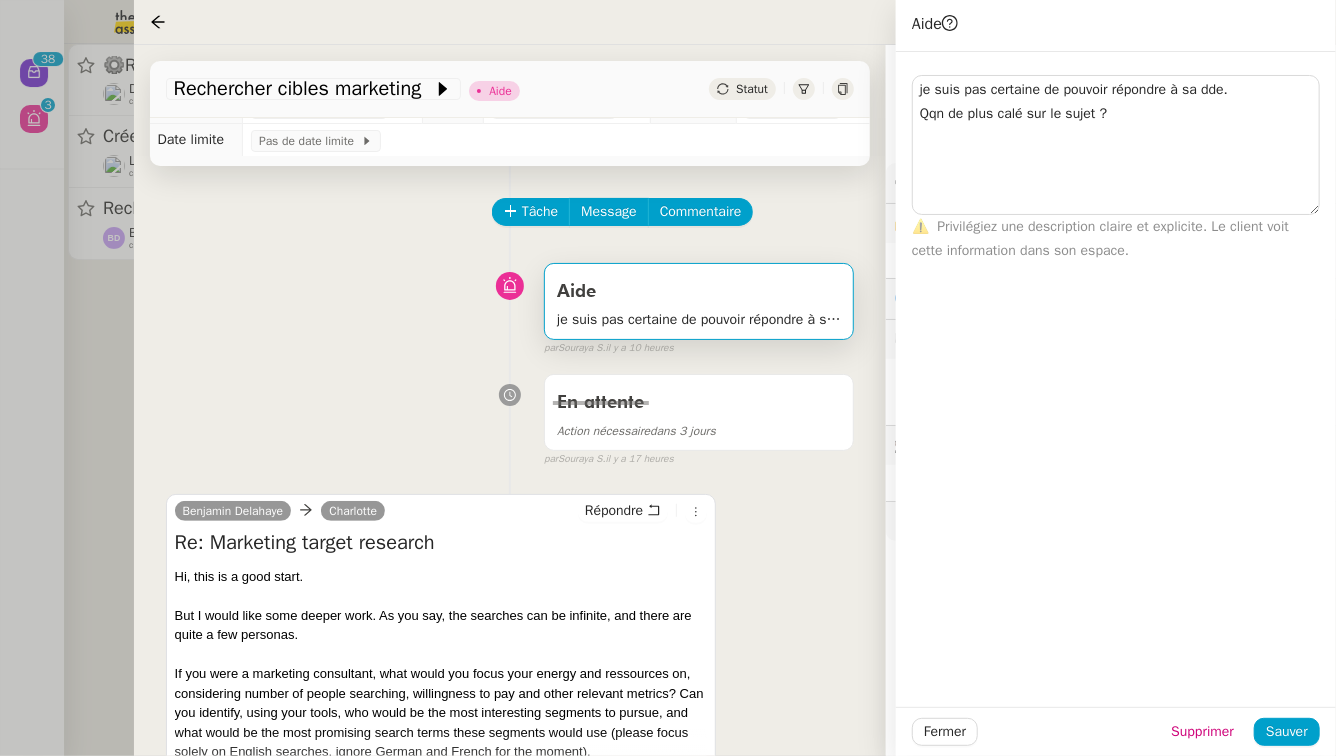 click at bounding box center (668, 378) 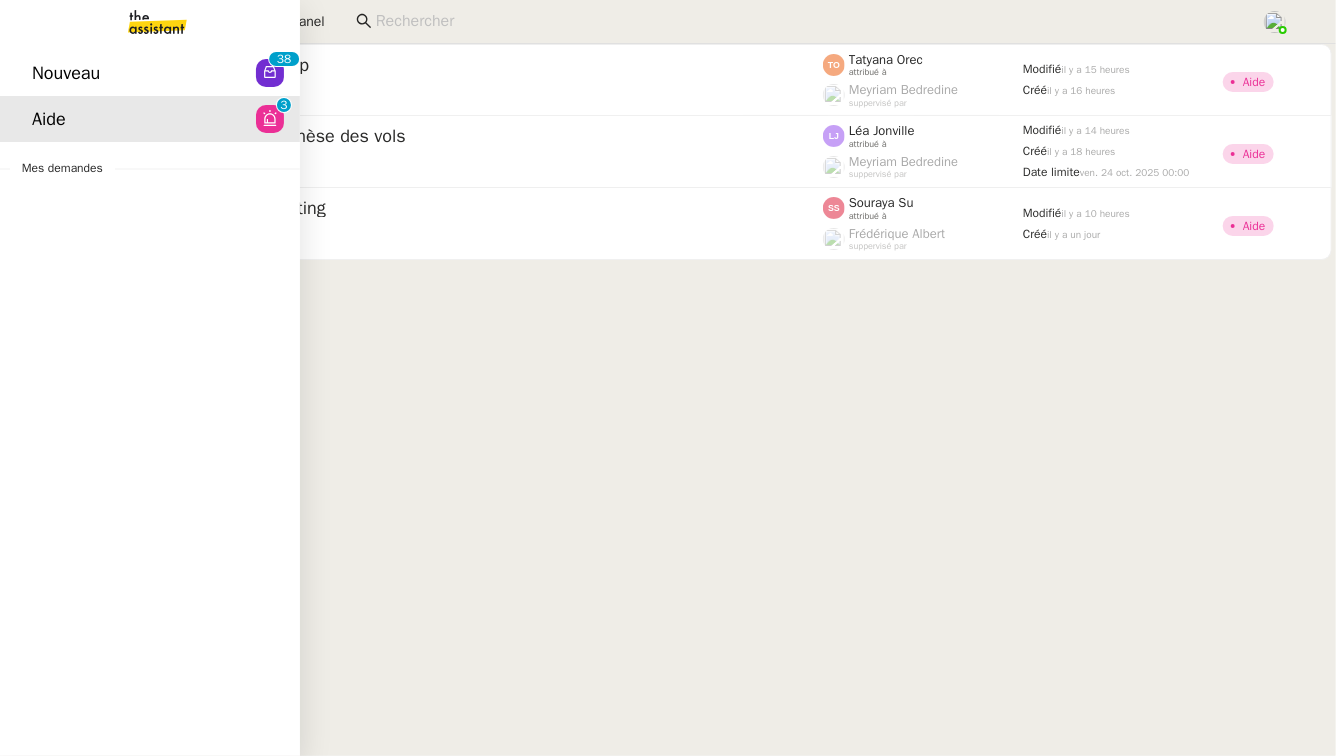 click on "Nouveau  0   1   2   3   4   5   6   7   8   9   0   1   2   3   4   5   6   7   8   9" 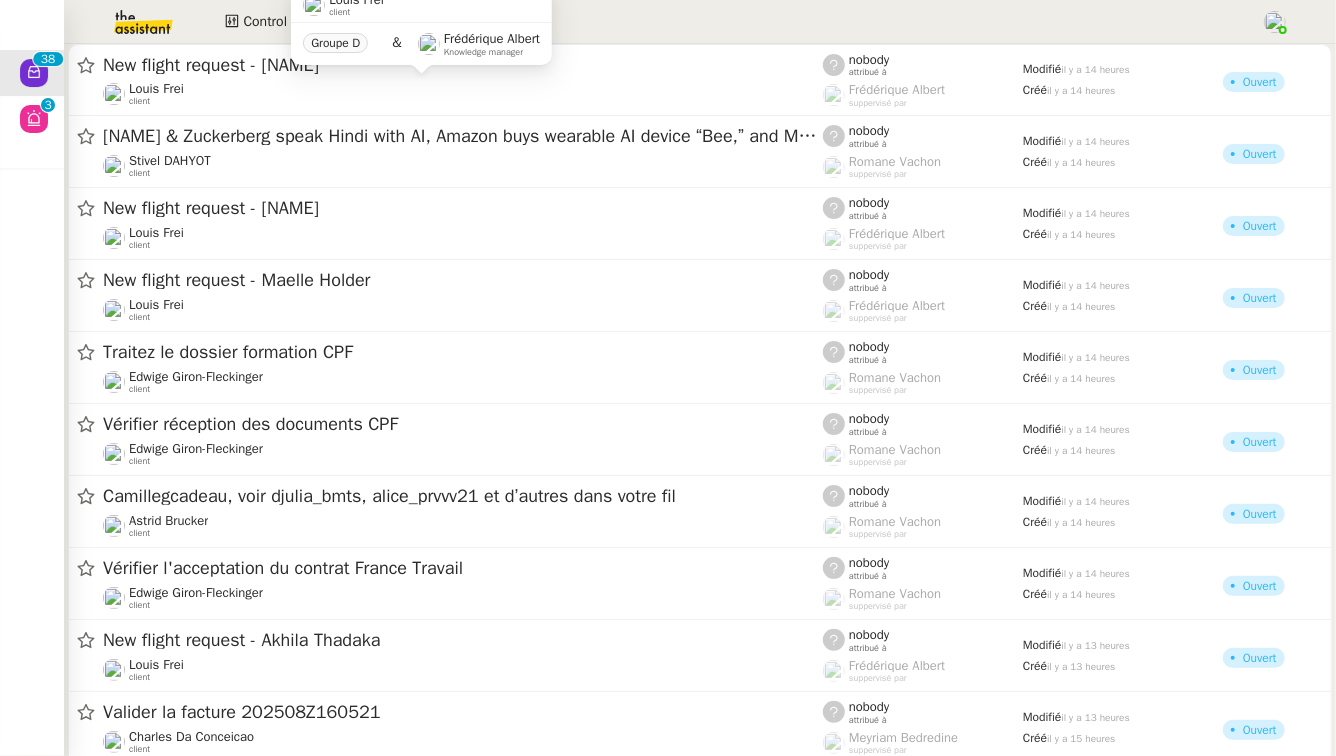 click on "Louis Frei    client" 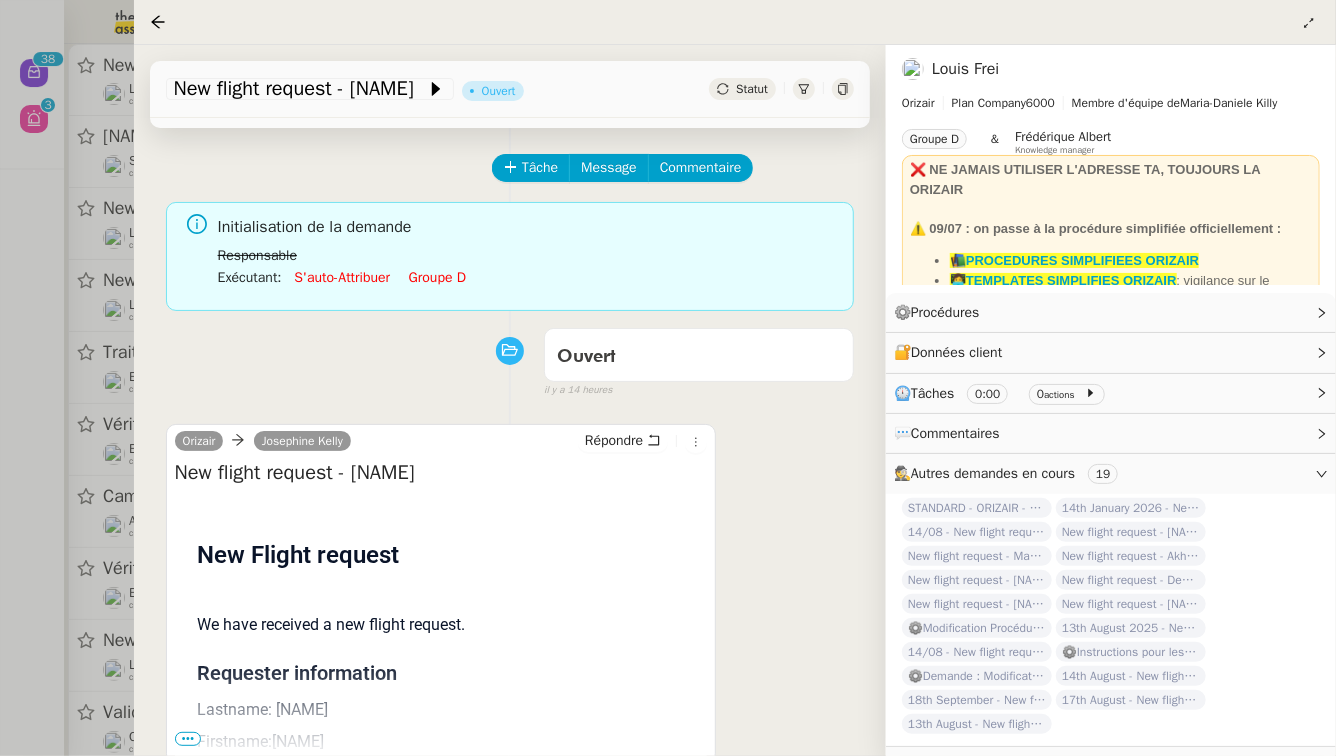 scroll, scrollTop: 92, scrollLeft: 0, axis: vertical 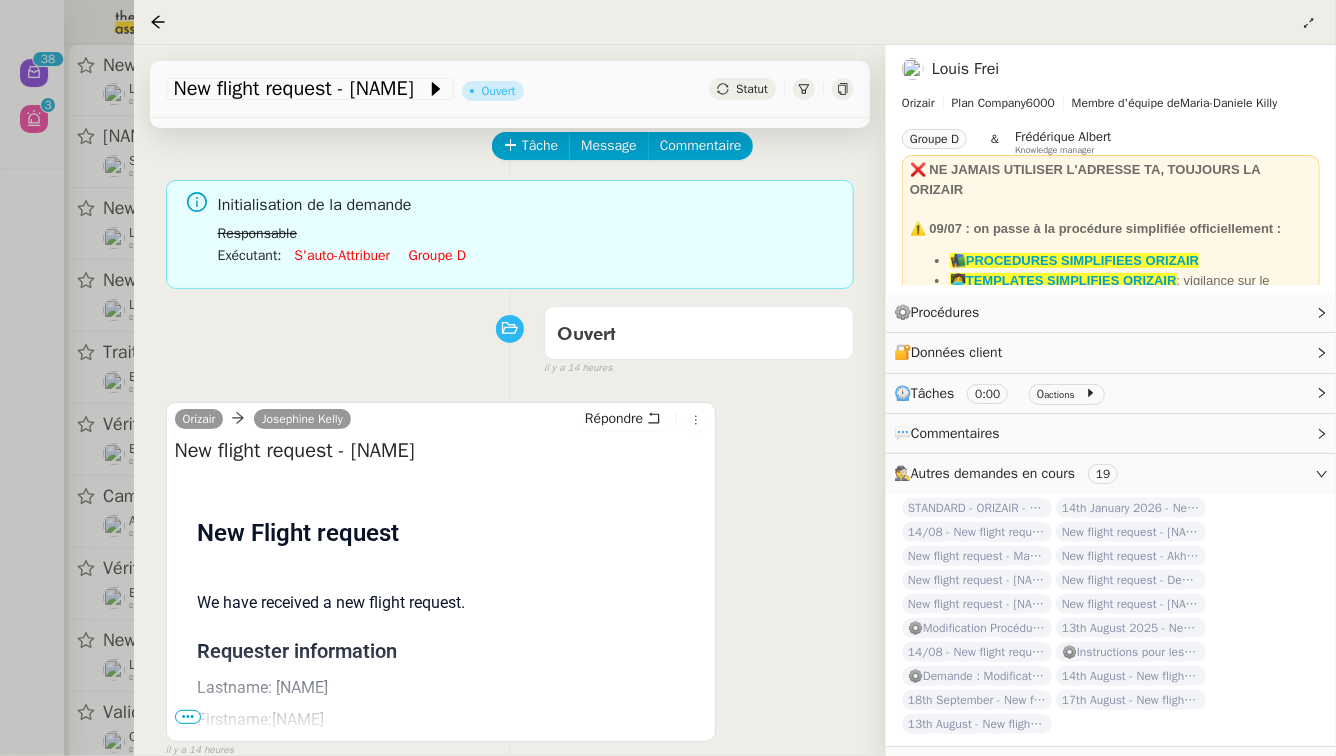 click on "•••" at bounding box center (188, 717) 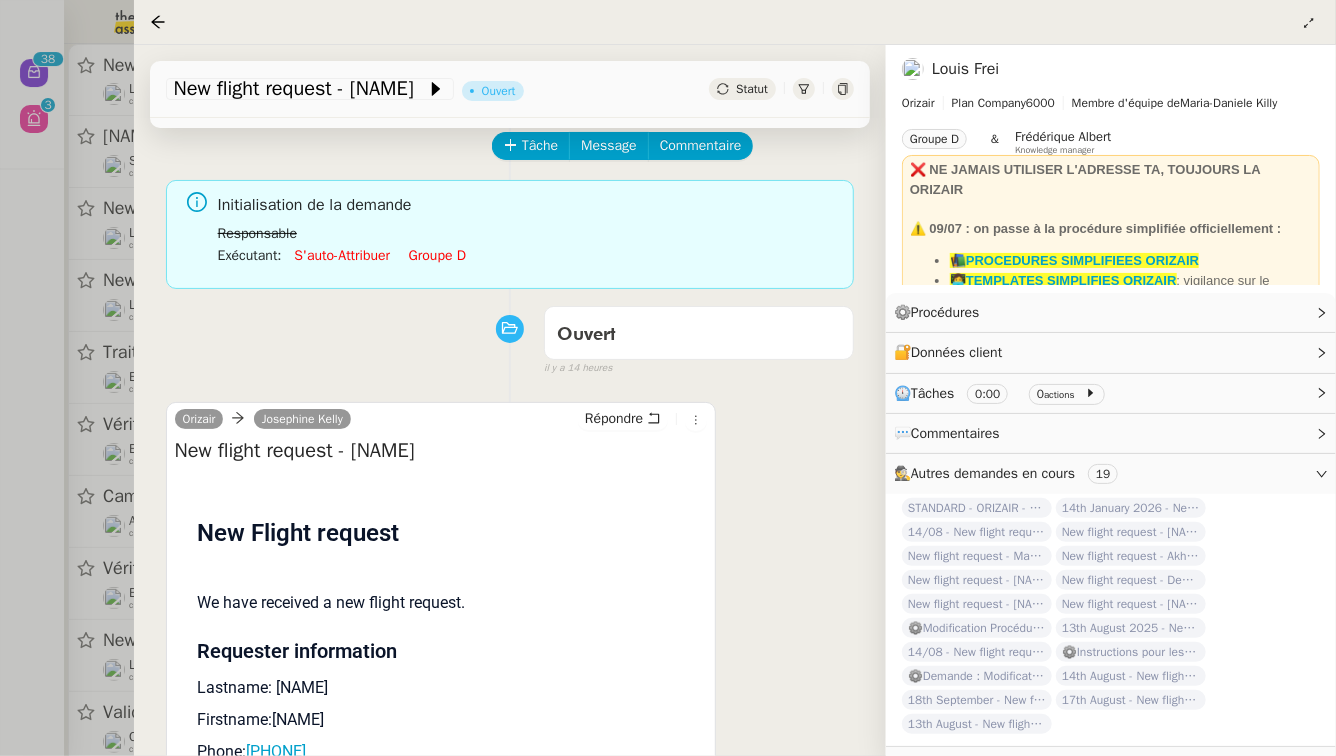 click on "New flight request - Edminas Meškauskas" at bounding box center [441, 451] 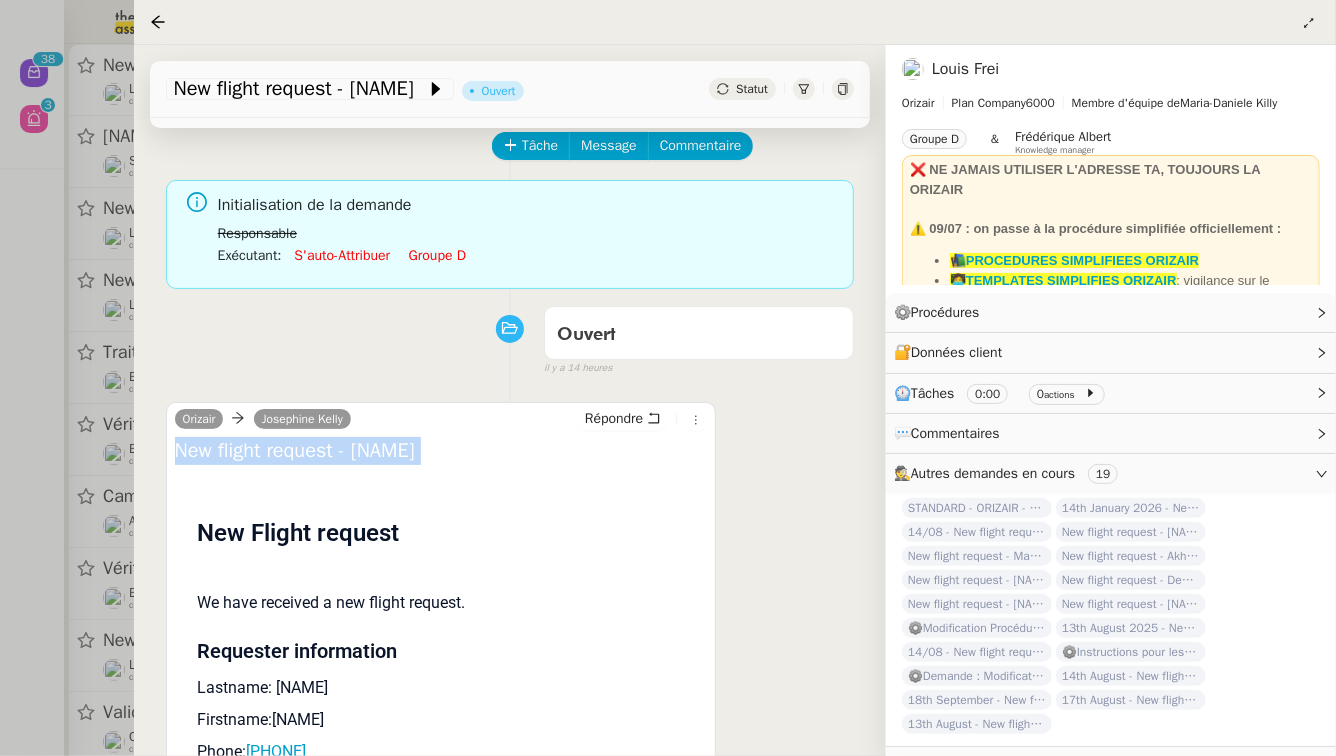 click on "New flight request - Edminas Meškauskas" at bounding box center [441, 451] 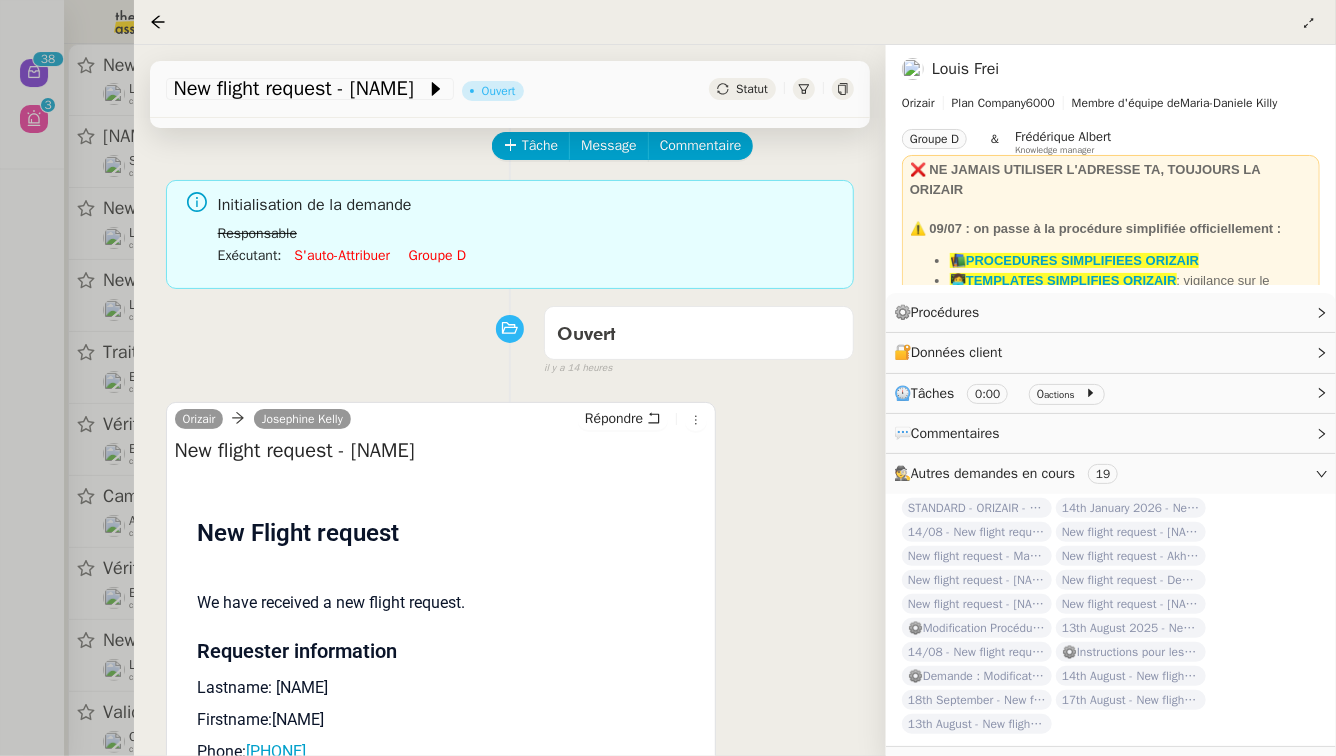 click on "New flight request - Edminas Meškauskas" at bounding box center (441, 451) 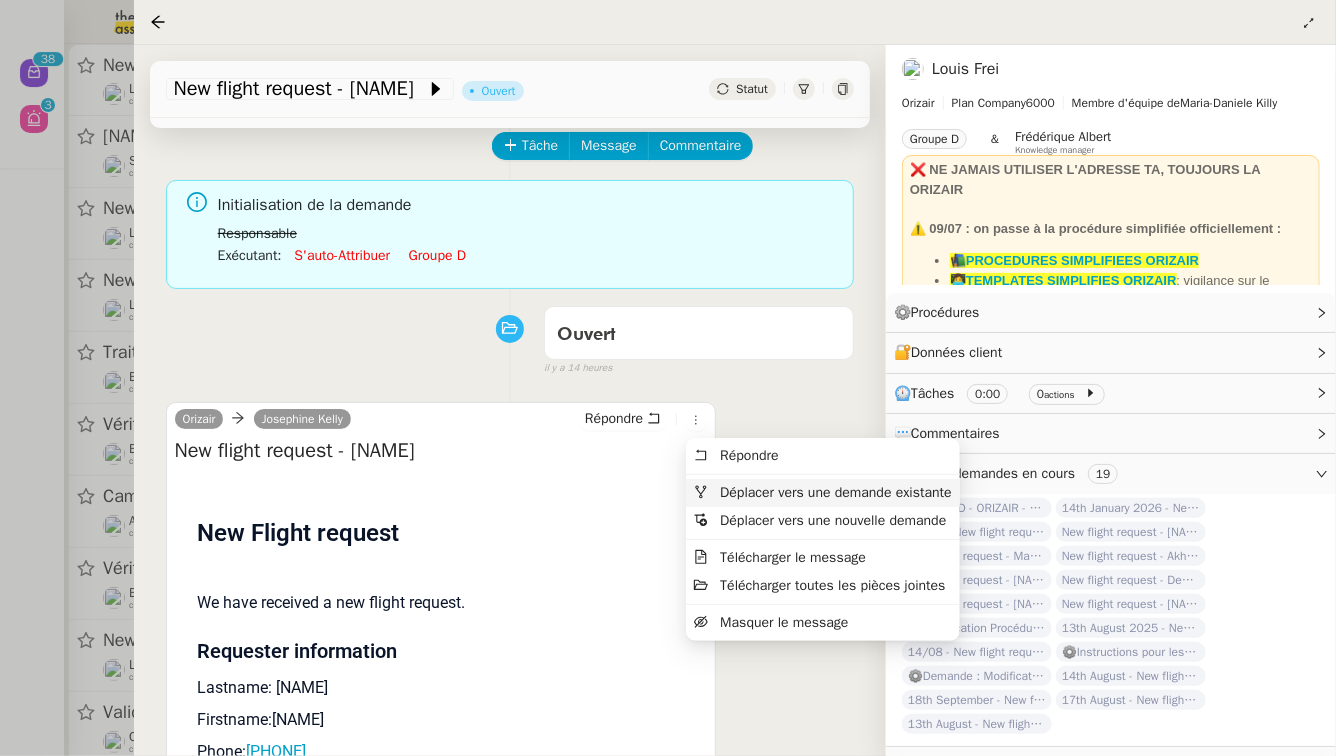 click on "Déplacer vers une demande existante" at bounding box center [823, 493] 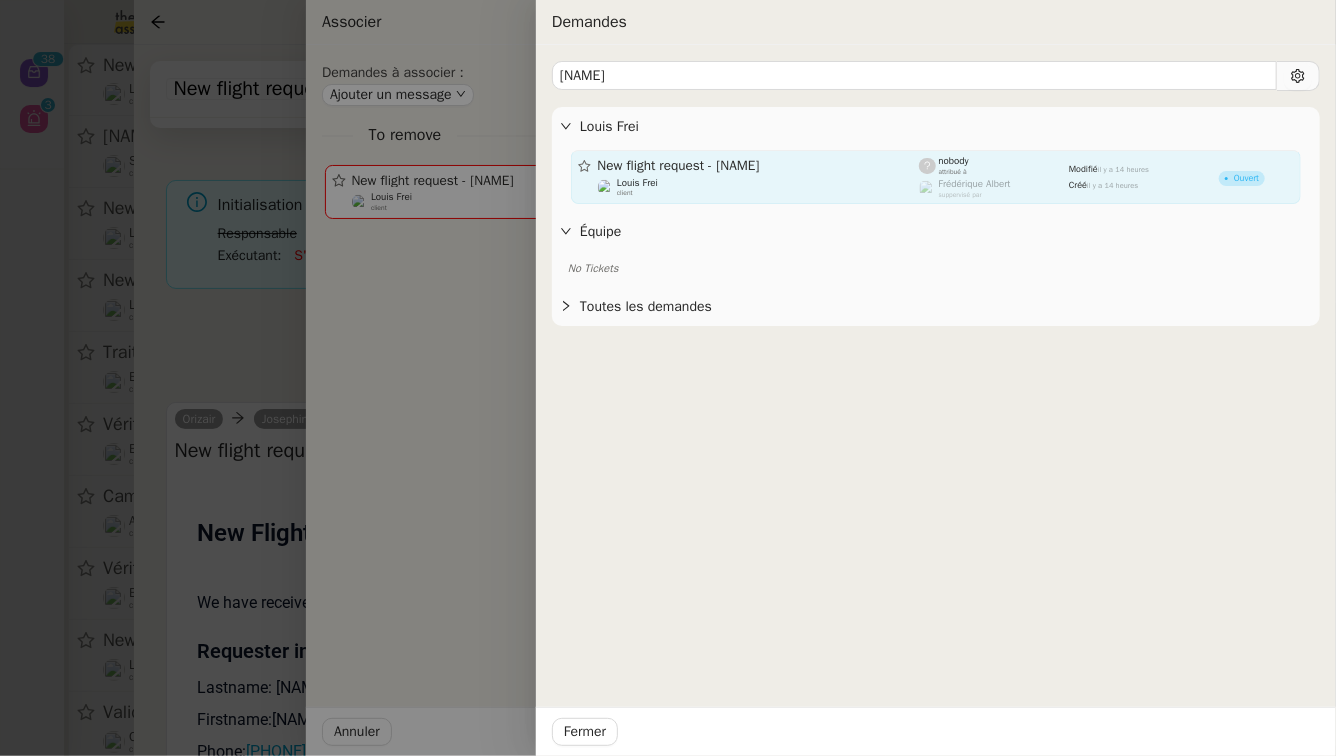 type on "Edminas Meškauskas" 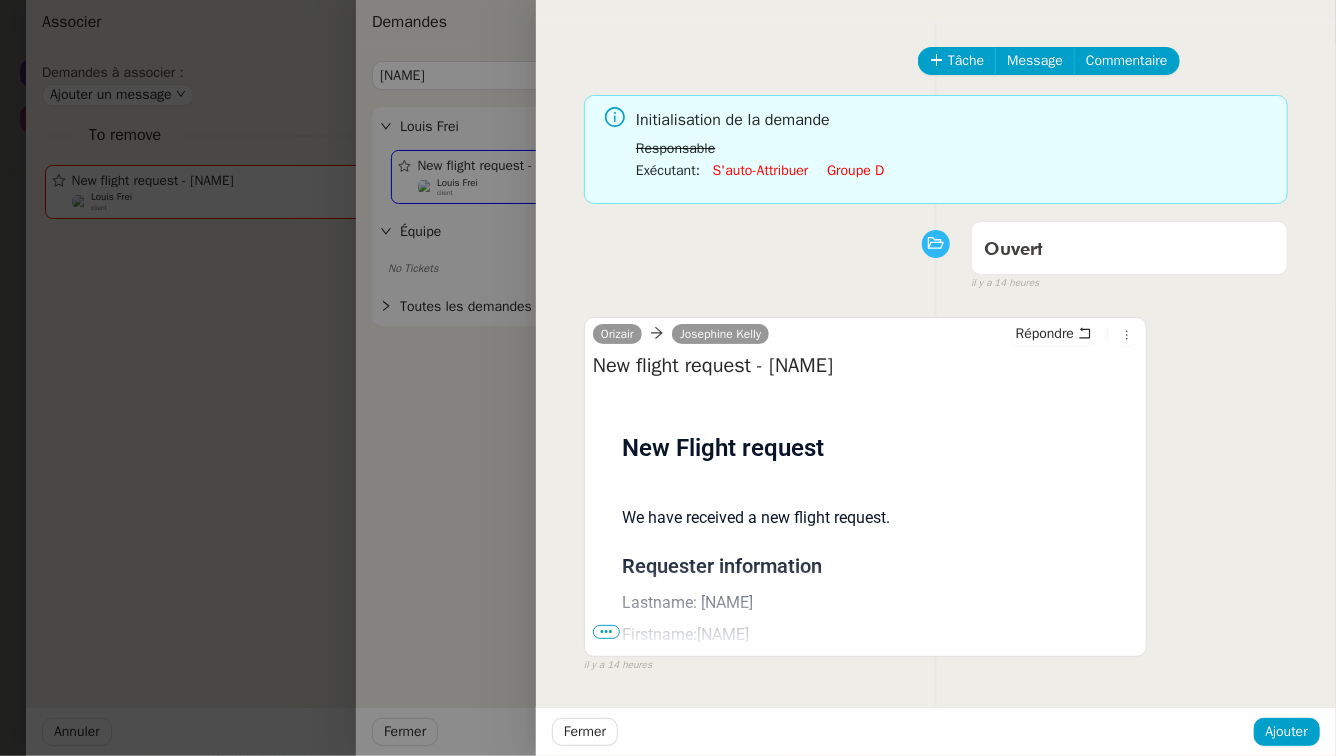 click at bounding box center (668, 378) 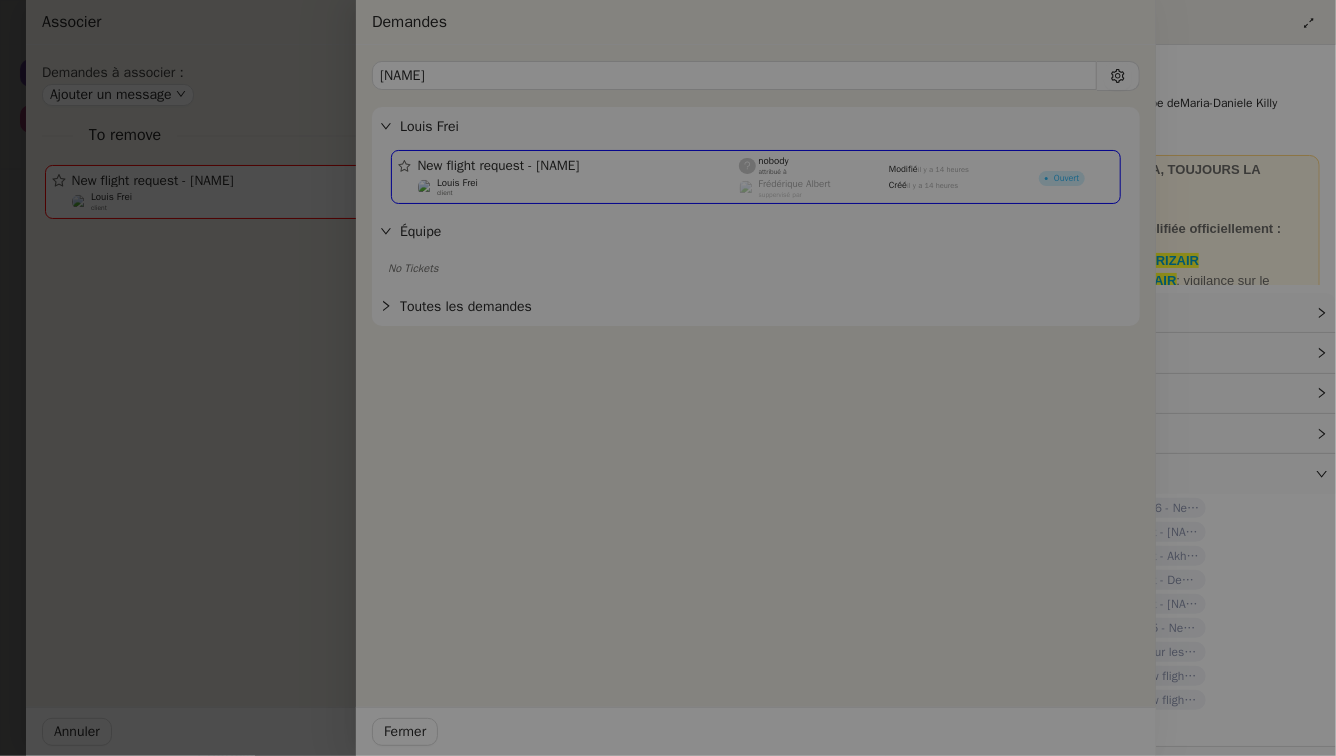 click at bounding box center [488, 378] 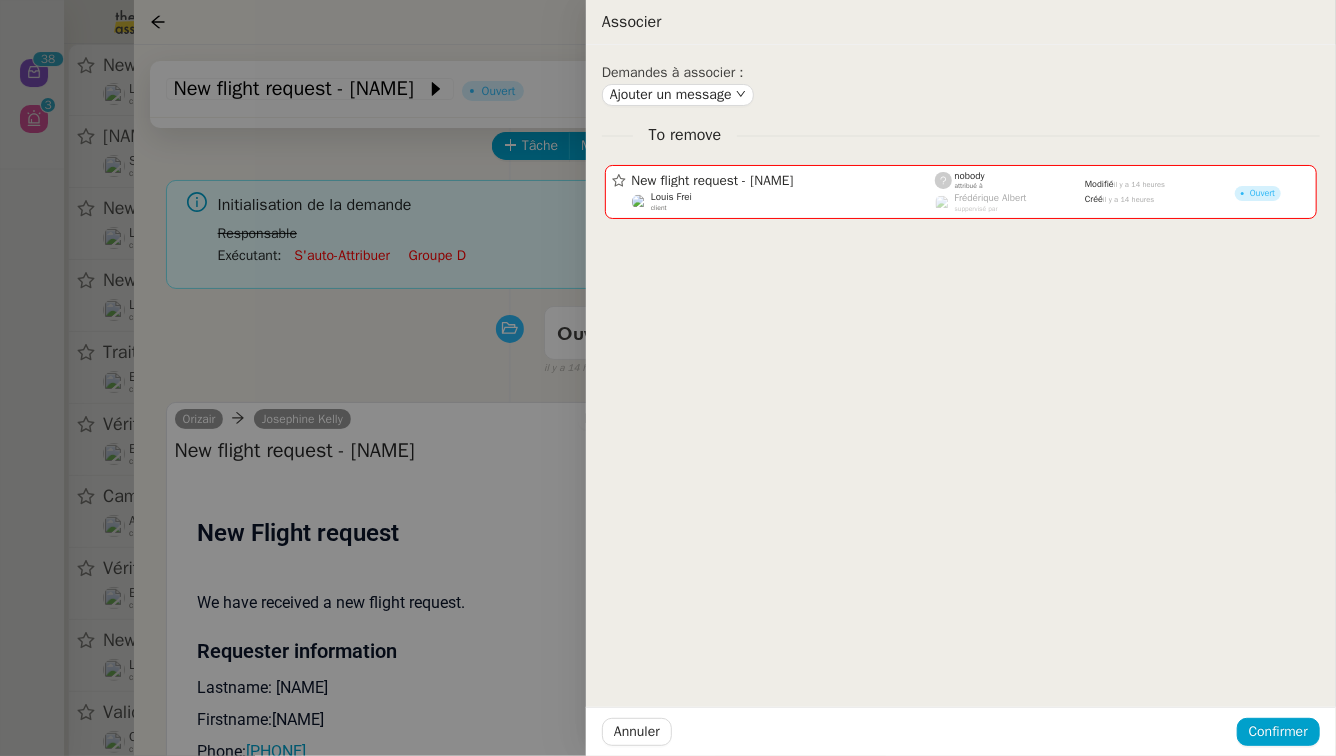 click at bounding box center (668, 378) 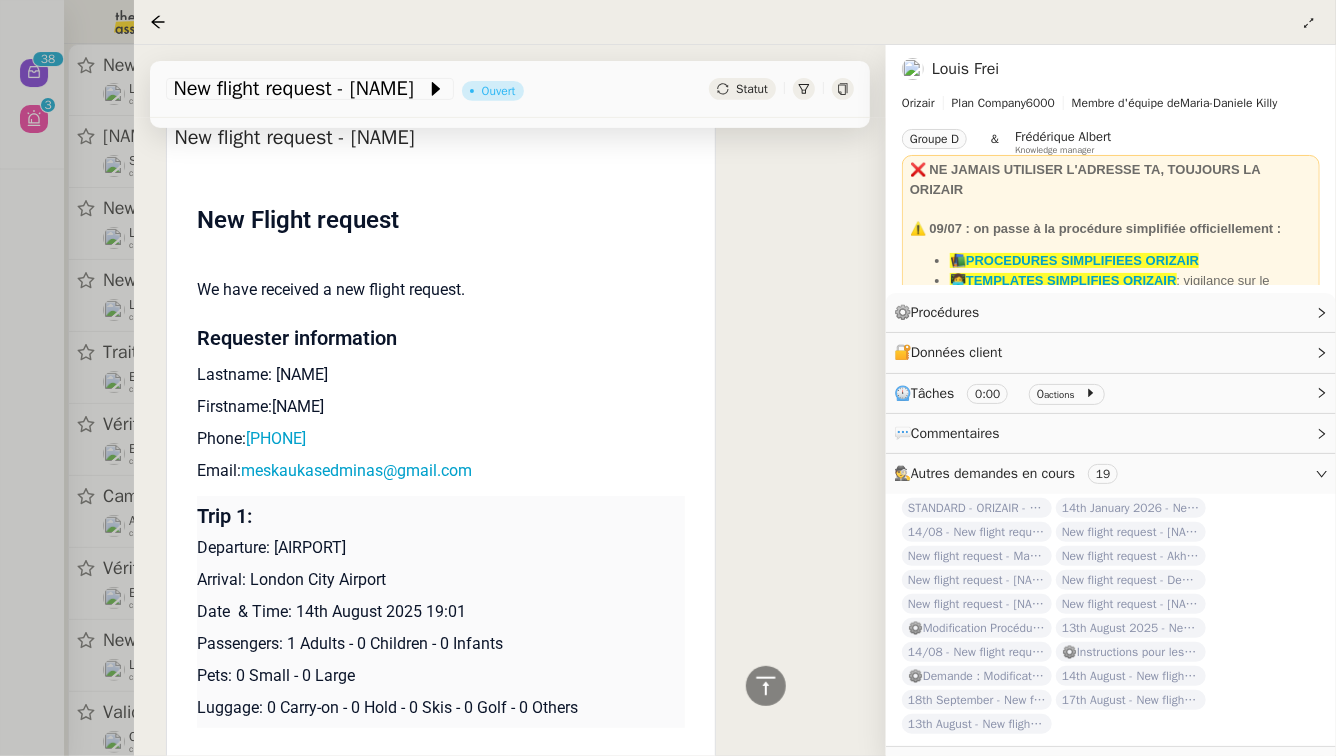 scroll, scrollTop: 408, scrollLeft: 0, axis: vertical 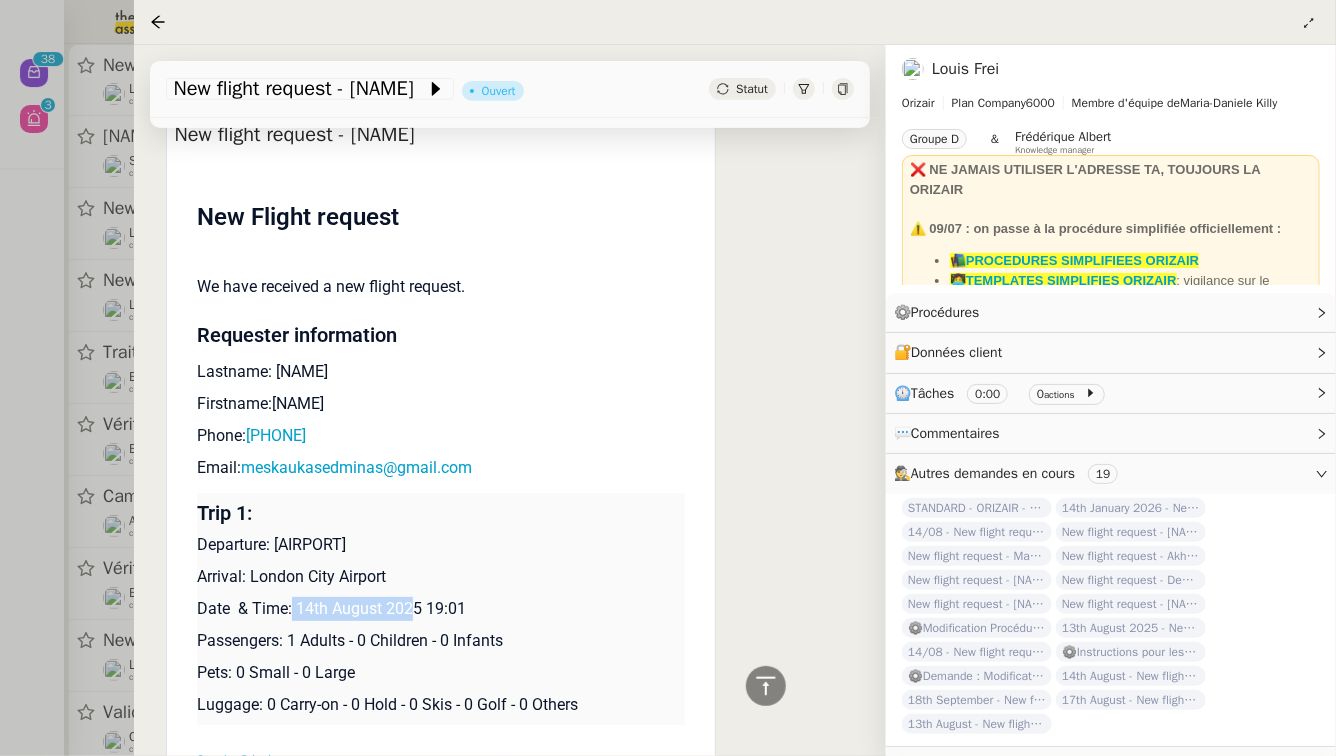 drag, startPoint x: 416, startPoint y: 607, endPoint x: 294, endPoint y: 608, distance: 122.0041 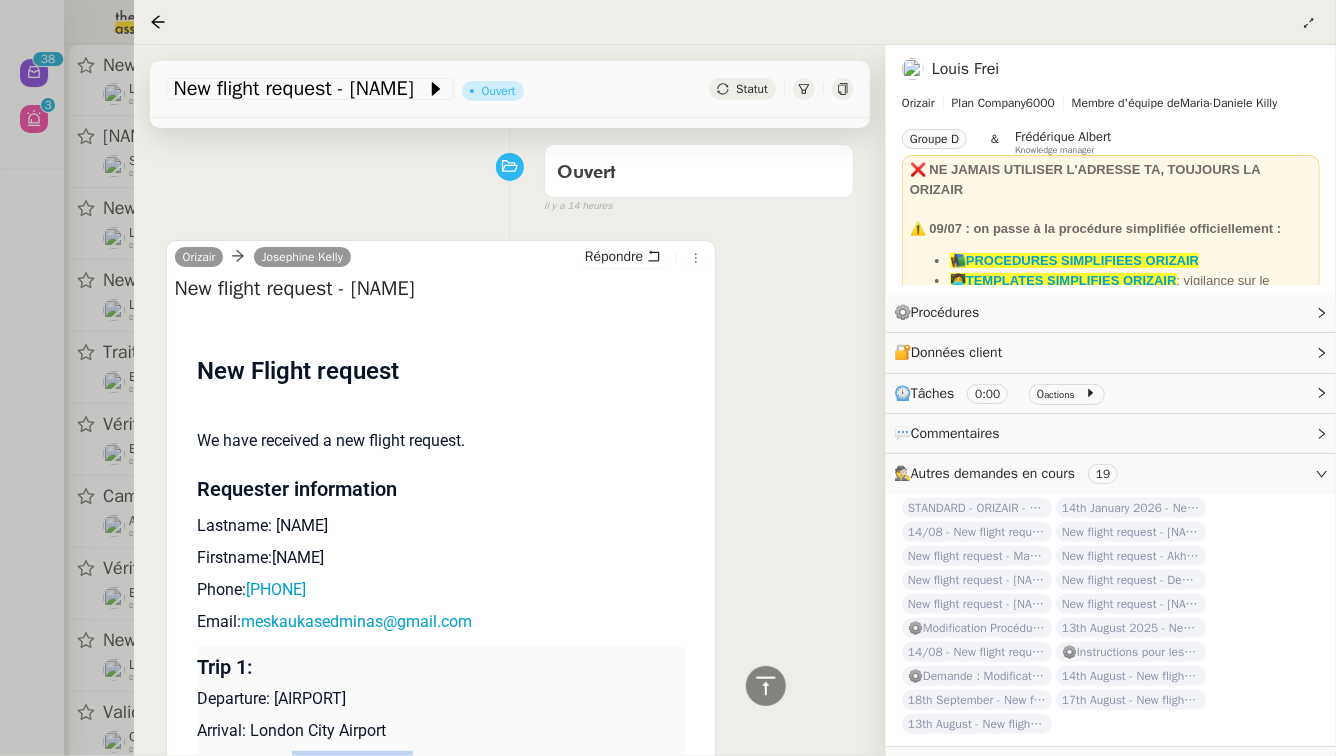 scroll, scrollTop: 238, scrollLeft: 0, axis: vertical 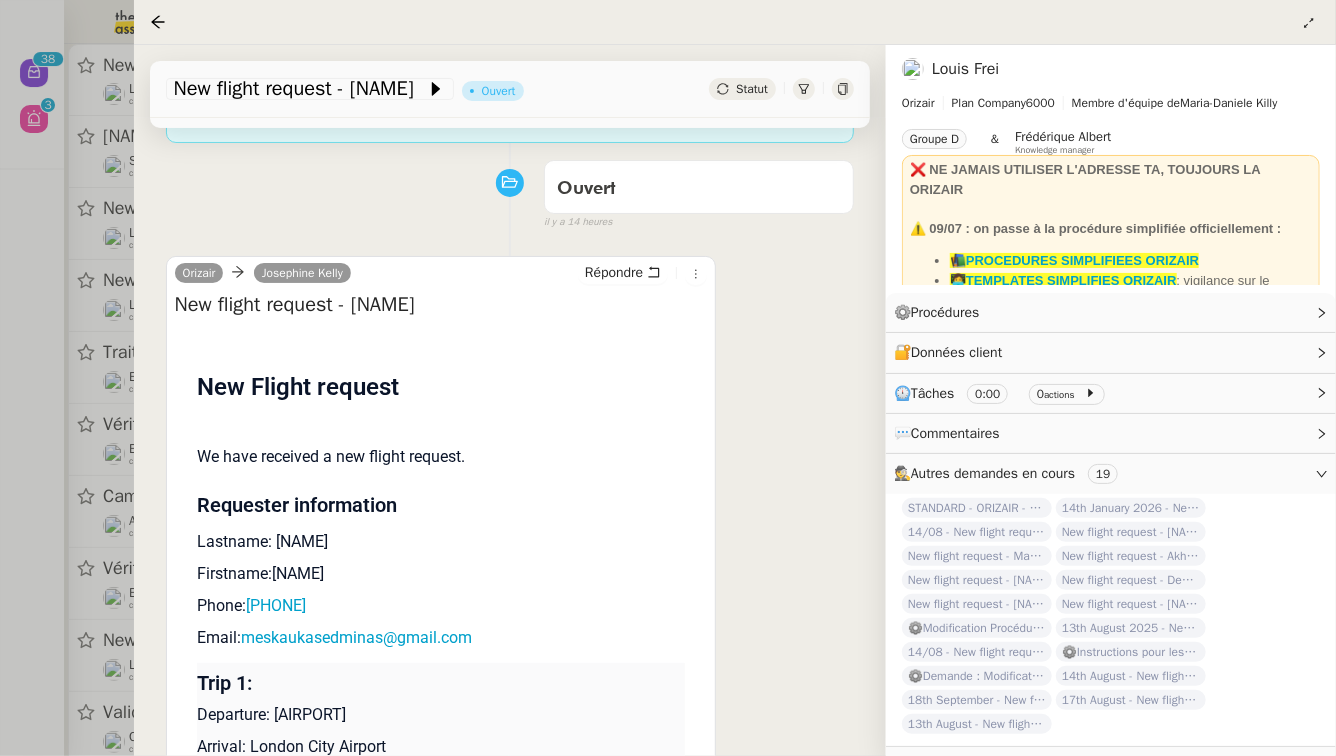 click on "New flight request - Edminas Meškauskas         Ouvert     Statut" 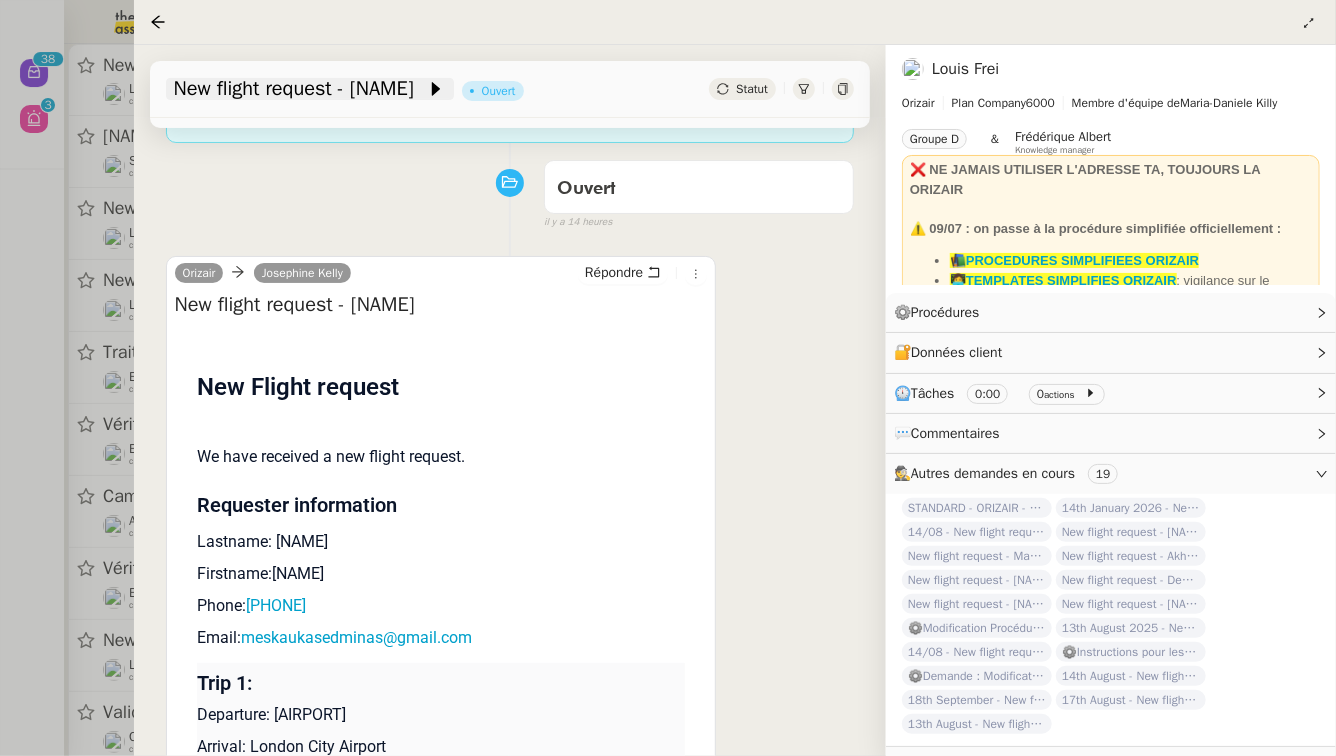 click on "New flight request - Edminas Meškauskas" 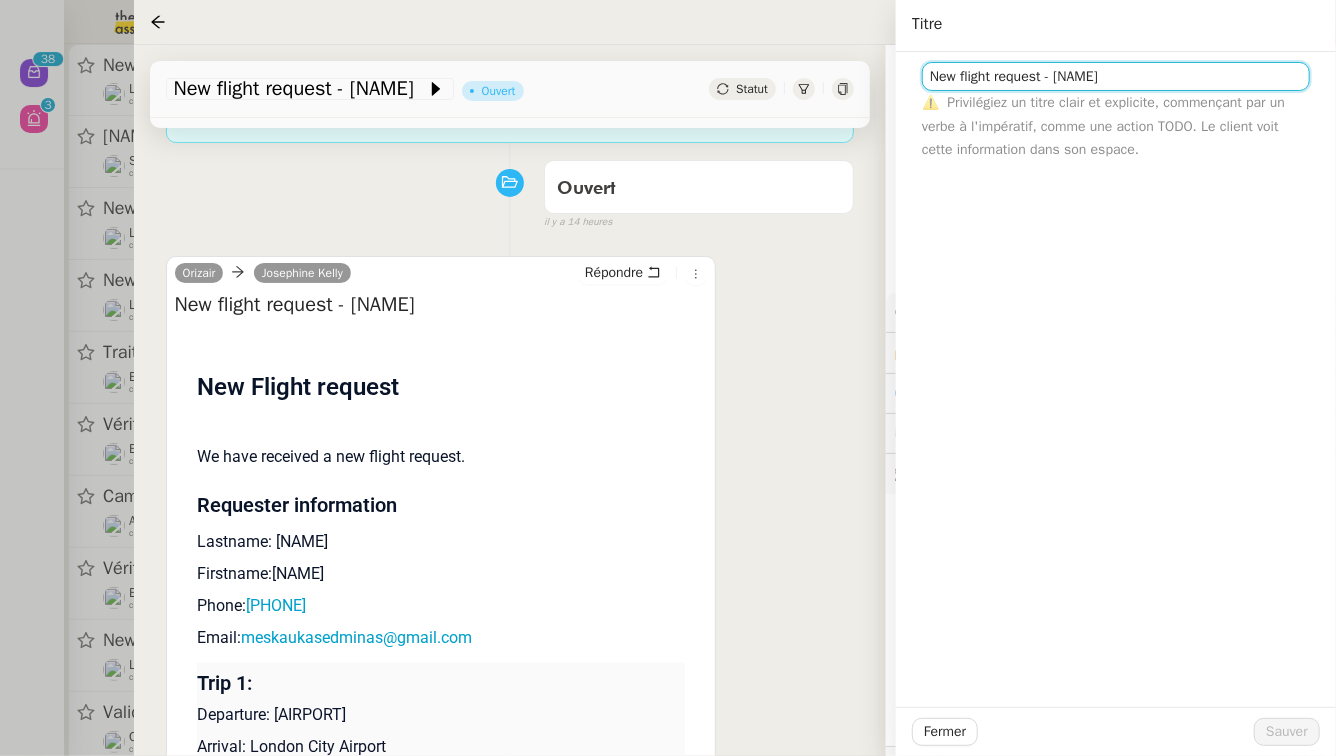 click on "New flight request - Edminas Meškauskas" 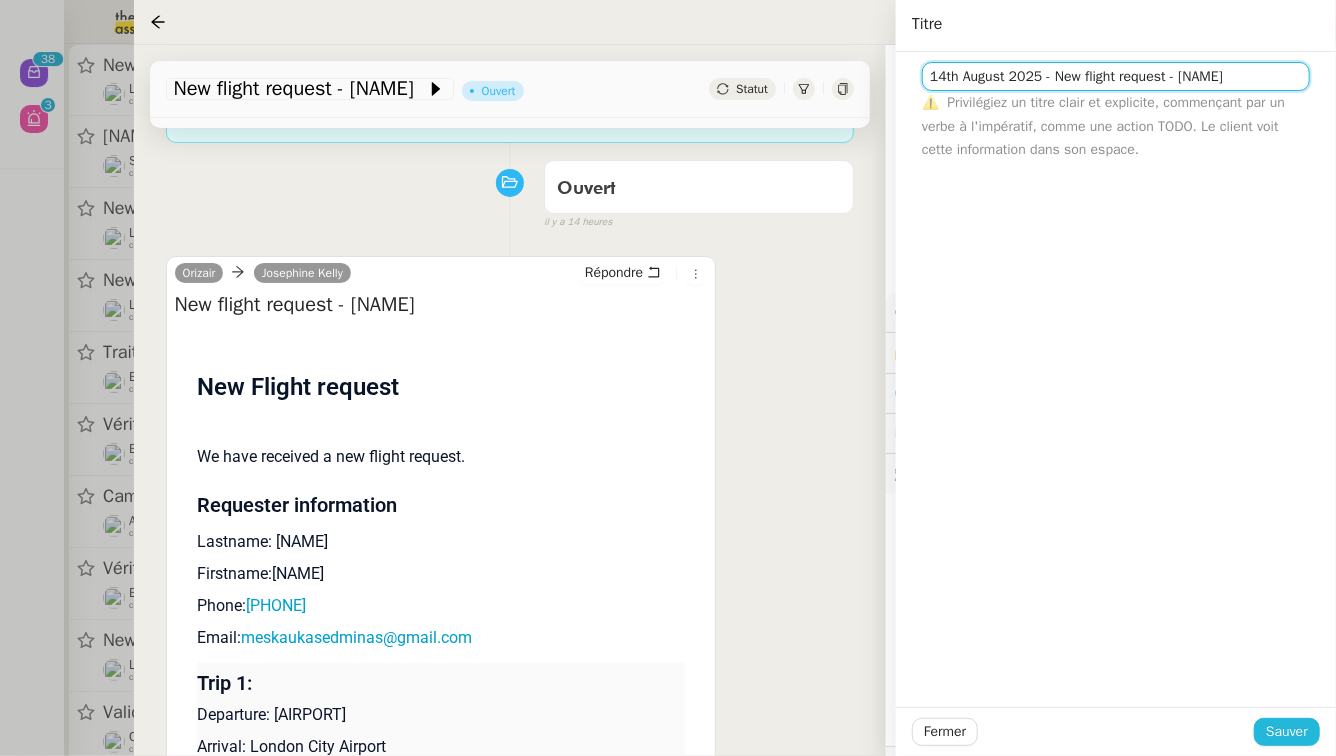 type on "14th August 2025 - New flight request - Edminas Meškauskas" 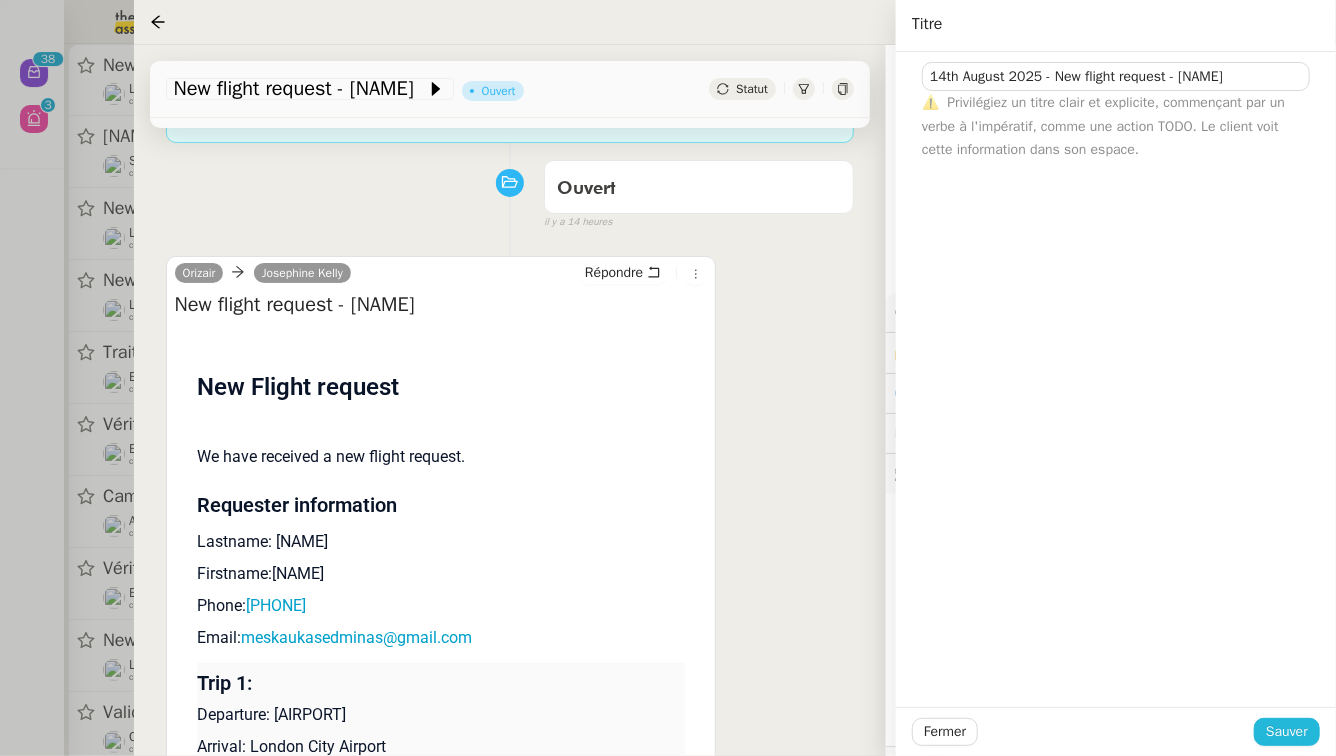 click on "Sauver" 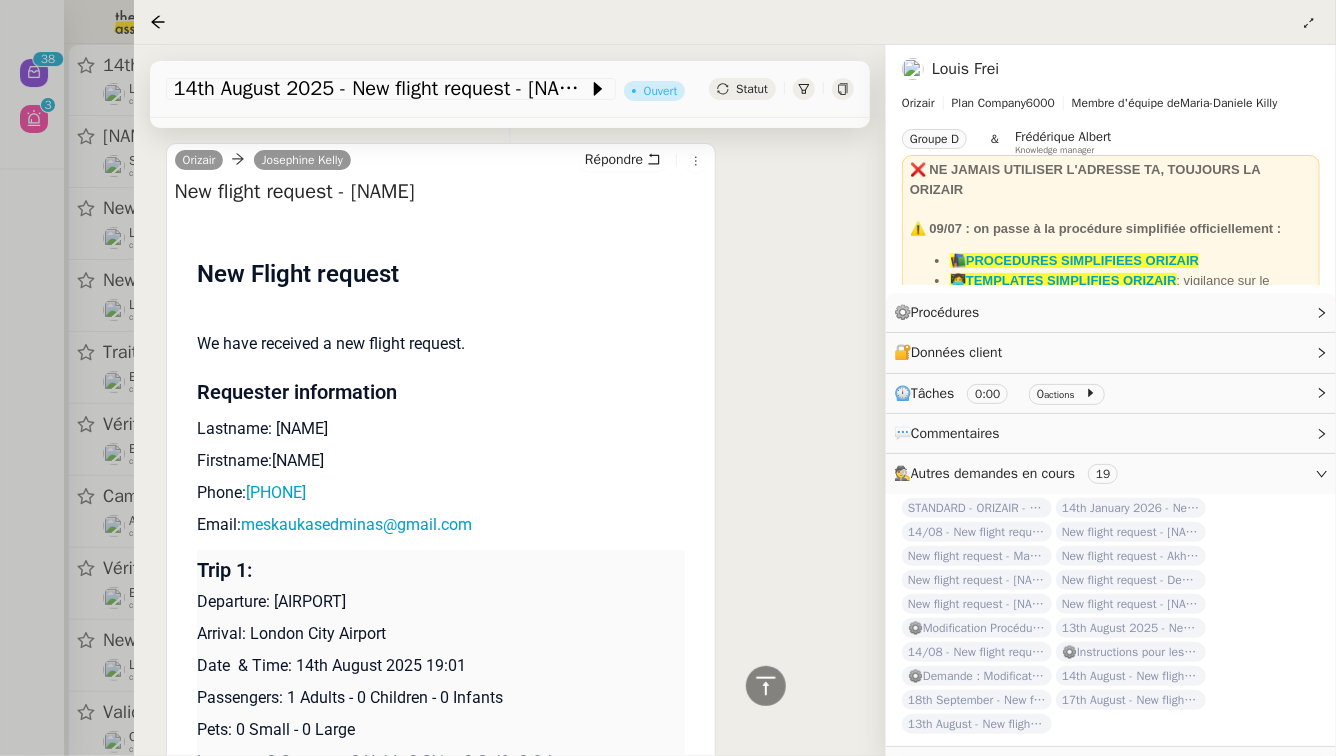 scroll, scrollTop: 246, scrollLeft: 0, axis: vertical 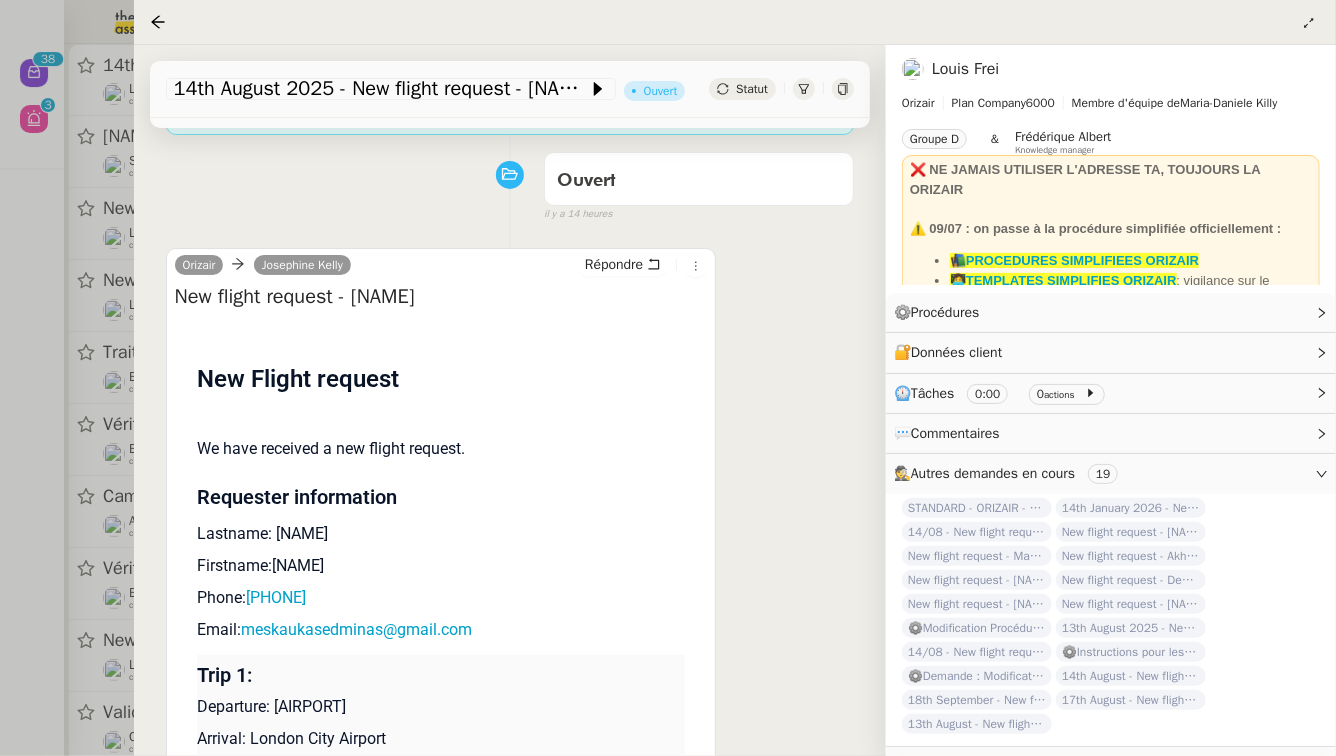 click on "New flight request - Edminas Meškauskas" at bounding box center (441, 297) 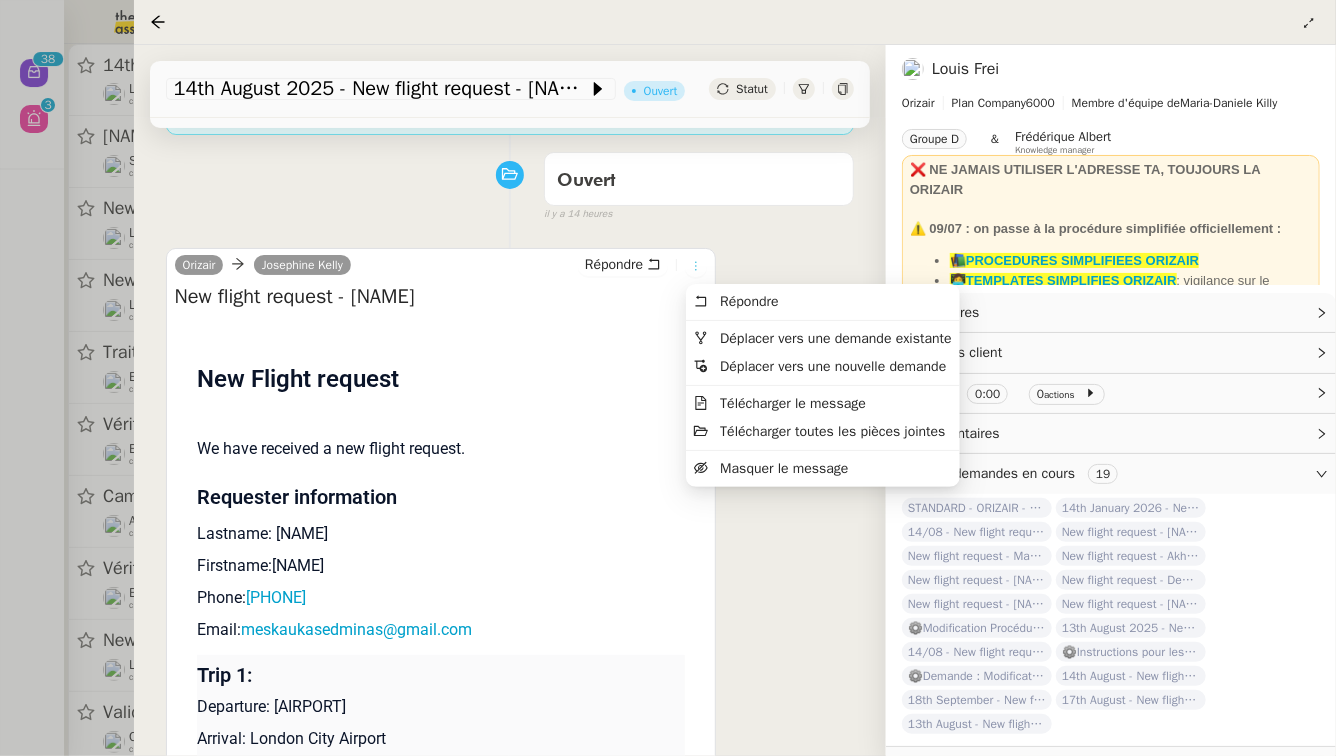 click 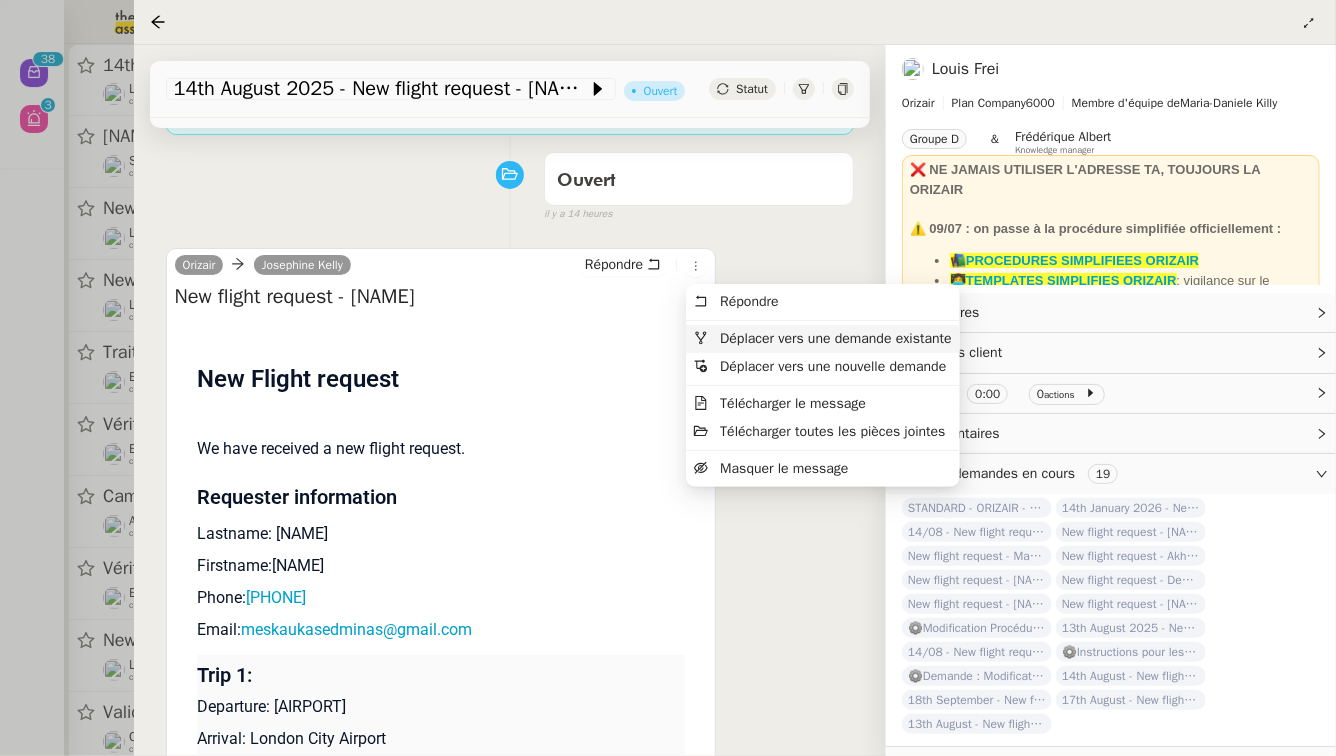 click on "Déplacer vers une demande existante" at bounding box center [823, 339] 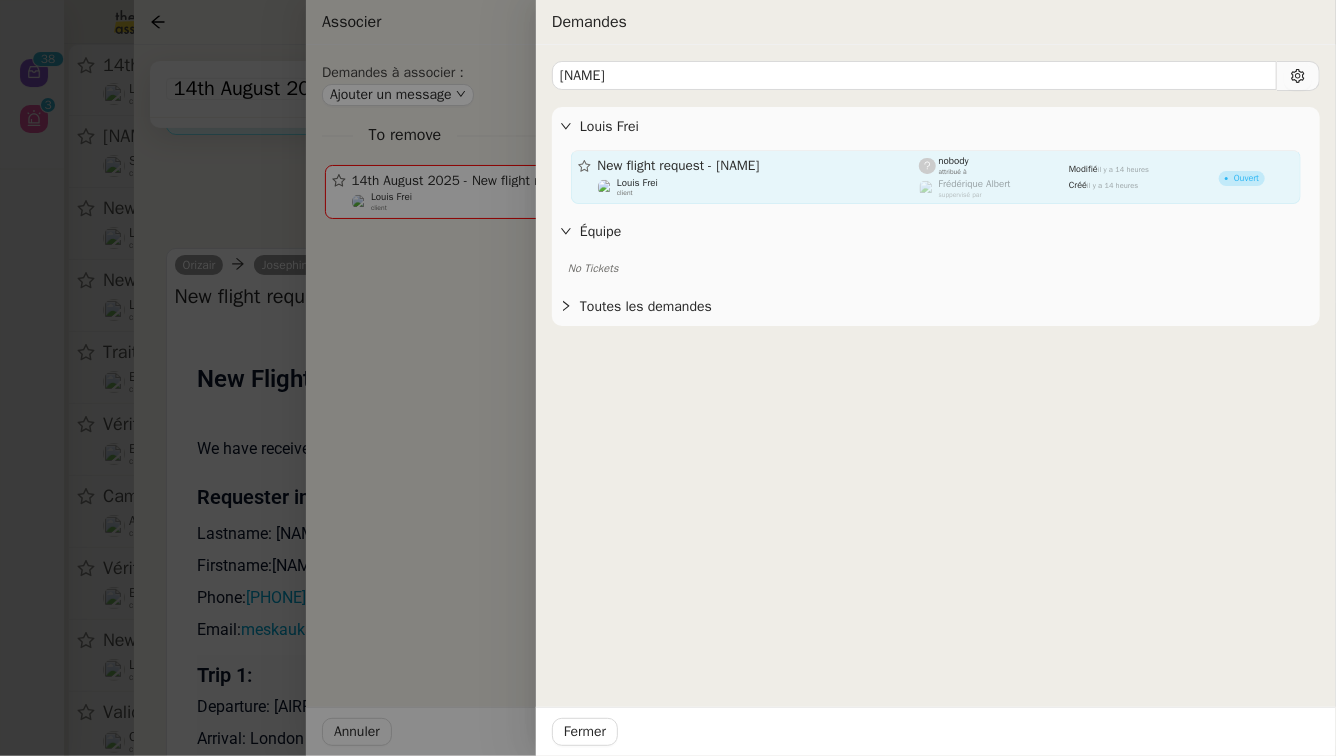 type on "Edminas Meškauskas" 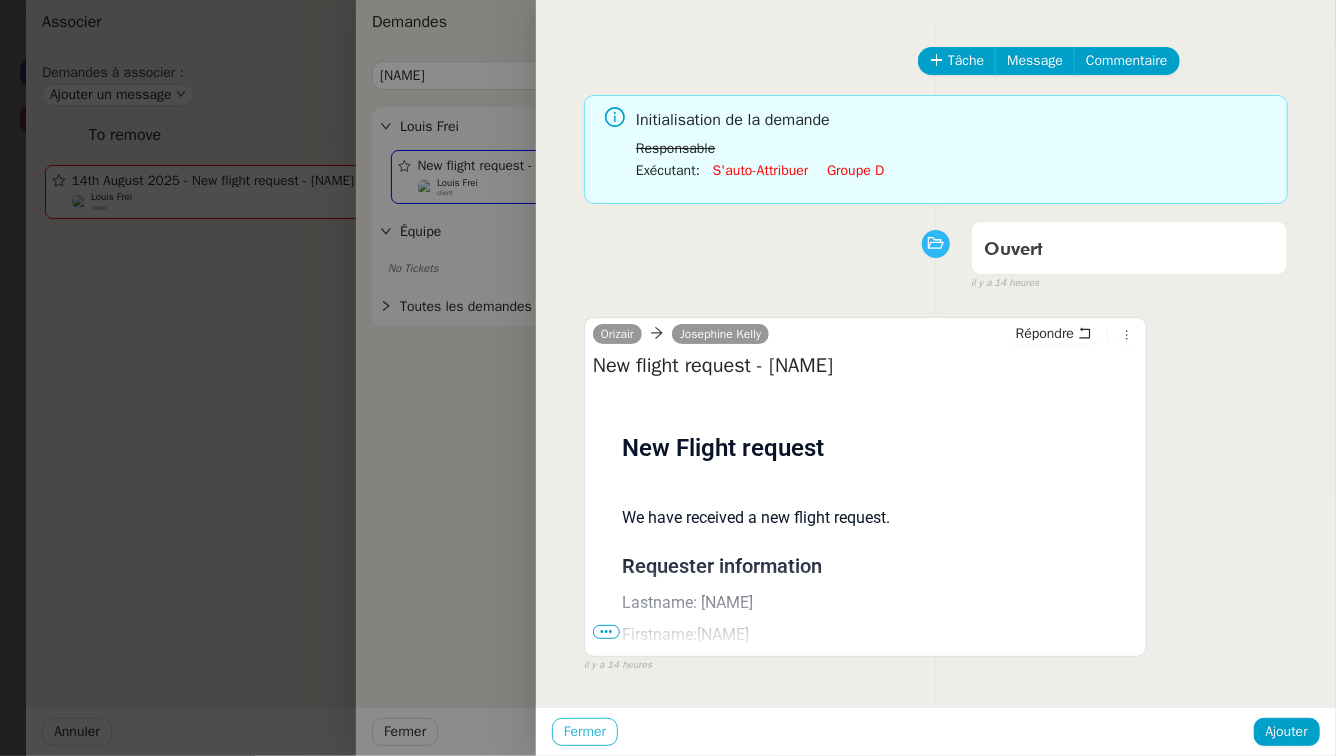 scroll, scrollTop: 95, scrollLeft: 0, axis: vertical 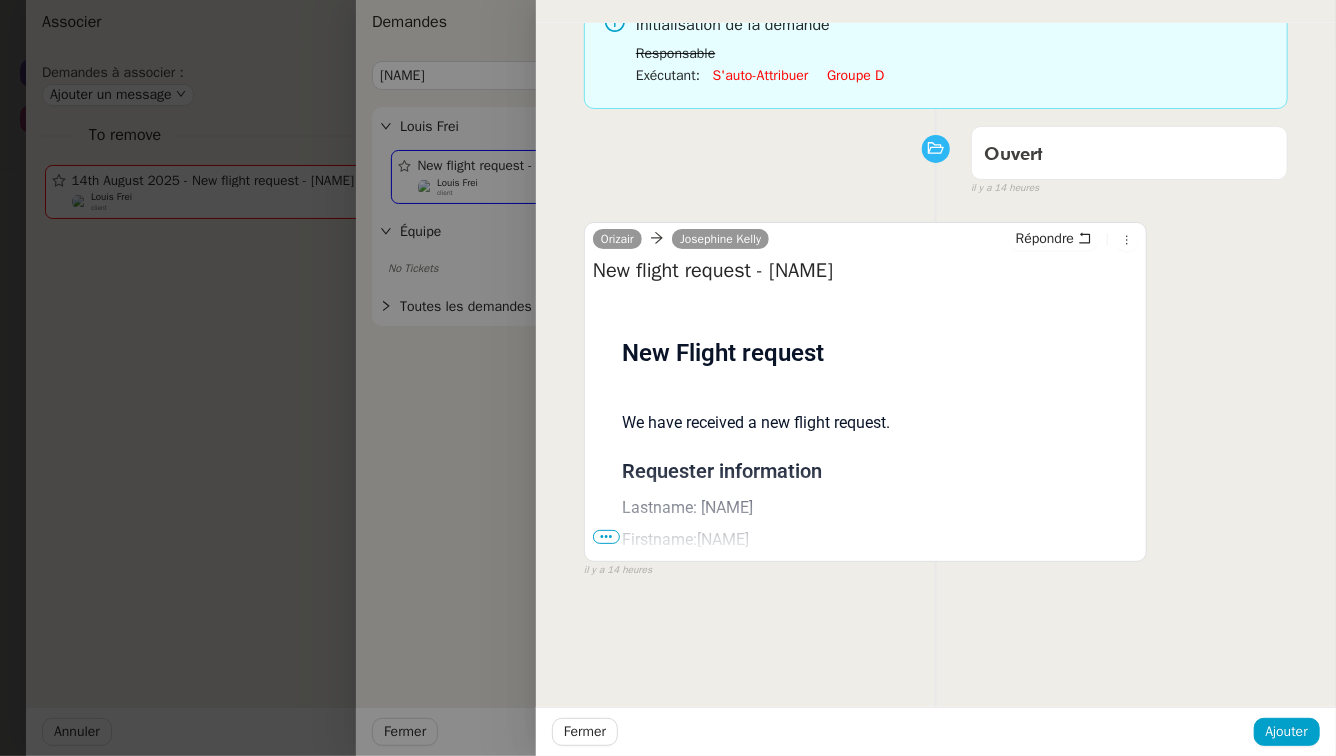 click on "•••" at bounding box center [606, 537] 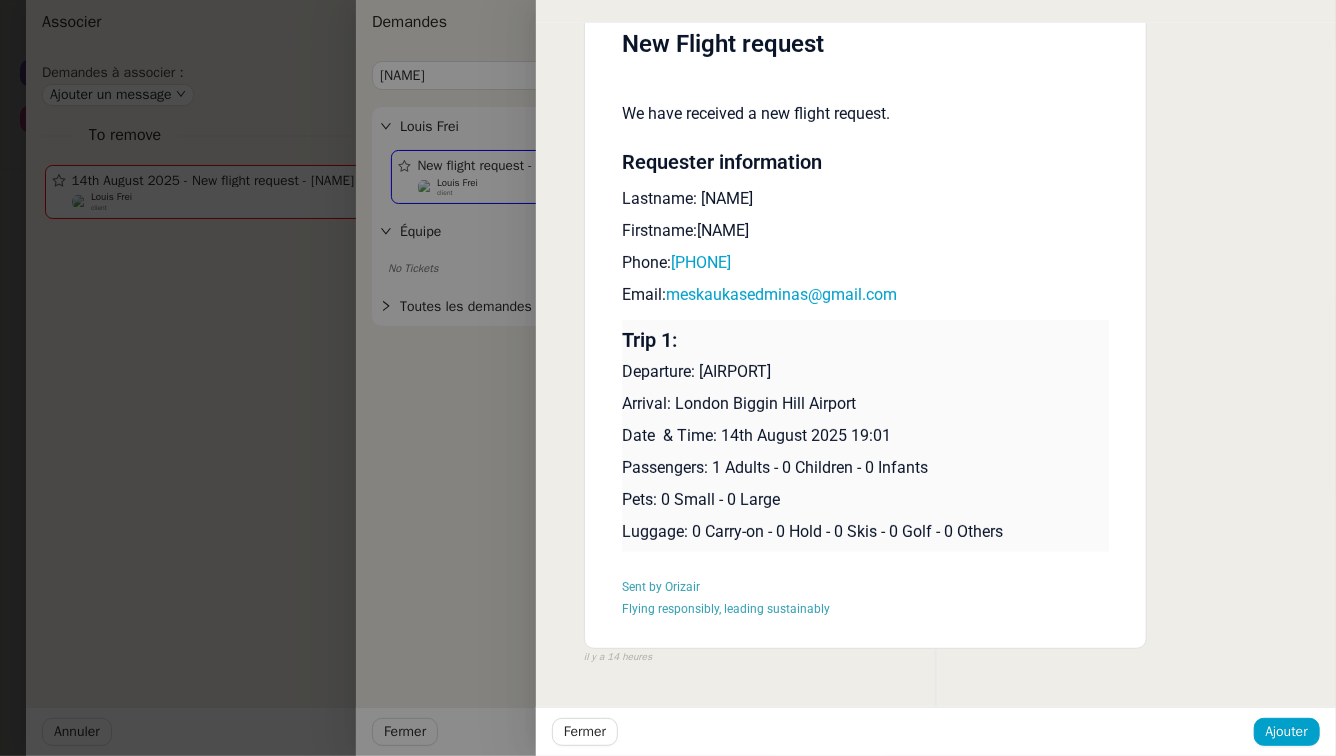 scroll, scrollTop: 426, scrollLeft: 0, axis: vertical 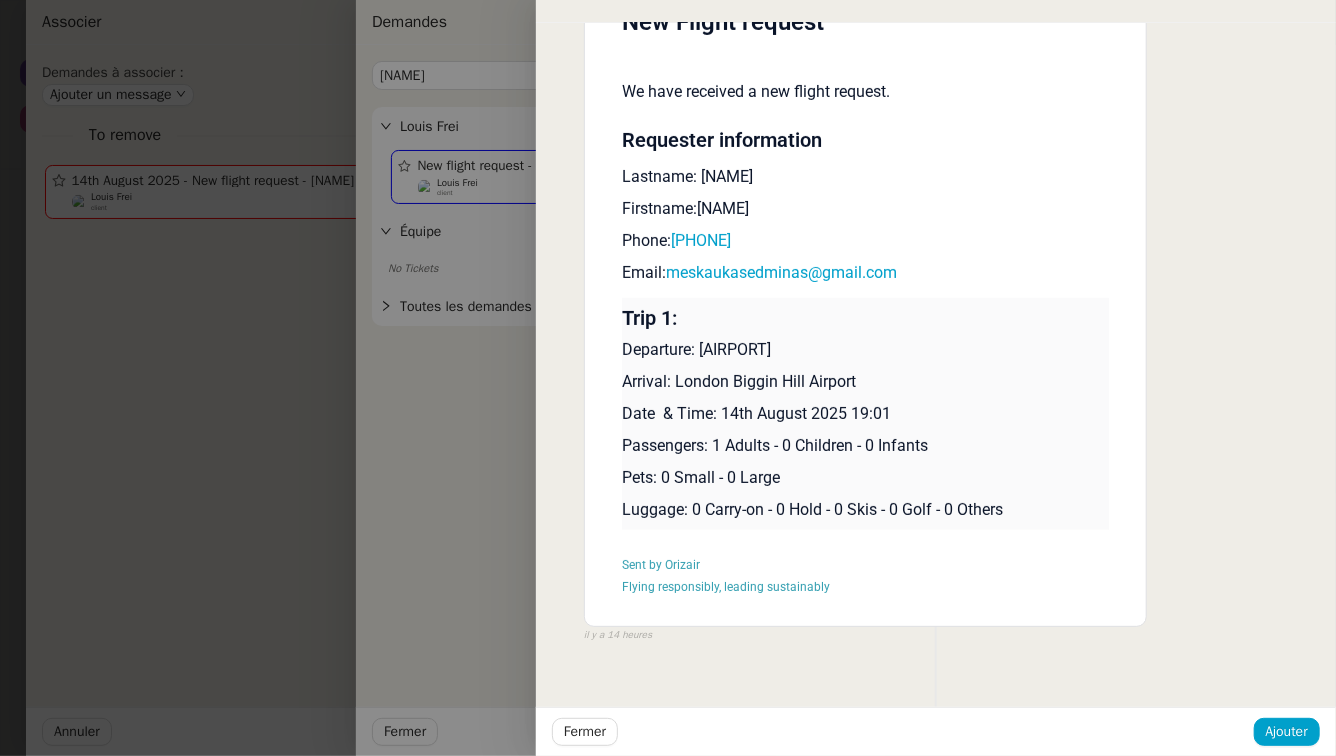 click at bounding box center [668, 378] 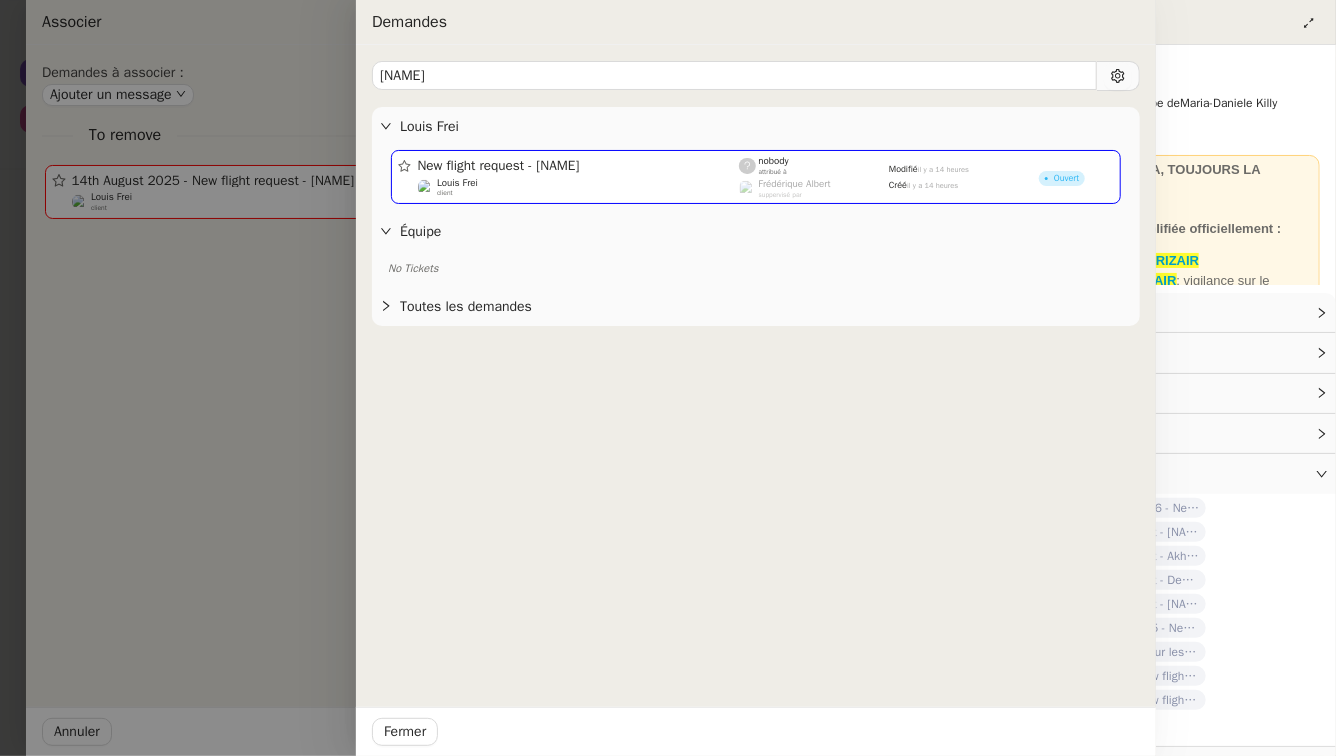 click at bounding box center [668, 378] 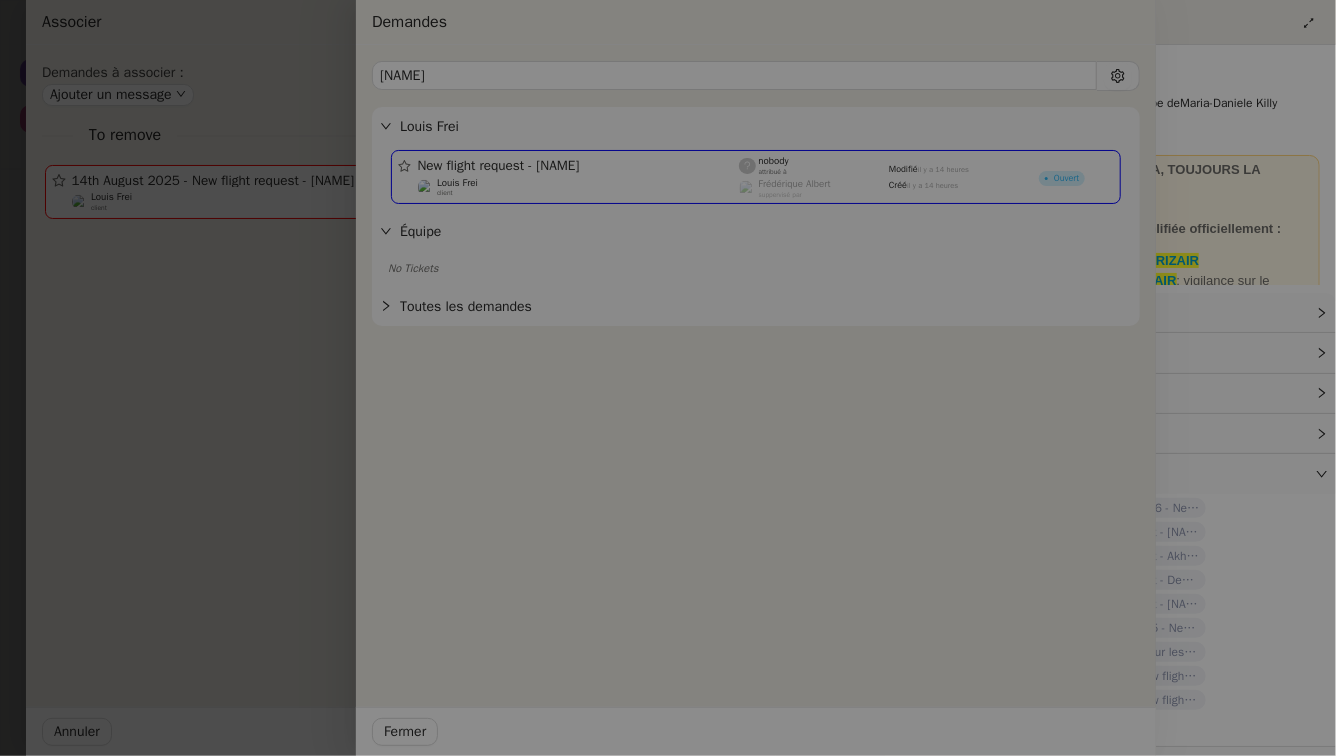 click at bounding box center [488, 378] 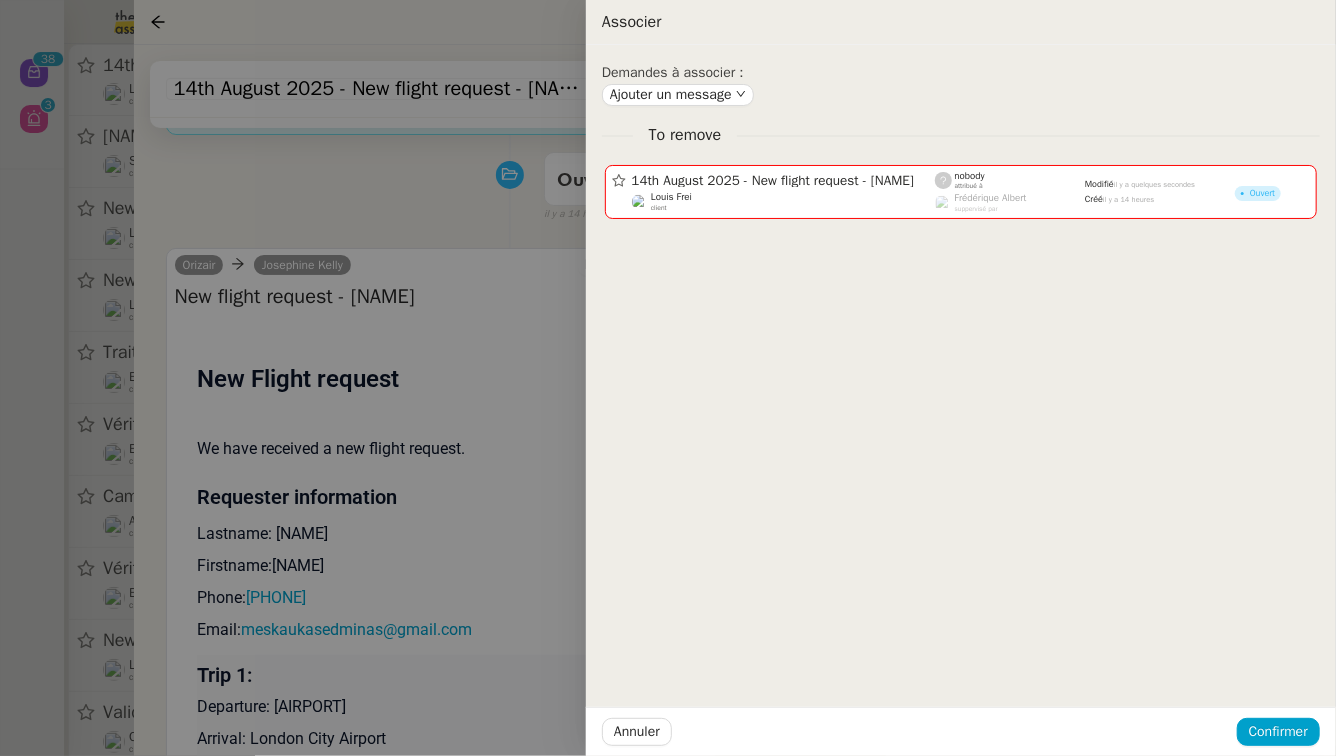 click at bounding box center (668, 378) 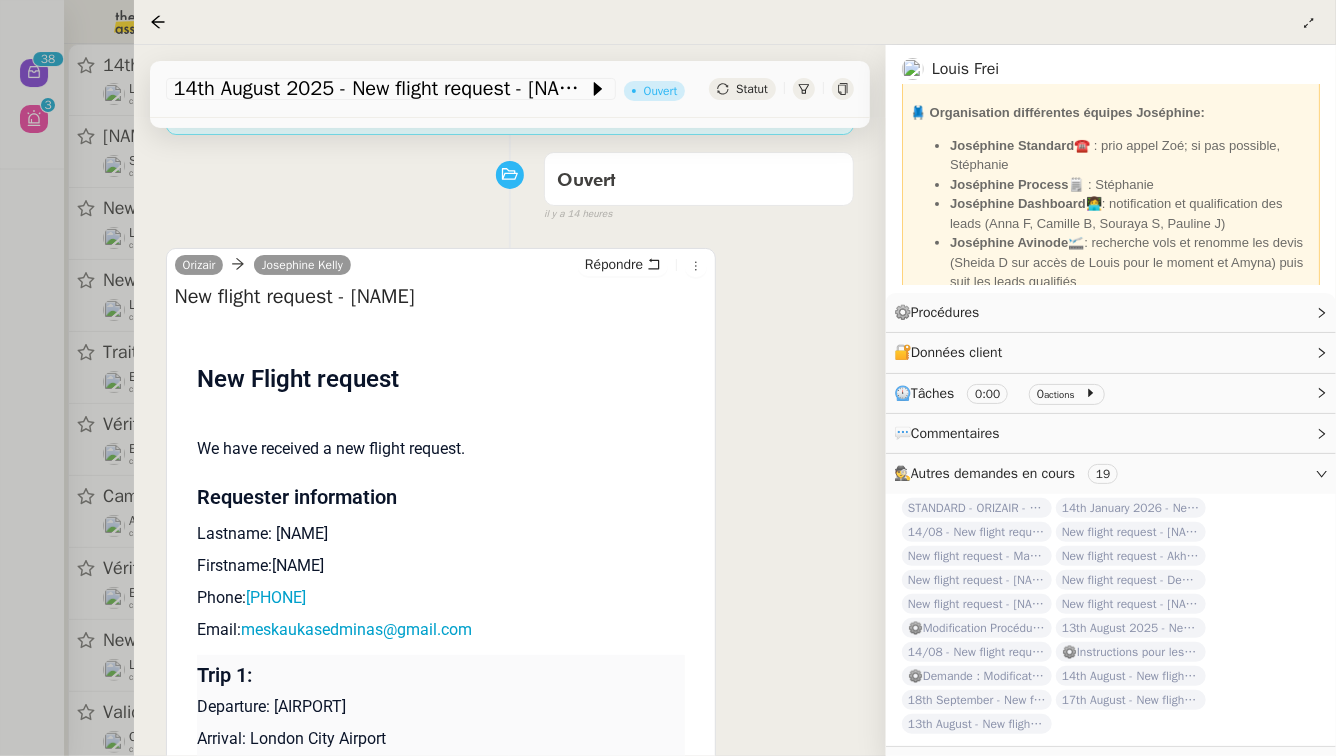 scroll, scrollTop: 320, scrollLeft: 0, axis: vertical 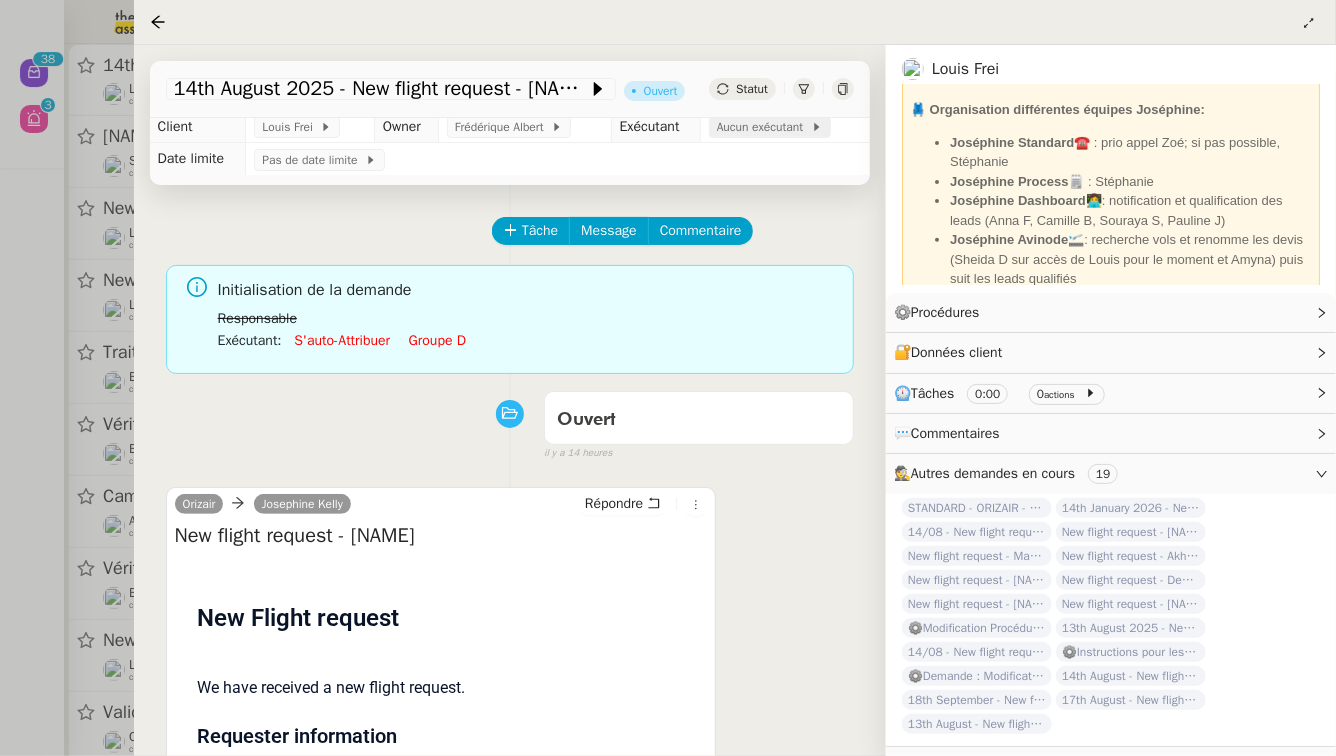 click on "Aucun exécutant" 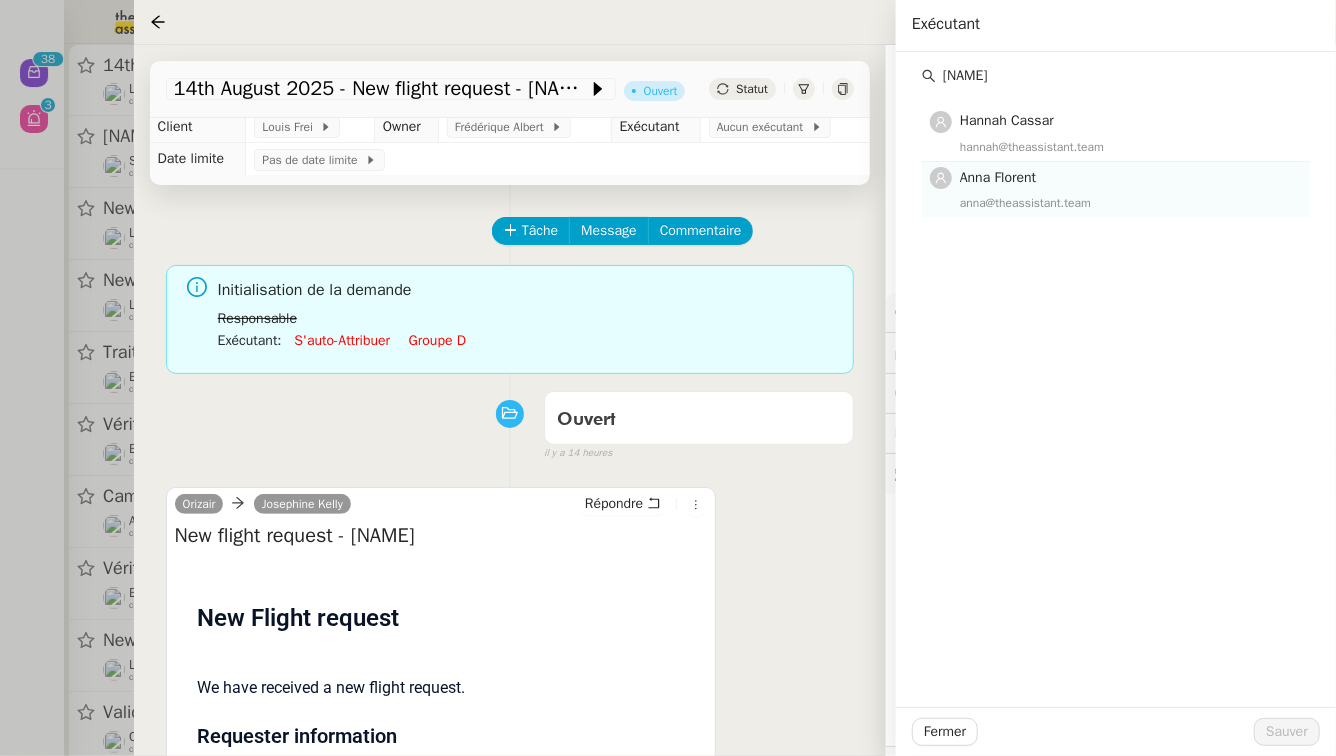 type on "anna" 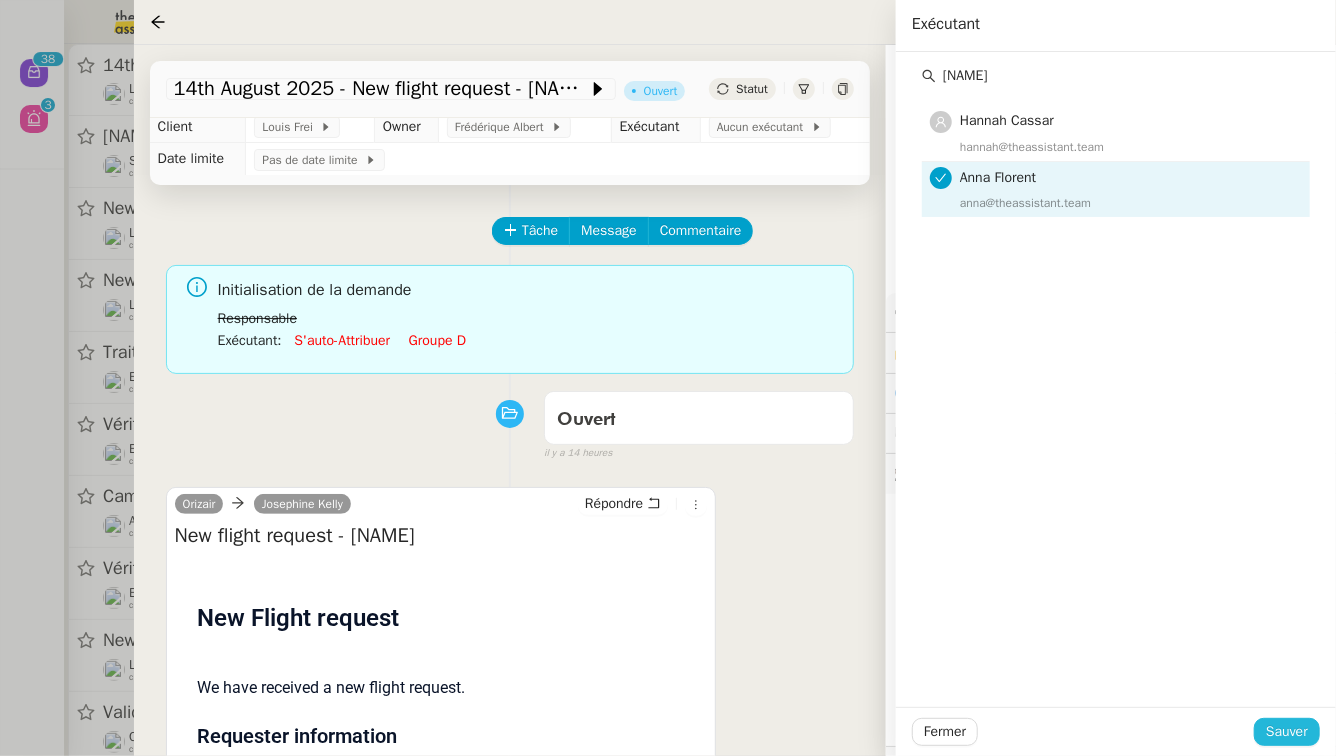 click on "Sauver" 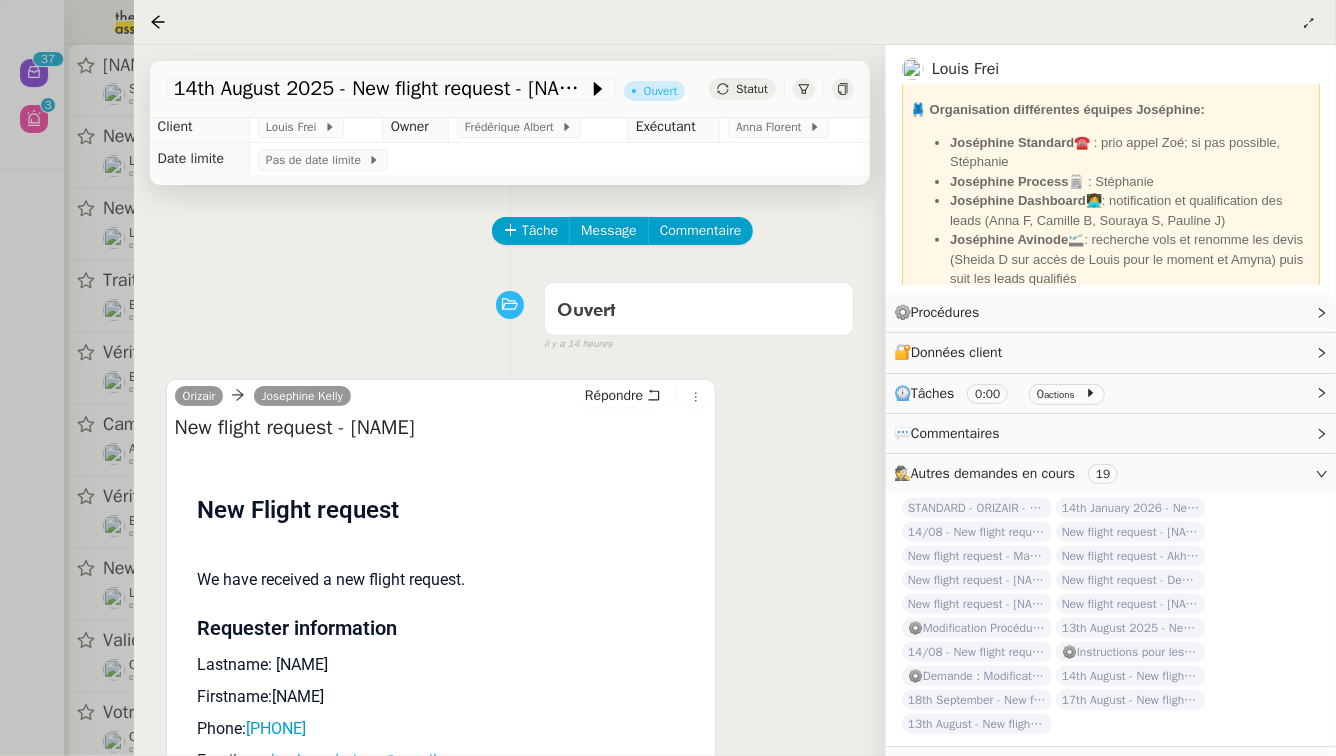 click at bounding box center [668, 378] 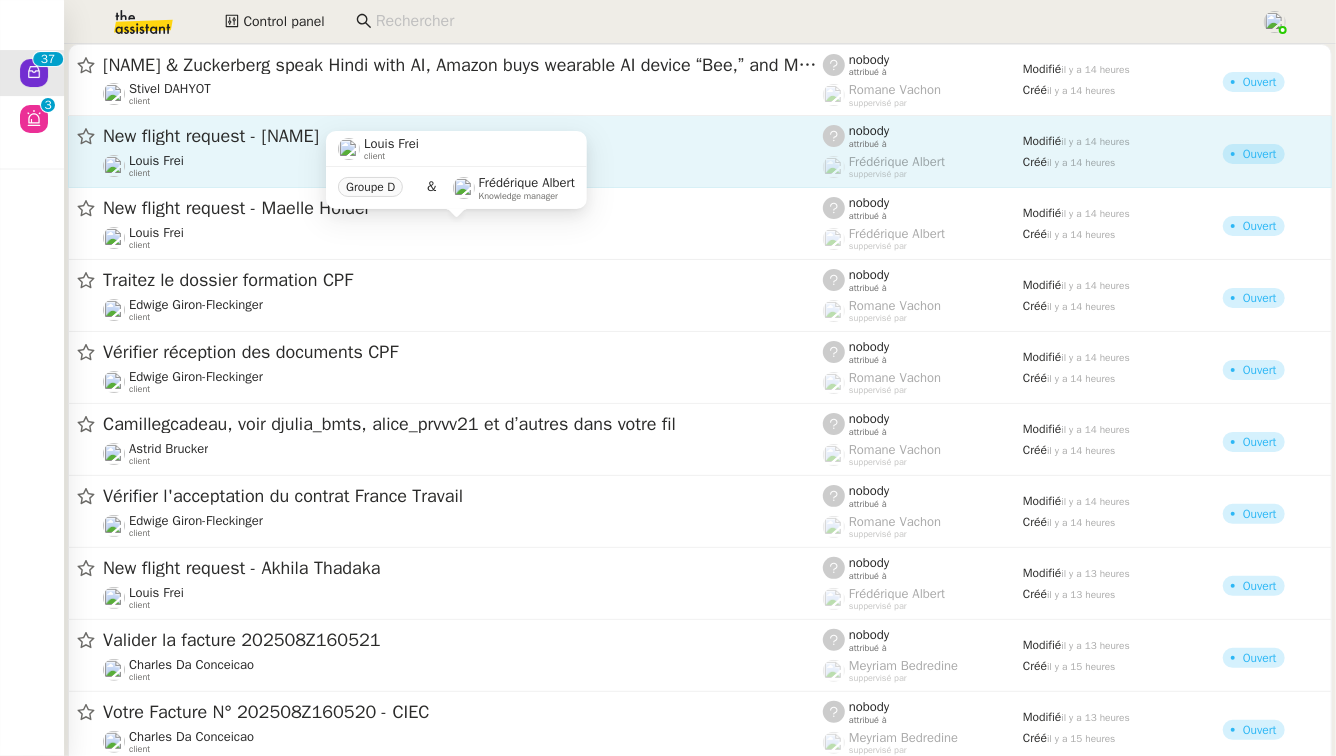click on "New flight request - Edminas Meškauskas" 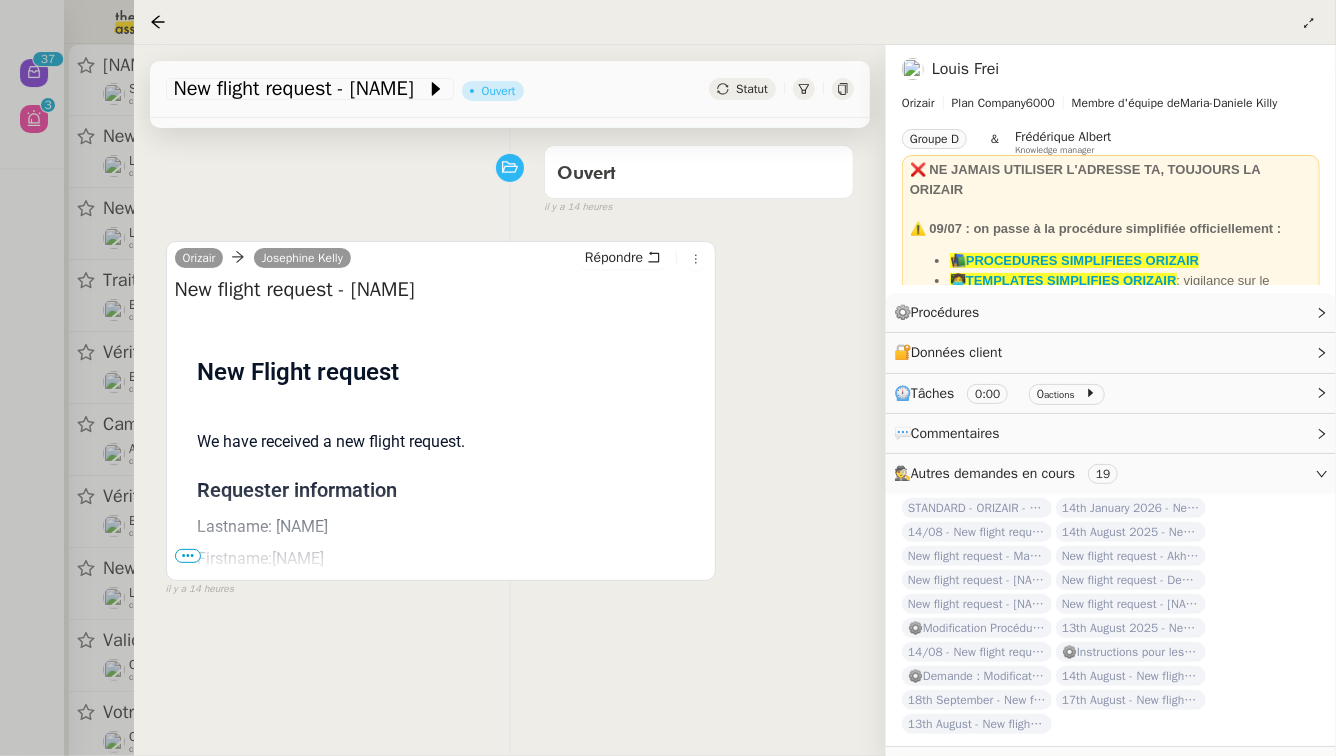 scroll, scrollTop: 256, scrollLeft: 0, axis: vertical 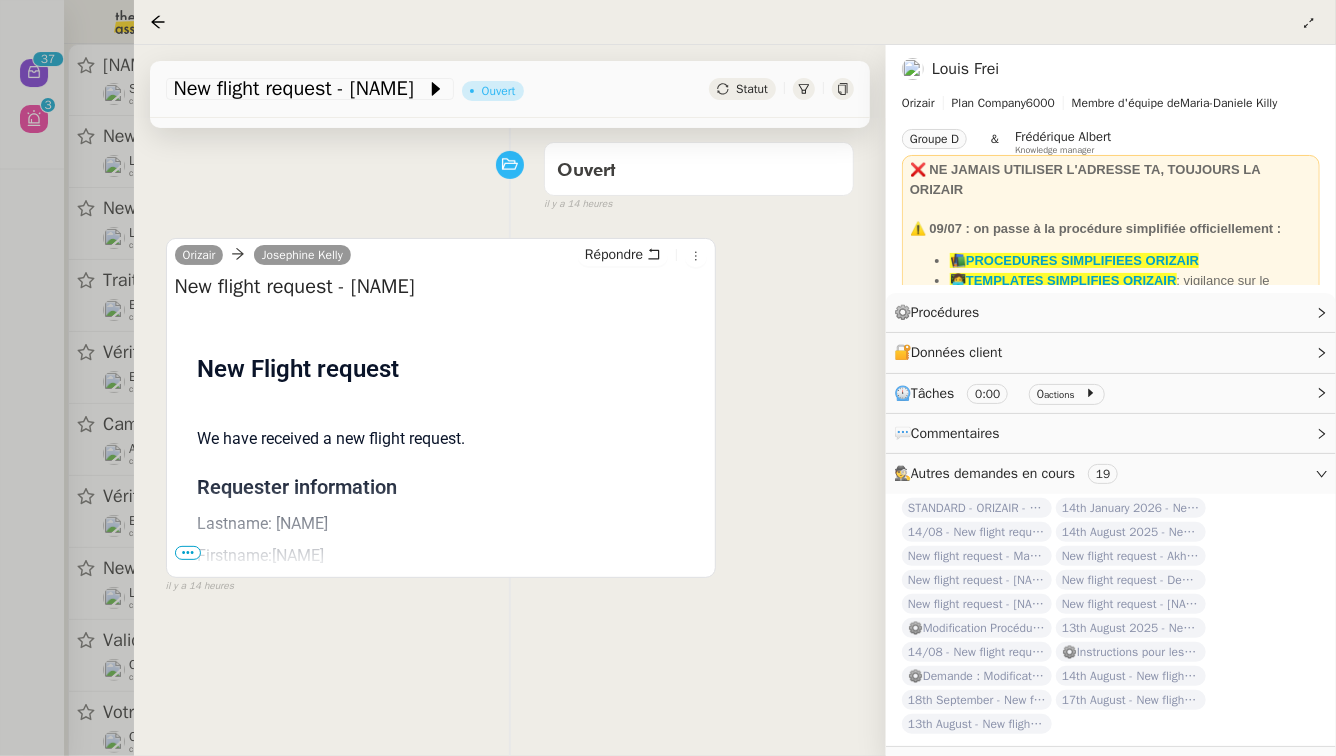 click on "•••" at bounding box center [188, 553] 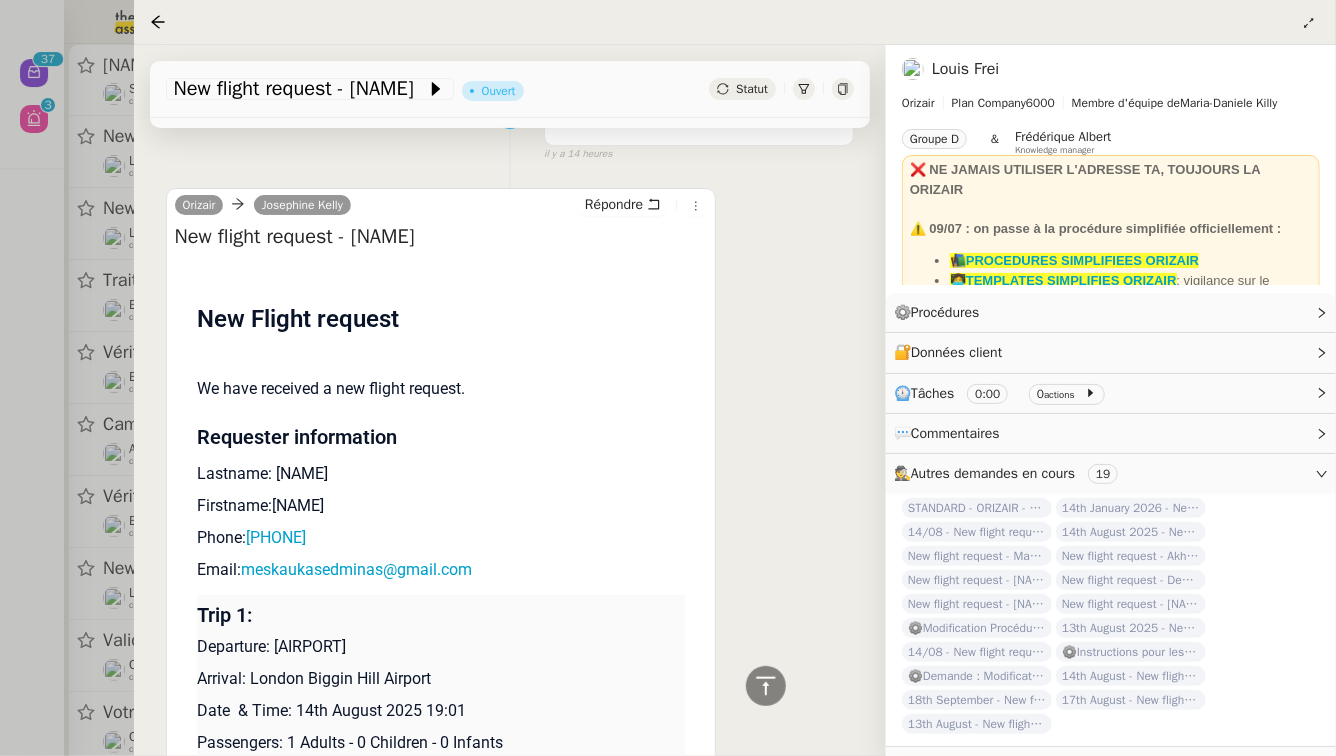 scroll, scrollTop: 300, scrollLeft: 0, axis: vertical 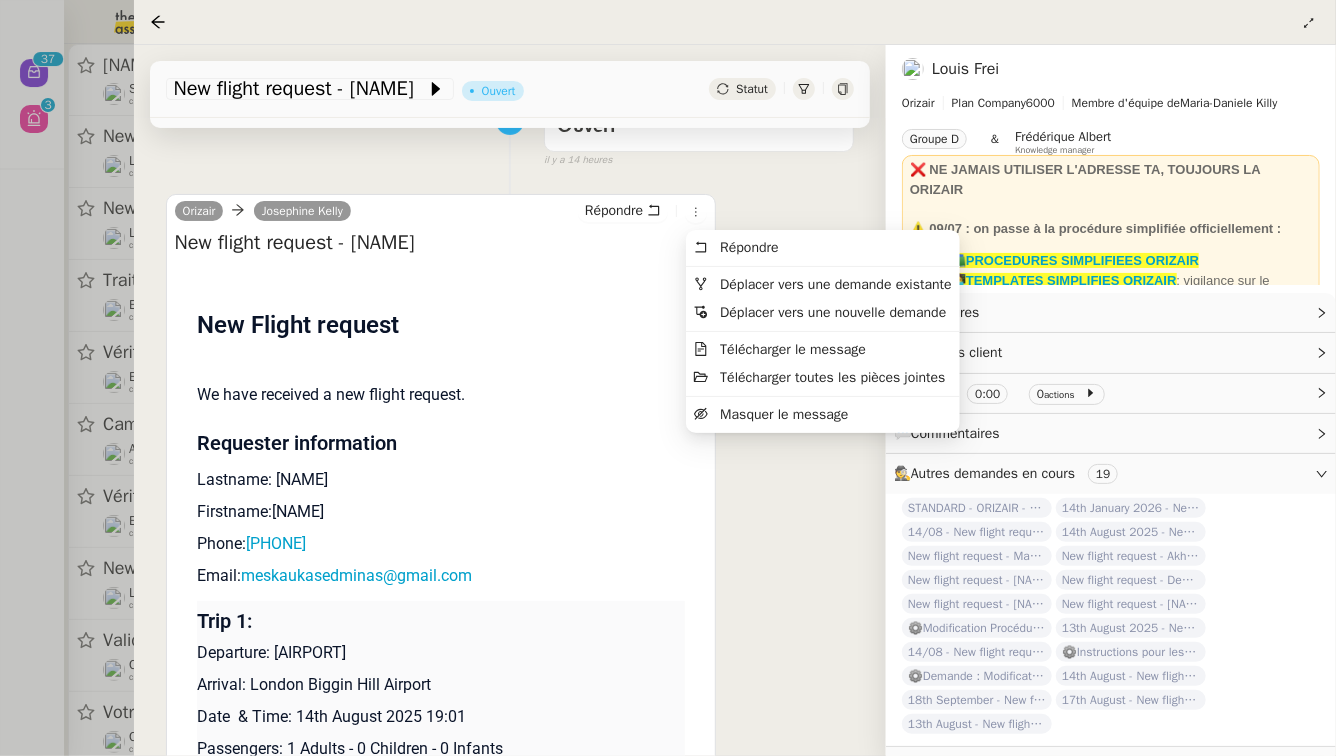 click on "New flight request - Edminas Meškauskas" at bounding box center [441, 243] 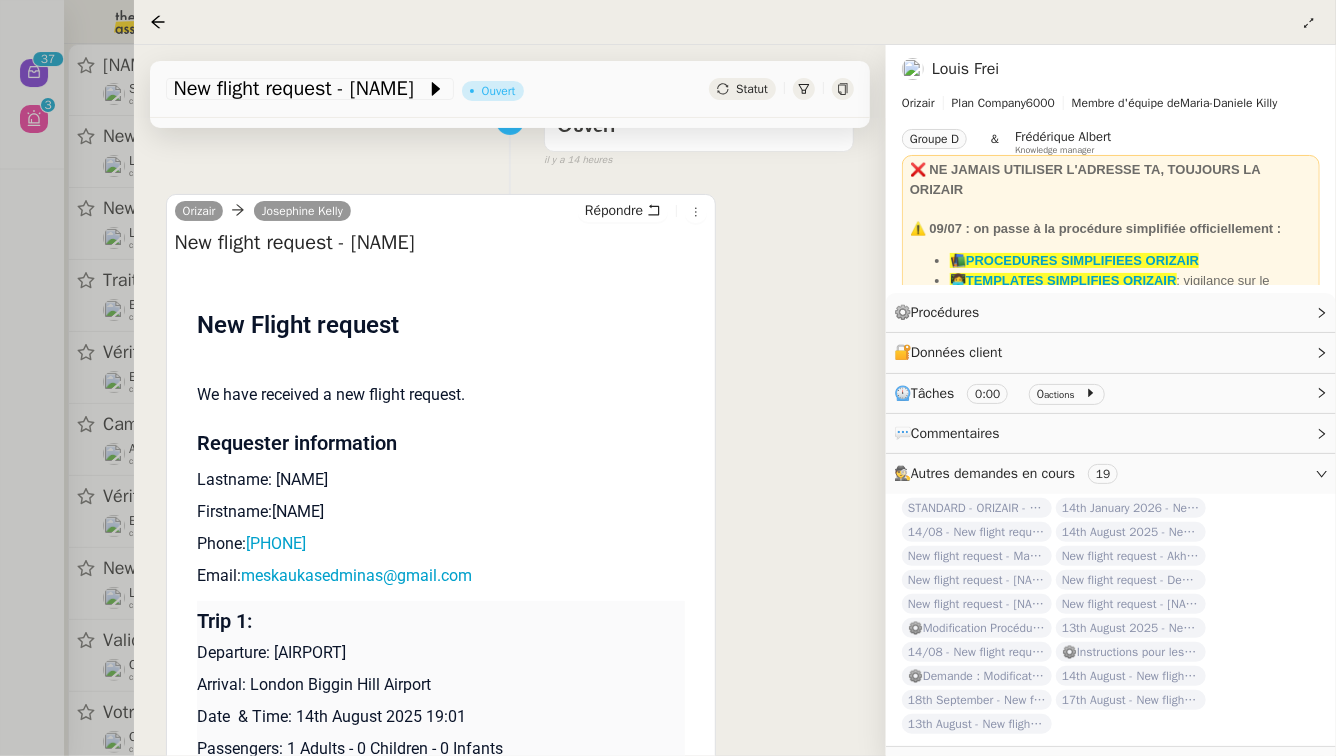 click on "New flight request - Edminas Meškauskas" at bounding box center [441, 243] 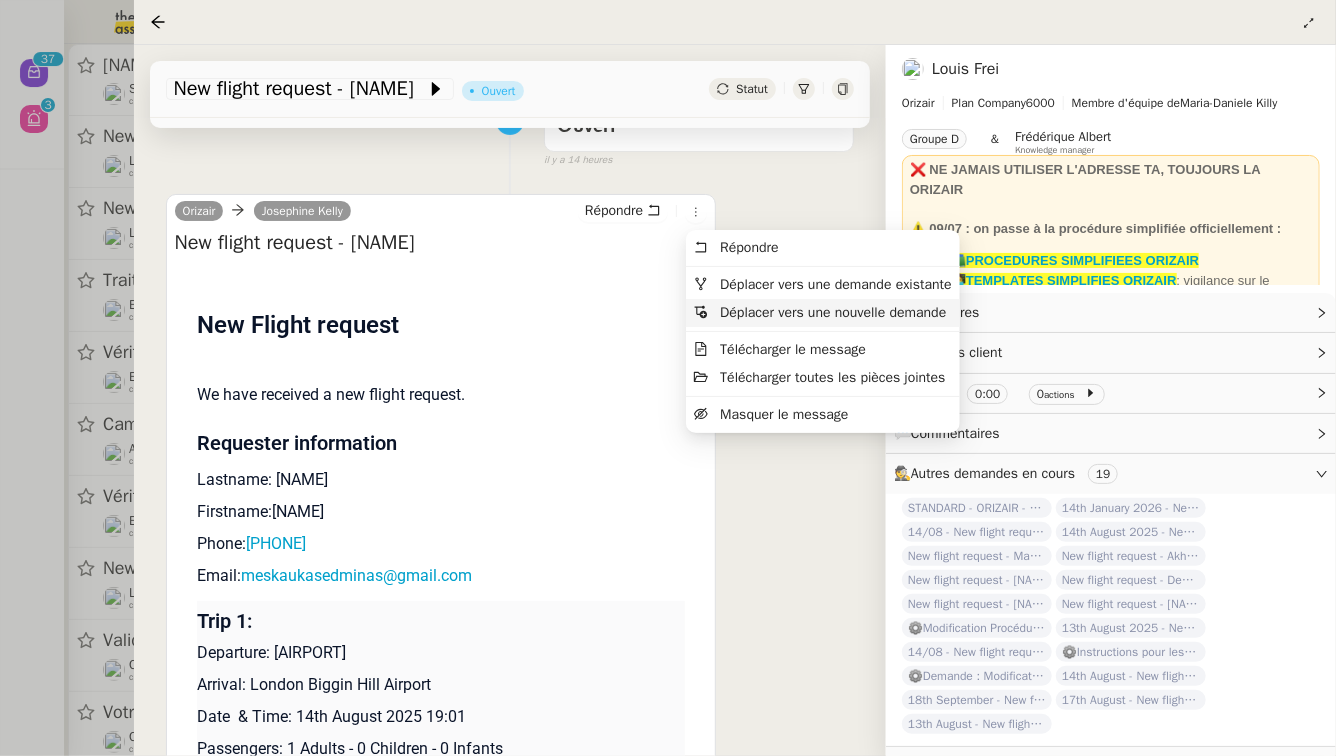 click on "Déplacer vers une nouvelle demande" at bounding box center [833, 312] 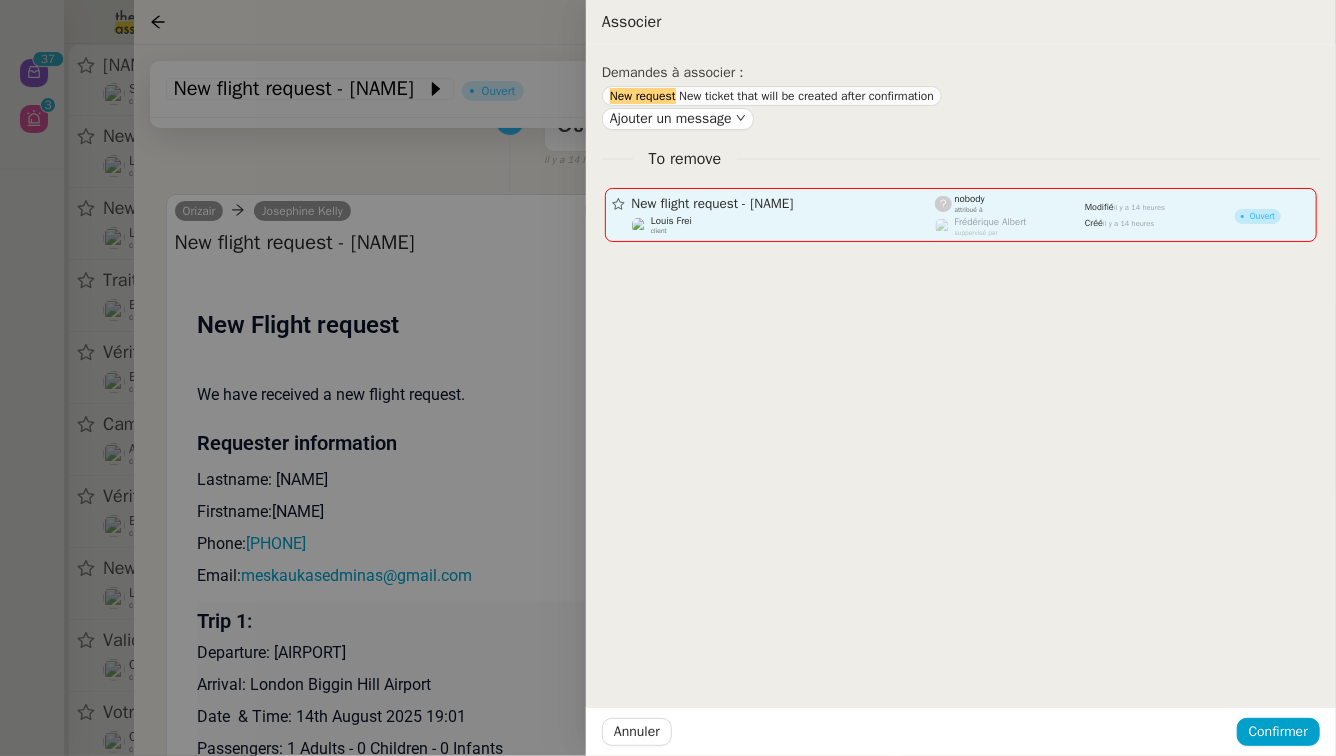 click on "New flight request - Edminas Meškauskas" at bounding box center [784, 204] 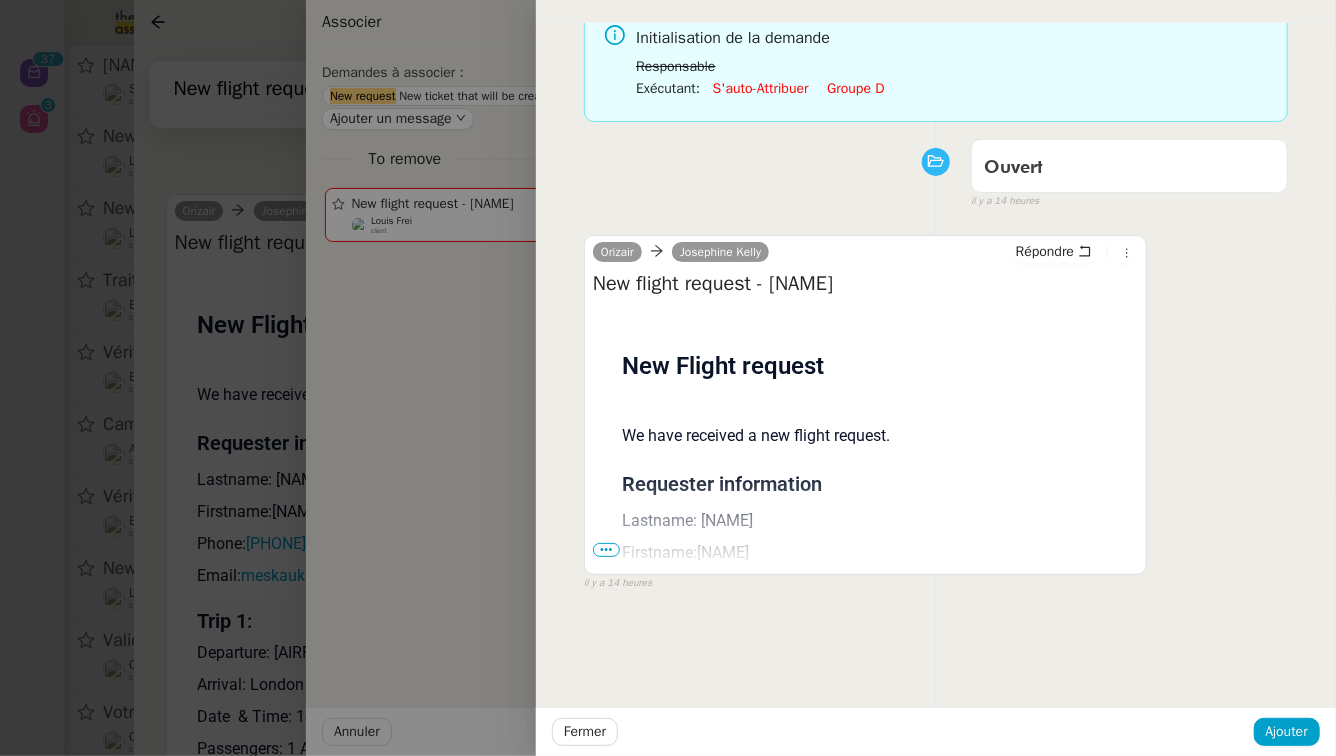 scroll, scrollTop: 0, scrollLeft: 0, axis: both 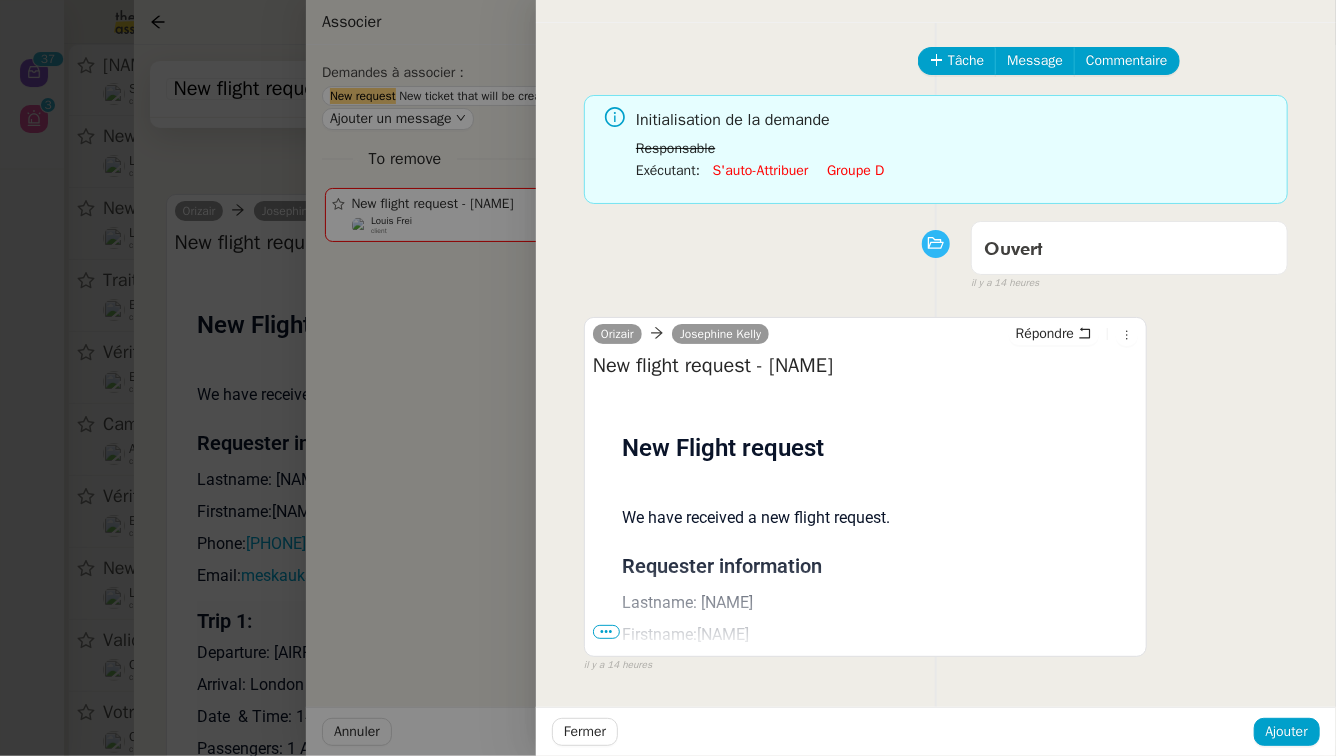 click at bounding box center [668, 378] 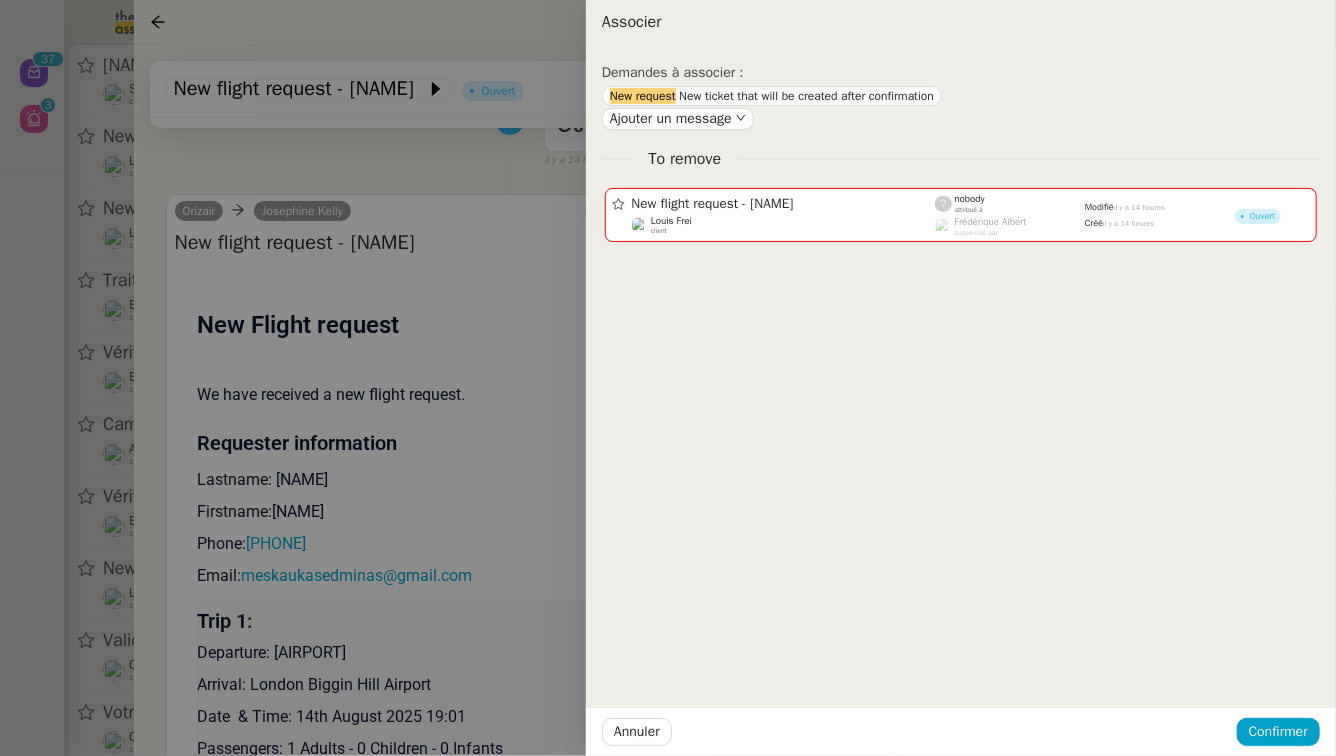 click at bounding box center [668, 378] 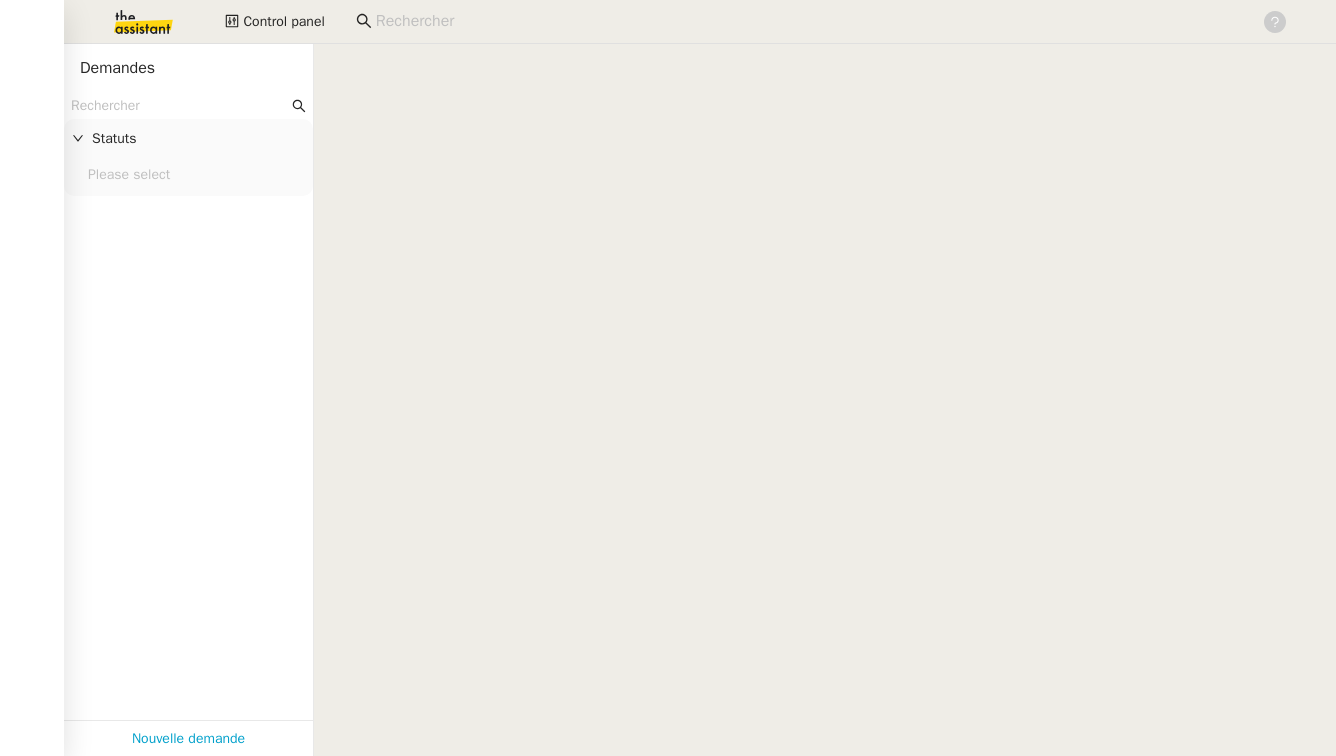 scroll, scrollTop: 0, scrollLeft: 0, axis: both 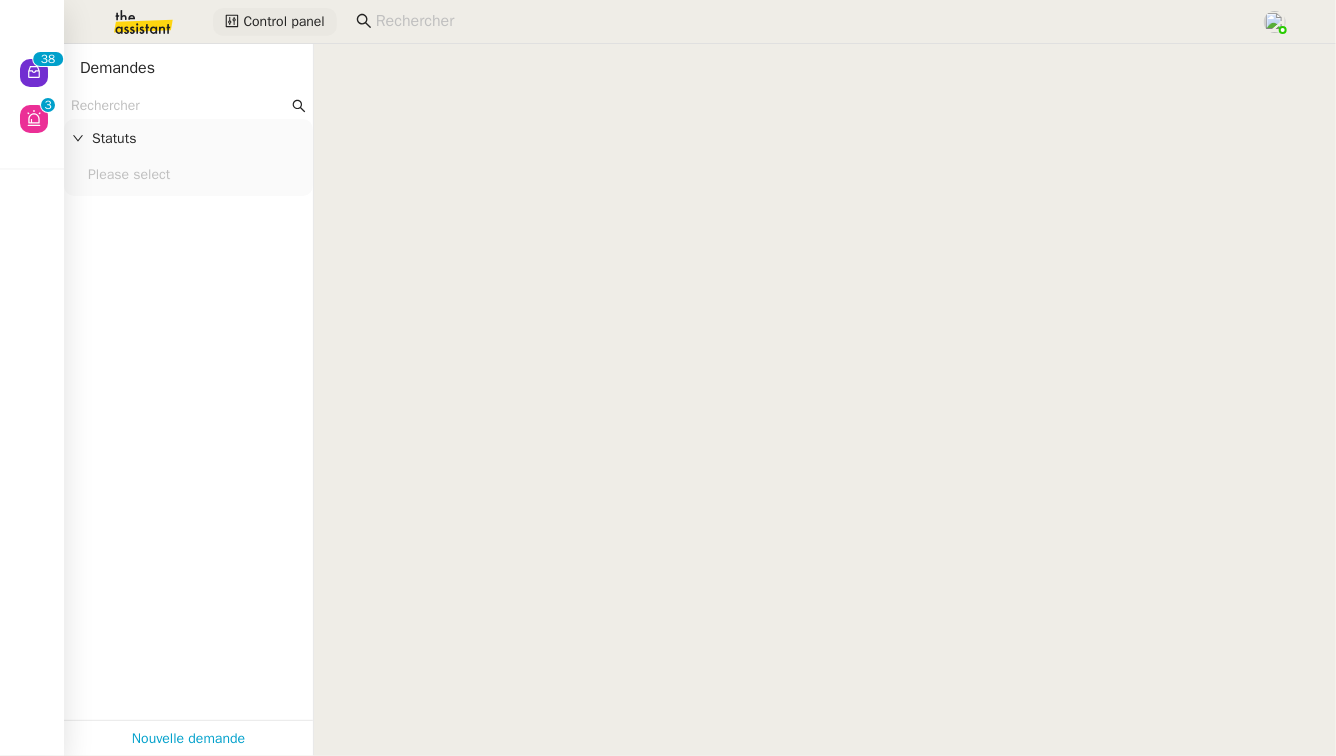click on "Control panel" 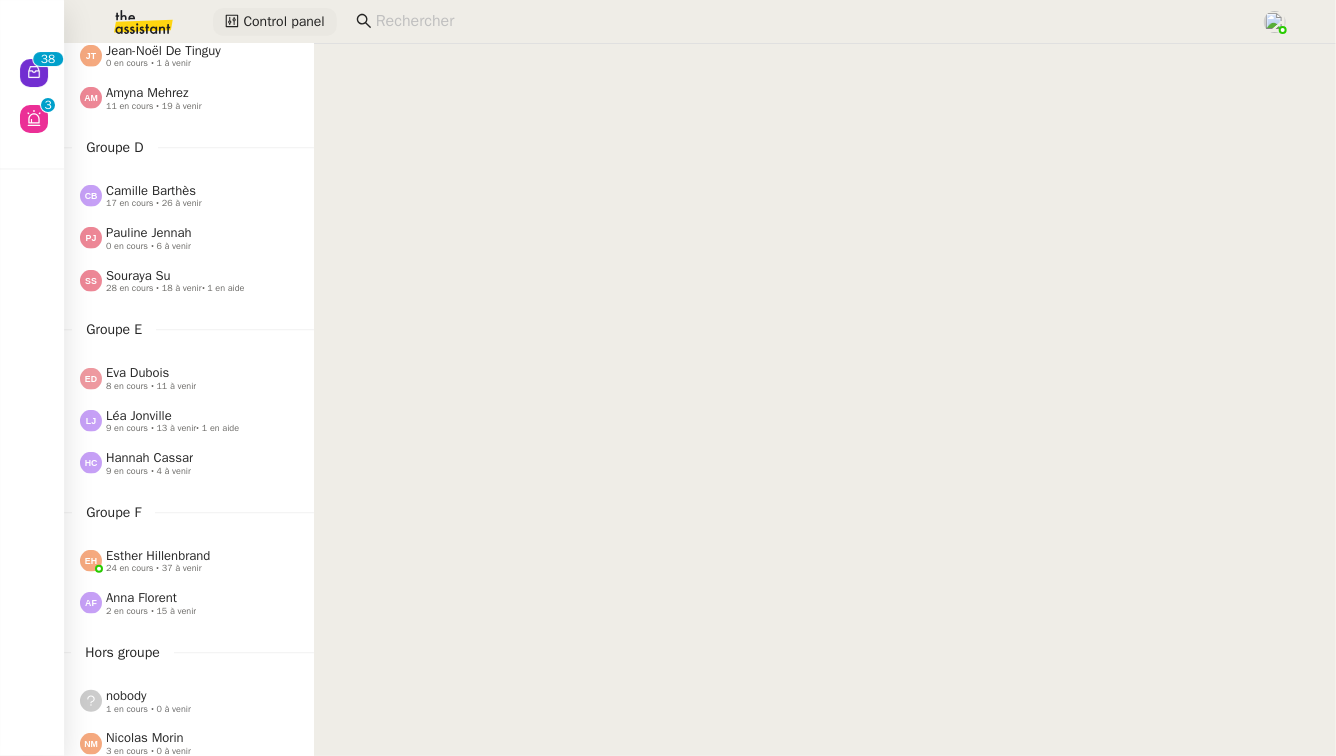 scroll, scrollTop: 524, scrollLeft: 0, axis: vertical 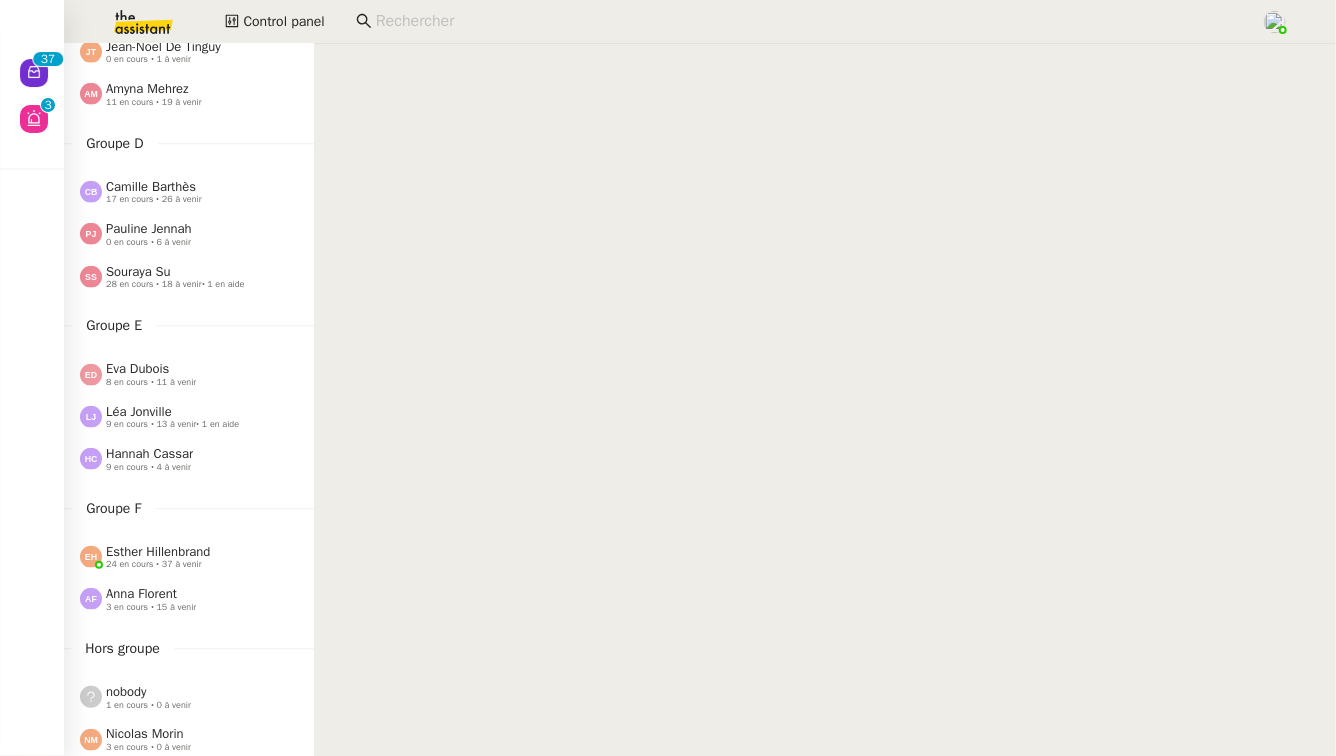 click on "3 en cours • 15 à venir" 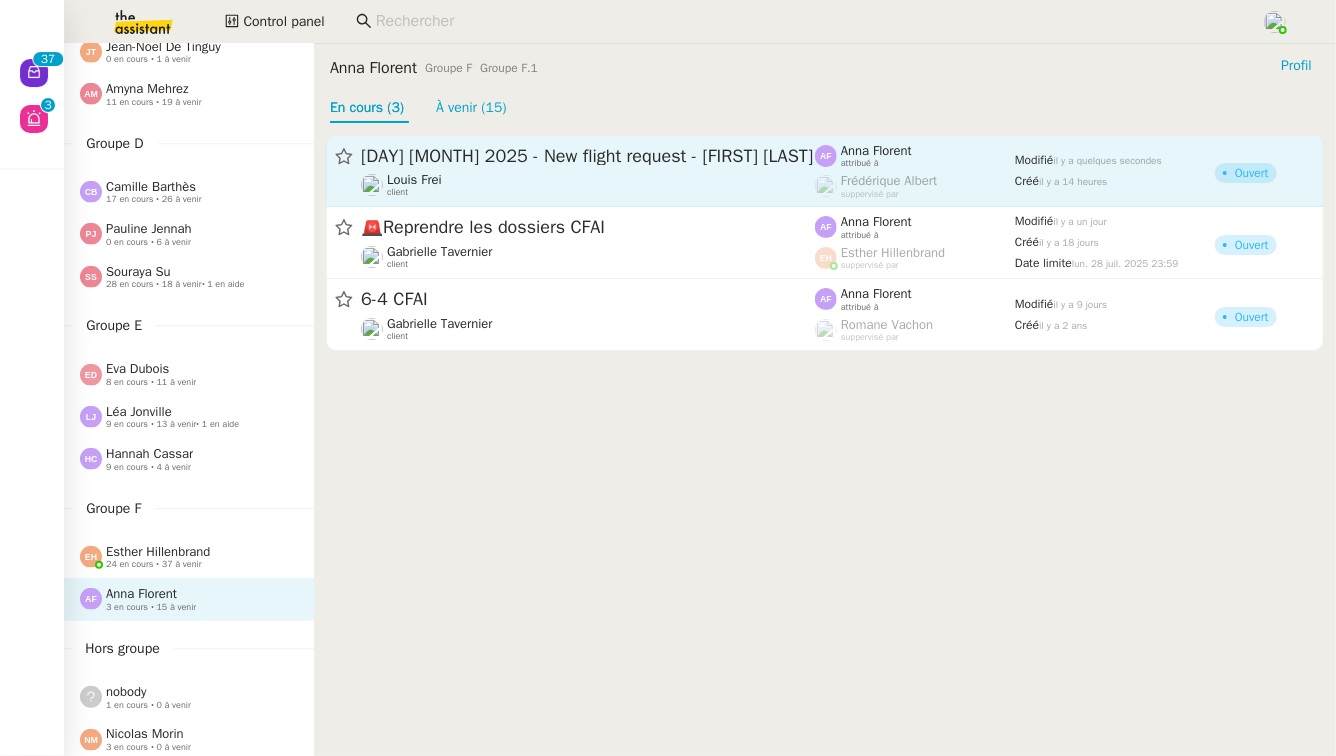 click on "14th August 2025 - New flight request - Edminas Meškauskas  Louis Frei    client" 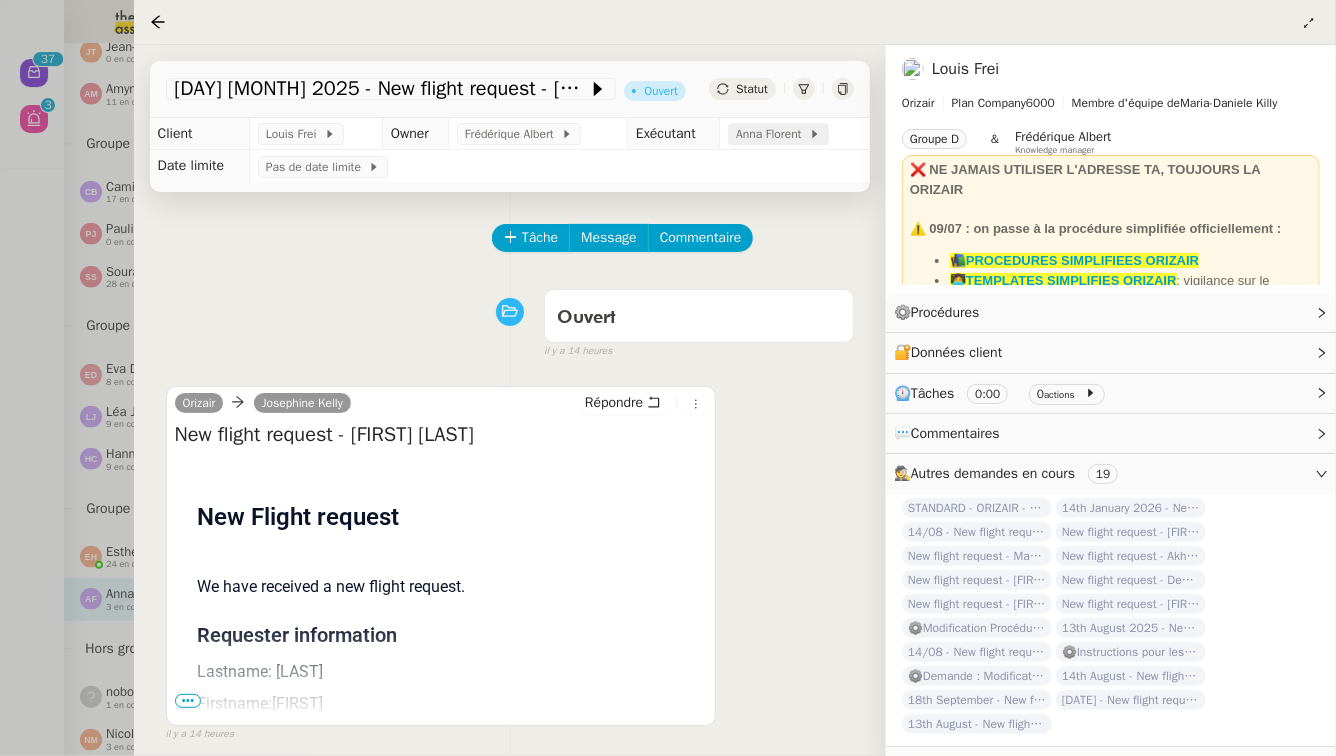 click on "Anna Florent" 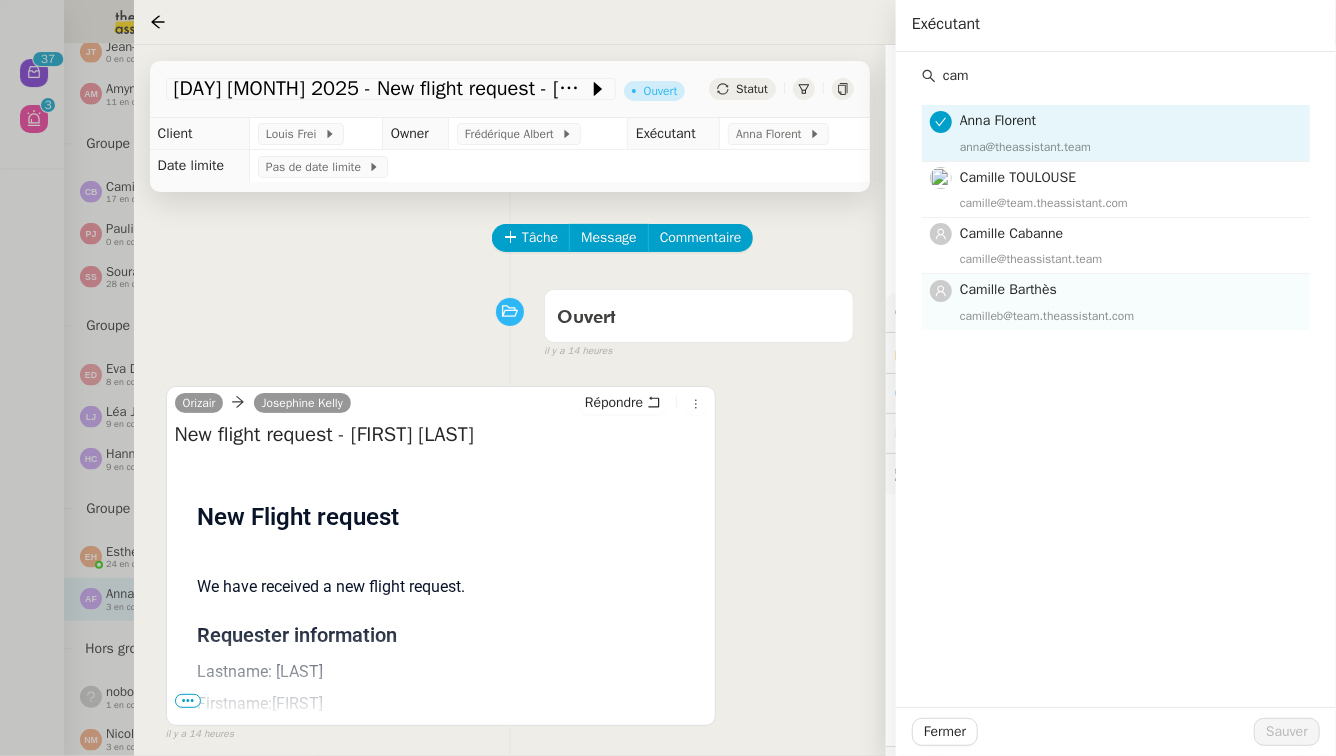 type on "cam" 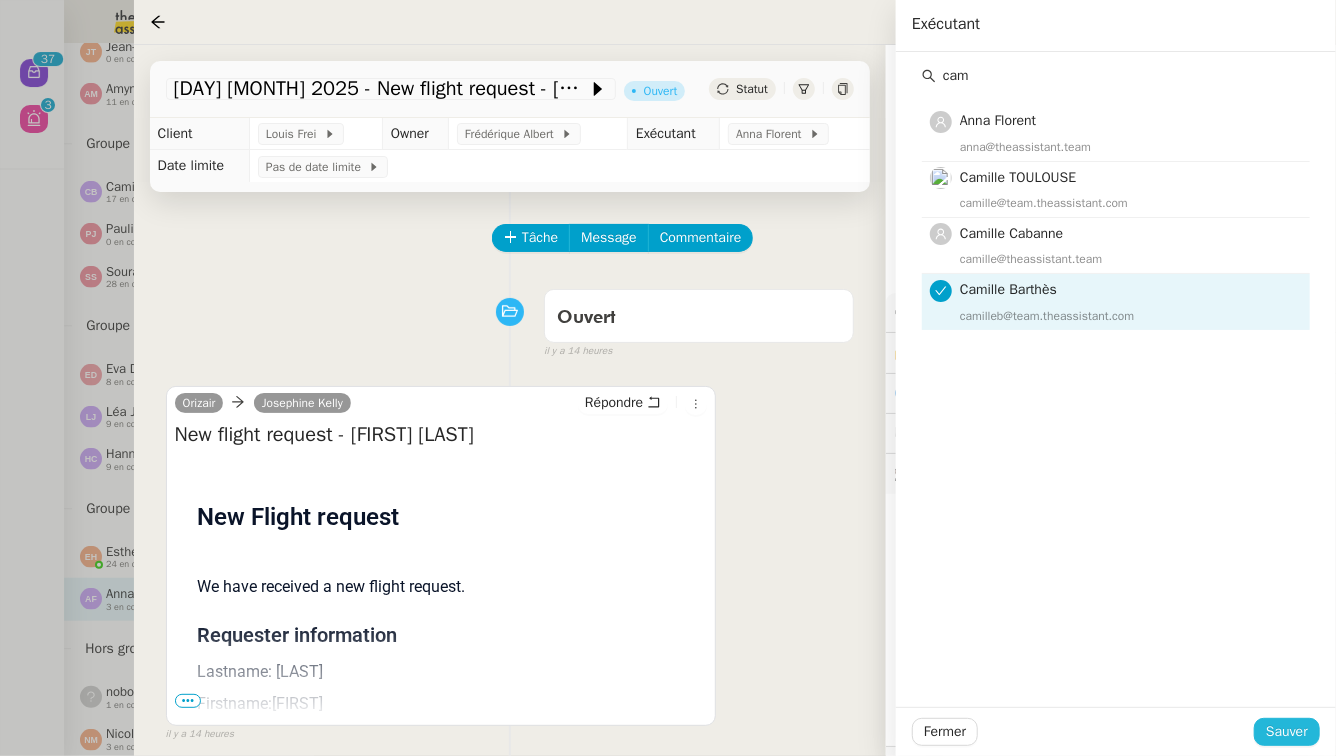 click on "Sauver" 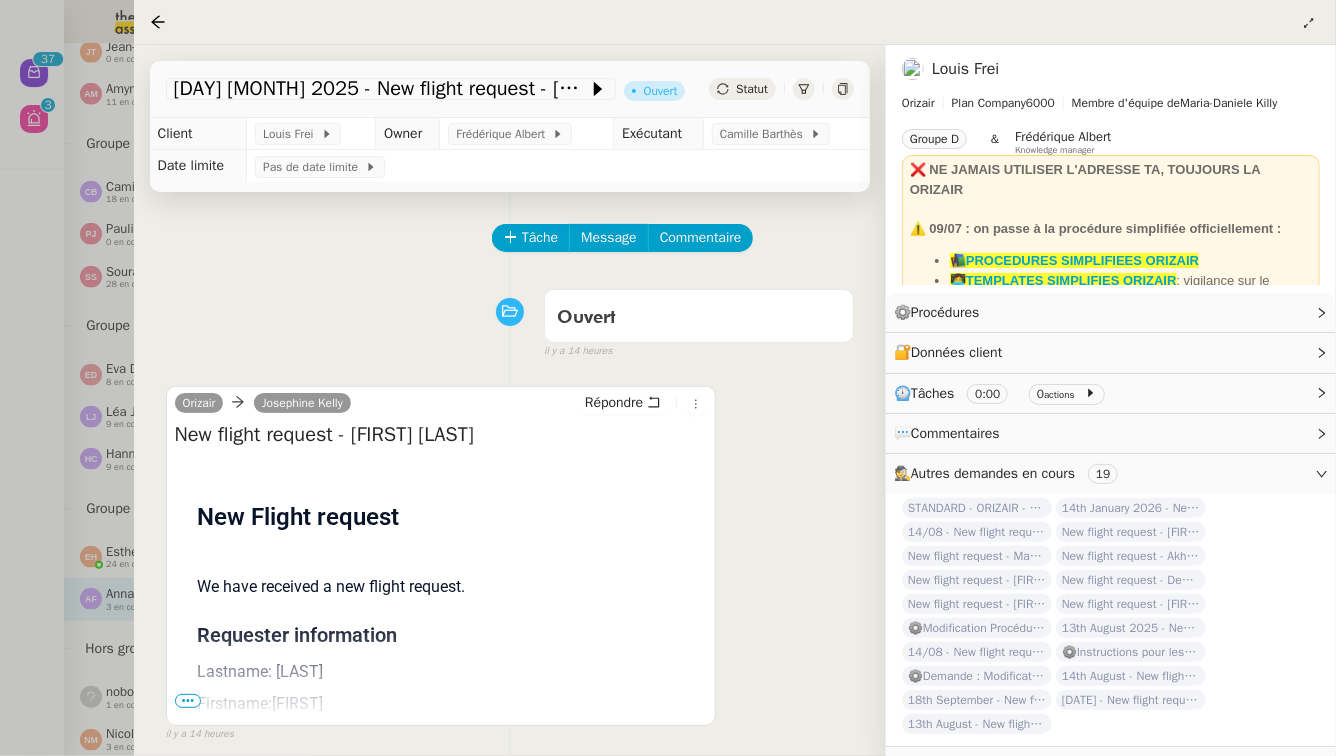 drag, startPoint x: 553, startPoint y: 442, endPoint x: 362, endPoint y: 432, distance: 191.2616 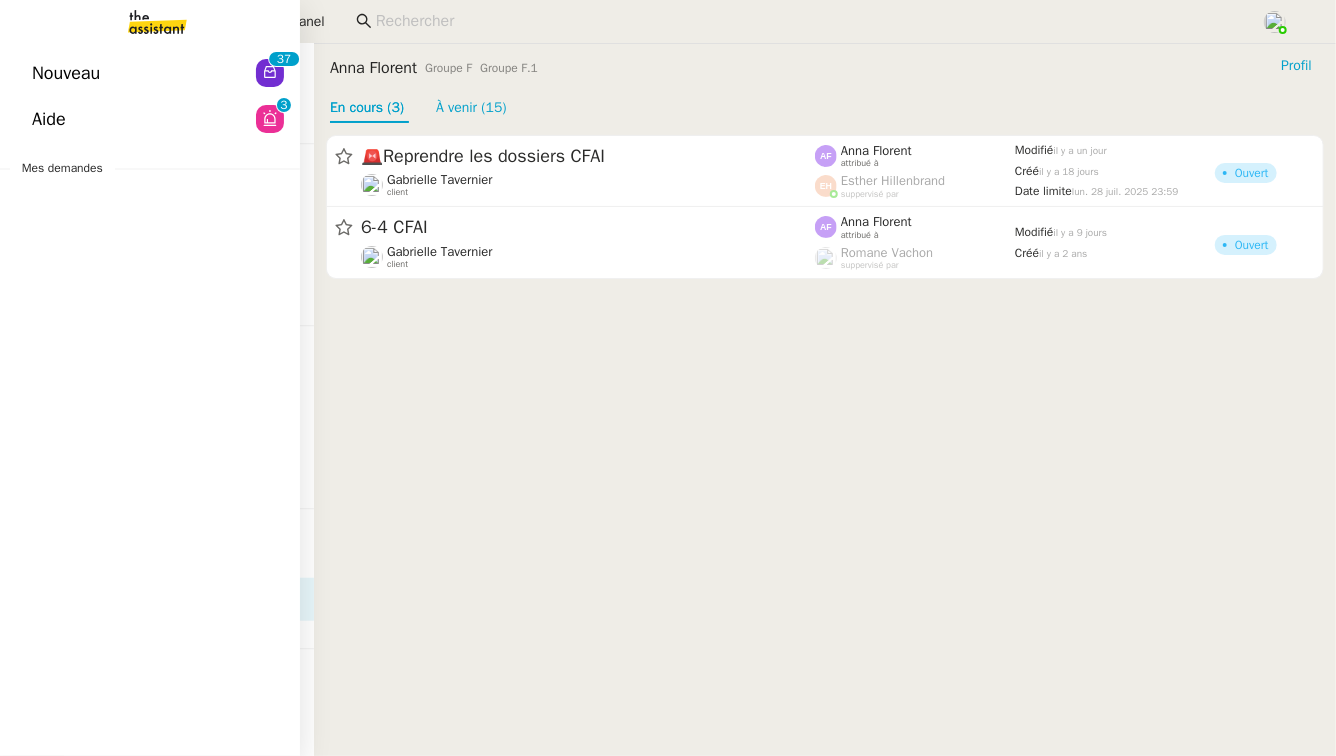 click on "Nouveau" 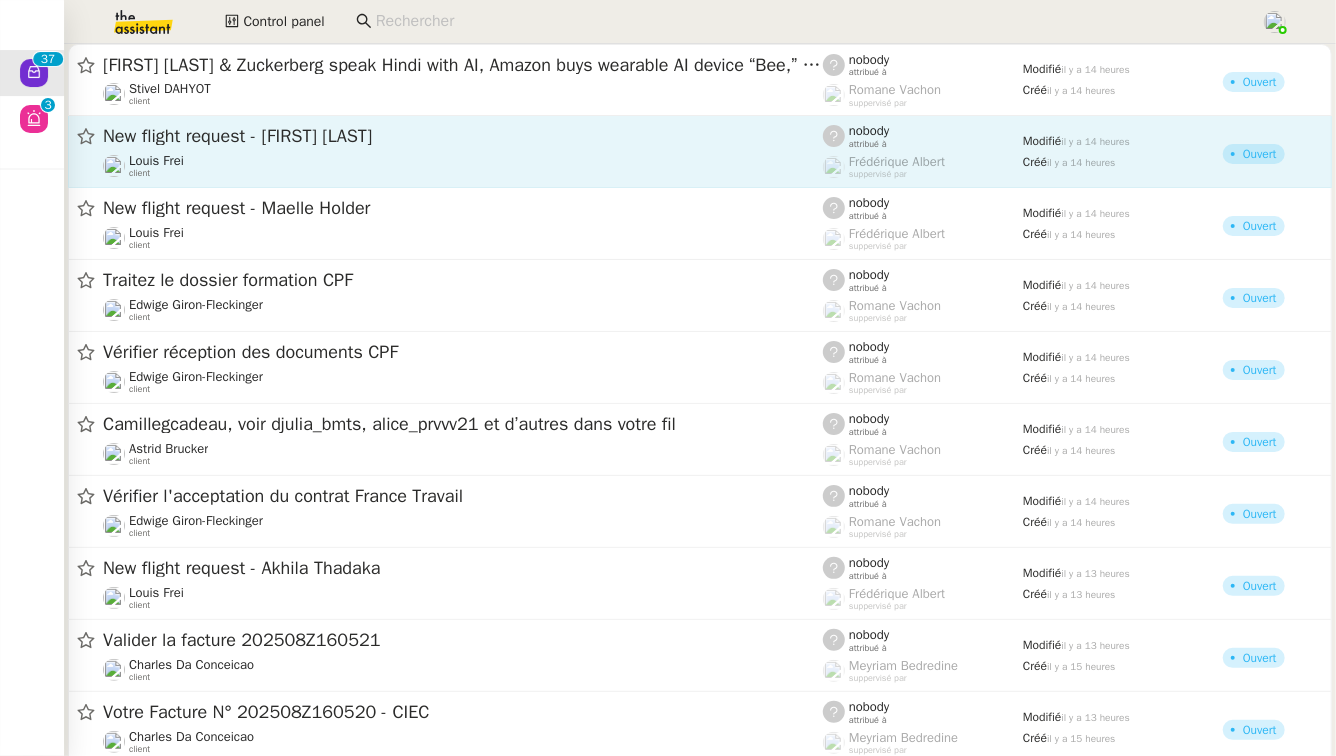 click on "New flight request - Edminas Meškauskas" 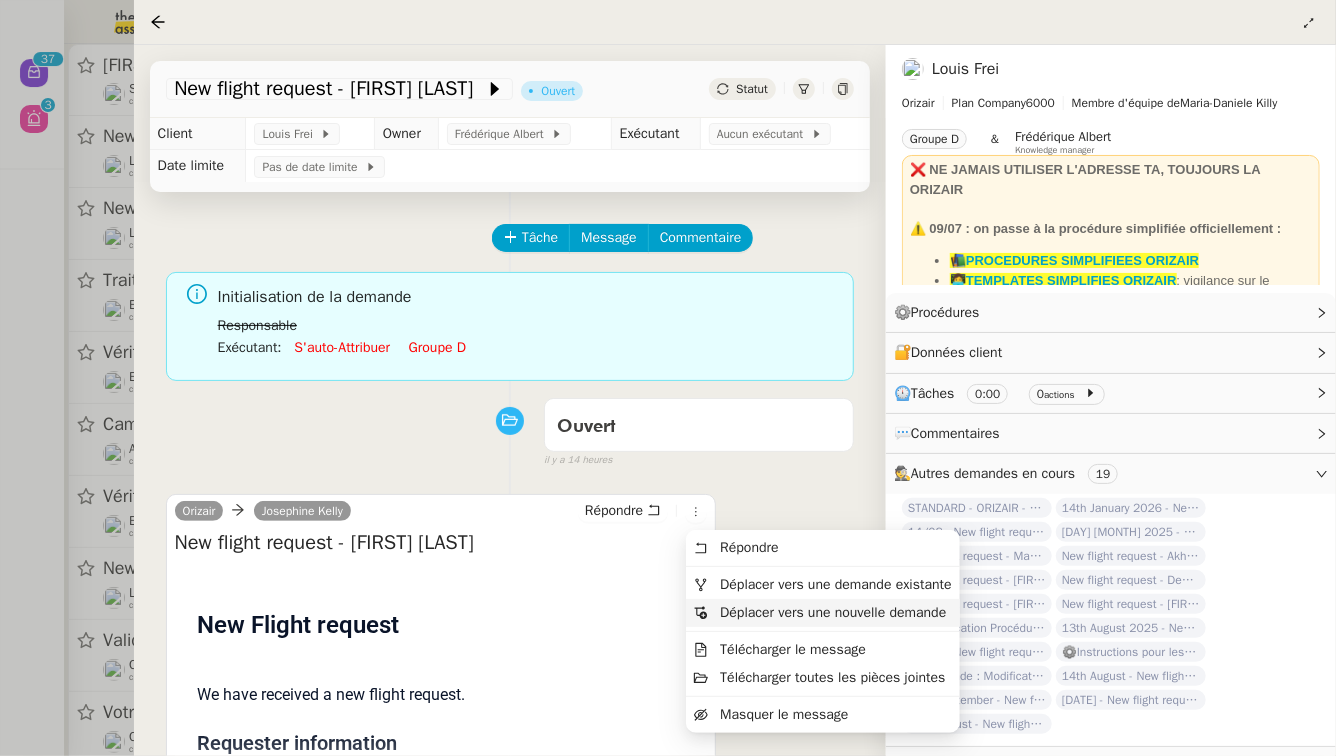 click on "Déplacer vers une nouvelle demande" at bounding box center (820, 613) 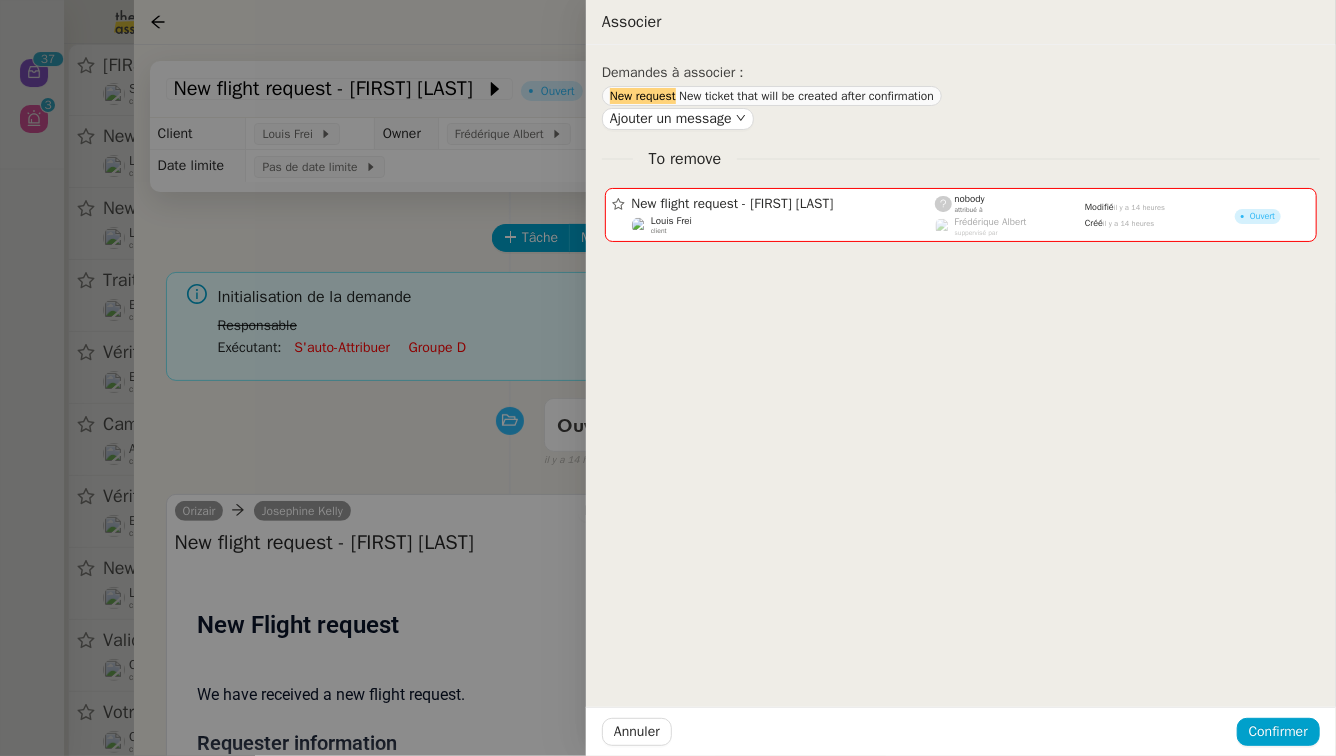 click at bounding box center (668, 378) 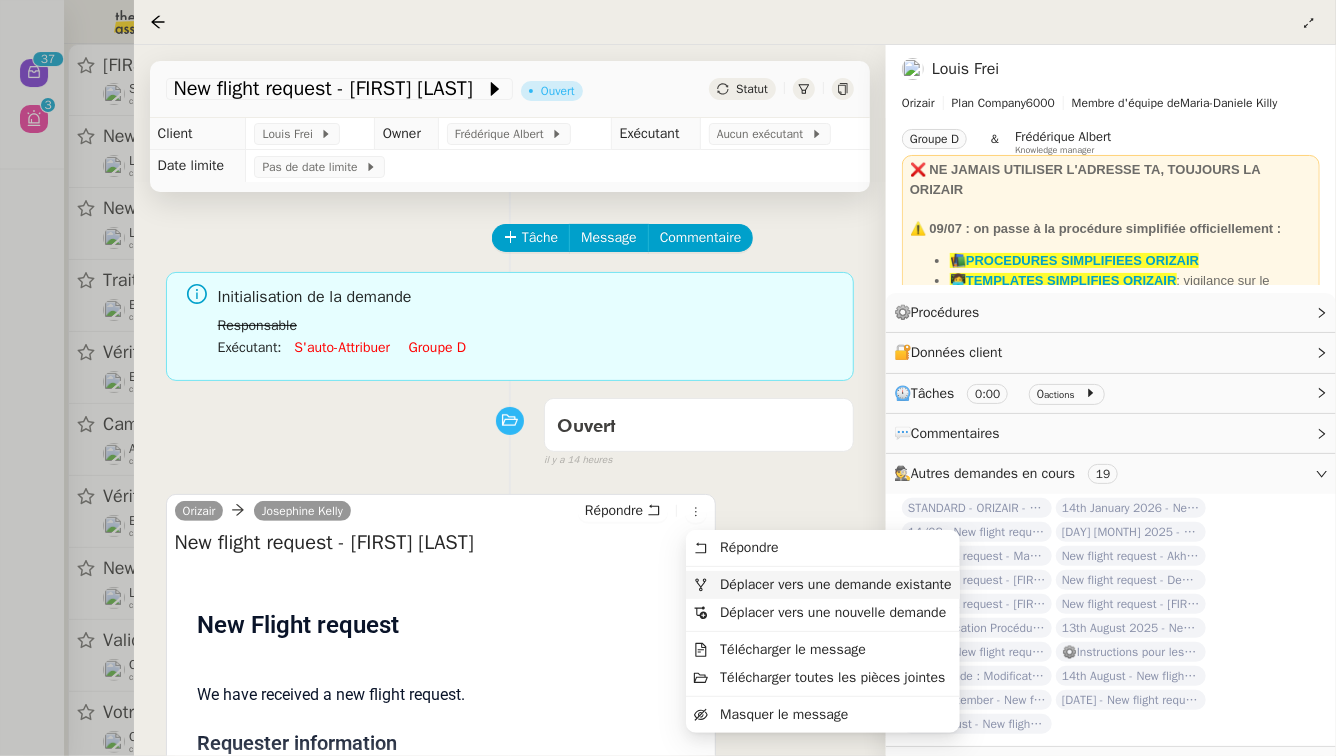 click on "Déplacer vers une demande existante" at bounding box center (835, 584) 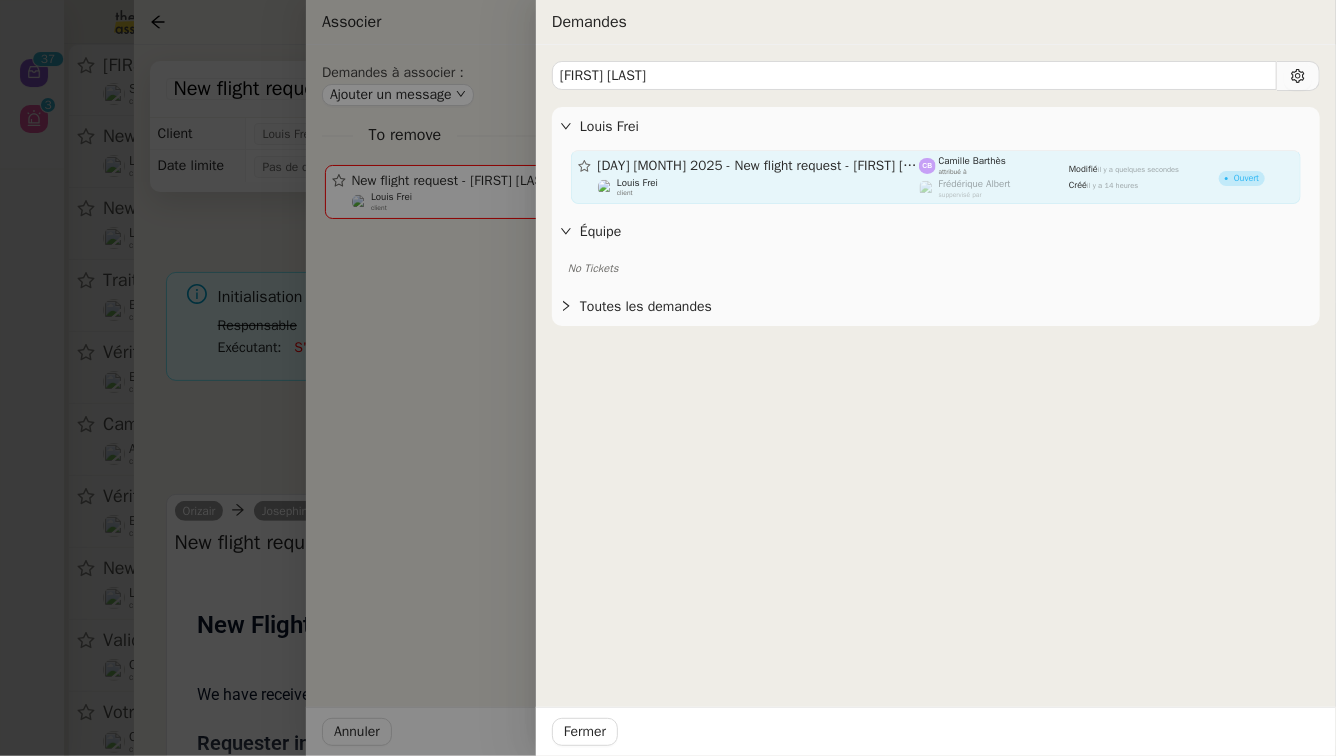 type on "Edminas Meškauskas" 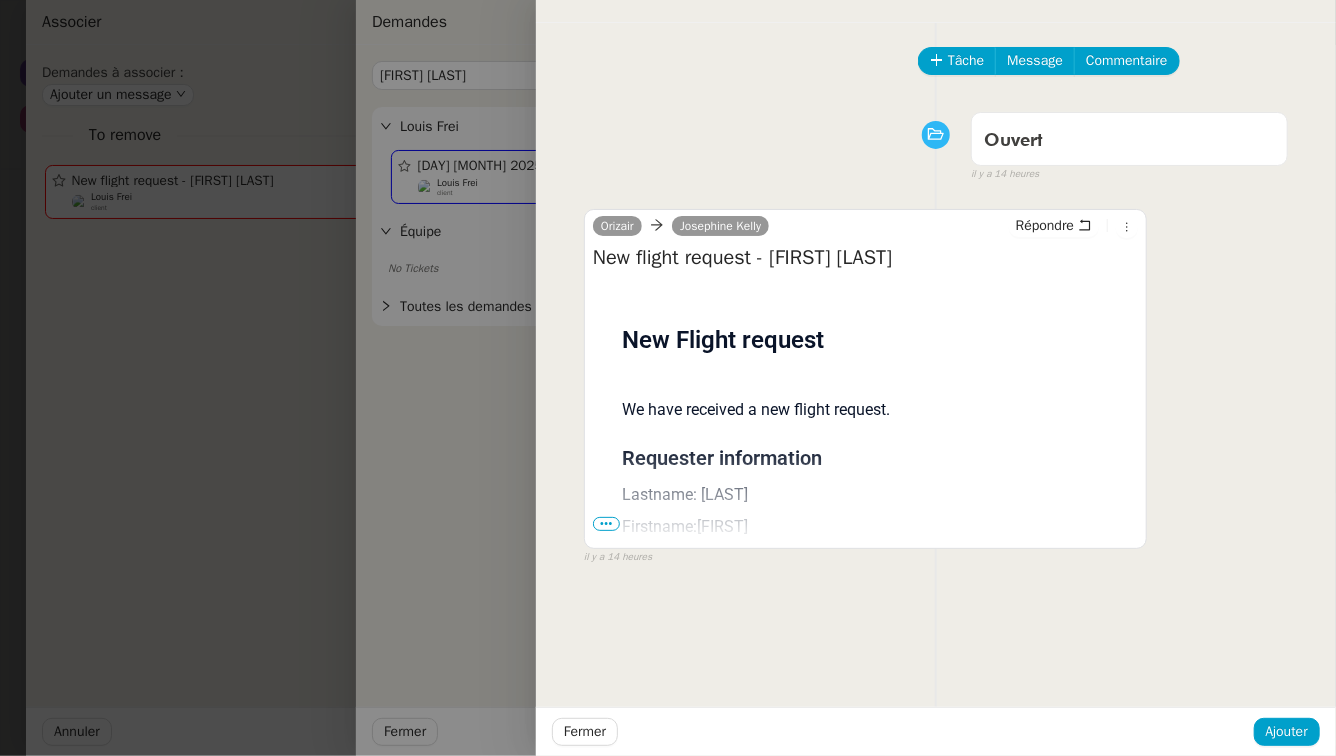 click on "•••" at bounding box center (606, 524) 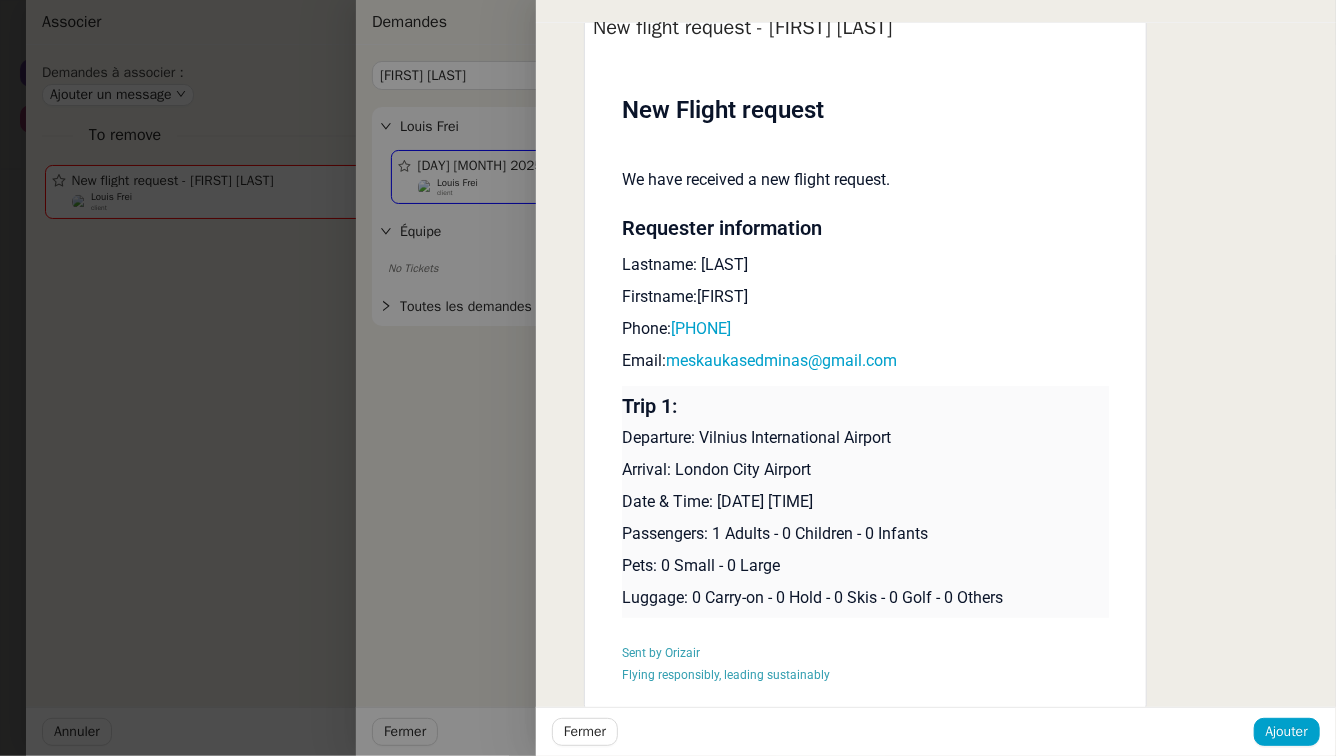scroll, scrollTop: 317, scrollLeft: 0, axis: vertical 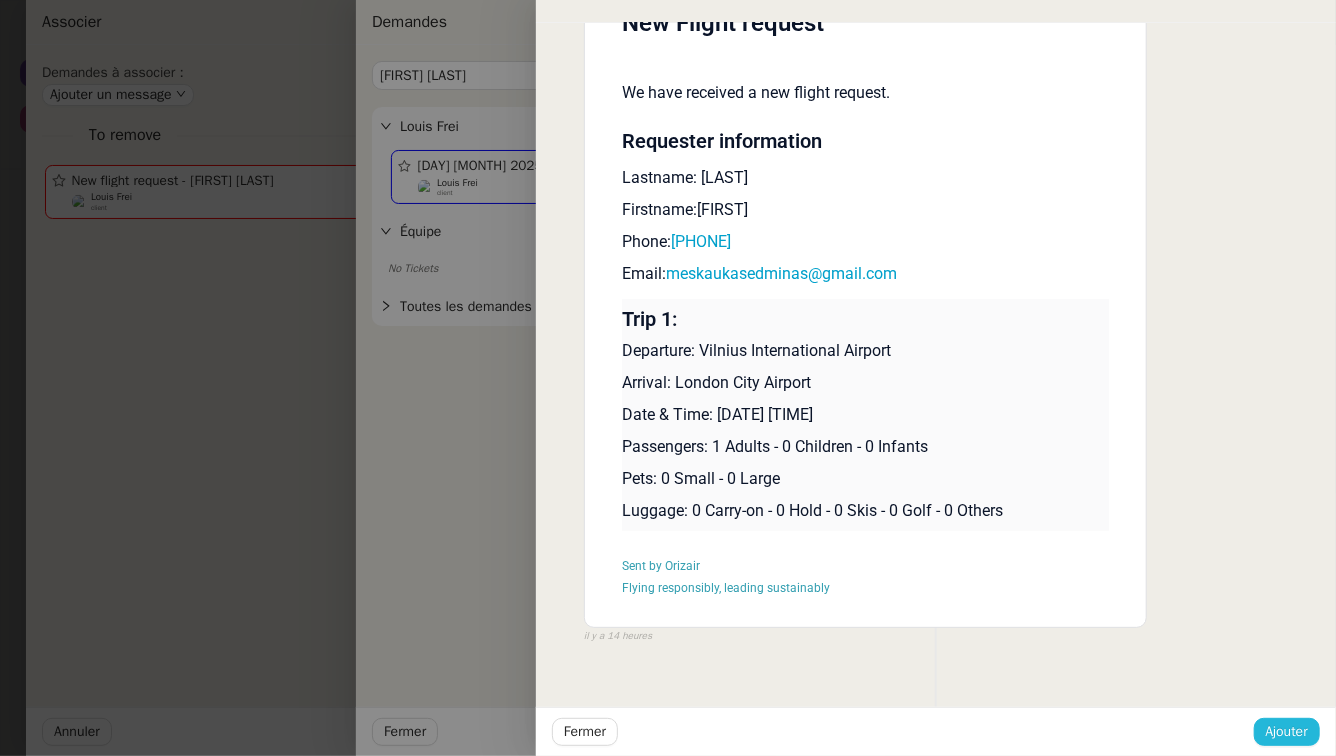 click on "Ajouter" at bounding box center [1287, 731] 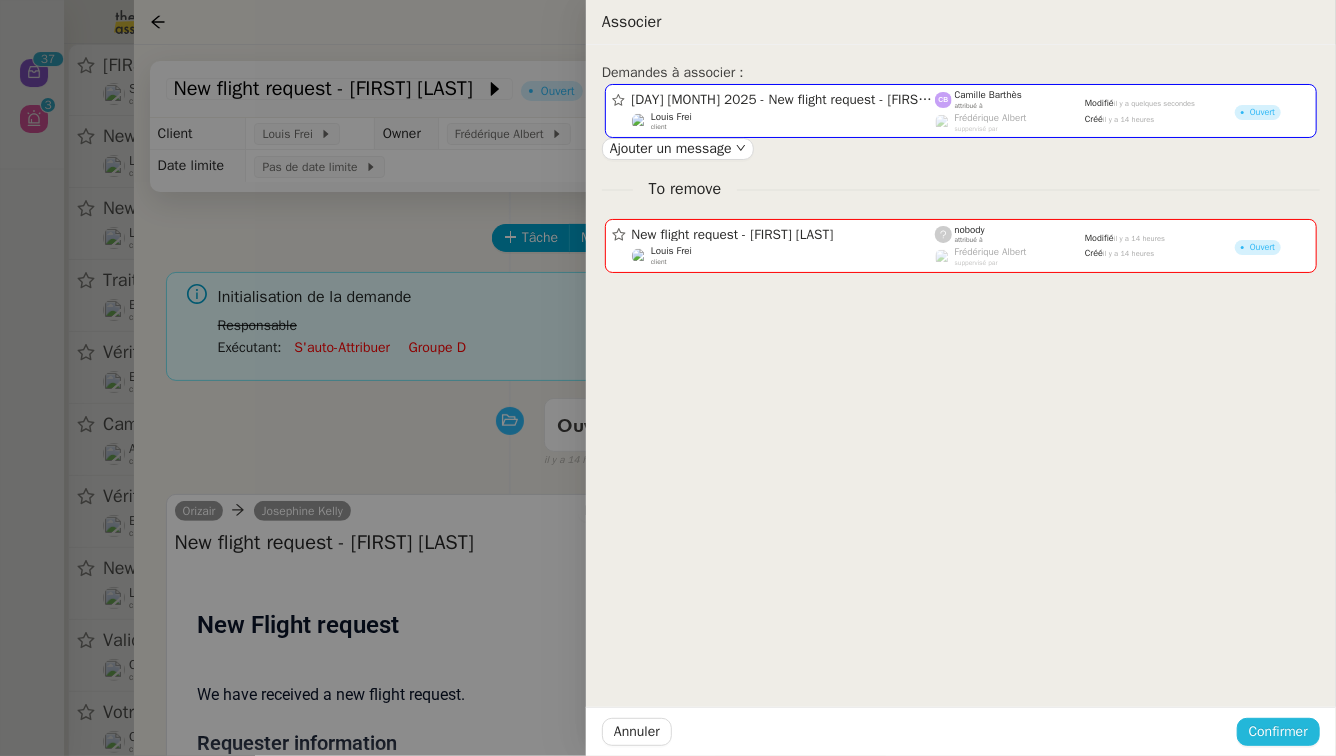 click on "Confirmer" at bounding box center (1278, 731) 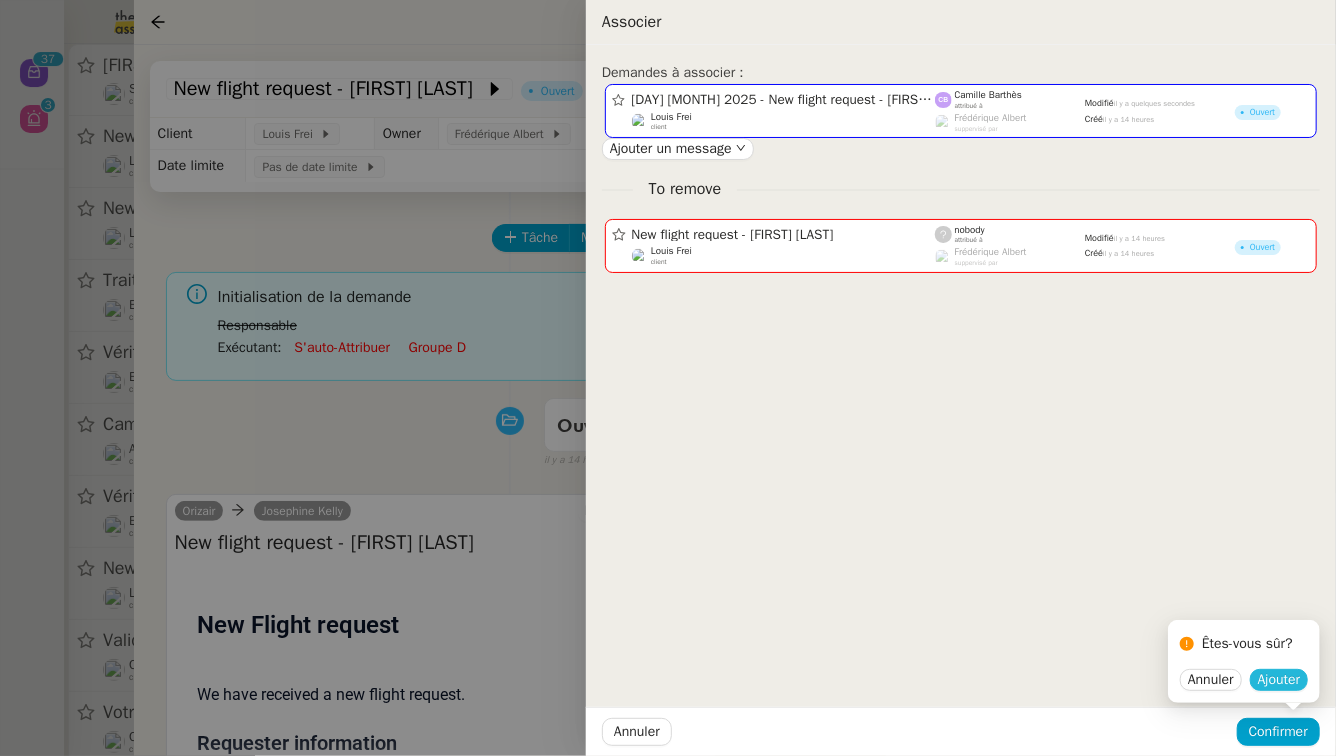 click on "Ajouter" at bounding box center (1279, 680) 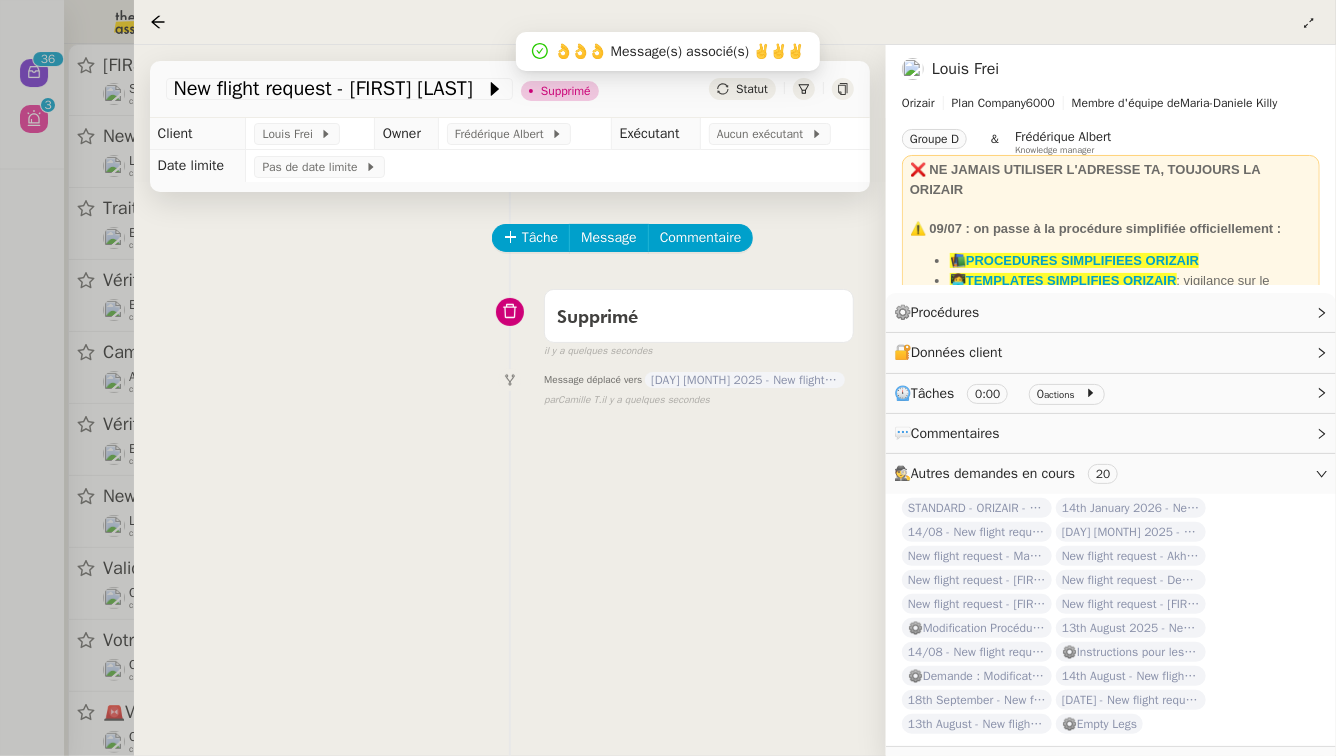 click at bounding box center (668, 378) 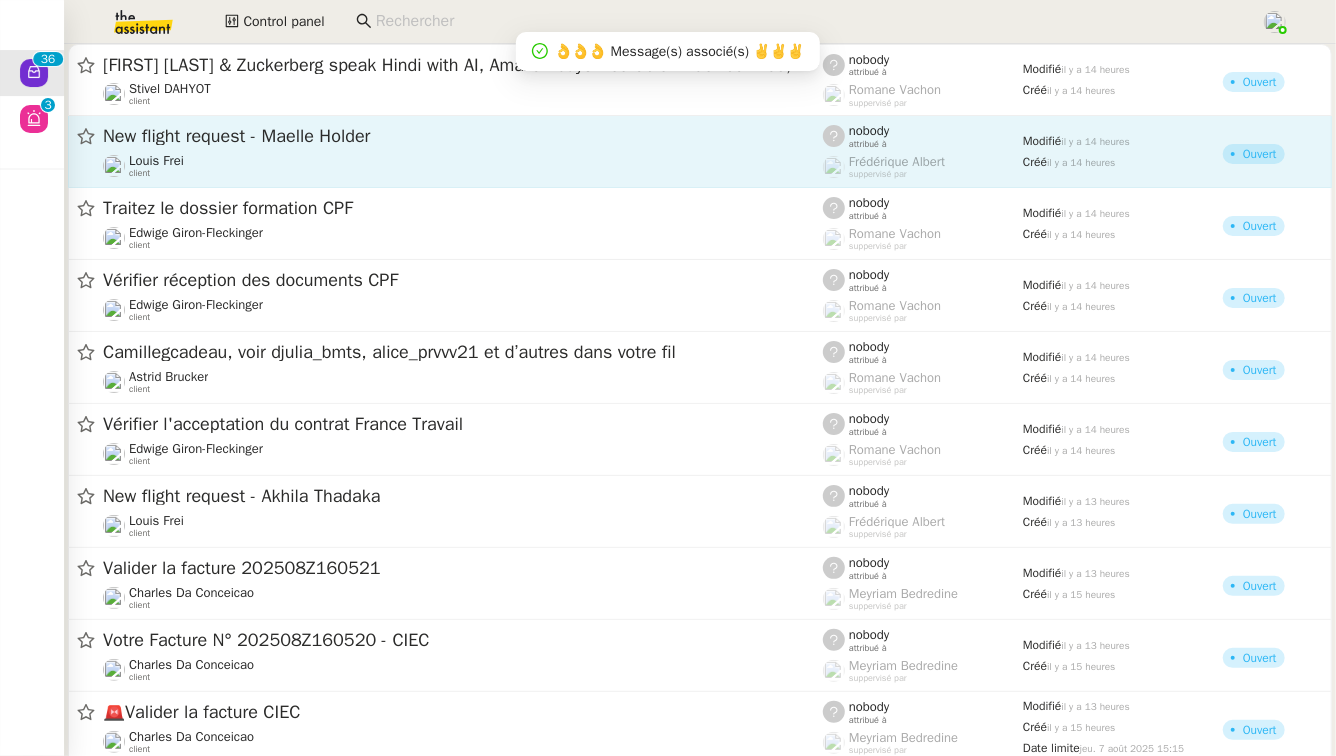 click on "New flight request - Maelle Holder" 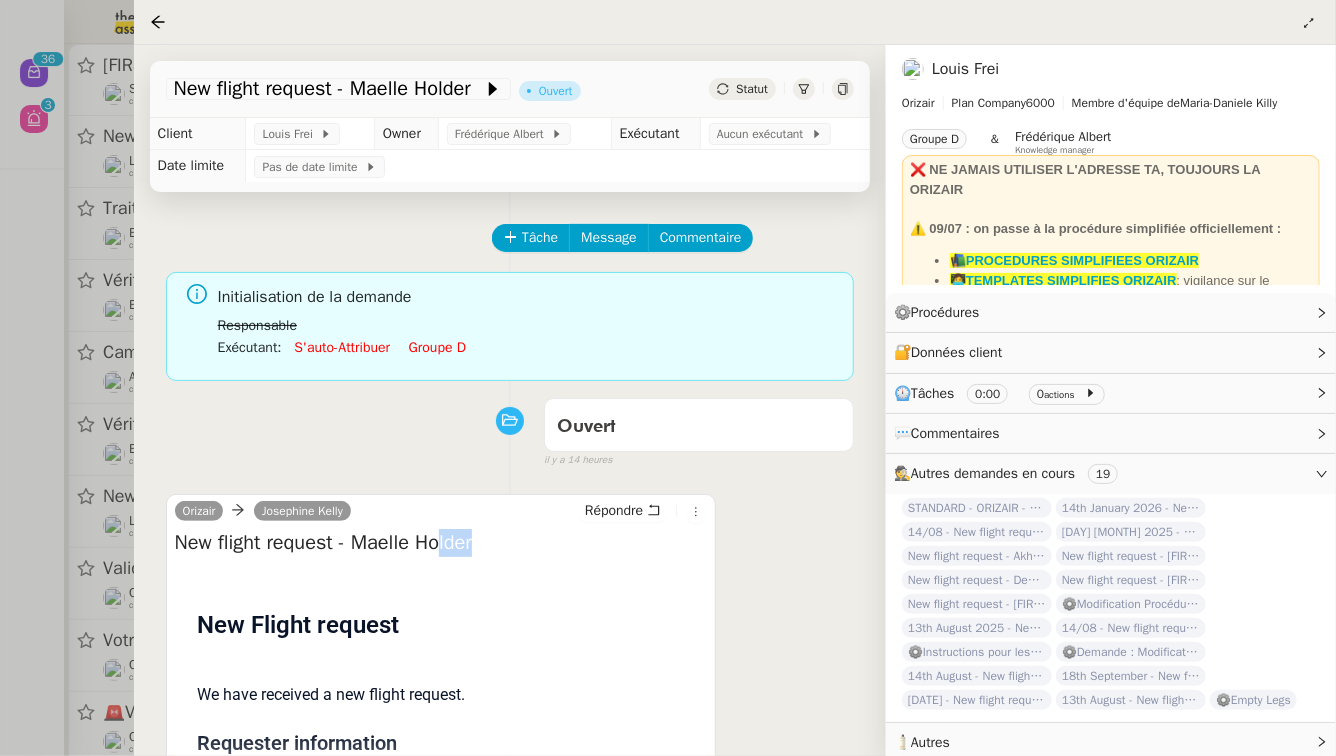 drag, startPoint x: 490, startPoint y: 549, endPoint x: 443, endPoint y: 544, distance: 47.26521 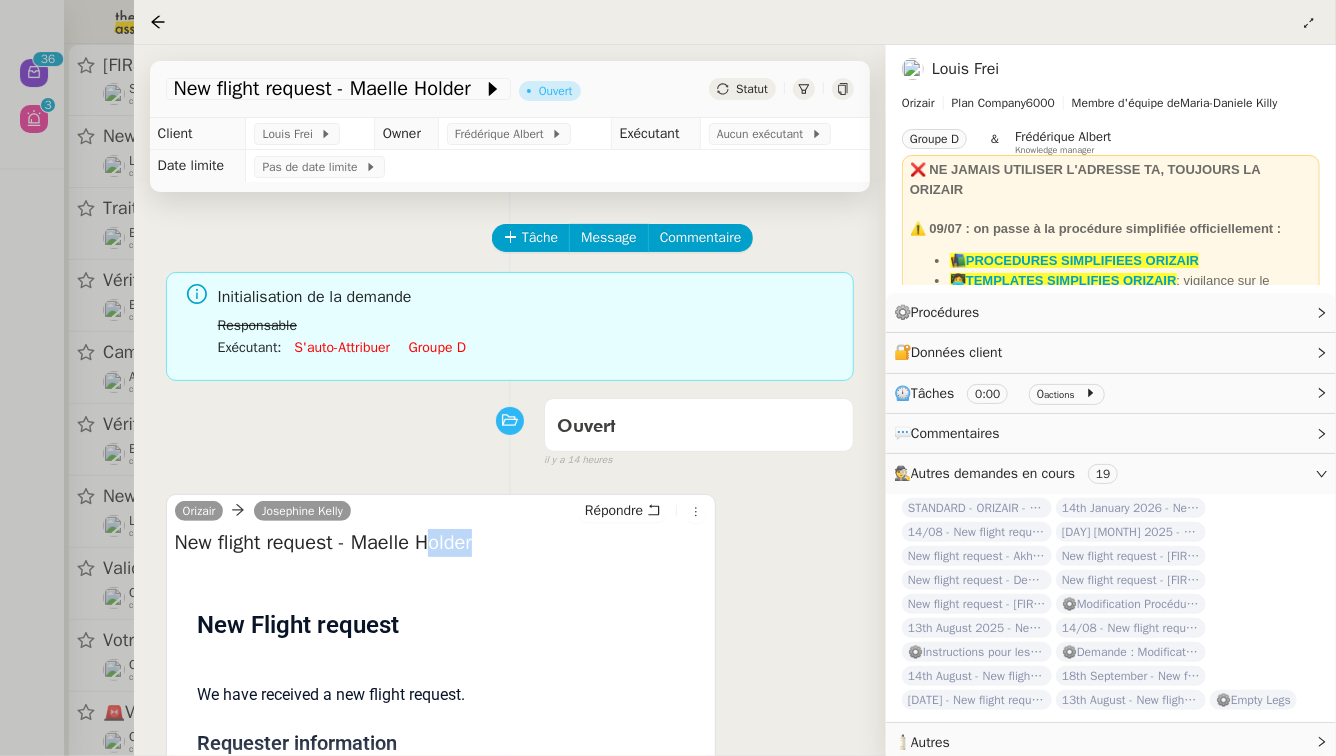 click on "New flight request - Maelle Holder" at bounding box center (441, 543) 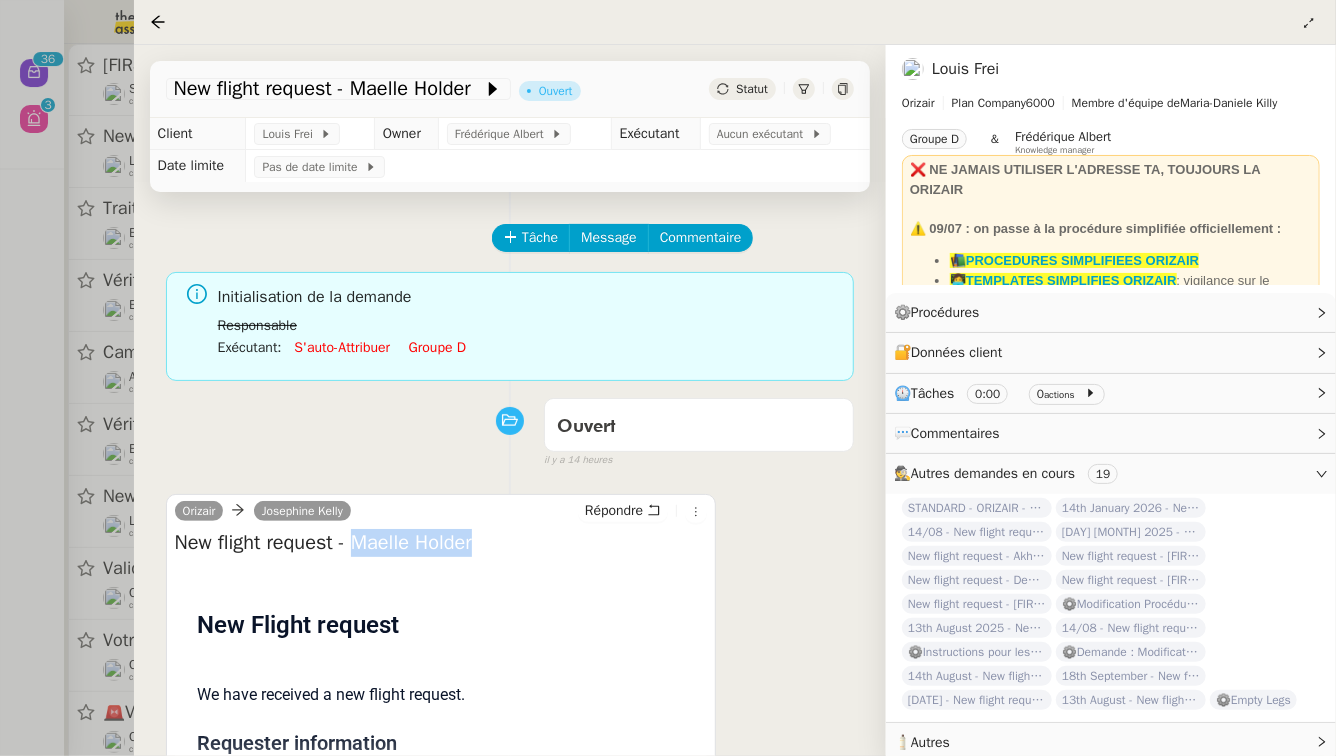 drag, startPoint x: 489, startPoint y: 547, endPoint x: 366, endPoint y: 548, distance: 123.00407 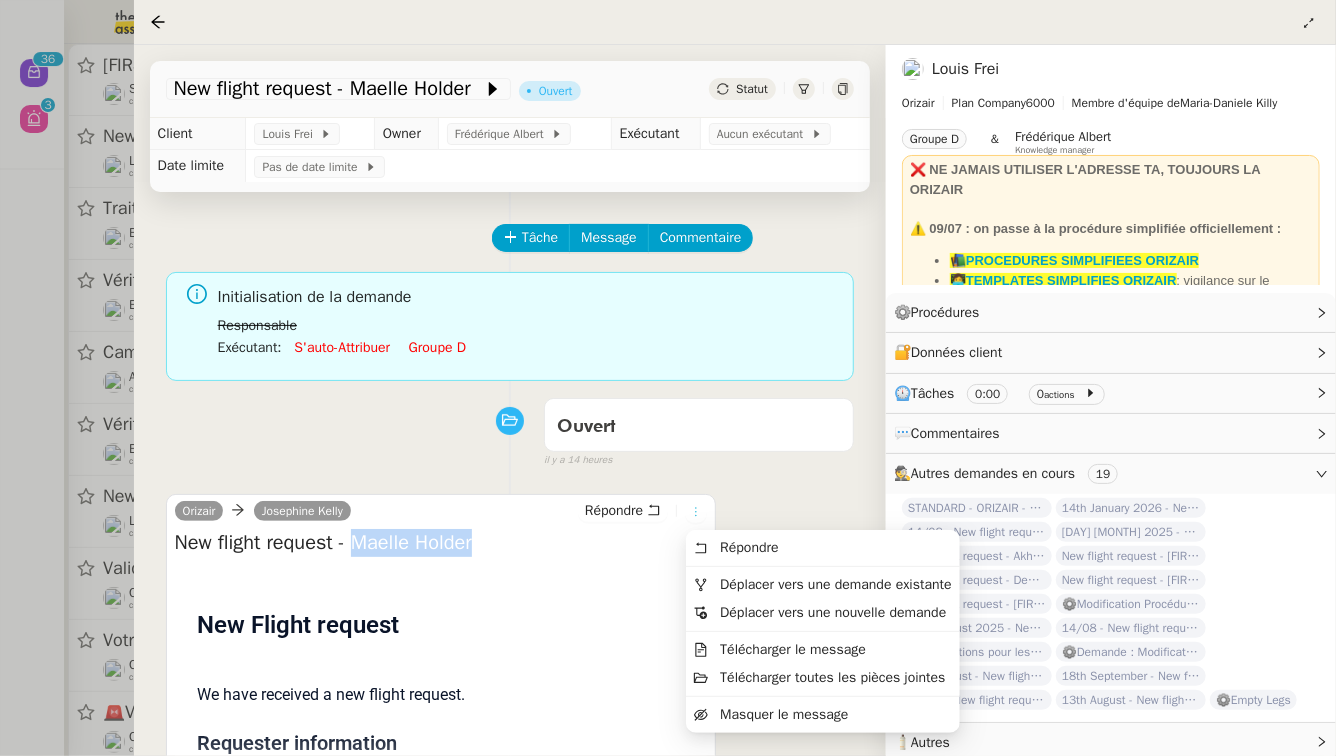 click 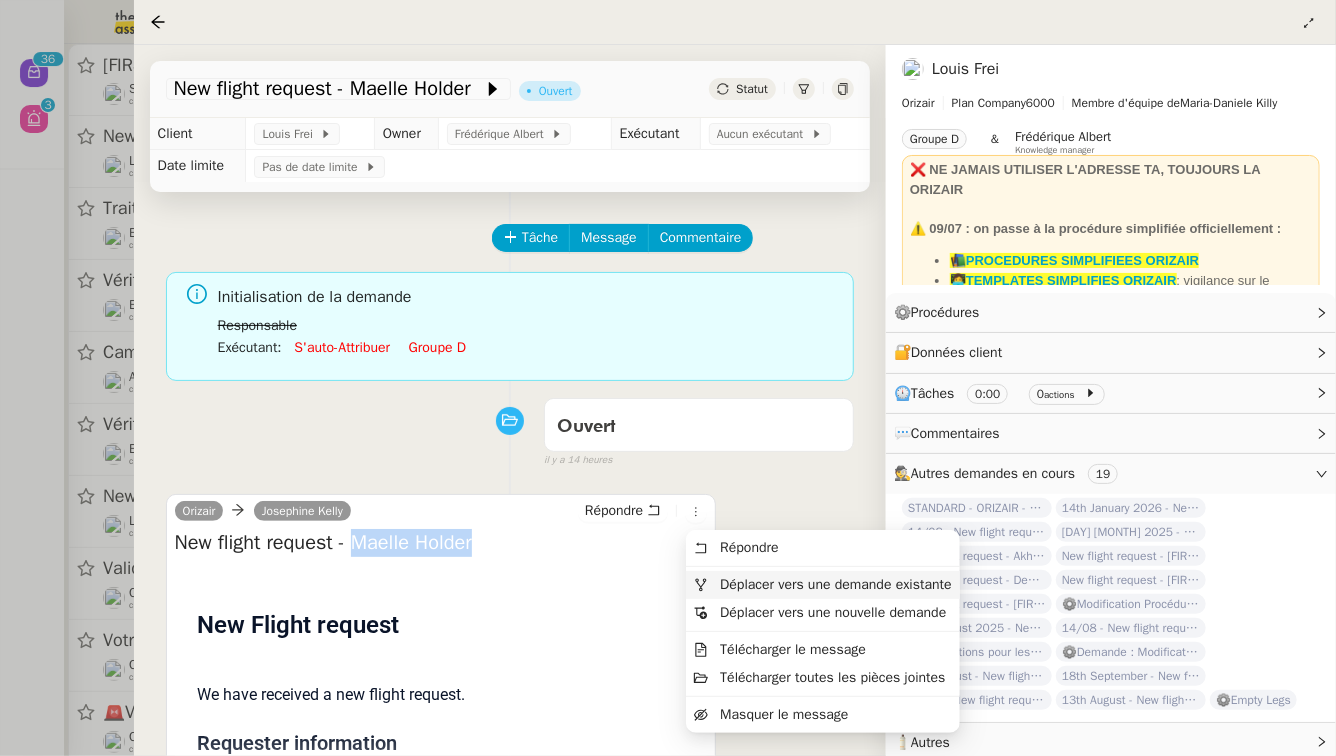 click on "Déplacer vers une demande existante" at bounding box center (835, 584) 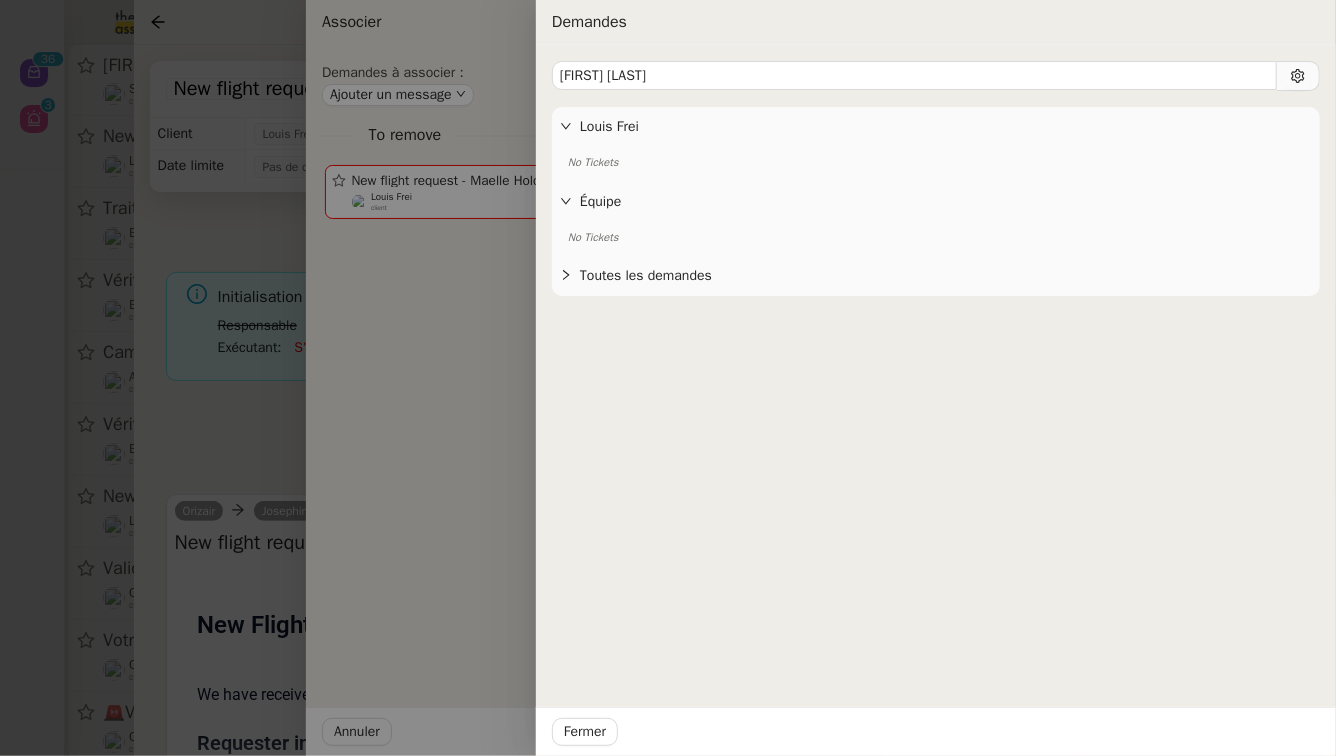 type on "Maelle Holder" 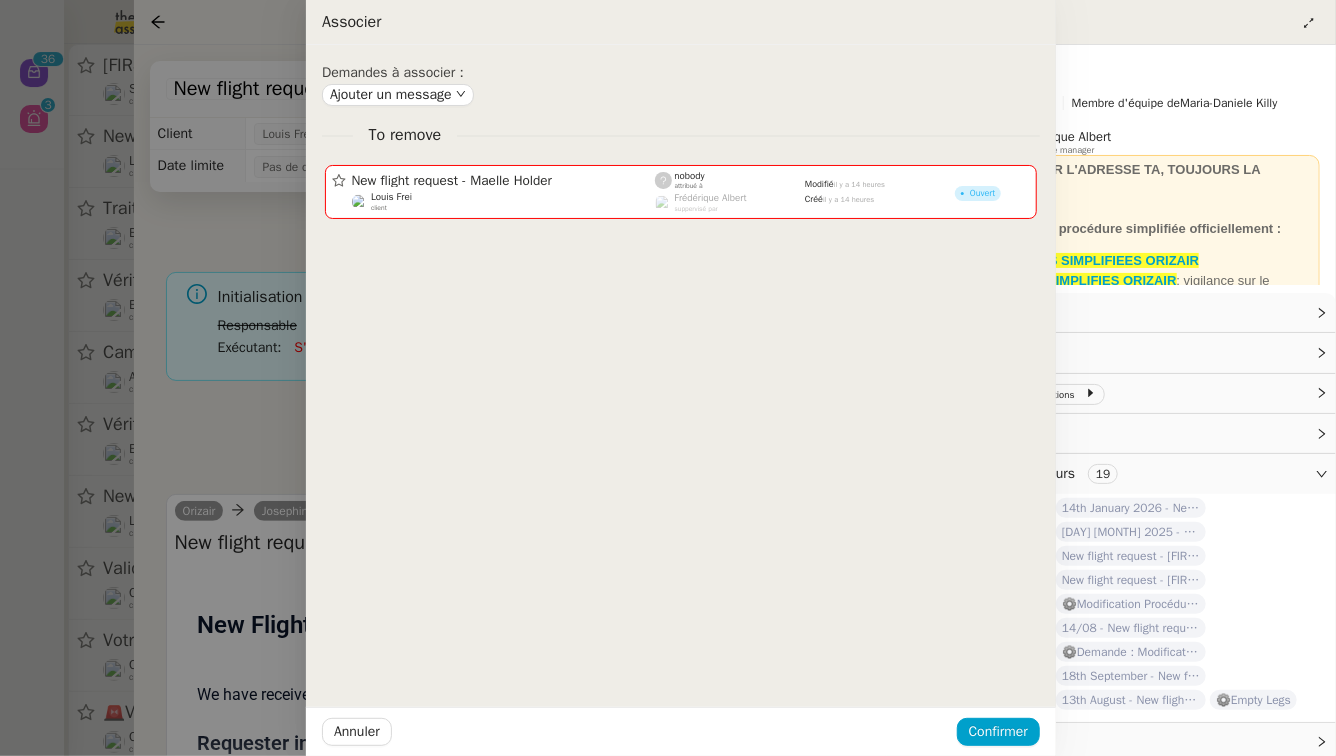 click at bounding box center [668, 378] 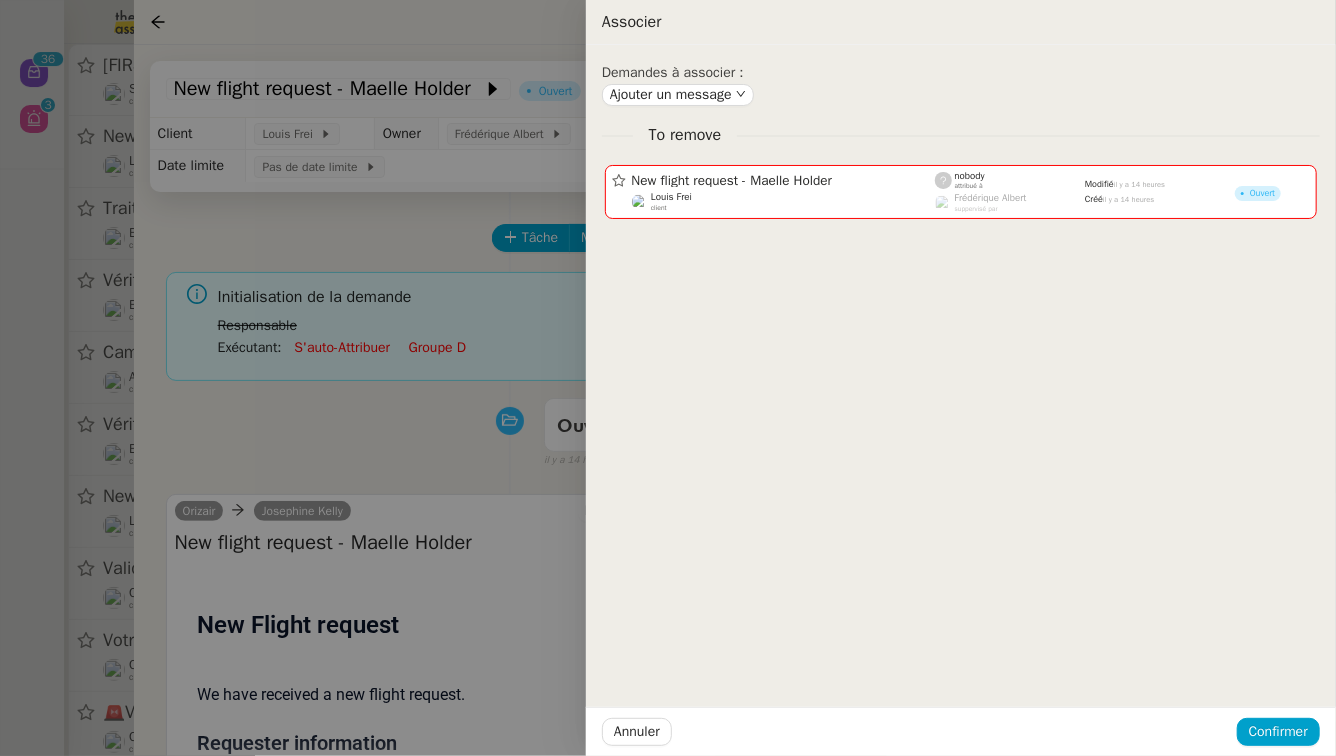 click at bounding box center [668, 378] 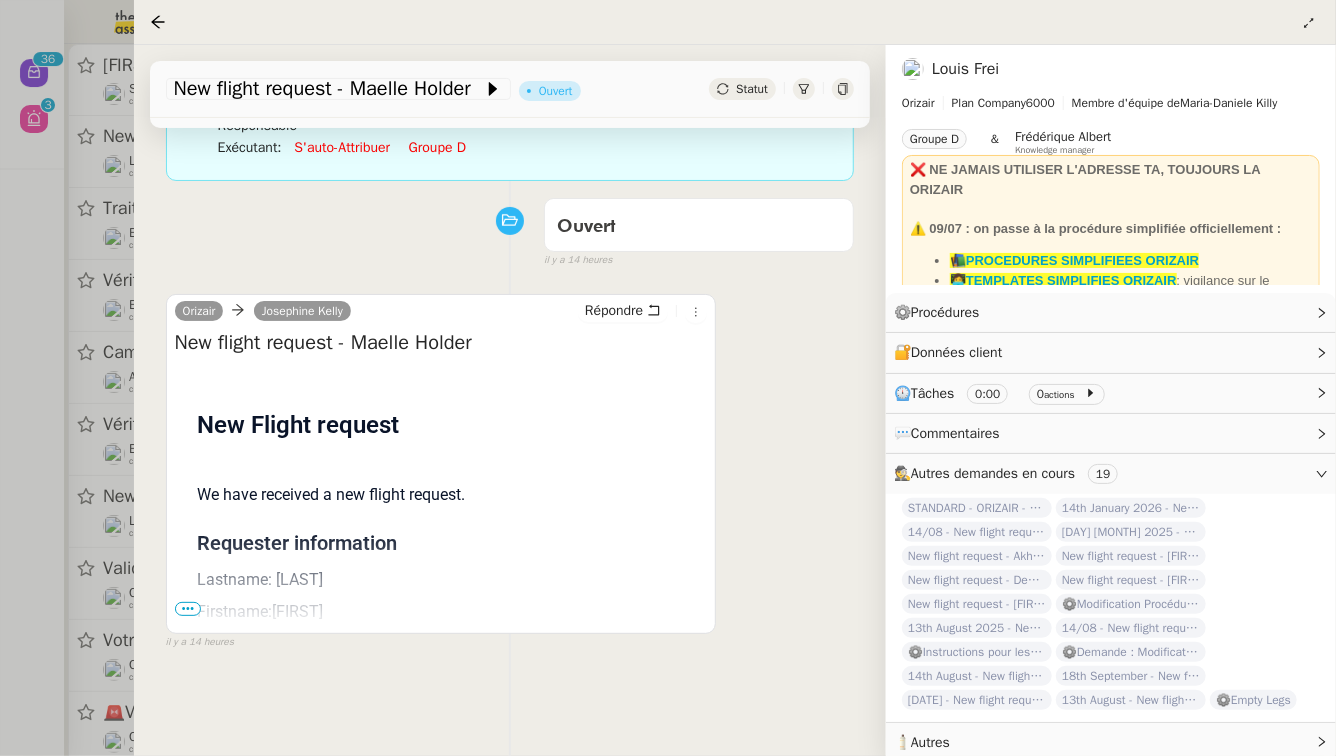 scroll, scrollTop: 205, scrollLeft: 0, axis: vertical 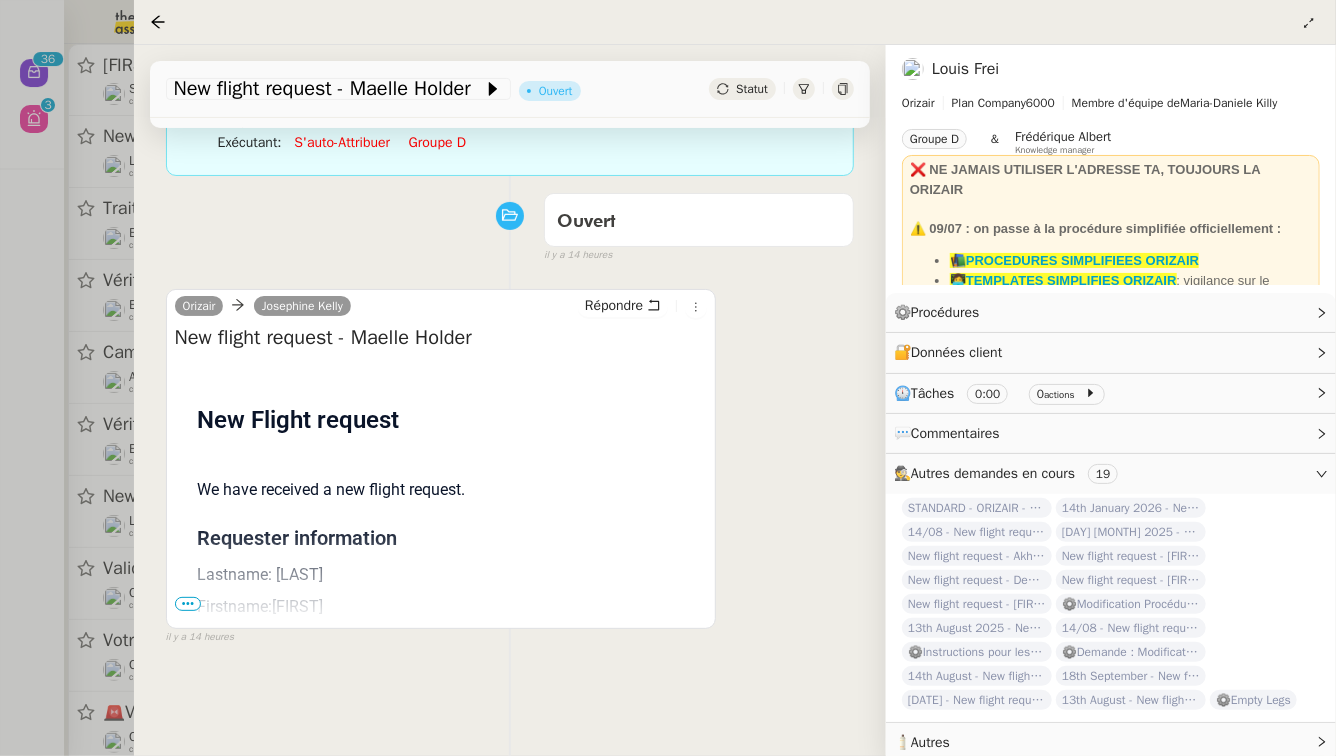 click on "•••" at bounding box center (188, 604) 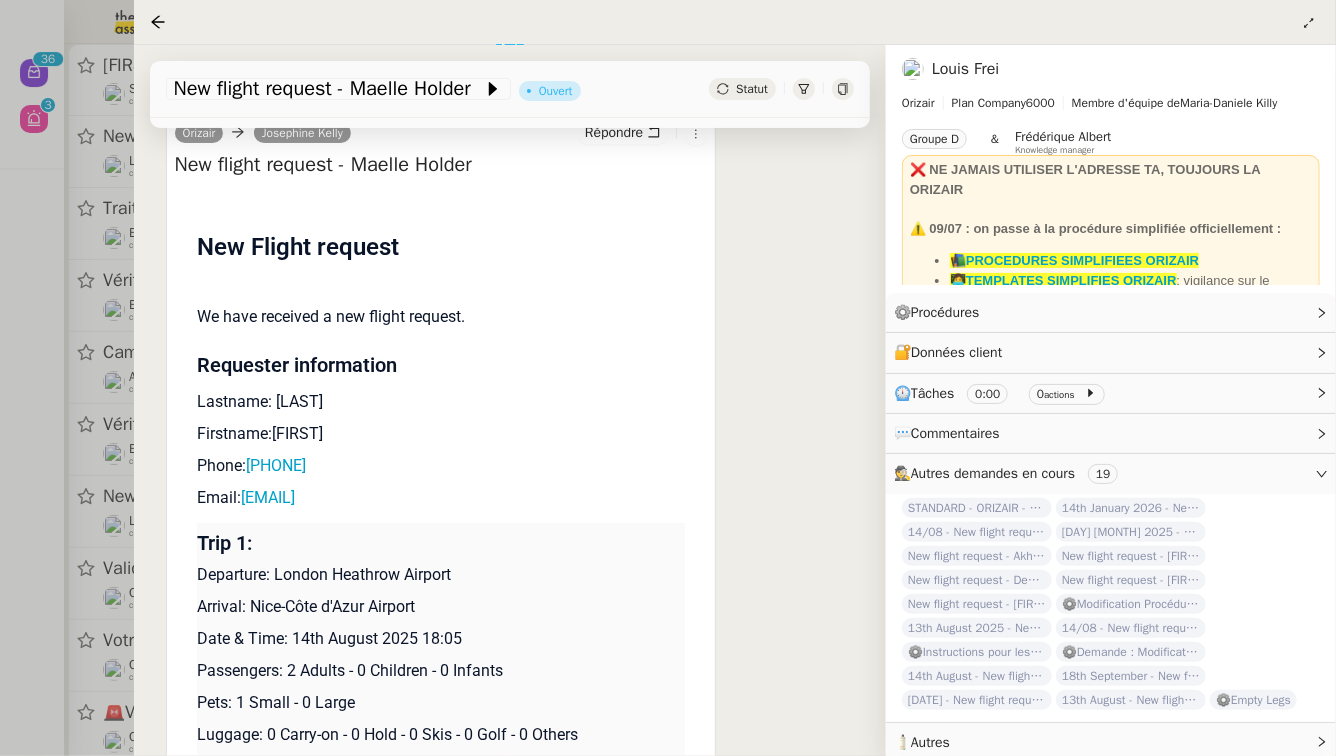 scroll, scrollTop: 384, scrollLeft: 0, axis: vertical 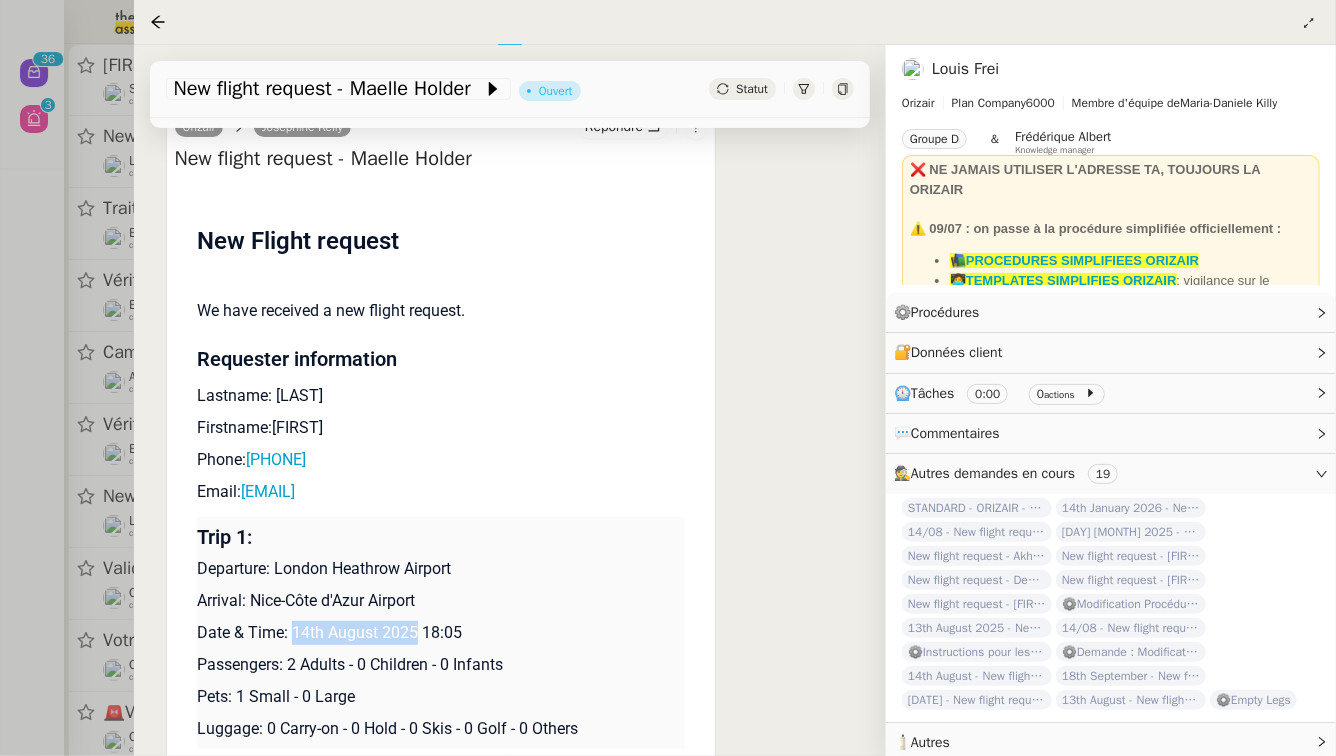 drag, startPoint x: 417, startPoint y: 633, endPoint x: 293, endPoint y: 633, distance: 124 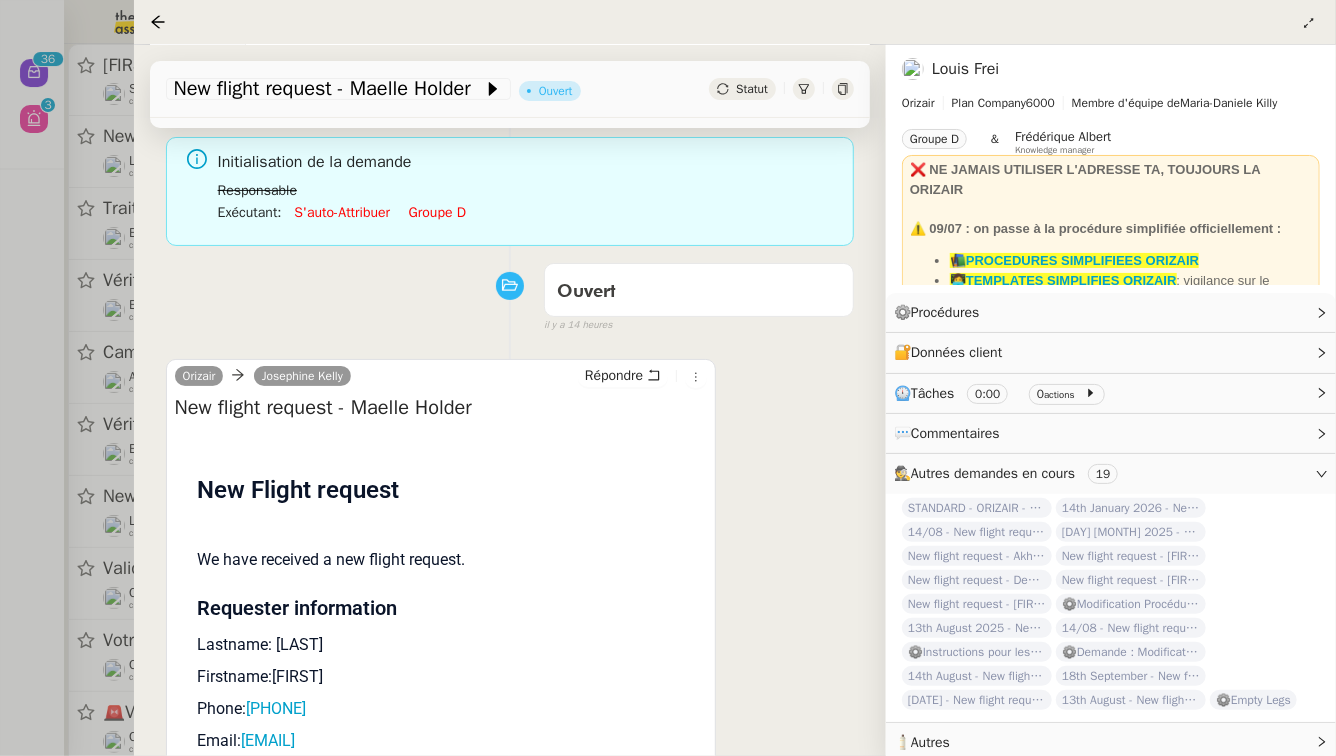 scroll, scrollTop: 74, scrollLeft: 0, axis: vertical 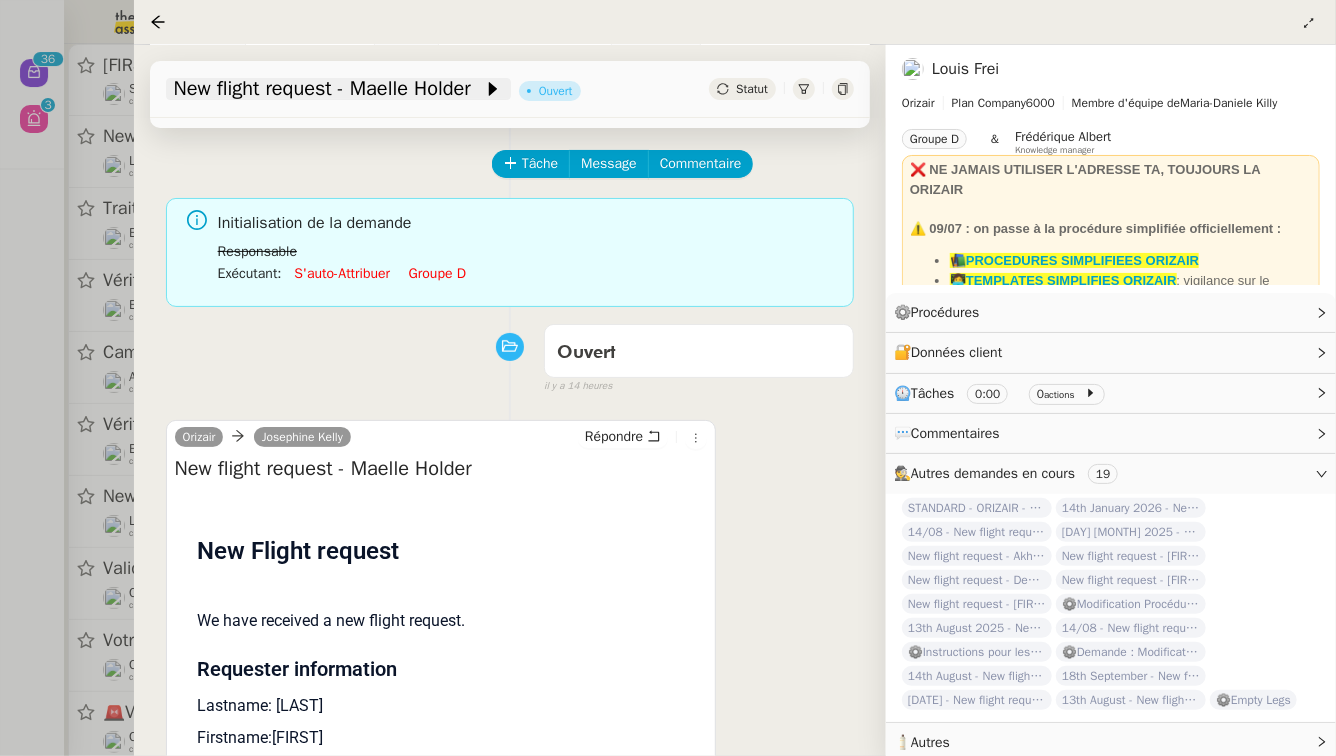 click on "New flight request - Maelle Holder" 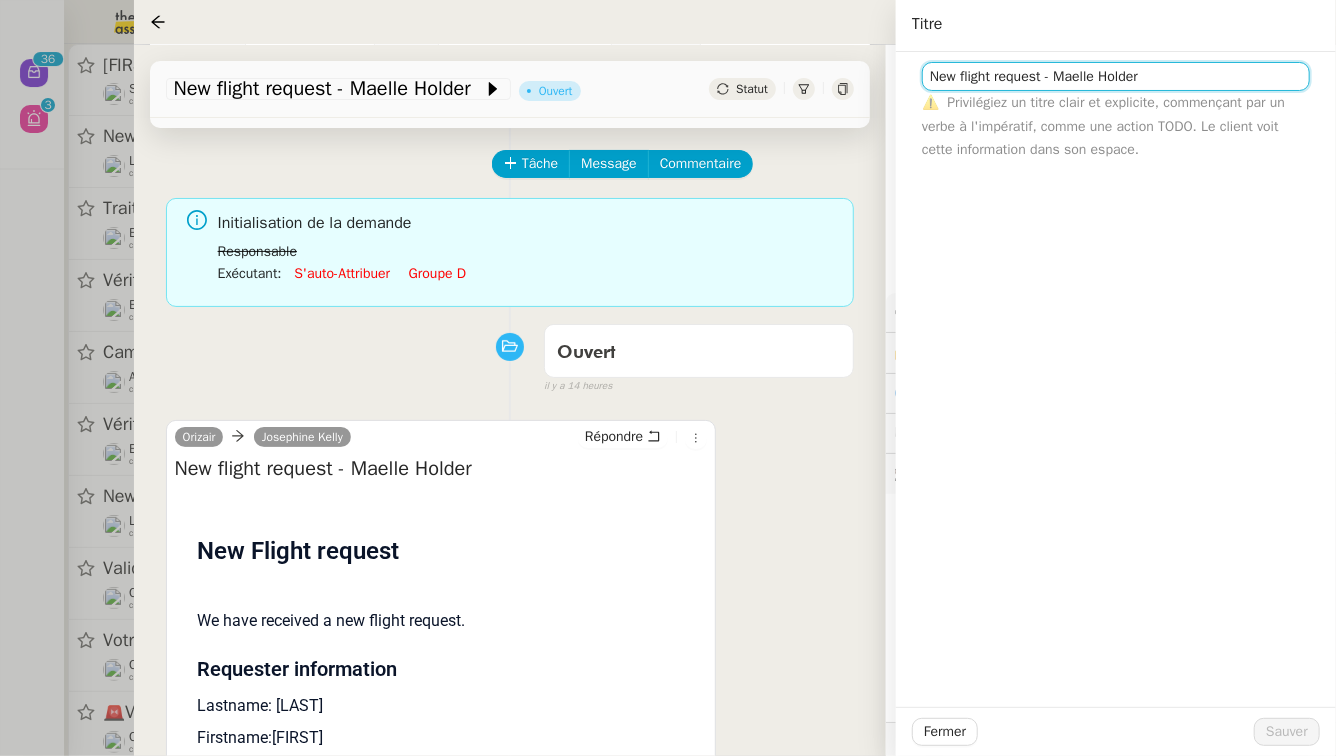 click on "New flight request - Maelle Holder" 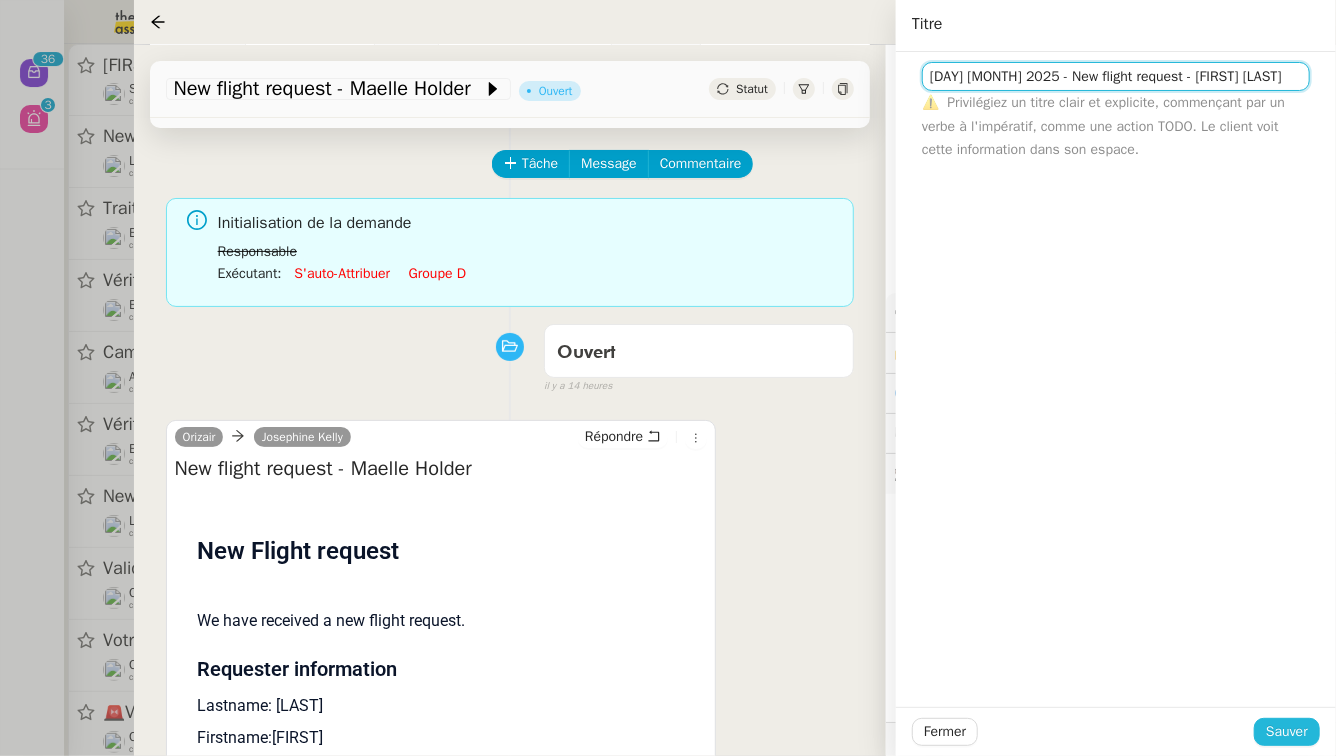 type on "14th August 2025 - New flight request - Maelle Holder" 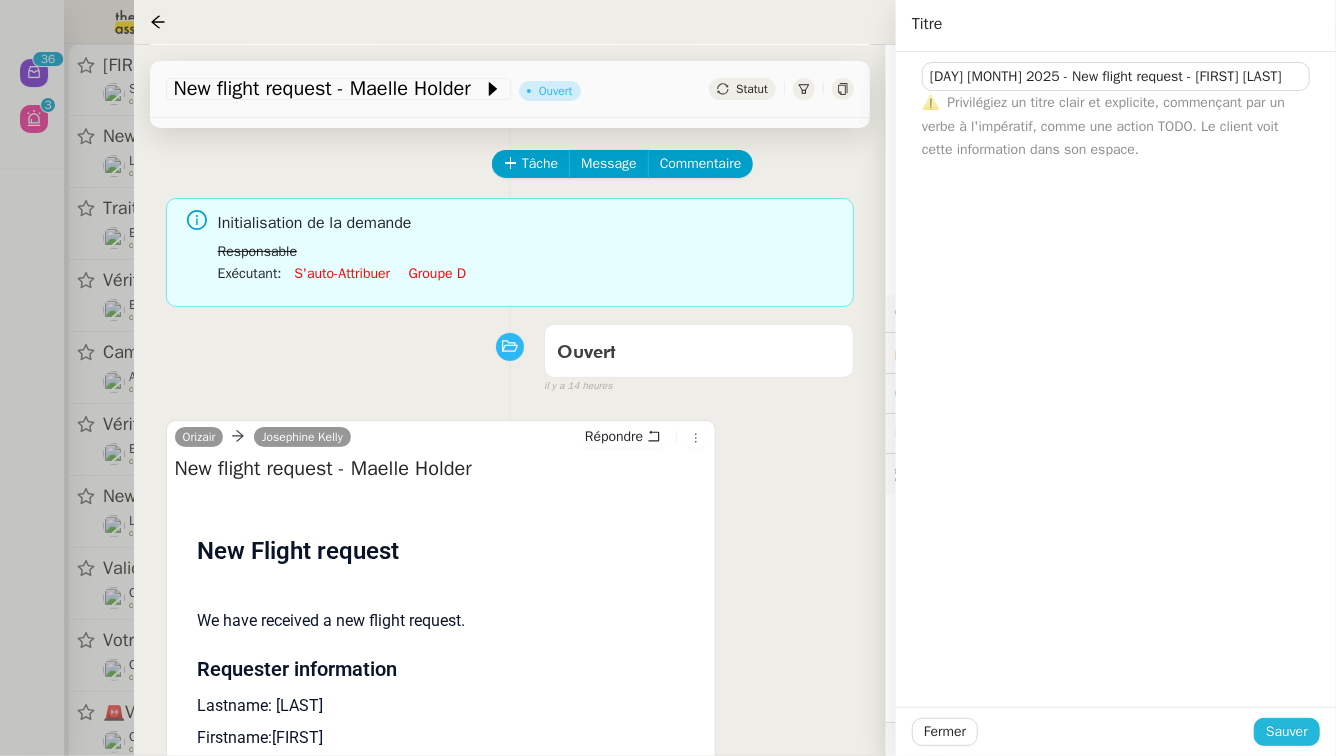 click on "Sauver" 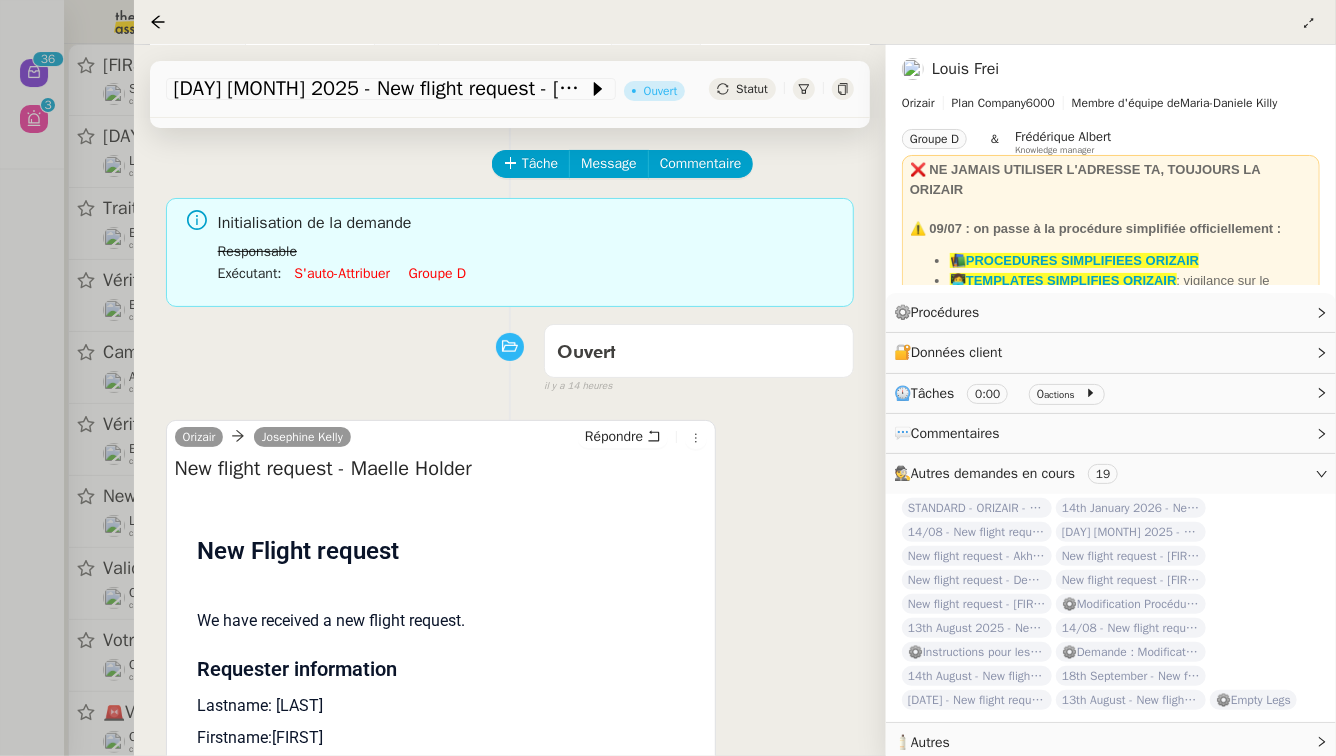 click on "Groupe d" 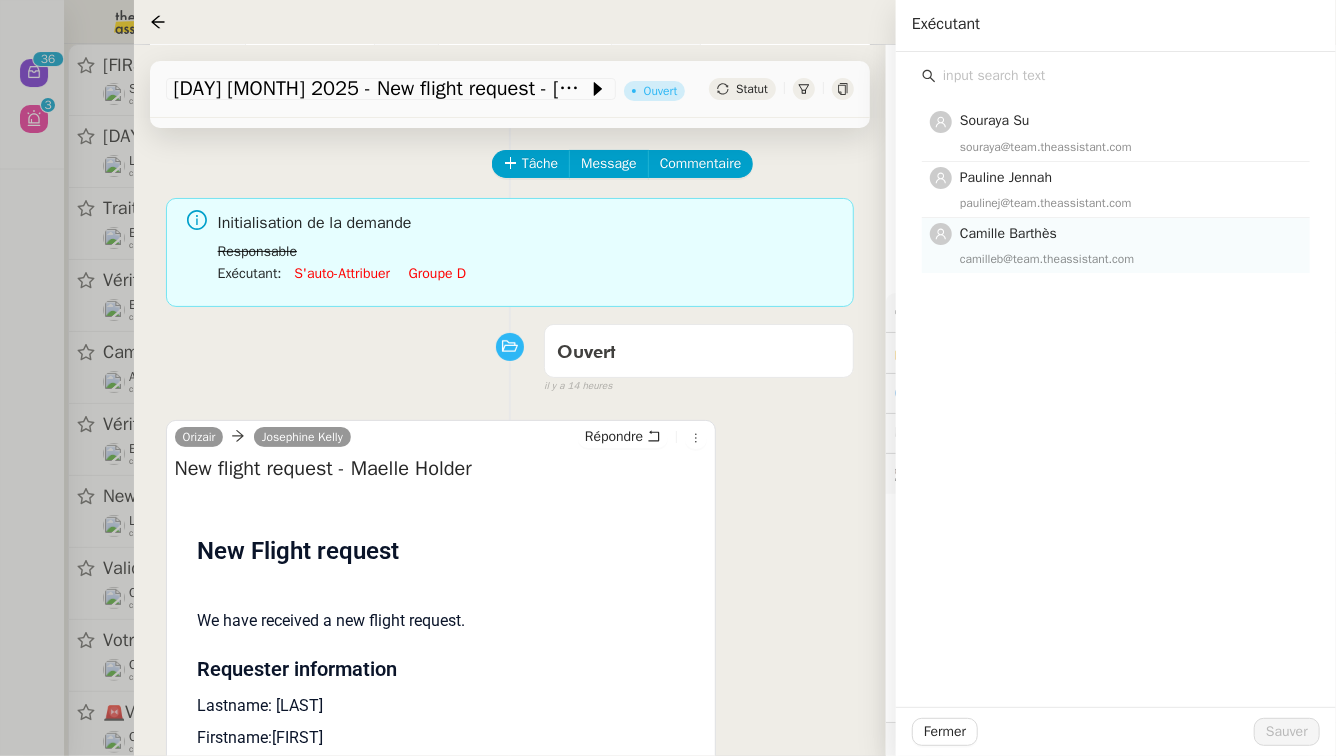 click on "Camille Barthès" 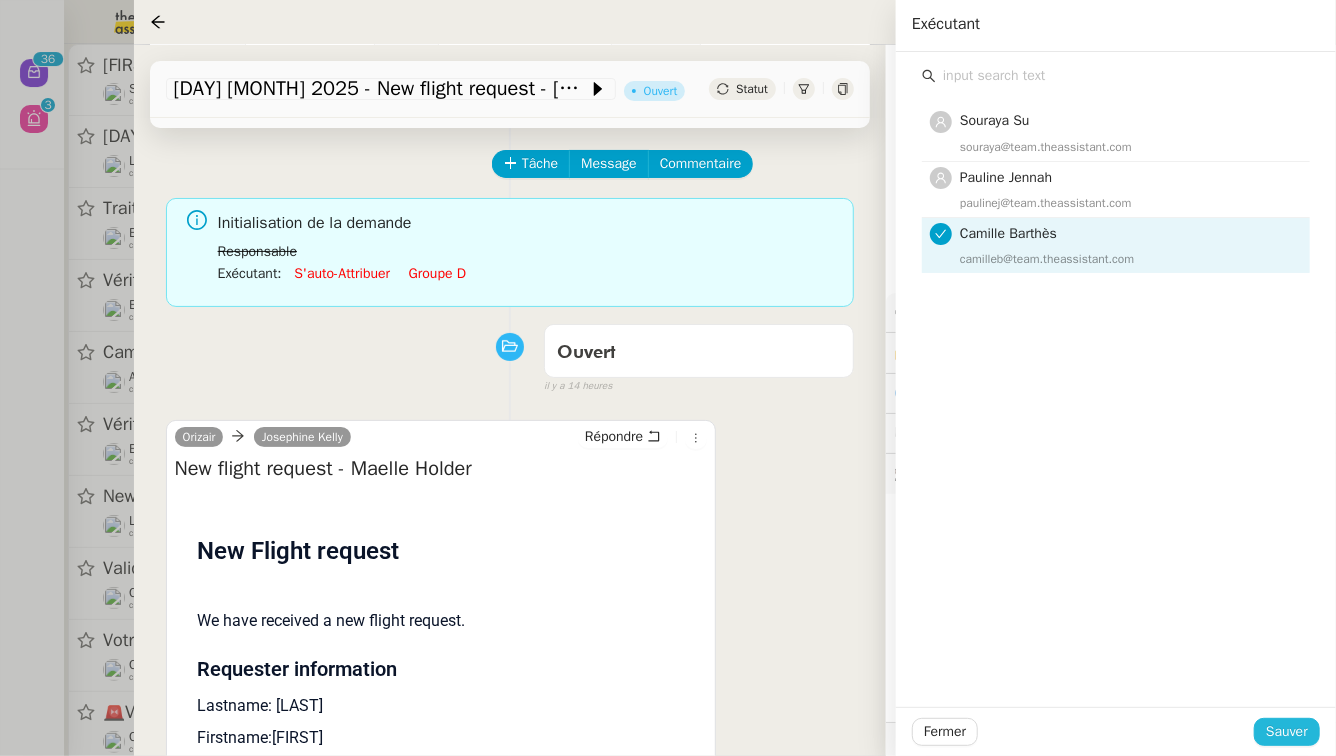 click on "Sauver" 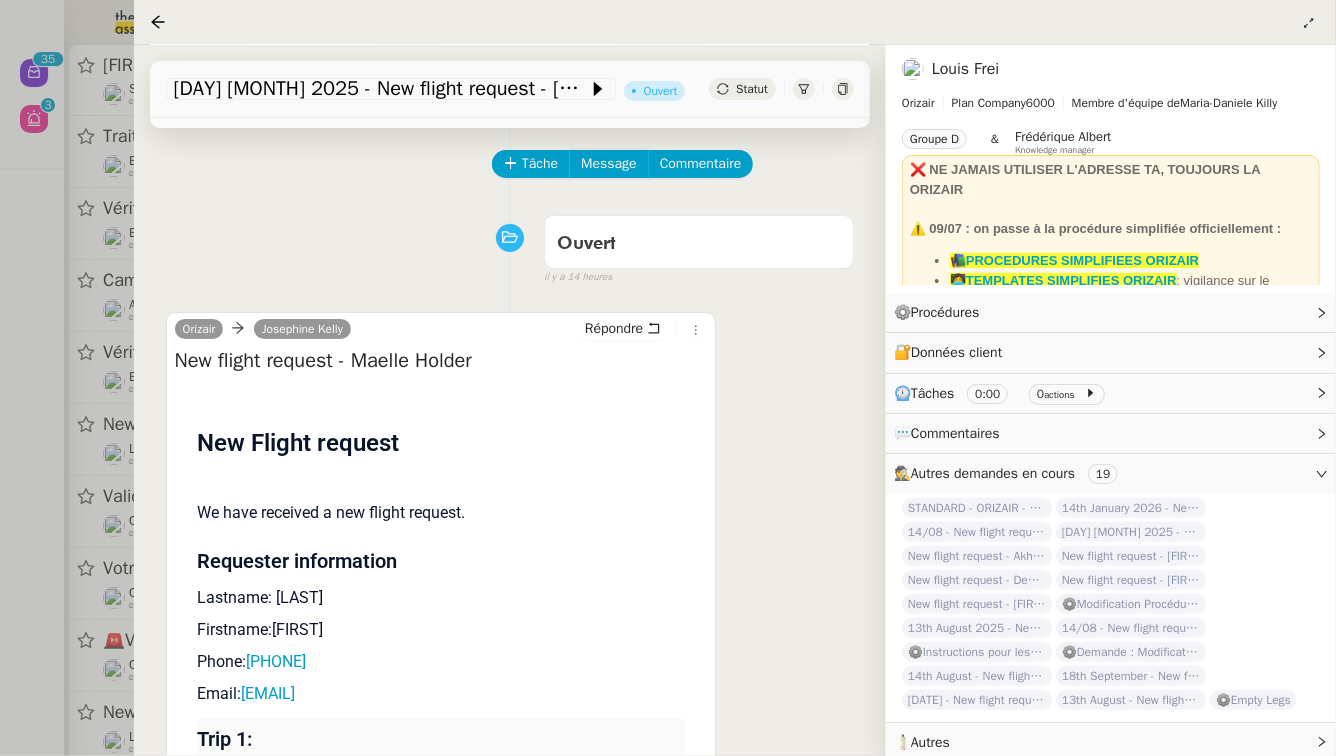 click at bounding box center [668, 378] 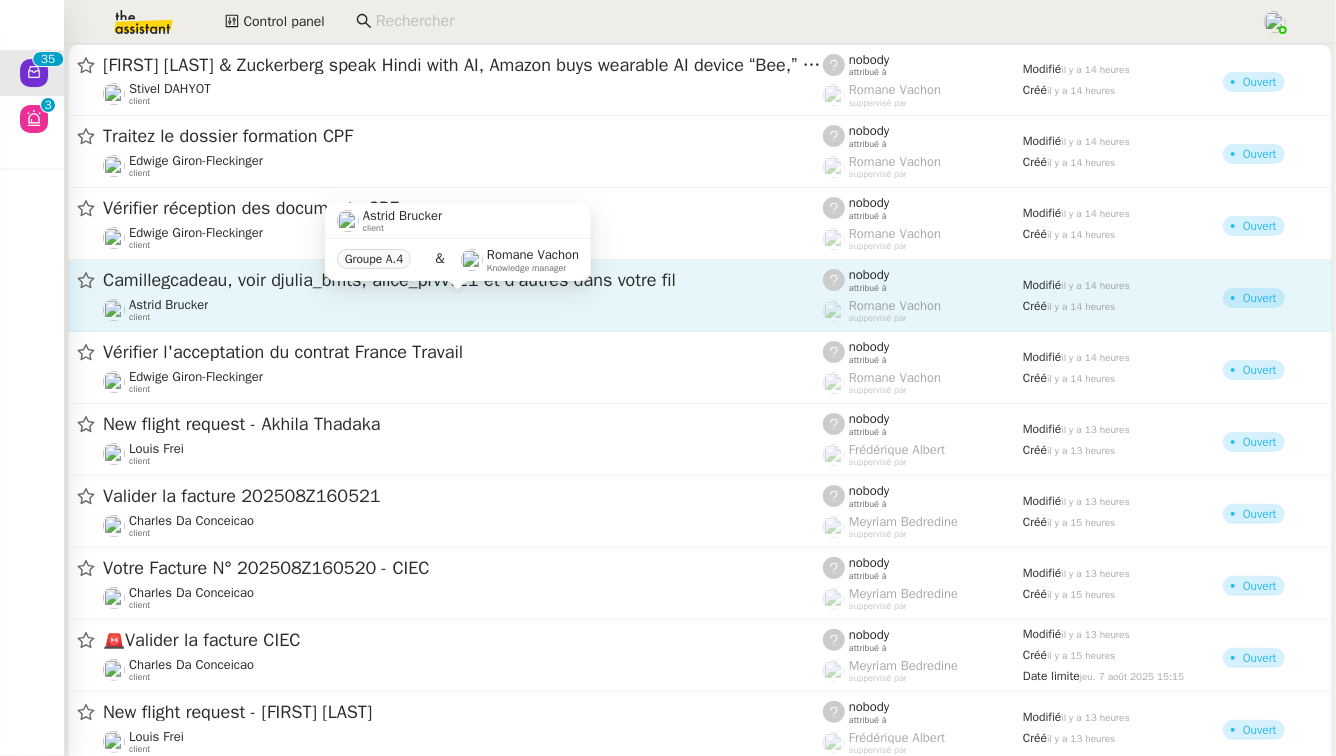 click on "Astrid Brucker    client" 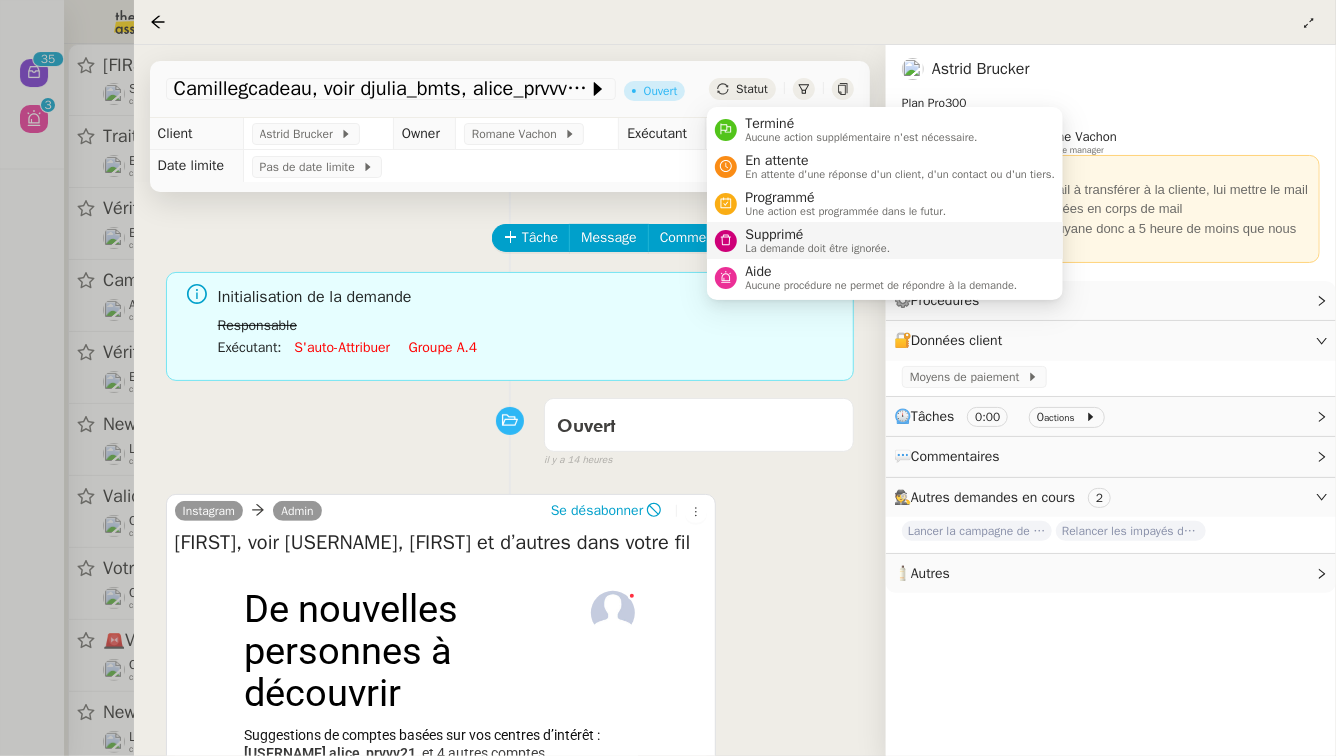 click on "Supprimé La demande doit être ignorée." at bounding box center [885, 240] 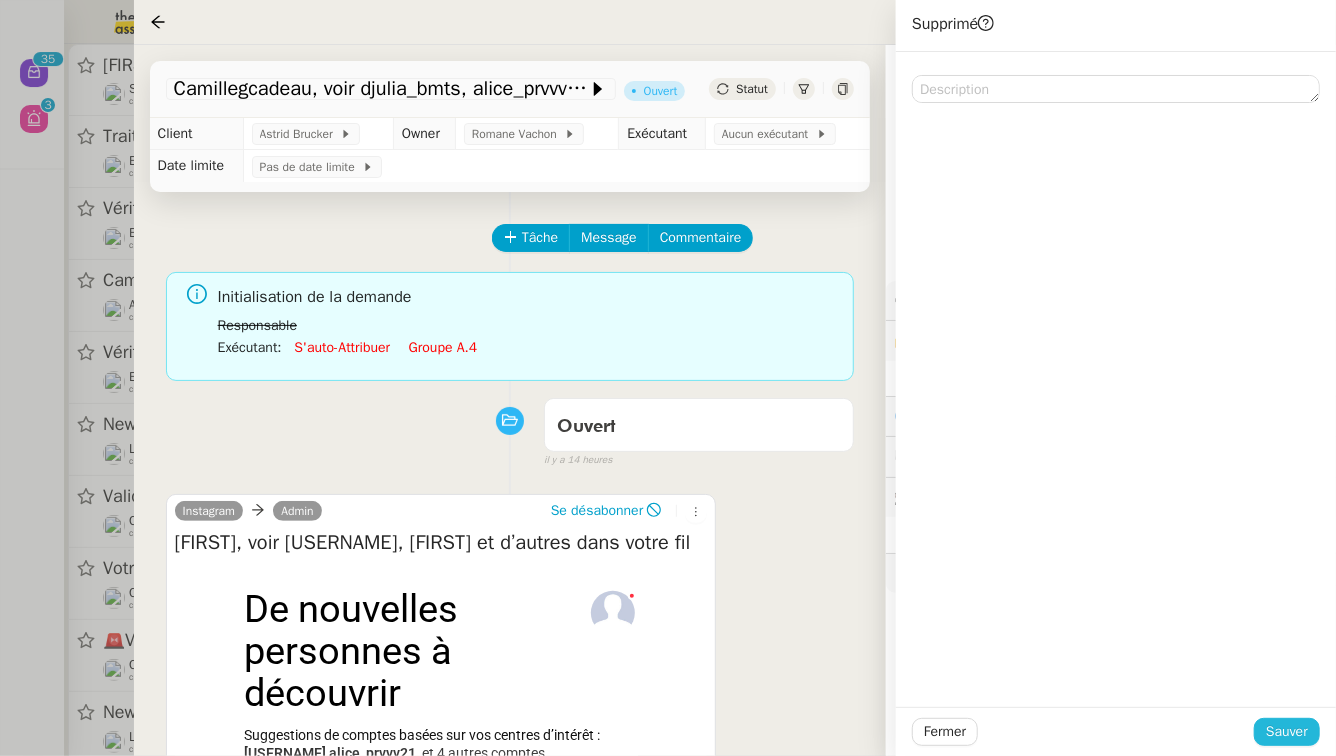 click on "Sauver" 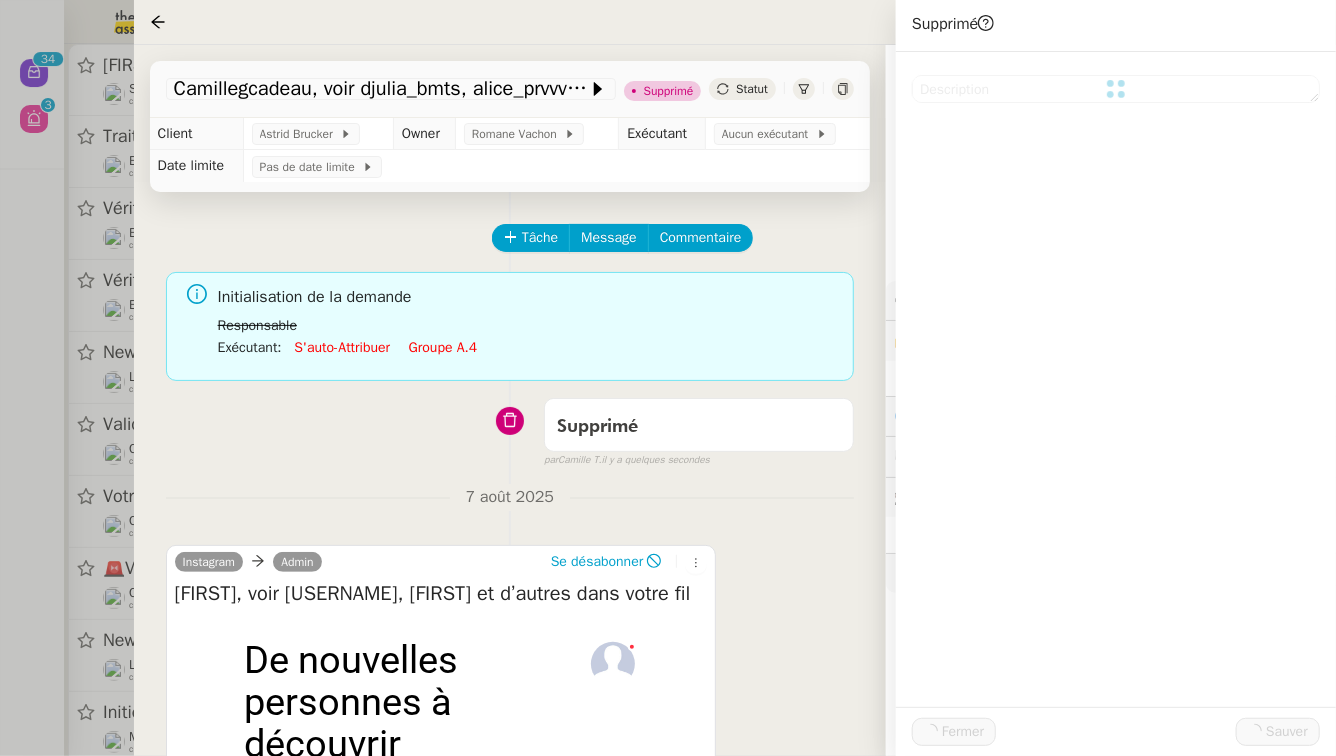 click at bounding box center (668, 378) 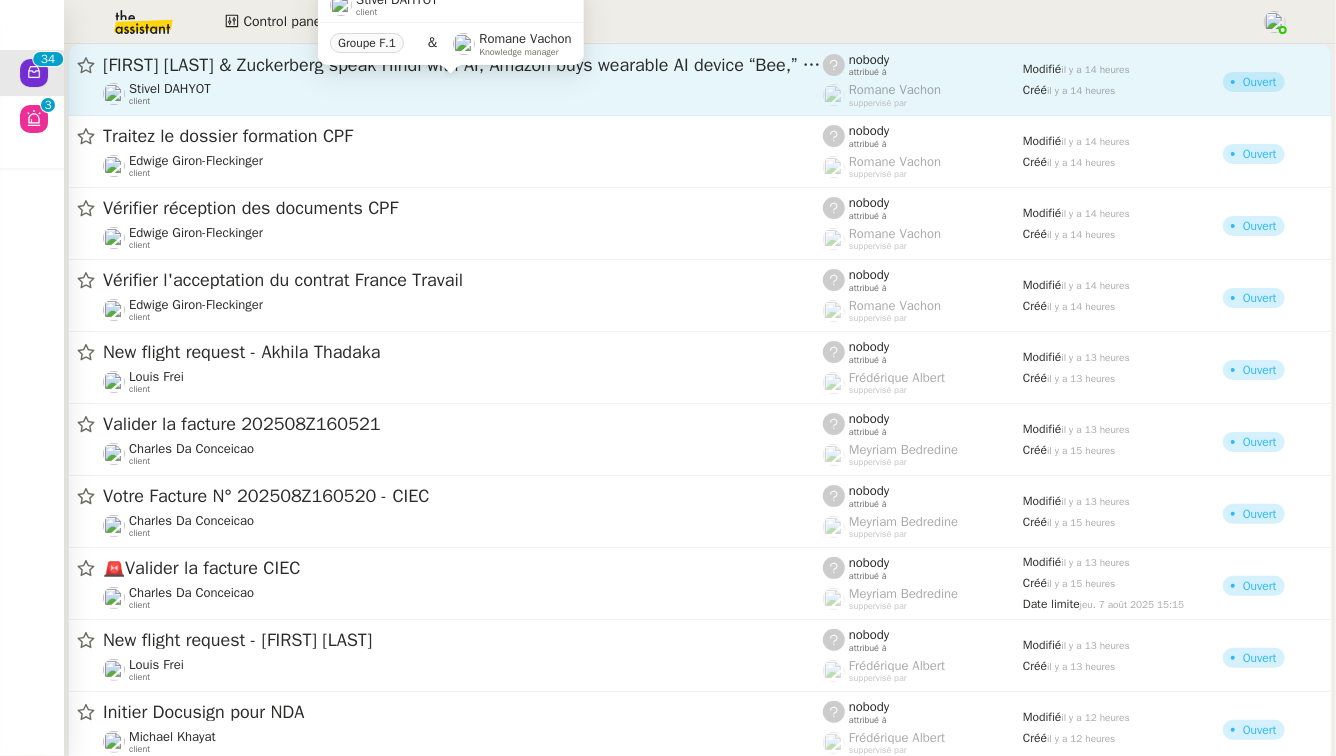 click on "Stivel DAHYOT    client" 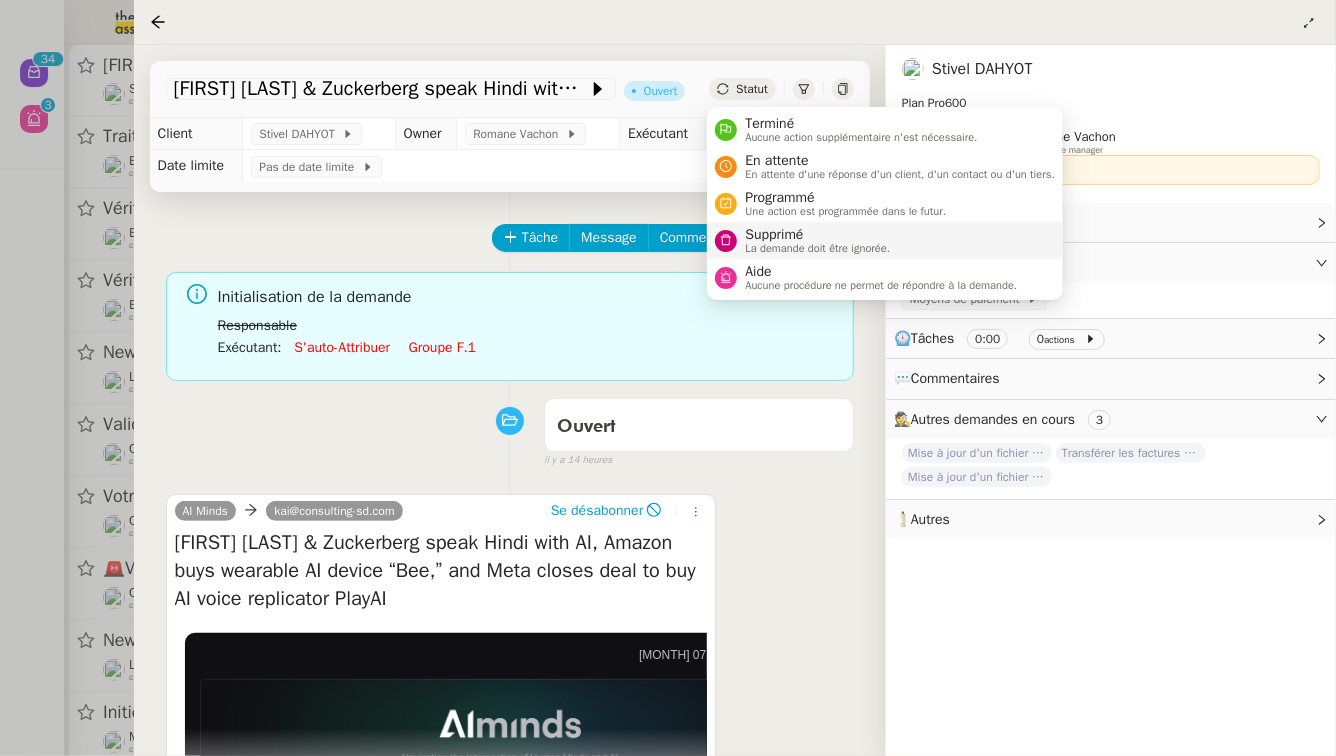 click on "Supprimé" at bounding box center (817, 235) 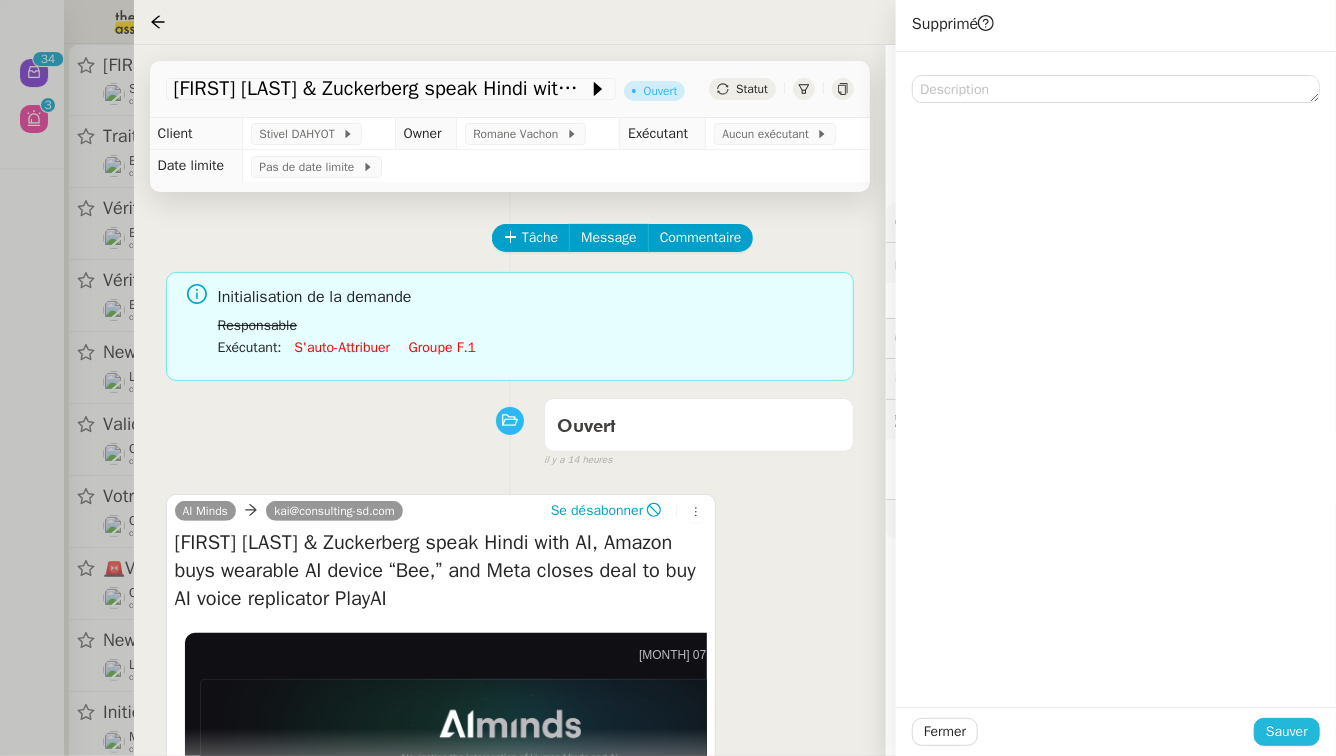 click on "Sauver" 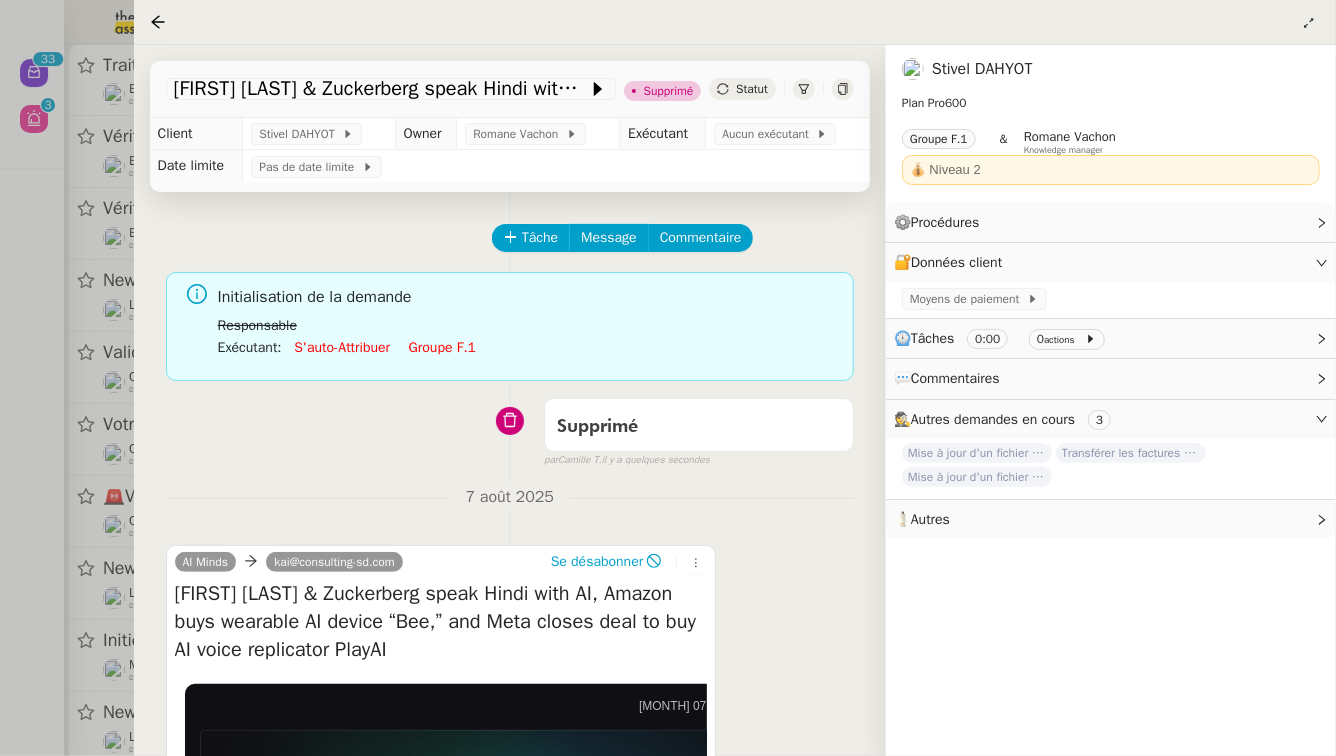 click at bounding box center [668, 378] 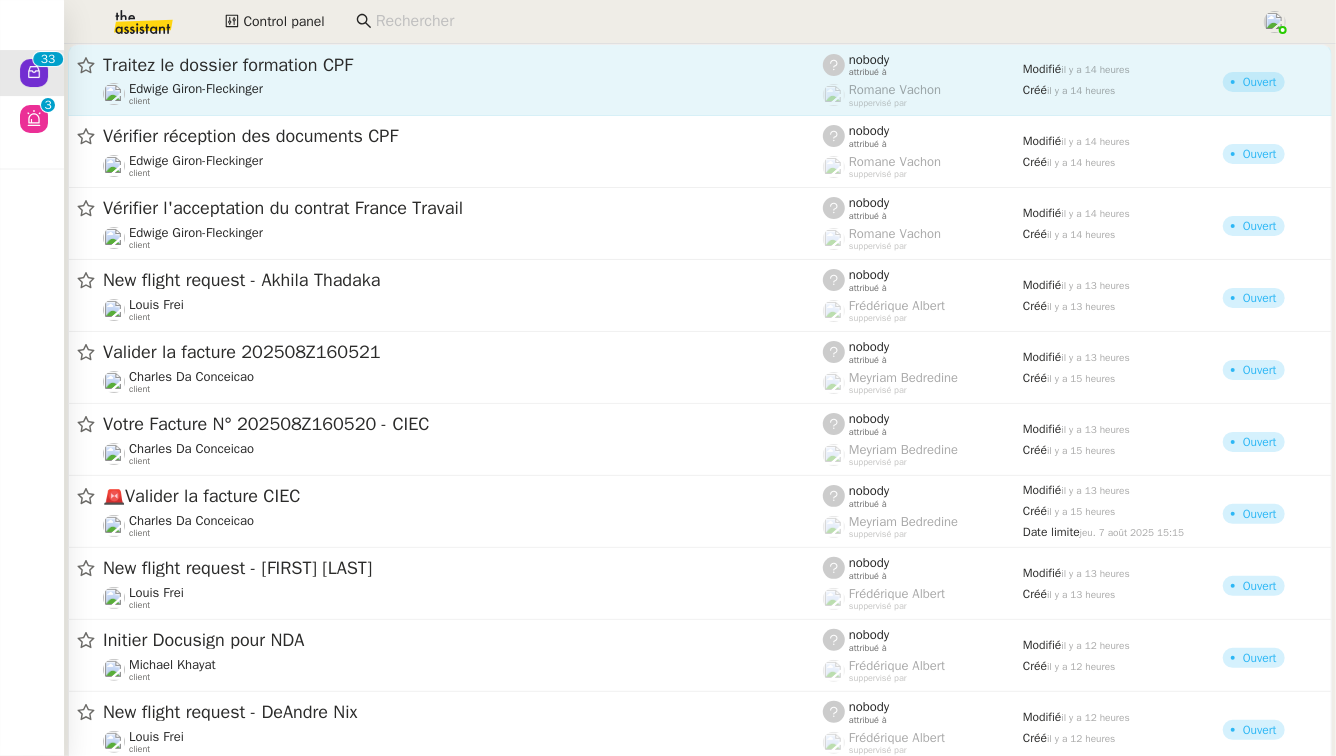 click on "Traitez le dossier formation CPF" 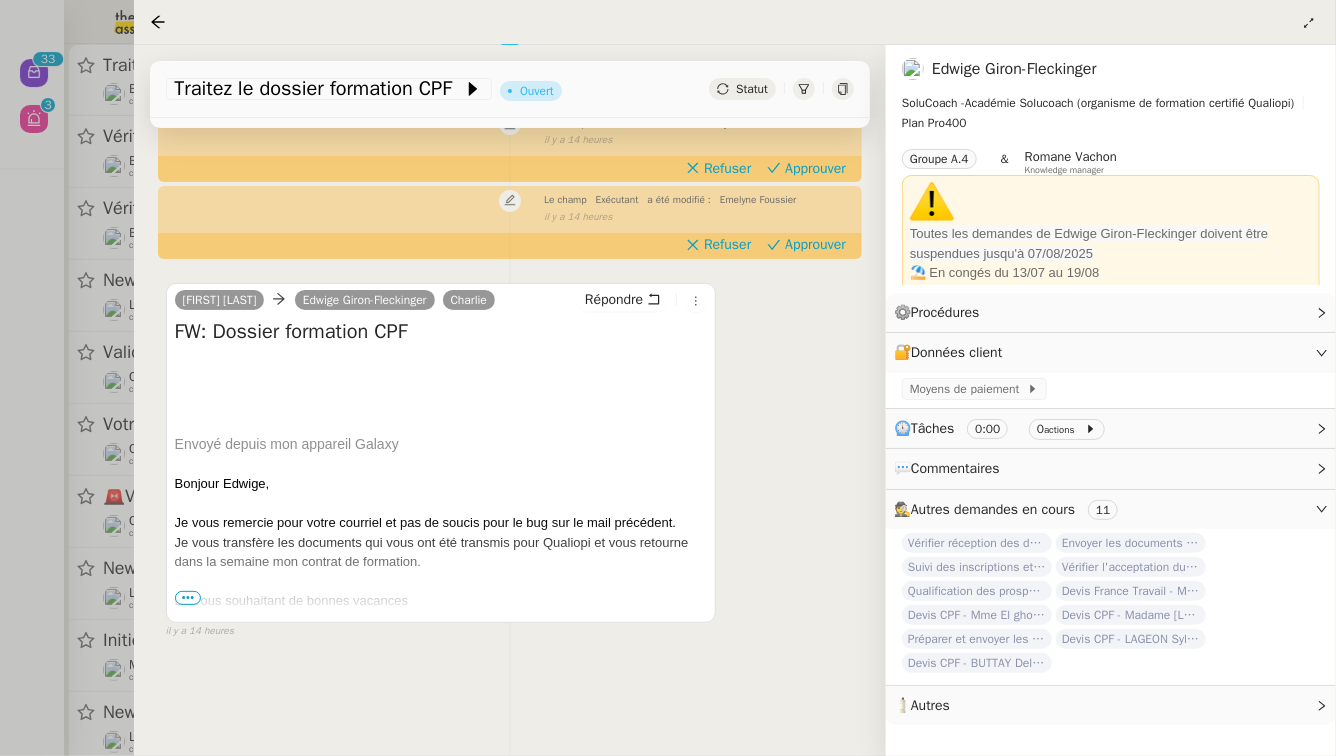 scroll, scrollTop: 263, scrollLeft: 0, axis: vertical 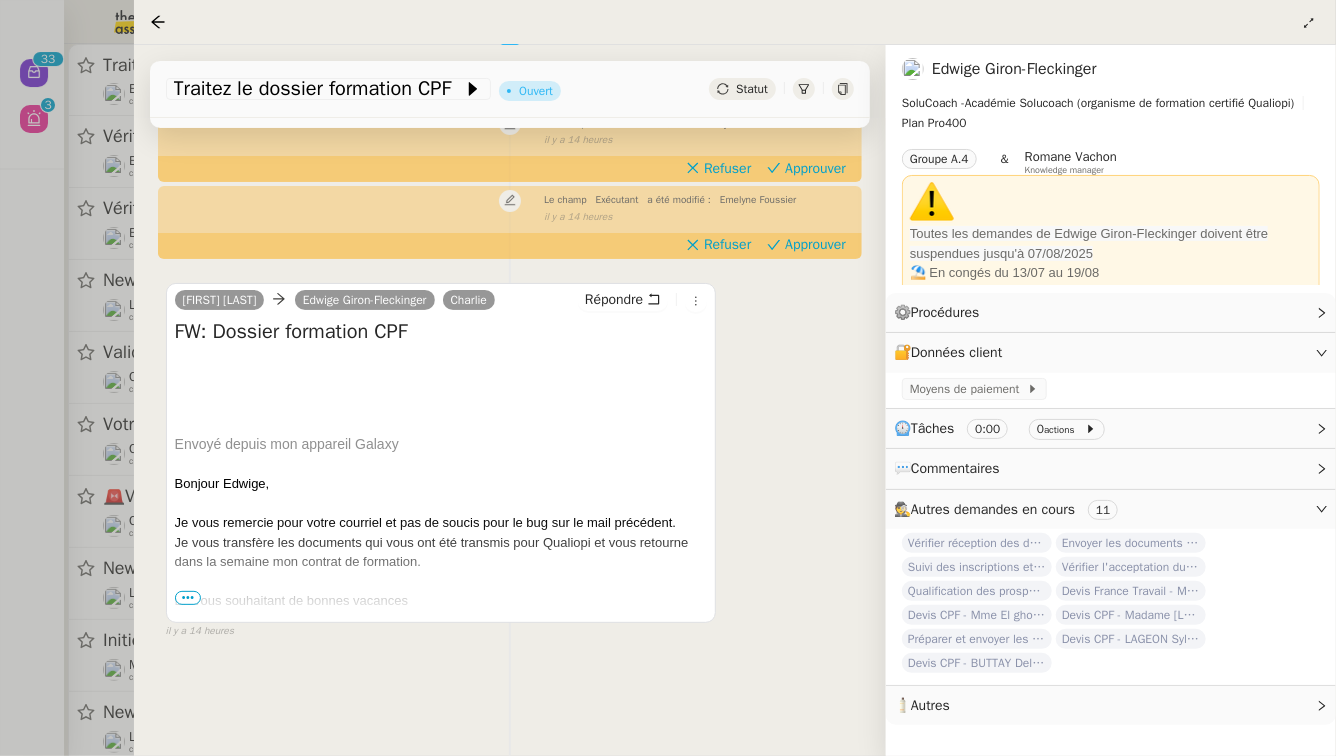 click on "•••" at bounding box center (188, 598) 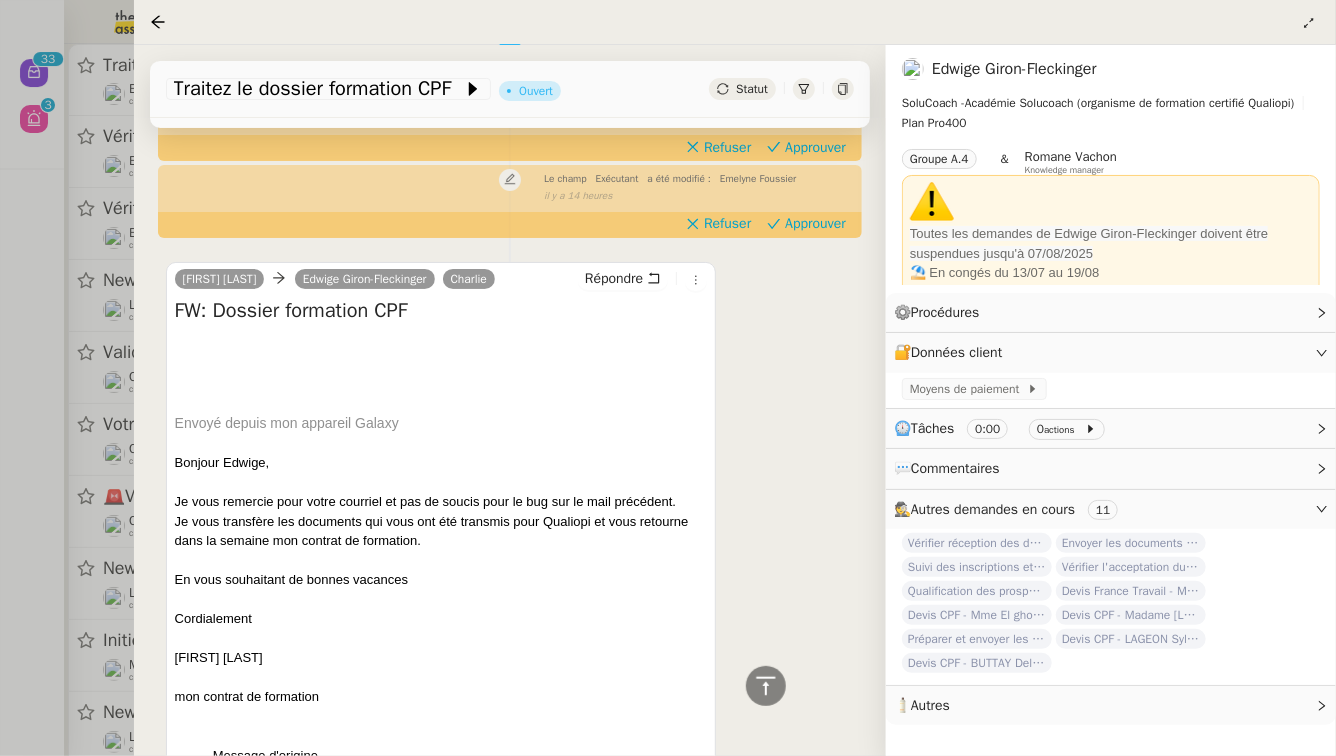 scroll, scrollTop: 234, scrollLeft: 0, axis: vertical 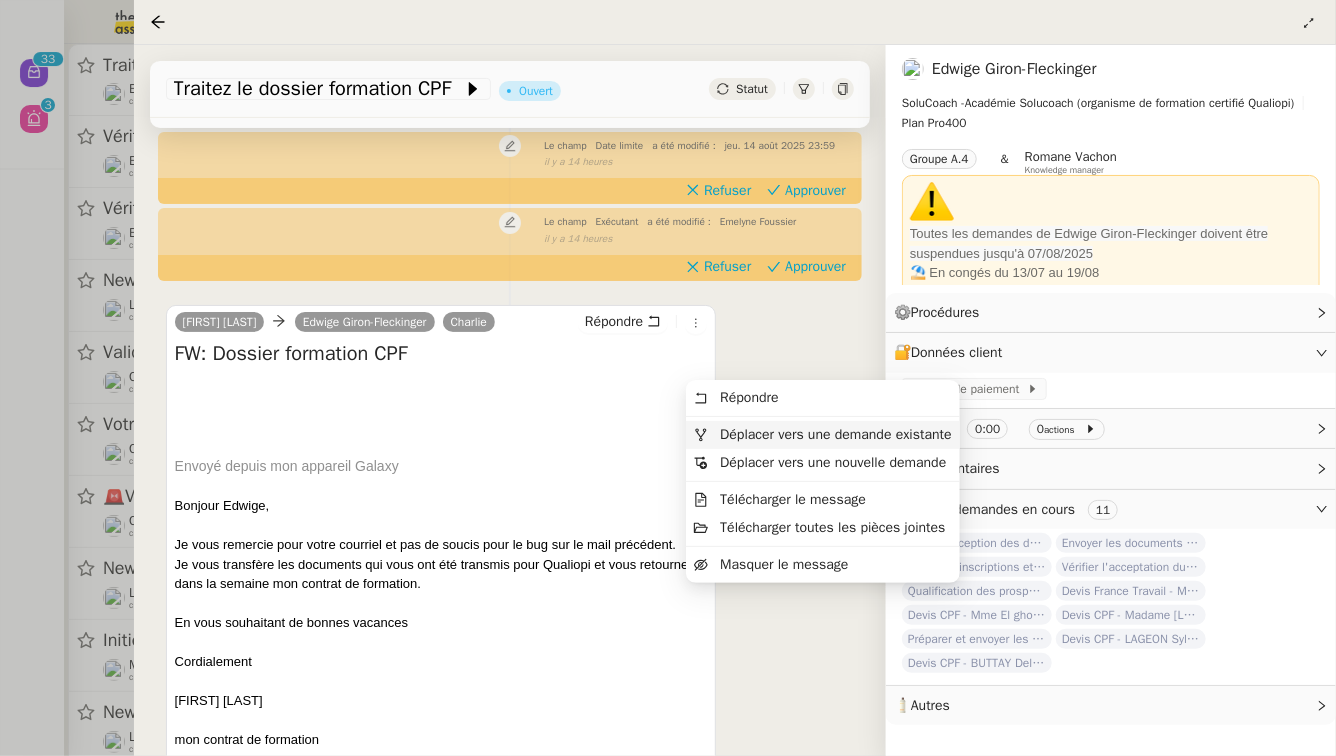 click on "Déplacer vers une demande existante" at bounding box center (835, 434) 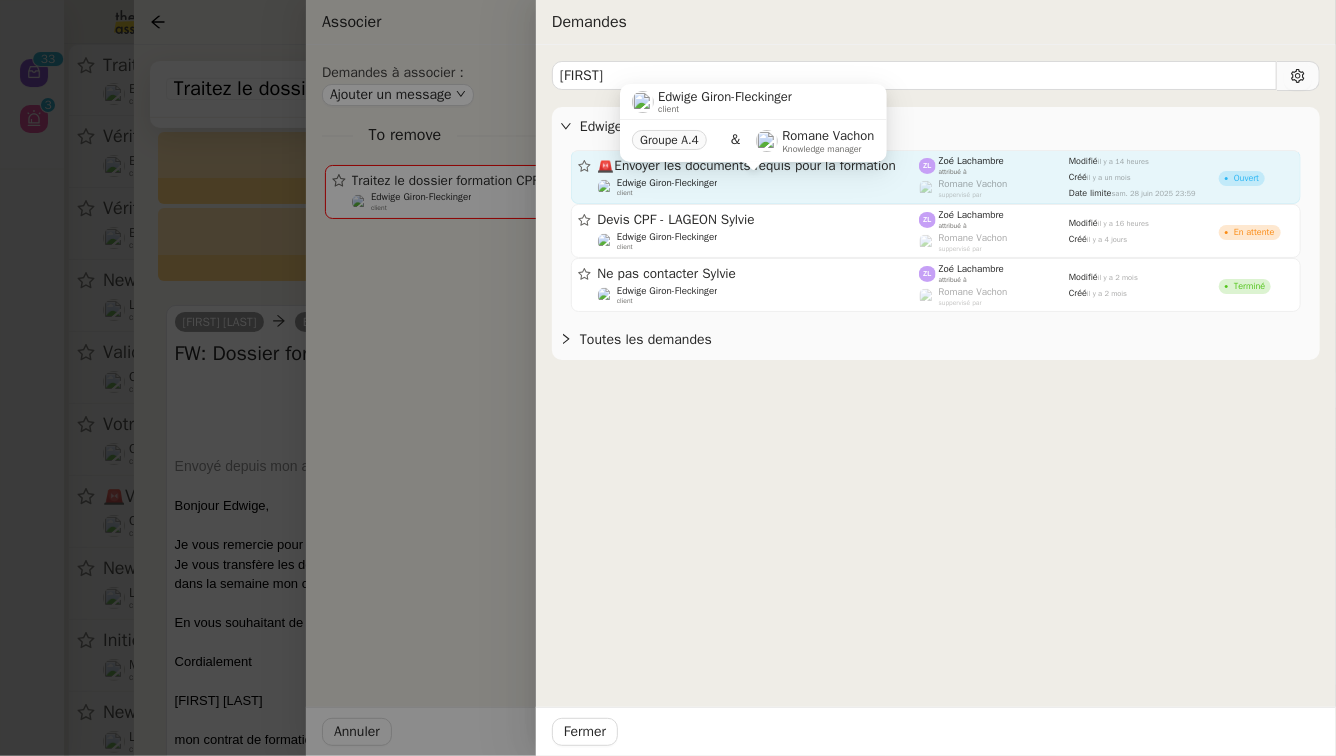 type on "sylvie" 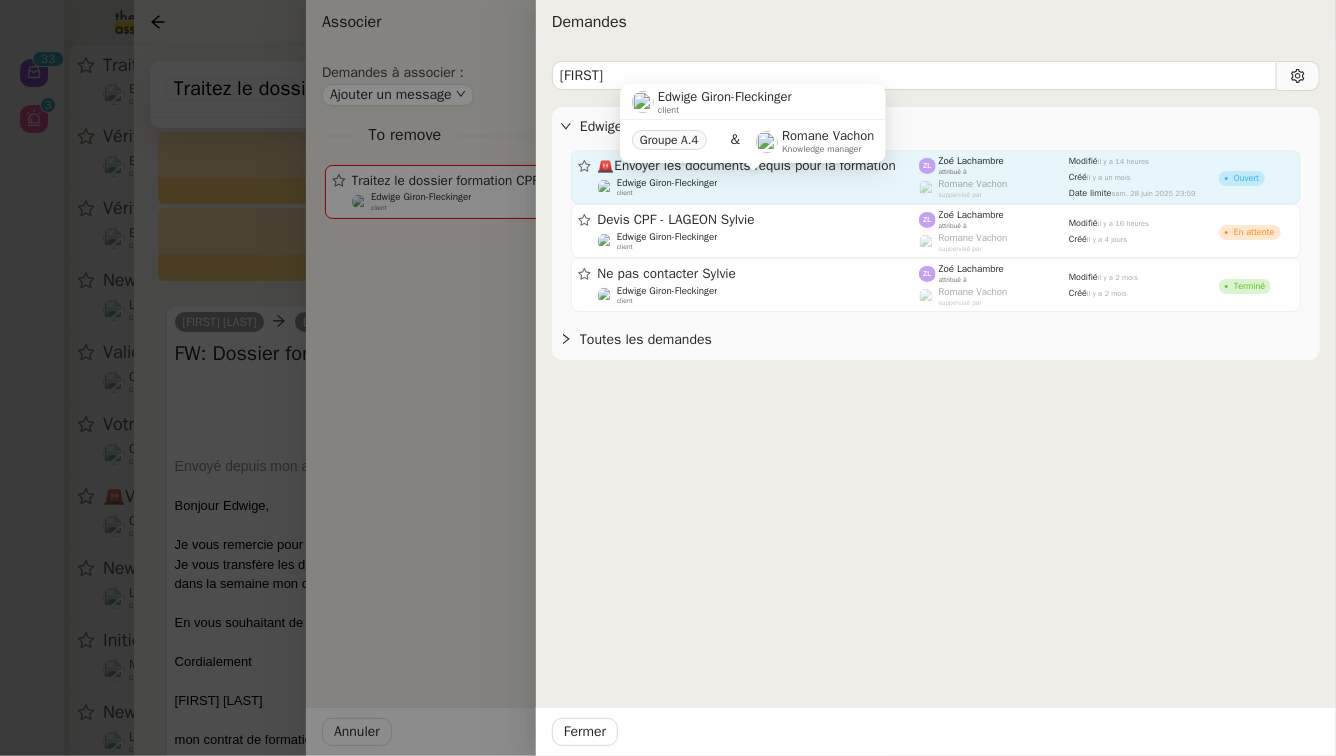 click on "Edwige Giron-Fleckinger    client" 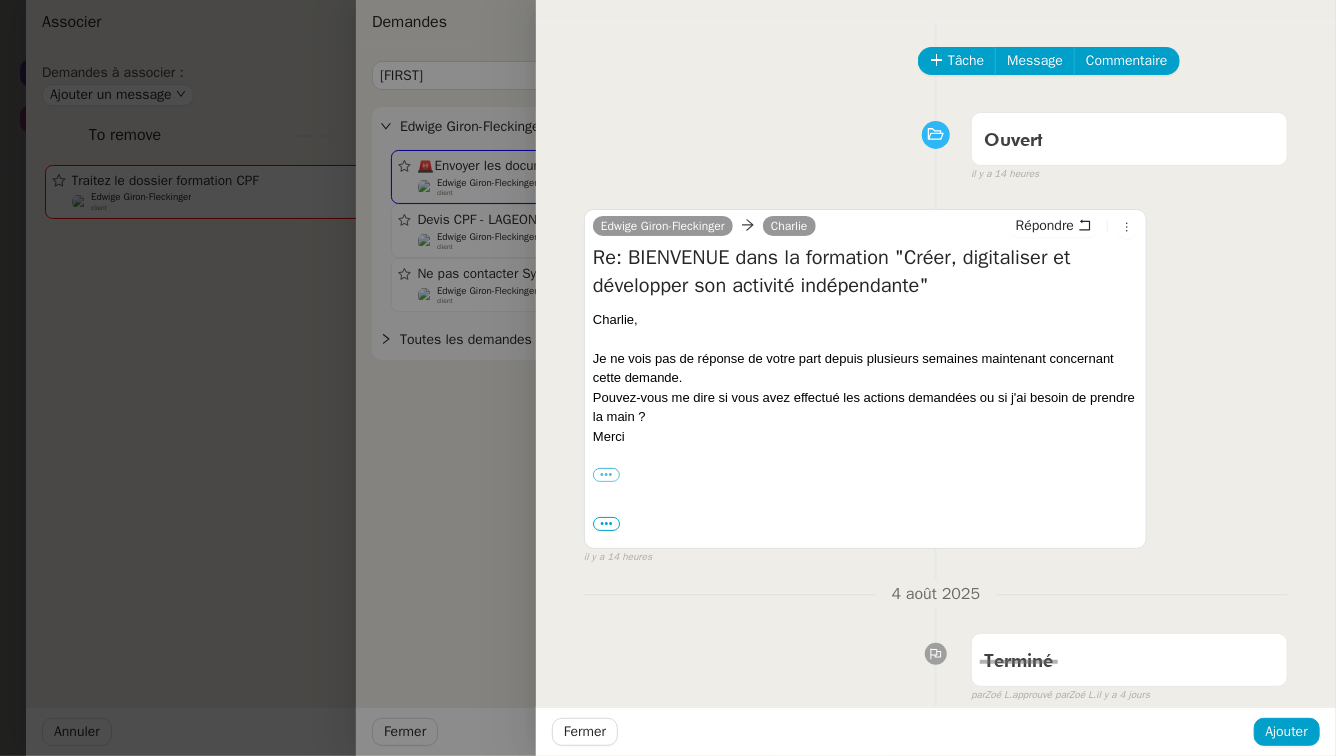 click at bounding box center (668, 378) 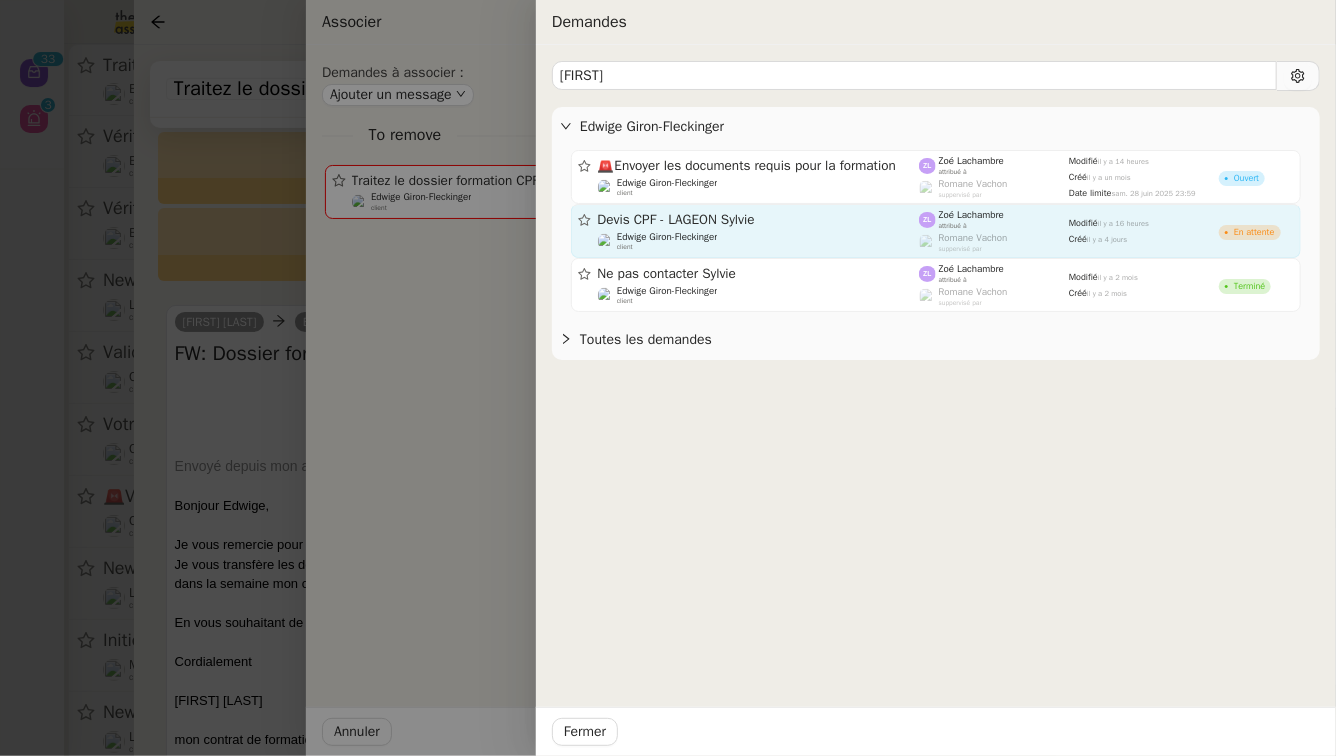click on "Devis CPF - LAGEON Sylvie  Edwige Giron-Fleckinger    client" 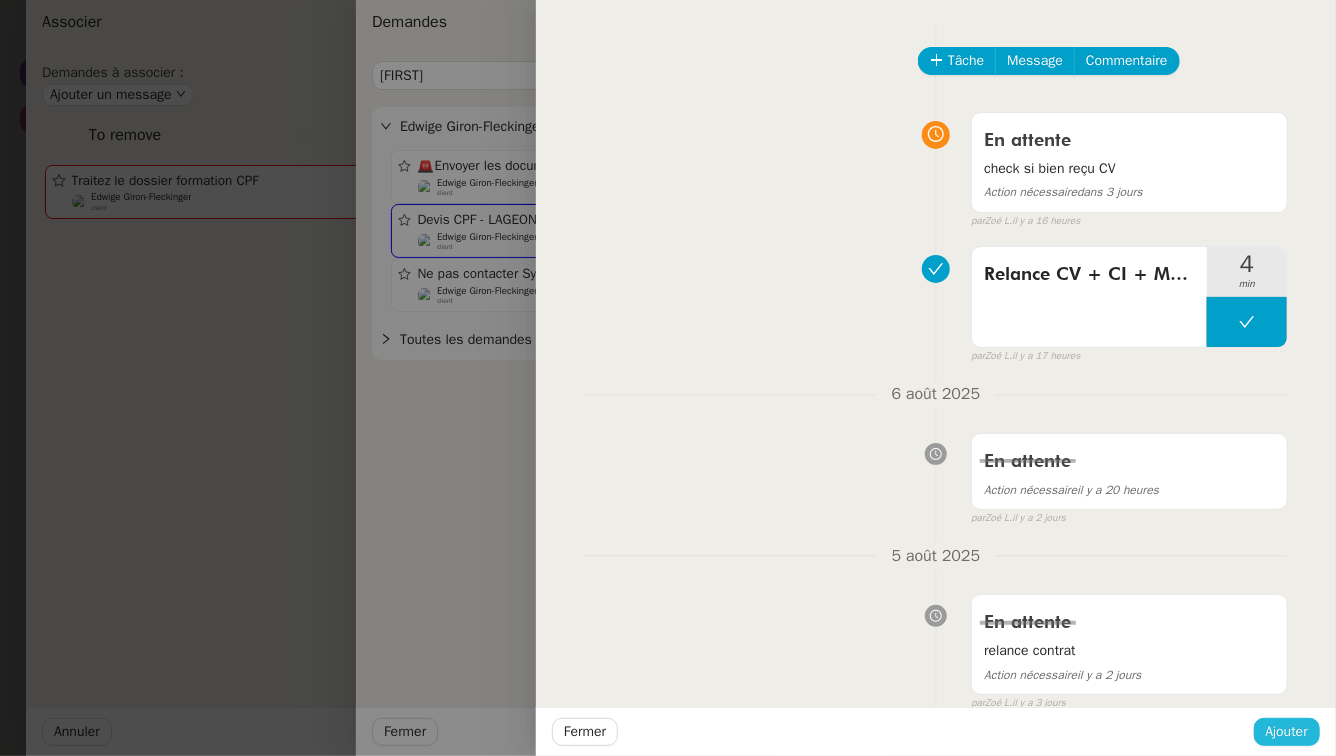 click on "Ajouter" at bounding box center [1287, 731] 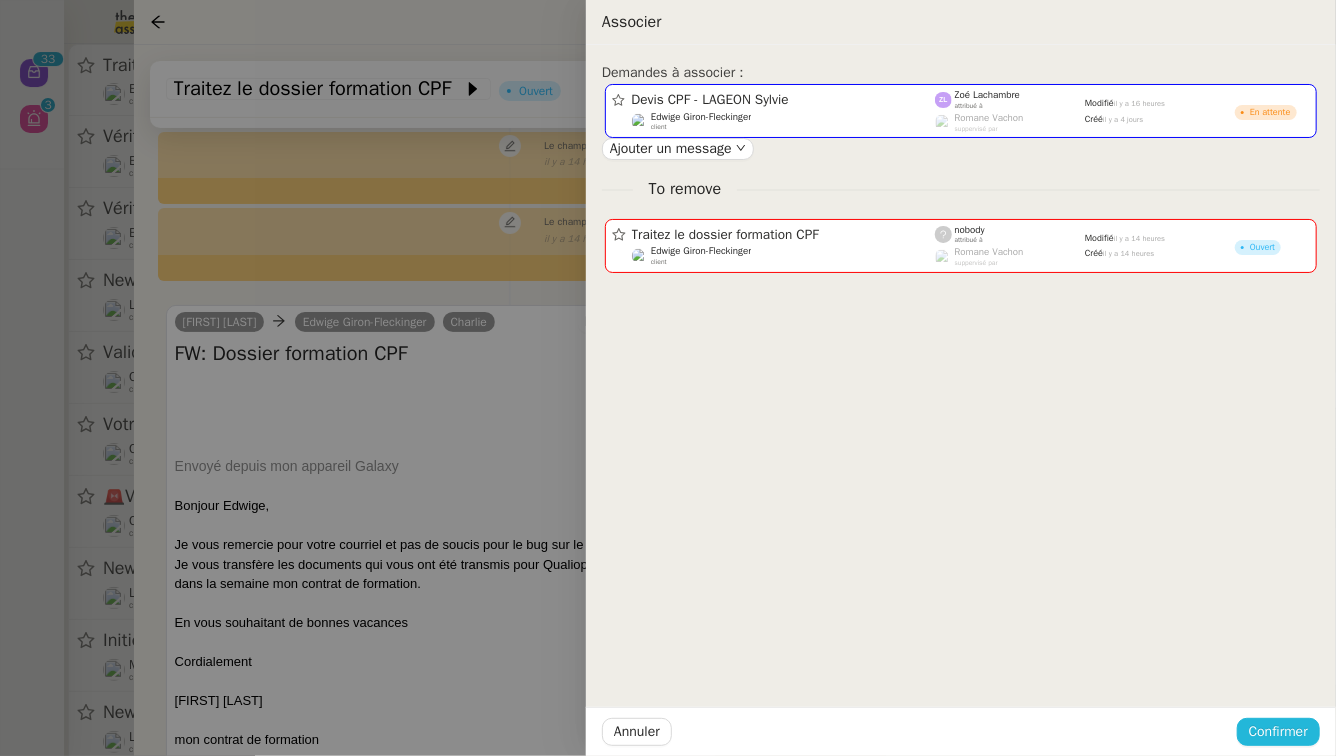 click on "Confirmer" at bounding box center [1278, 731] 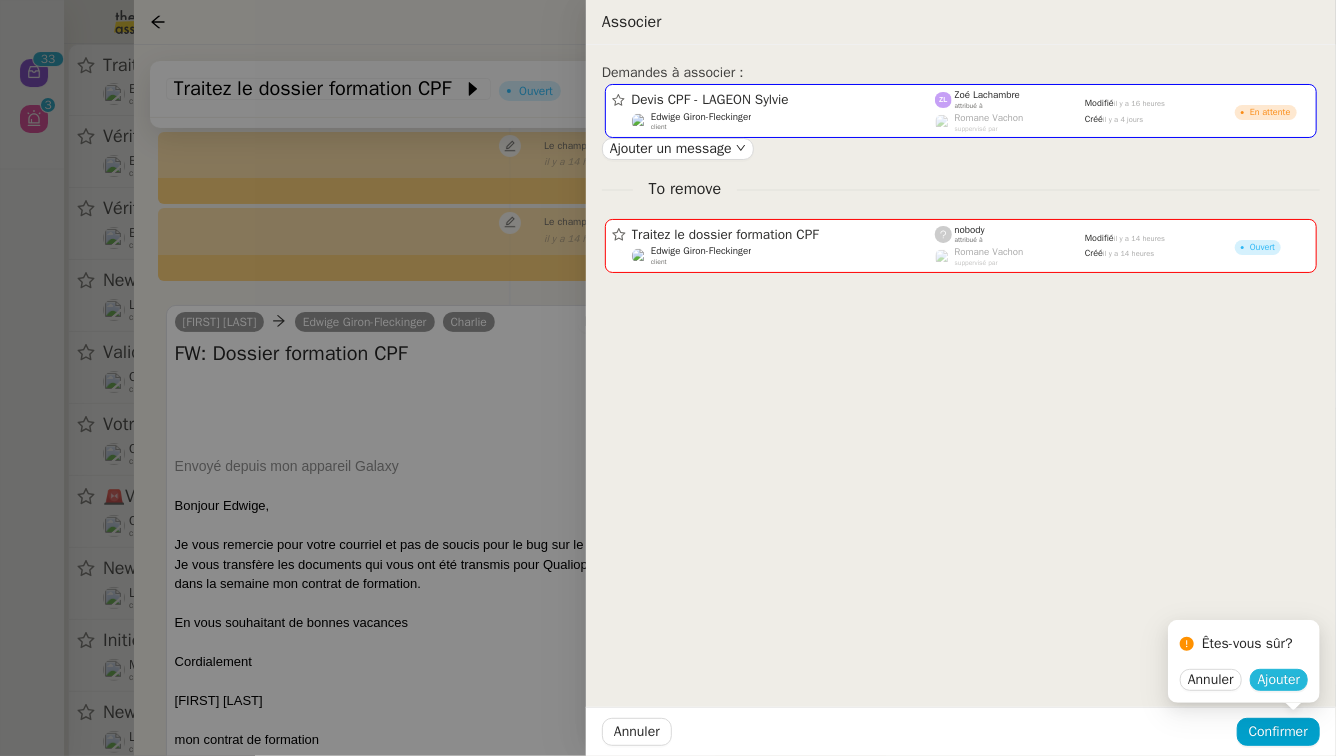click on "Ajouter" at bounding box center [1279, 680] 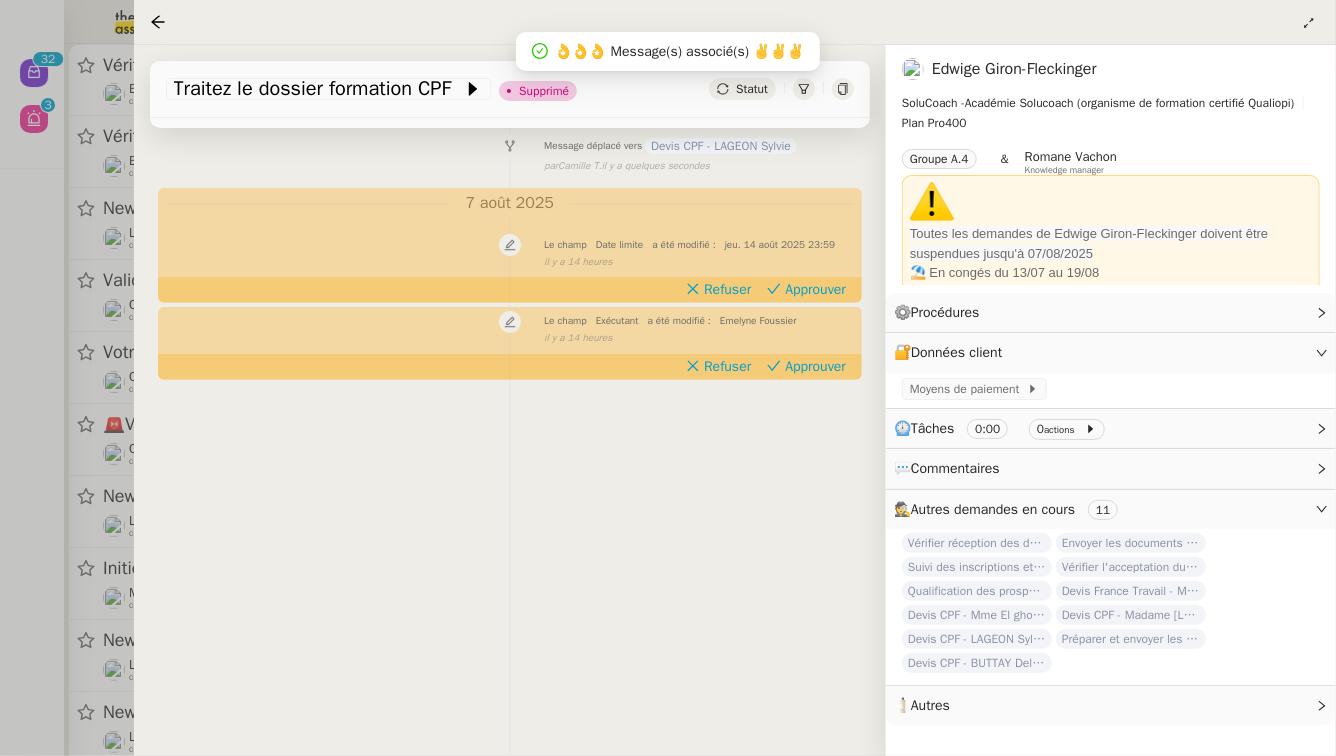 click at bounding box center [668, 378] 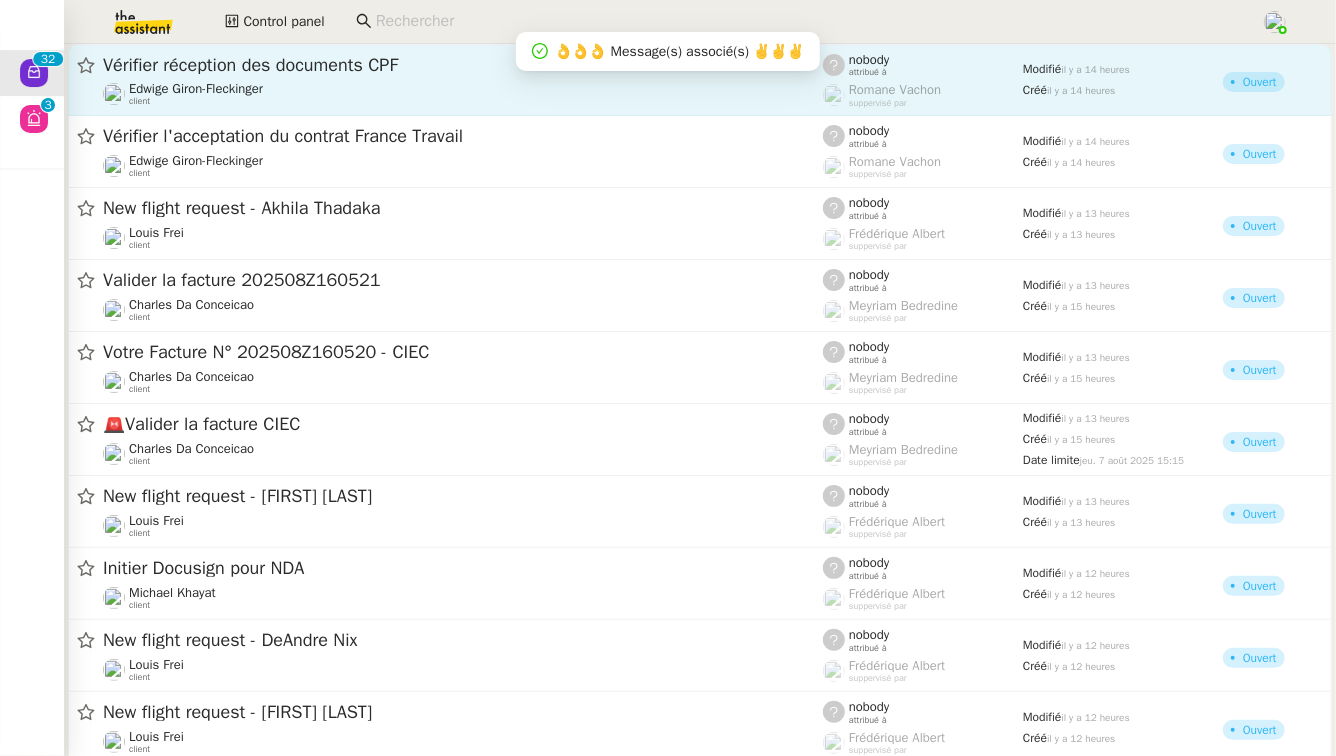 click on "Vérifier réception des documents CPF" 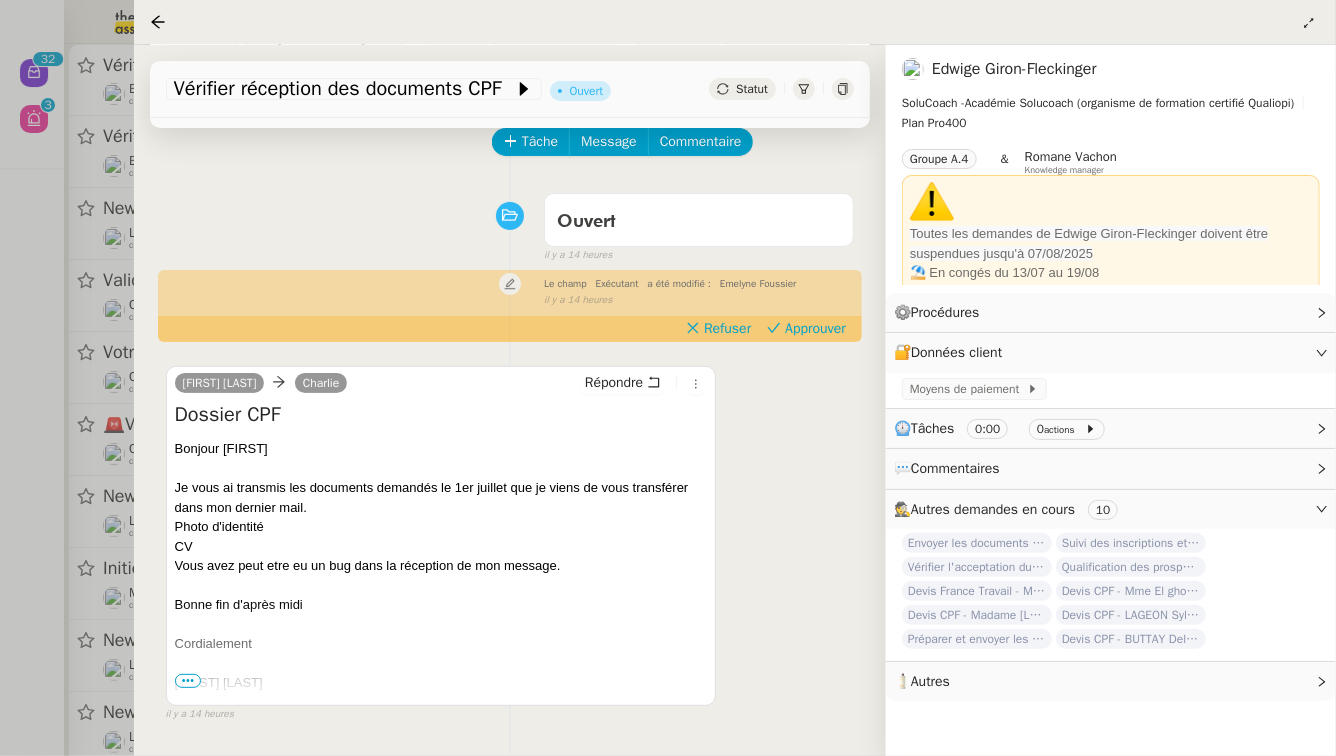 scroll, scrollTop: 97, scrollLeft: 0, axis: vertical 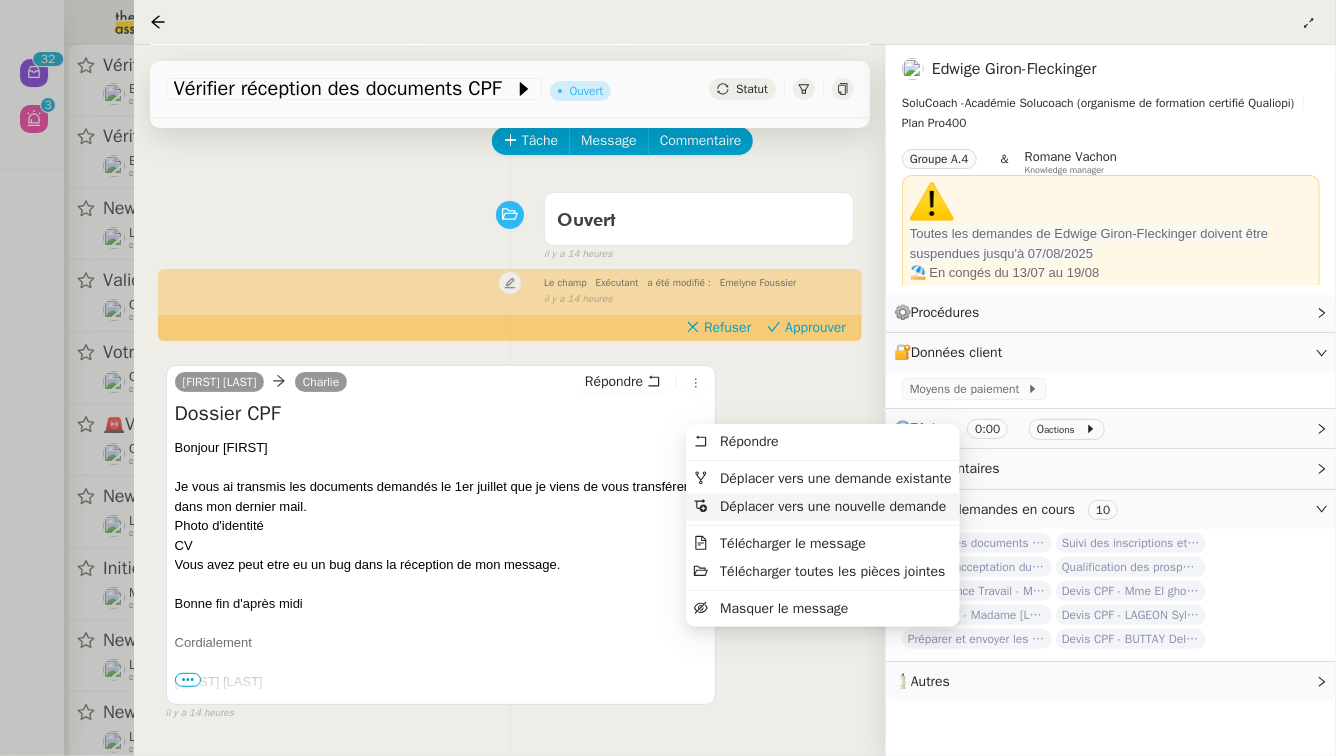 click on "Déplacer vers une nouvelle demande" at bounding box center (833, 506) 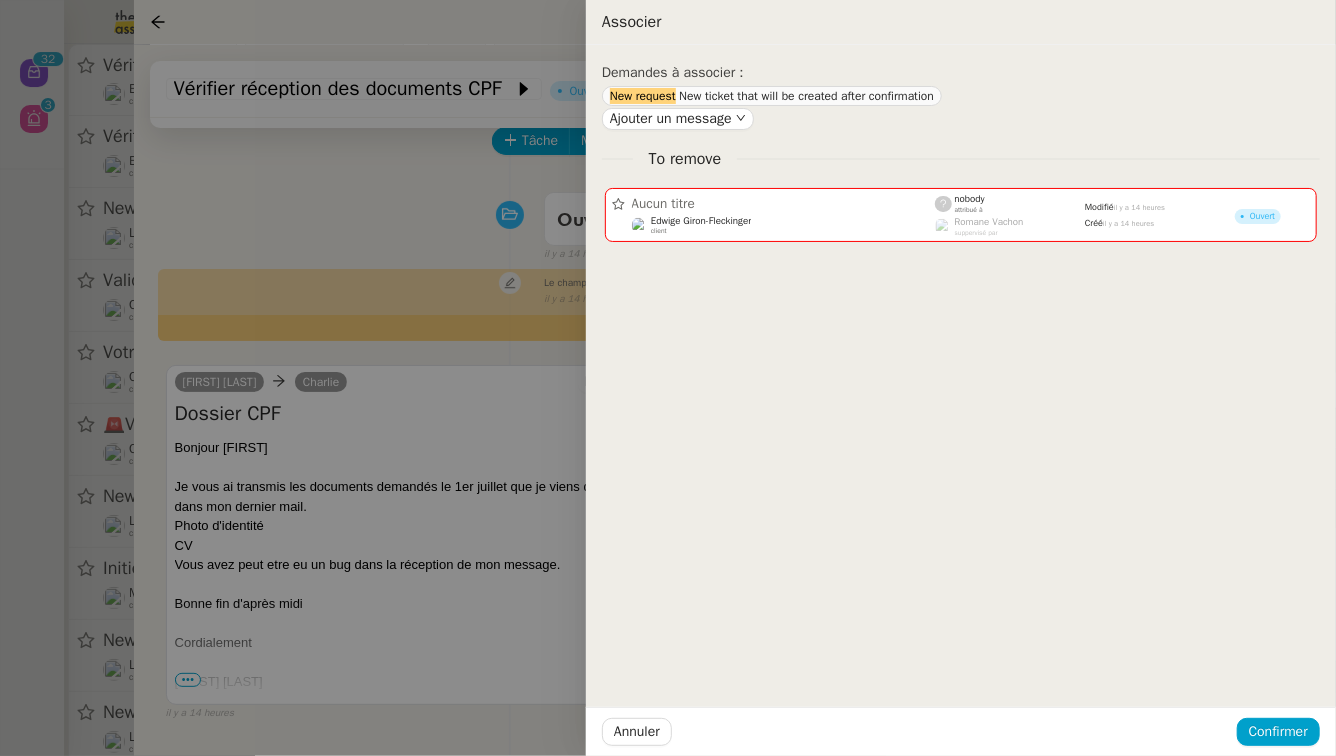 click at bounding box center [668, 378] 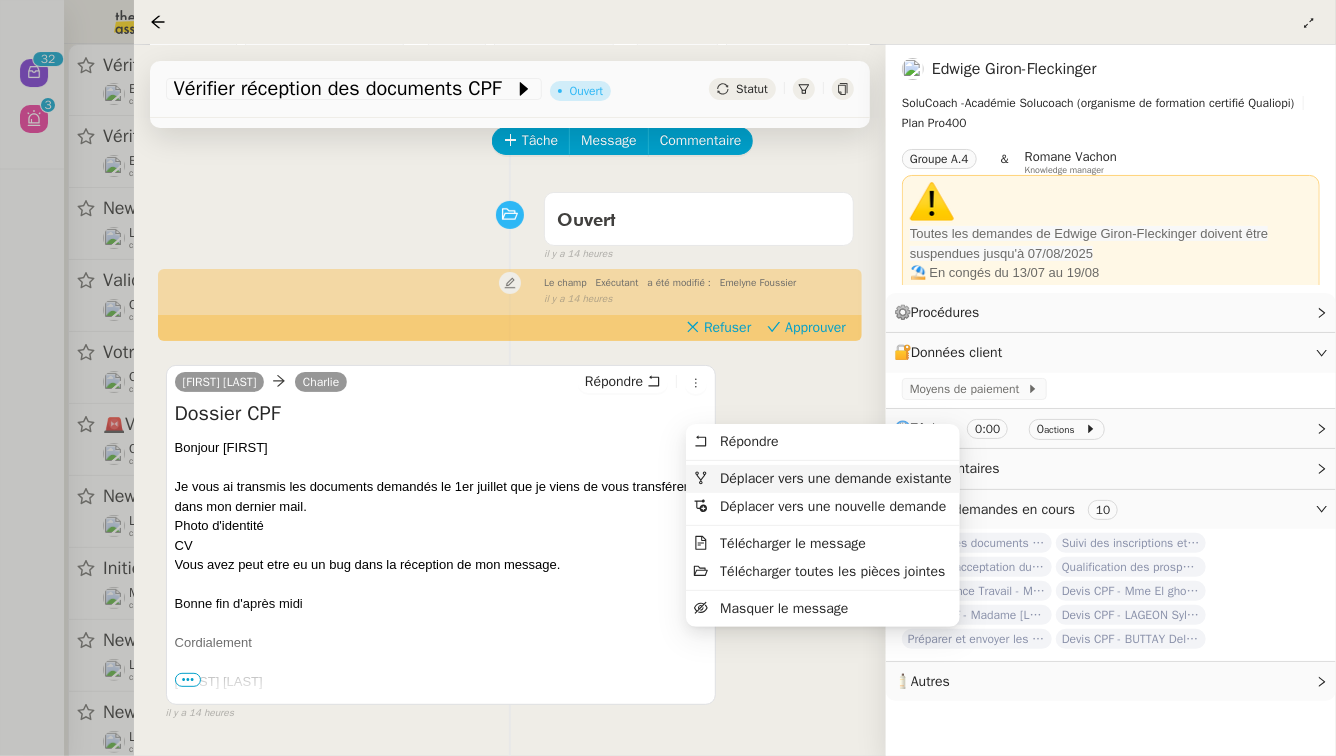 click on "Déplacer vers une demande existante" at bounding box center (835, 478) 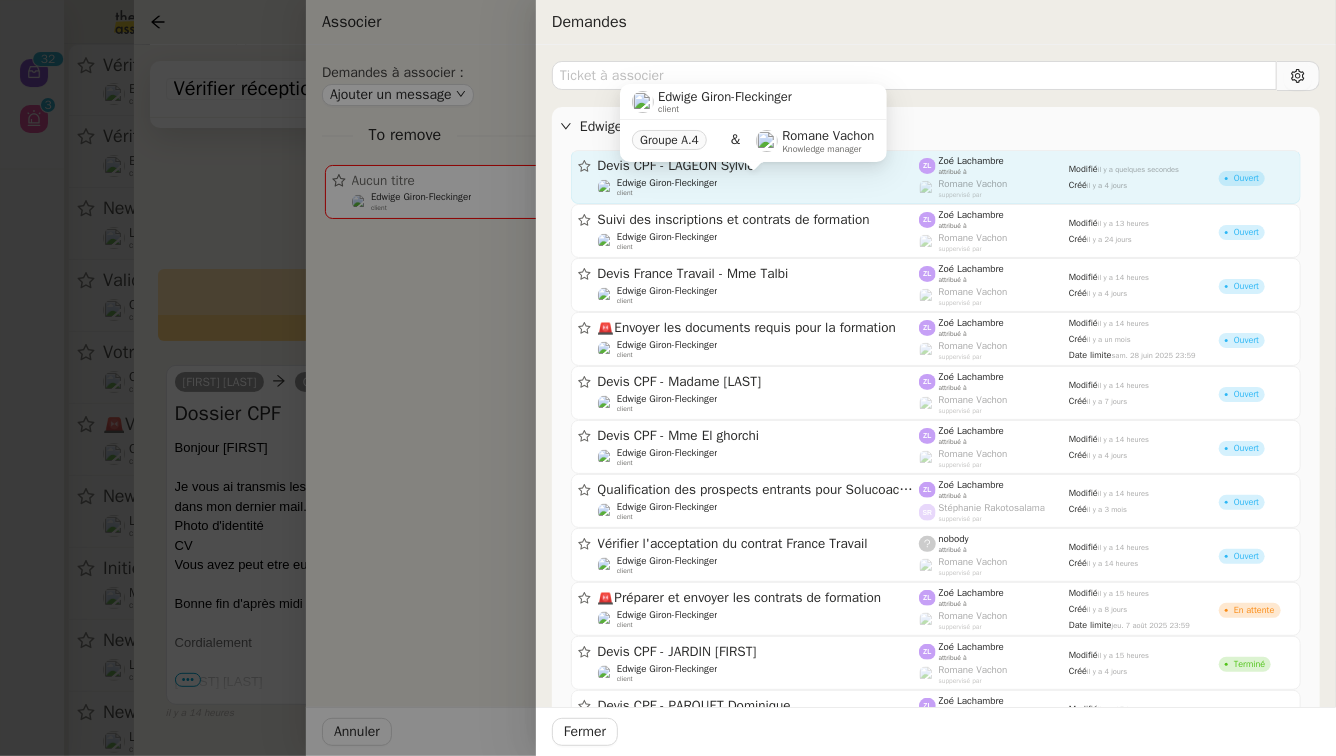 click on "Edwige Giron-Fleckinger    client" 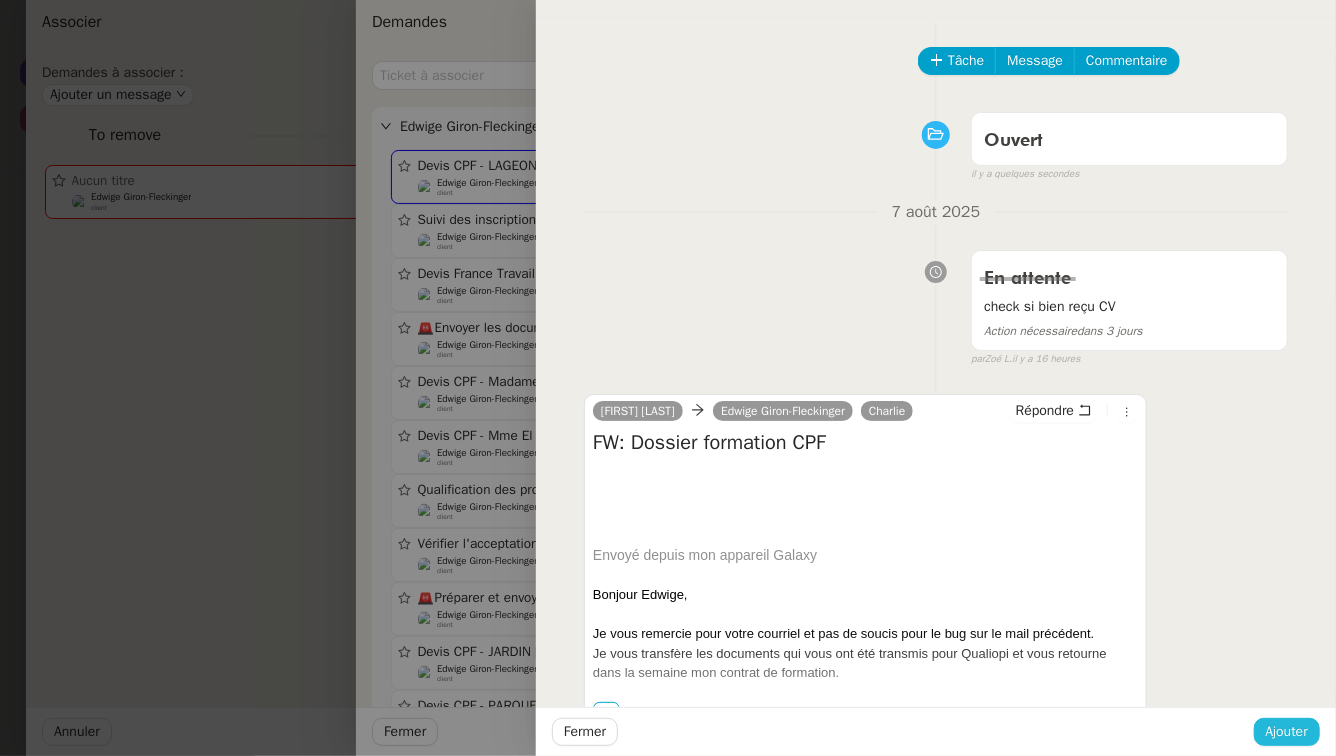 click on "Ajouter" at bounding box center (1287, 732) 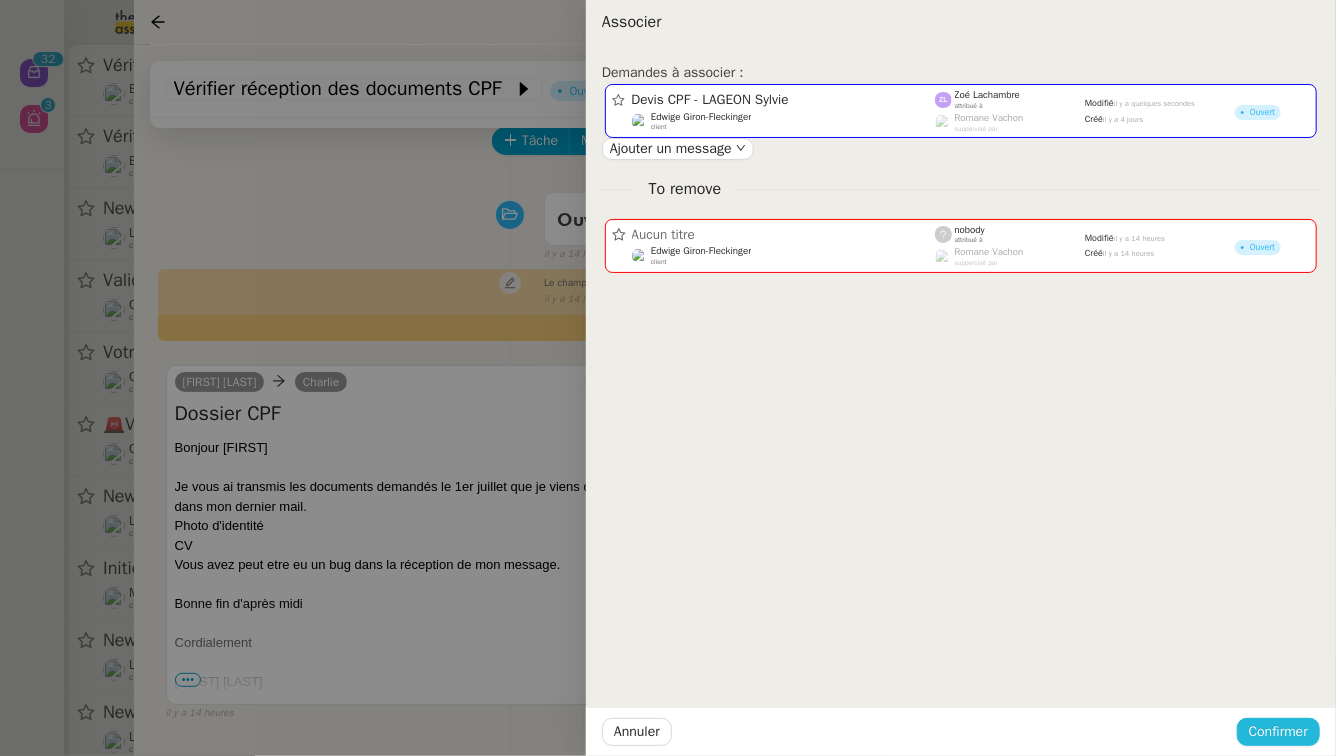 click on "Confirmer" at bounding box center (1278, 732) 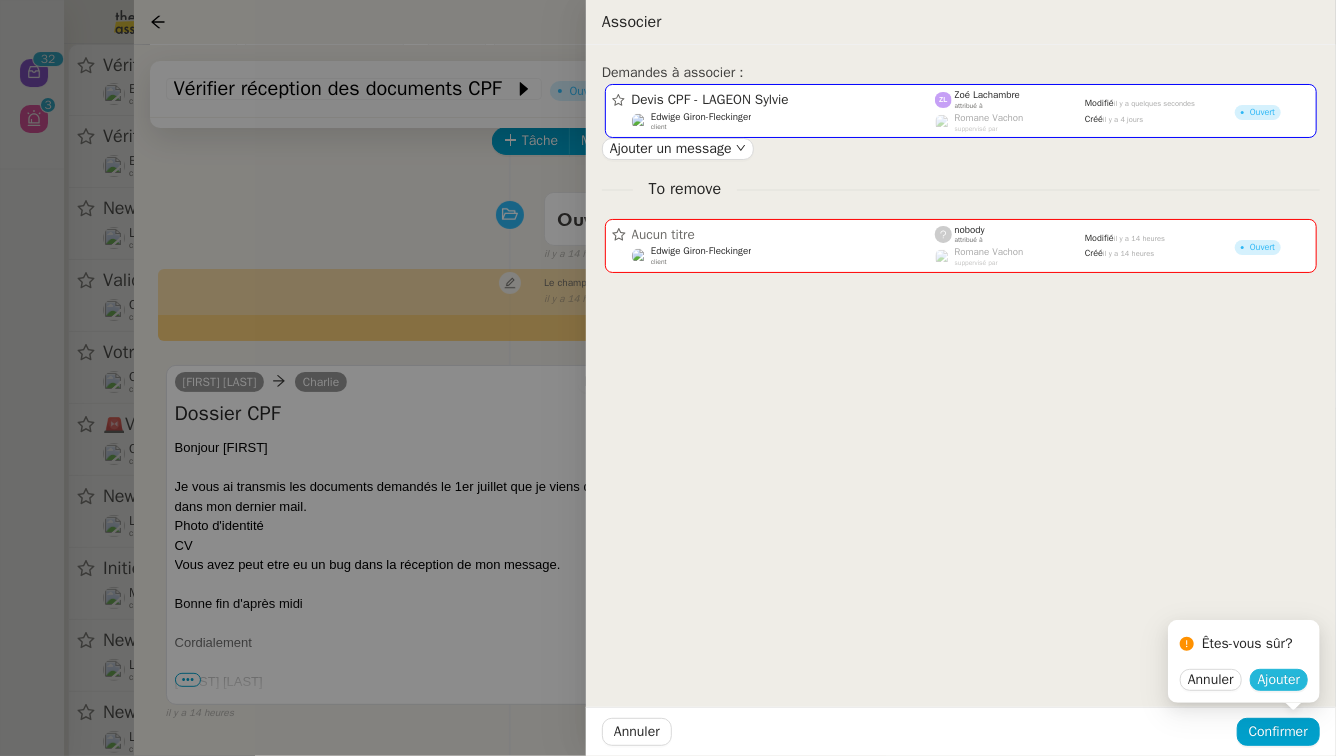 click on "Ajouter" at bounding box center (1279, 680) 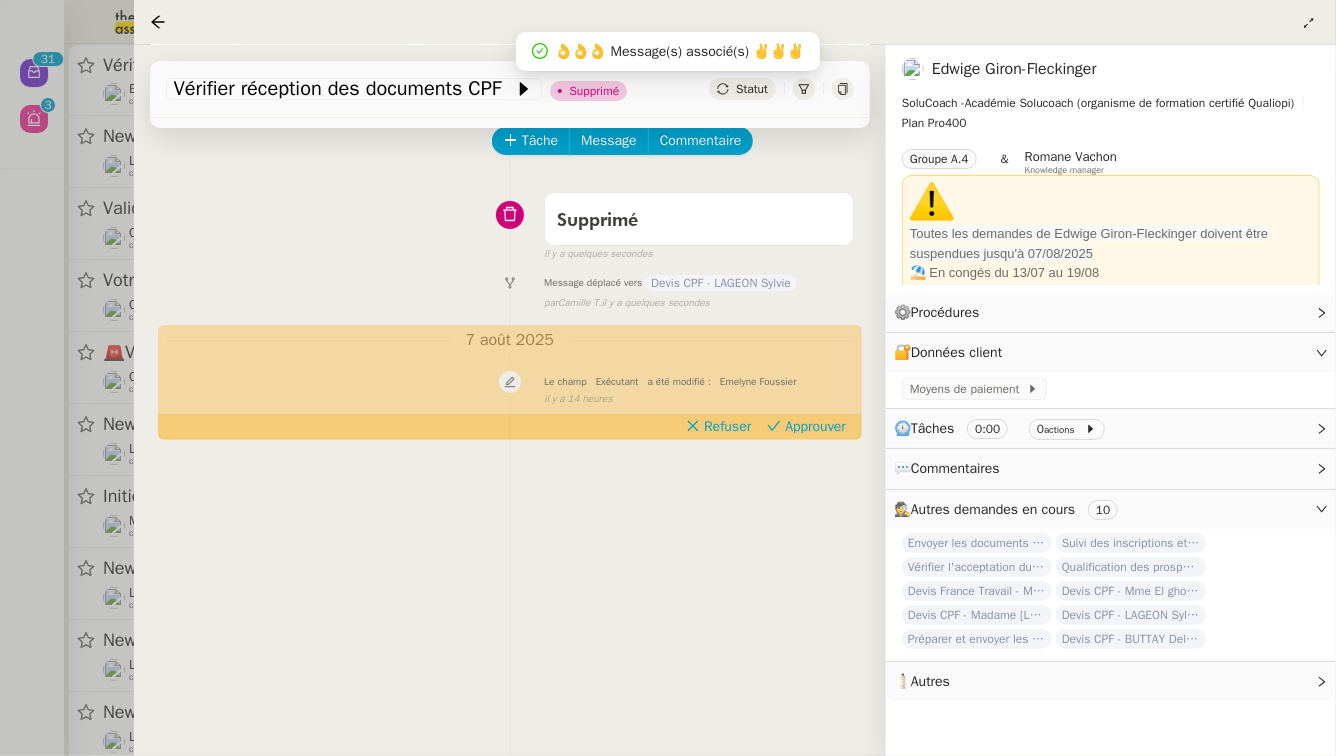 click at bounding box center (668, 378) 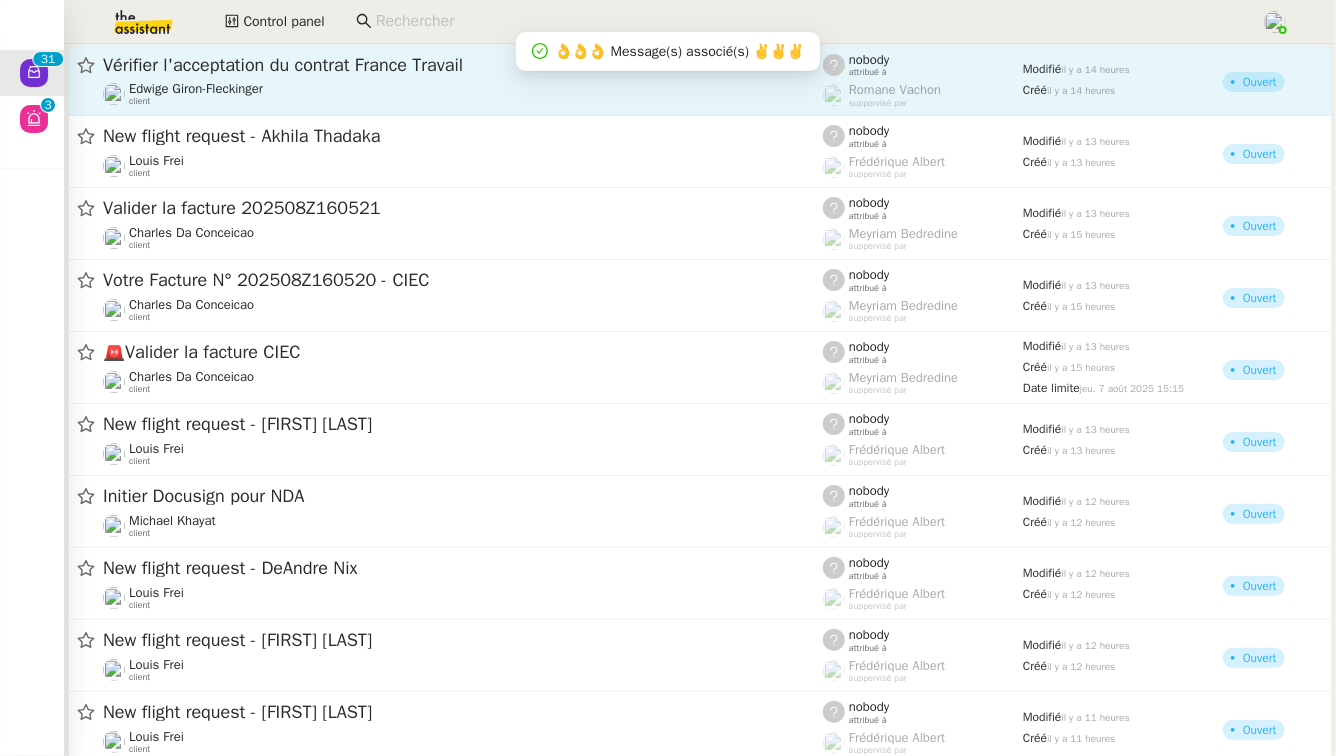 click on "Vérifier l'acceptation du contrat France Travail" 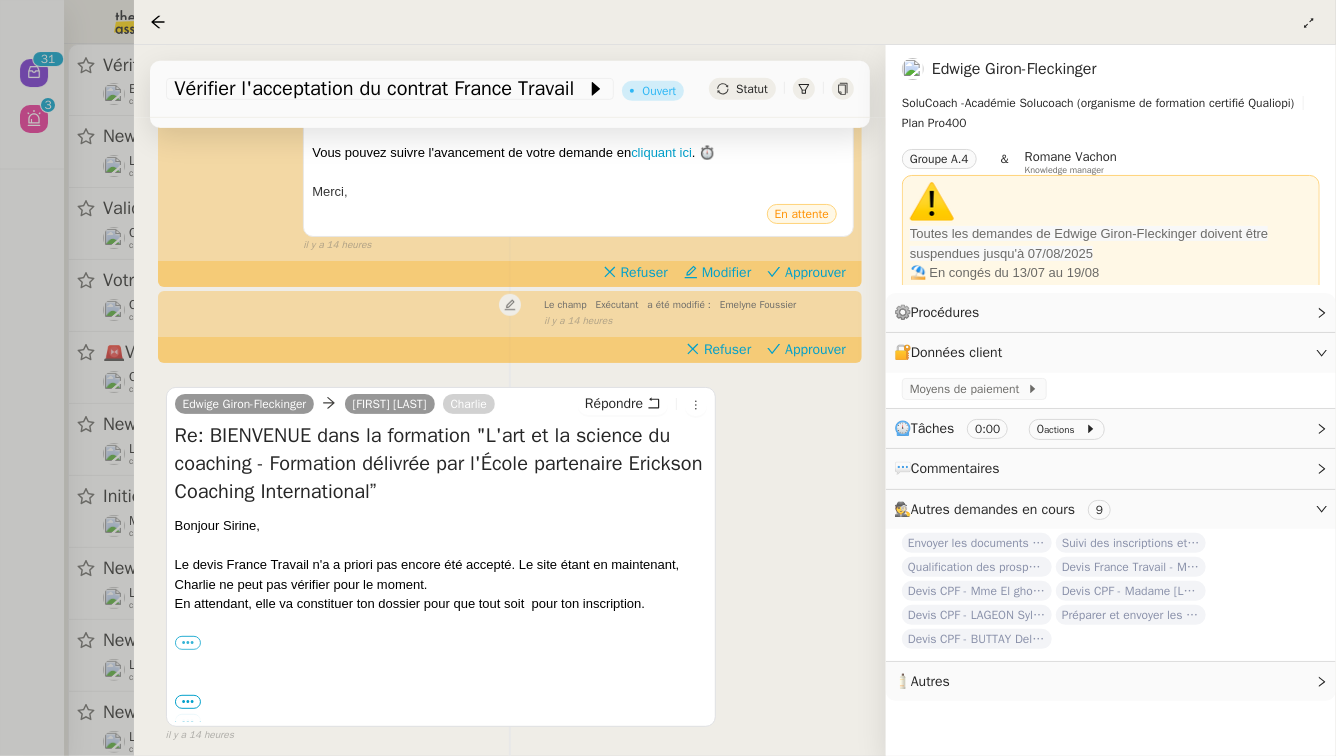 scroll, scrollTop: 533, scrollLeft: 0, axis: vertical 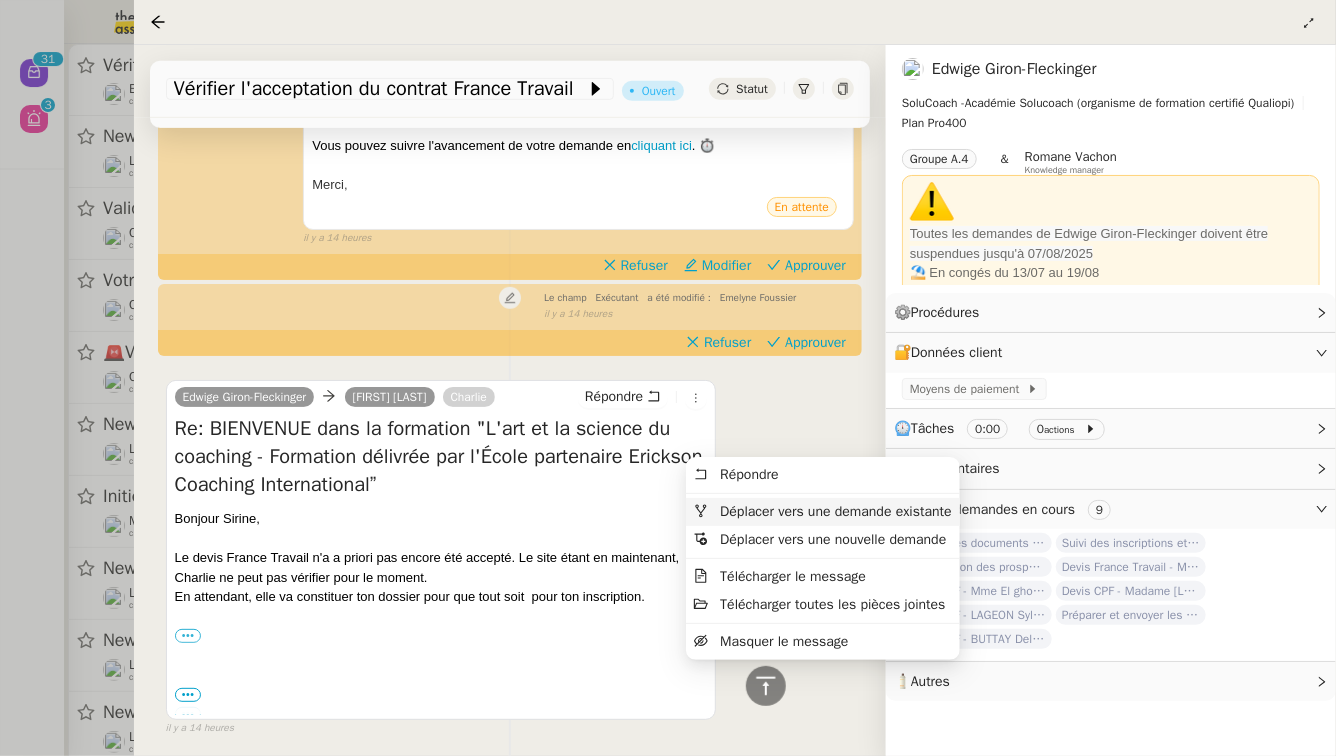 click on "Déplacer vers une demande existante" at bounding box center [835, 511] 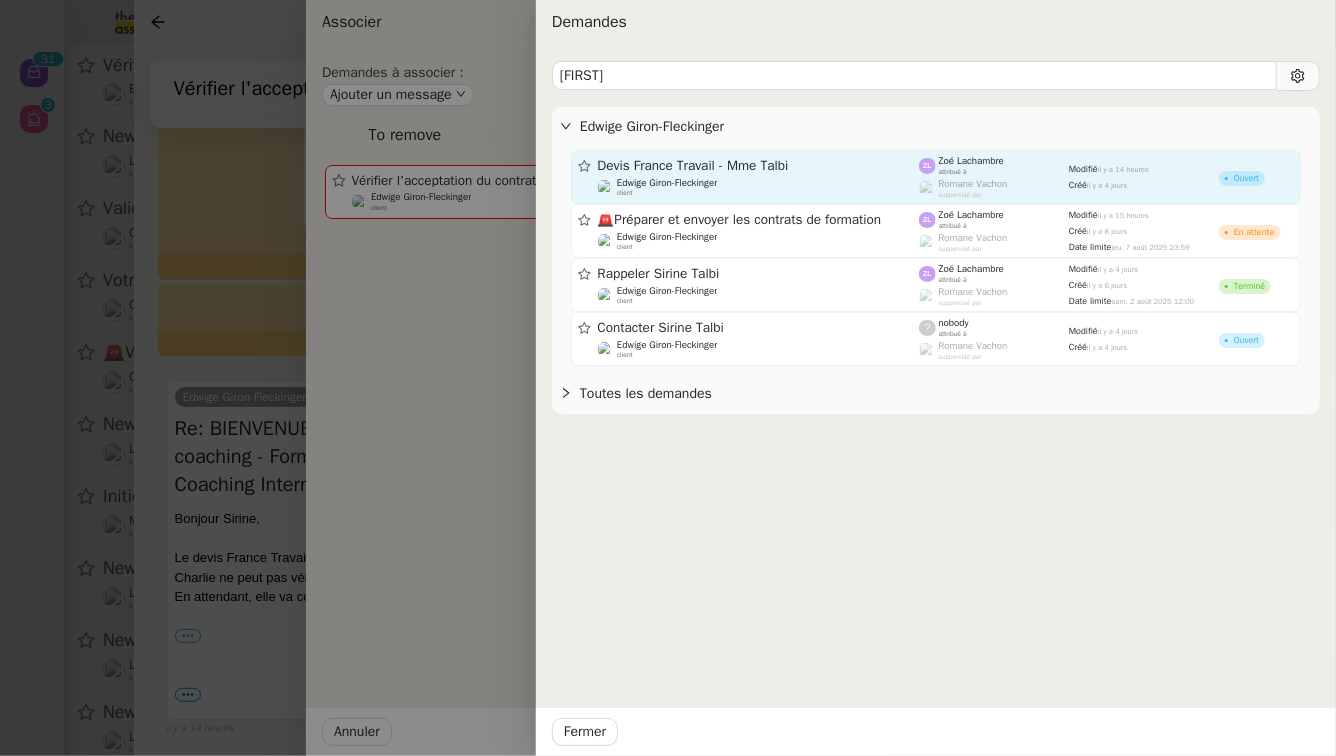 type on "sirine" 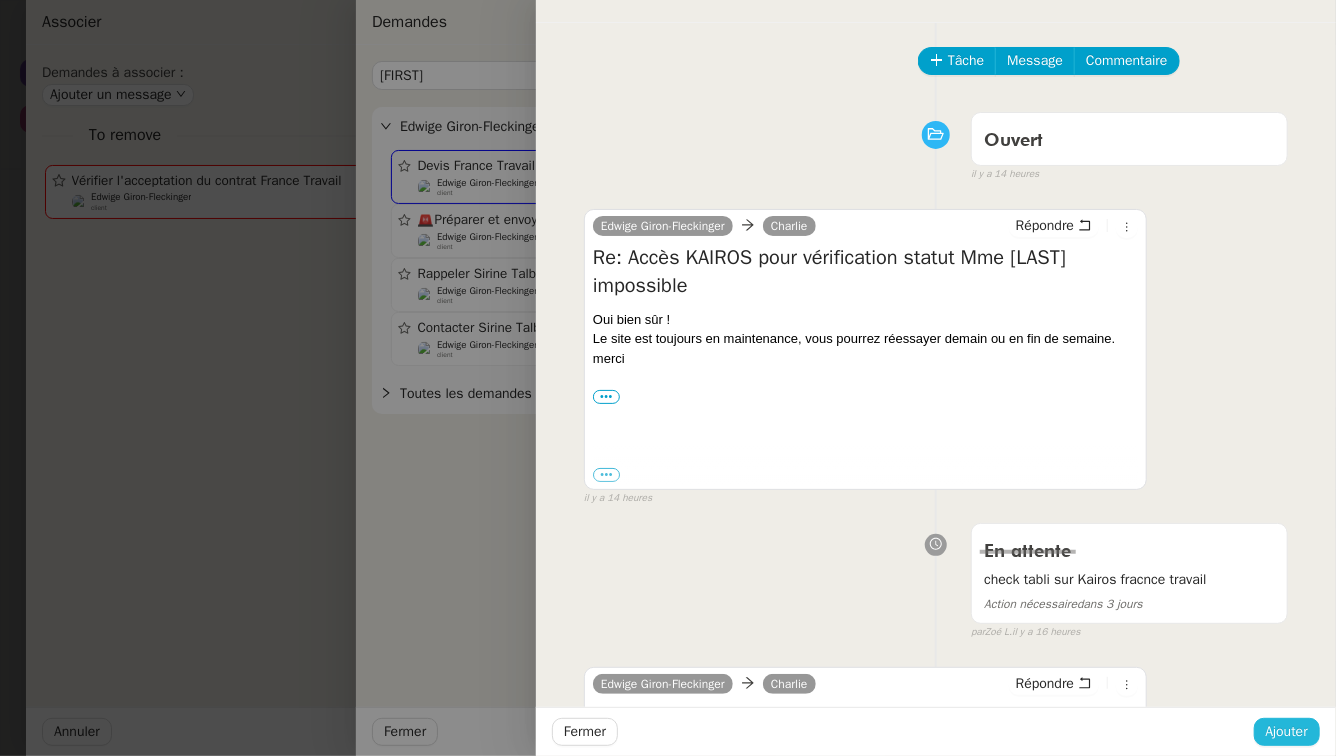 click on "Ajouter" at bounding box center [1287, 731] 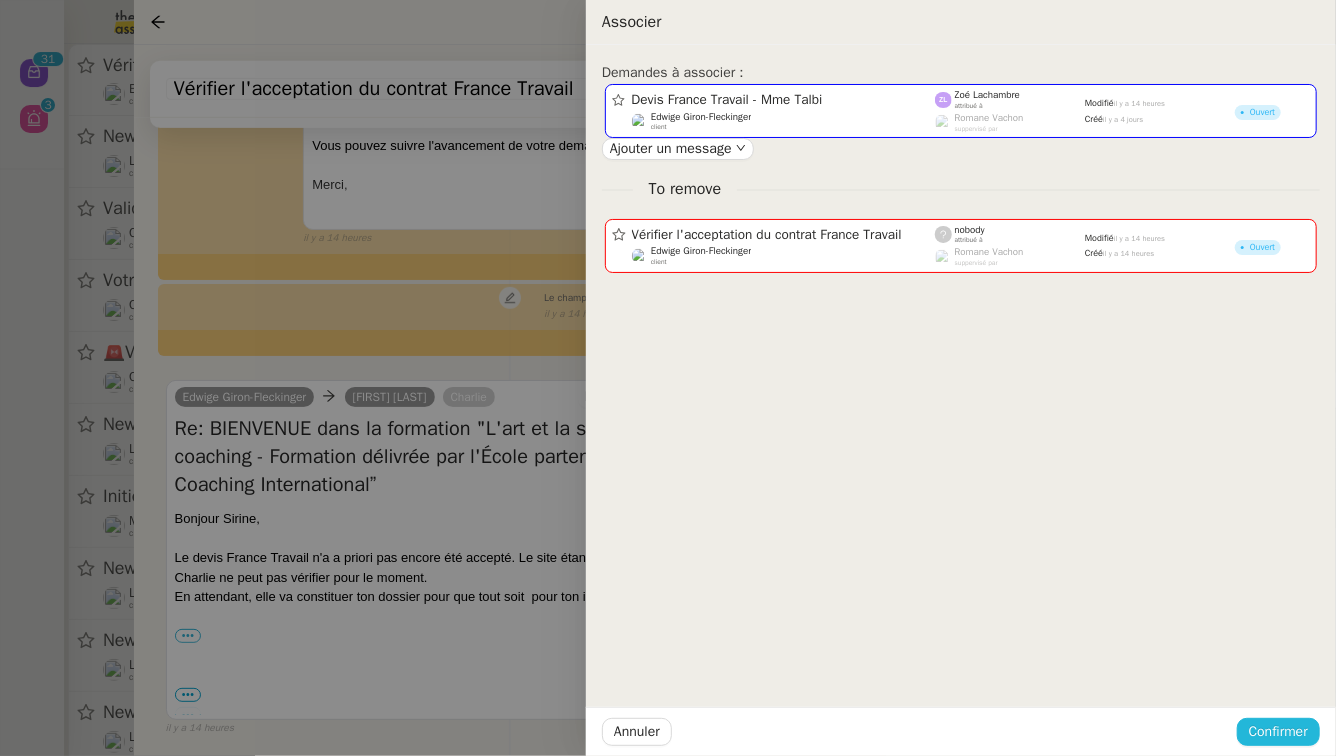 click on "Confirmer" at bounding box center [1278, 731] 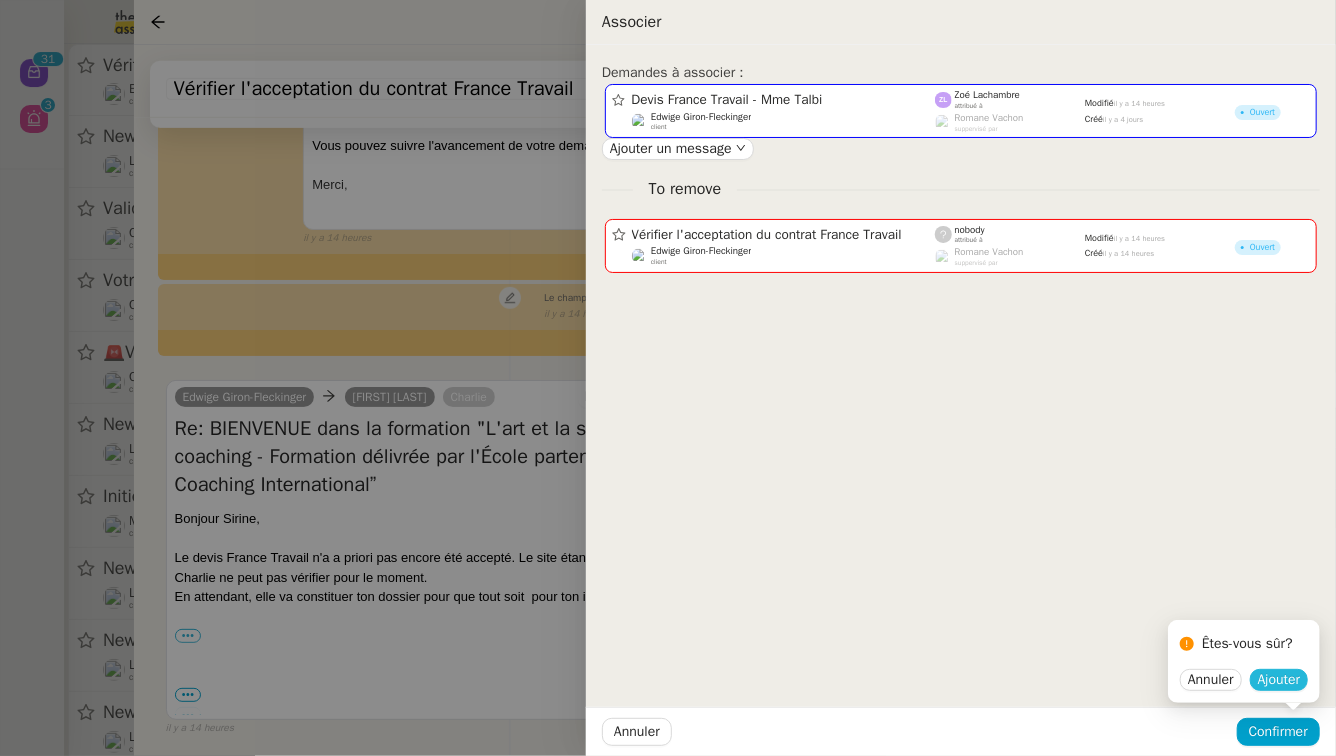 click on "Ajouter" at bounding box center [1279, 680] 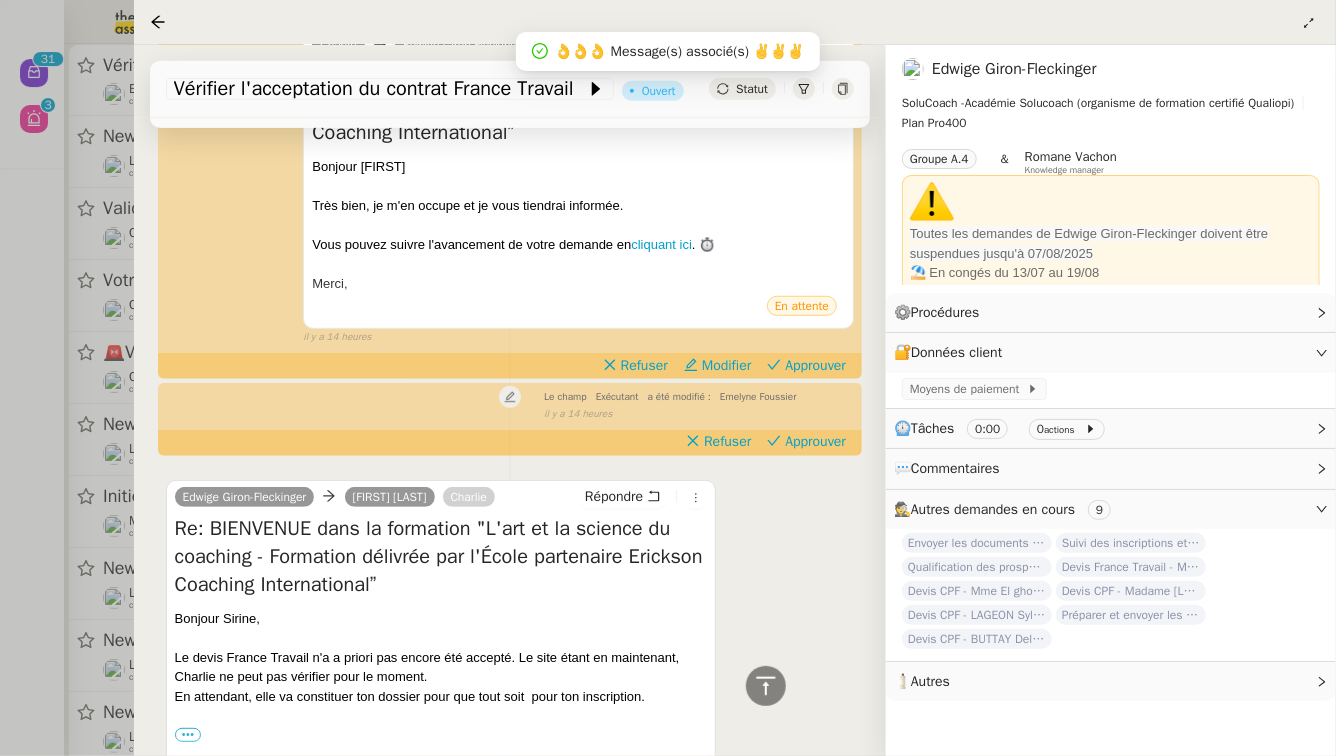 scroll, scrollTop: 384, scrollLeft: 0, axis: vertical 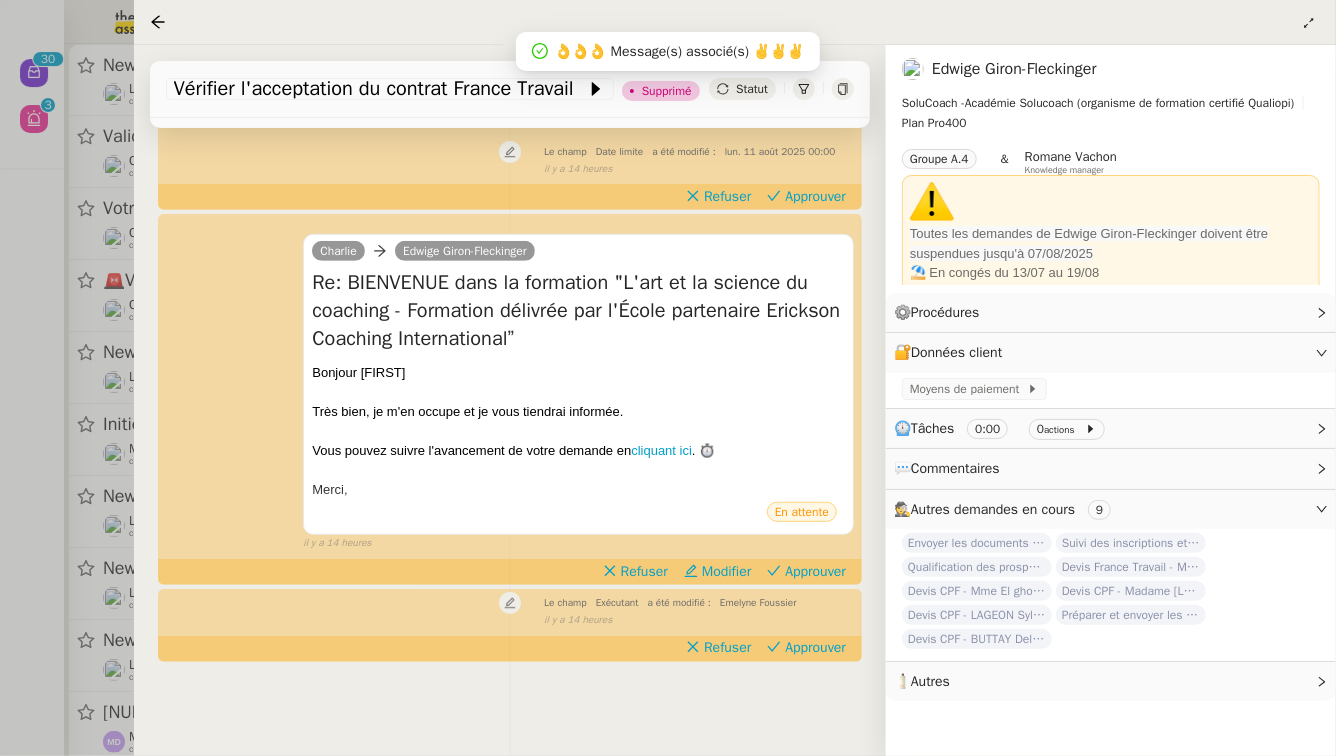 click at bounding box center (668, 378) 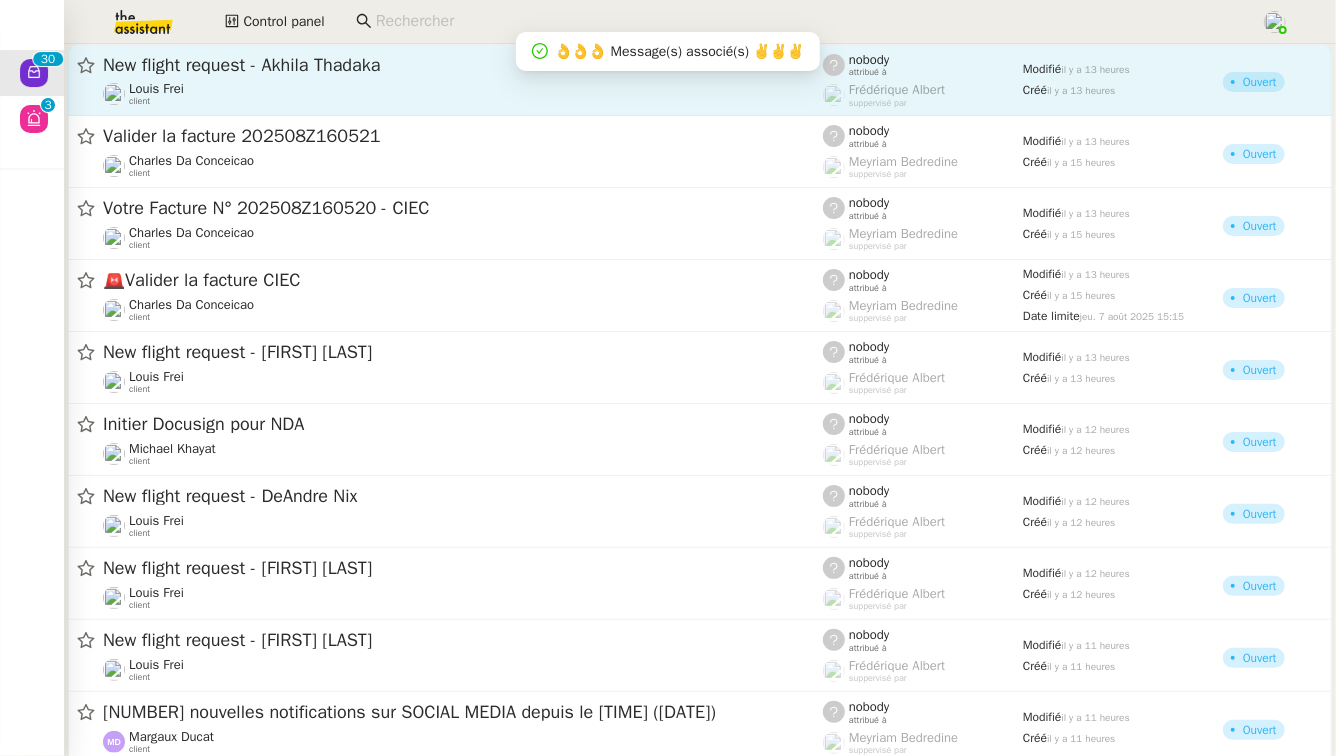 click on "New flight request - Akhila Thadaka" 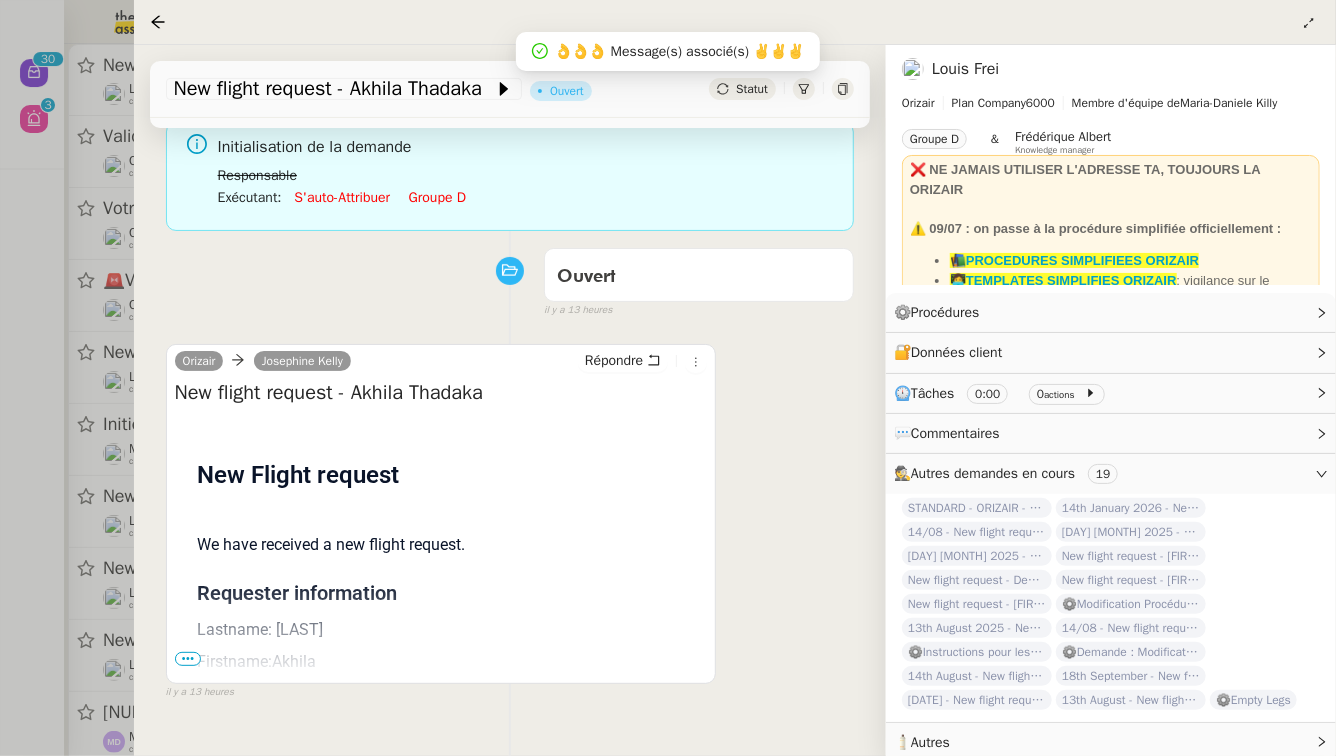 scroll, scrollTop: 153, scrollLeft: 0, axis: vertical 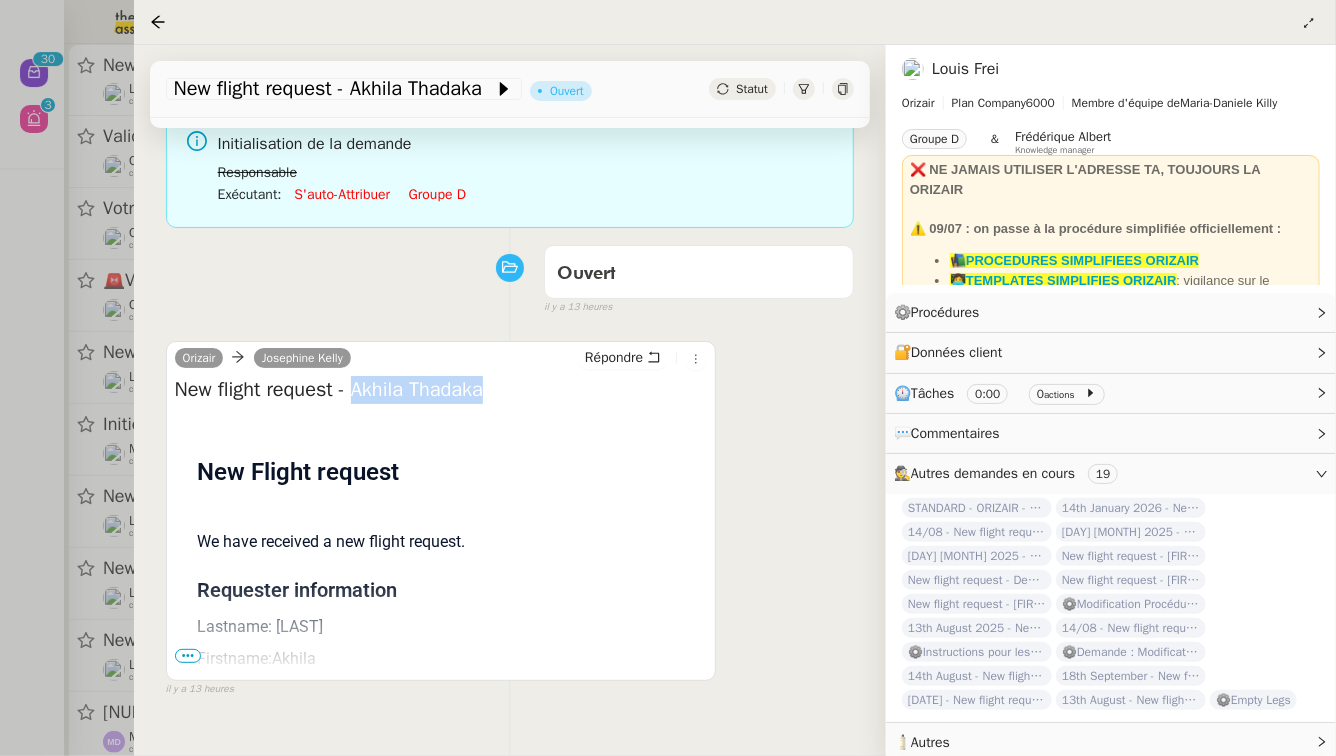 drag, startPoint x: 501, startPoint y: 396, endPoint x: 363, endPoint y: 393, distance: 138.03261 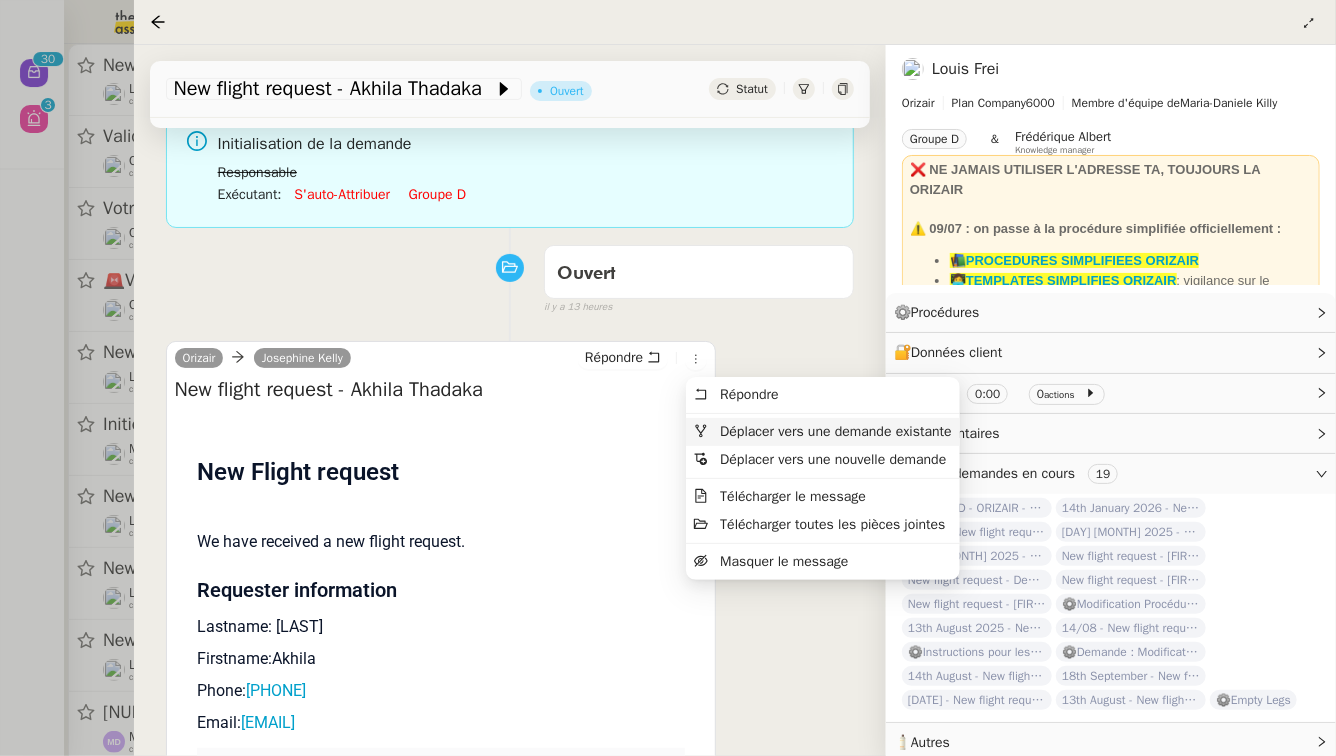 click on "Déplacer vers une demande existante" at bounding box center (835, 431) 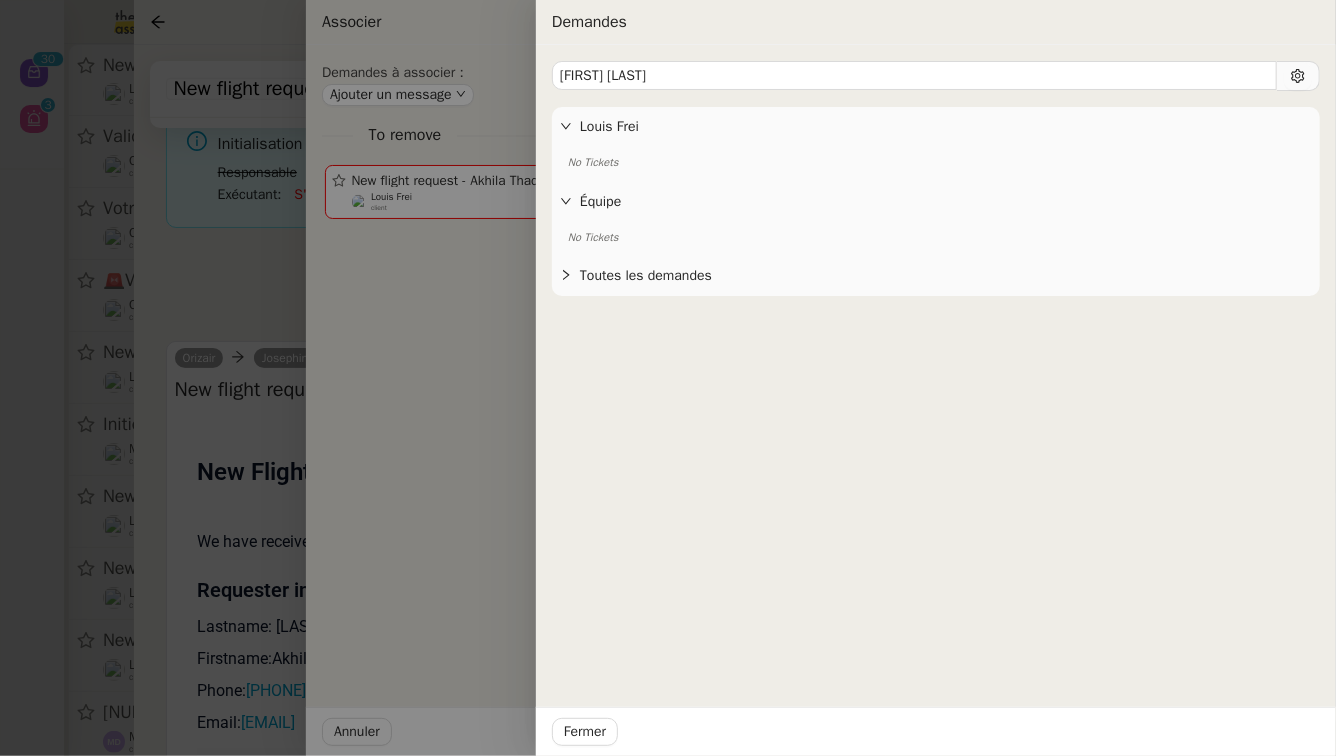 type on "Akhila Thadaka" 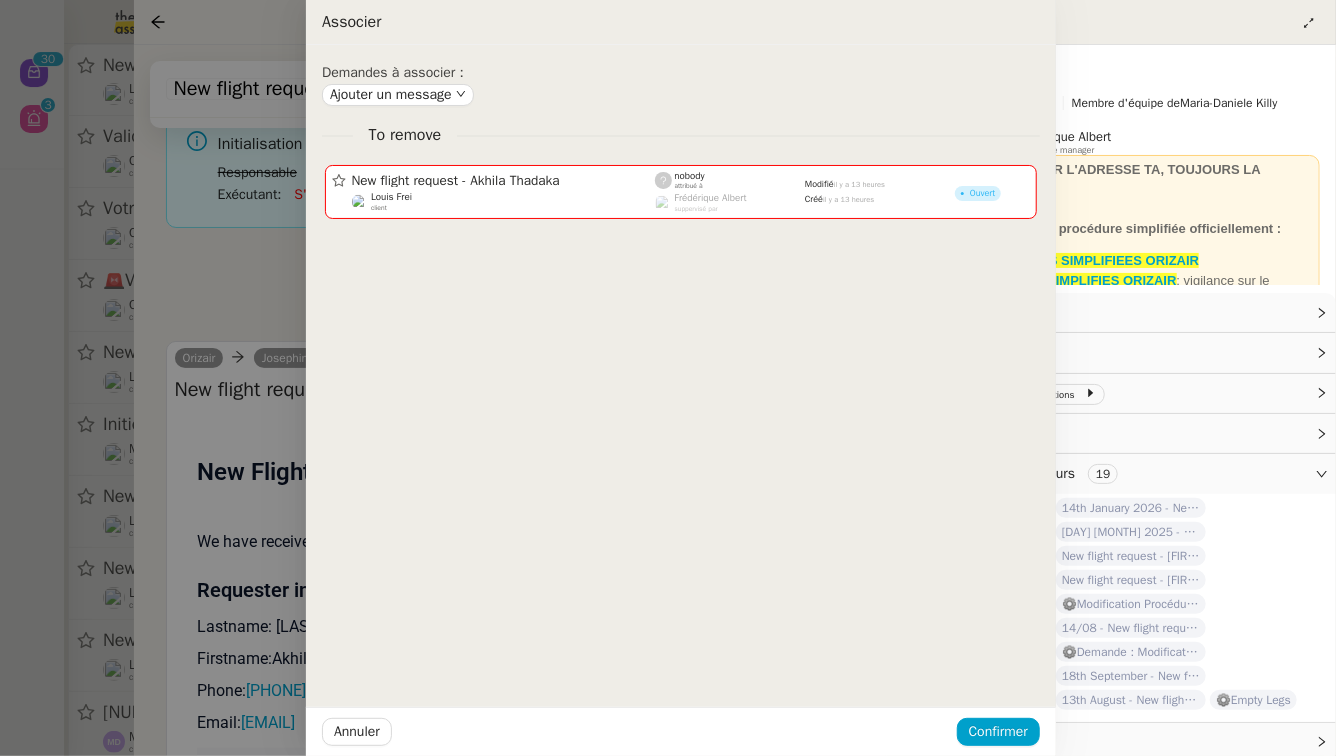 click at bounding box center (668, 378) 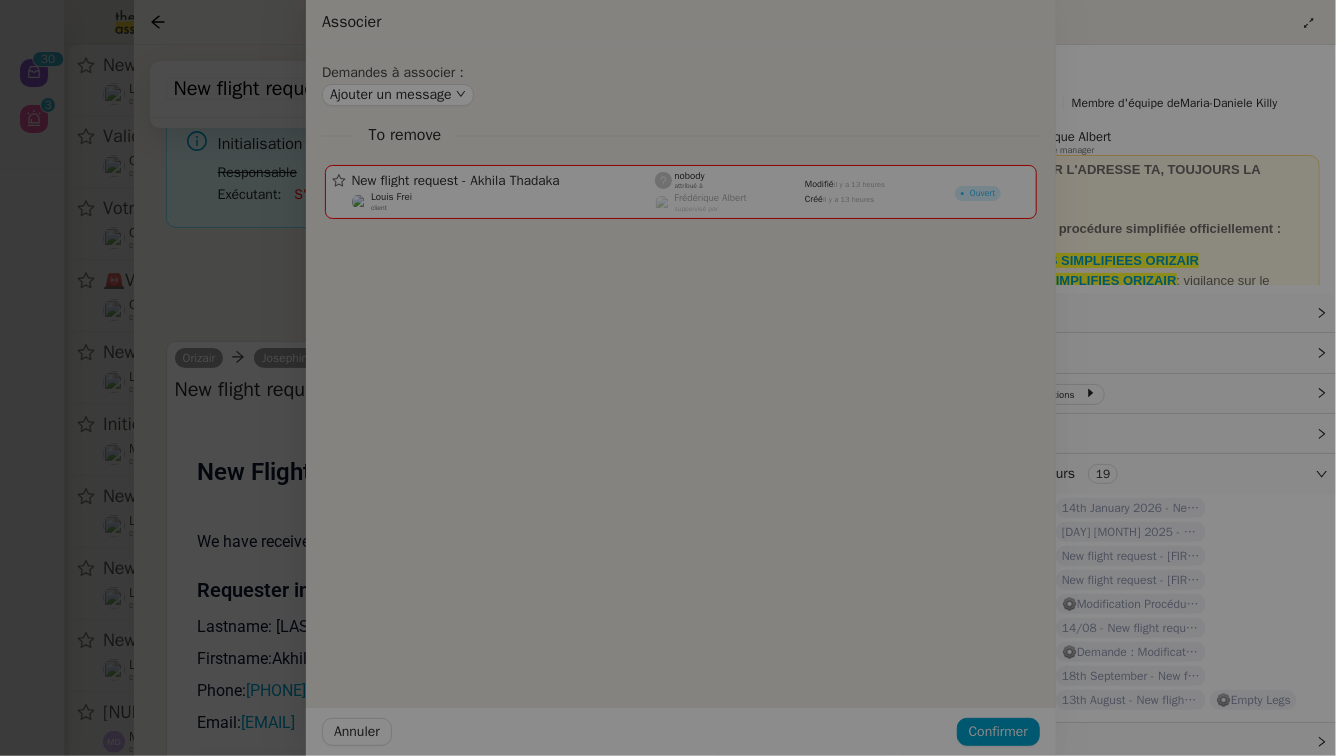 click at bounding box center [388, 378] 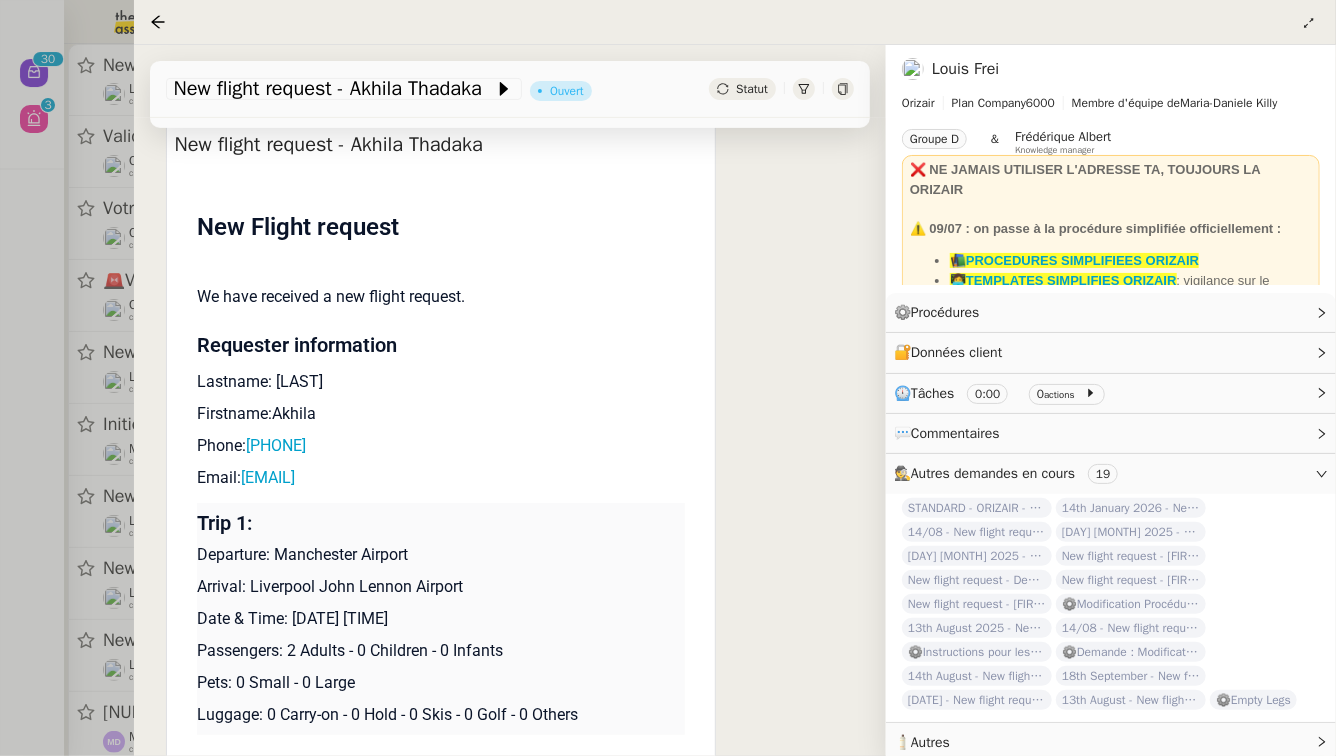 scroll, scrollTop: 399, scrollLeft: 0, axis: vertical 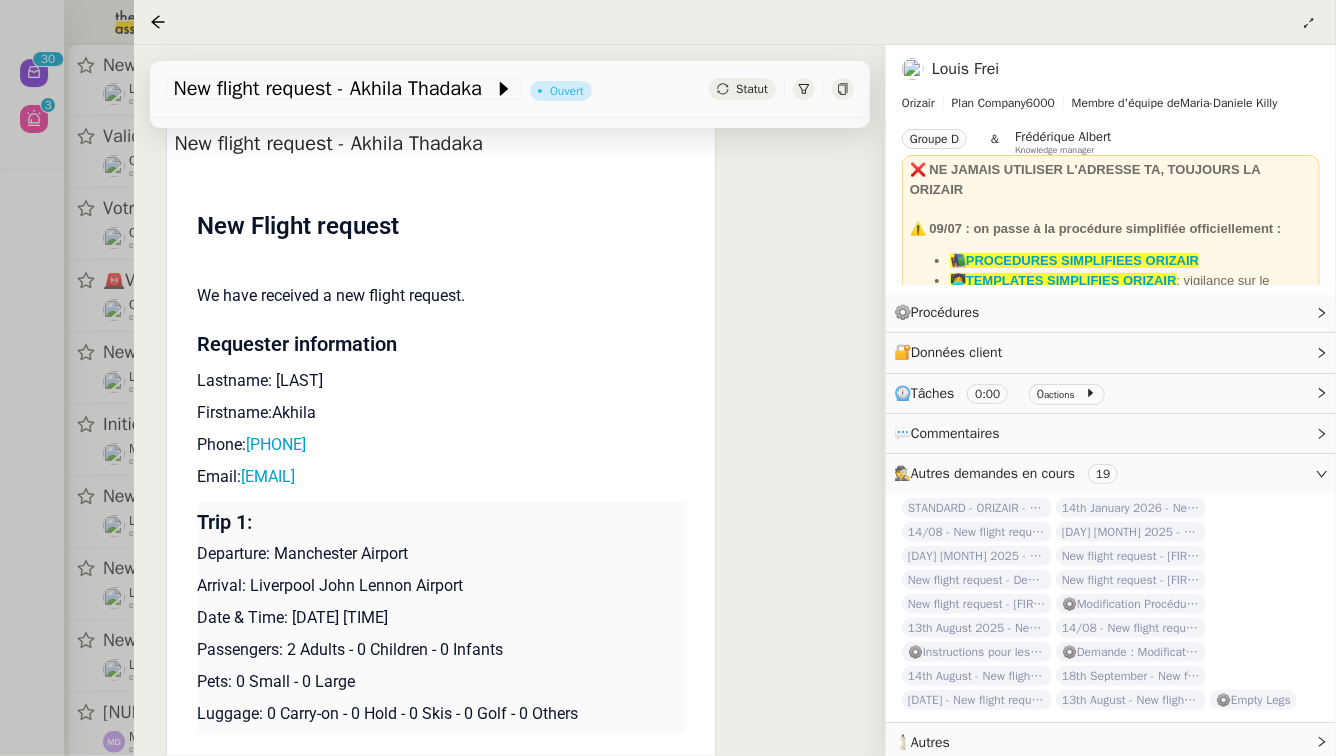 drag, startPoint x: 420, startPoint y: 620, endPoint x: 291, endPoint y: 613, distance: 129.18979 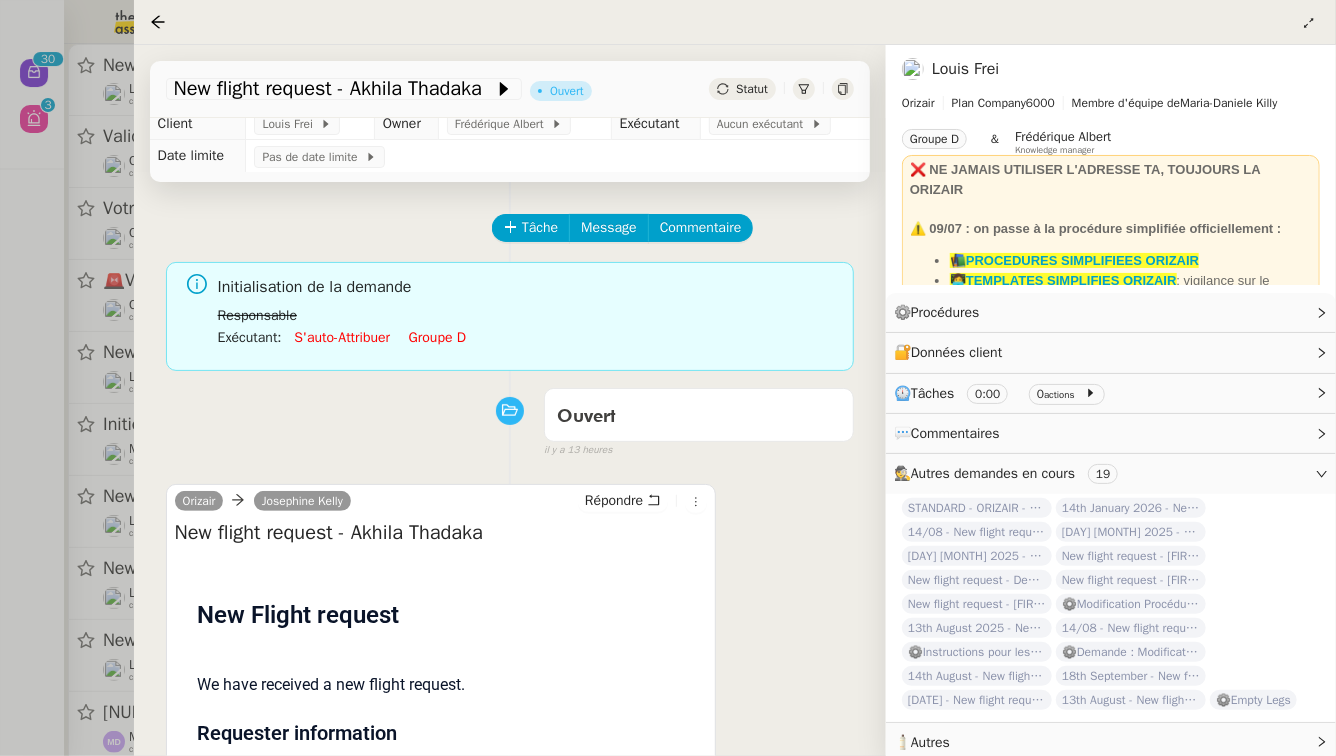 scroll, scrollTop: 0, scrollLeft: 0, axis: both 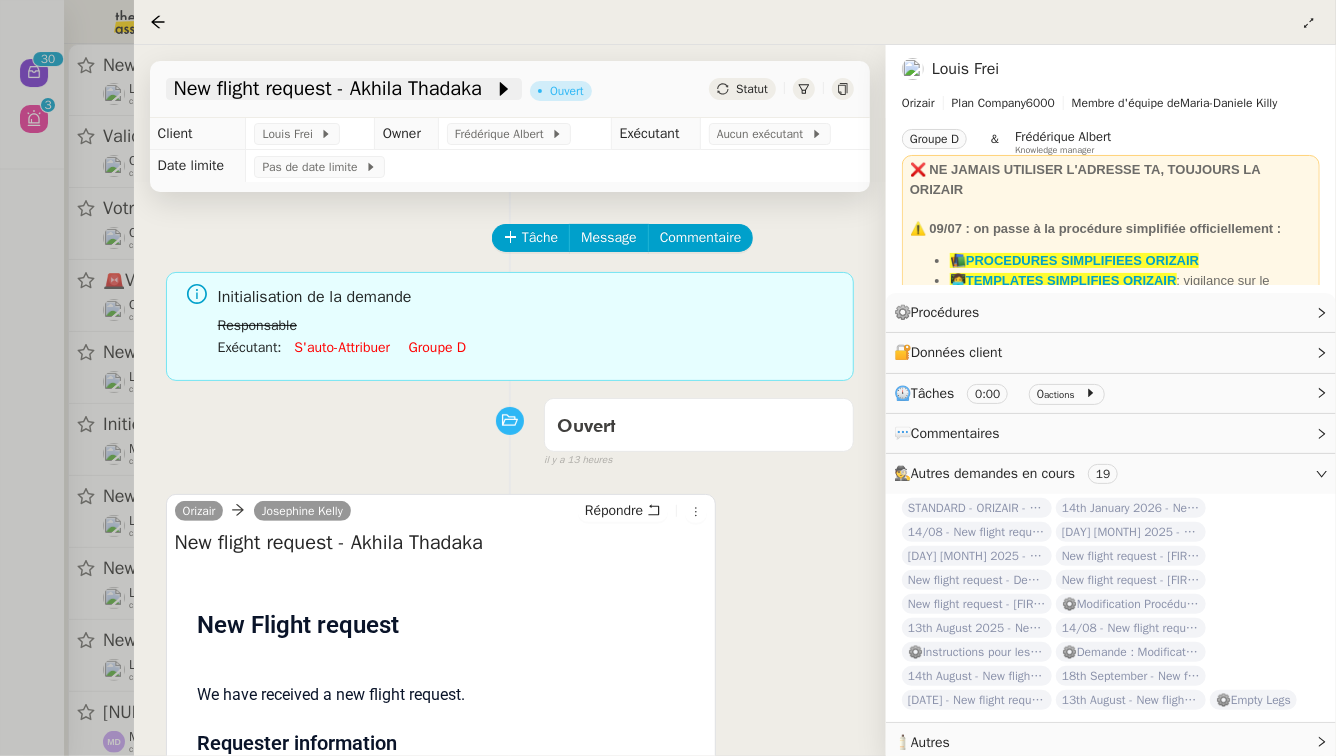 click on "New flight request - Akhila Thadaka" 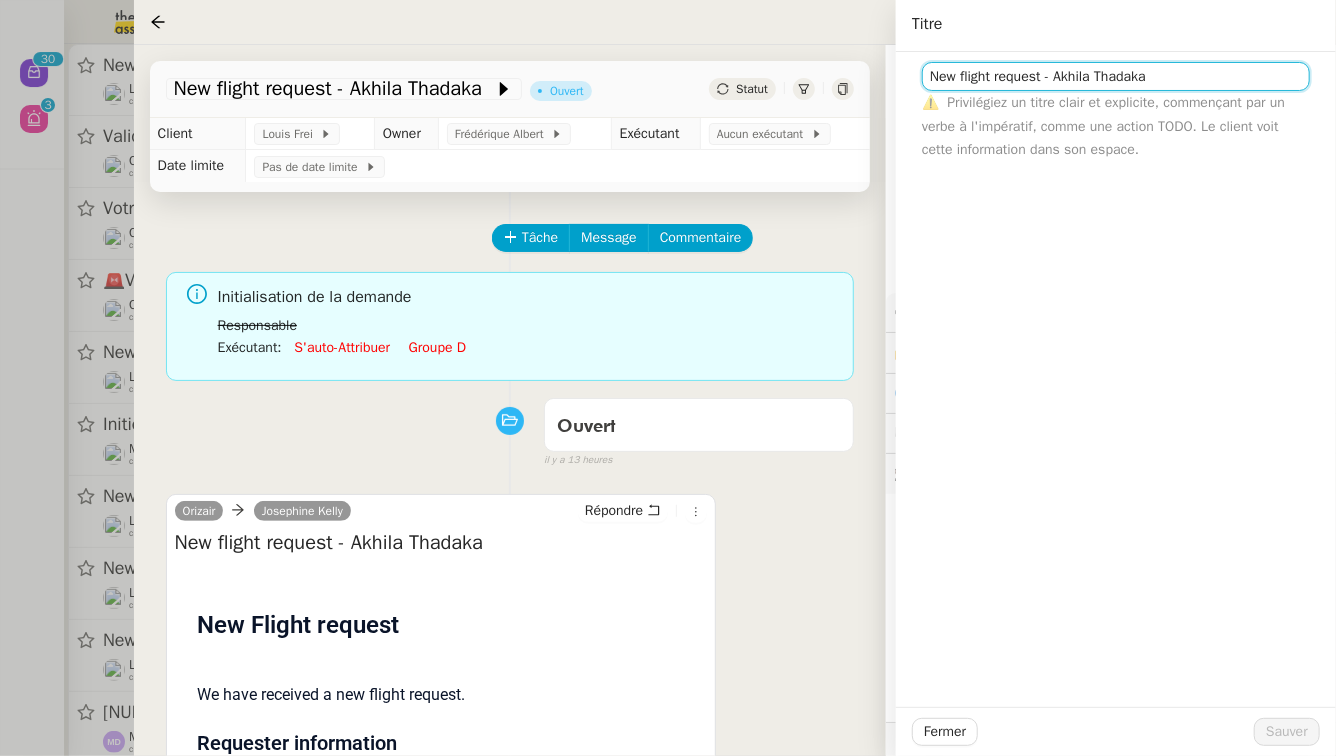 click on "New flight request - Akhila Thadaka" 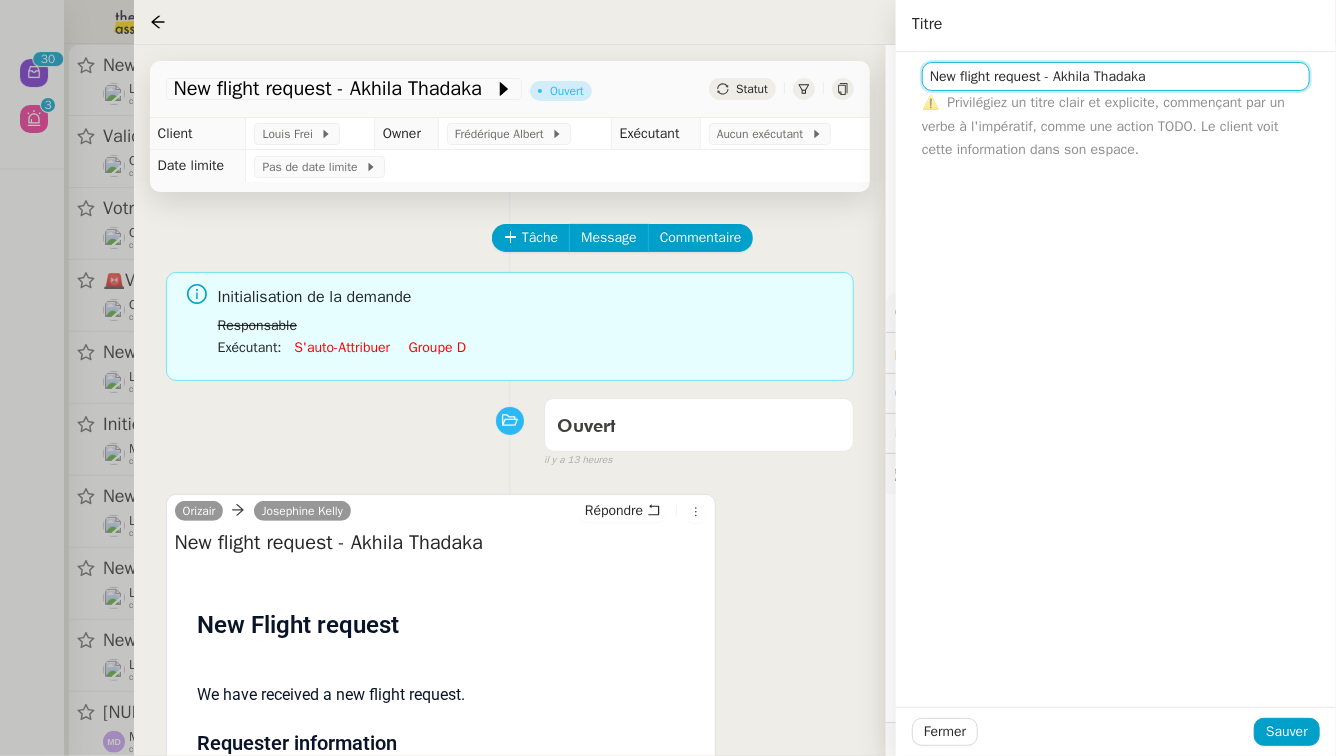 paste on "27th August 2025" 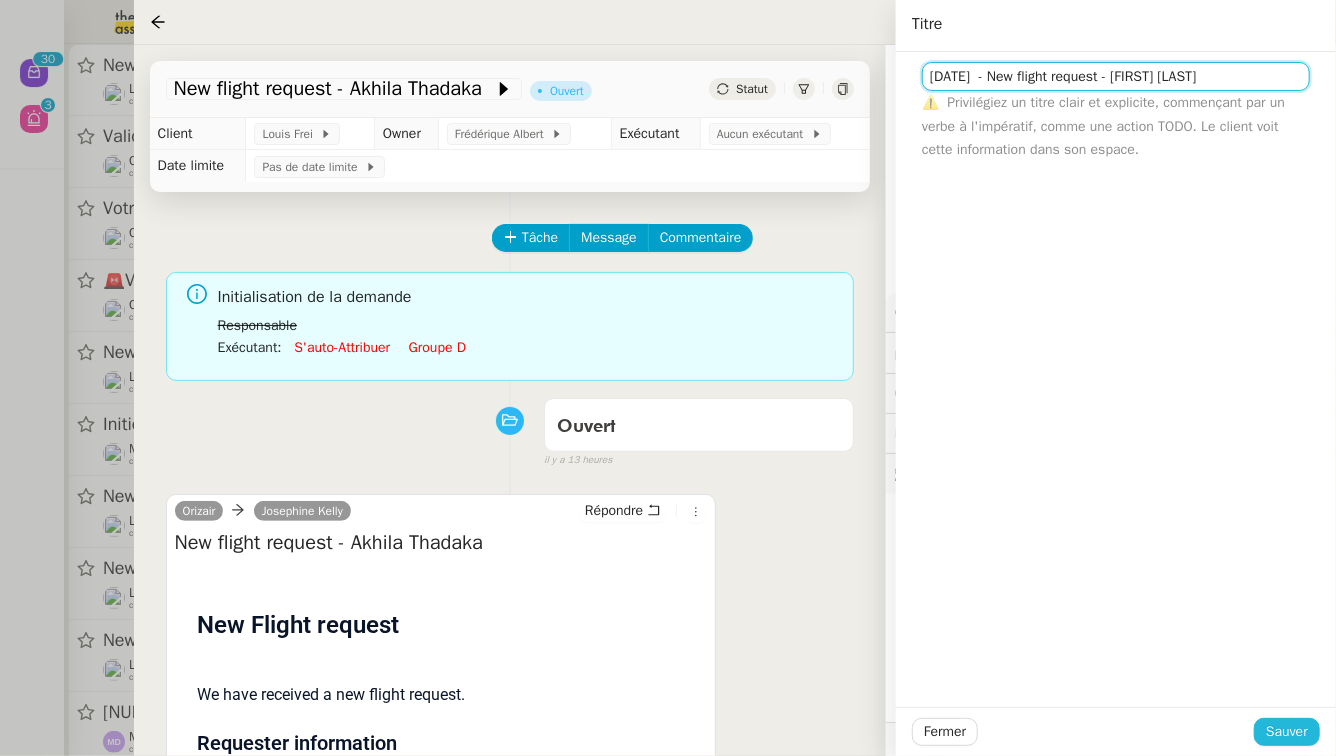 type on "27th August 2025  - New flight request - Akhila Thadaka" 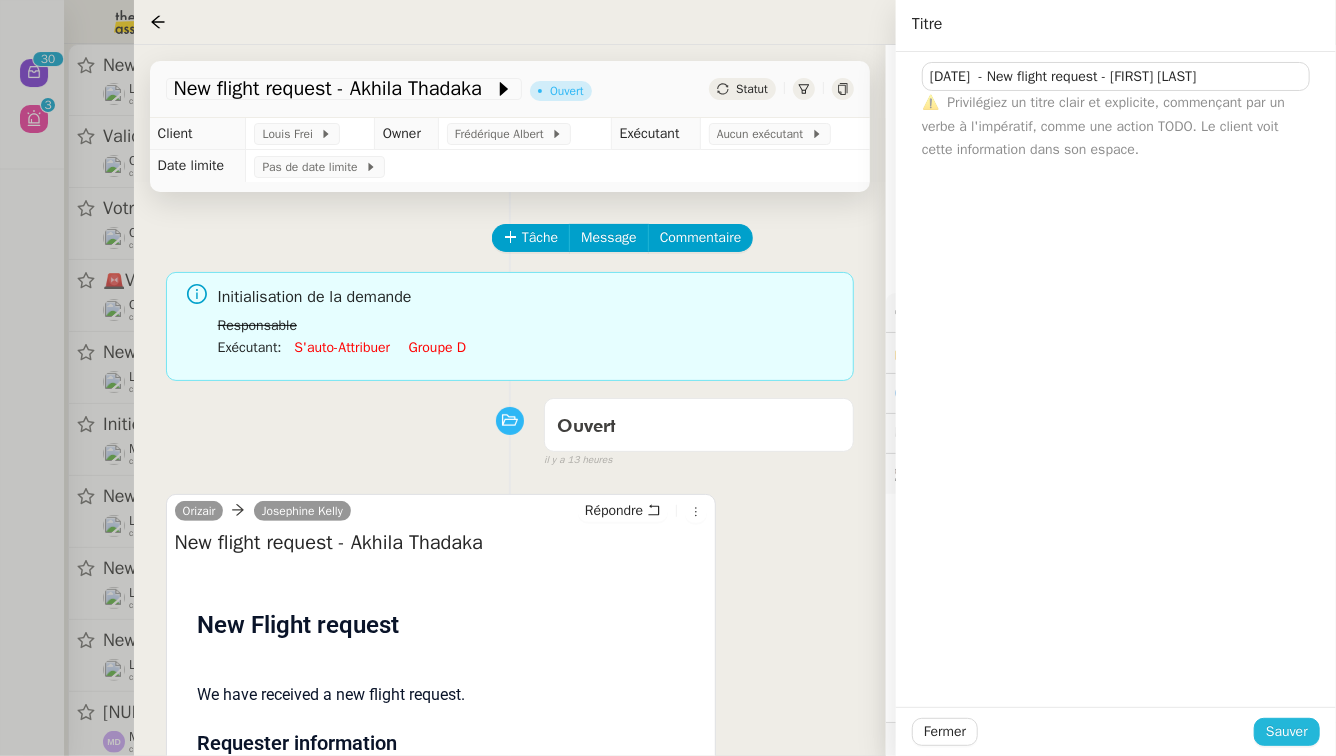 click on "Sauver" 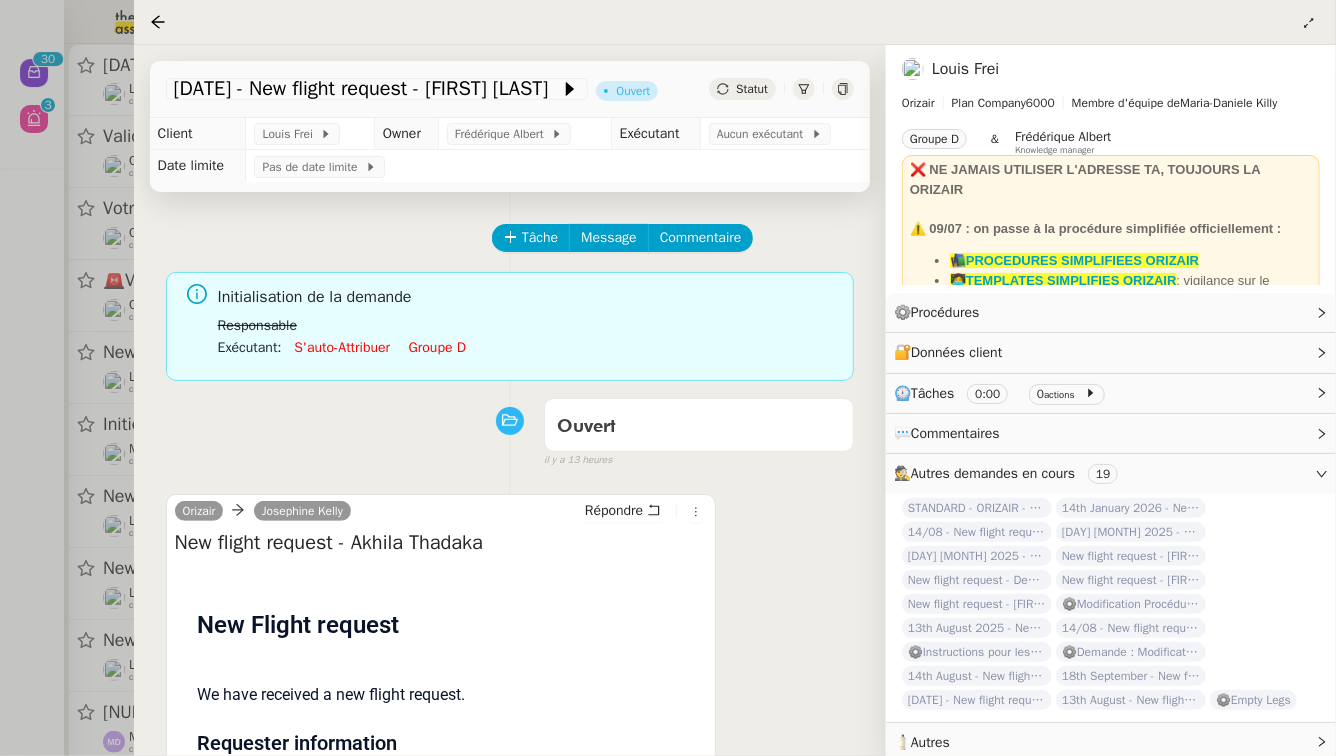 click on "Groupe d" 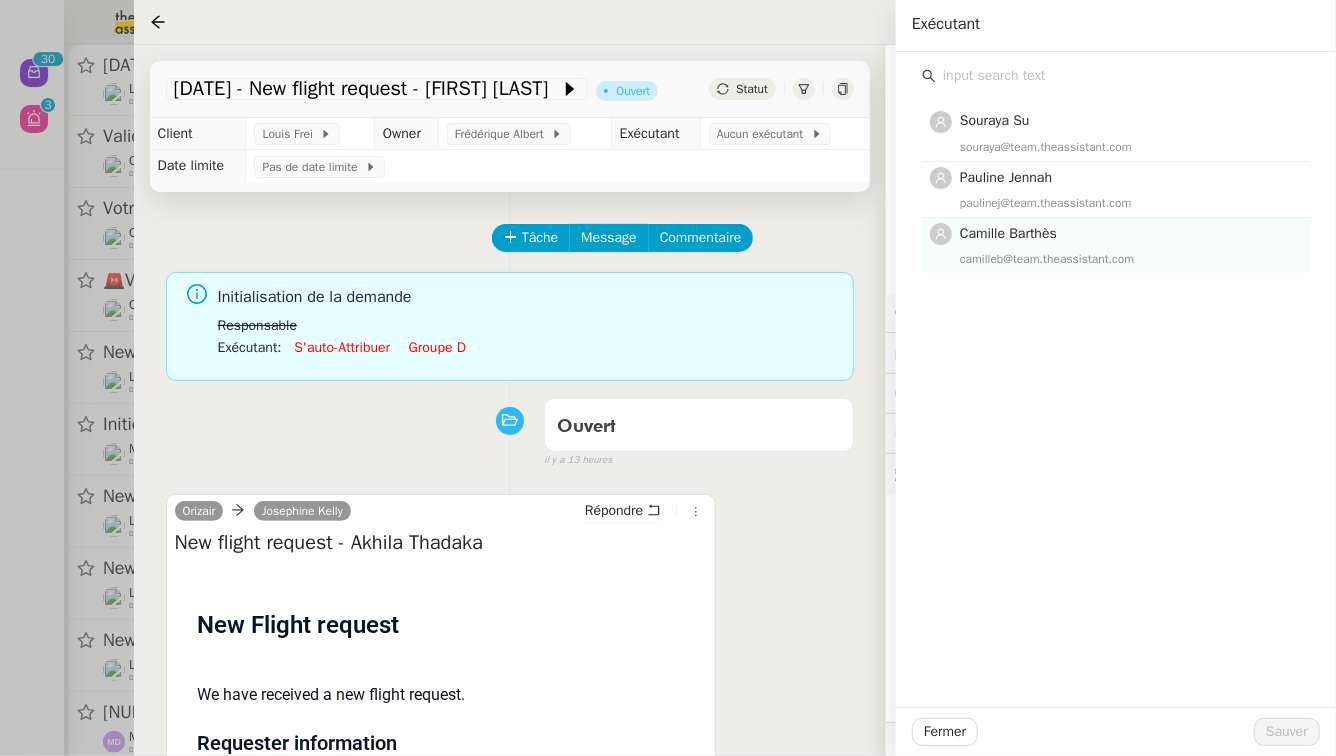 click on "Camille Barthès" 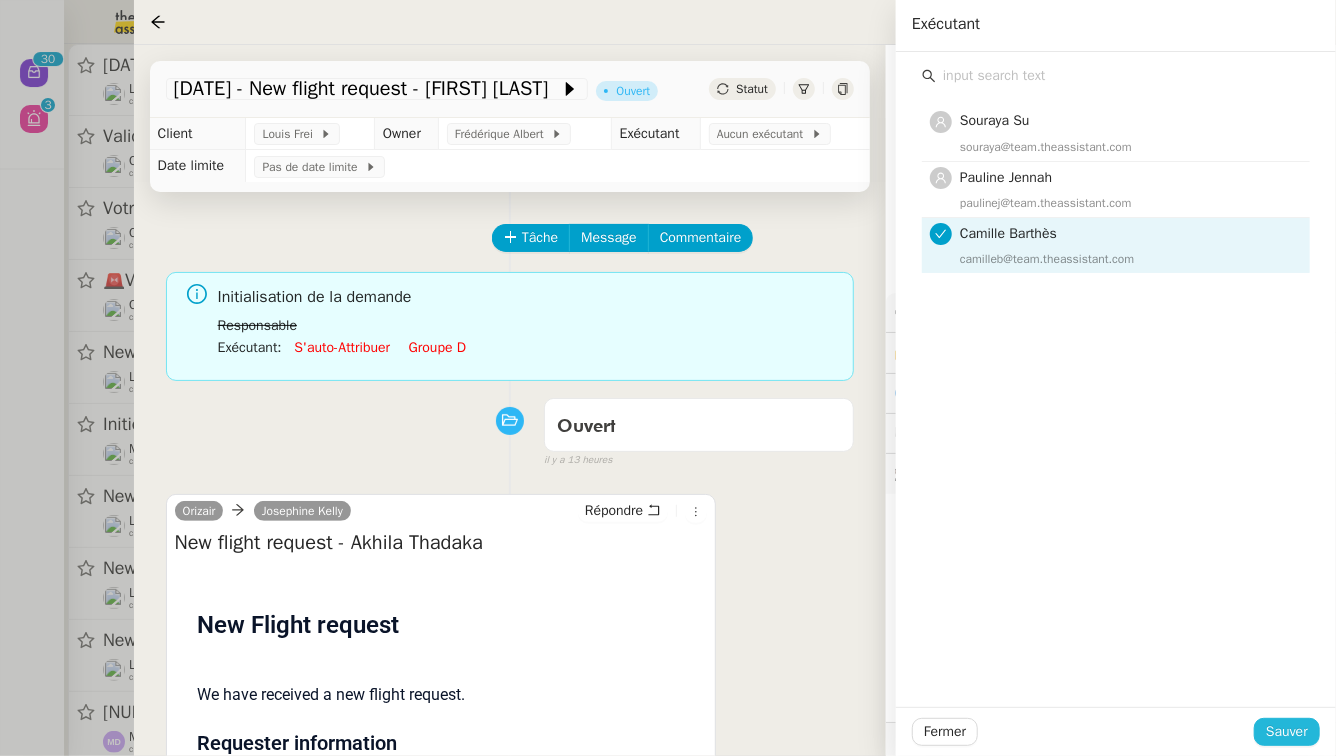 click on "Sauver" 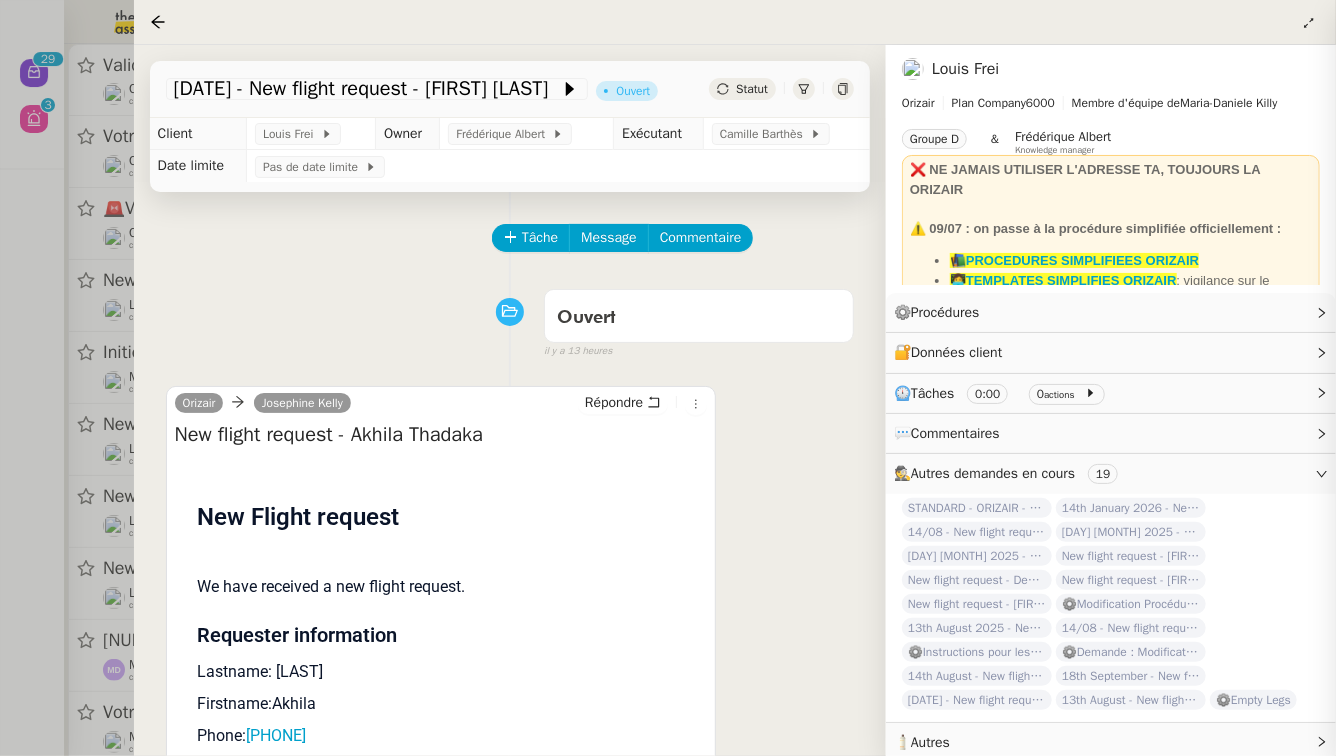 click at bounding box center [668, 378] 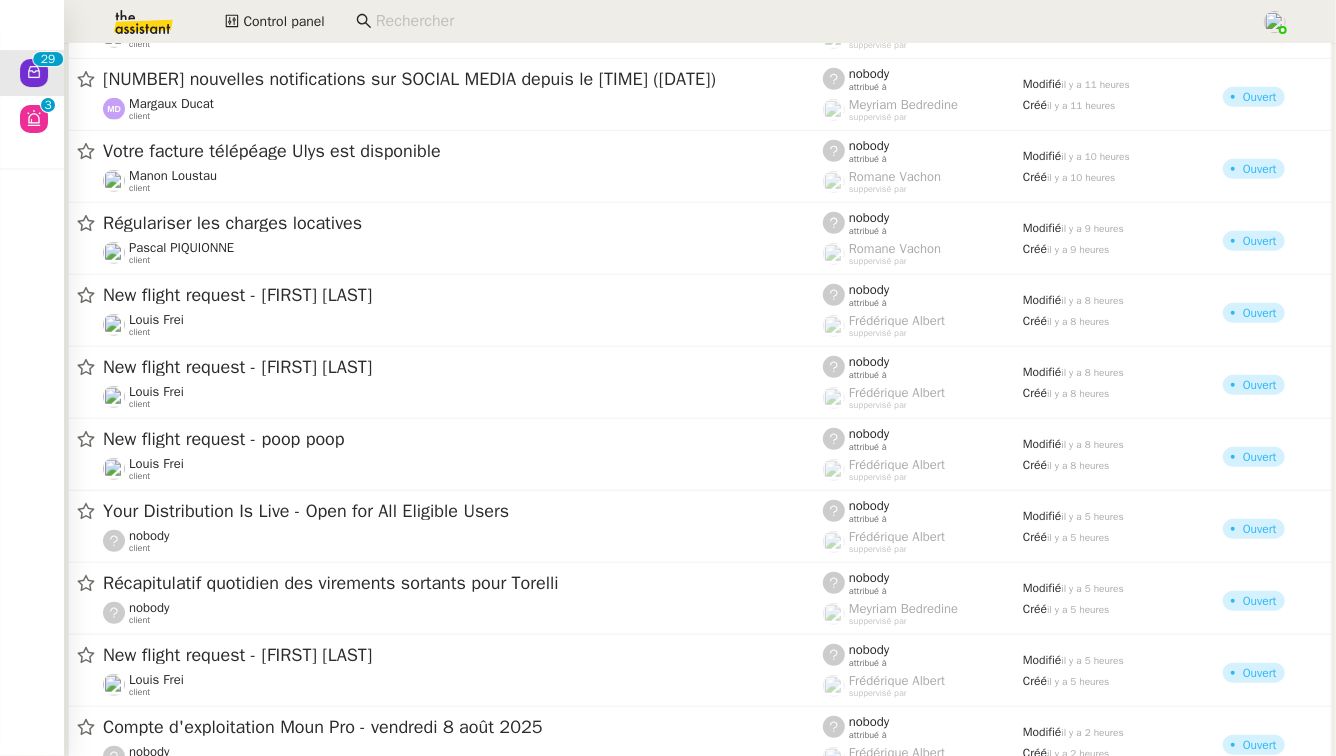 scroll, scrollTop: 1491, scrollLeft: 0, axis: vertical 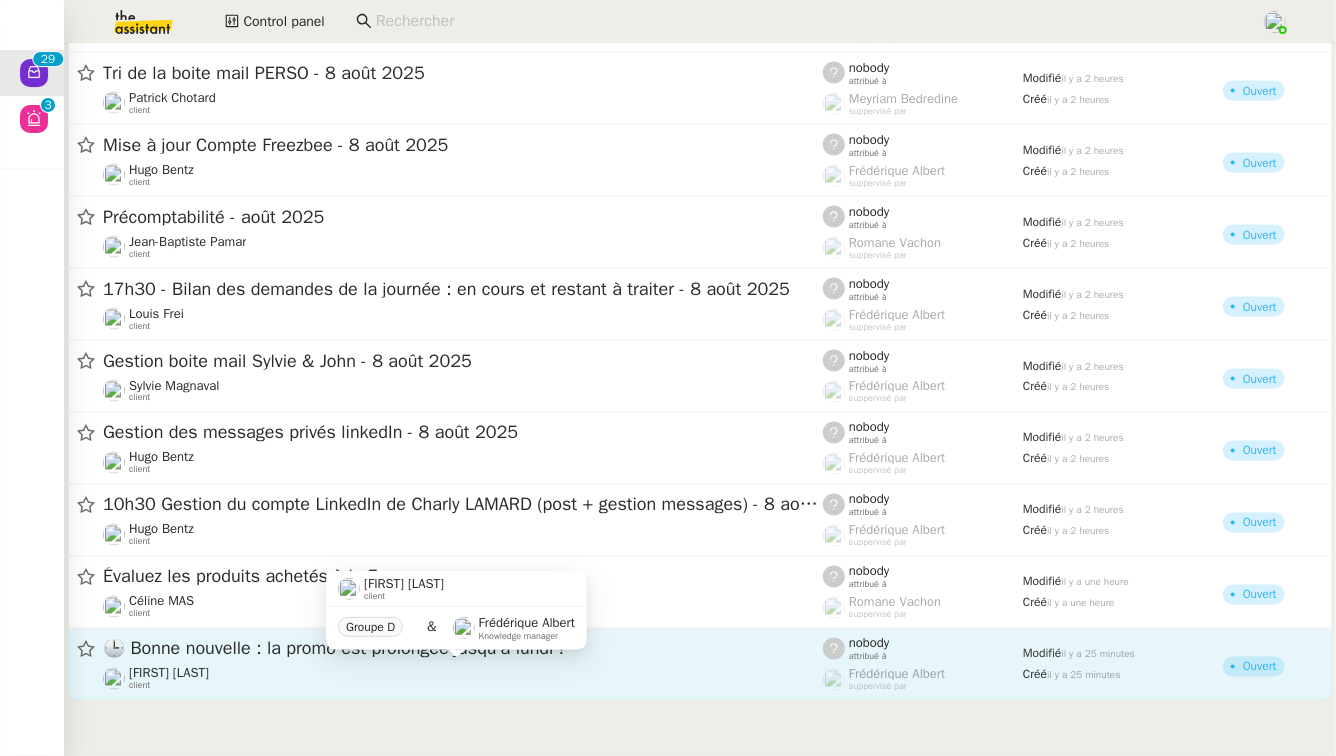 click on "Erwan Mongon    client" 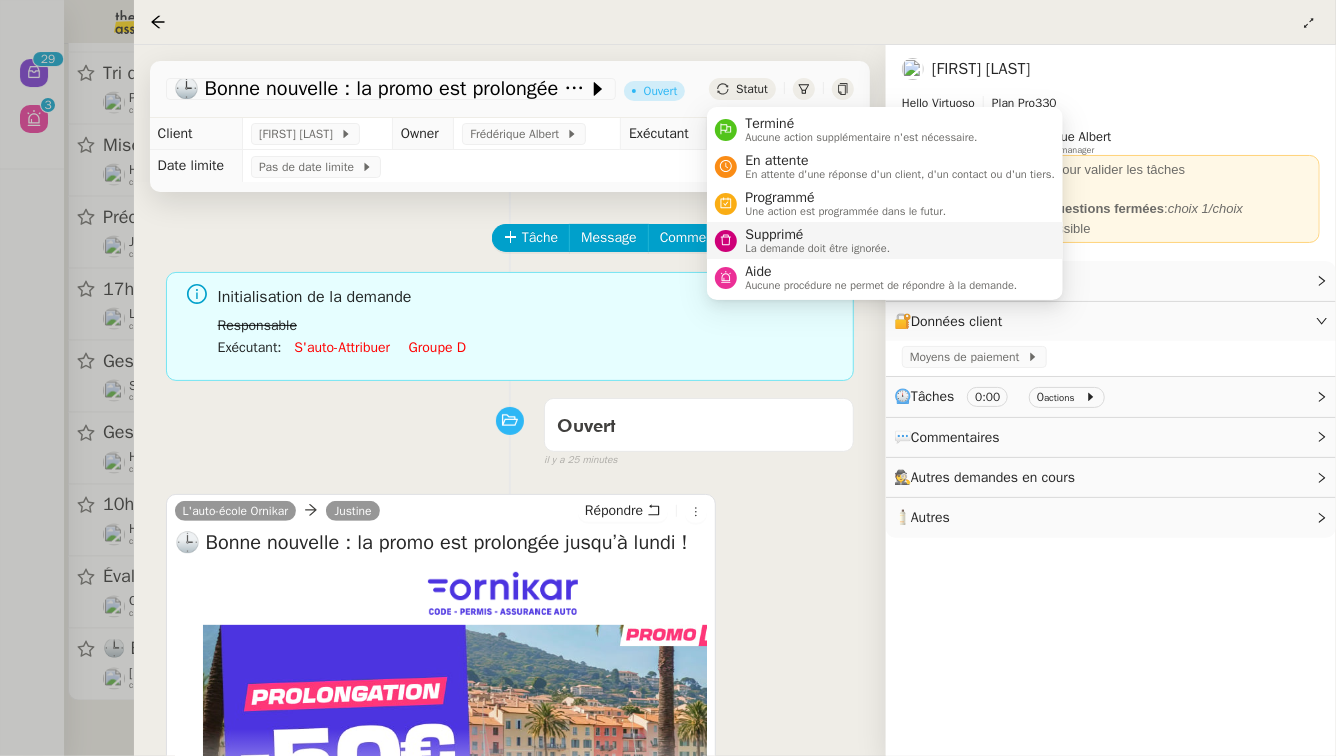 click on "La demande doit être ignorée." at bounding box center (817, 248) 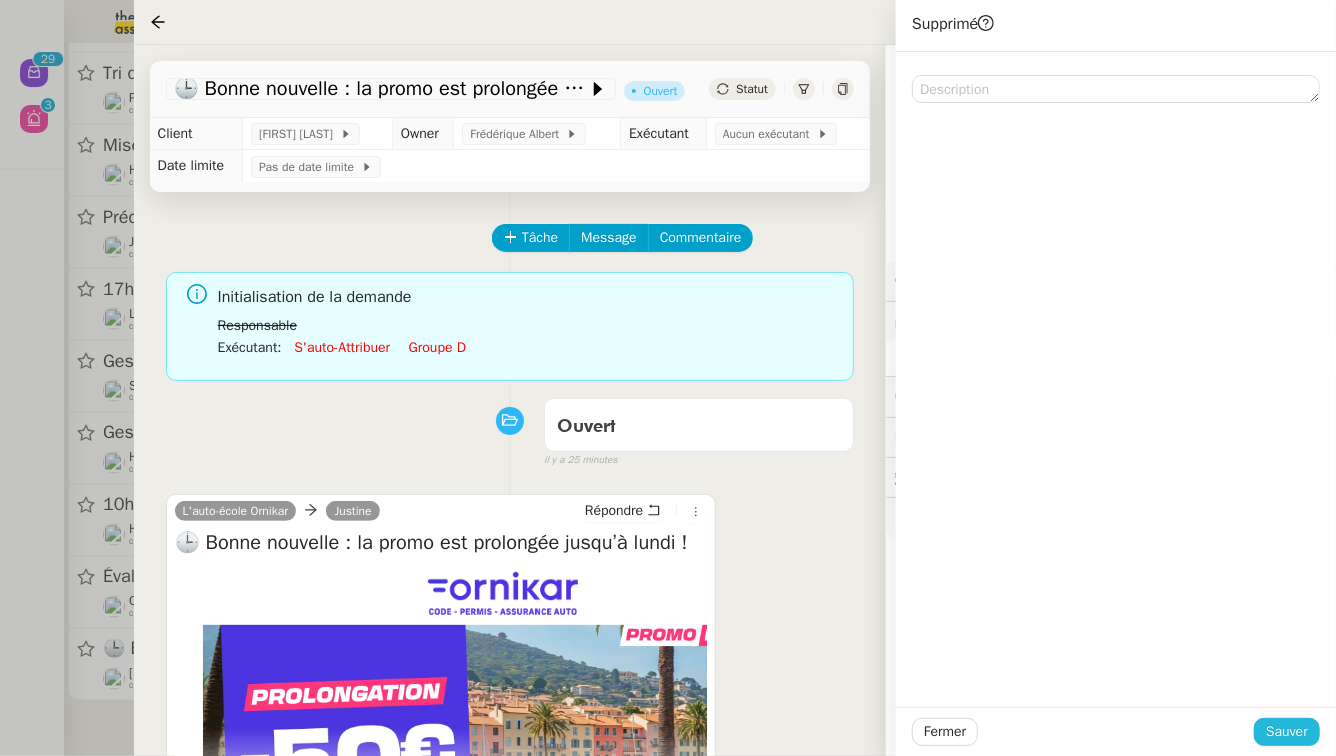 click on "Sauver" 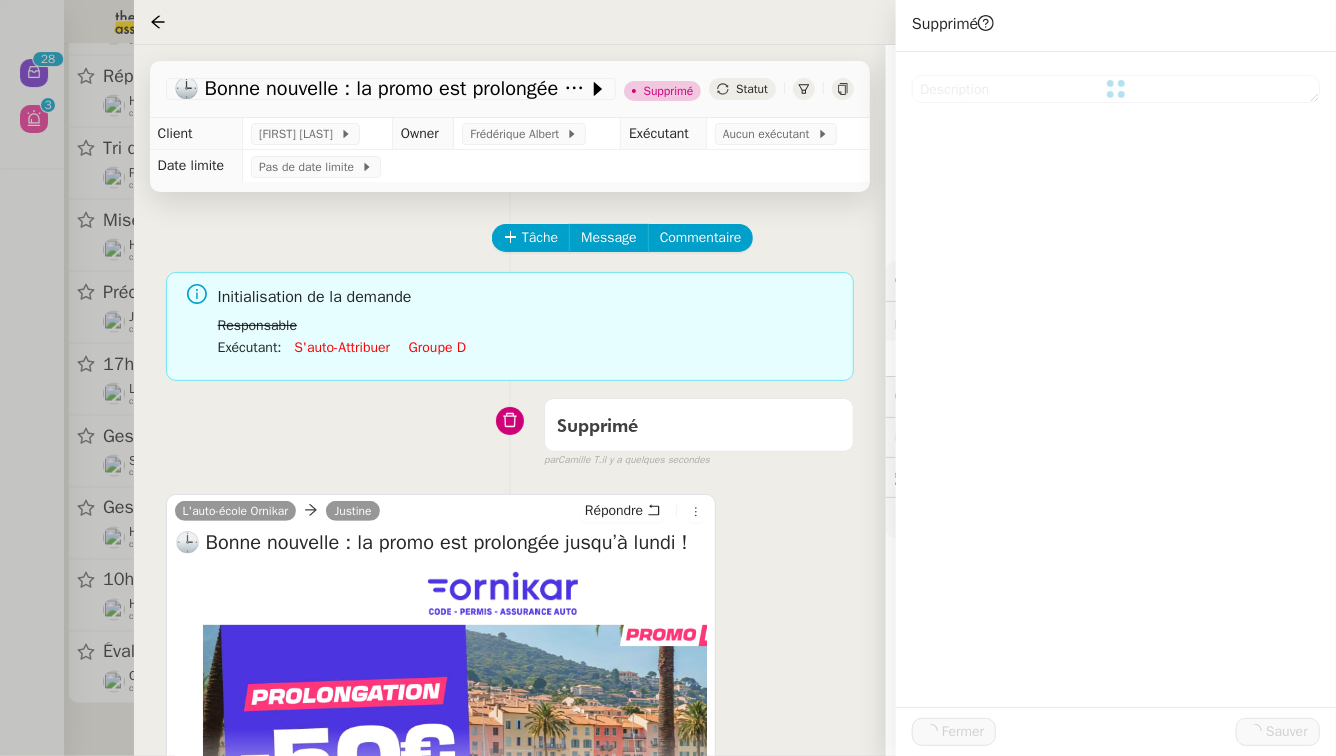 scroll, scrollTop: 1415, scrollLeft: 0, axis: vertical 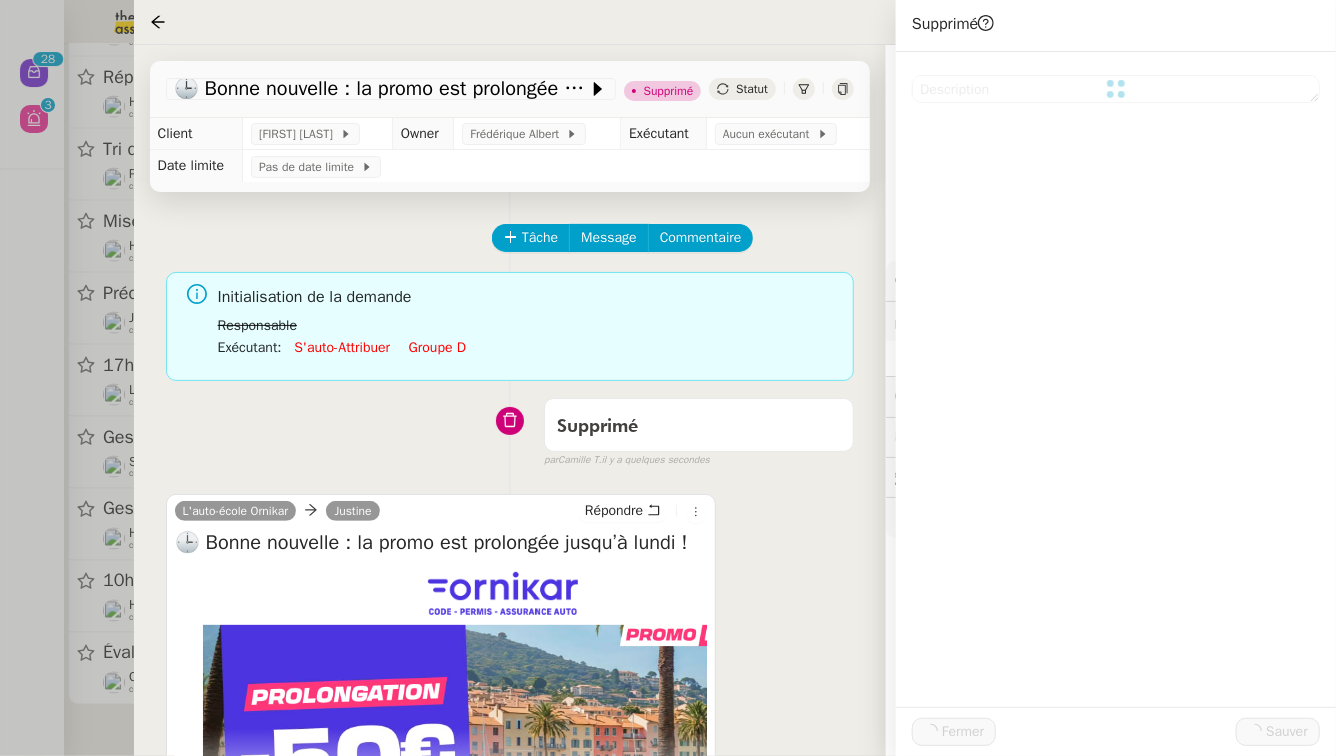 click at bounding box center [668, 378] 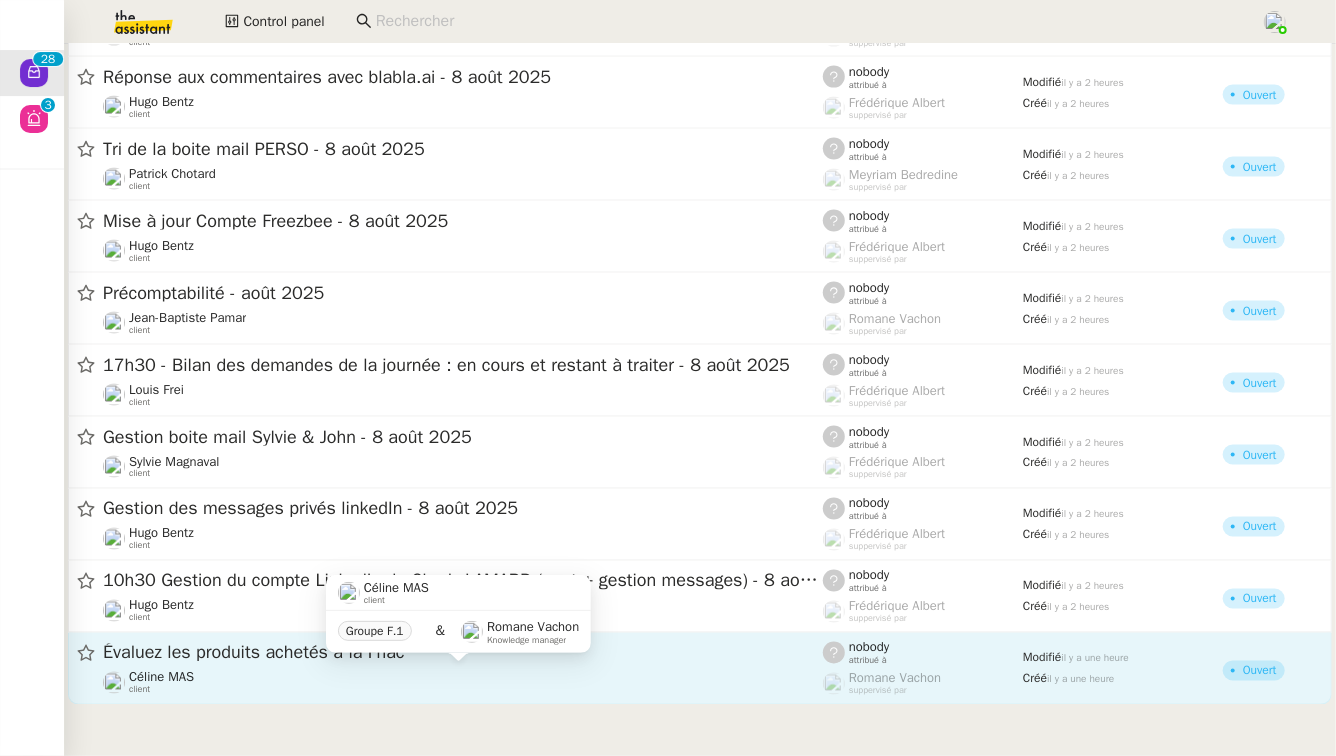 click on "Céline MAS    client" 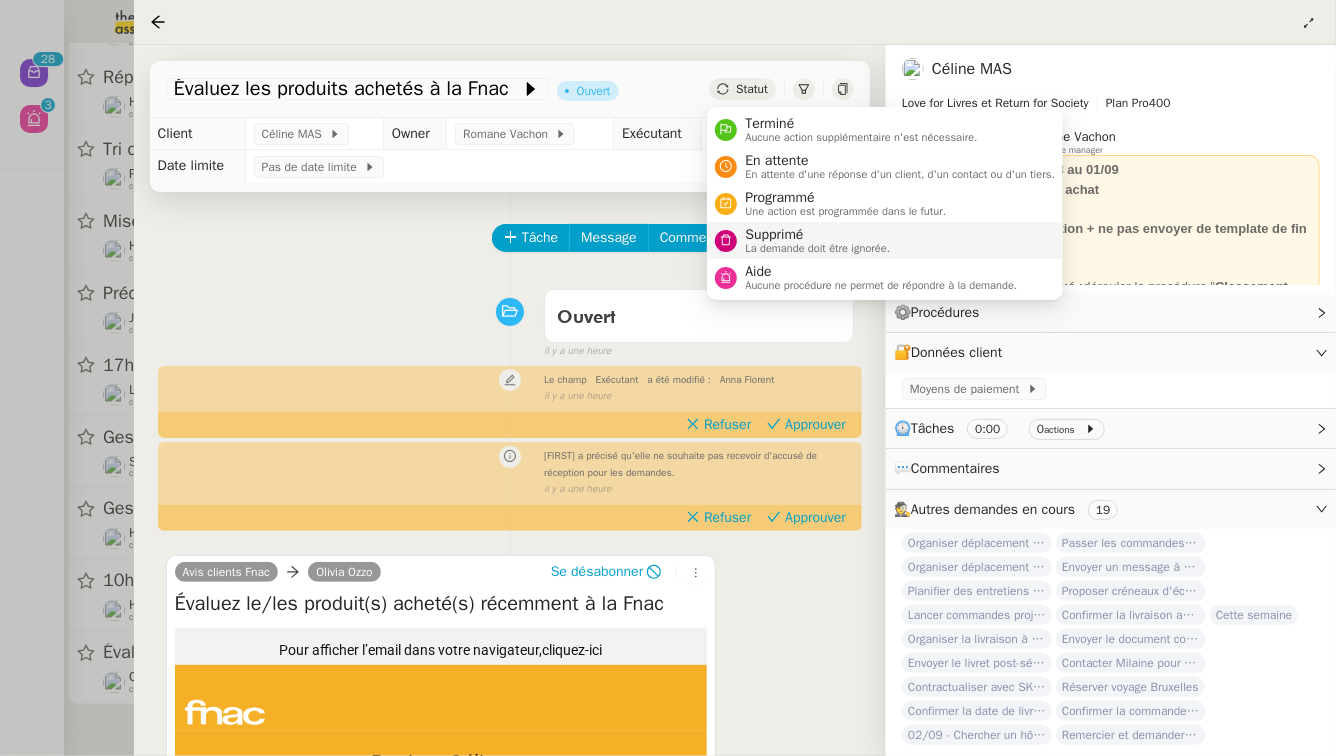 click on "La demande doit être ignorée." at bounding box center [817, 248] 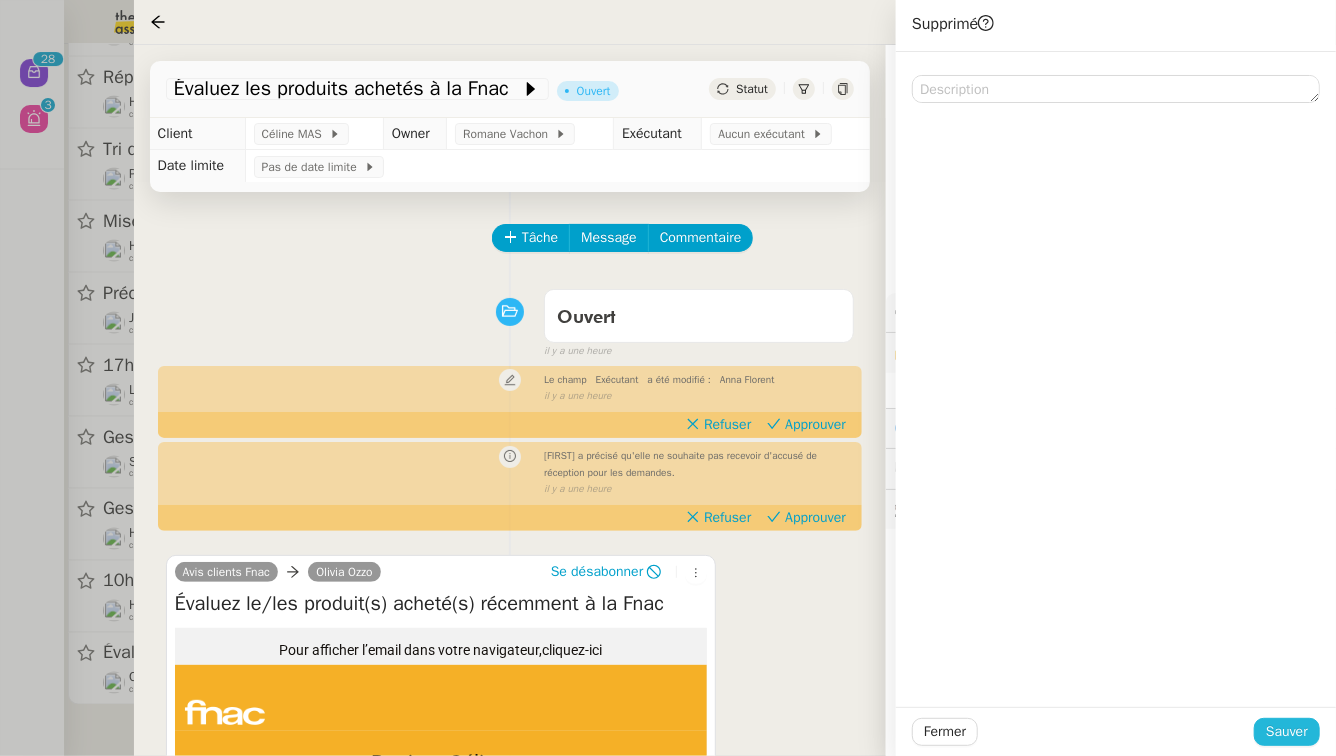 click on "Sauver" 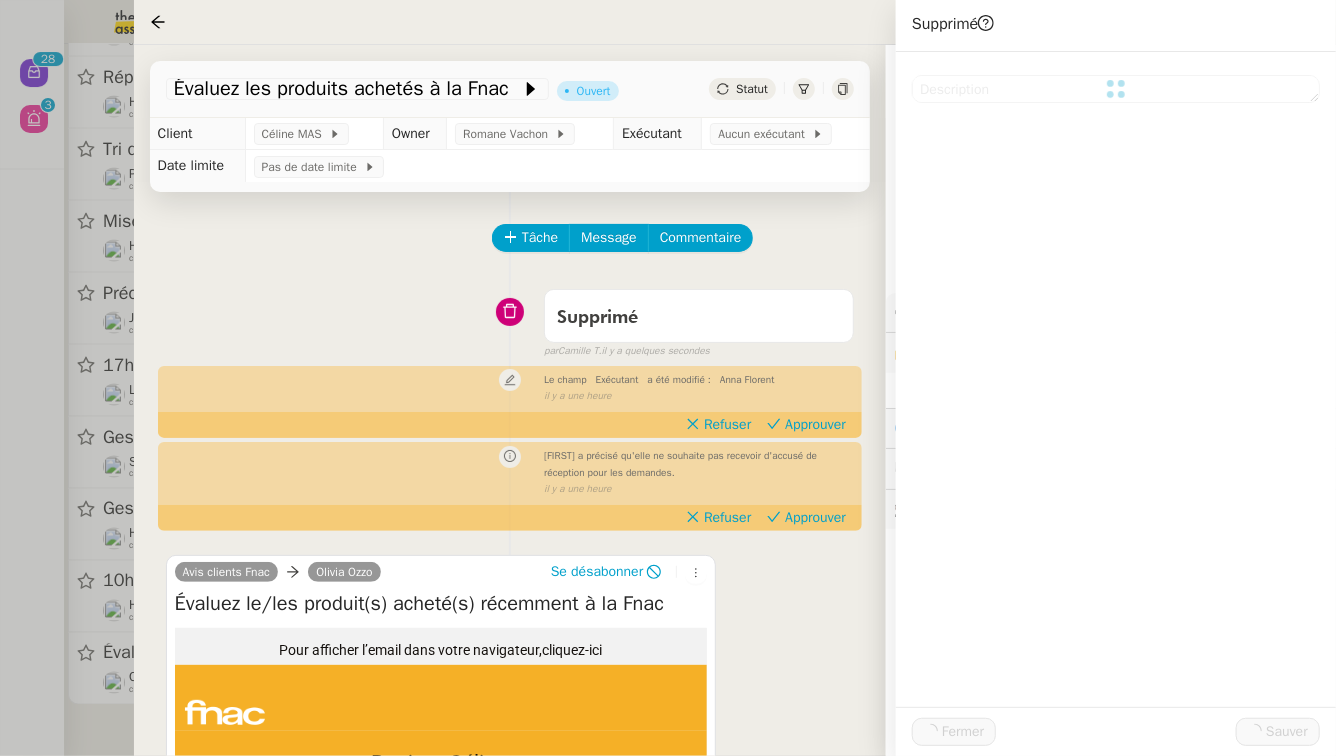scroll, scrollTop: 1339, scrollLeft: 0, axis: vertical 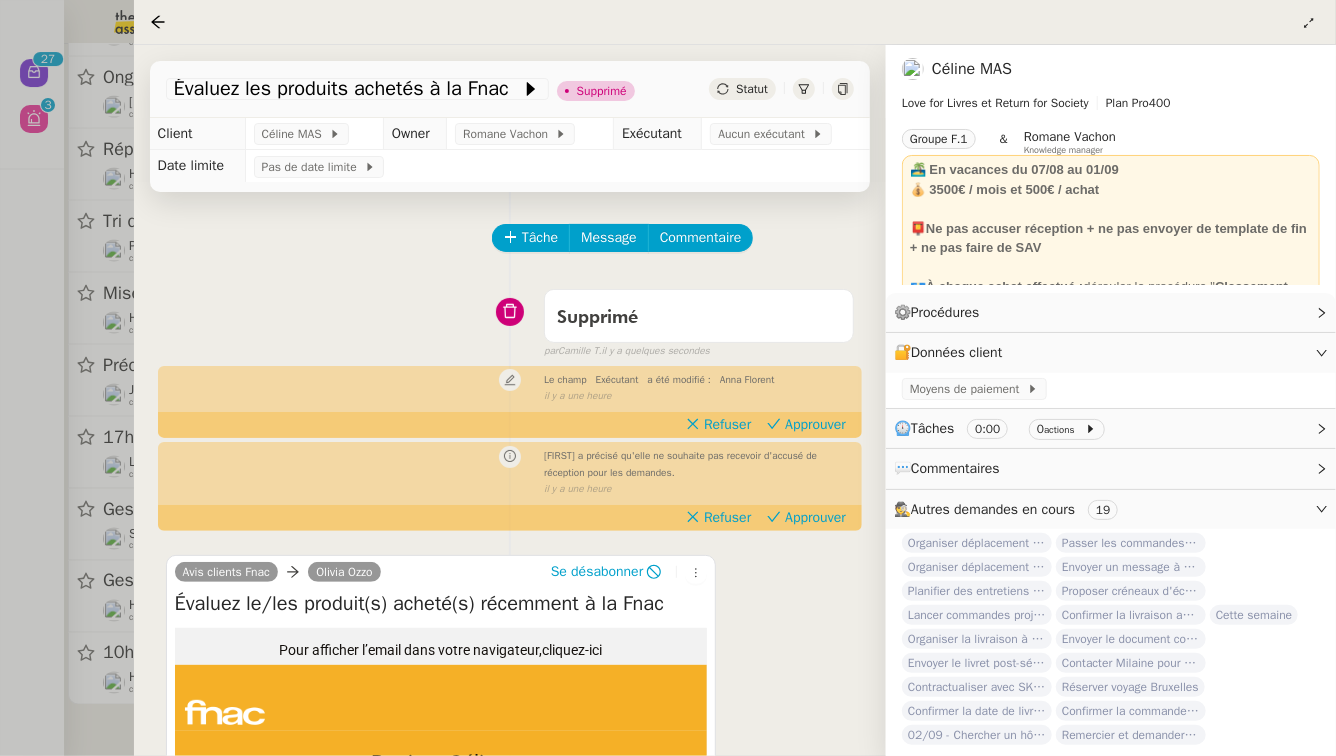 click at bounding box center [668, 378] 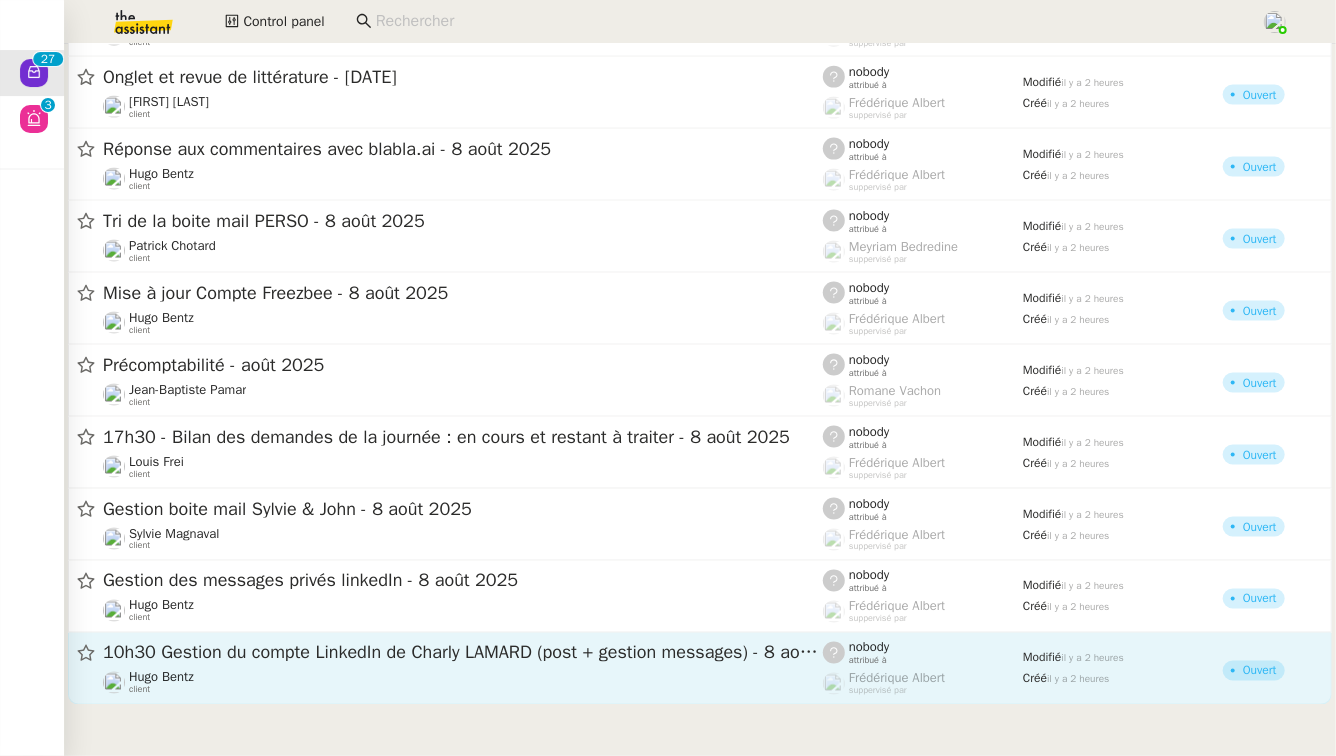 click on "10h30 Gestion du compte LinkedIn de Charly LAMARD (post + gestion messages) - 8 août 2025" 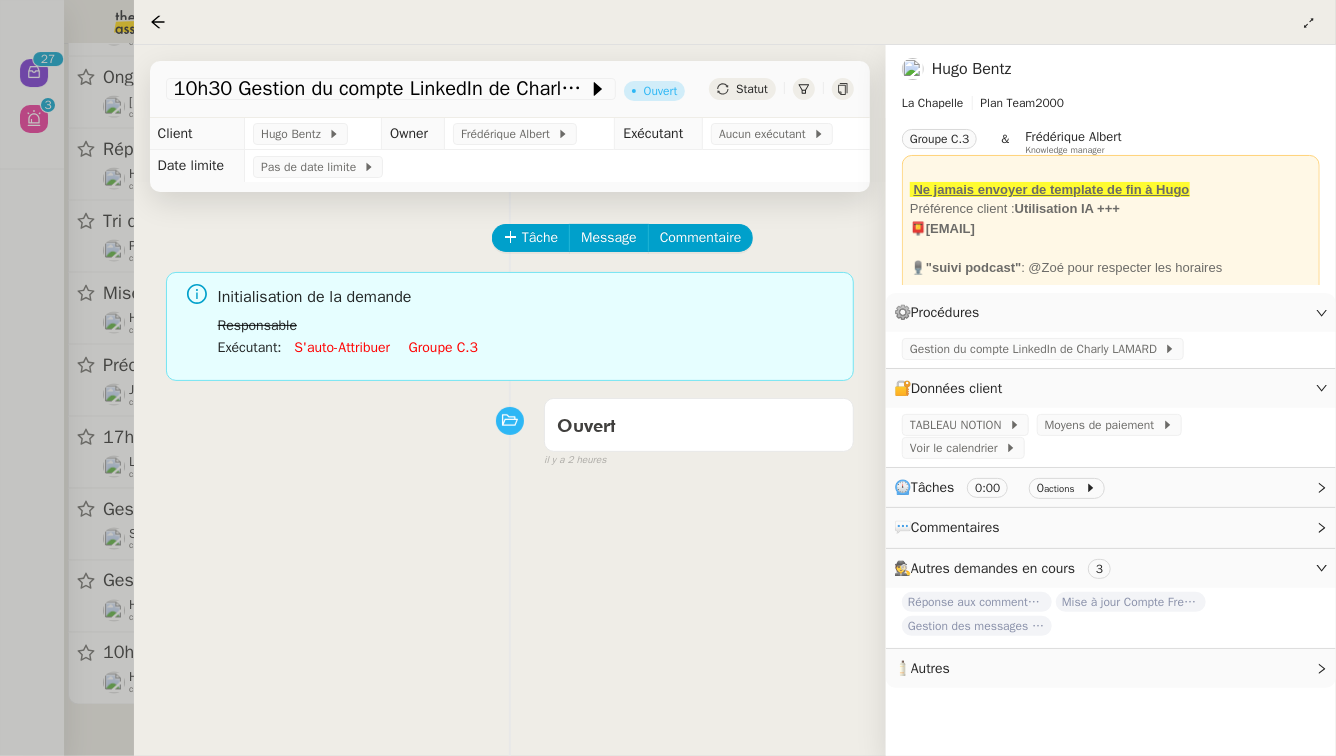click on "Groupe c.3" 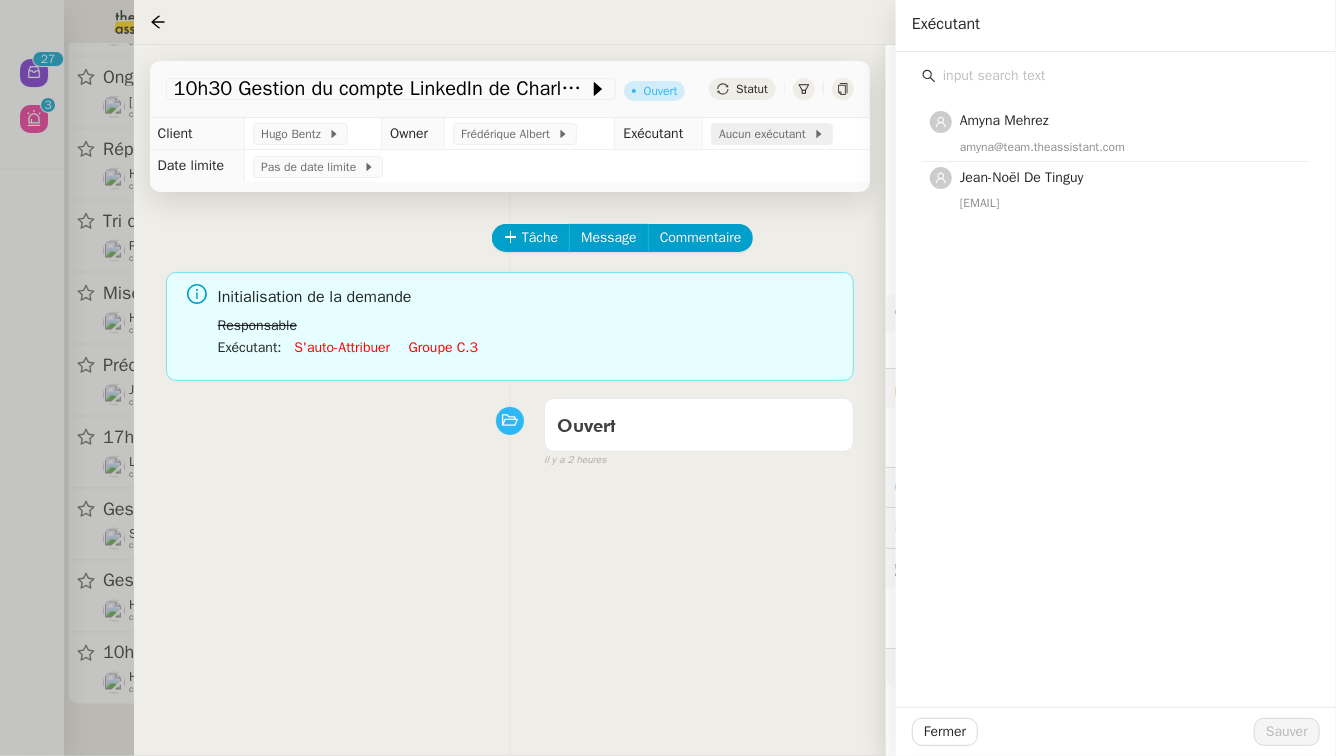 click on "Aucun exécutant" 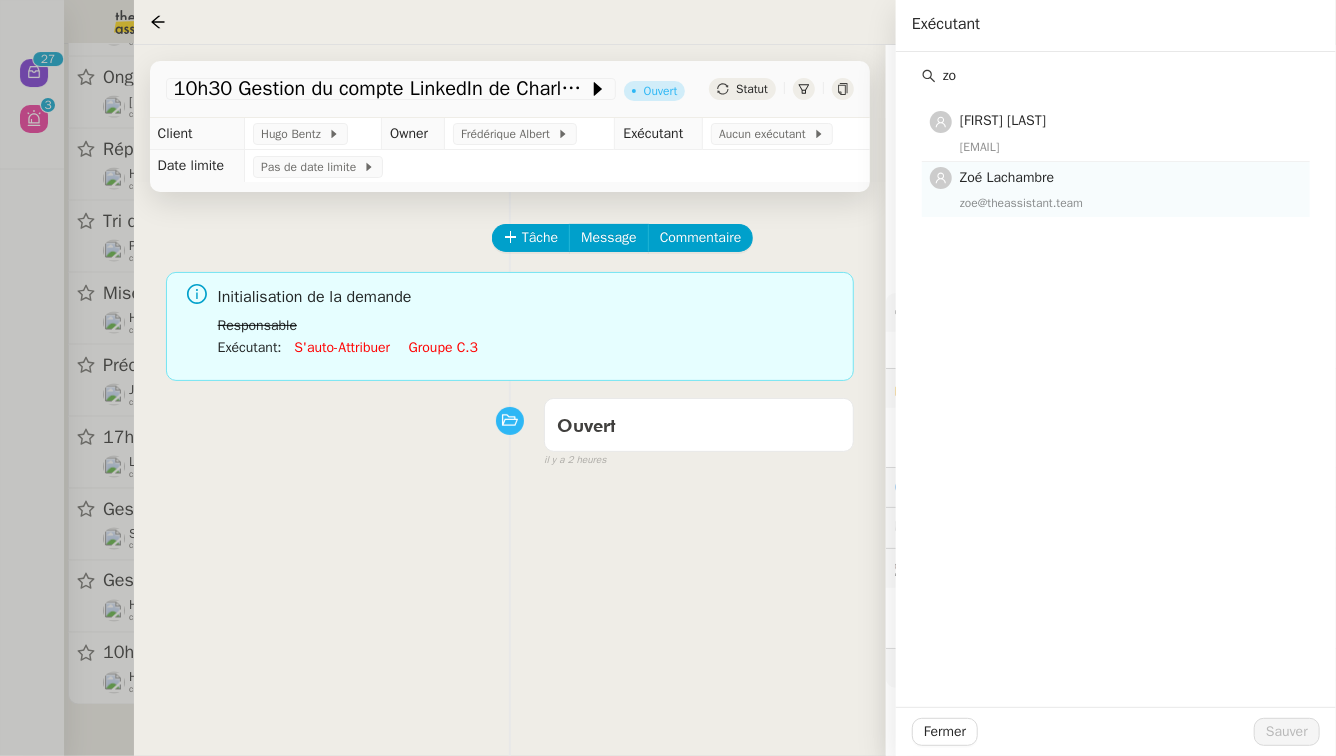 type on "zo" 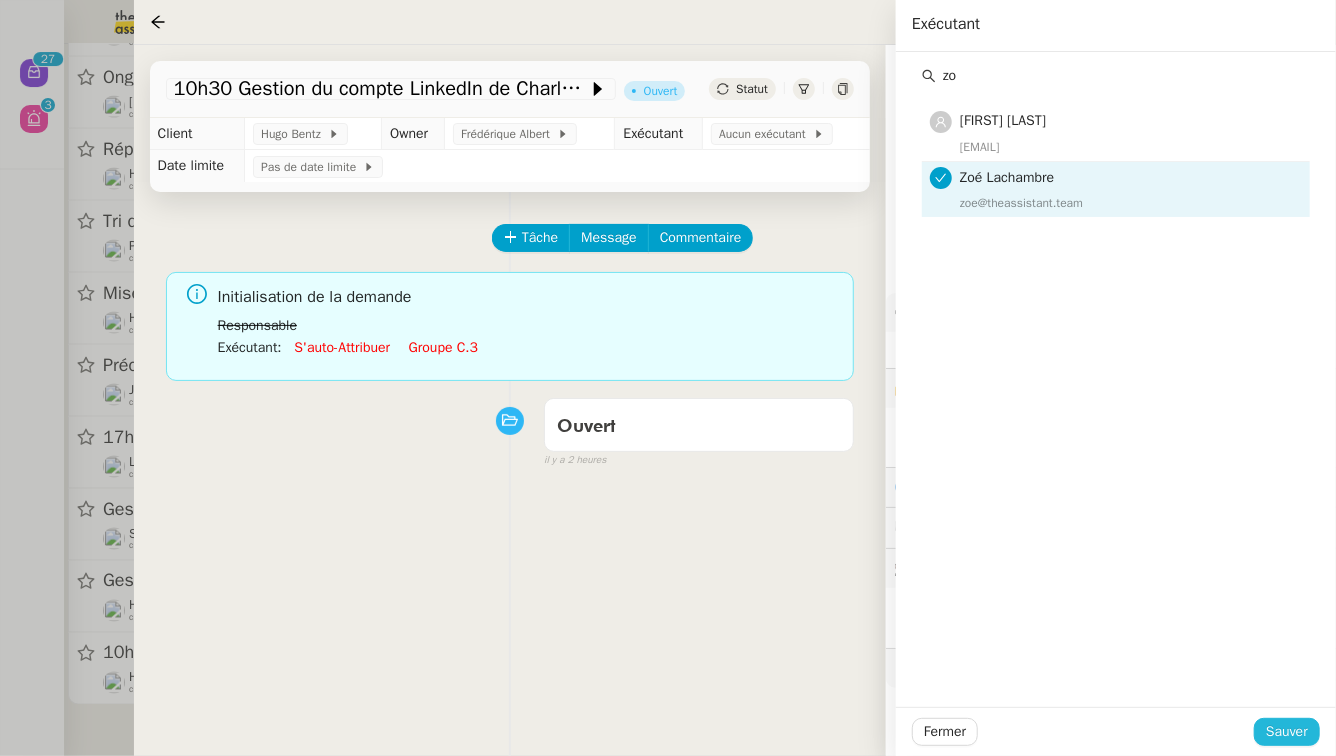 click on "Sauver" 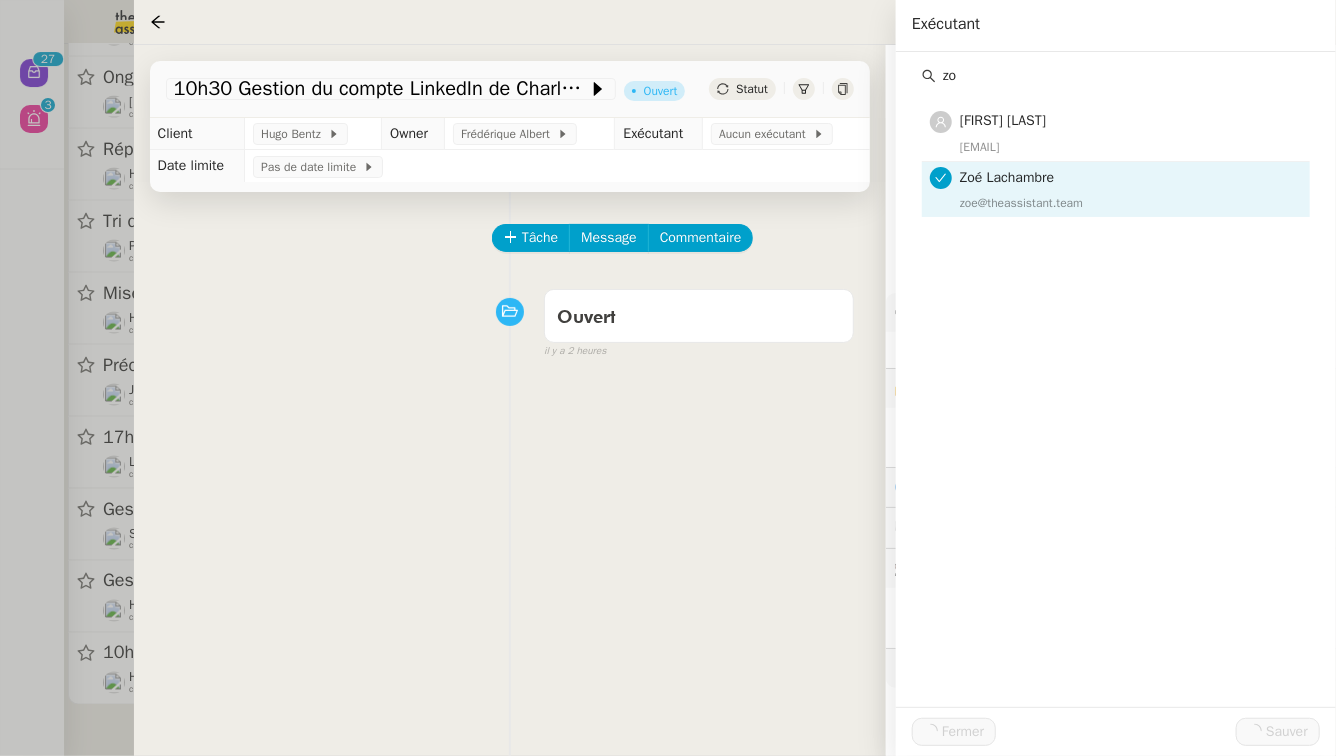 scroll, scrollTop: 1263, scrollLeft: 0, axis: vertical 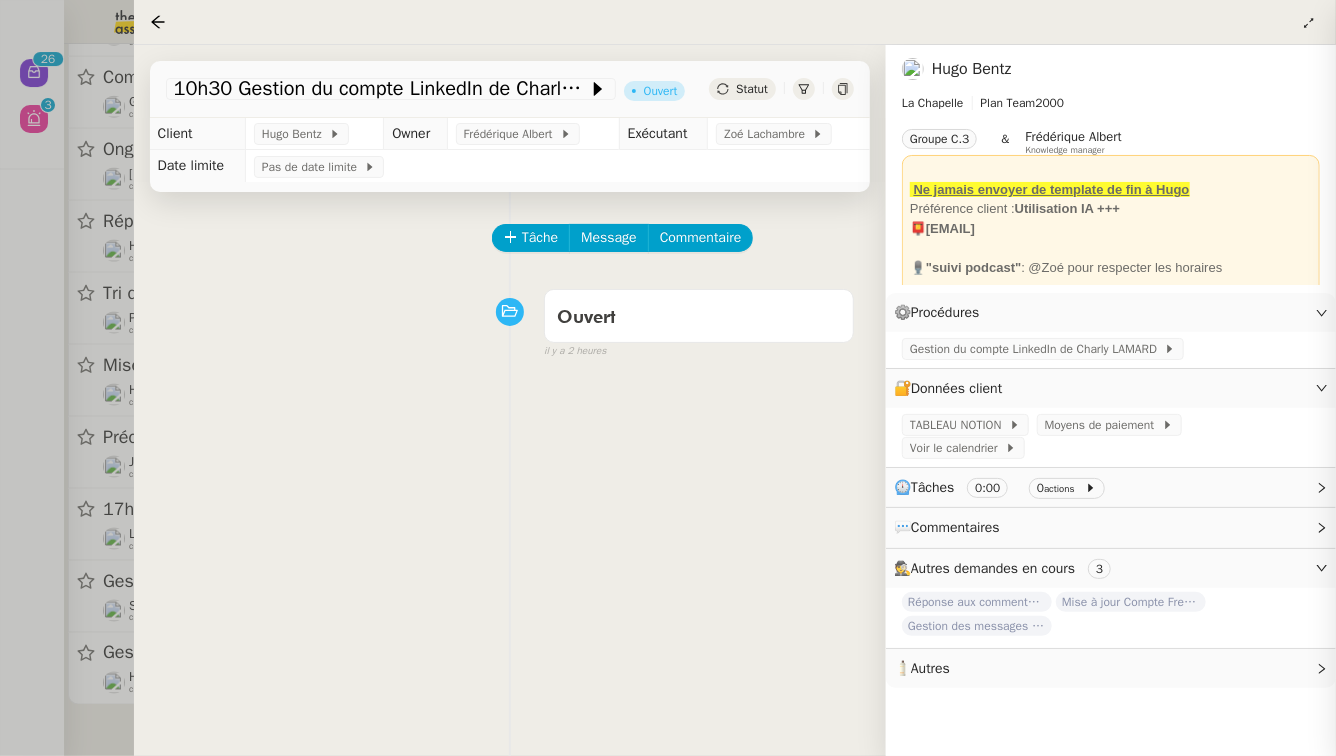 click at bounding box center [668, 378] 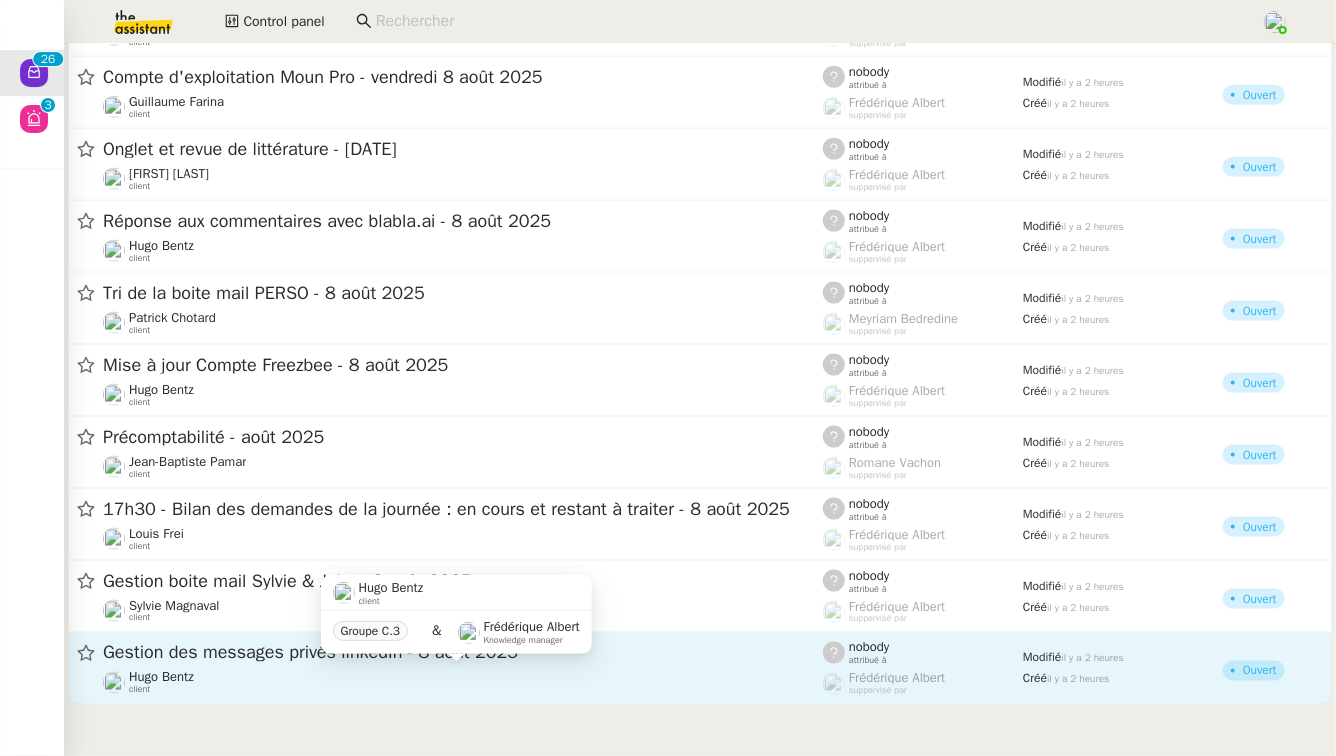 click on "Hugo Bentz    client" 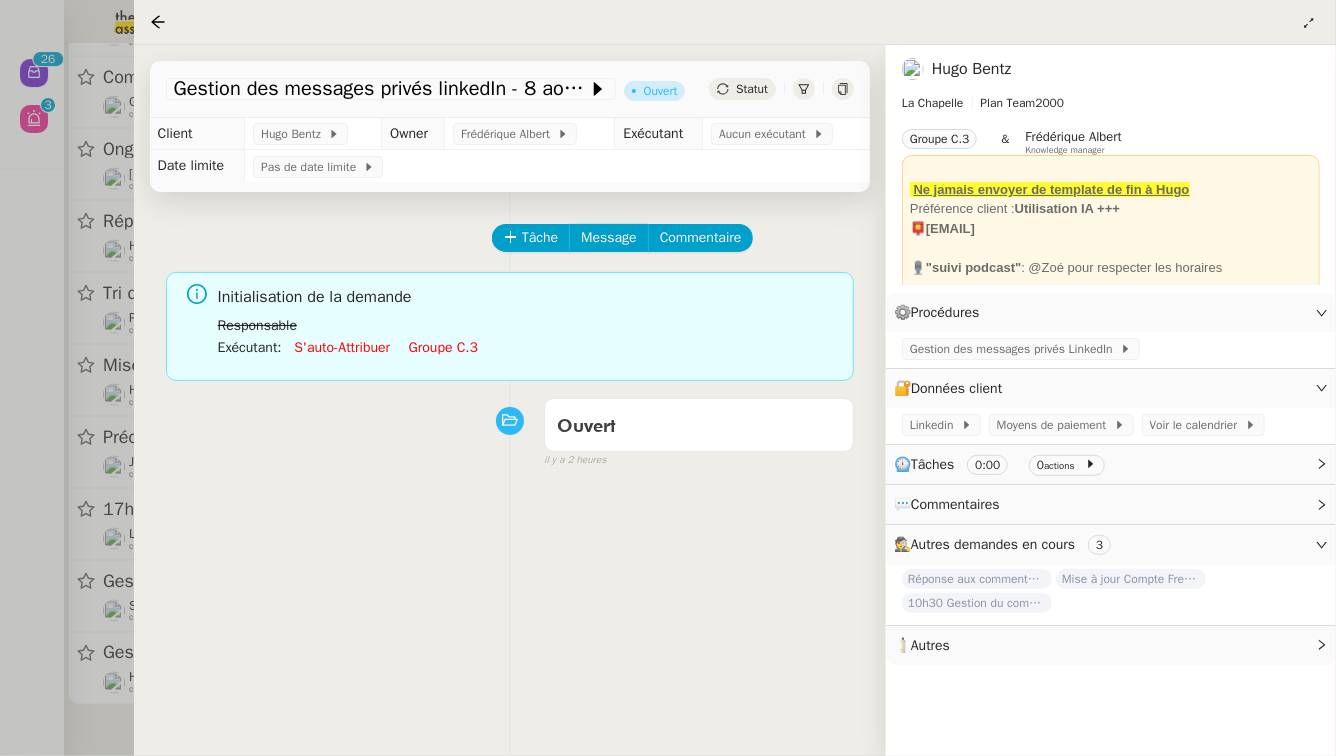 click on "Groupe c.3" 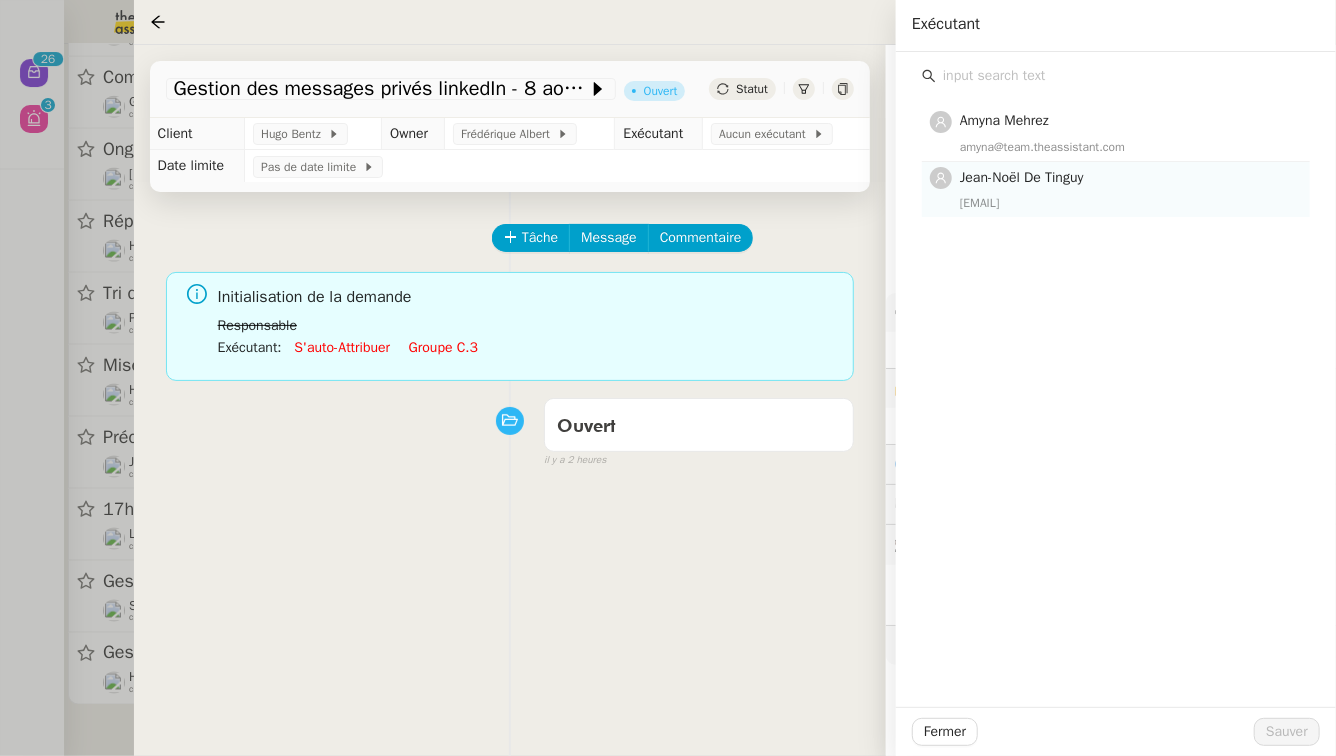 click on "Jean-Noël De Tinguy jean-noel@theassistant.team" 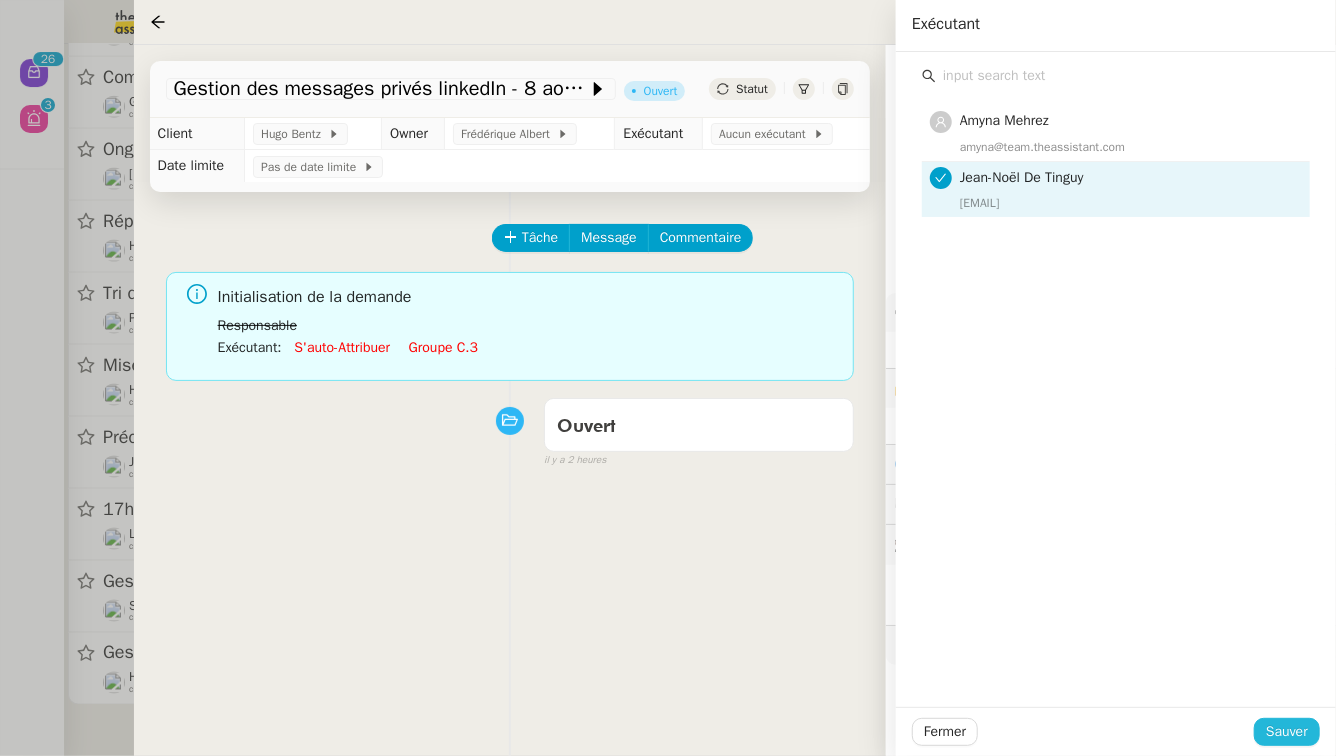 click on "Sauver" 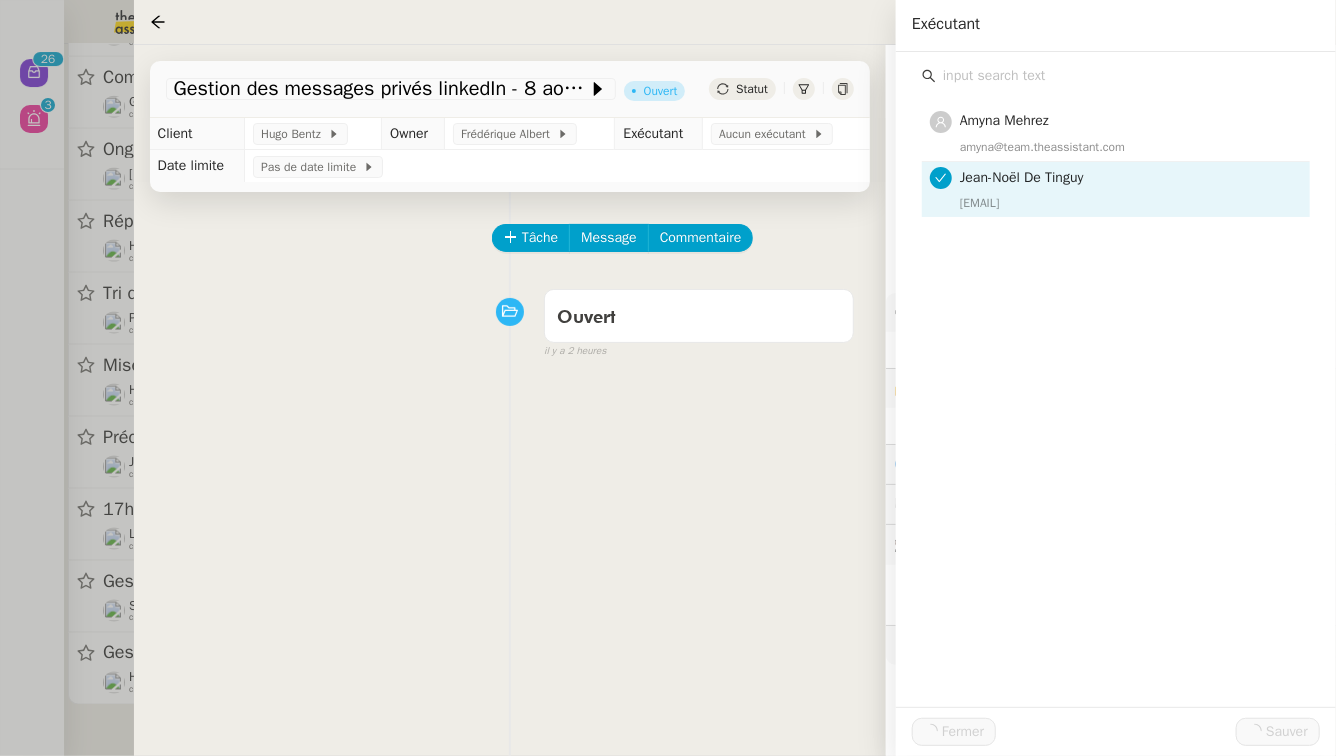 scroll, scrollTop: 1187, scrollLeft: 0, axis: vertical 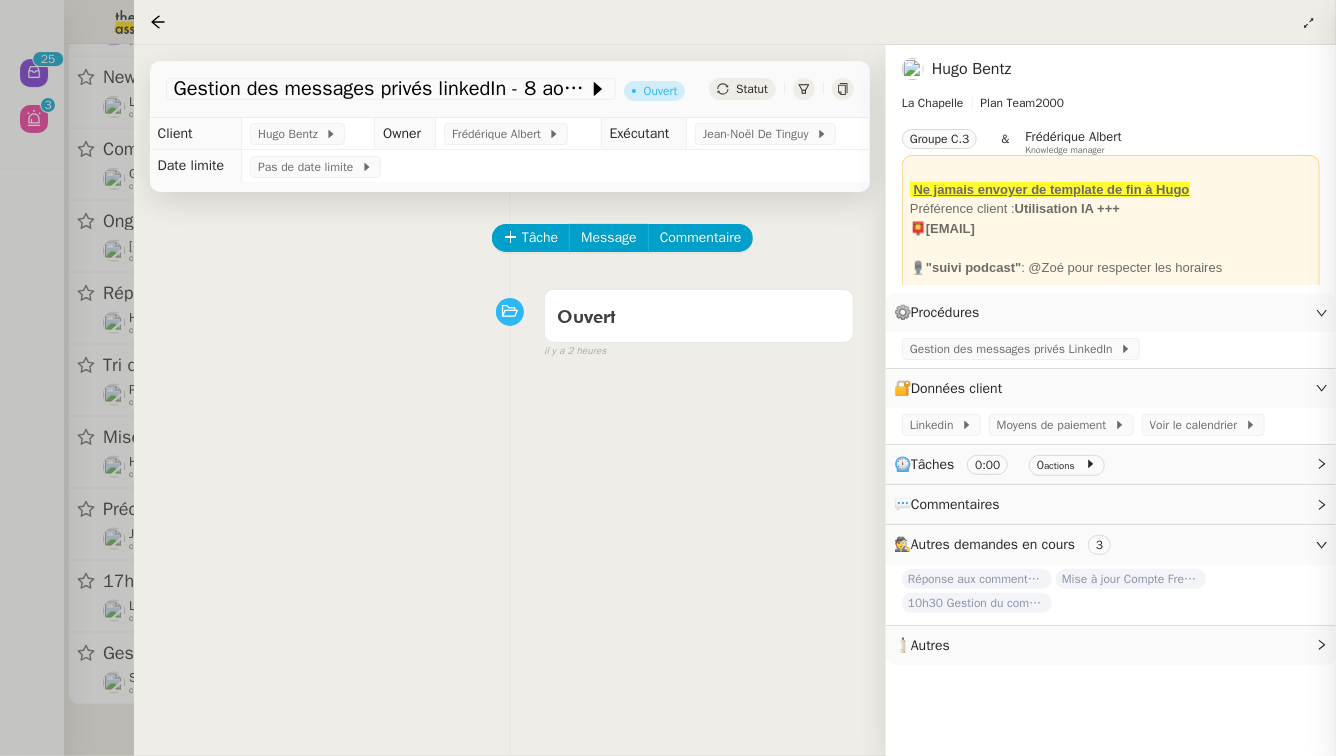 click at bounding box center (668, 378) 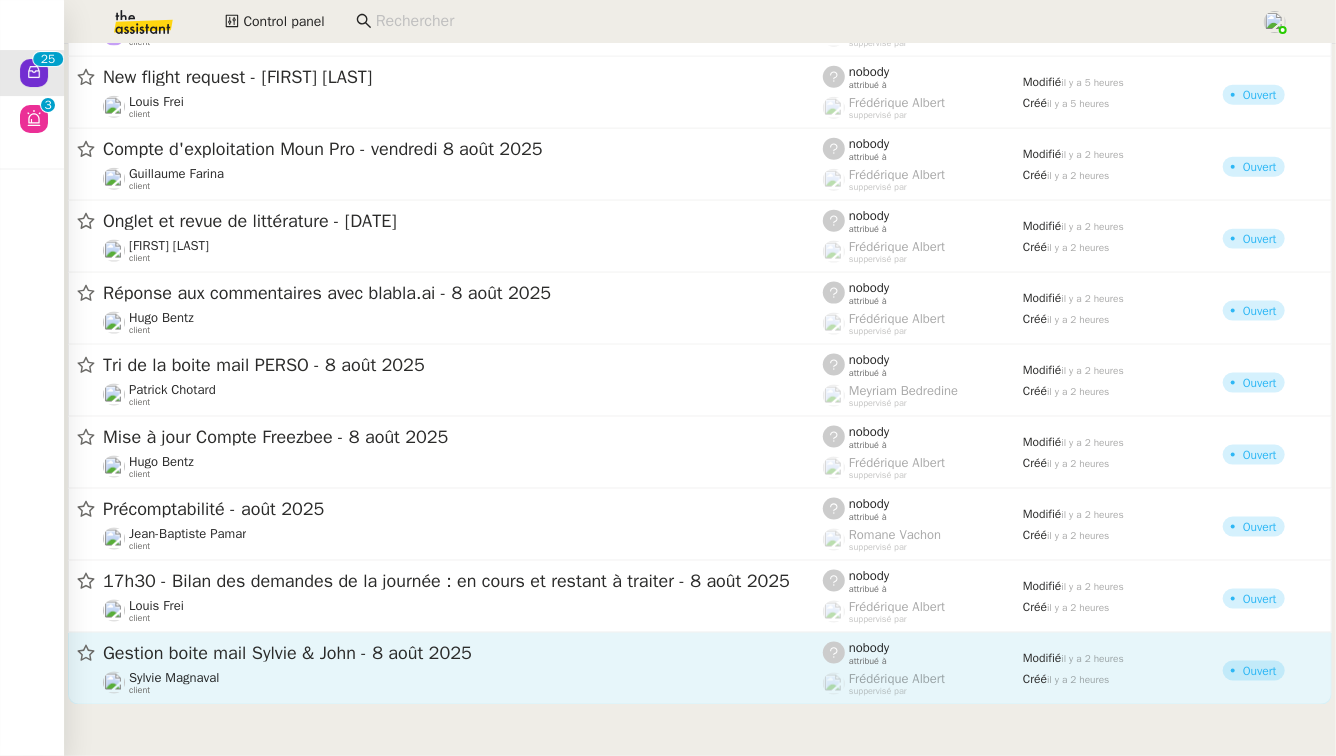 click on "Sylvie Magnaval    client" 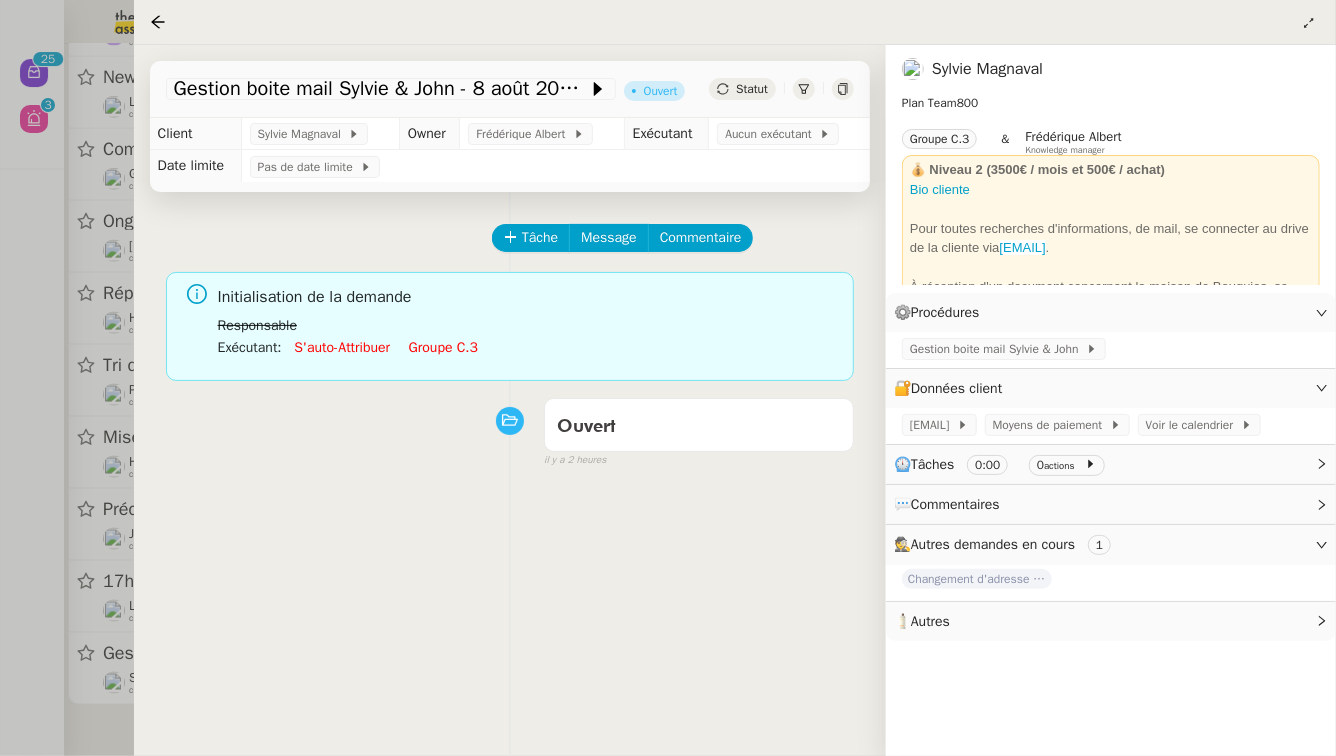 click on "Groupe c.3" 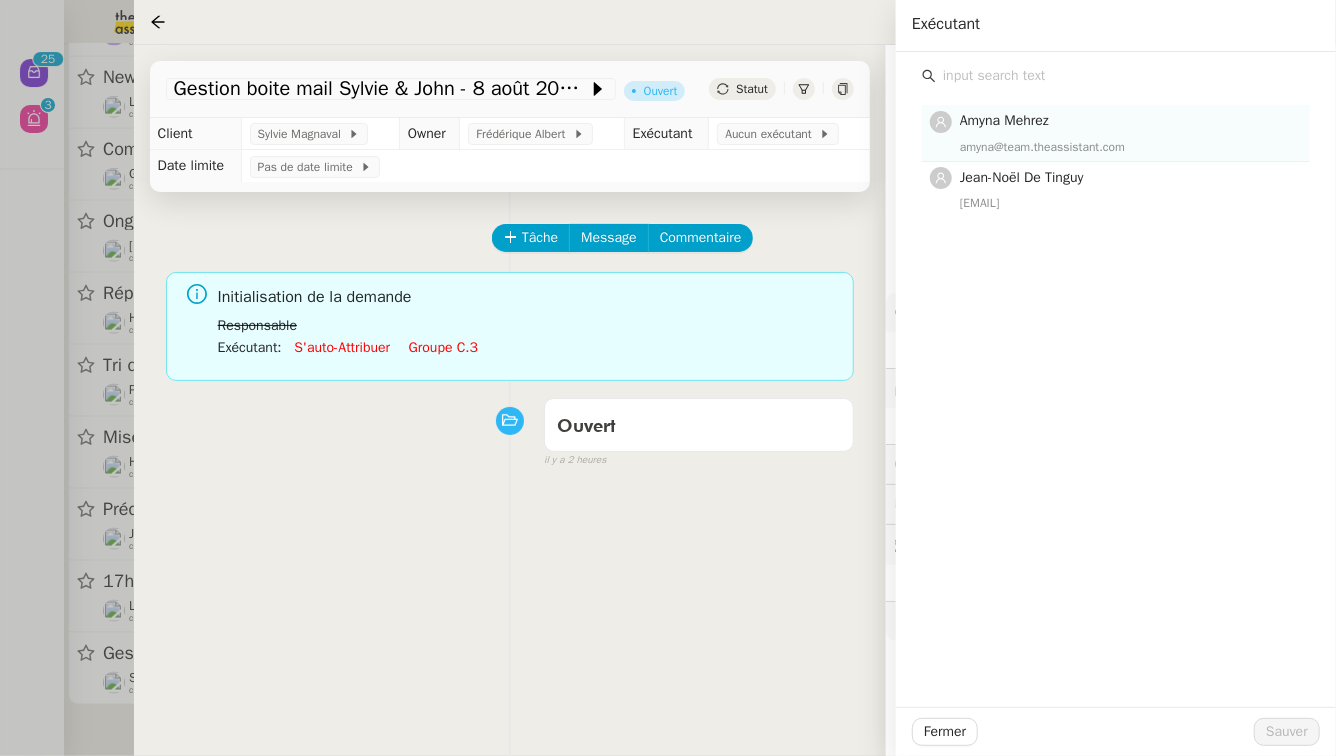 click on "amyna@team.theassistant.com" 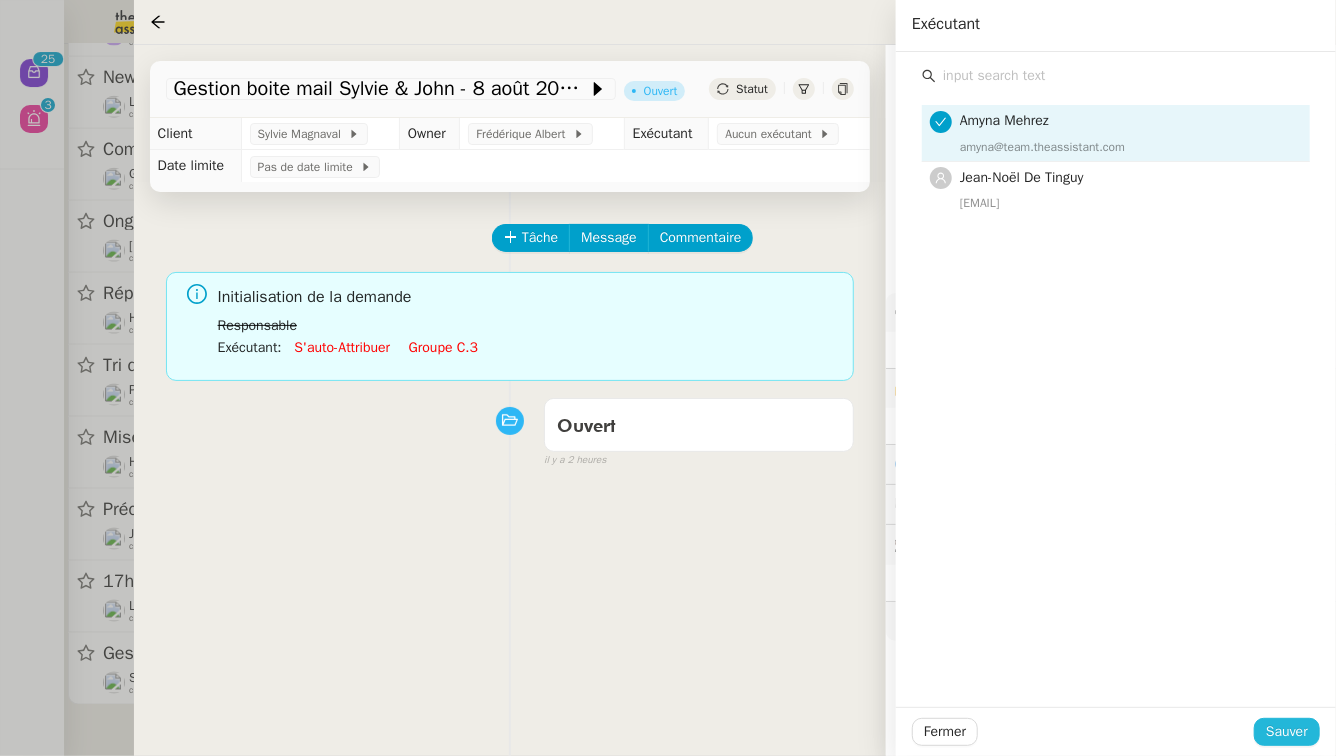 click on "Sauver" 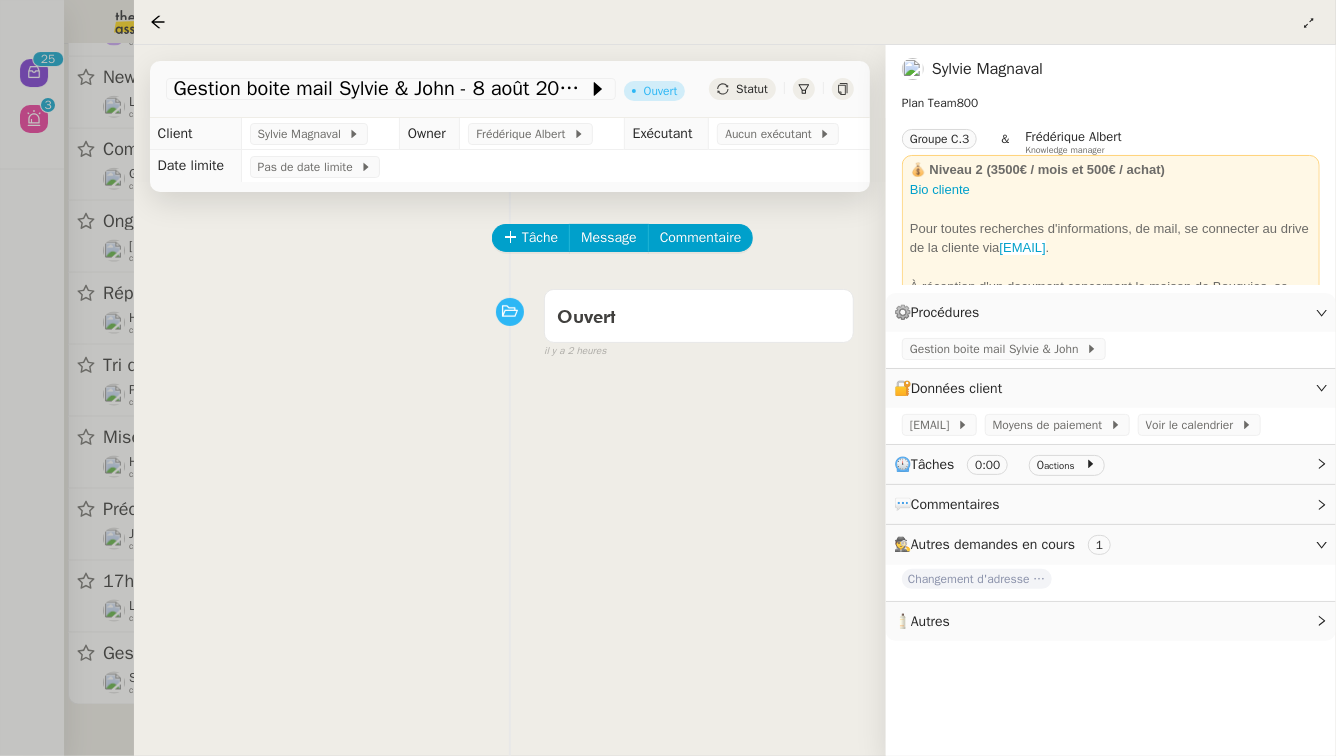scroll, scrollTop: 1111, scrollLeft: 0, axis: vertical 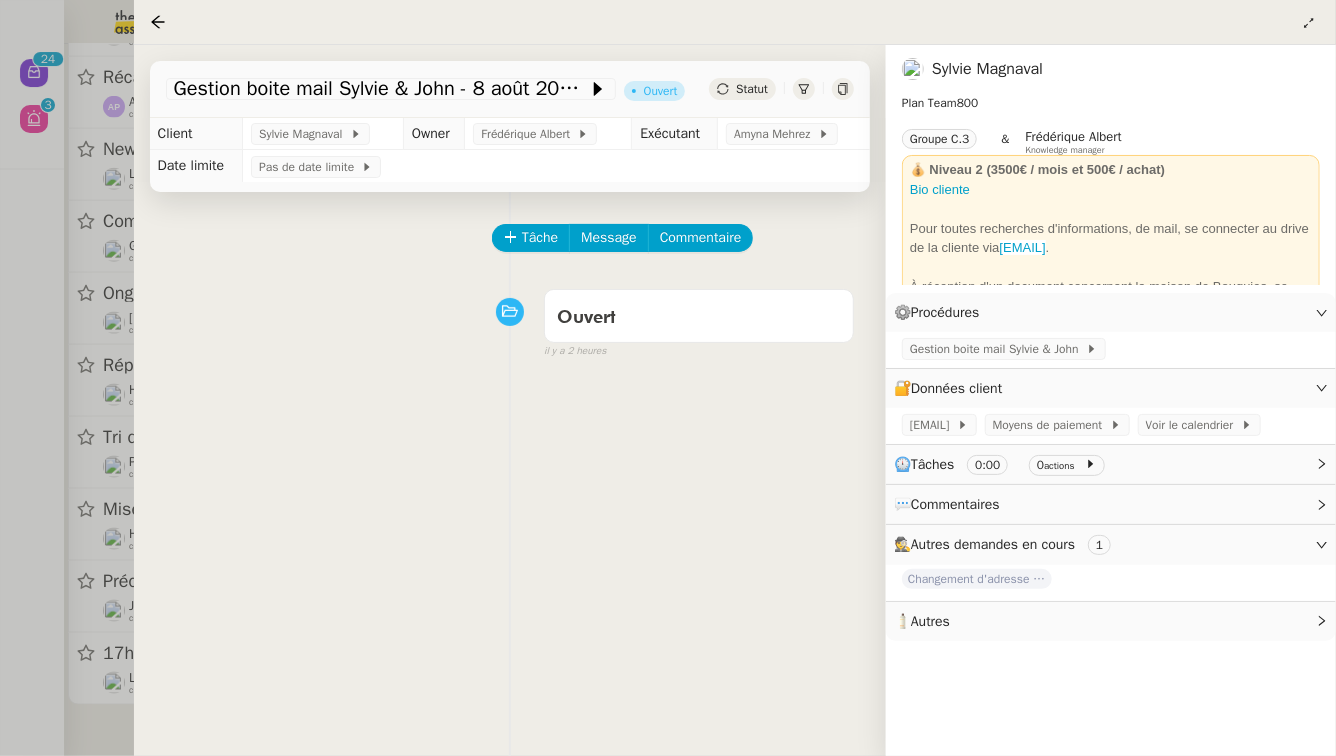click at bounding box center [668, 378] 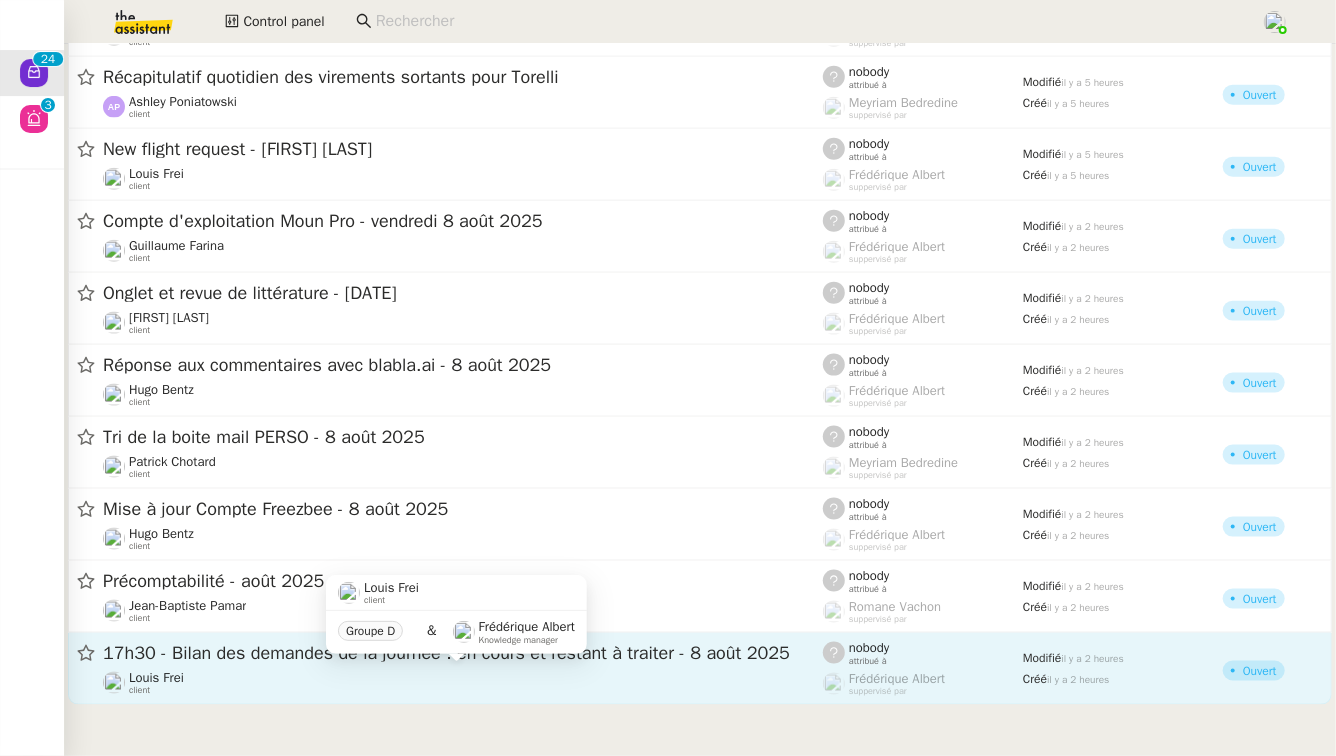 click on "Louis Frei    client" 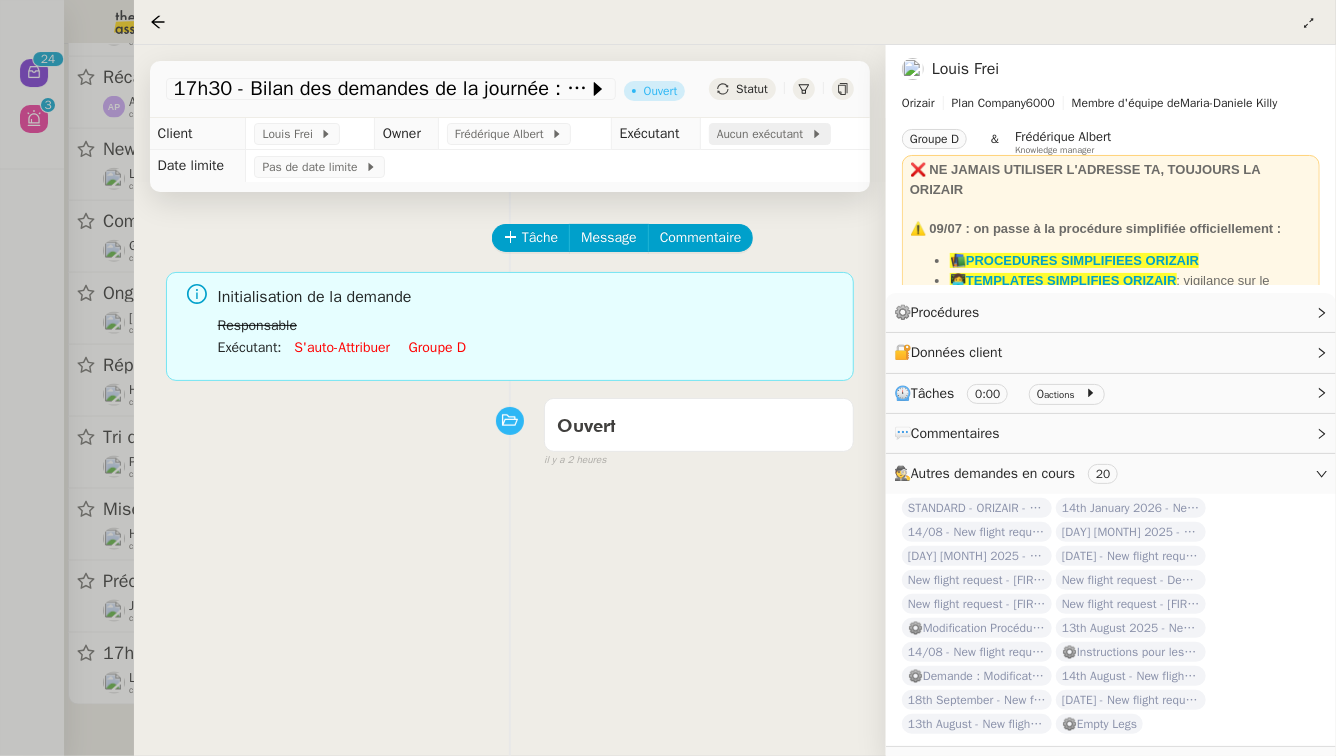 click on "Aucun exécutant" 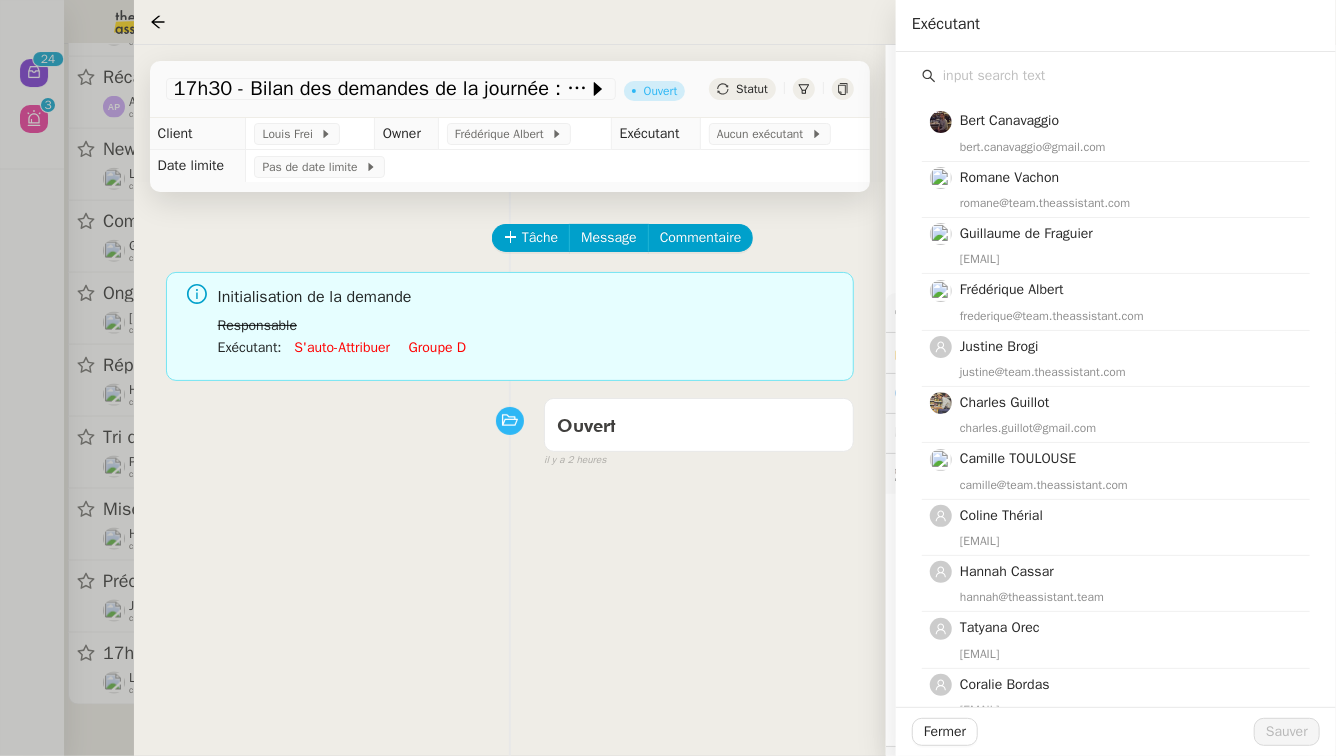 click on "Tâche Message Commentaire Veuillez patienter une erreur s'est produite 👌👌👌 message envoyé ✌️✌️✌️ Veuillez d'abord attribuer un client Une erreur s'est produite, veuillez réessayer Initialisation de la demande Responsable Exécutant  :      S'auto-attribuer     Groupe d     Ouvert false il y a 2 heures 👌👌👌 message envoyé ✌️✌️✌️ une erreur s'est produite 👌👌👌 message envoyé ✌️✌️✌️ Votre message va être revu ✌️✌️✌️ une erreur s'est produite La taille des fichiers doit être de 10Mb au maximum." 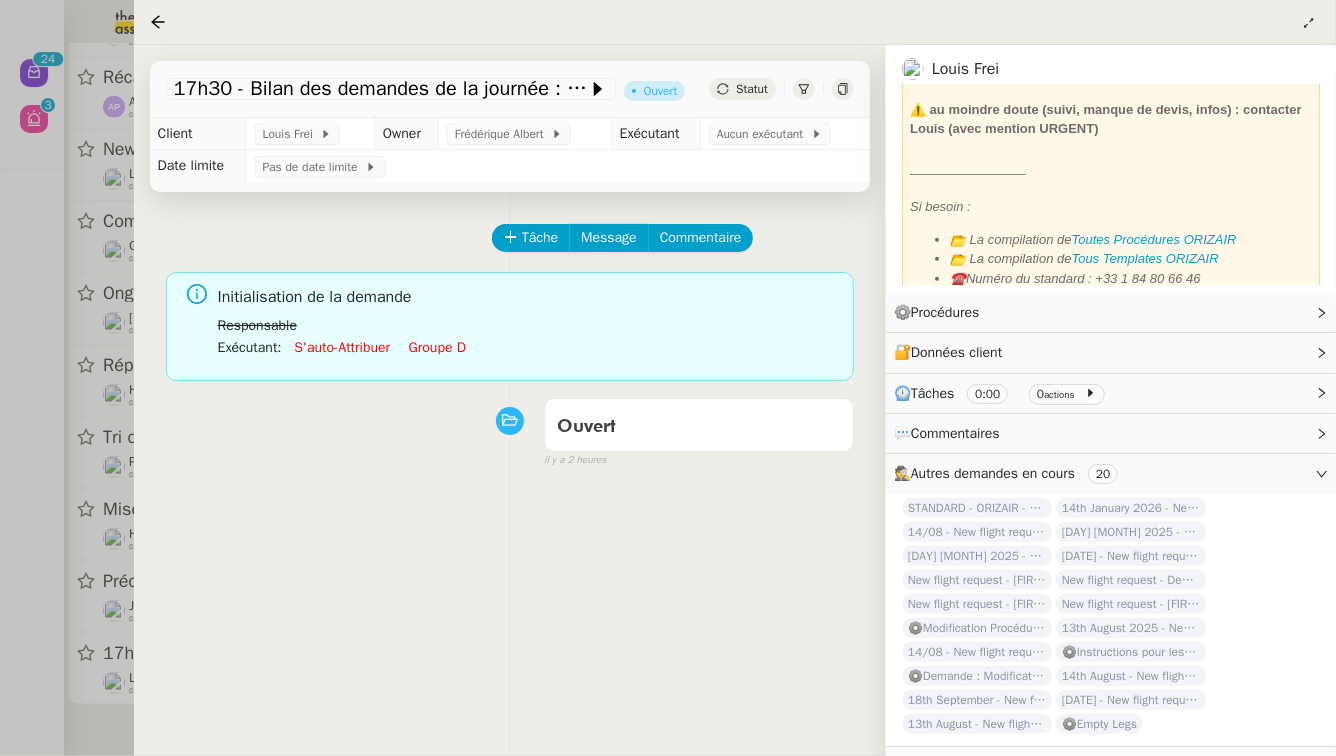 scroll, scrollTop: 630, scrollLeft: 0, axis: vertical 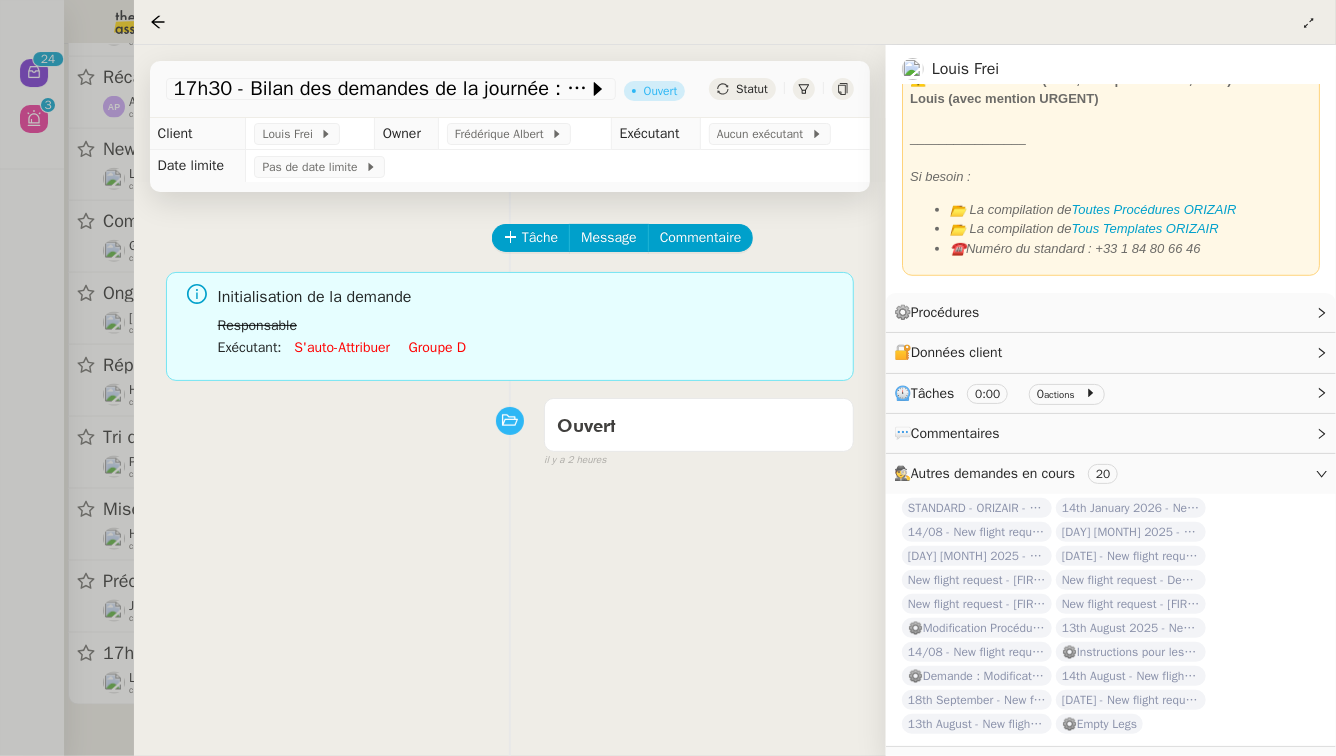click on "Pas de date limite" 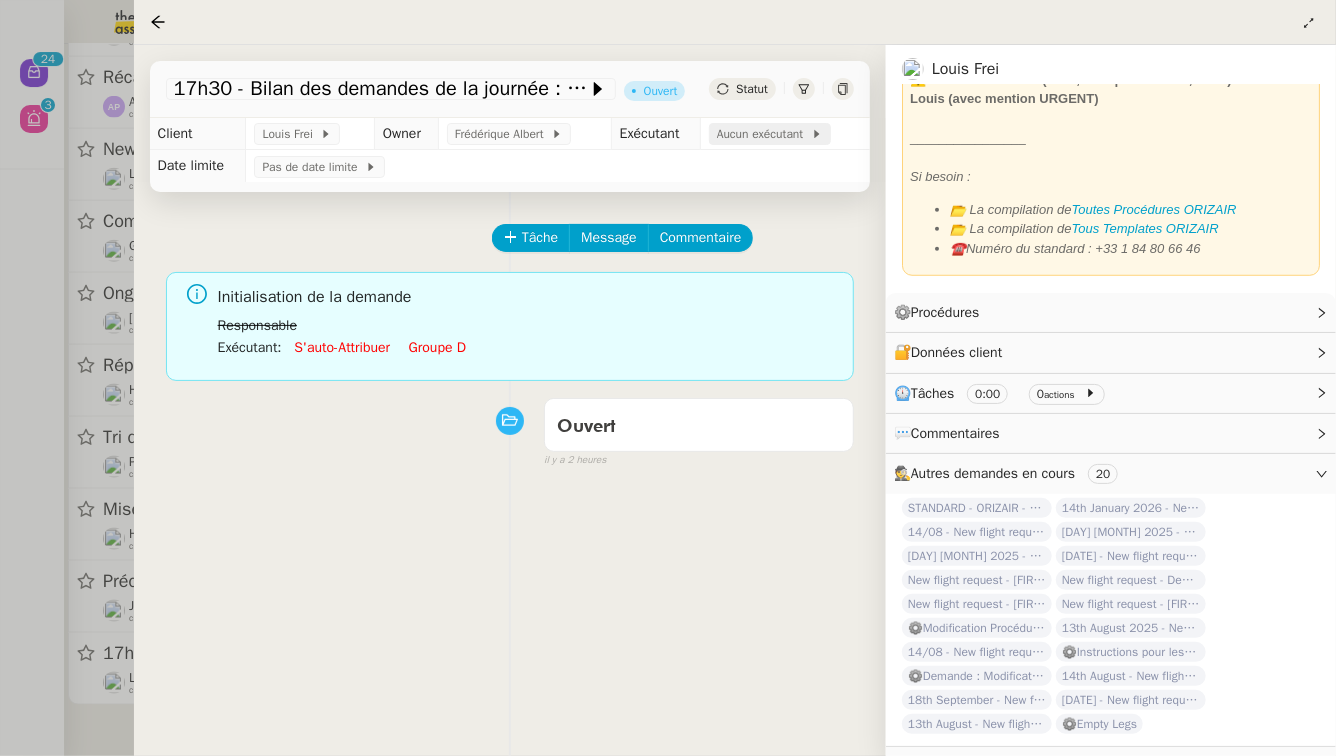 click on "Aucun exécutant" 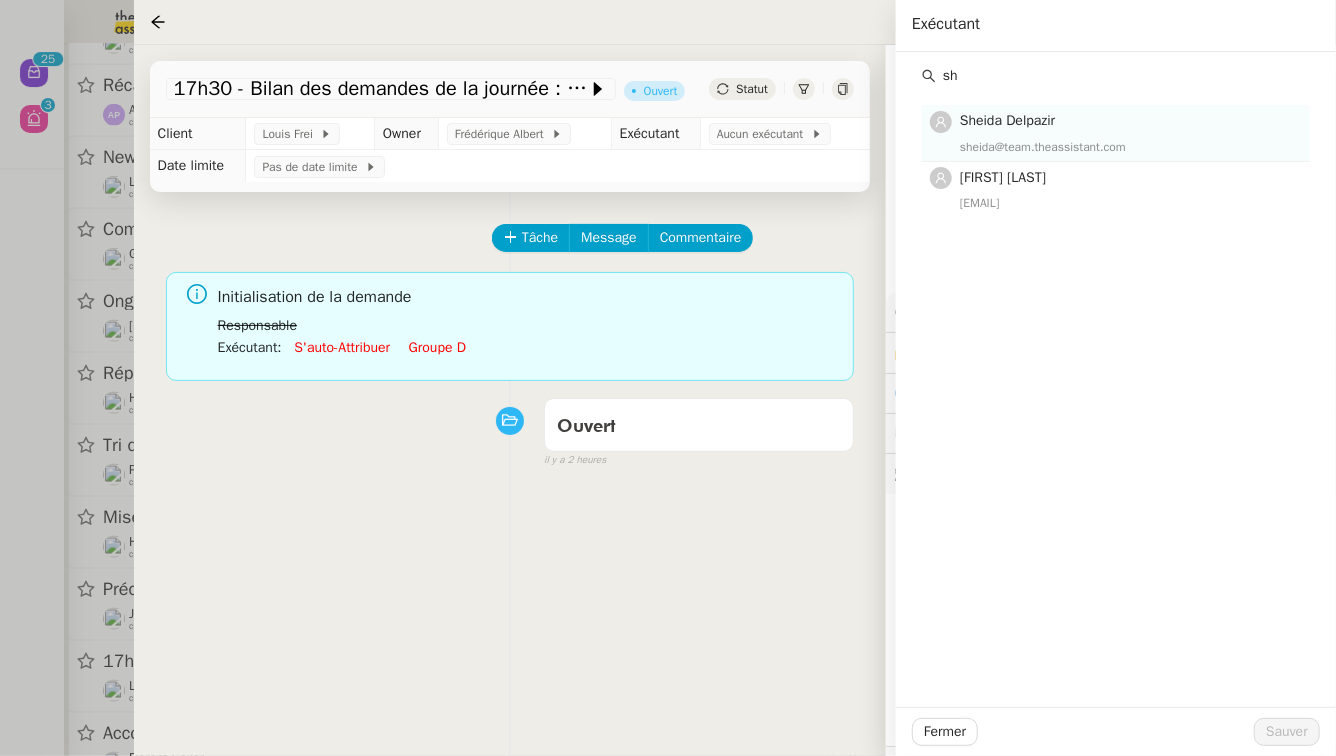 type on "sh" 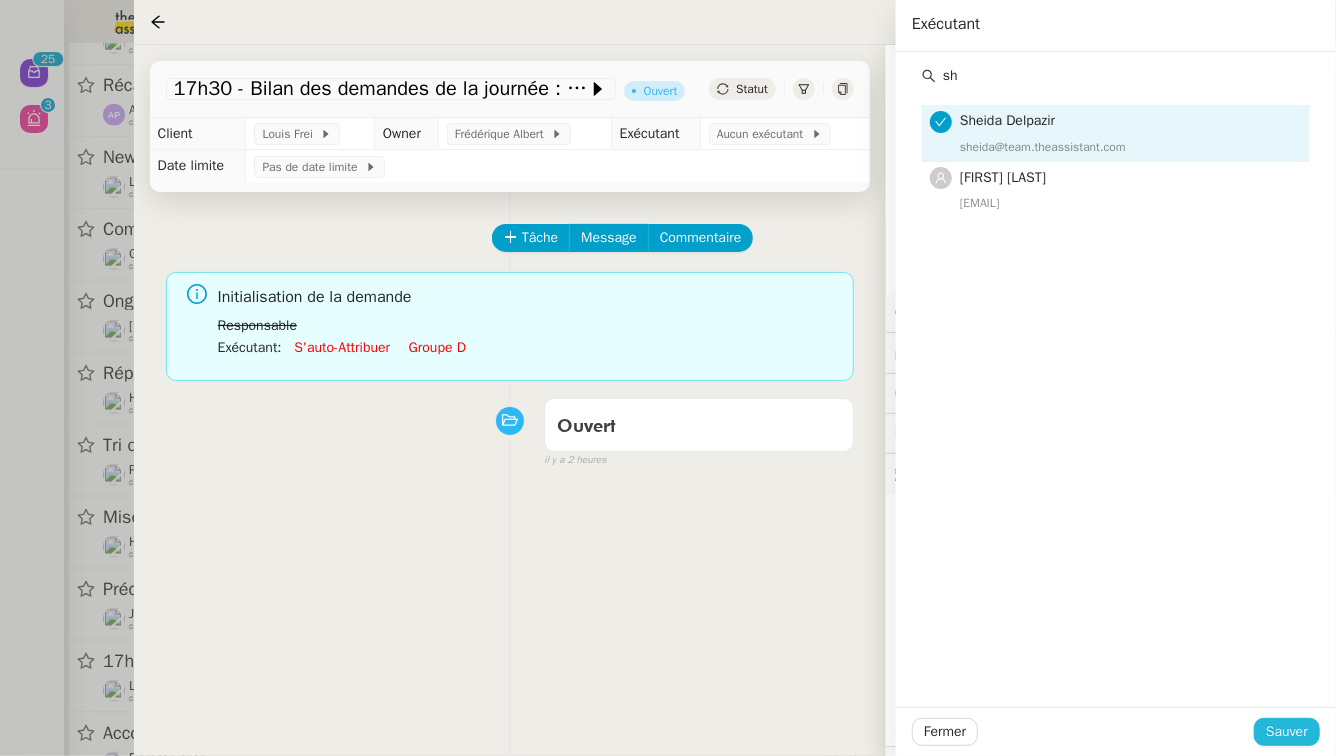 click on "Sauver" 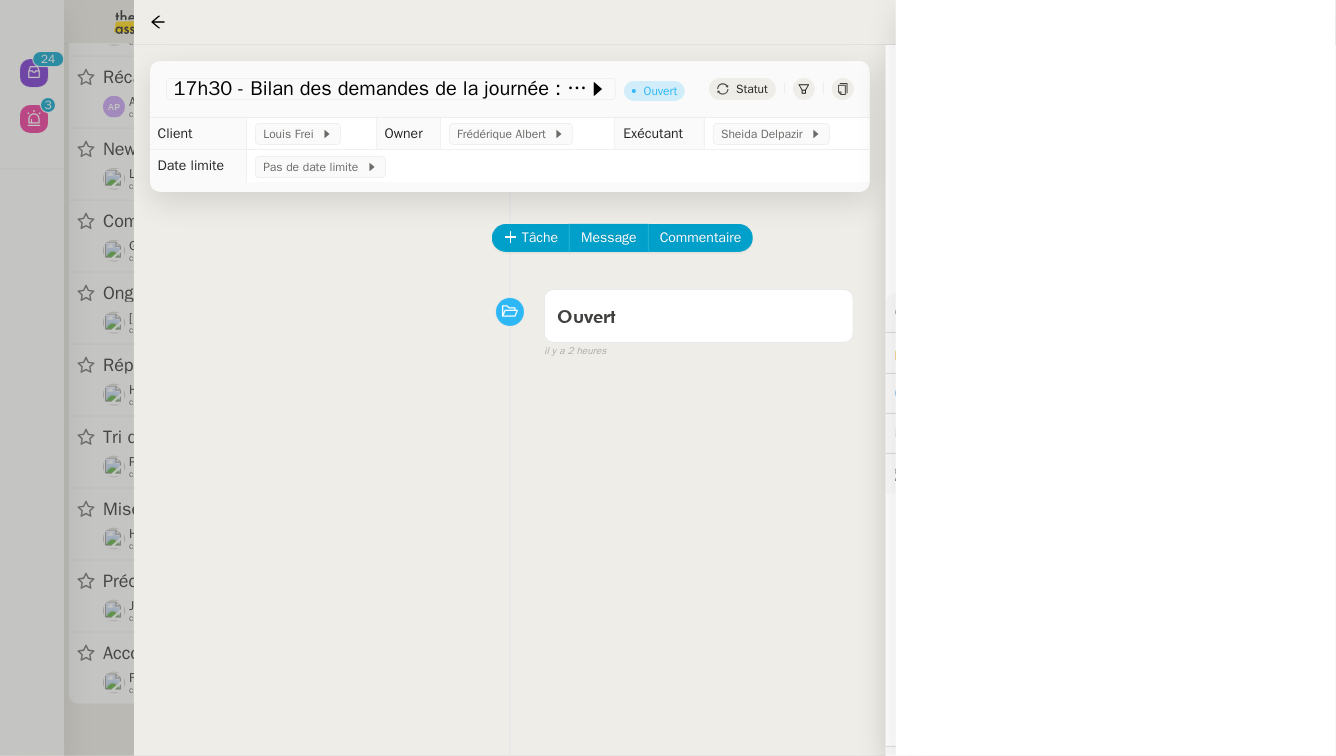 click at bounding box center [668, 378] 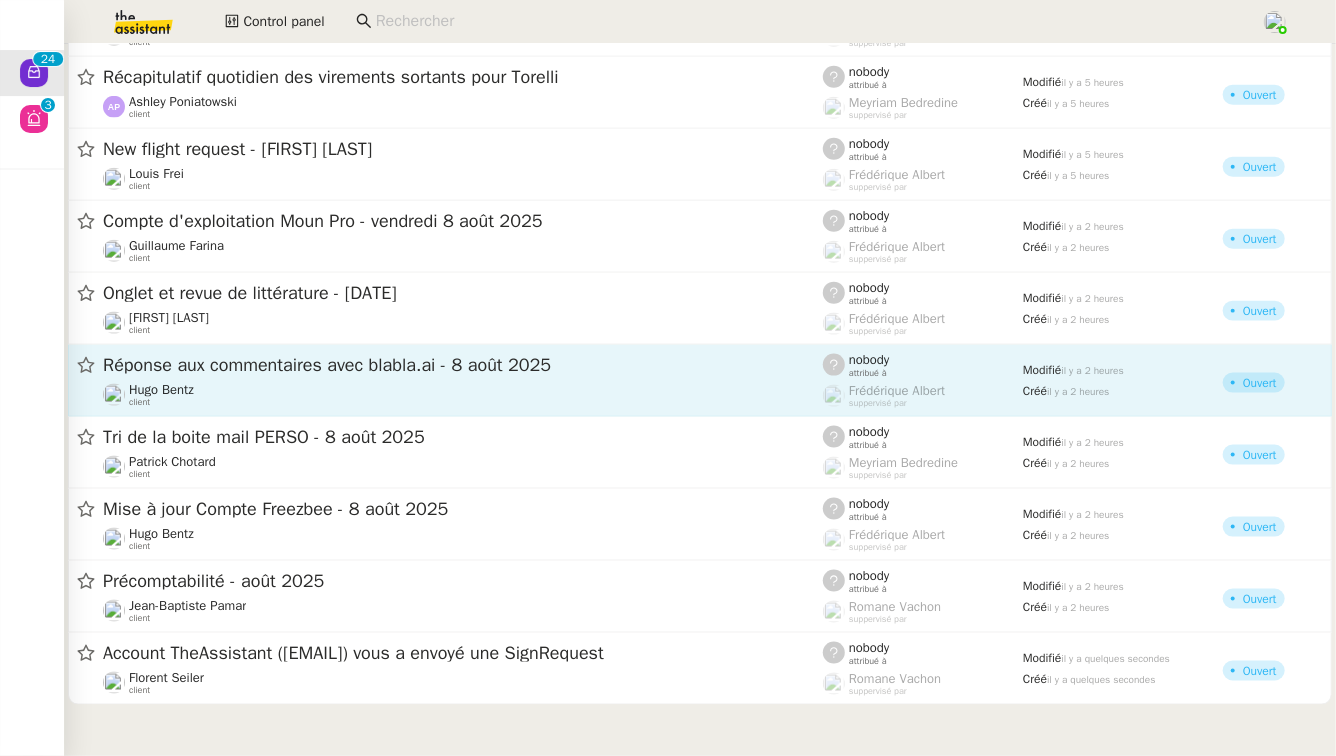 click on "Réponse aux commentaires avec blabla.ai - 8 août 2025" 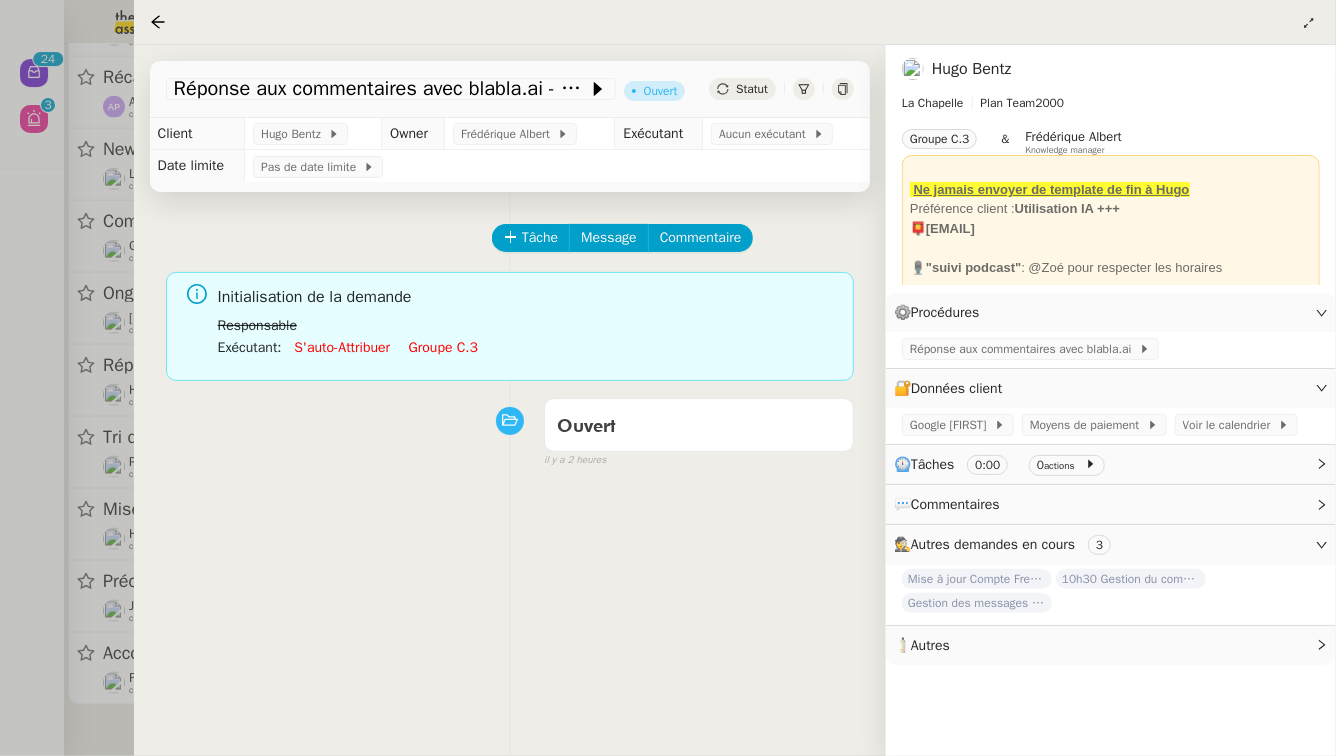 click on "Groupe c.3" 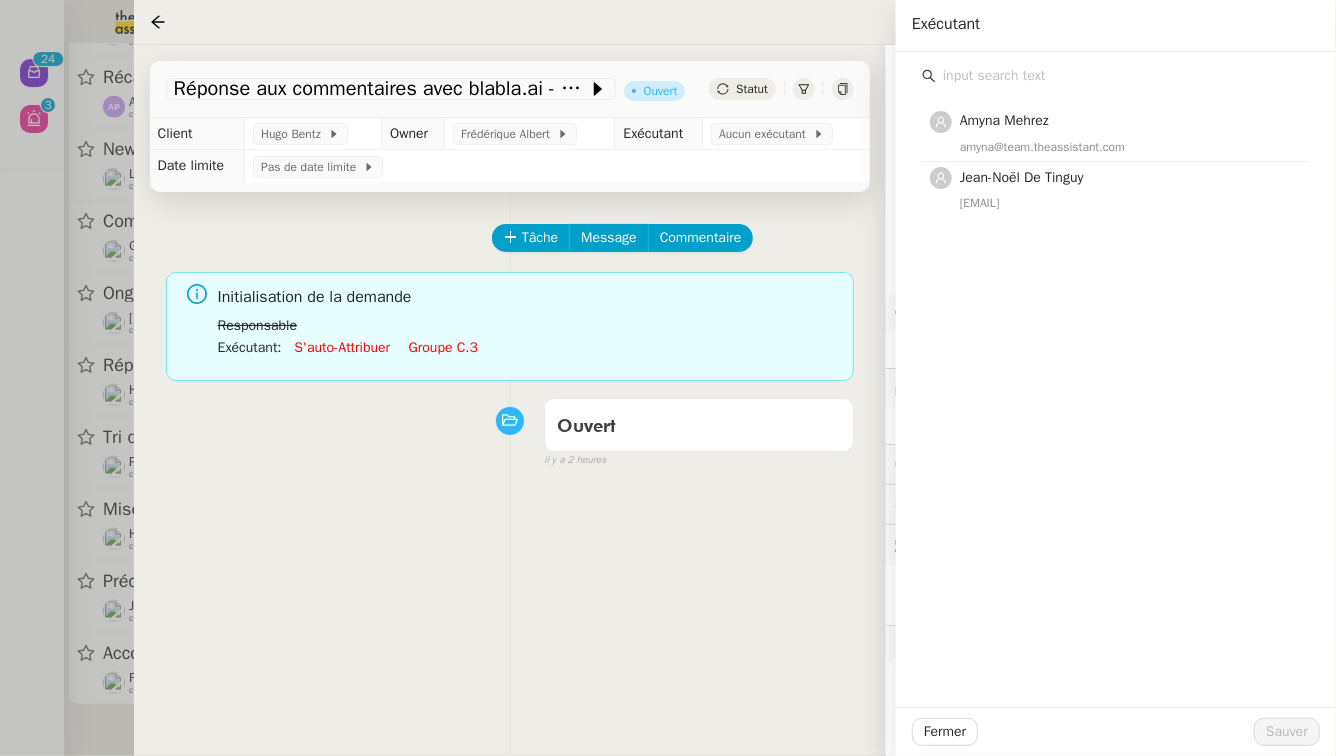 click on "Initialisation de la demande" 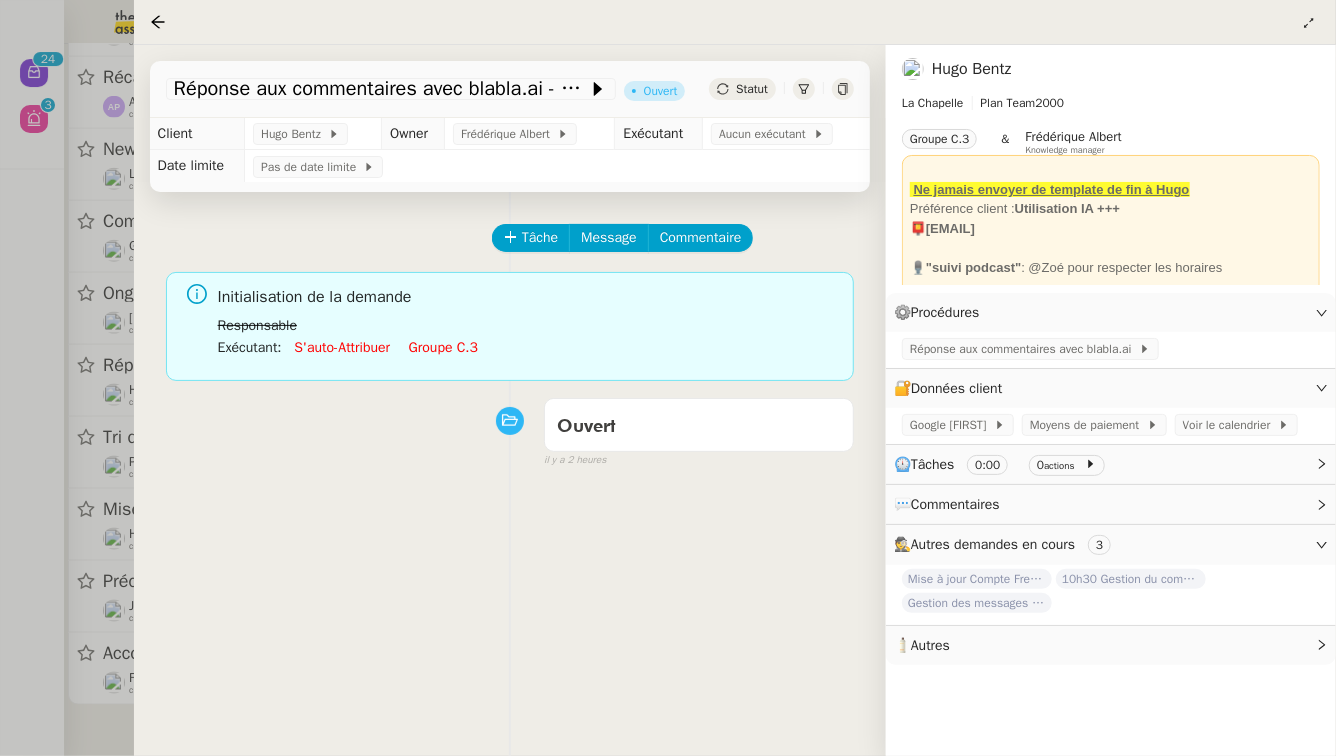 click on "Groupe c.3" 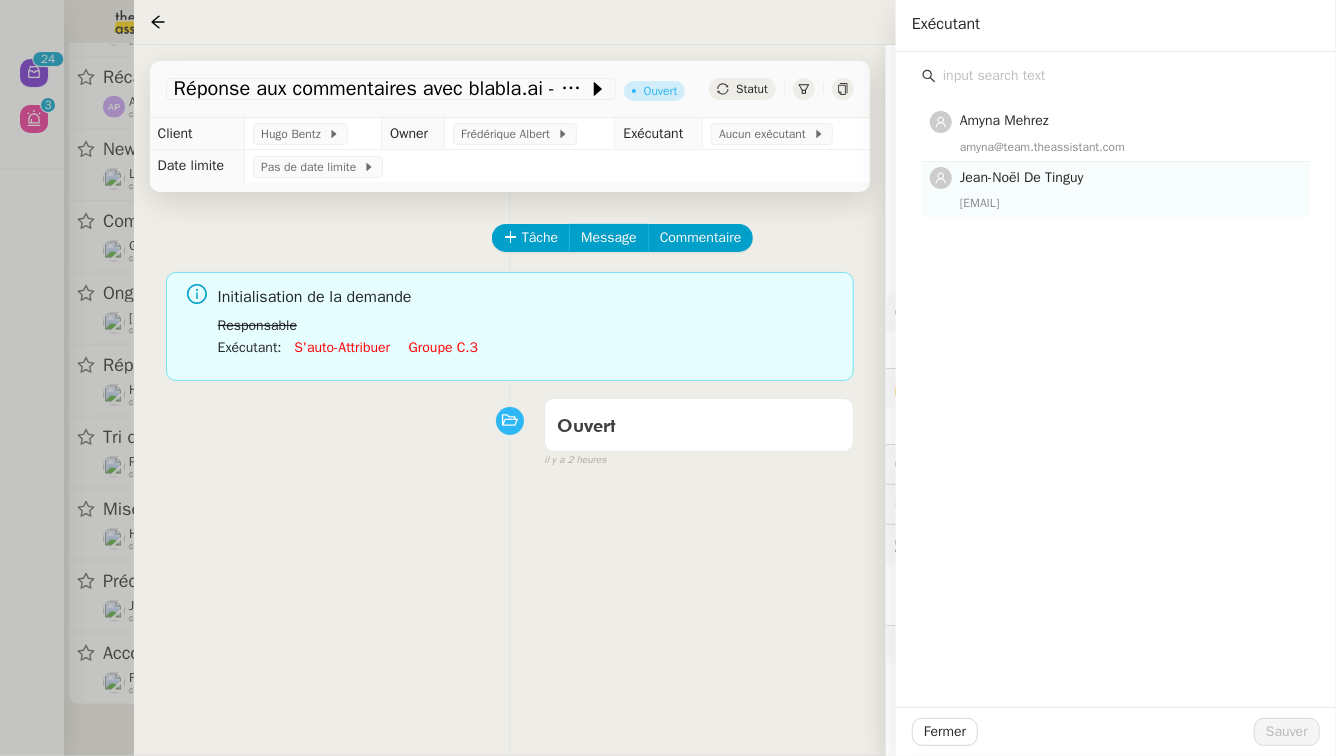 click on "Jean-Noël De Tinguy jean-noel@theassistant.team" 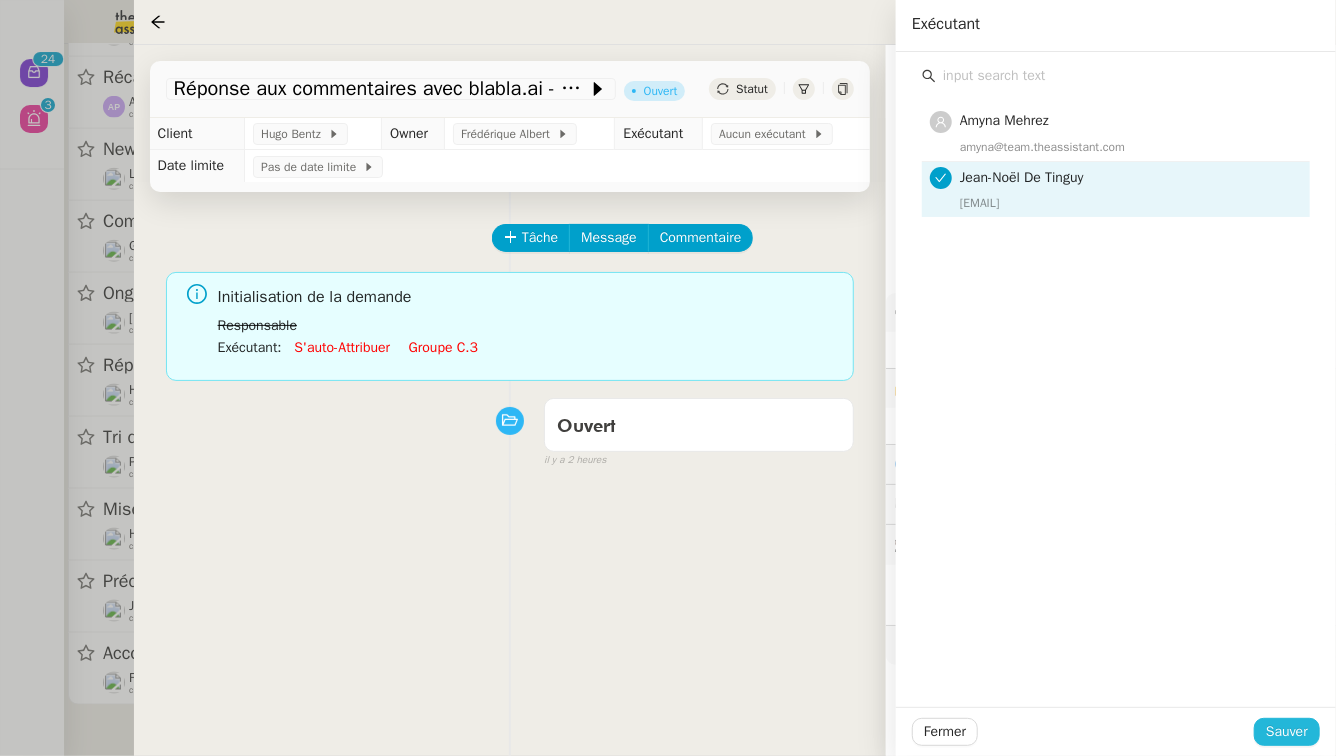 click on "Sauver" 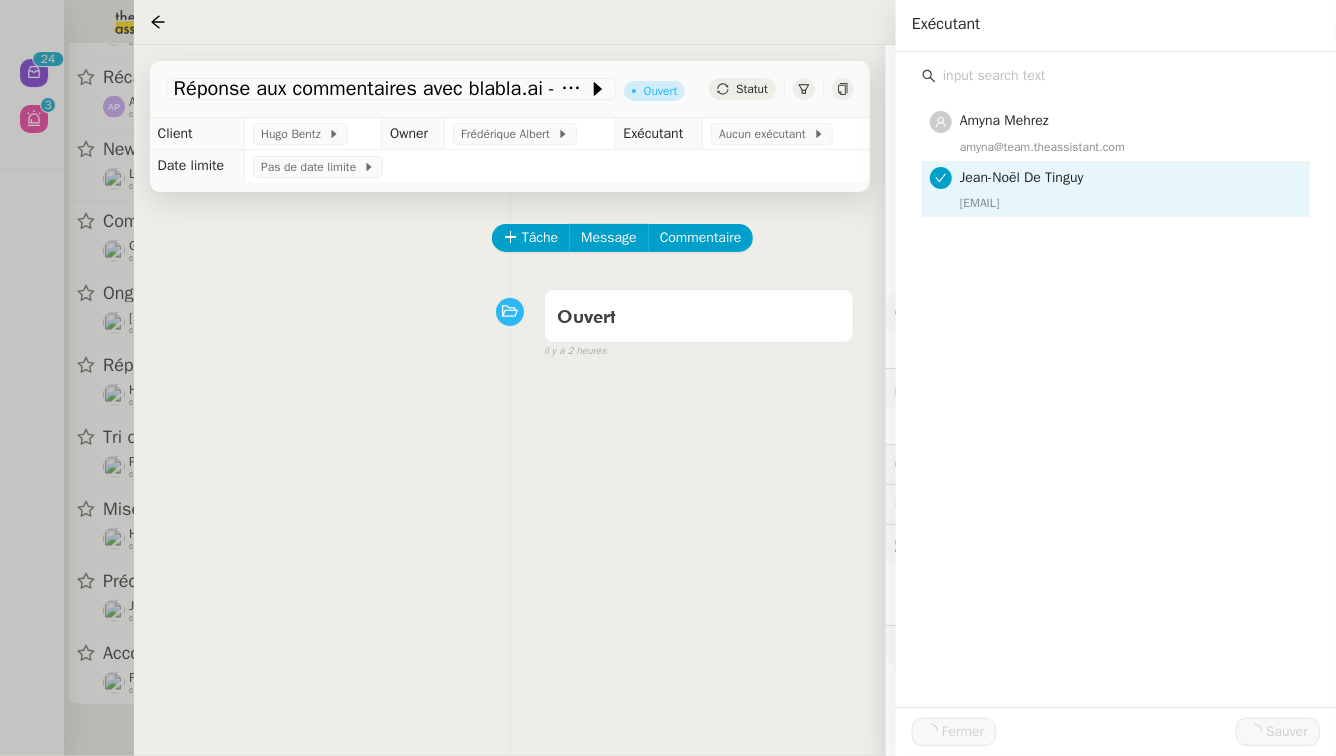 scroll, scrollTop: 1035, scrollLeft: 0, axis: vertical 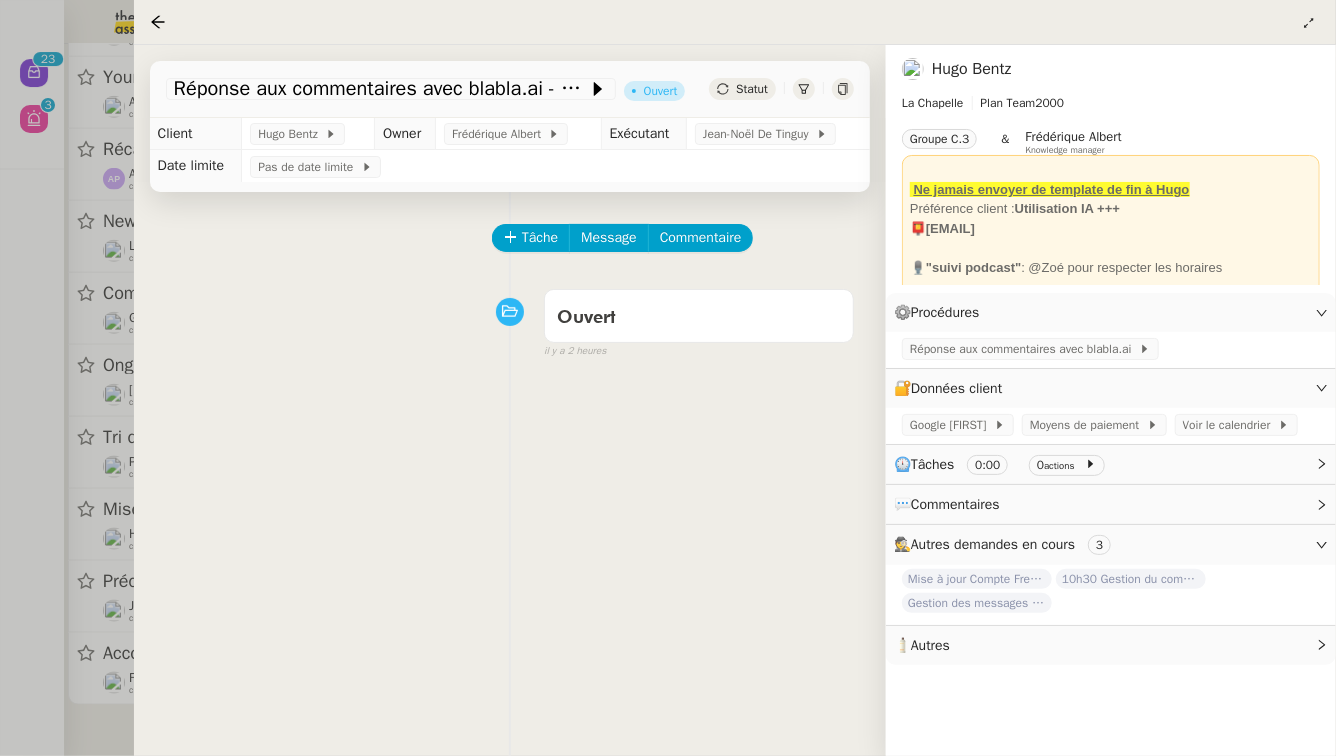 click at bounding box center [668, 378] 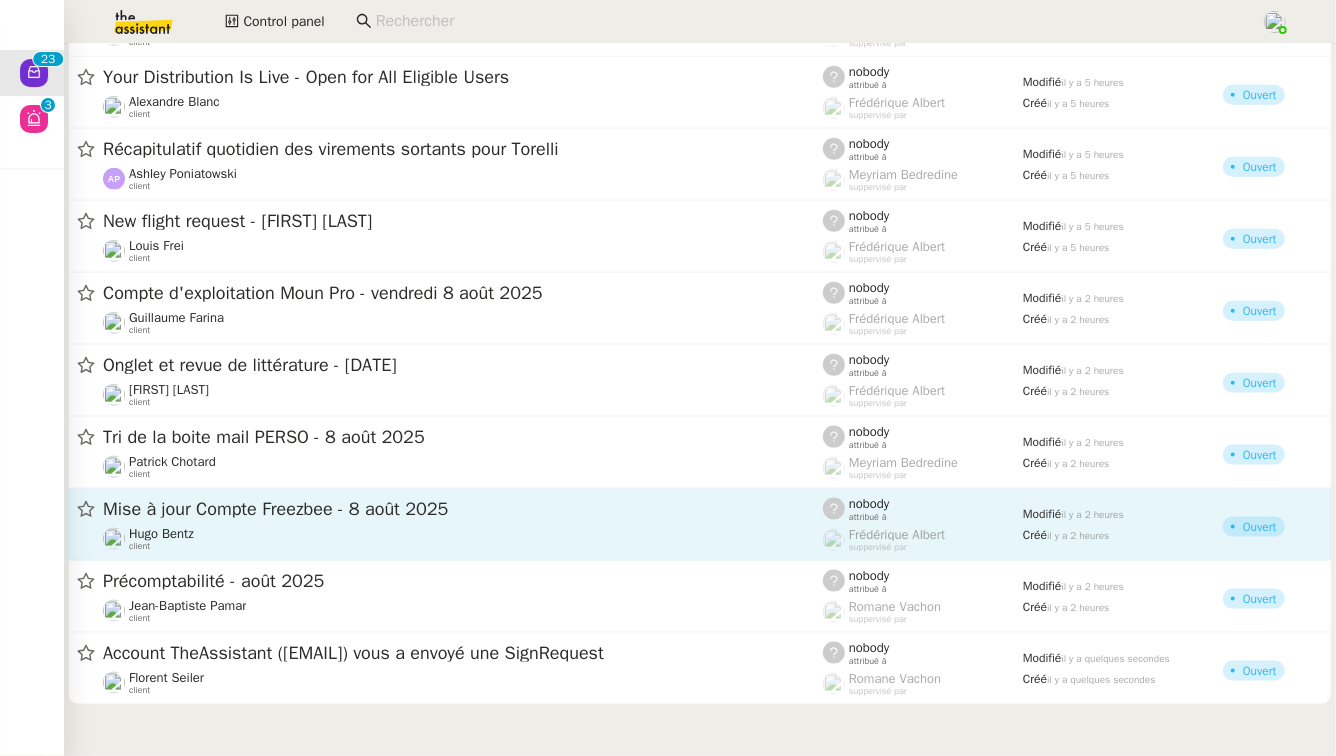 click on "Mise à jour Compte Freezbee - 8 août 2025" 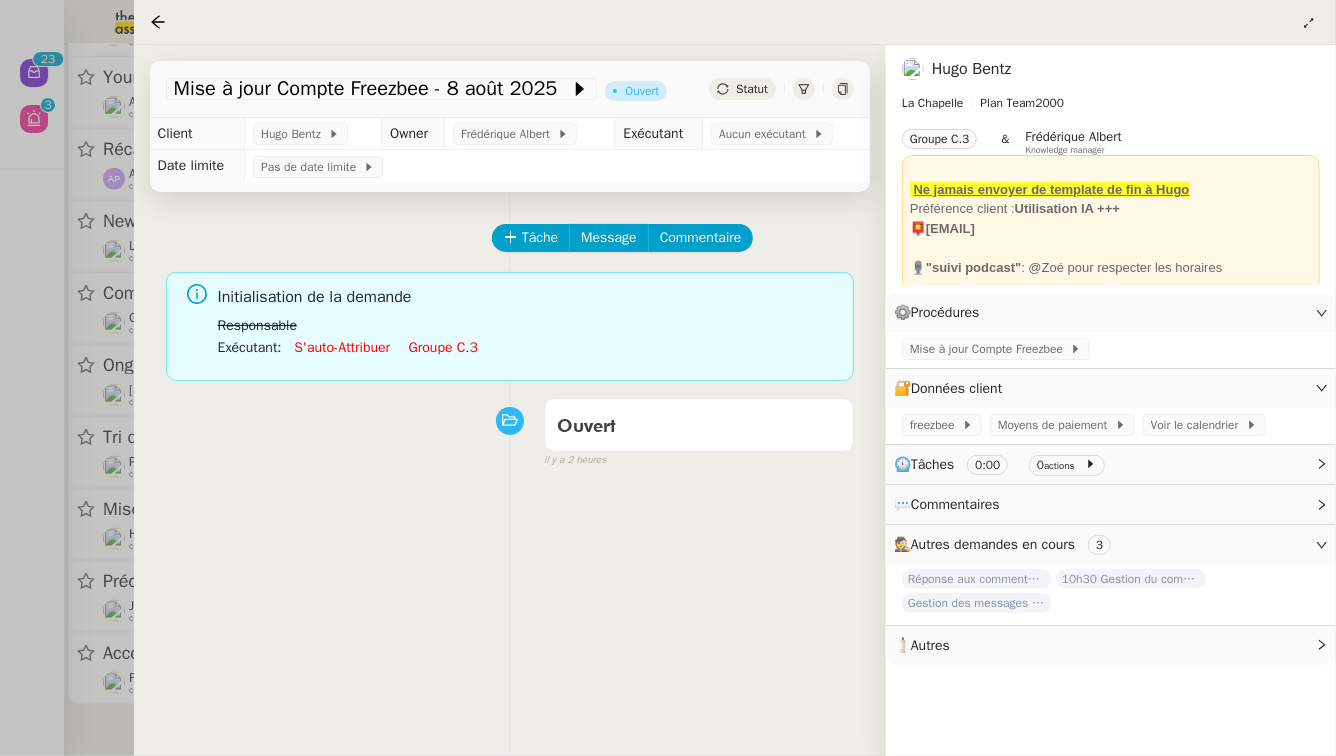 click on "Groupe c.3" 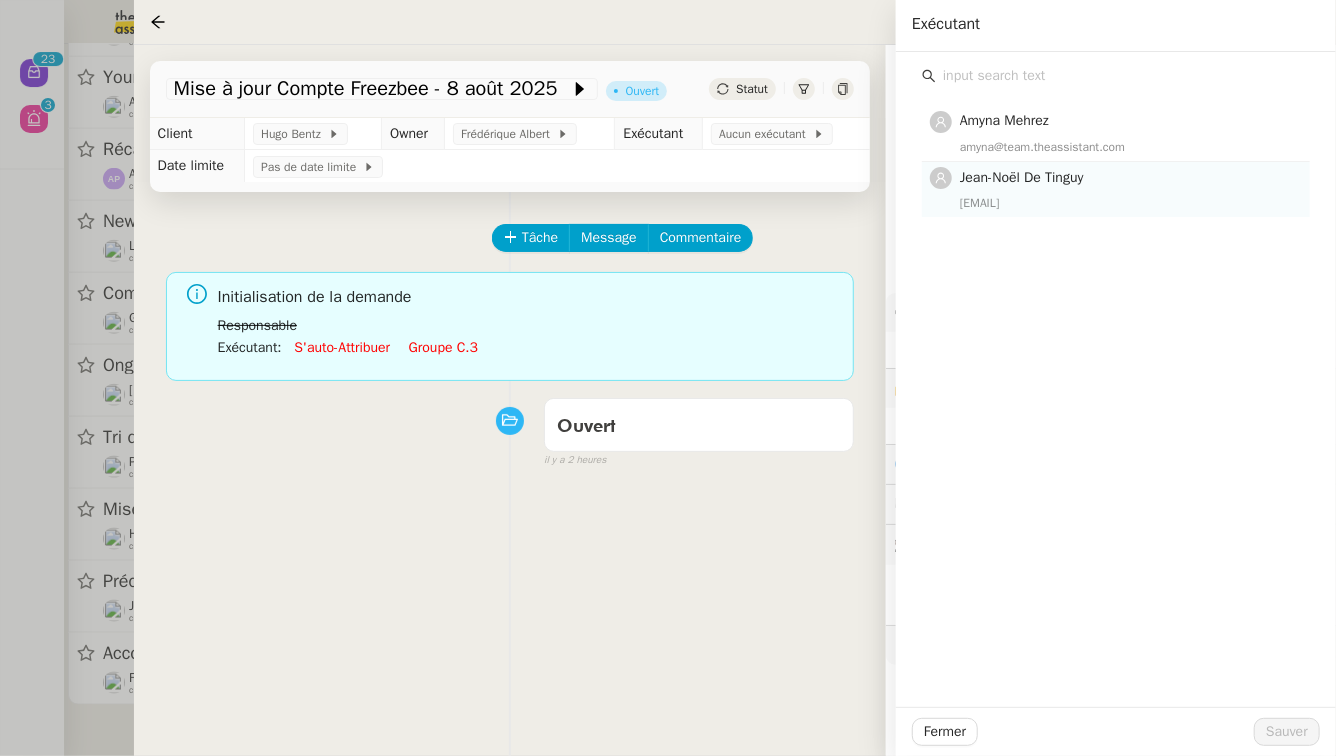 click on "jean-noel@theassistant.team" 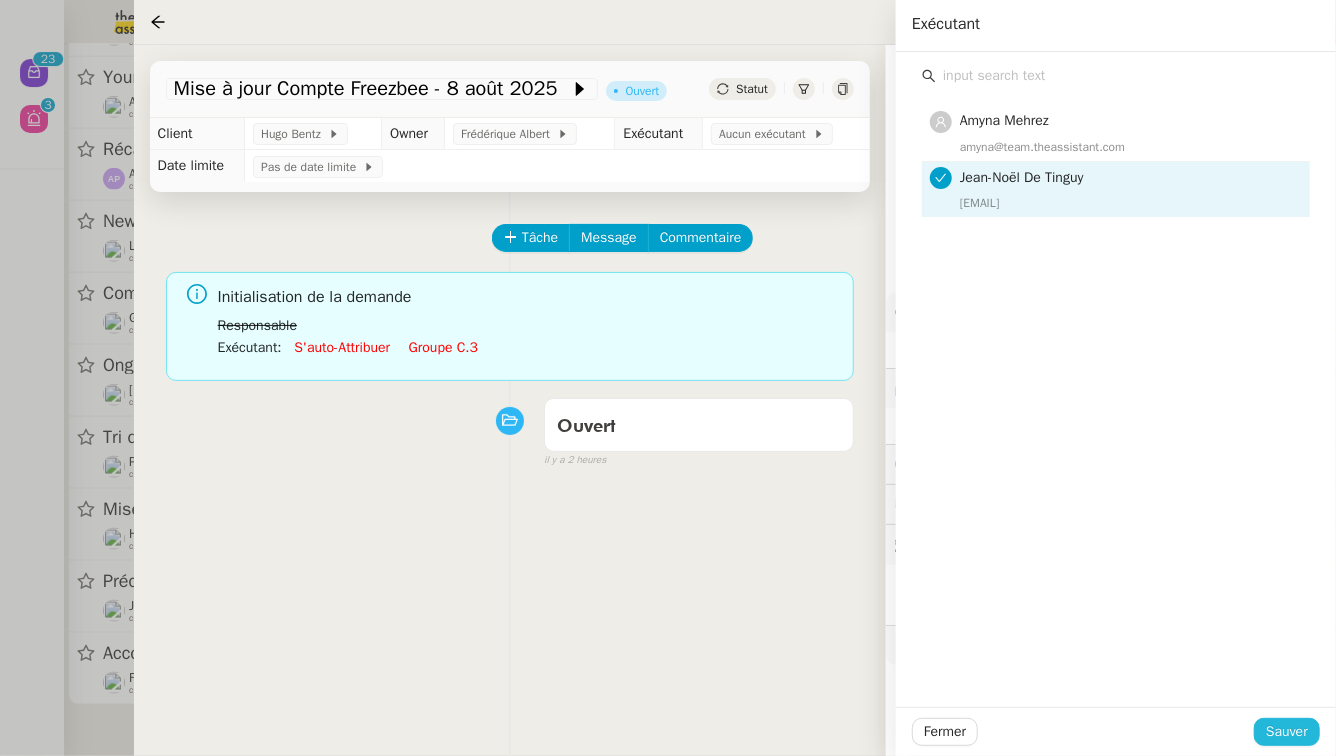 click on "Sauver" 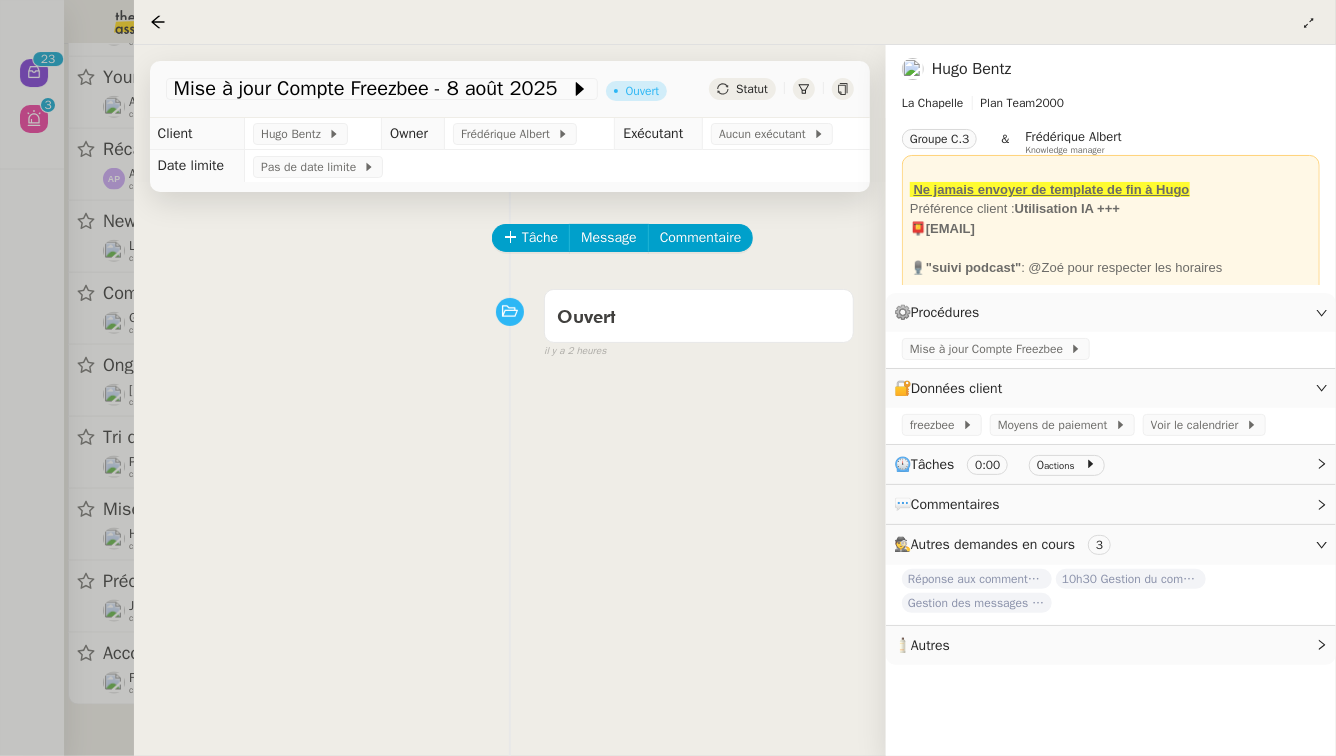 scroll, scrollTop: 959, scrollLeft: 0, axis: vertical 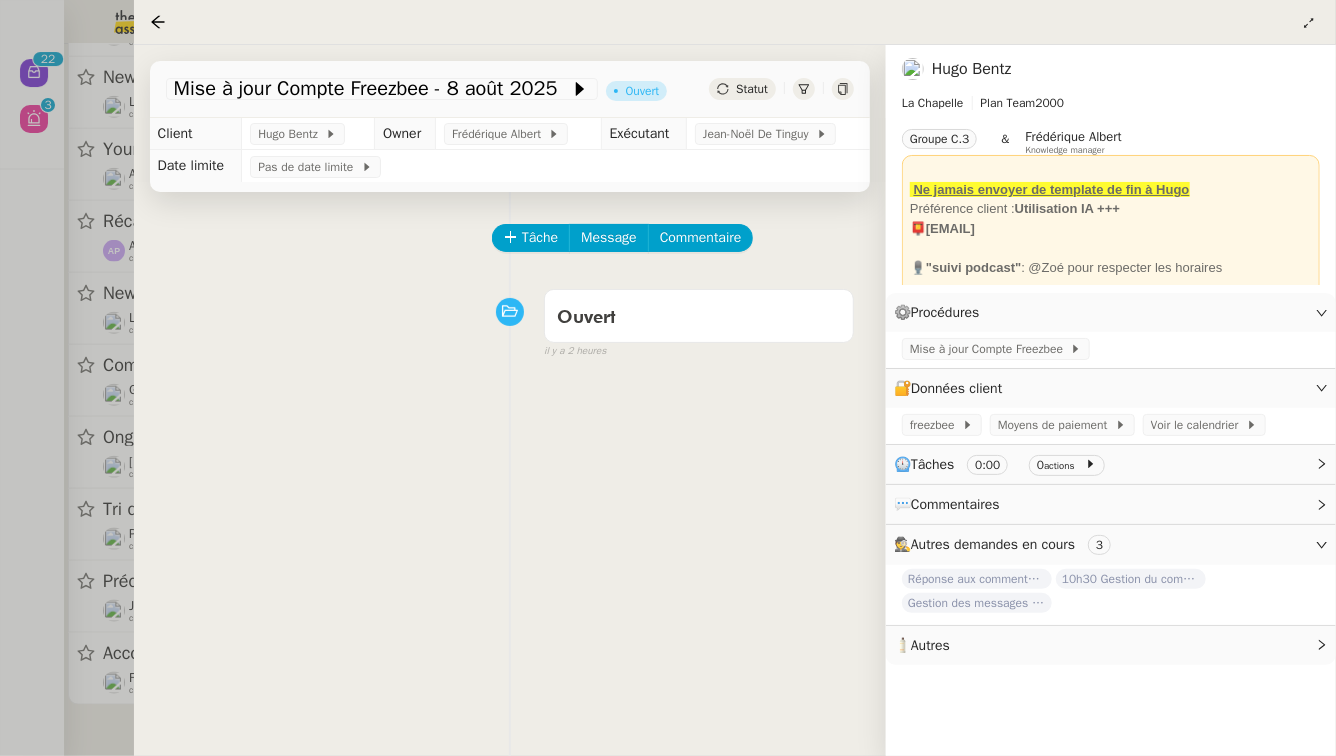 click at bounding box center (668, 378) 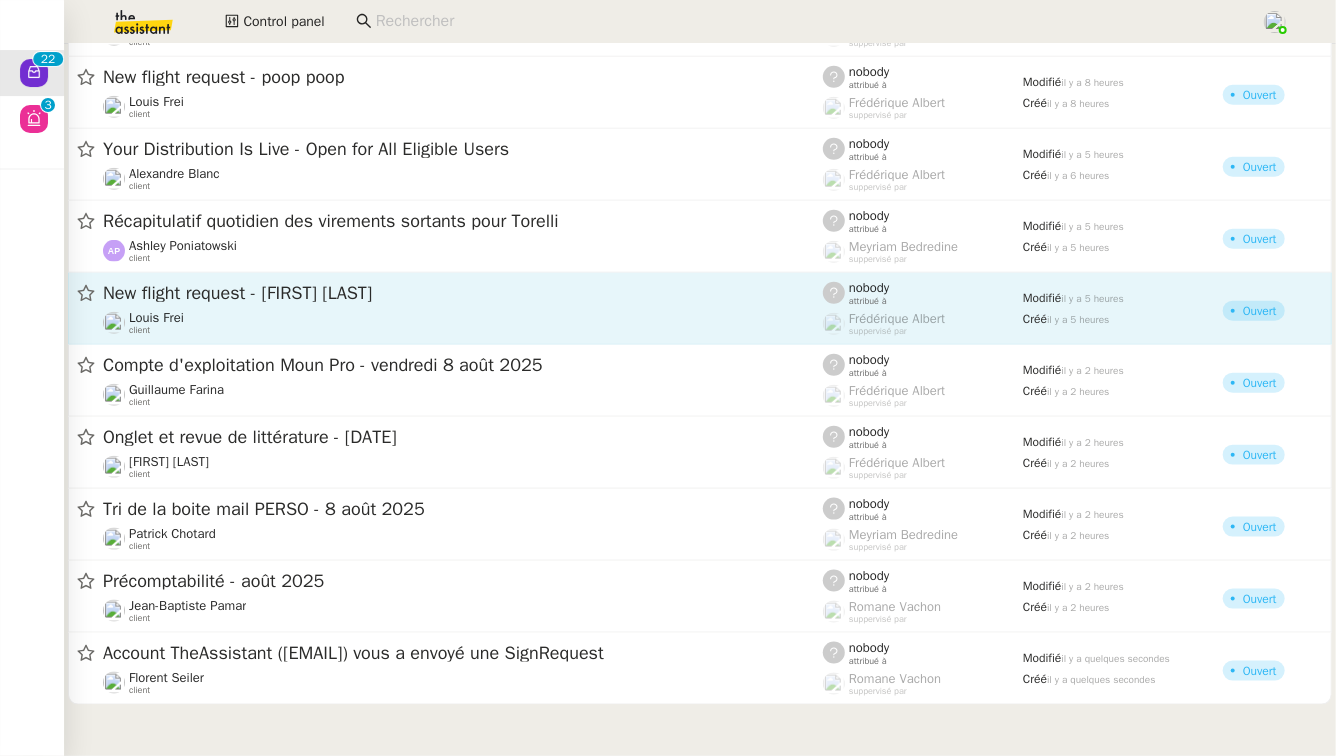click on "New flight request - Enzo mazeau  Louis Frei    client" 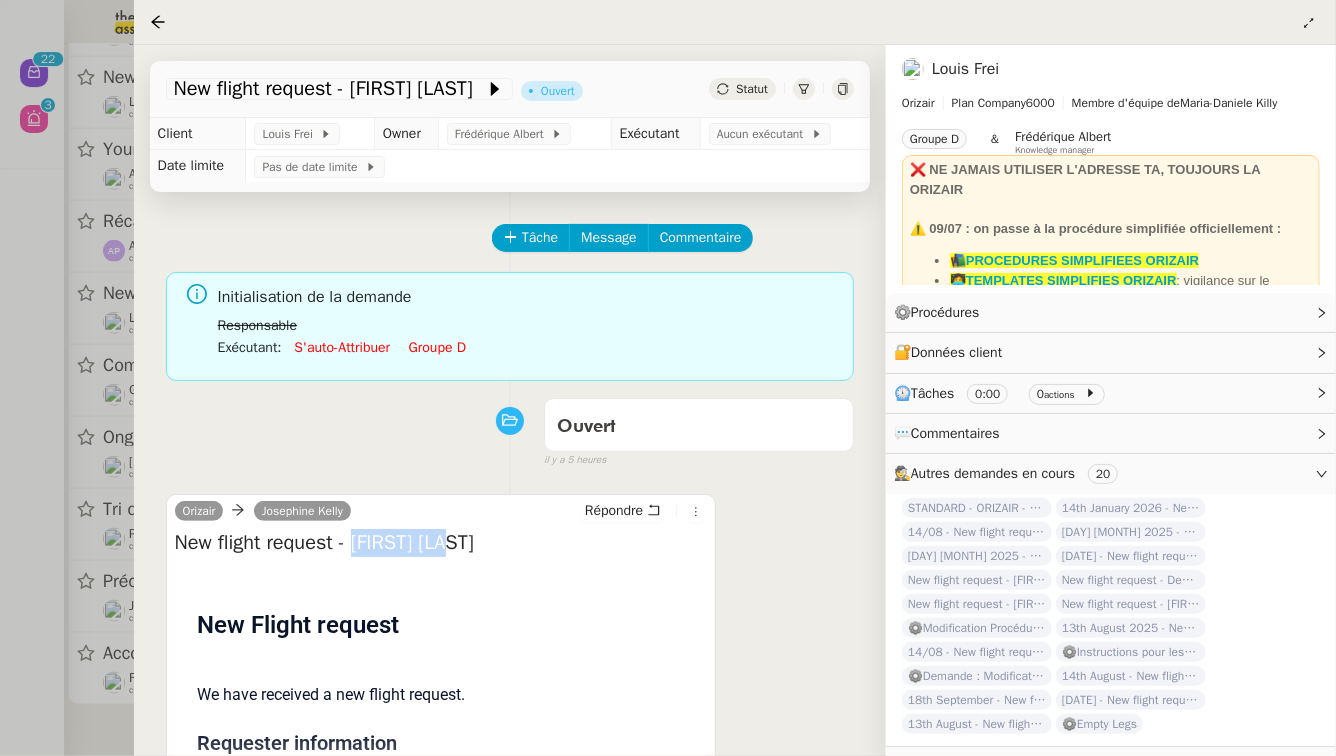 drag, startPoint x: 480, startPoint y: 546, endPoint x: 366, endPoint y: 542, distance: 114.07015 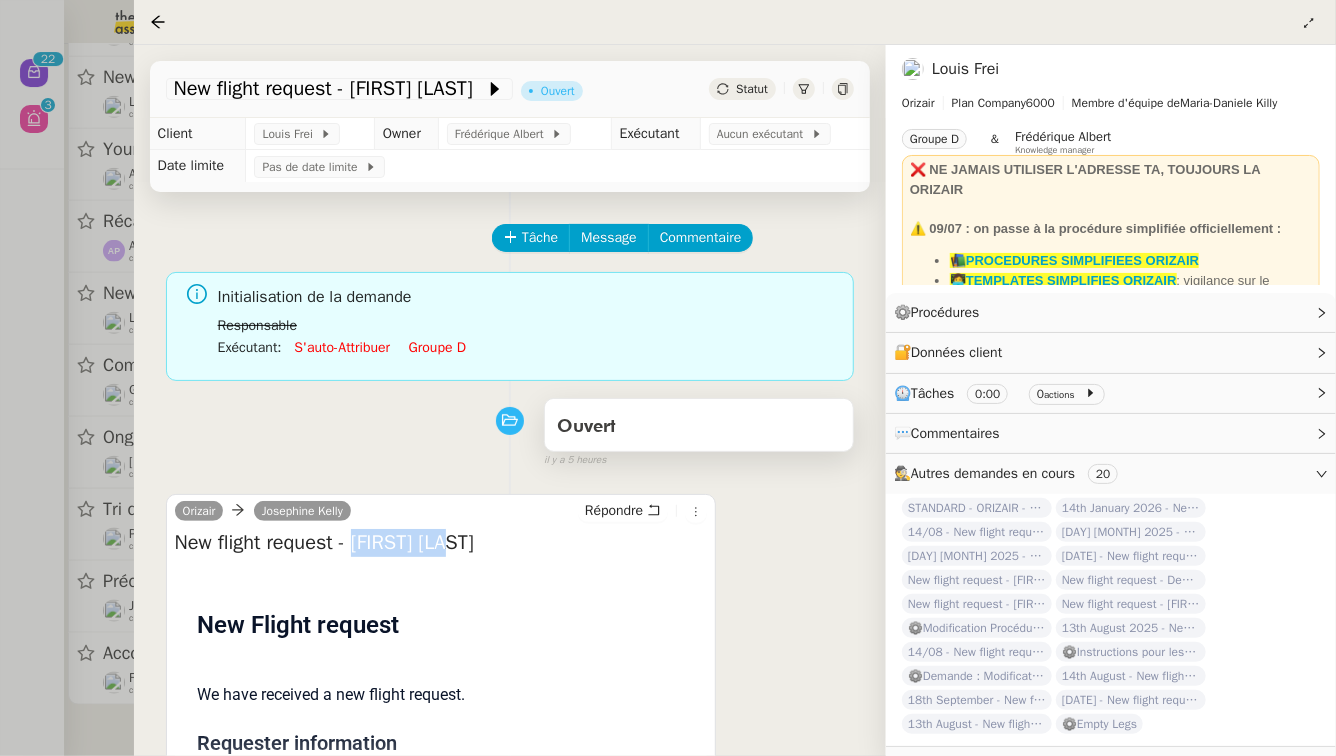 copy on "Enzo mazeau" 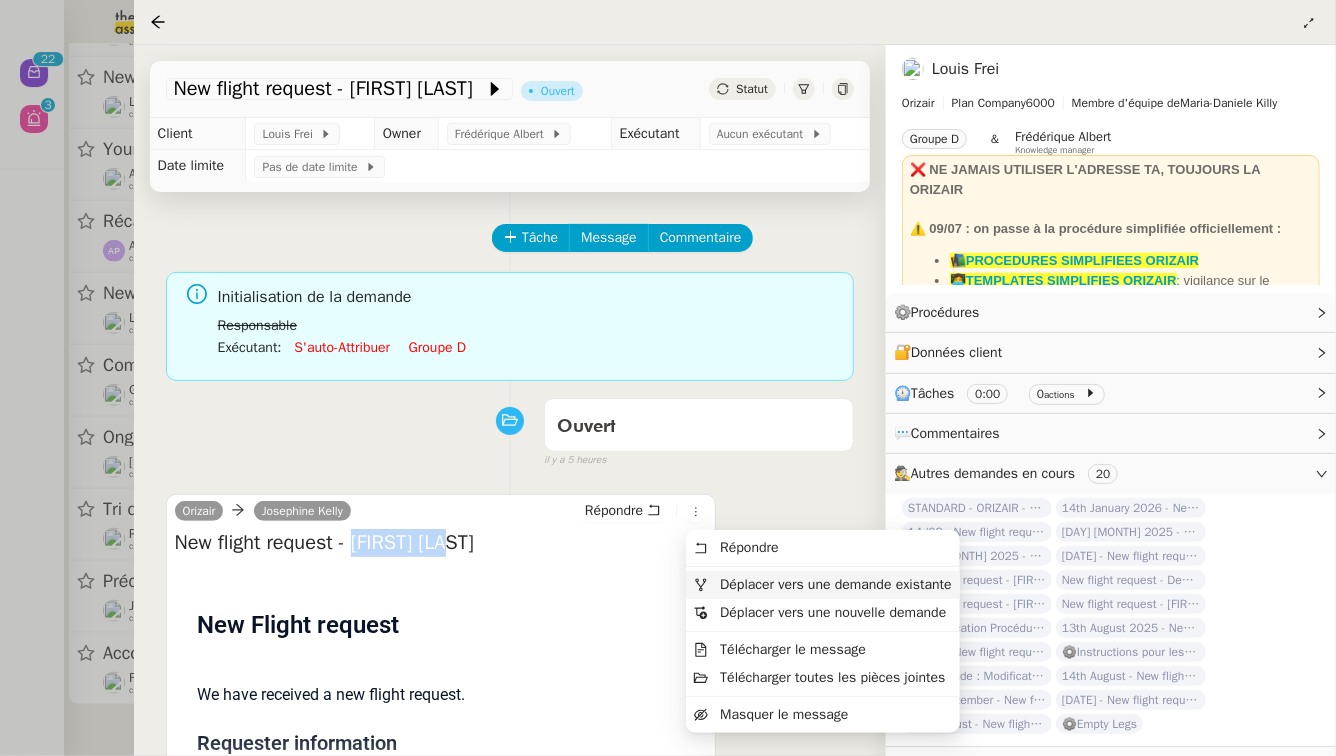click on "Déplacer vers une demande existante" at bounding box center [823, 585] 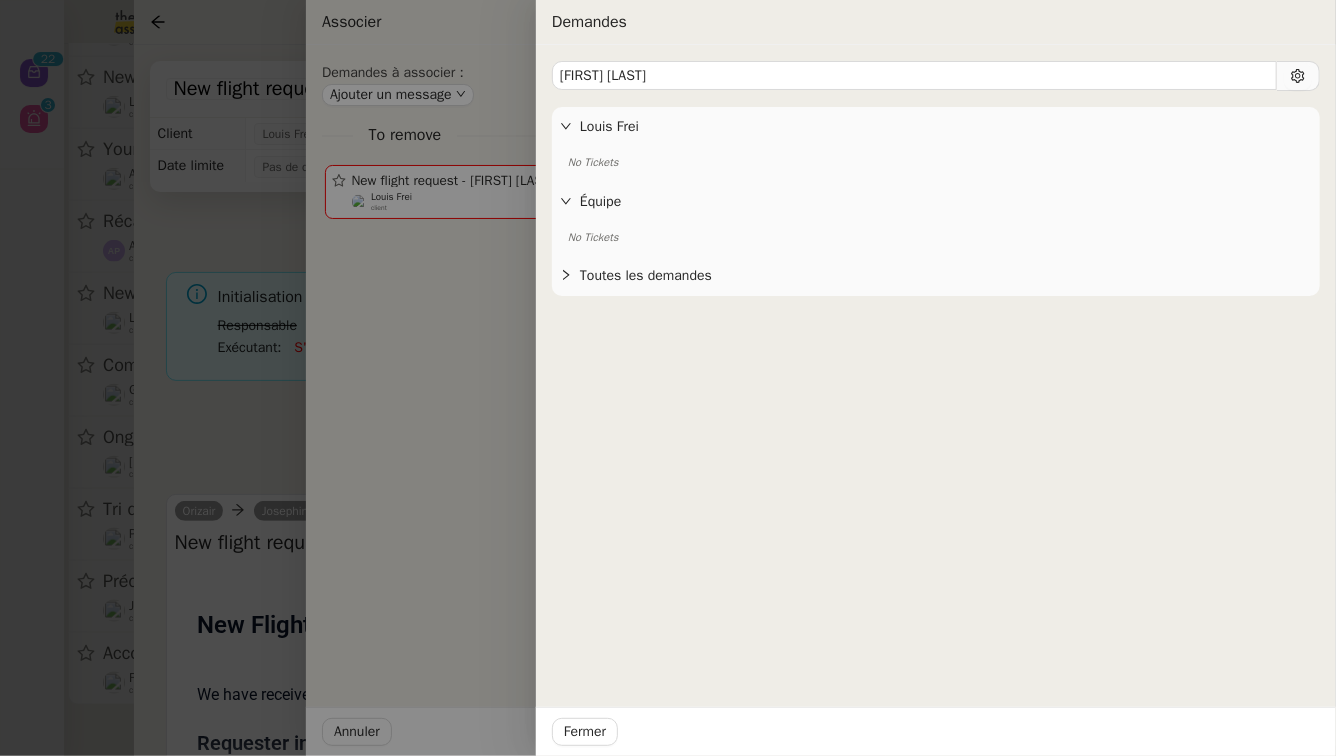 type on "Enzo mazeau" 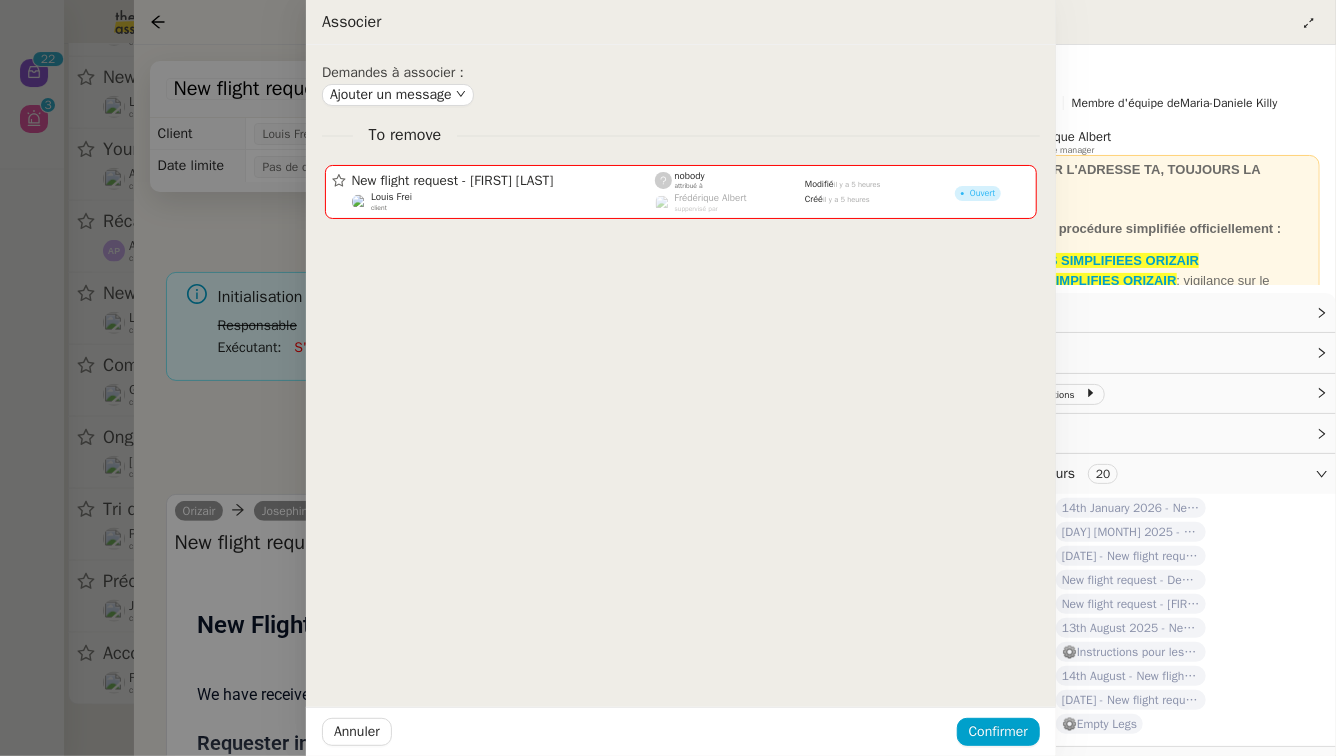 click at bounding box center [668, 378] 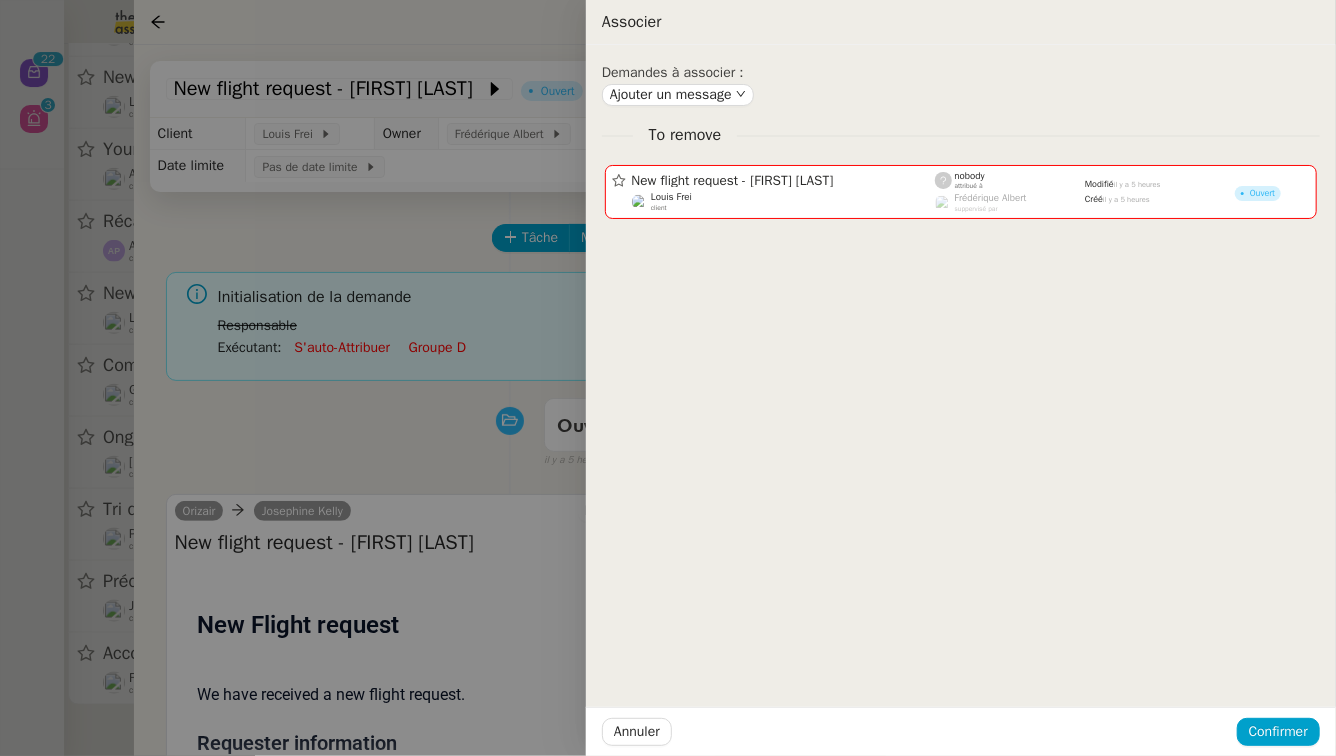 click at bounding box center (668, 378) 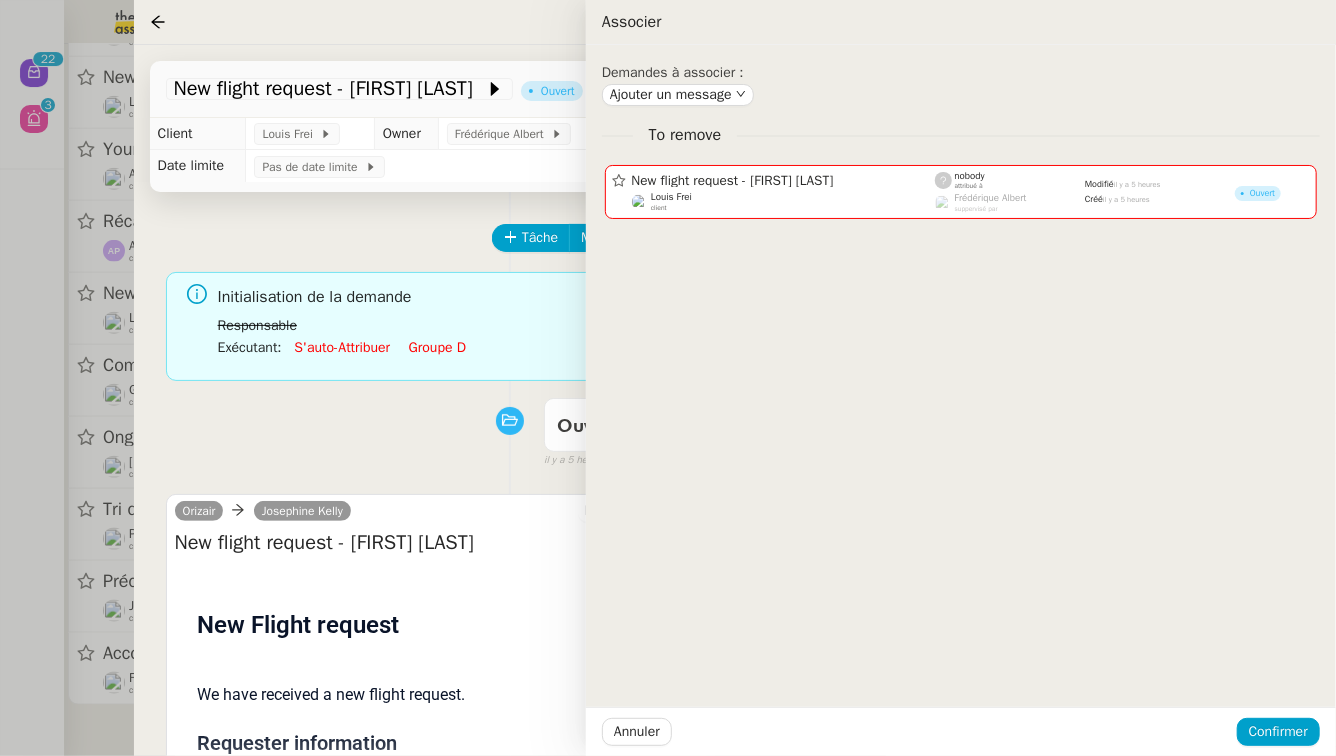 click at bounding box center [668, 378] 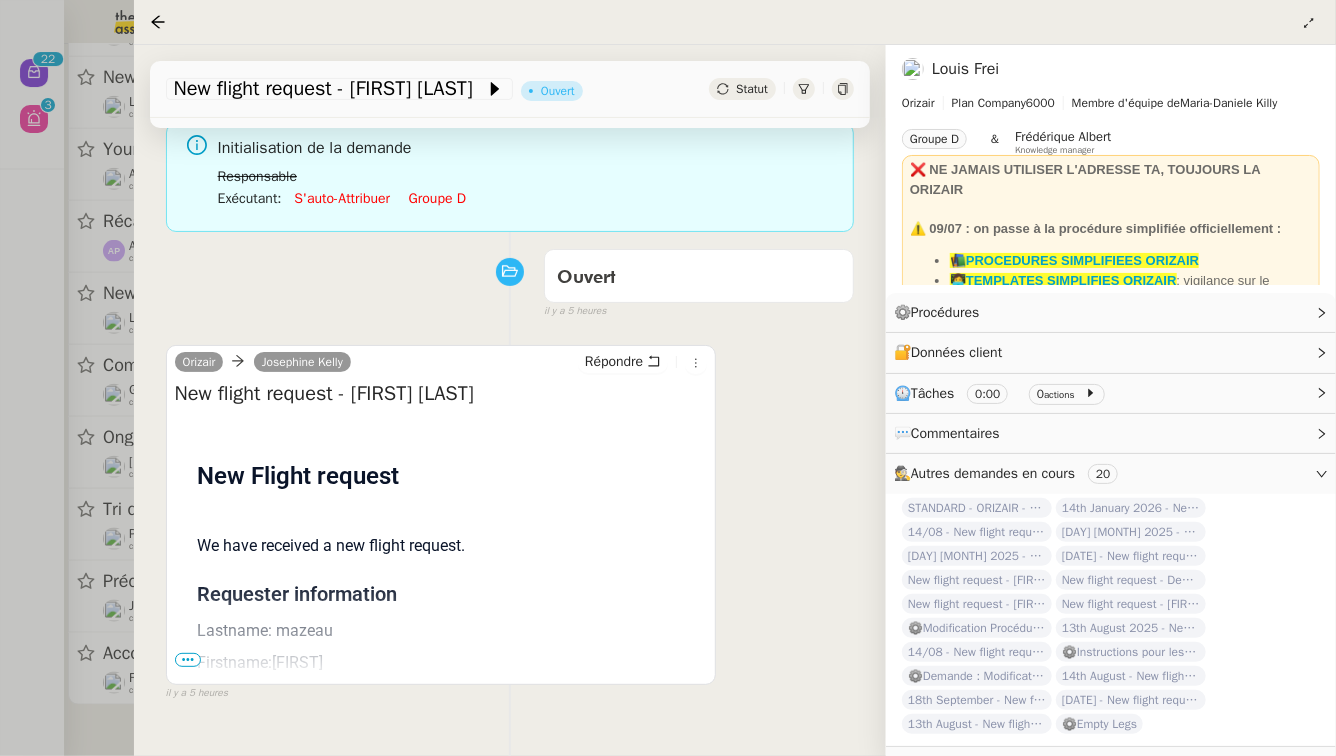 scroll, scrollTop: 256, scrollLeft: 0, axis: vertical 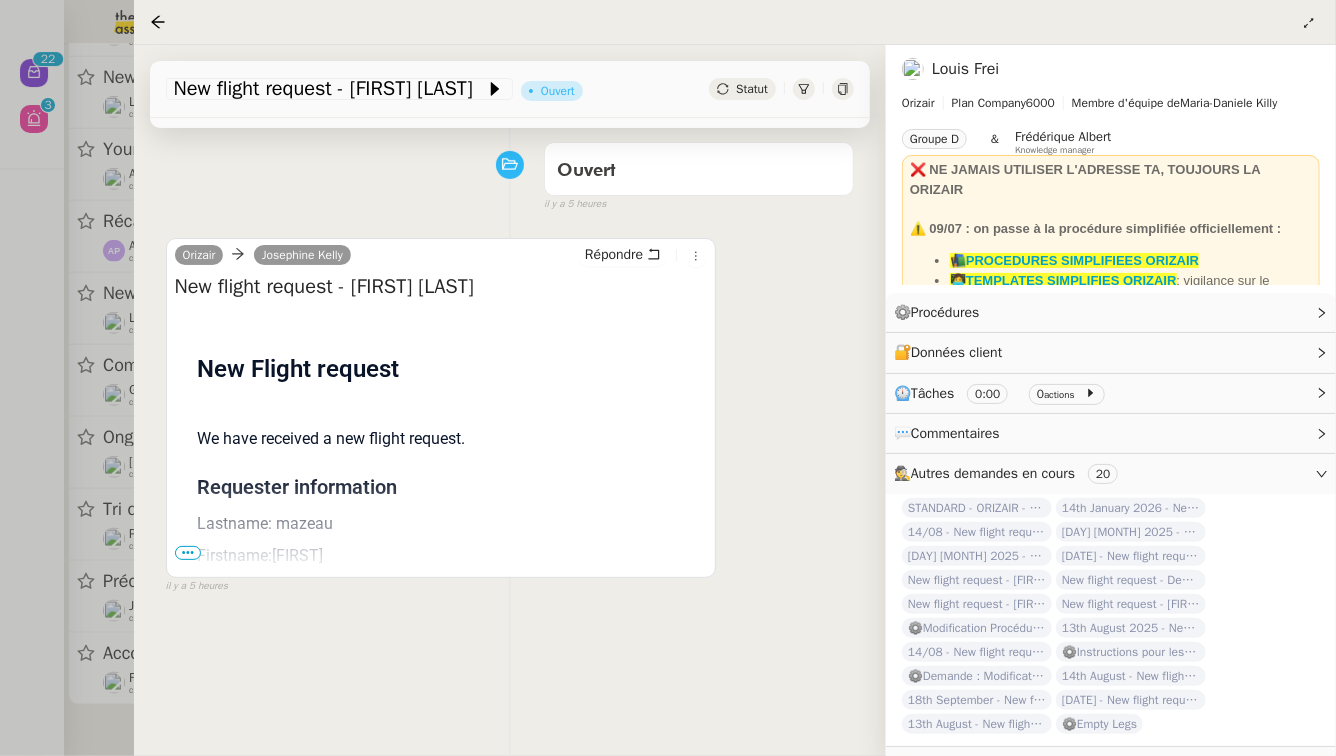 click on "•••" at bounding box center (188, 553) 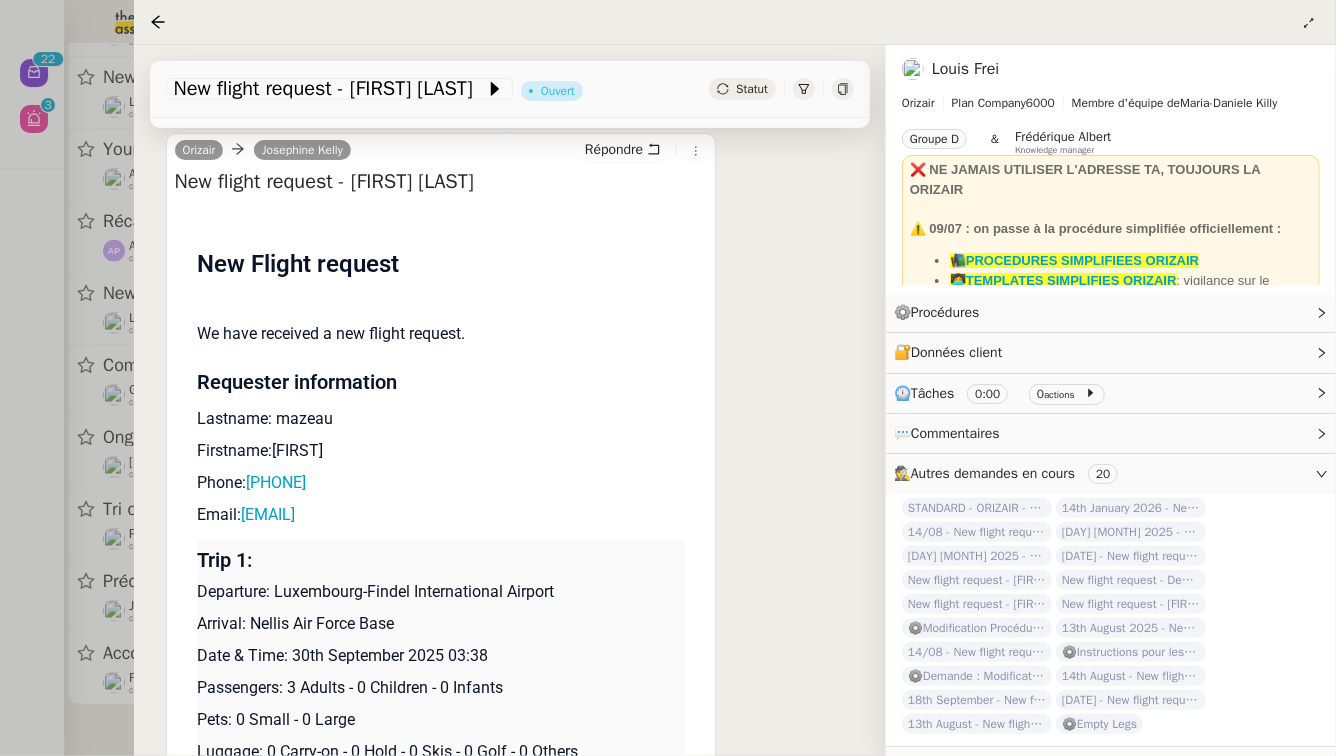 scroll, scrollTop: 412, scrollLeft: 0, axis: vertical 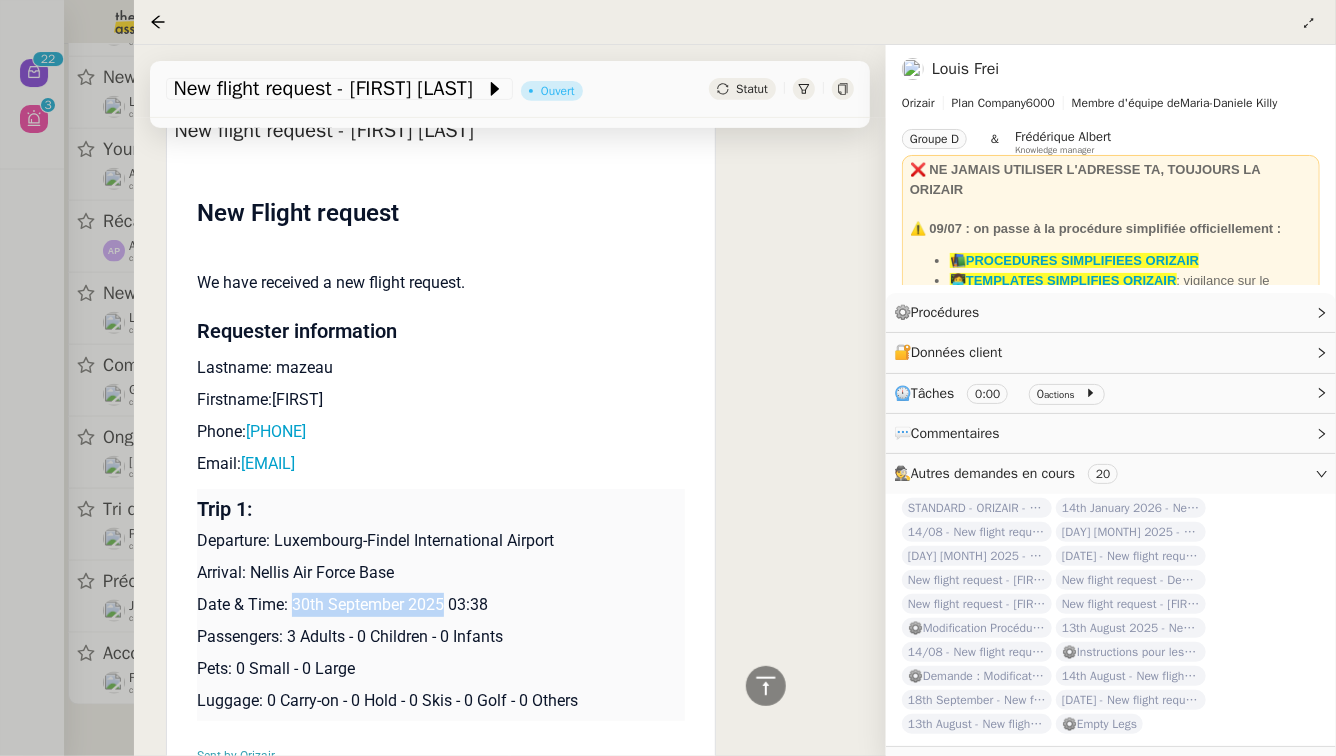 drag, startPoint x: 446, startPoint y: 602, endPoint x: 293, endPoint y: 601, distance: 153.00327 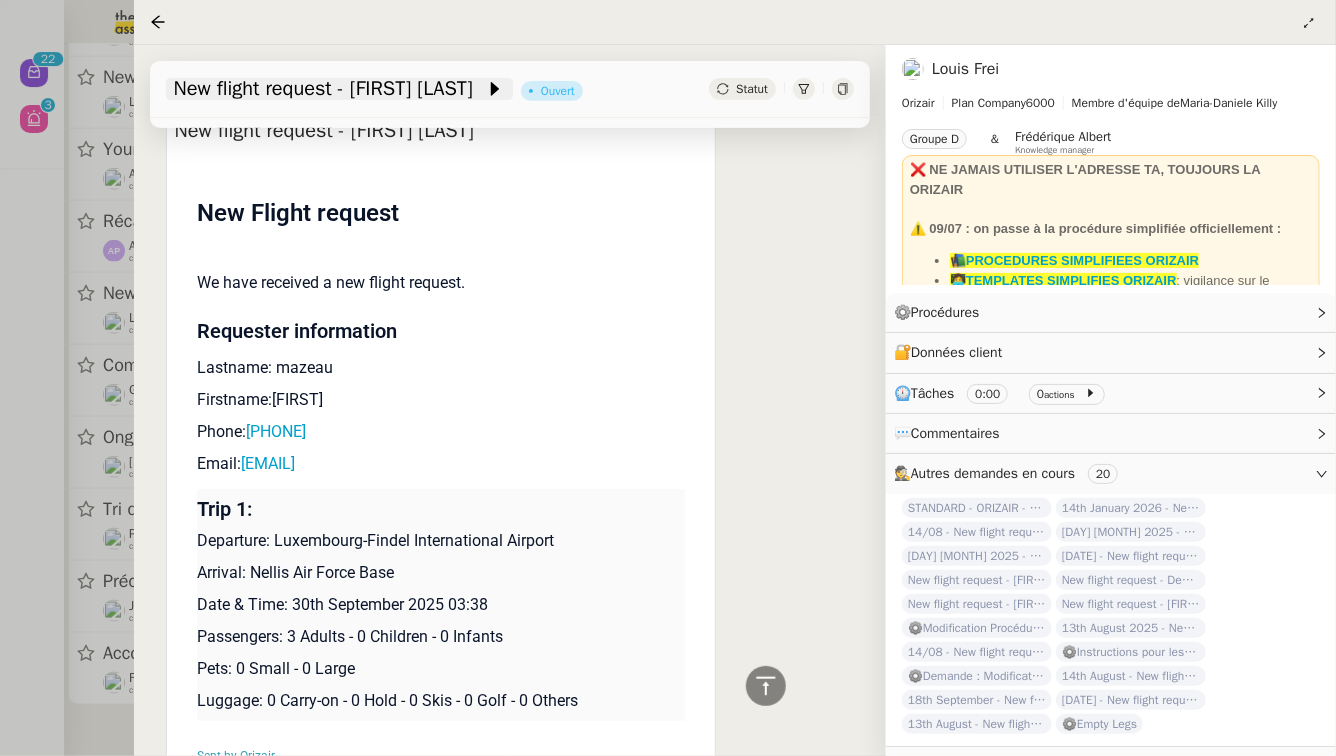 click on "New flight request - Enzo mazeau" 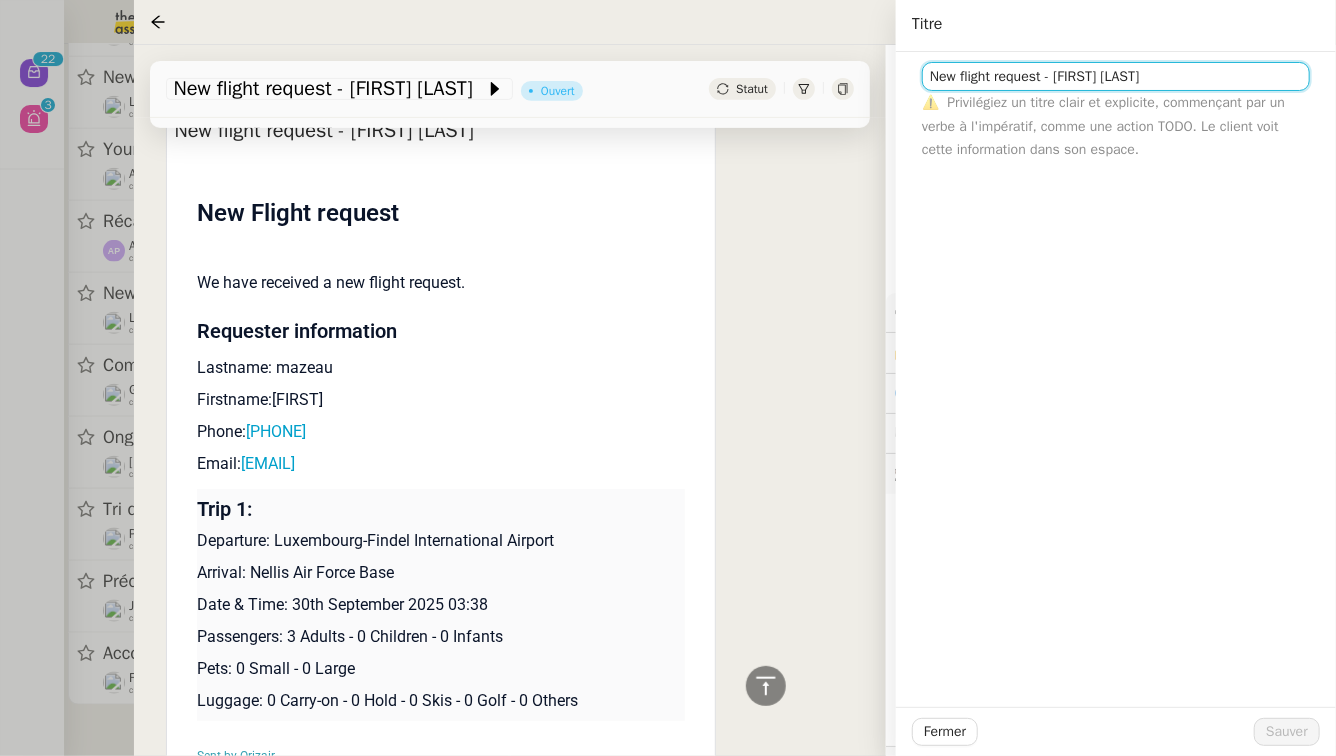 click on "New flight request - Enzo mazeau" 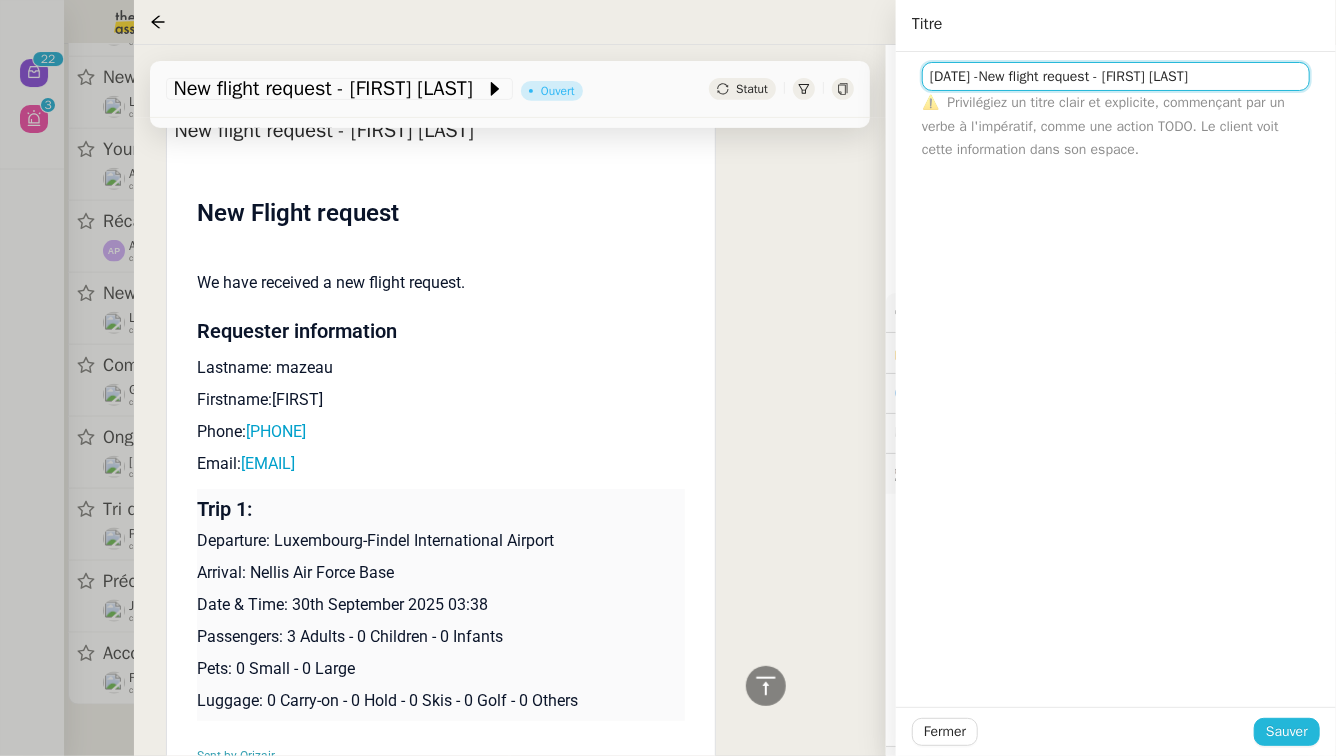 type on "30th September 2025 - New flight request - Enzo mazeau" 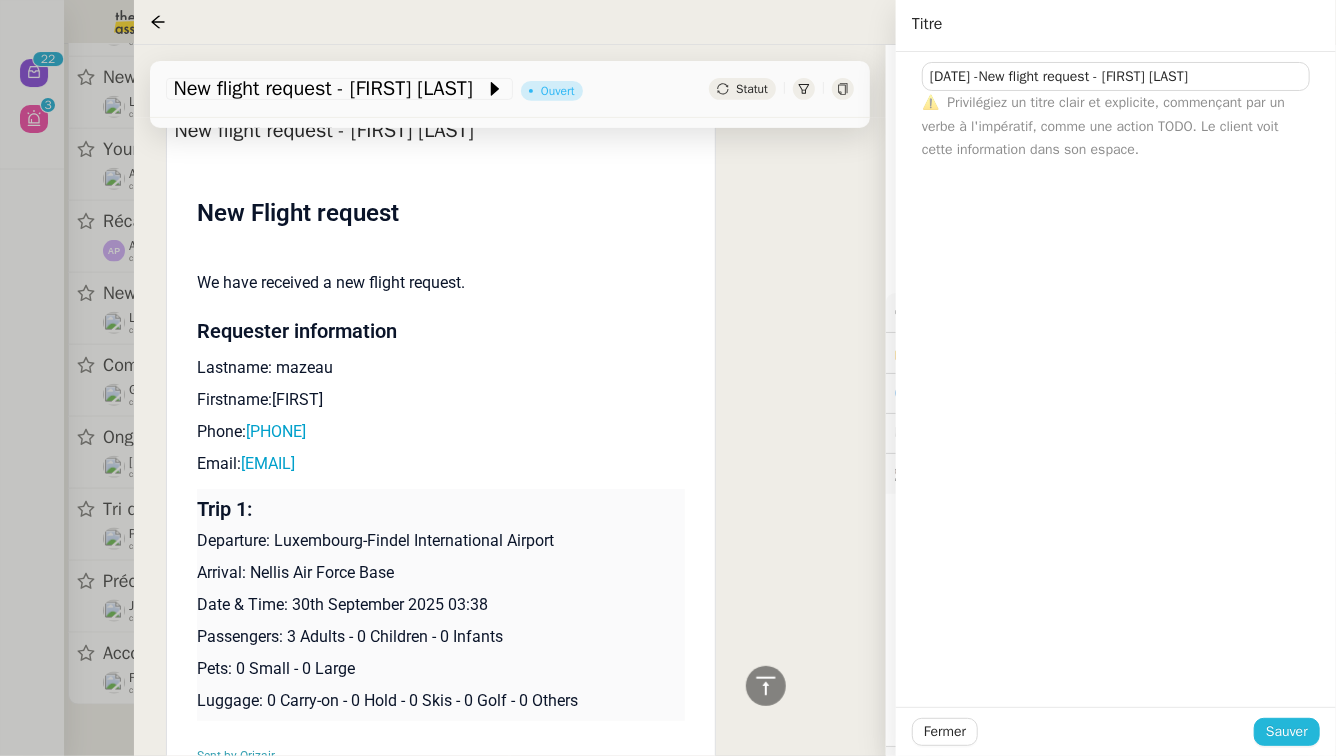click on "Sauver" 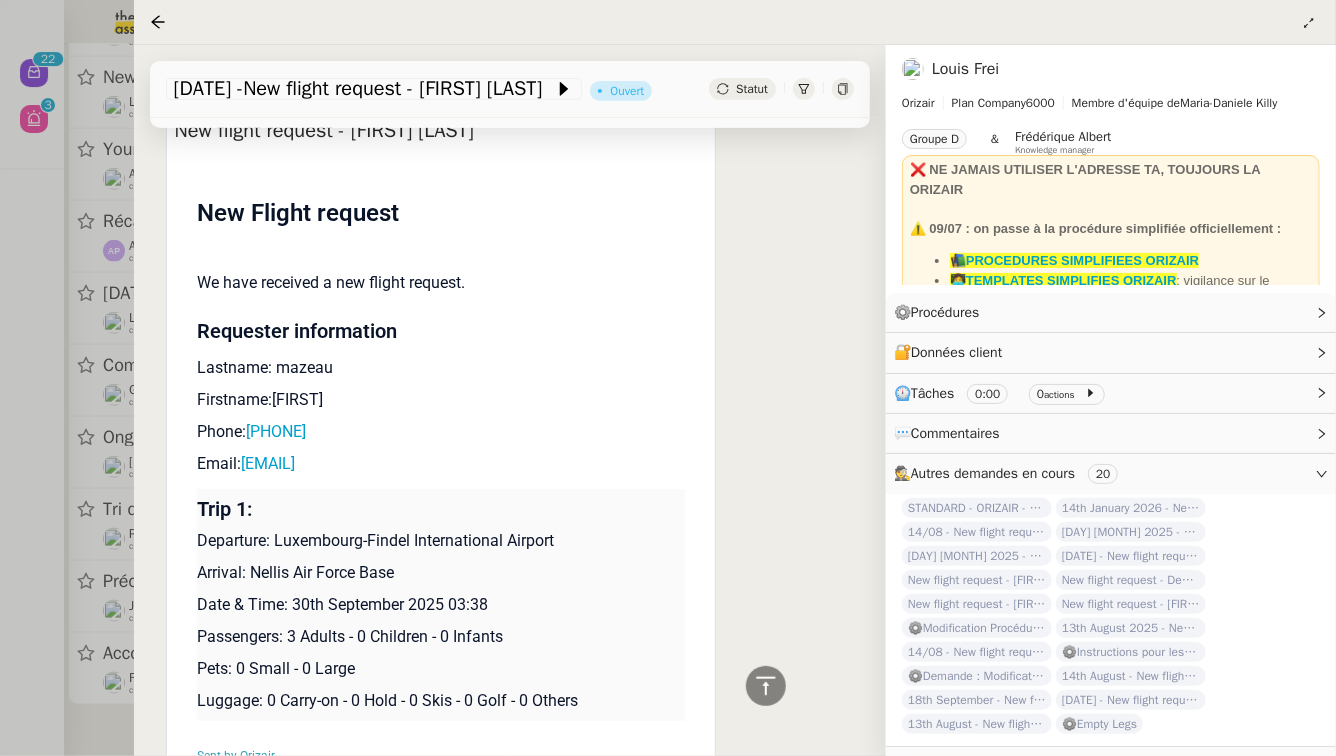 scroll, scrollTop: 0, scrollLeft: 0, axis: both 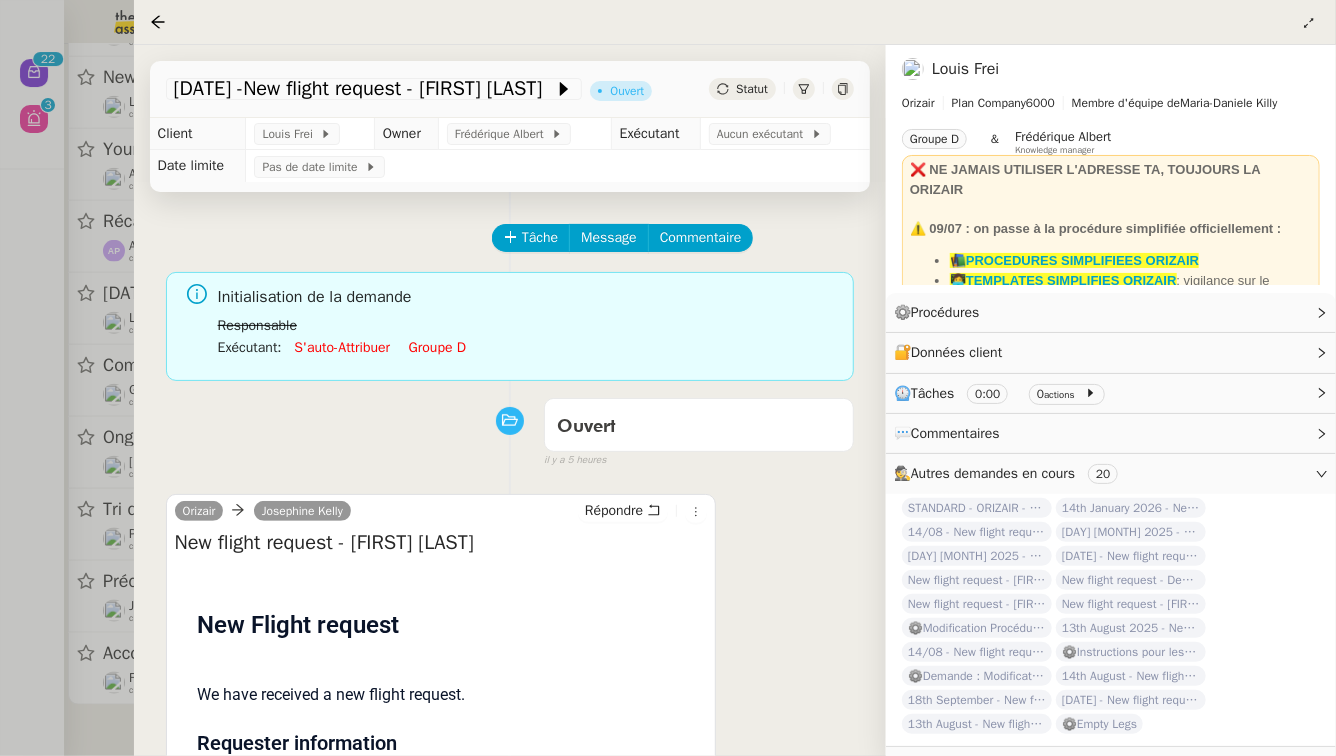 click on "Groupe d" 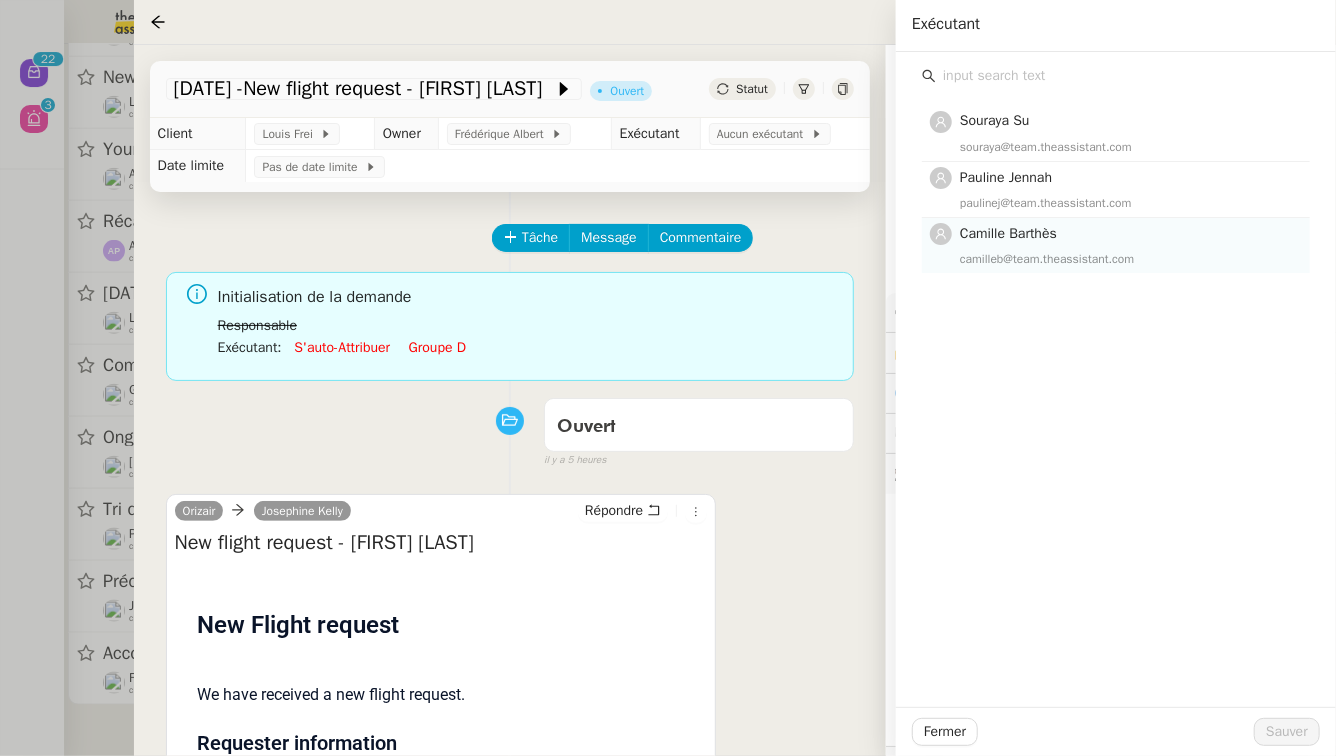 click on "Camille Barthès" 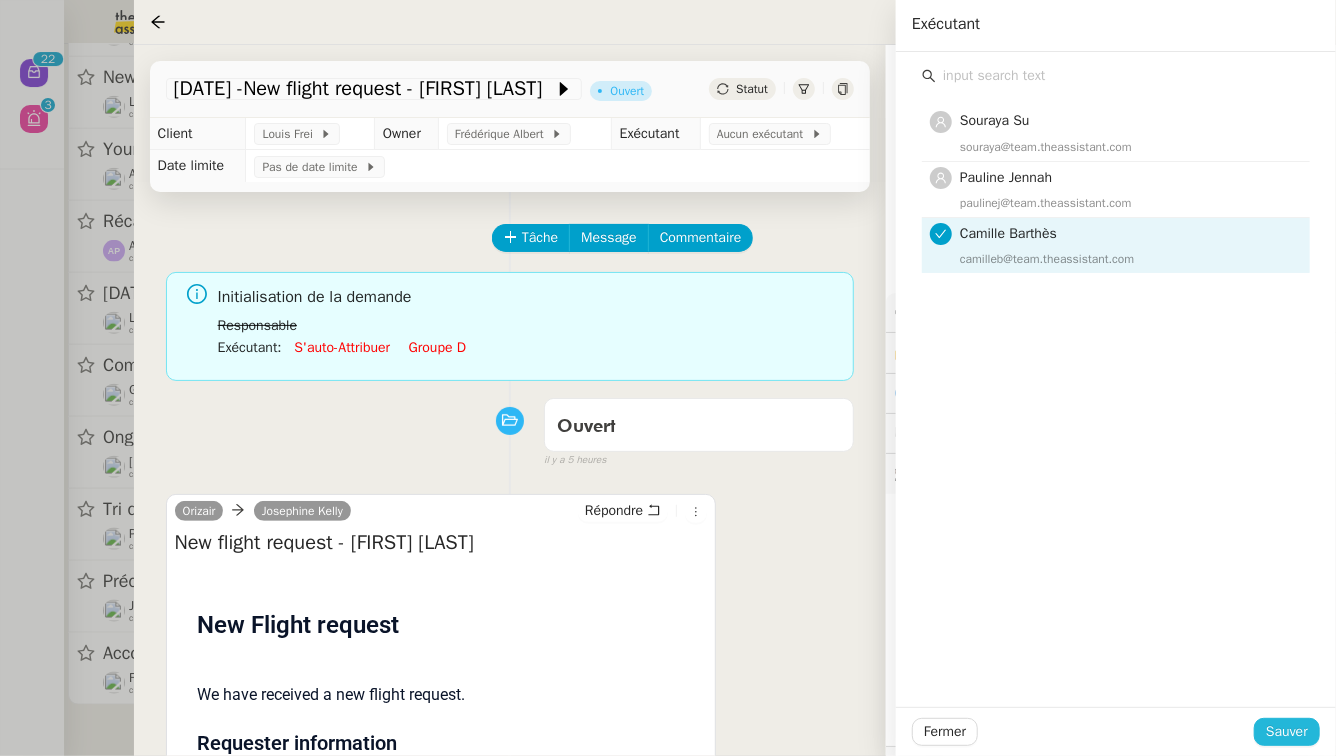 click on "Sauver" 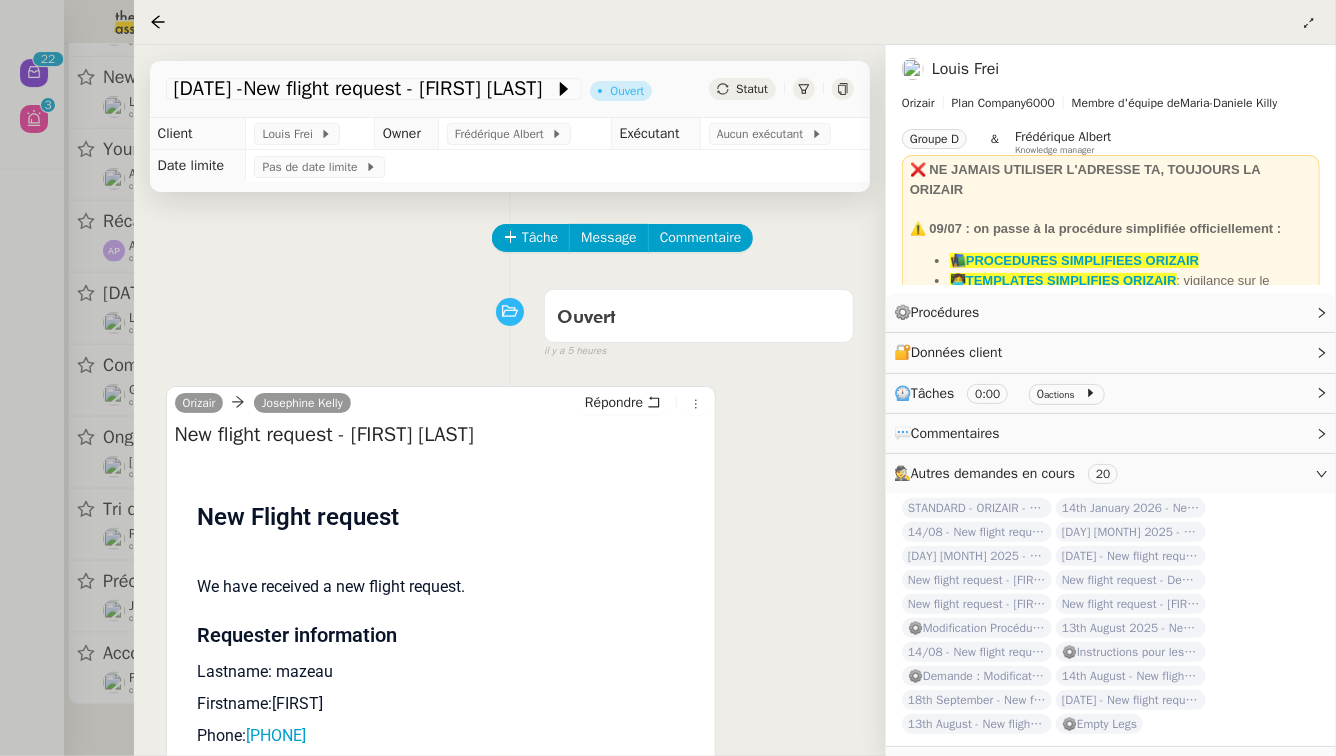 scroll, scrollTop: 883, scrollLeft: 0, axis: vertical 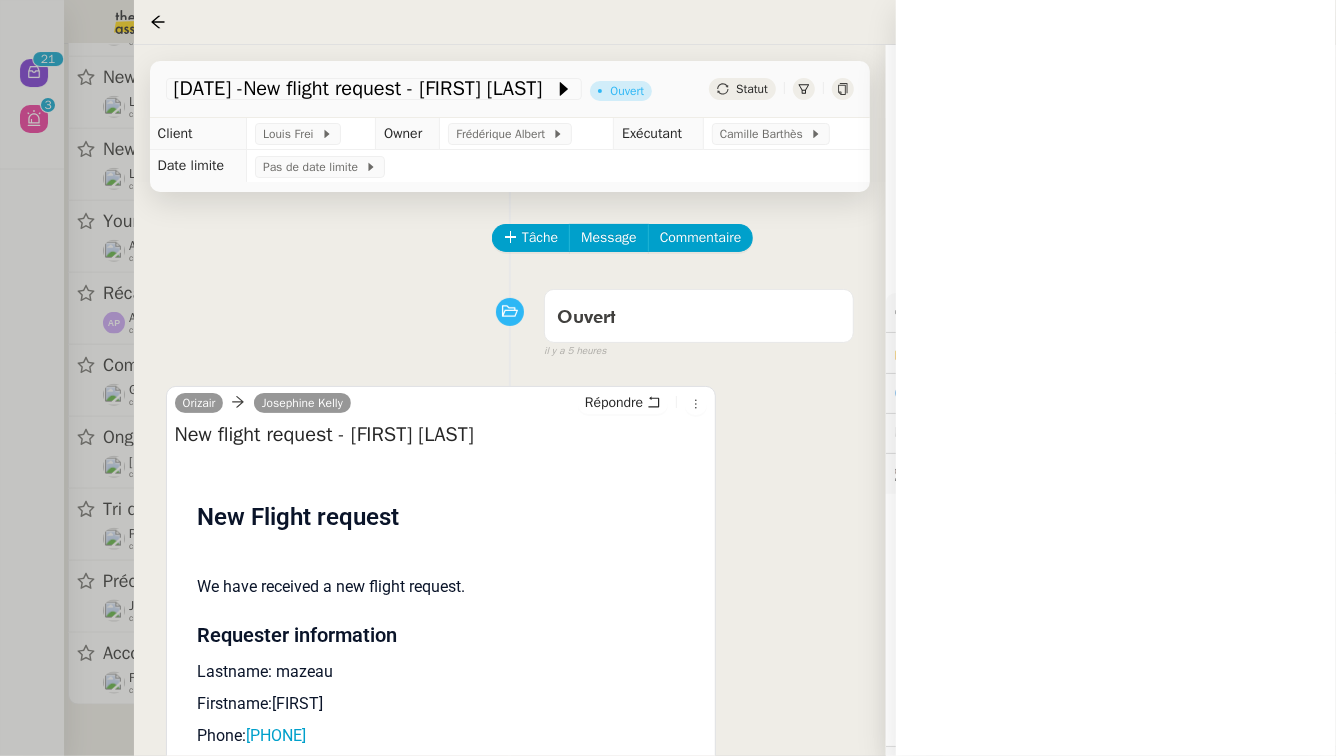 click at bounding box center (668, 378) 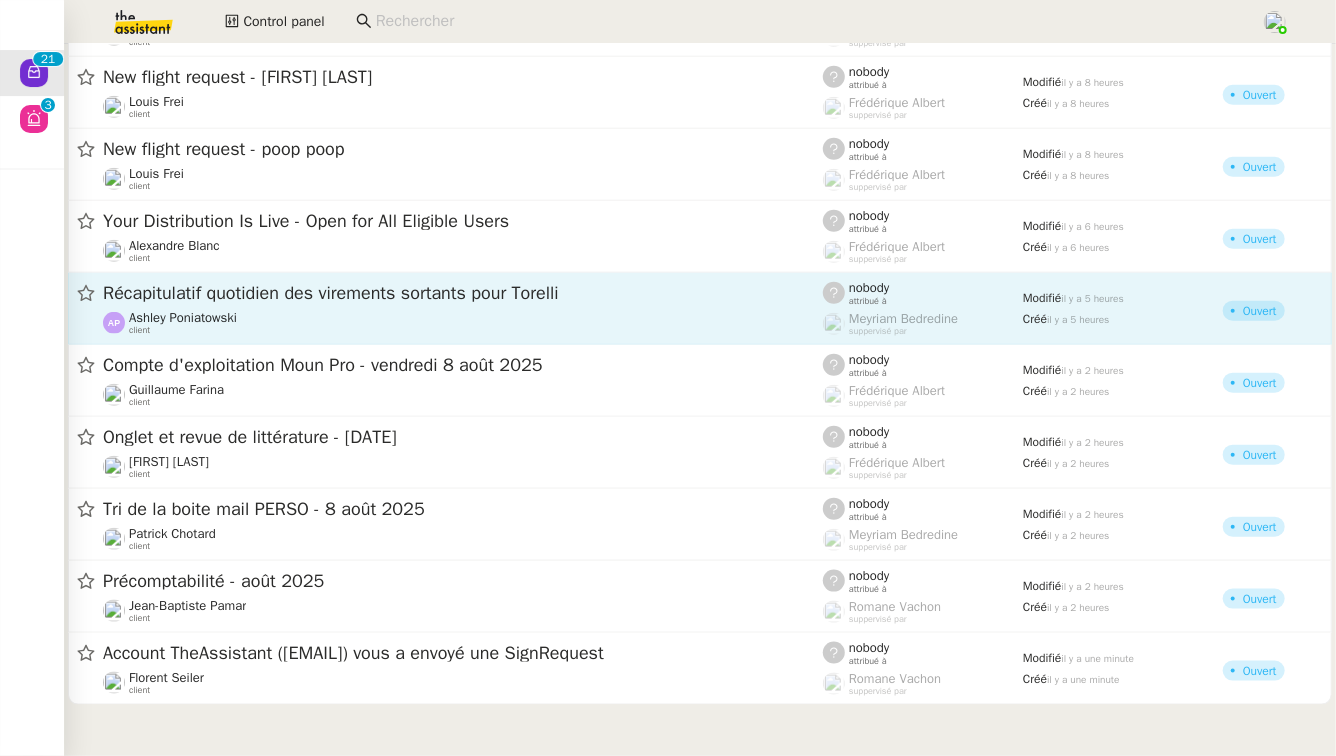 click on "Récapitulatif quotidien des virements sortants pour Torelli" 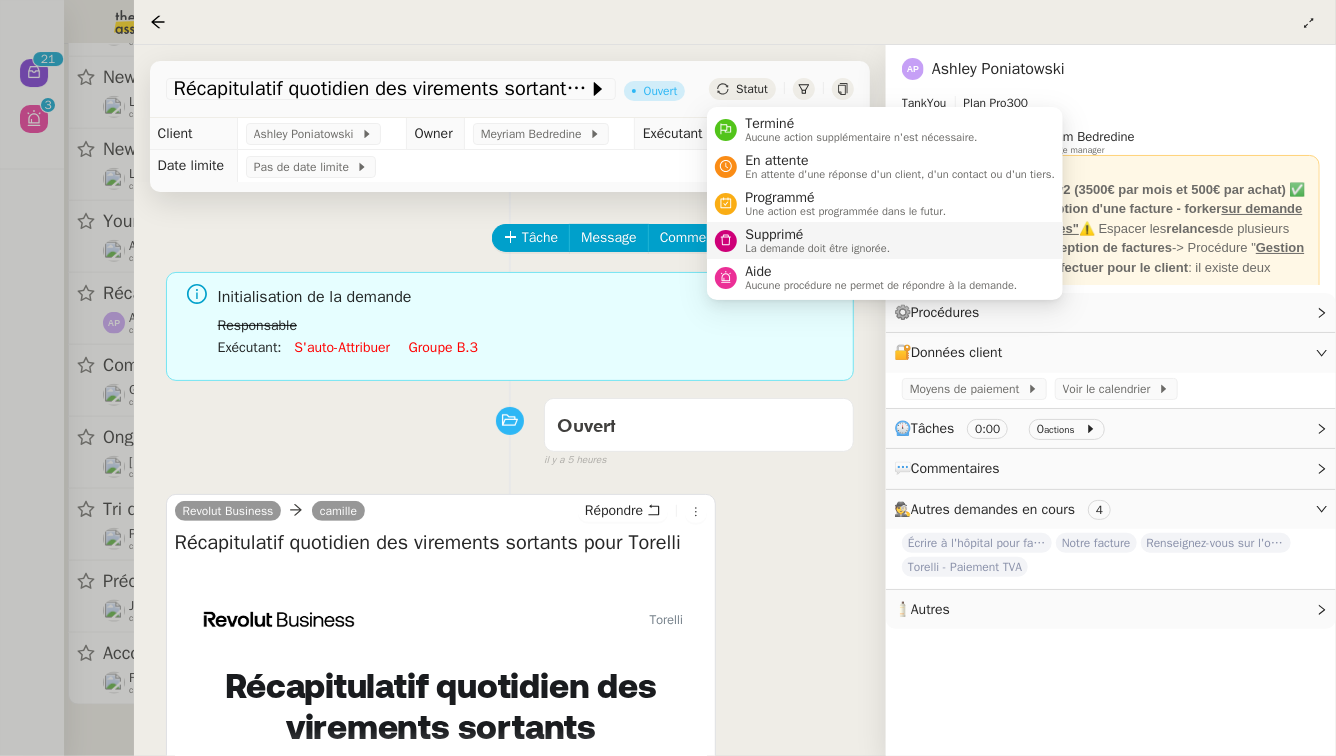 click on "La demande doit être ignorée." at bounding box center (817, 248) 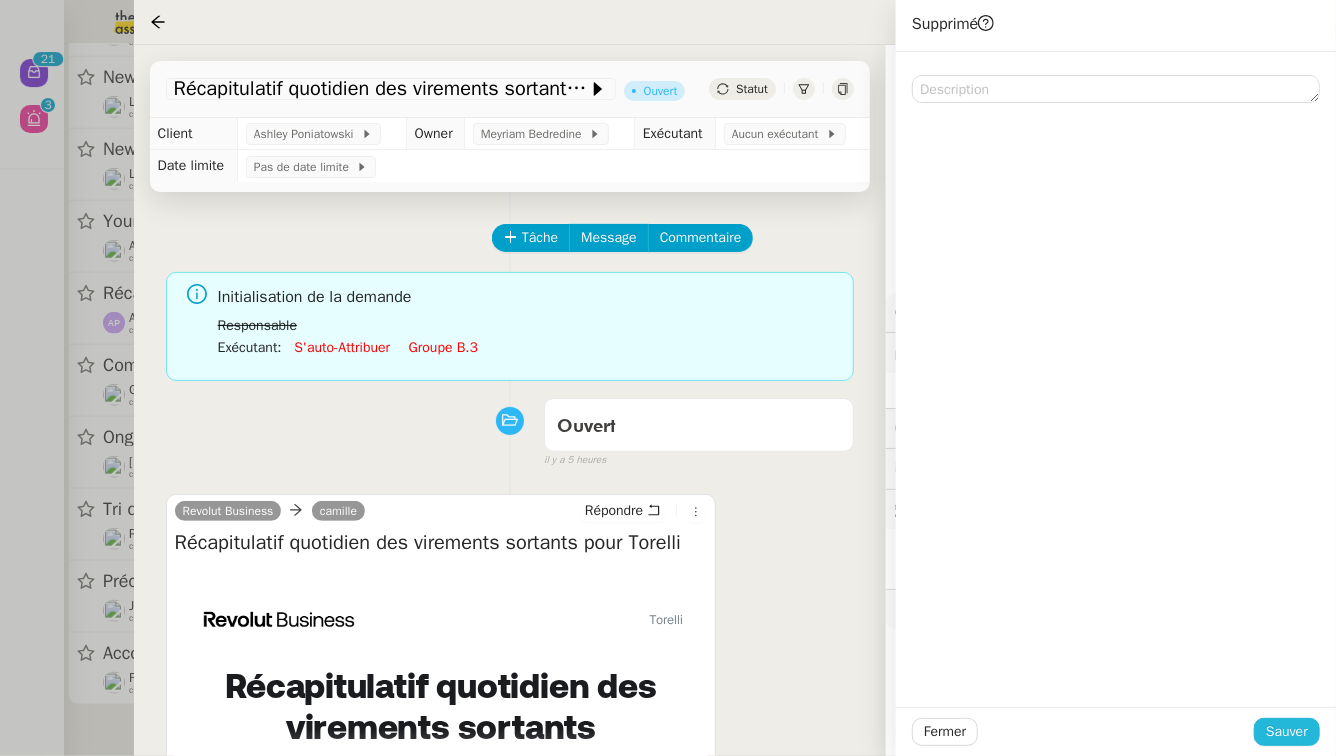 click on "Sauver" 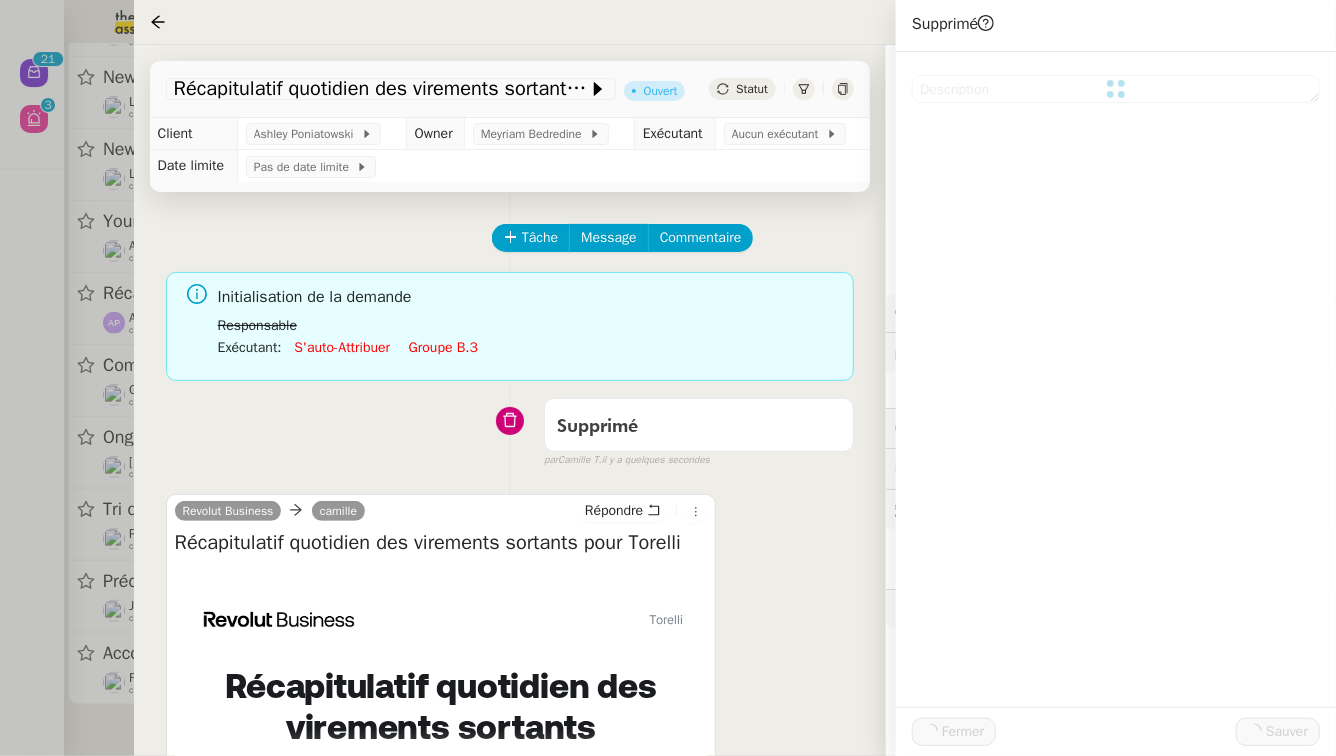 scroll, scrollTop: 807, scrollLeft: 0, axis: vertical 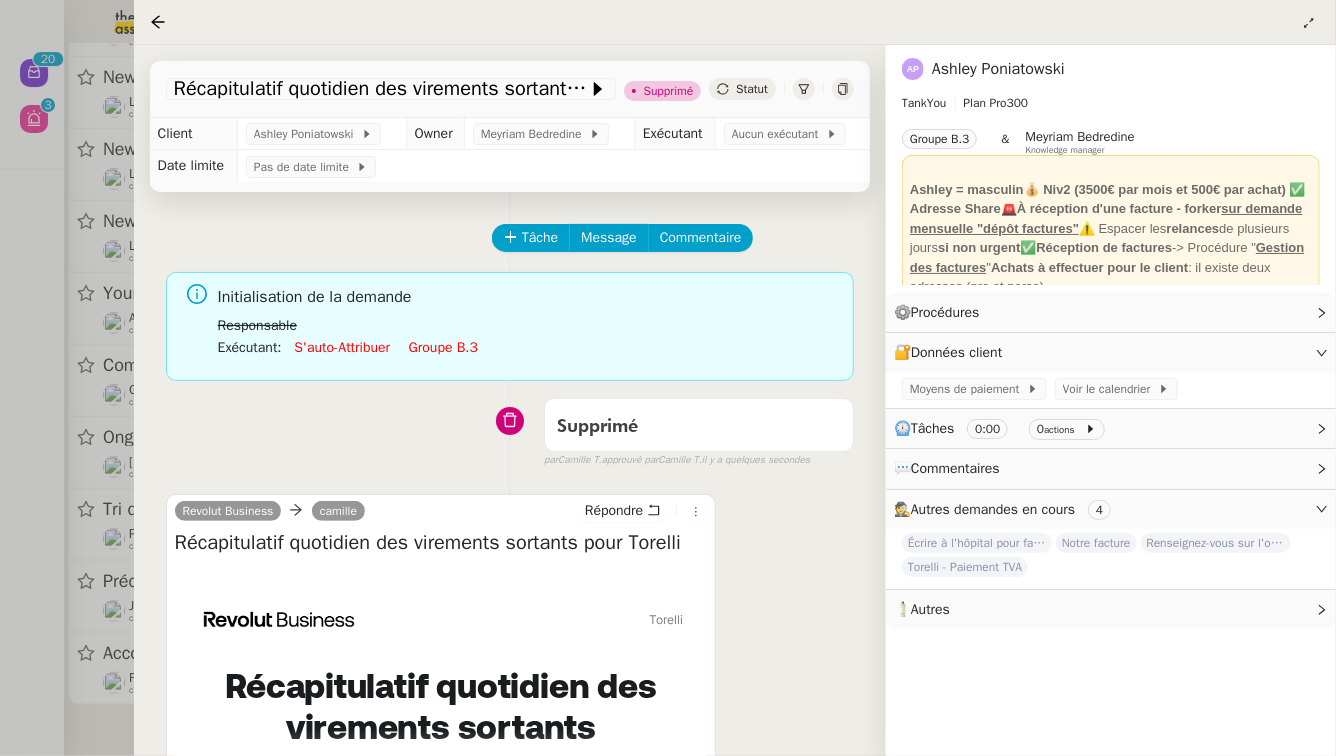 click at bounding box center [668, 378] 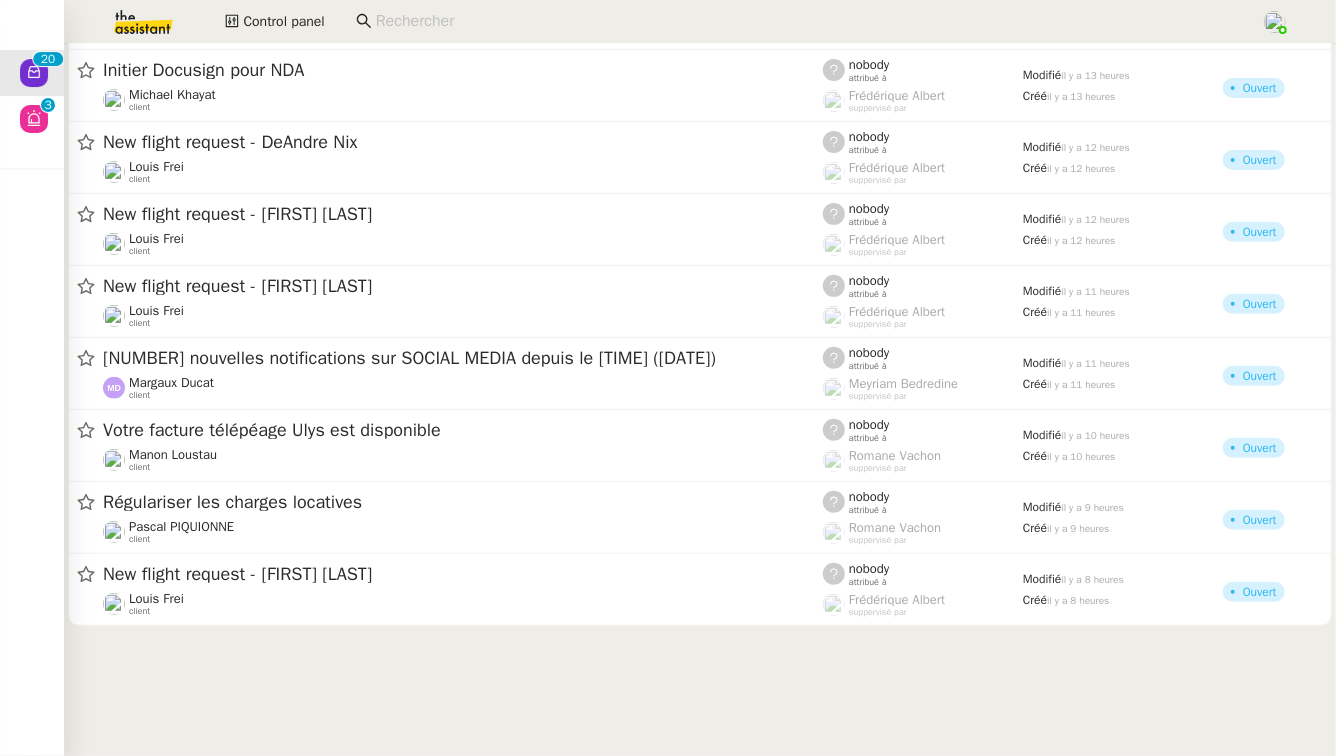 scroll, scrollTop: 0, scrollLeft: 0, axis: both 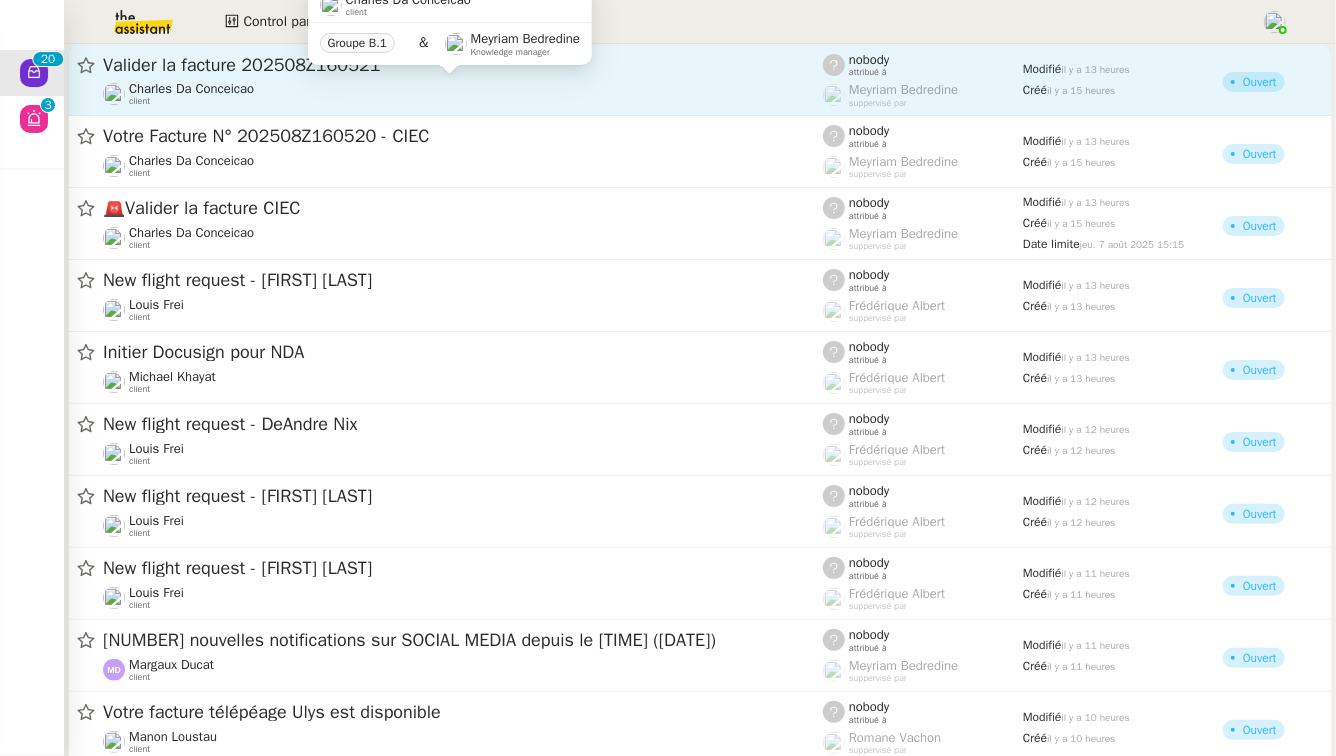 click on "Charles Da Conceicao    client" 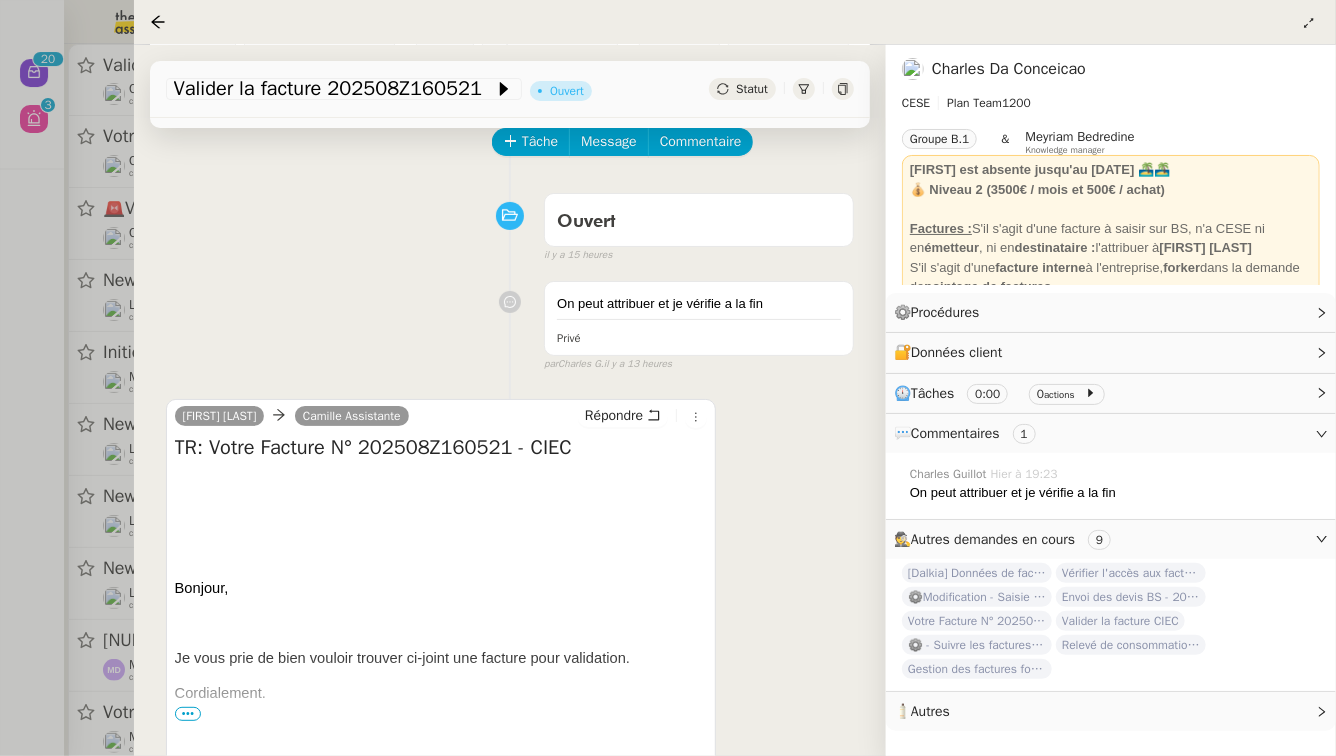 scroll, scrollTop: 0, scrollLeft: 0, axis: both 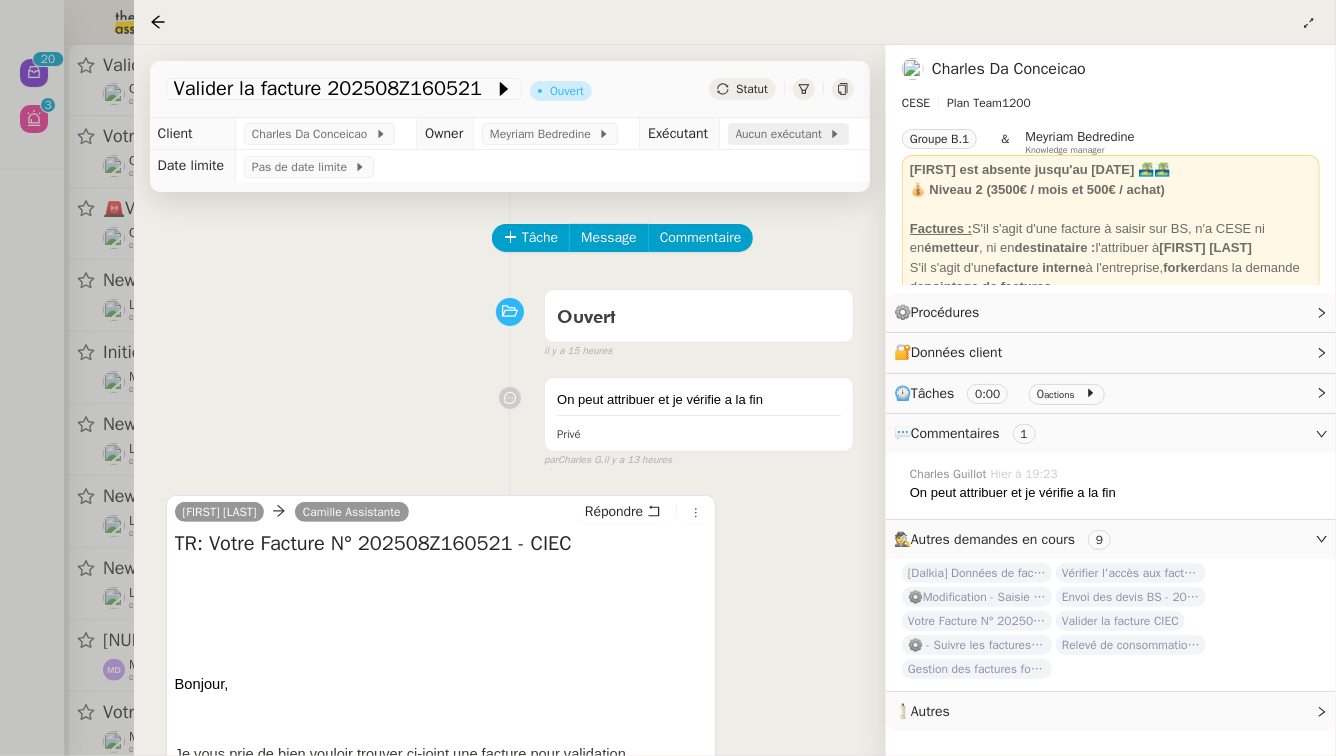 click on "Aucun exécutant" 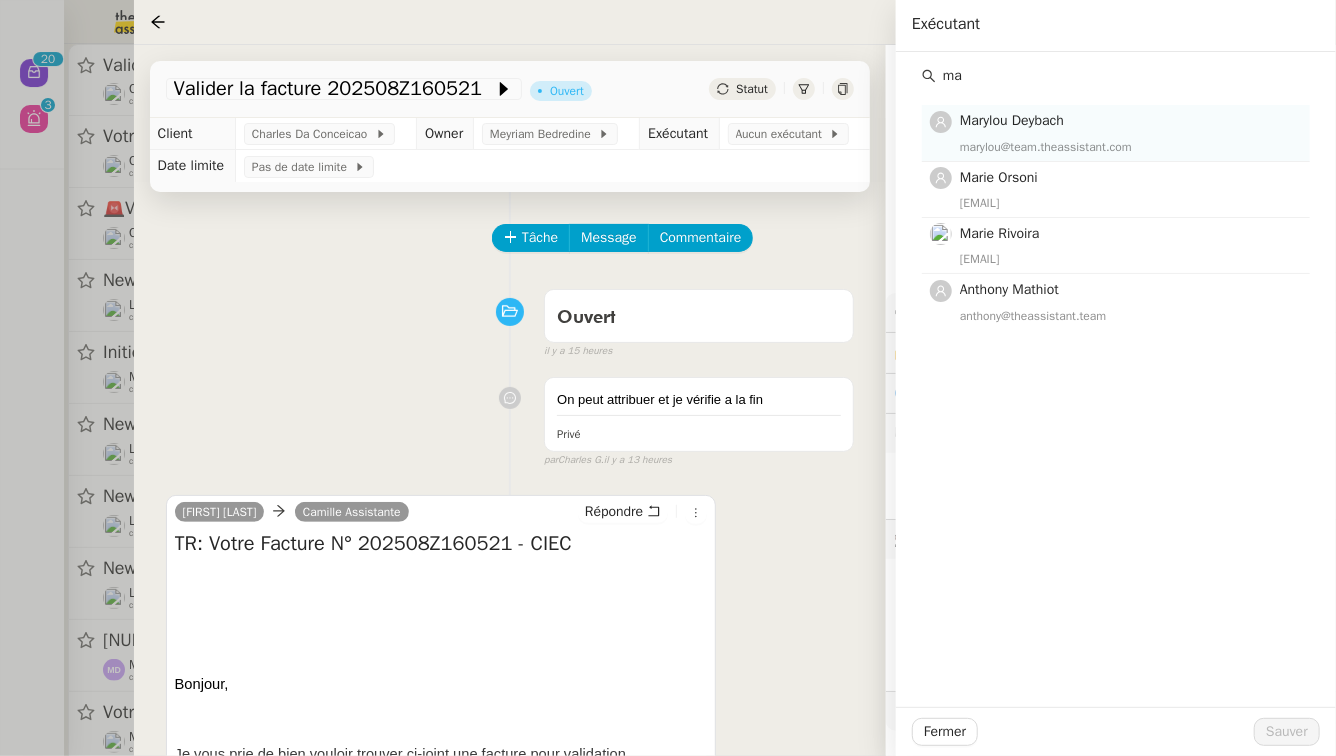 type on "ma" 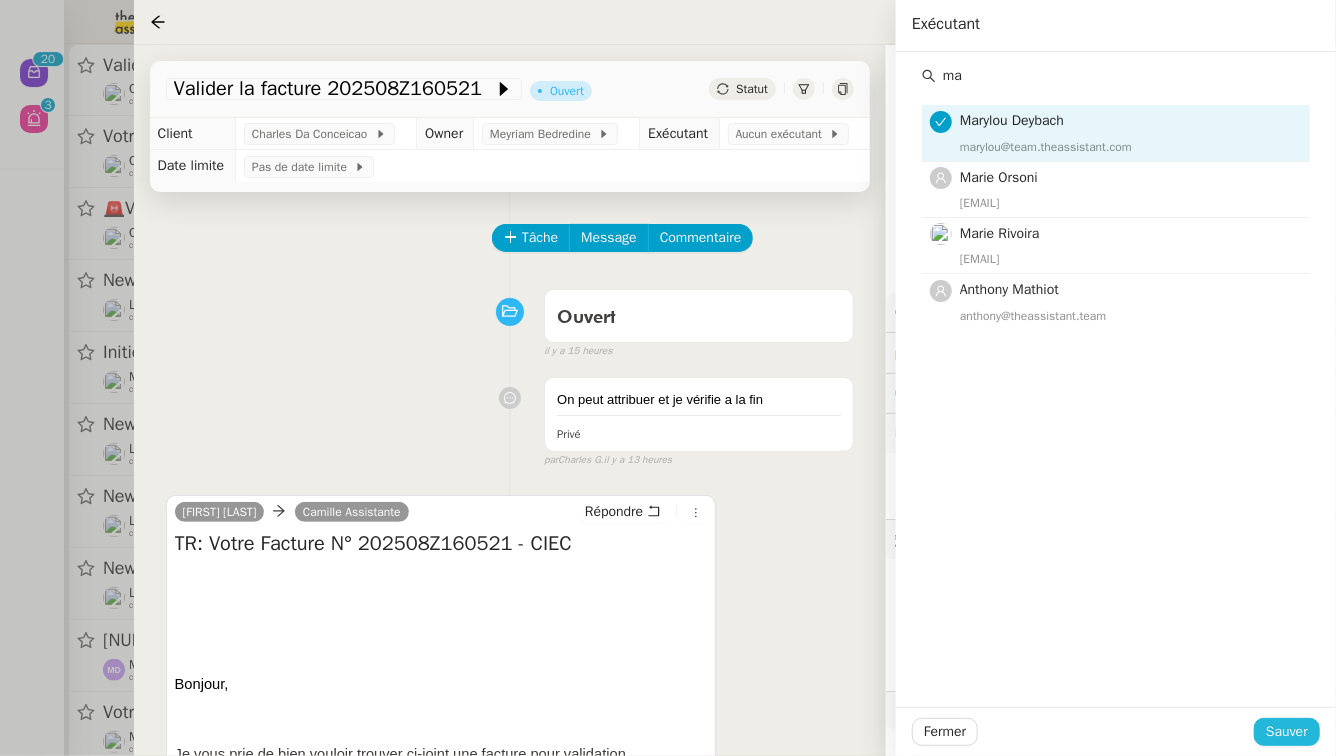 click on "Sauver" 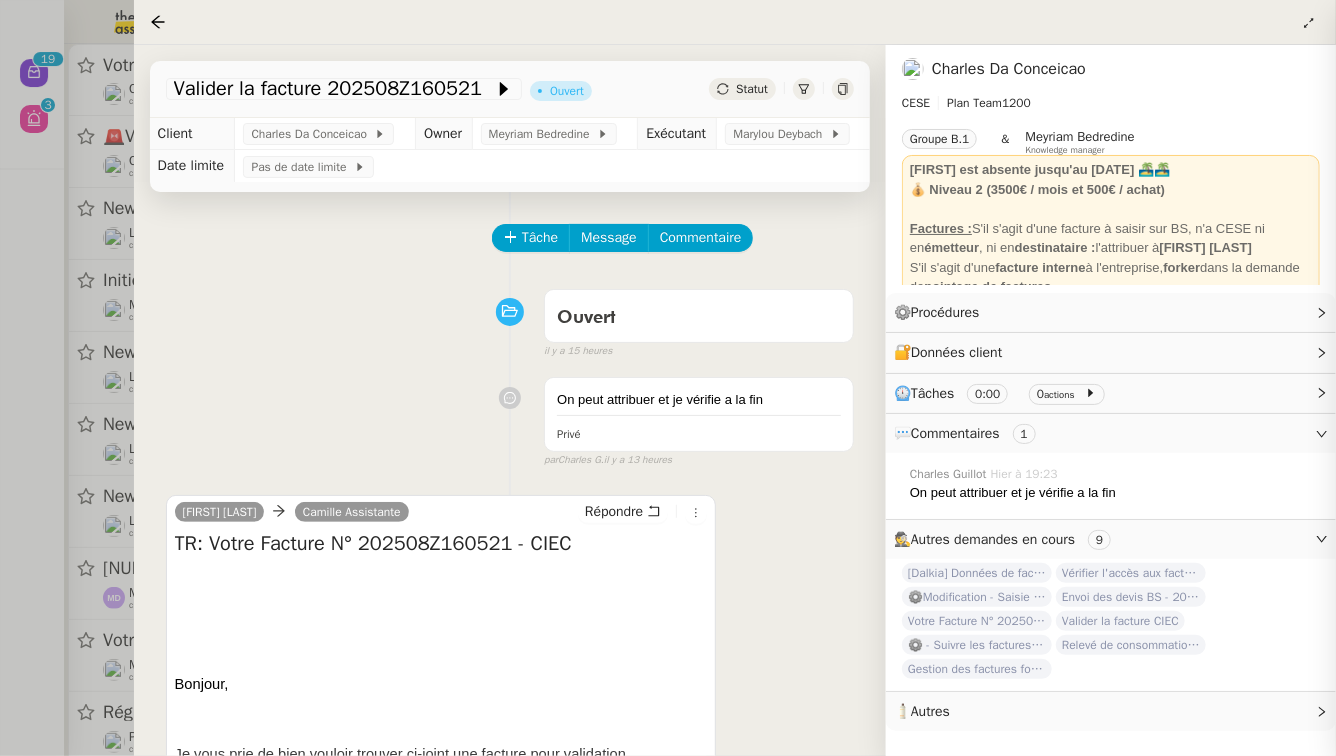 click at bounding box center (668, 378) 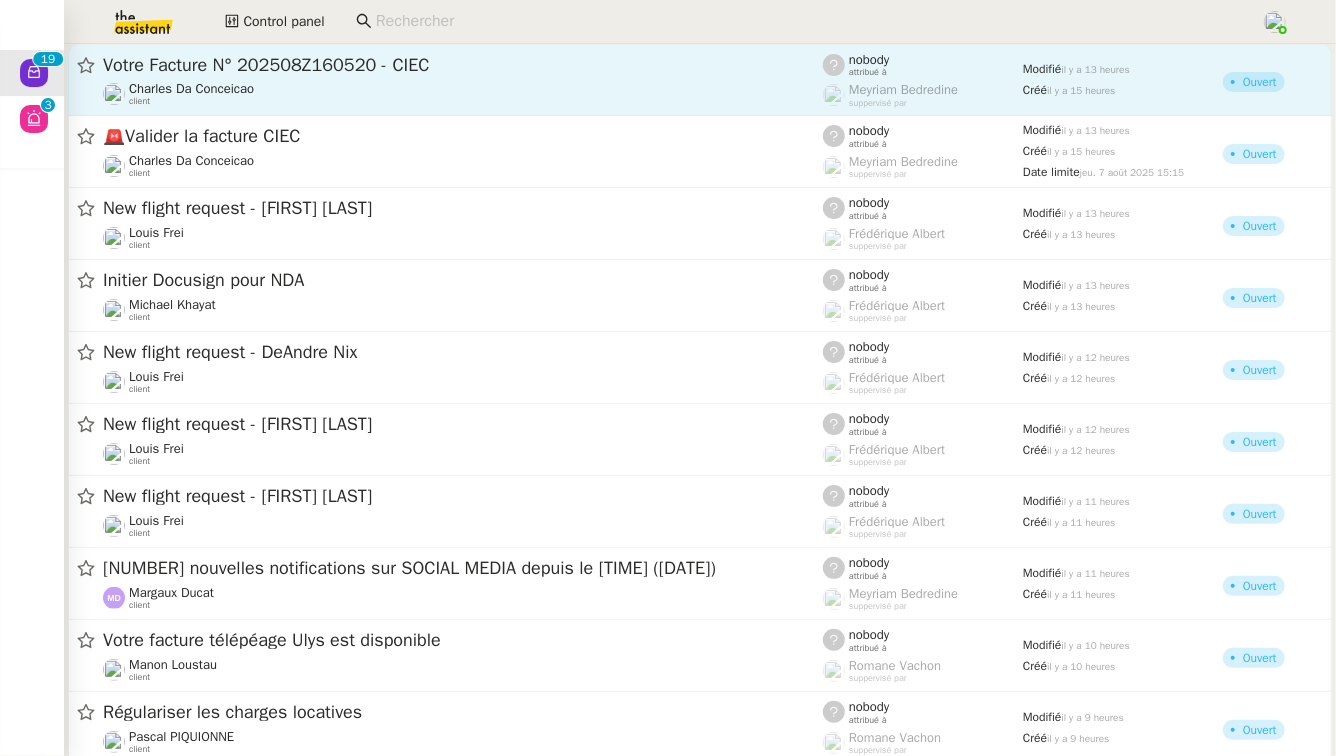click on "Votre Facture N° 202508Z160520 - CIEC" 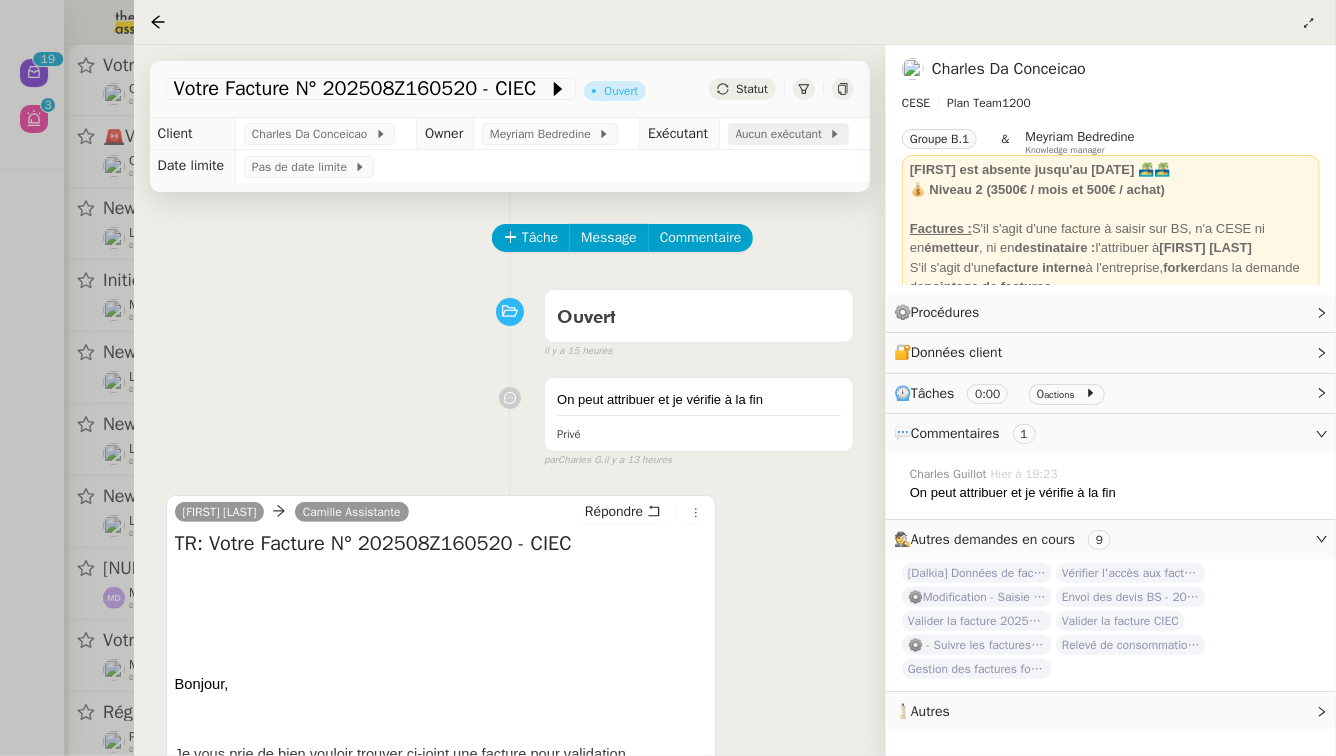 click on "Aucun exécutant" 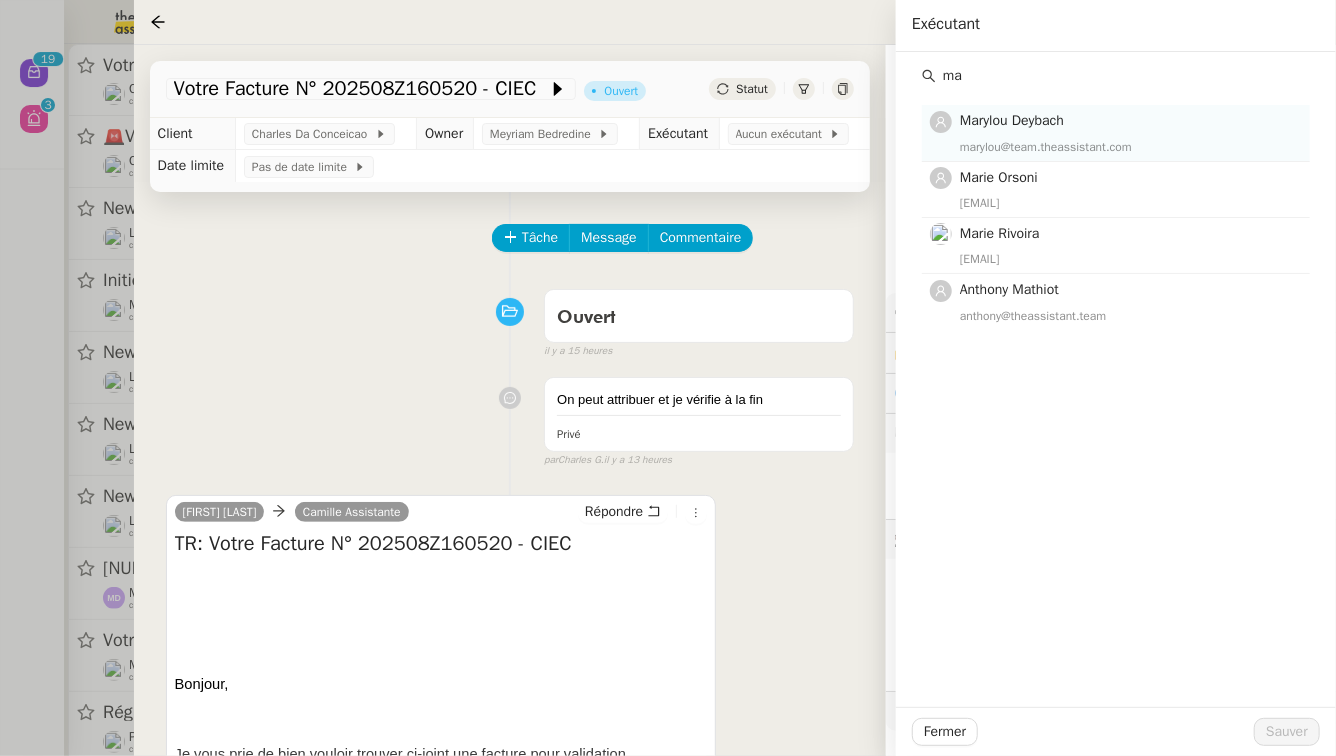 type on "ma" 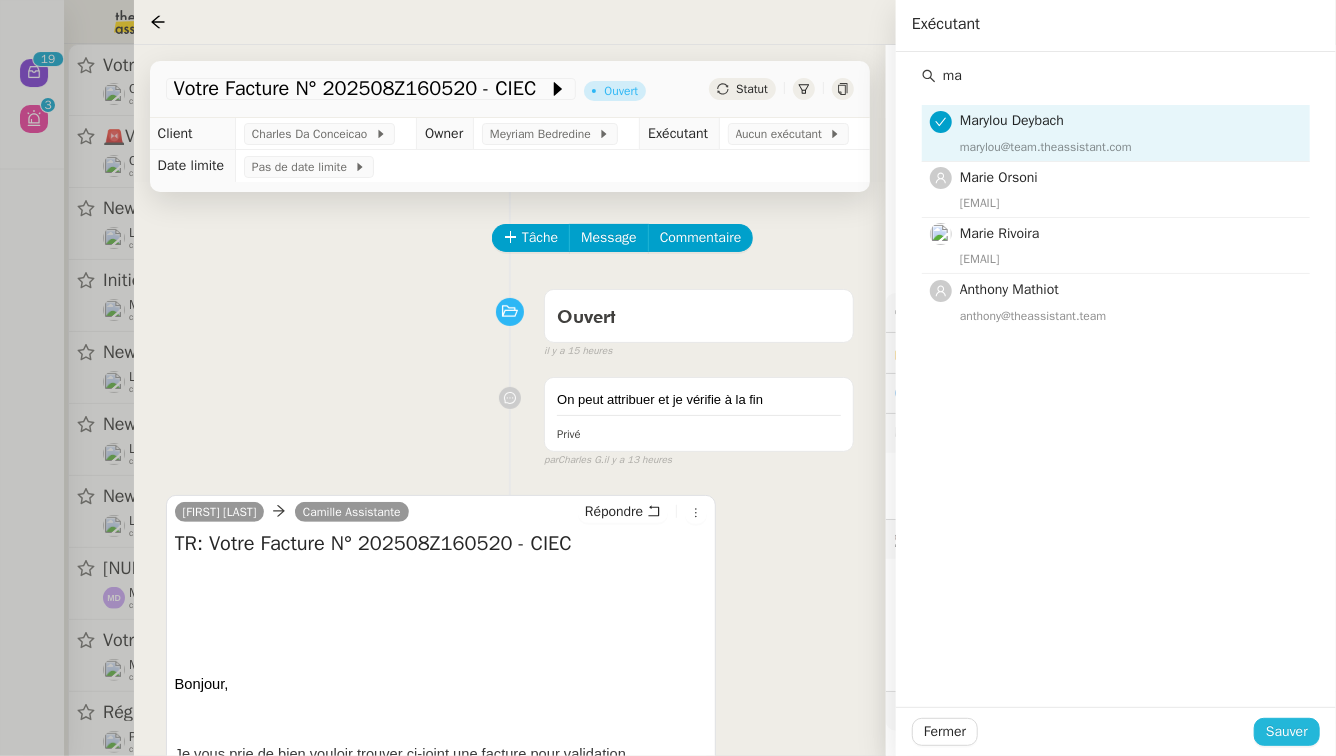 click on "Sauver" 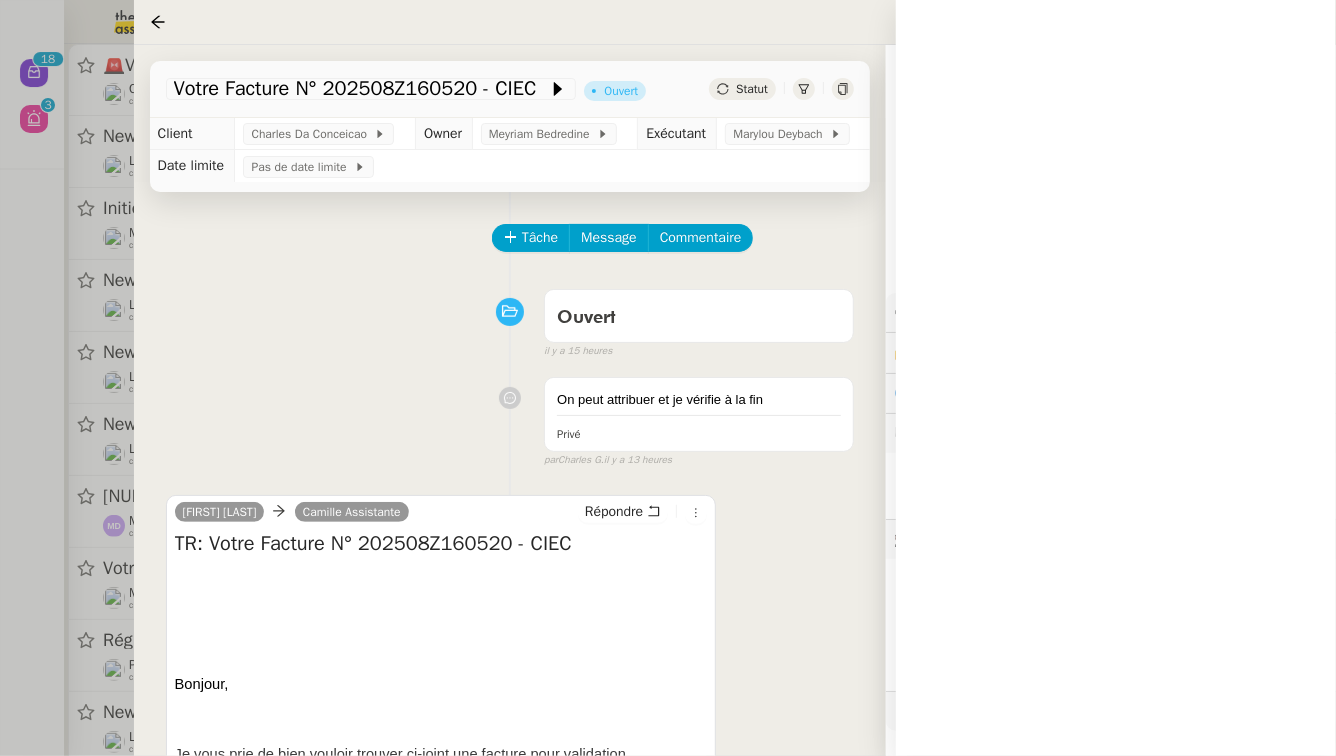 click at bounding box center [668, 378] 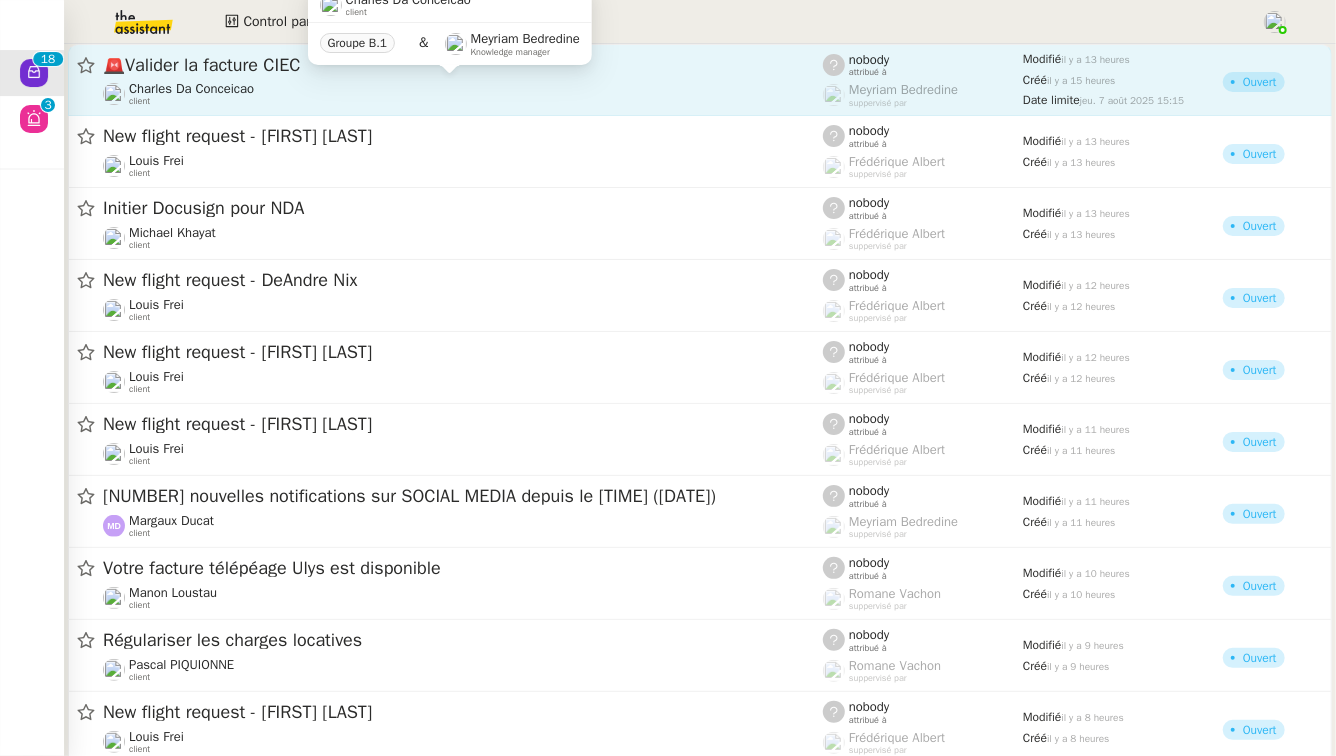 click on "Charles Da Conceicao    client" 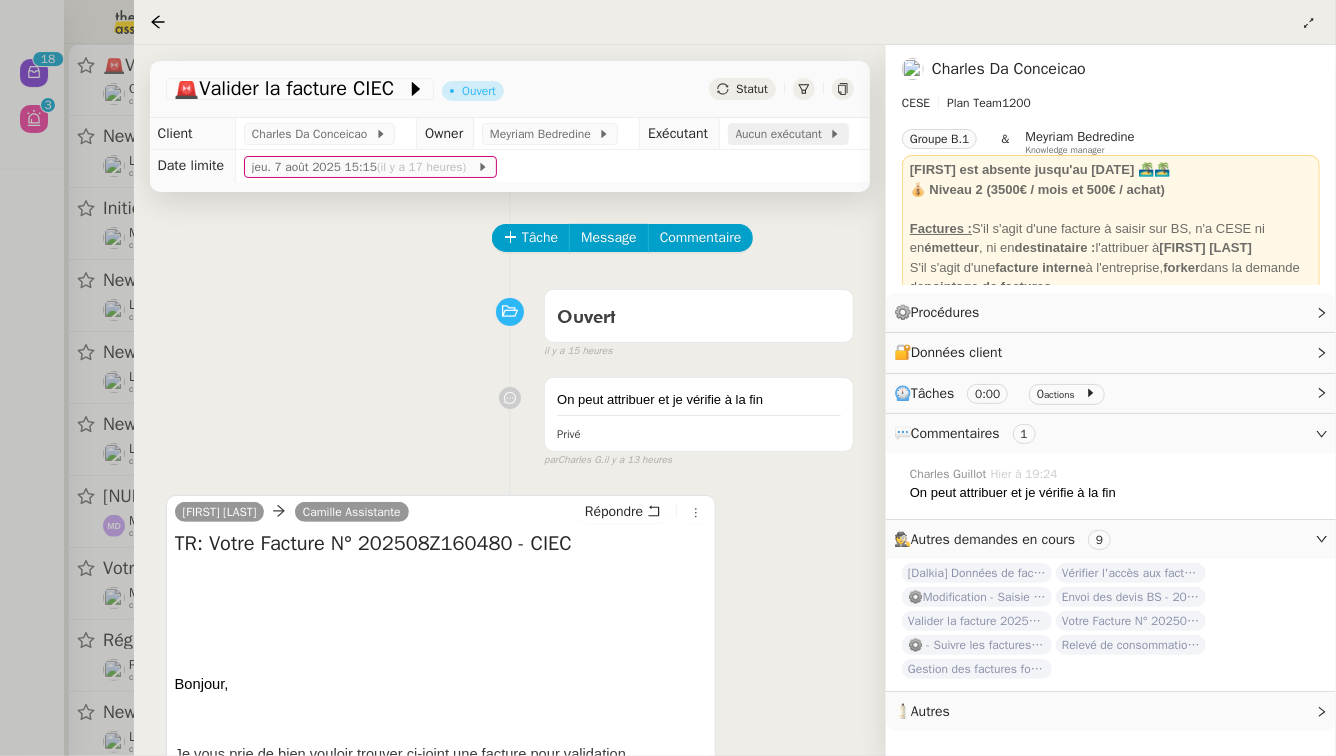 click on "Aucun exécutant" 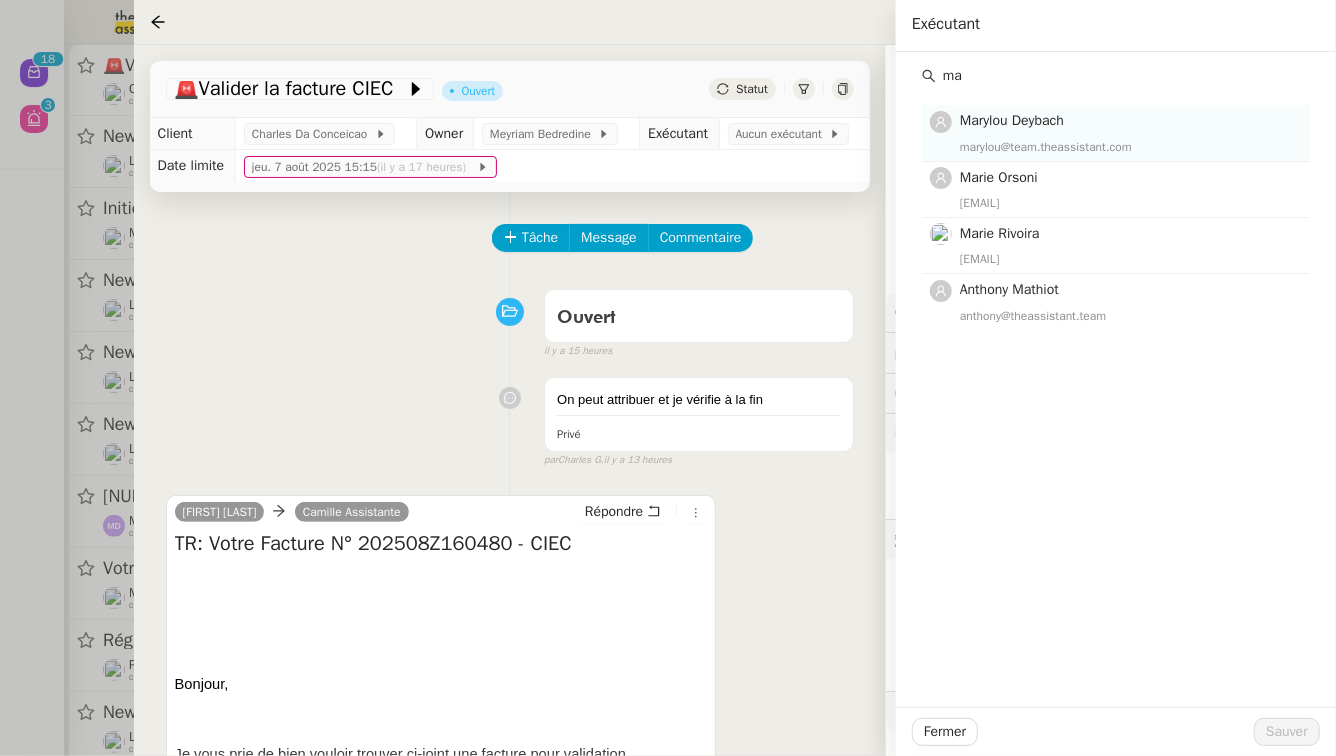 type on "ma" 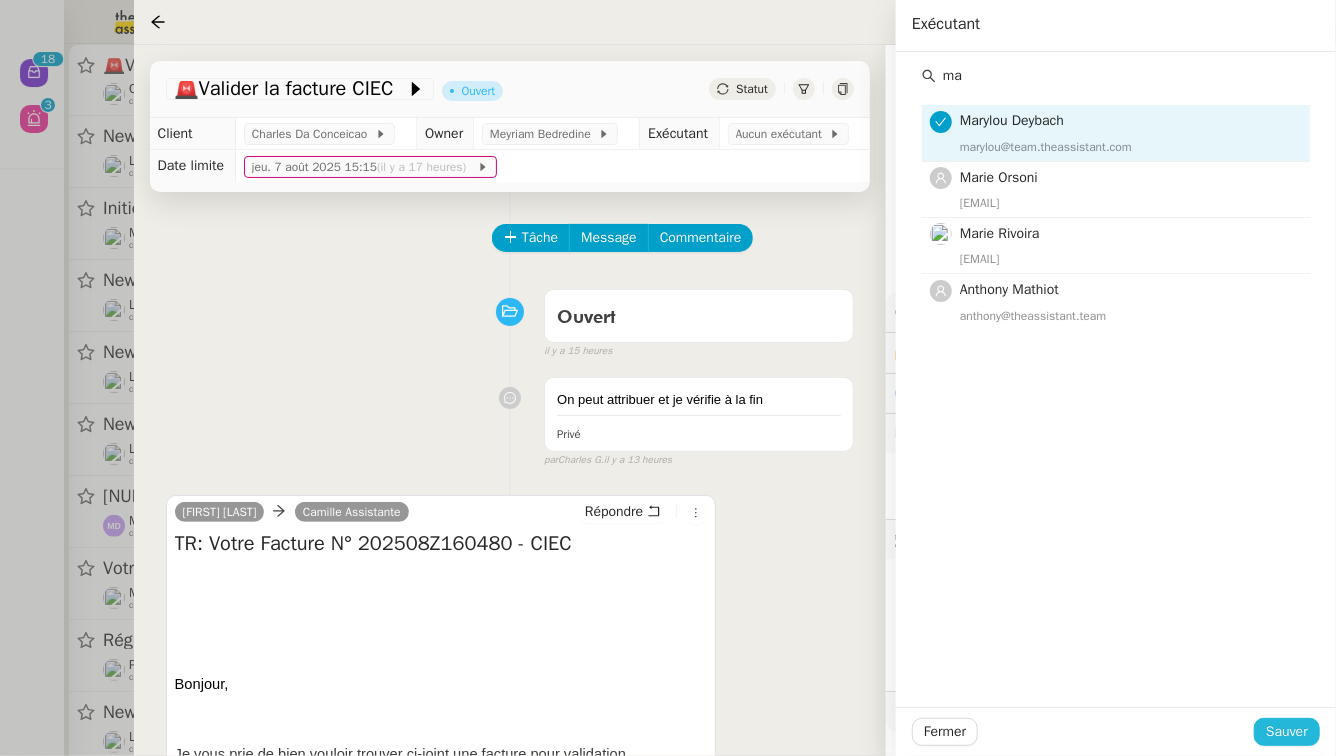 click on "Sauver" 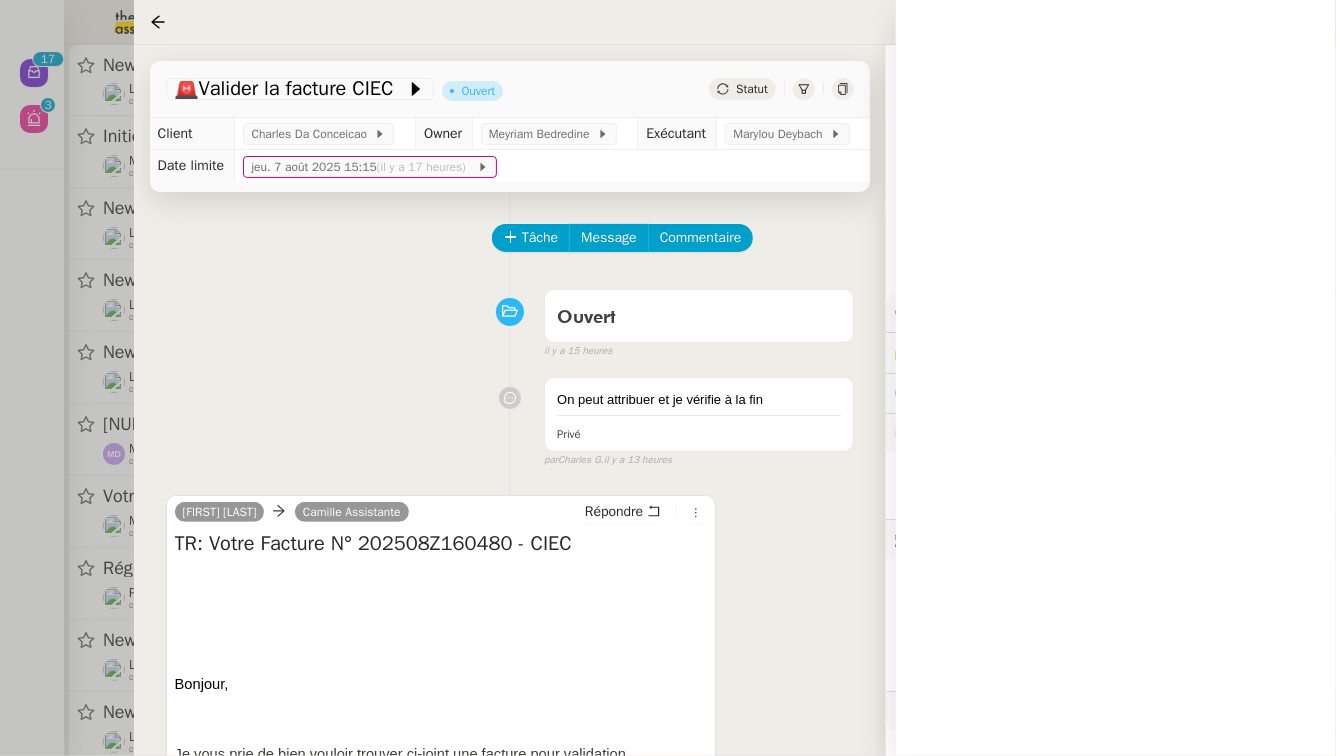 click at bounding box center (668, 378) 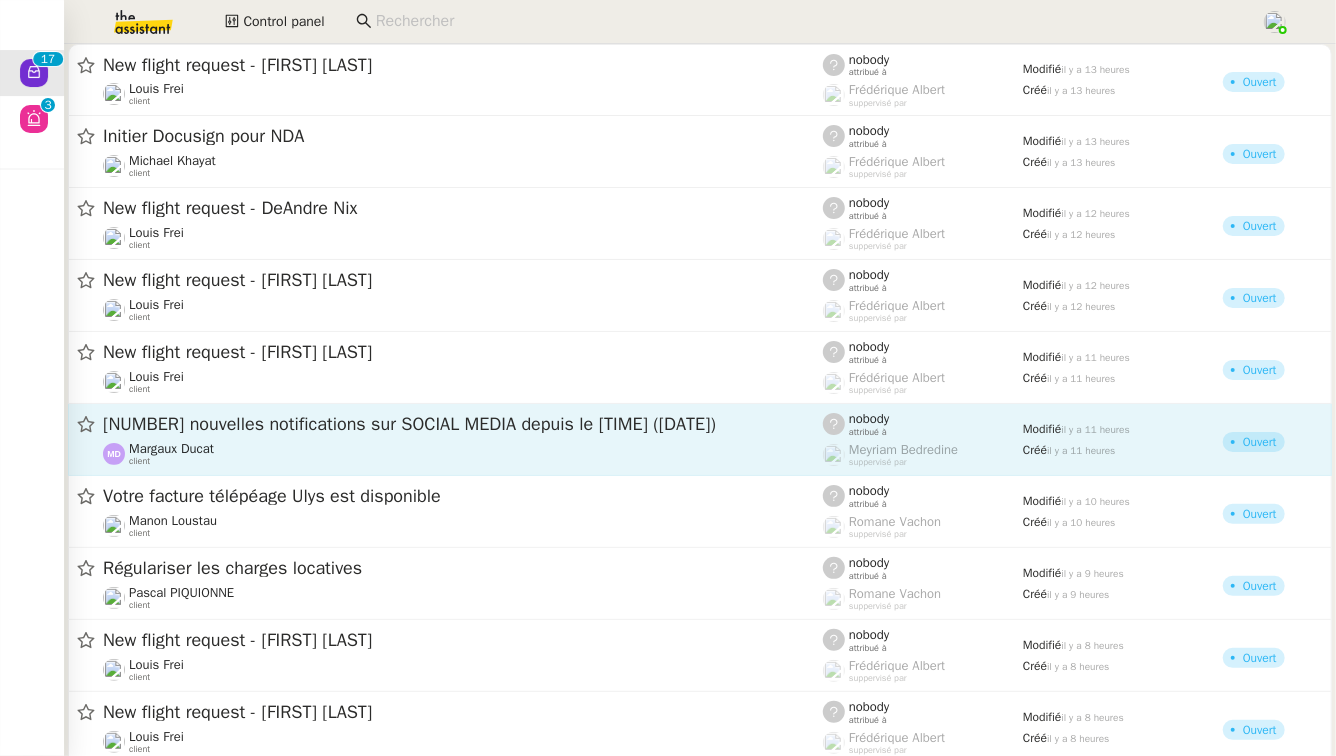 click on "2 nouvelles notifications sur SOCIAL MEDIA depuis le 18:50 (7 août 2025)" 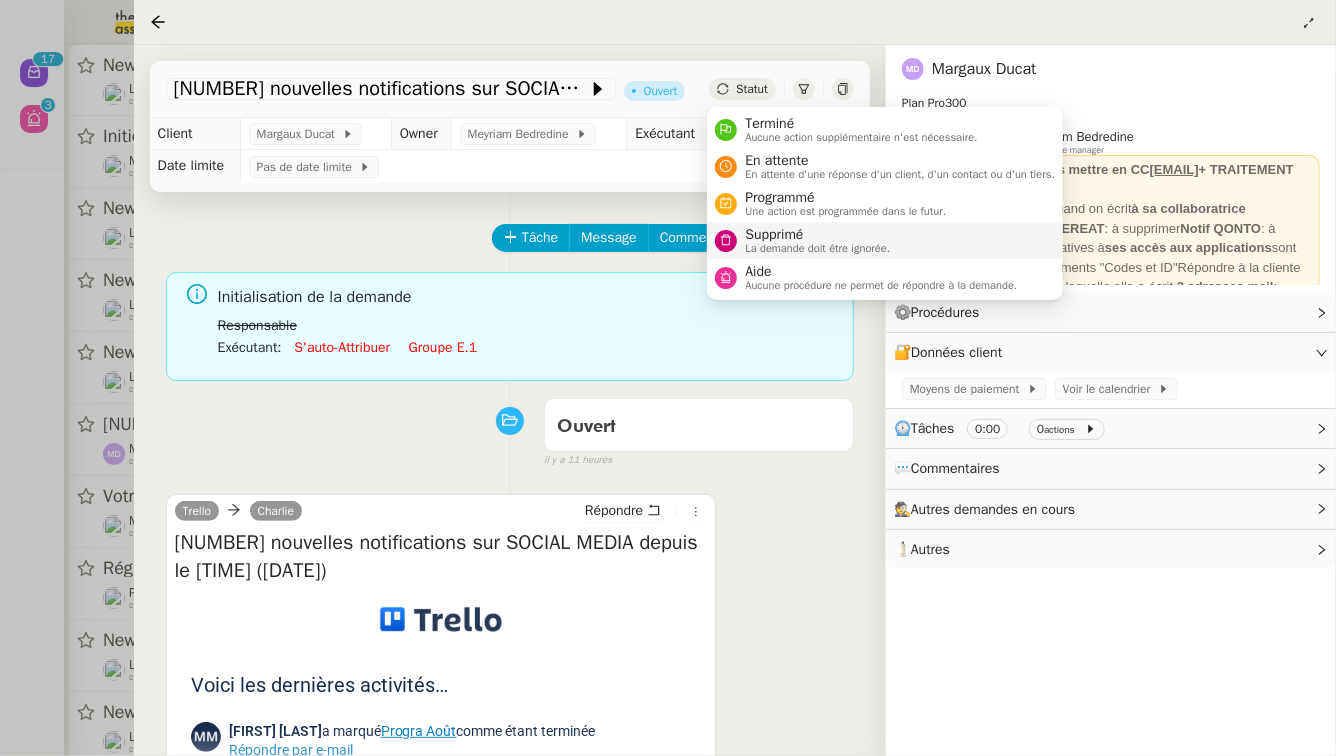 click on "Supprimé" at bounding box center [817, 235] 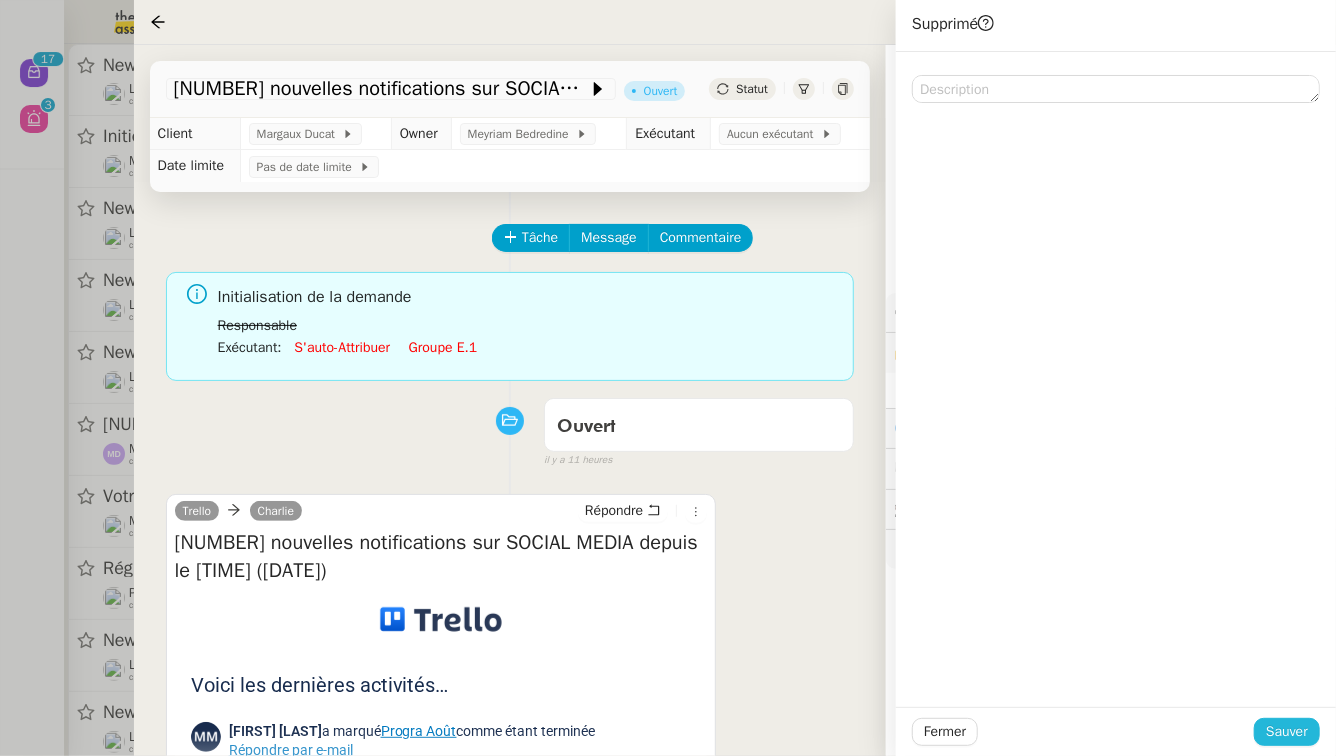 click on "Sauver" 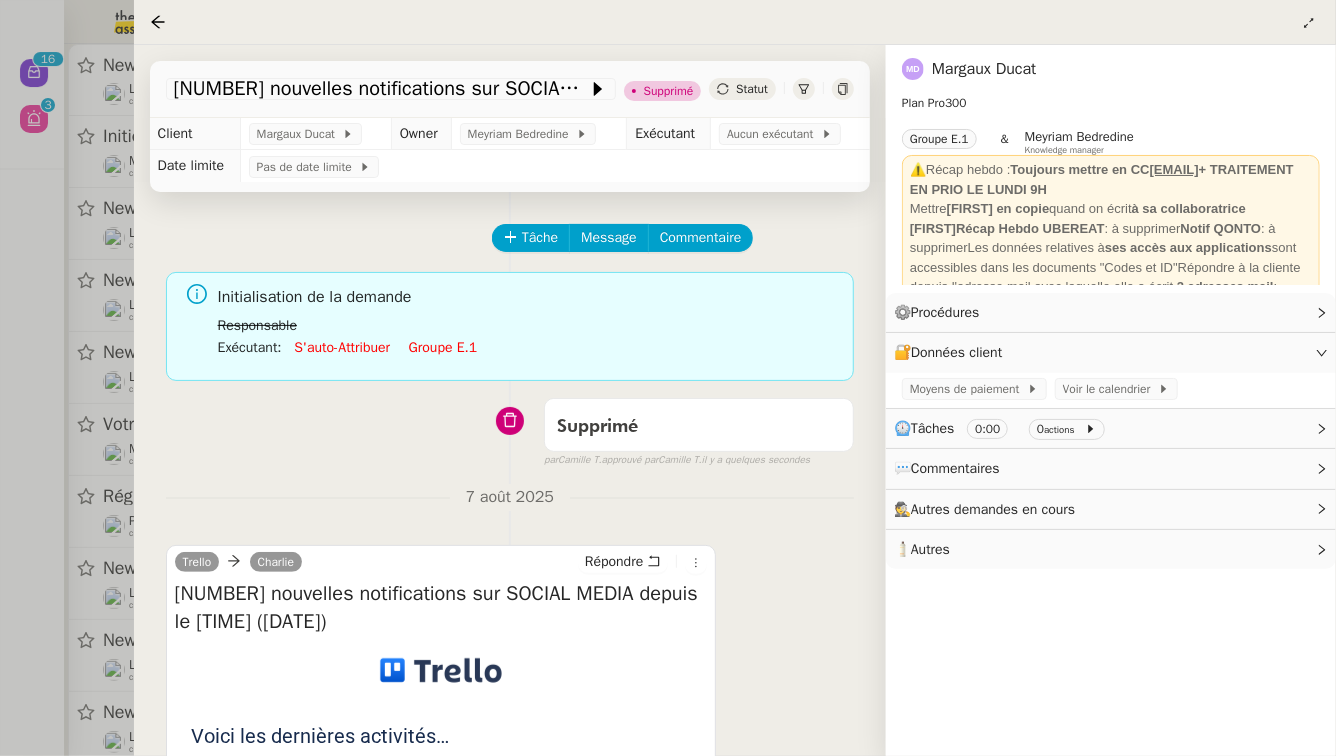 click at bounding box center (668, 378) 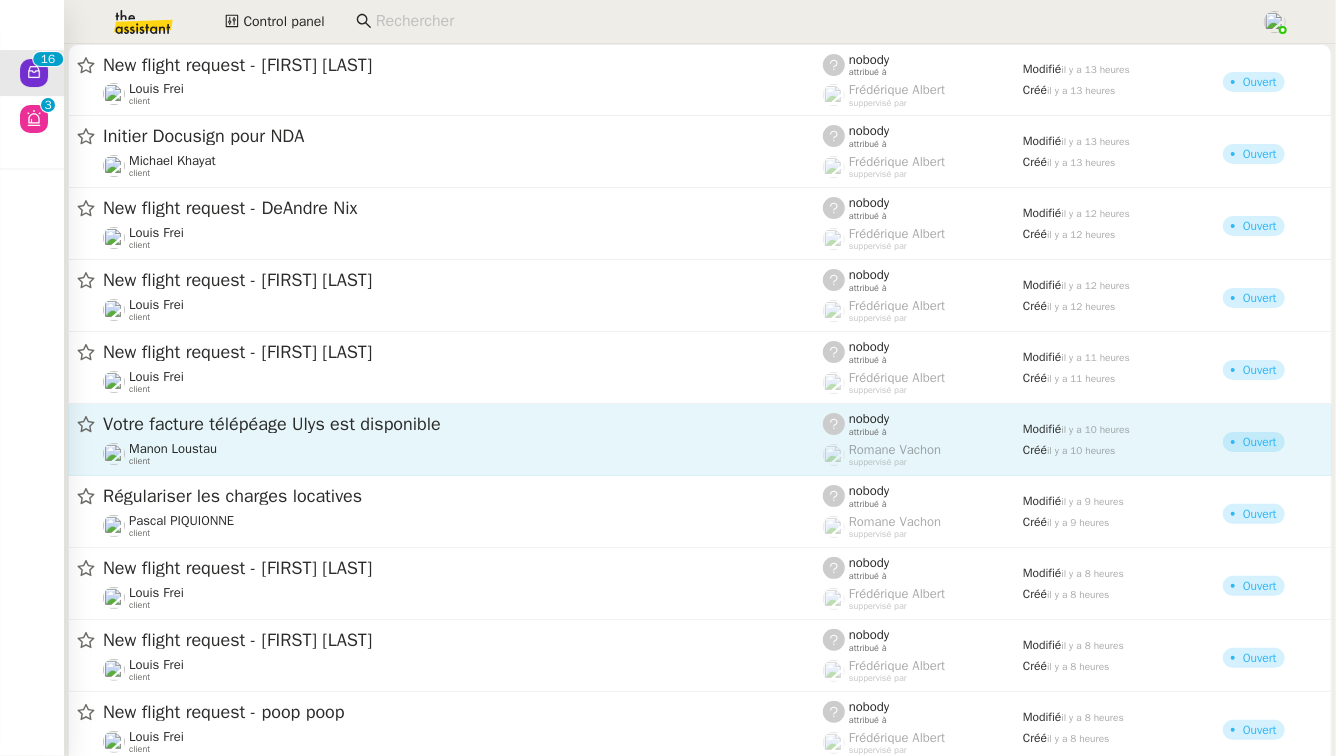 click on "Votre facture télépéage Ulys est disponible" 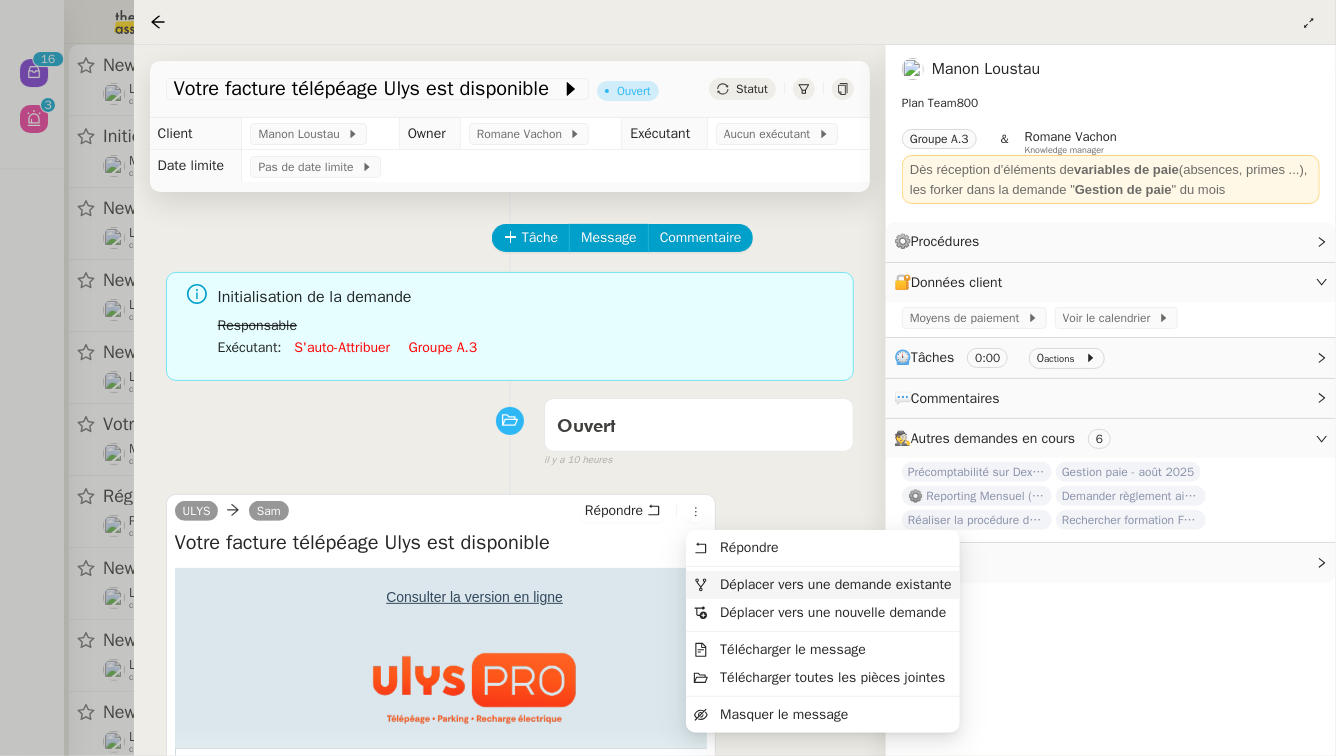 click on "Déplacer vers une demande existante" at bounding box center [823, 585] 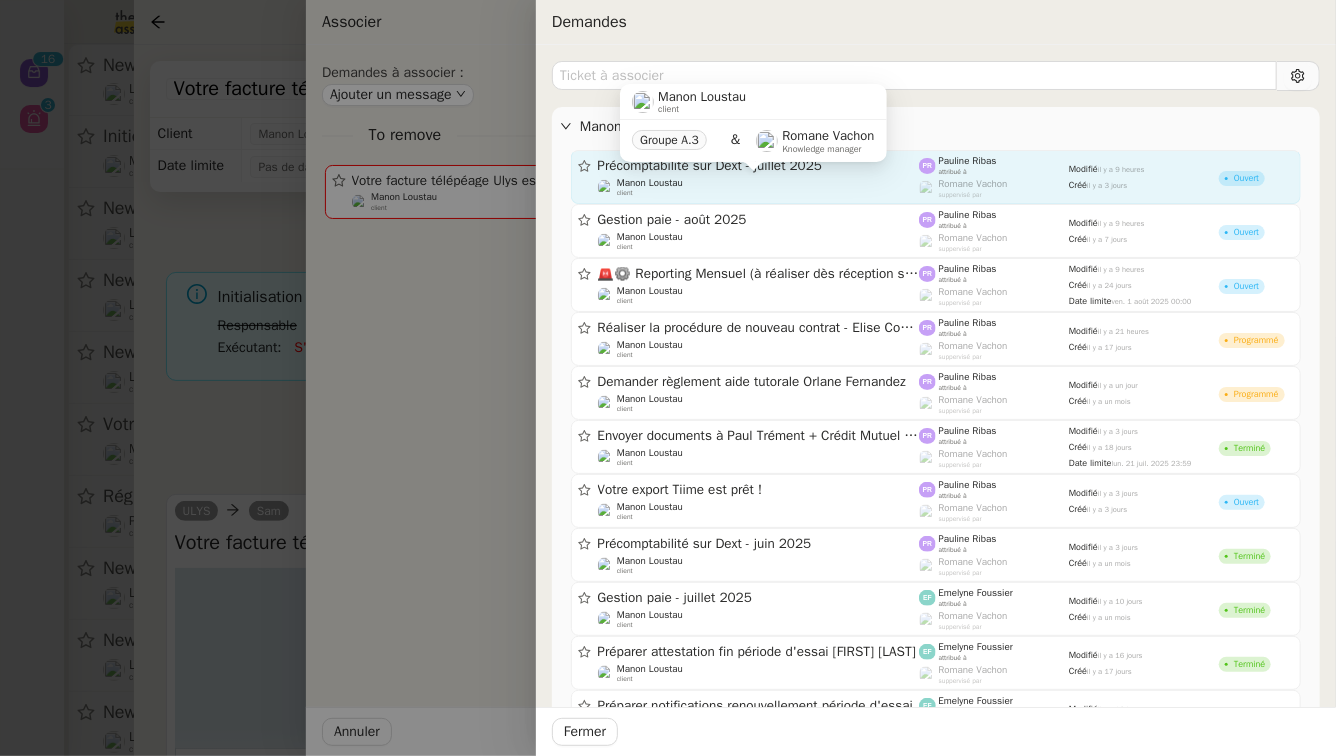 click on "Manon Loustau    client" 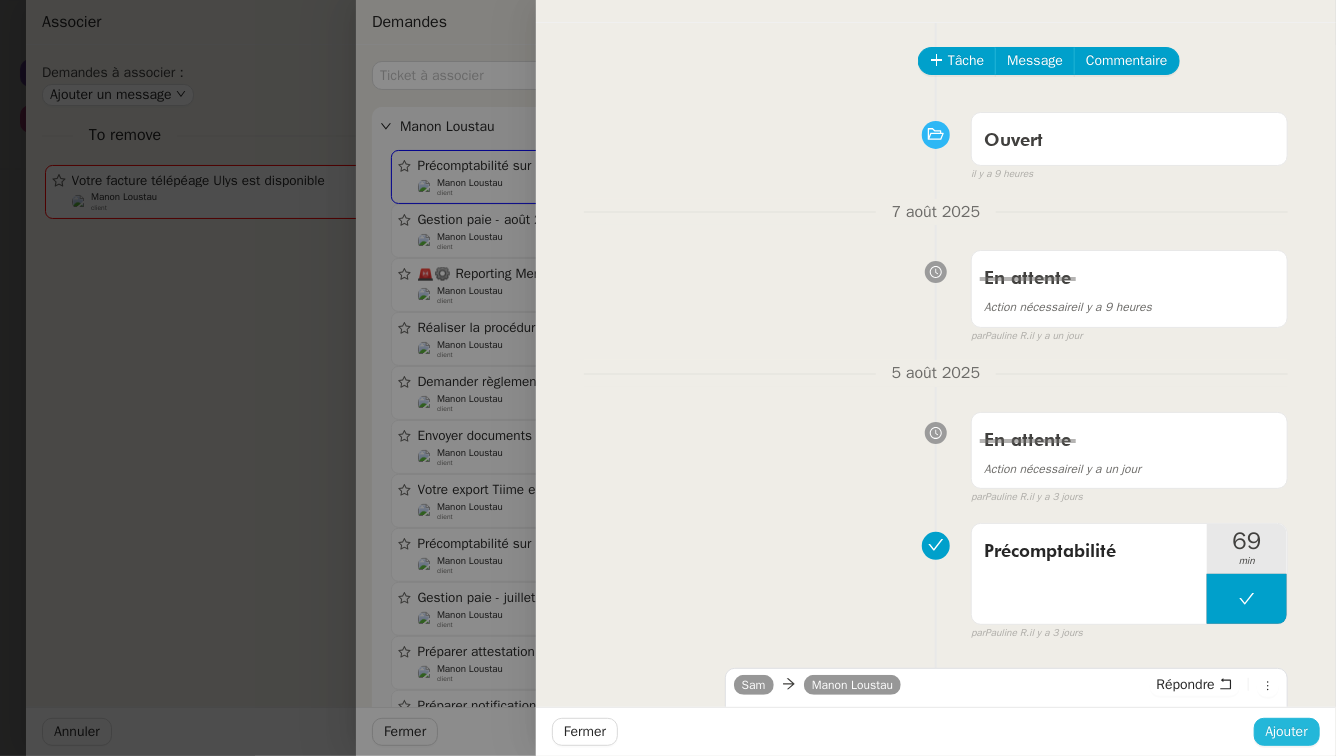 click on "Ajouter" at bounding box center [1287, 732] 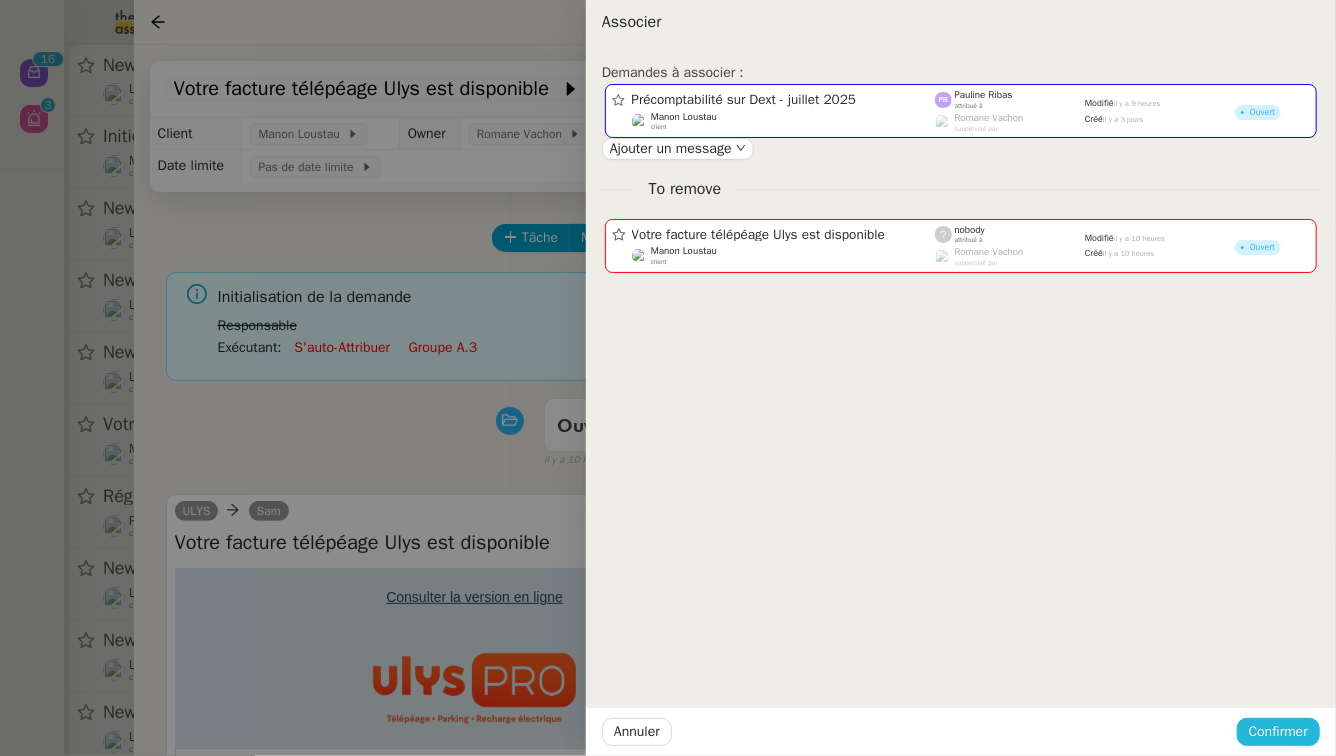click on "Confirmer" at bounding box center [1278, 732] 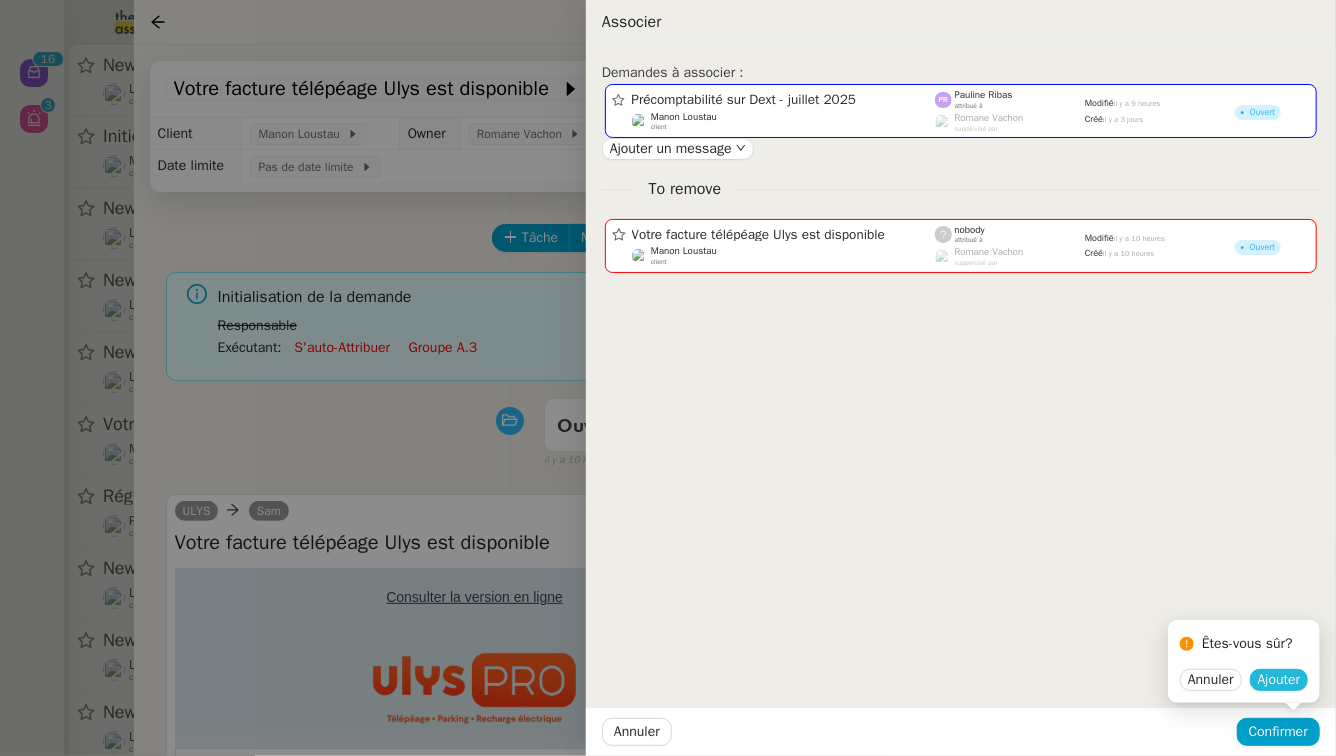 click on "Ajouter" at bounding box center [1279, 680] 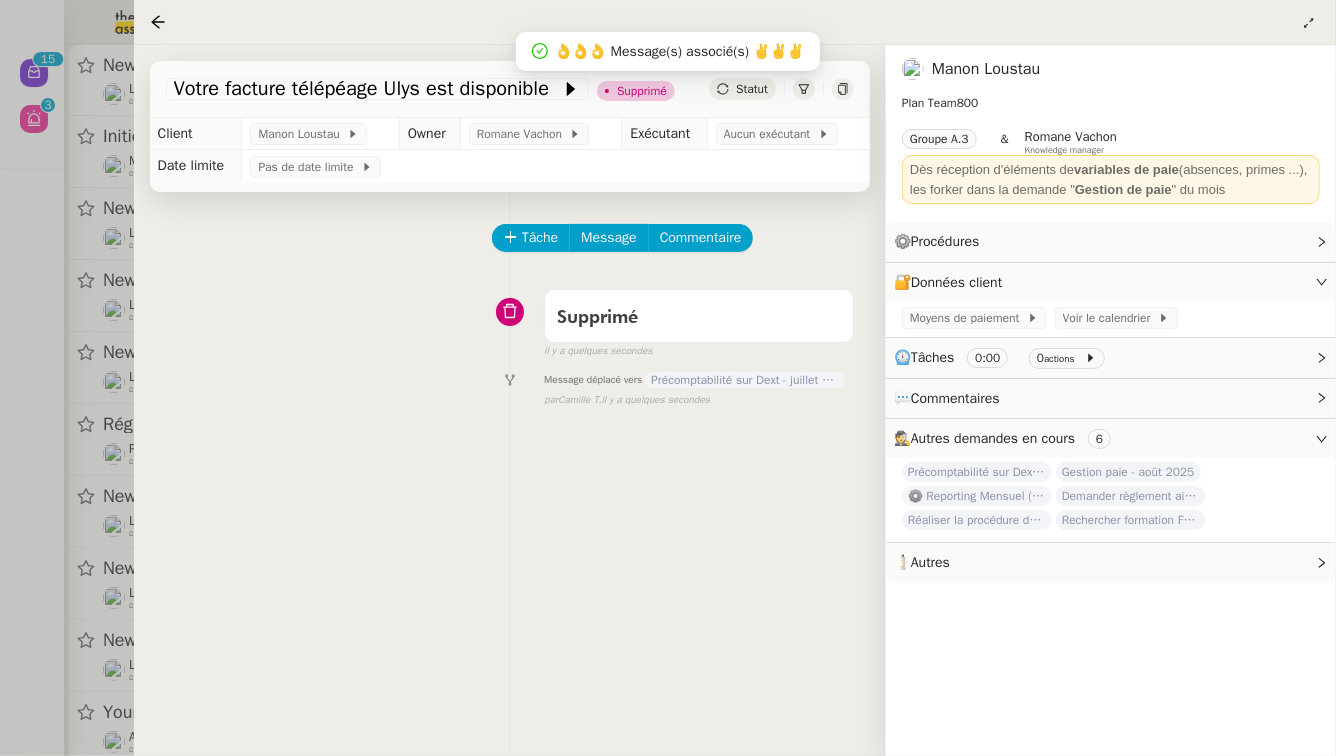 click at bounding box center [668, 378] 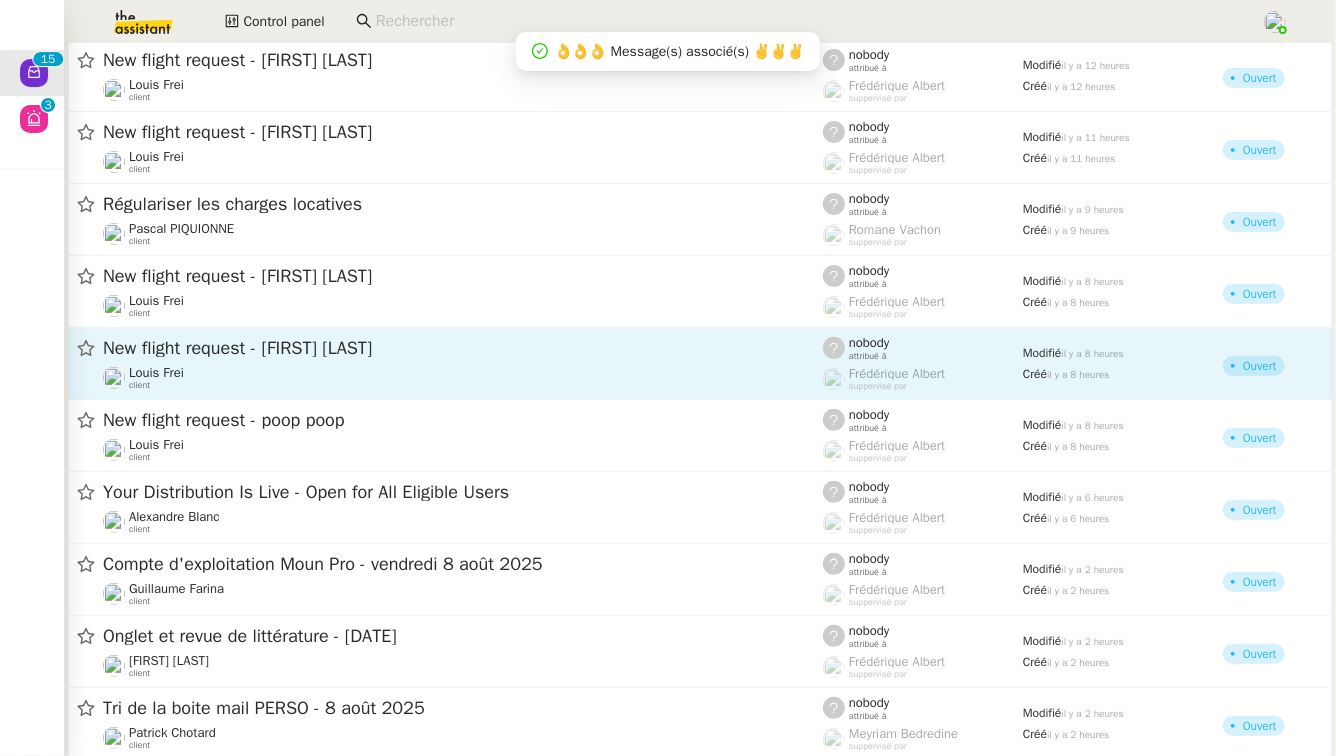 scroll, scrollTop: 226, scrollLeft: 0, axis: vertical 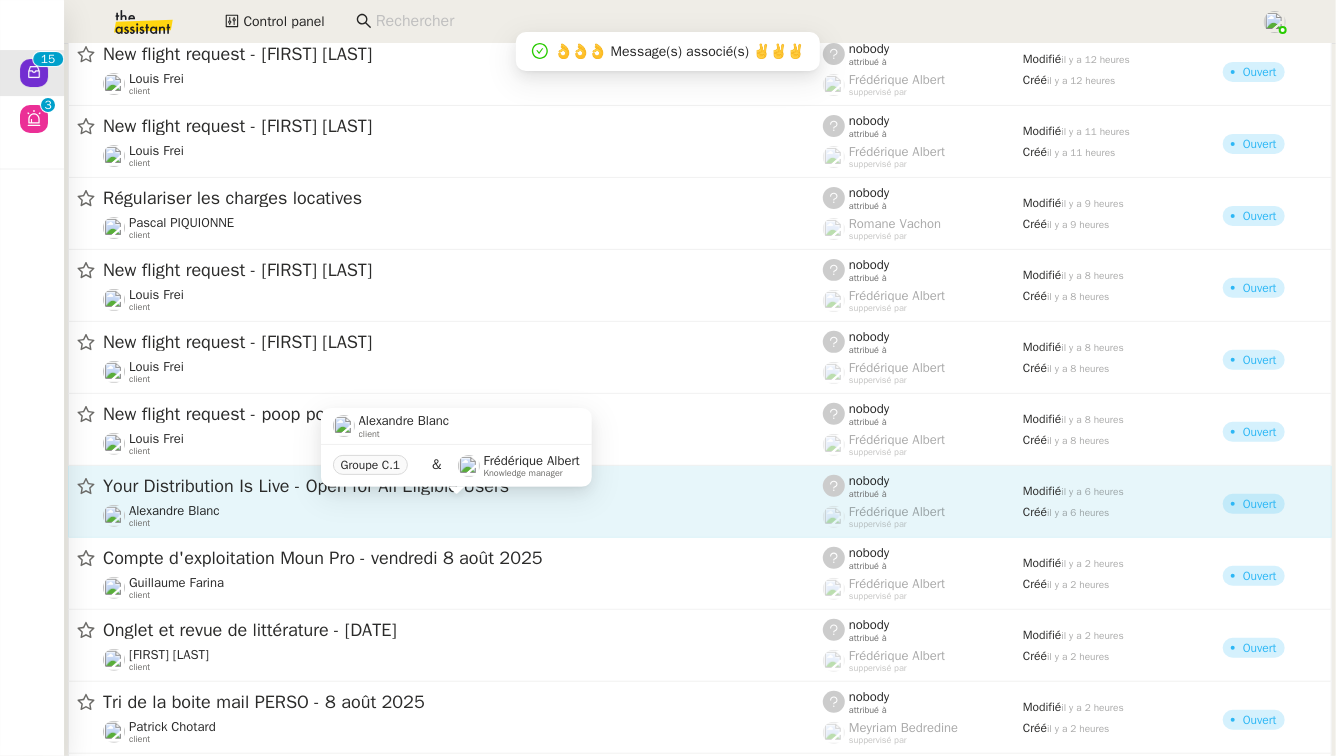 click on "Alexandre Blanc    client" 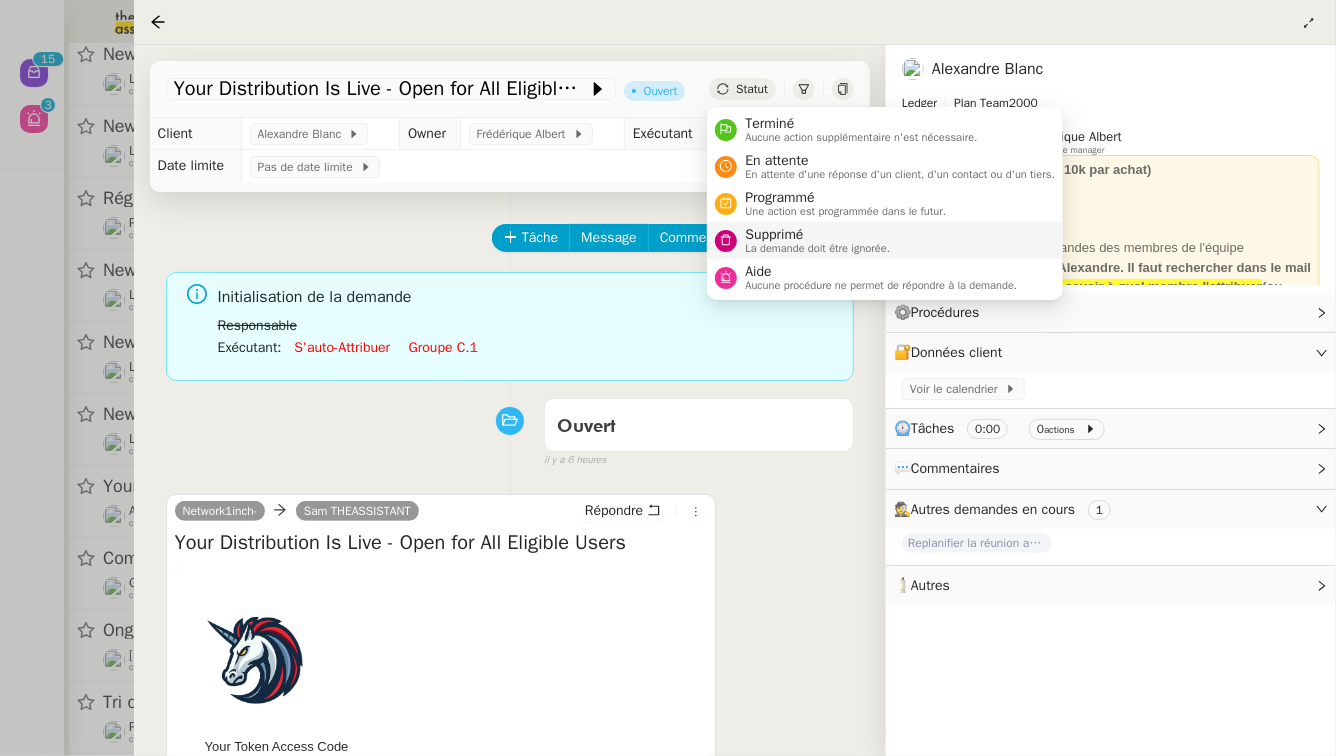 click on "Supprimé" at bounding box center [817, 235] 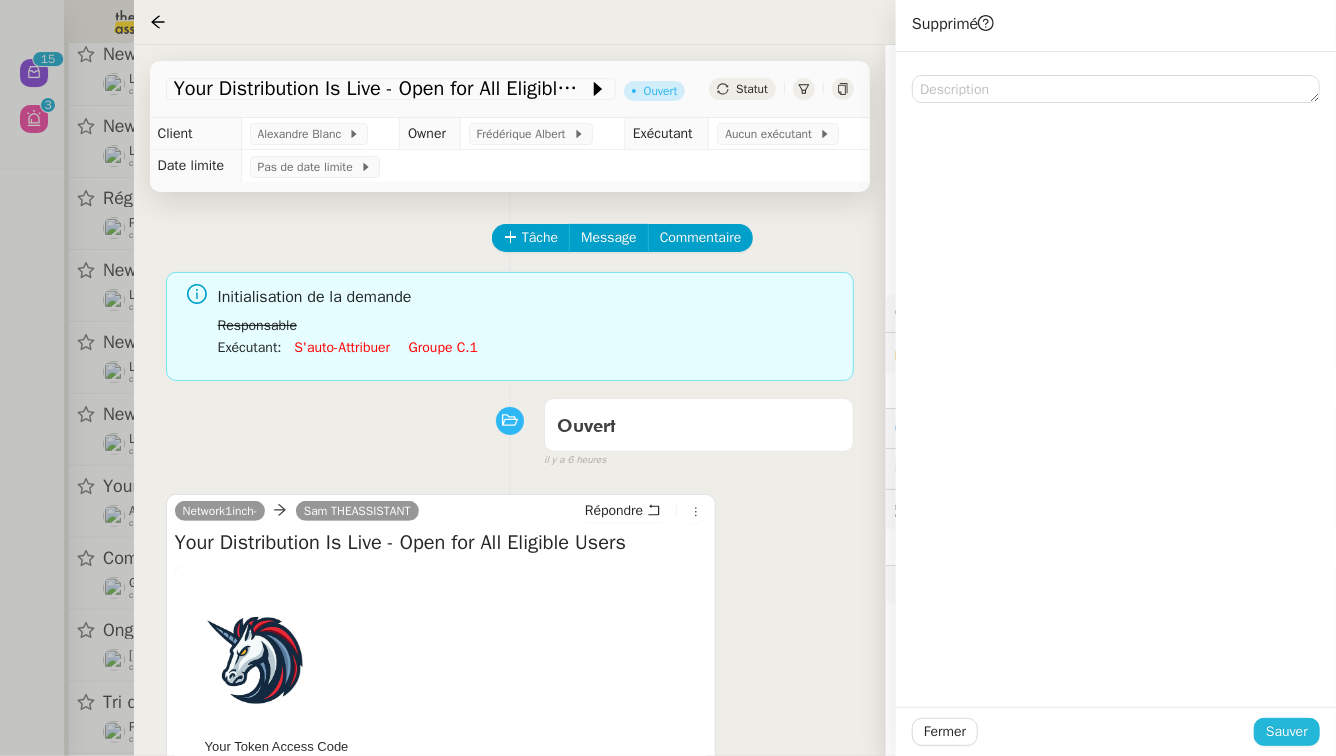 click on "Sauver" 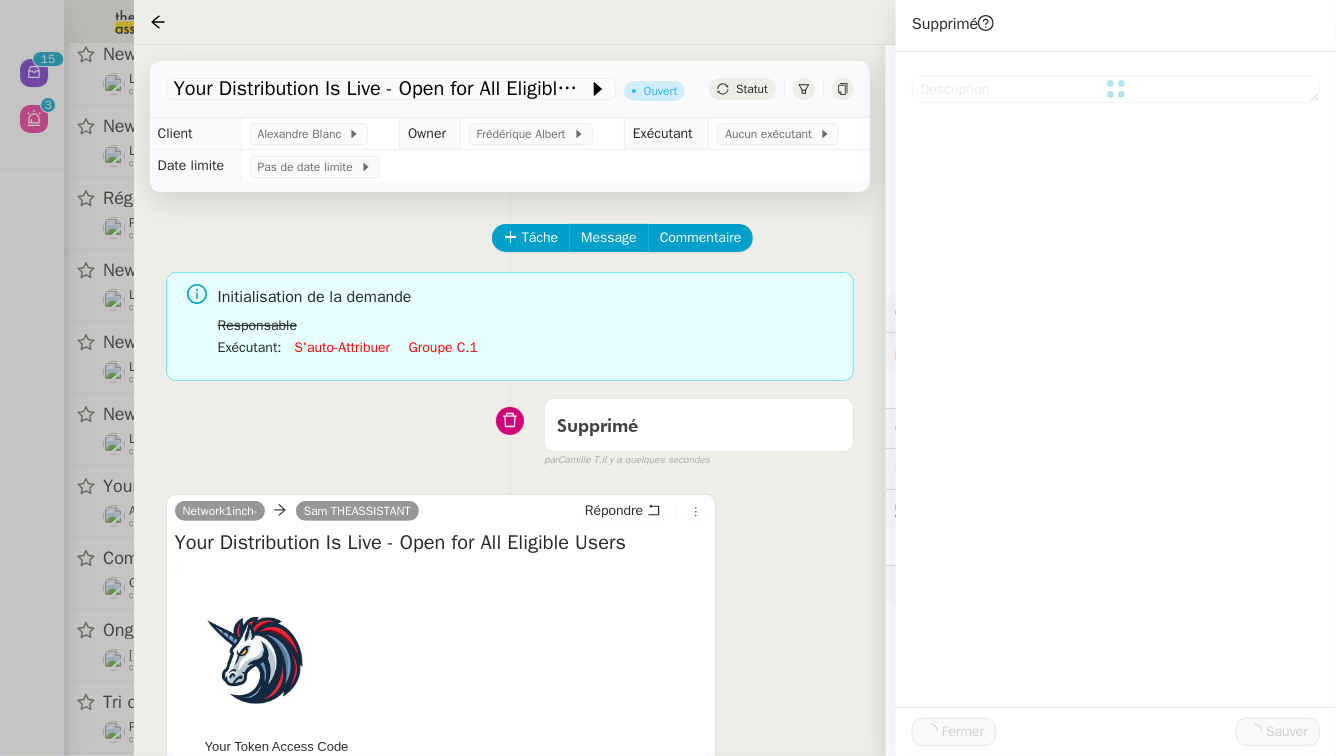 click at bounding box center [668, 378] 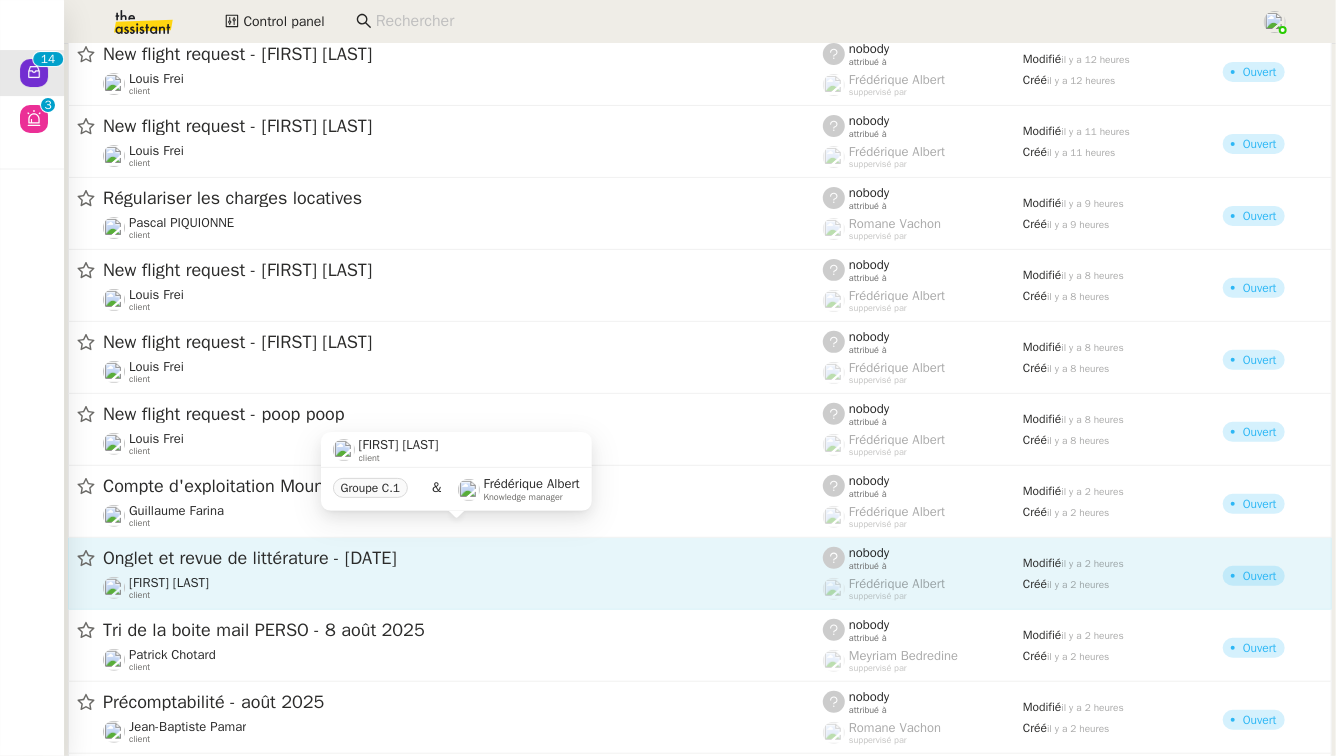 scroll, scrollTop: 351, scrollLeft: 0, axis: vertical 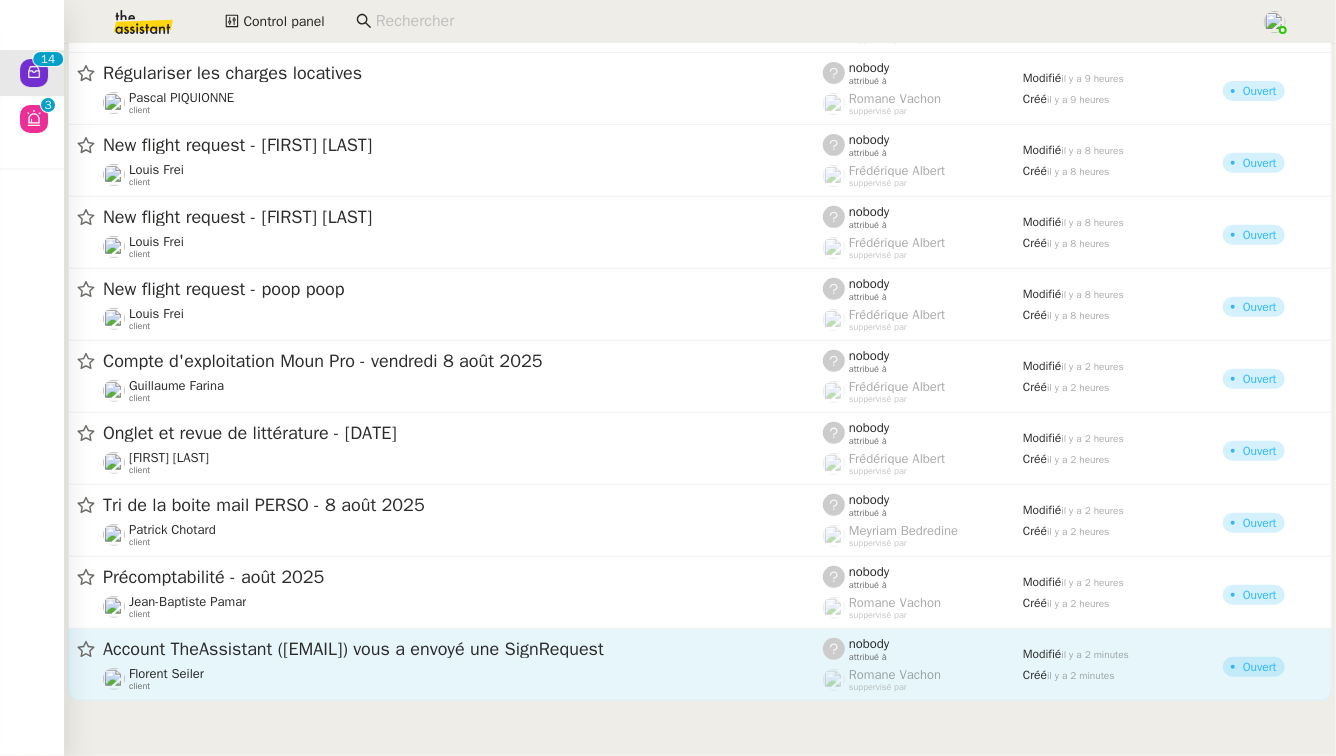 click on "Account TheAssistant (account@team.theassistant.com) vous a envoyé une SignRequest" 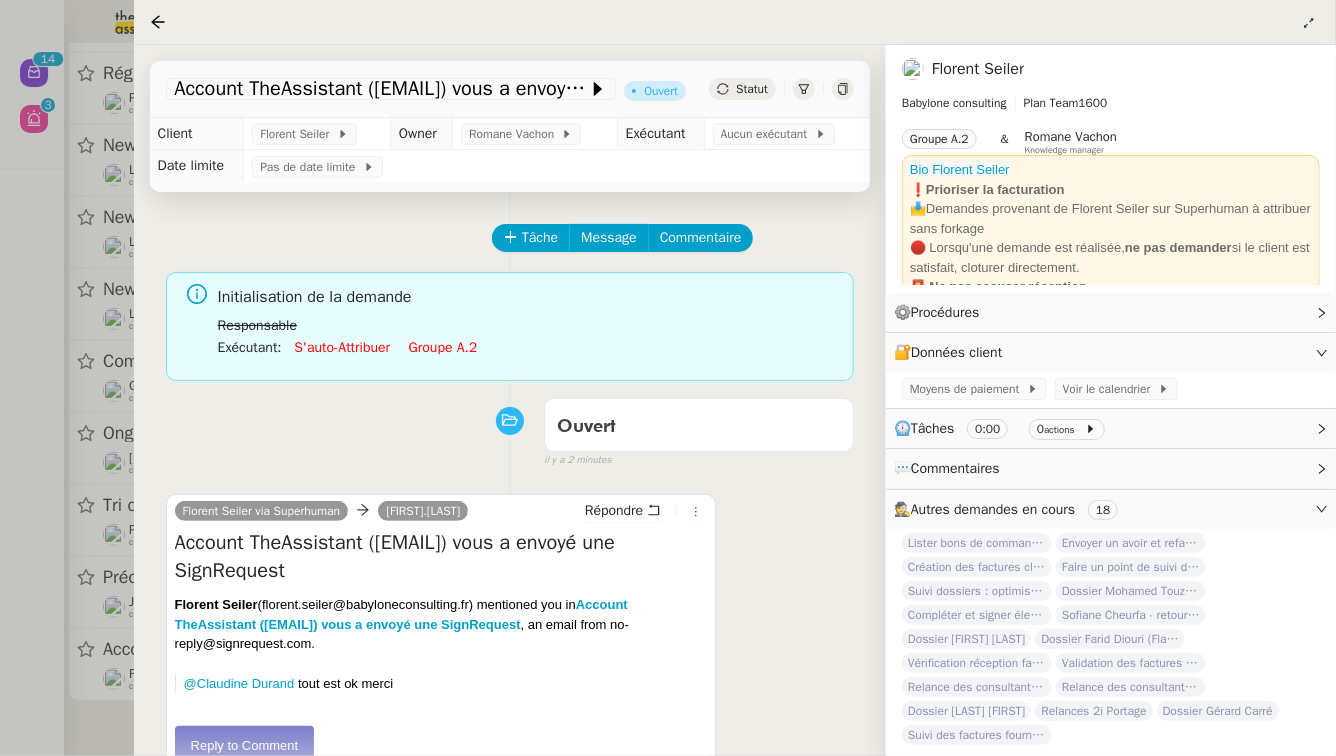 click on "Groupe a.2" 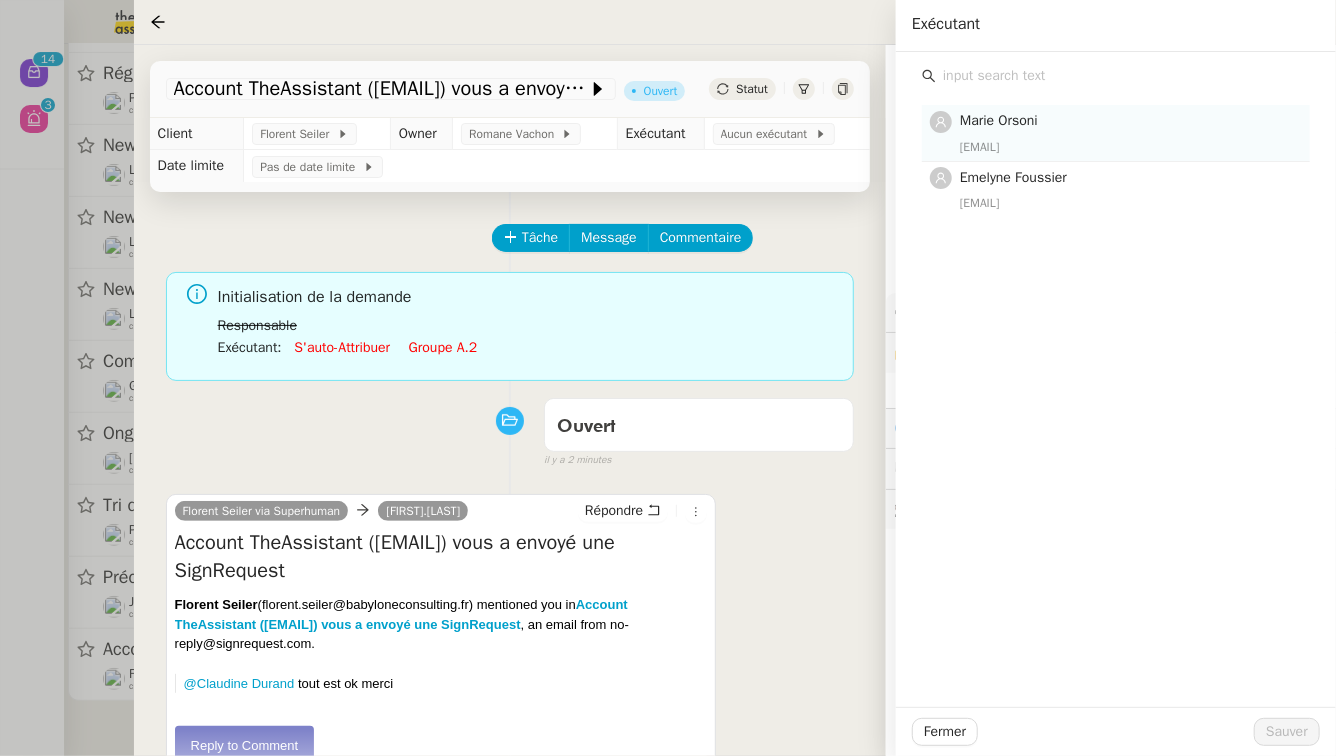 click on "Marie Orsoni" 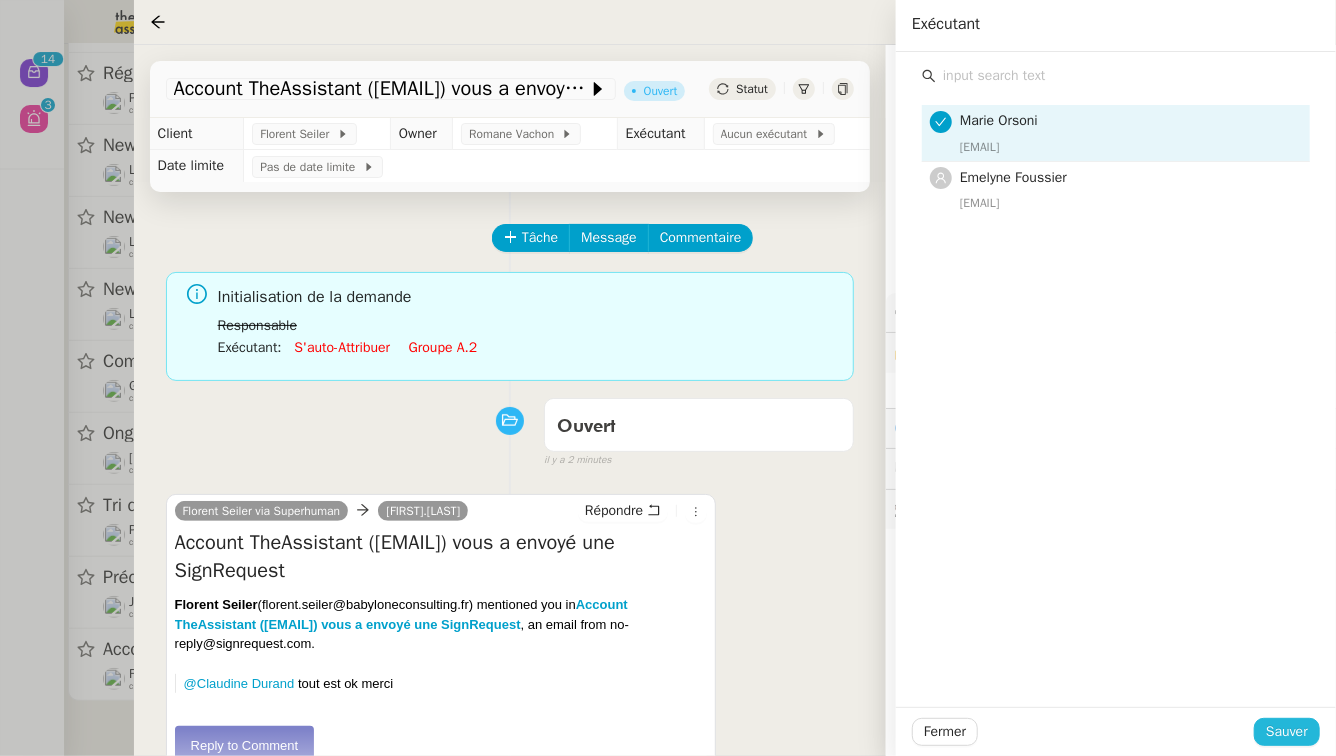 click on "Sauver" 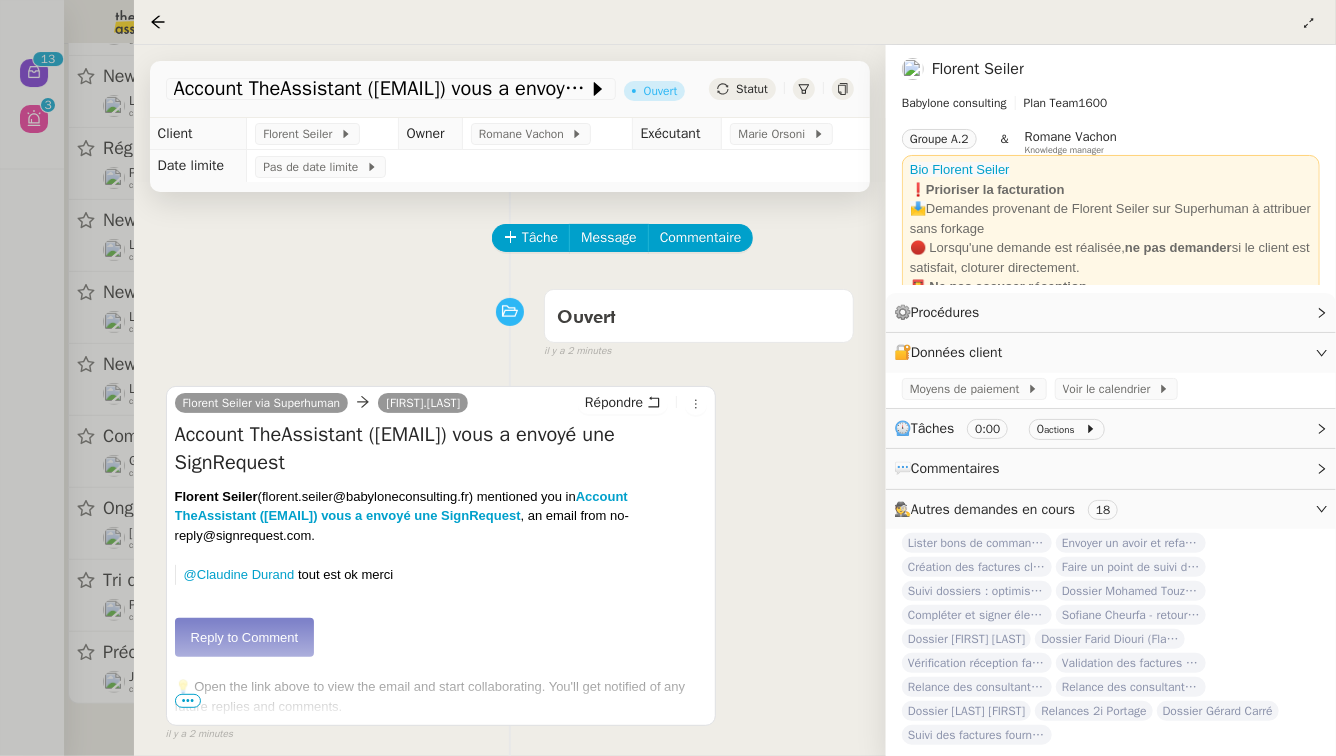 scroll, scrollTop: 275, scrollLeft: 0, axis: vertical 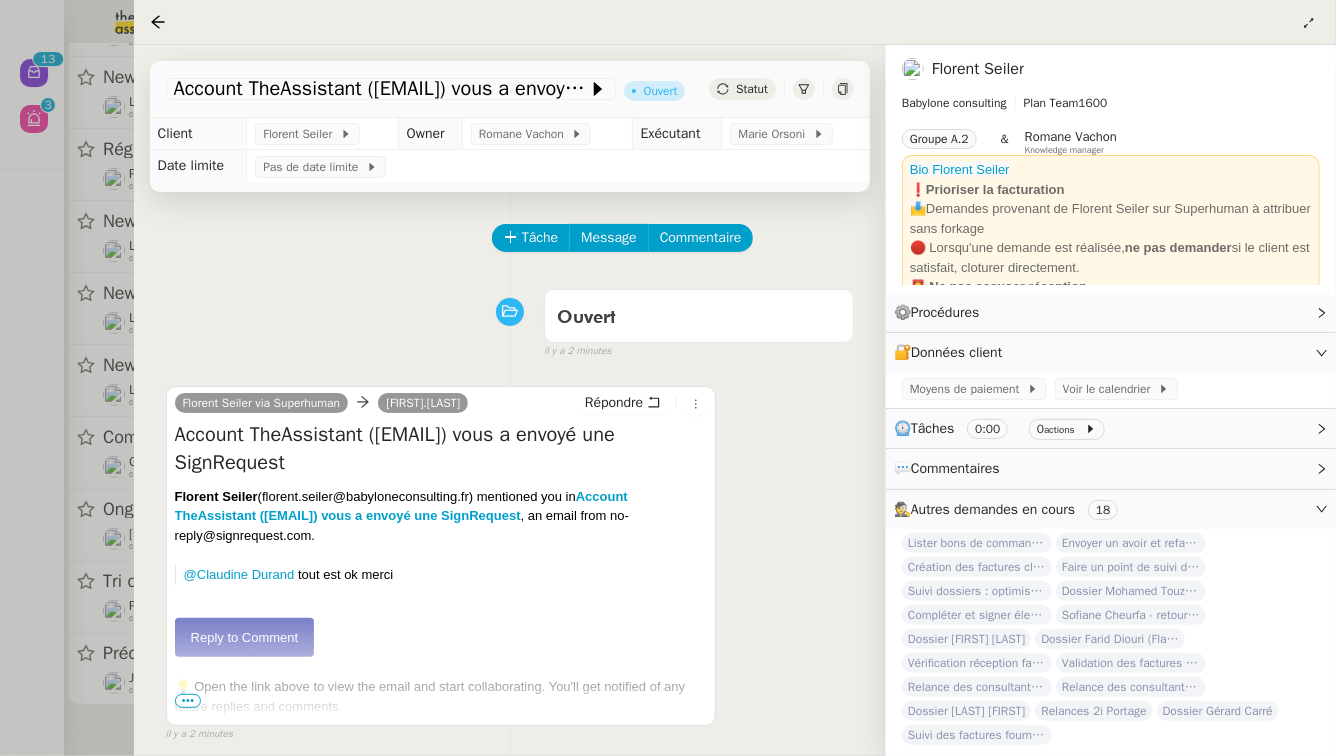 click at bounding box center (668, 378) 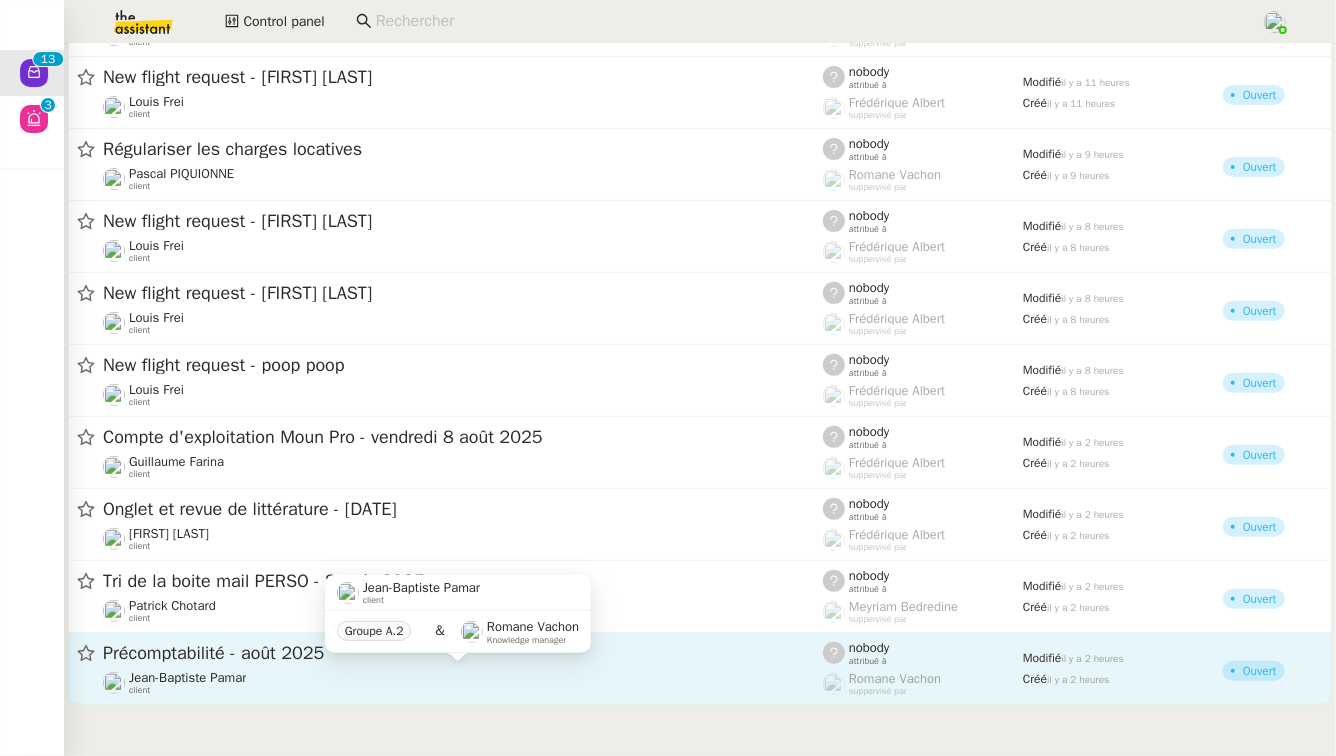 click on "Jean-Baptiste Pamar    client" 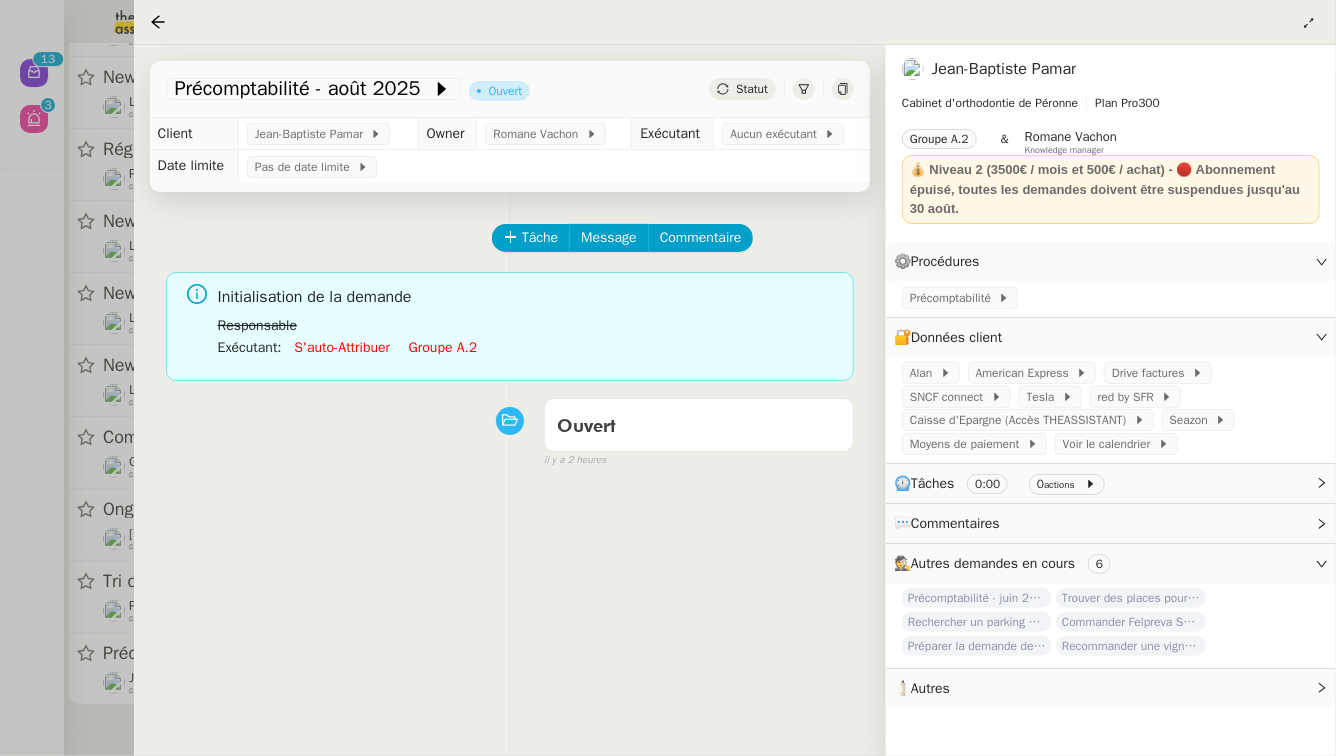 click on "Groupe a.2" 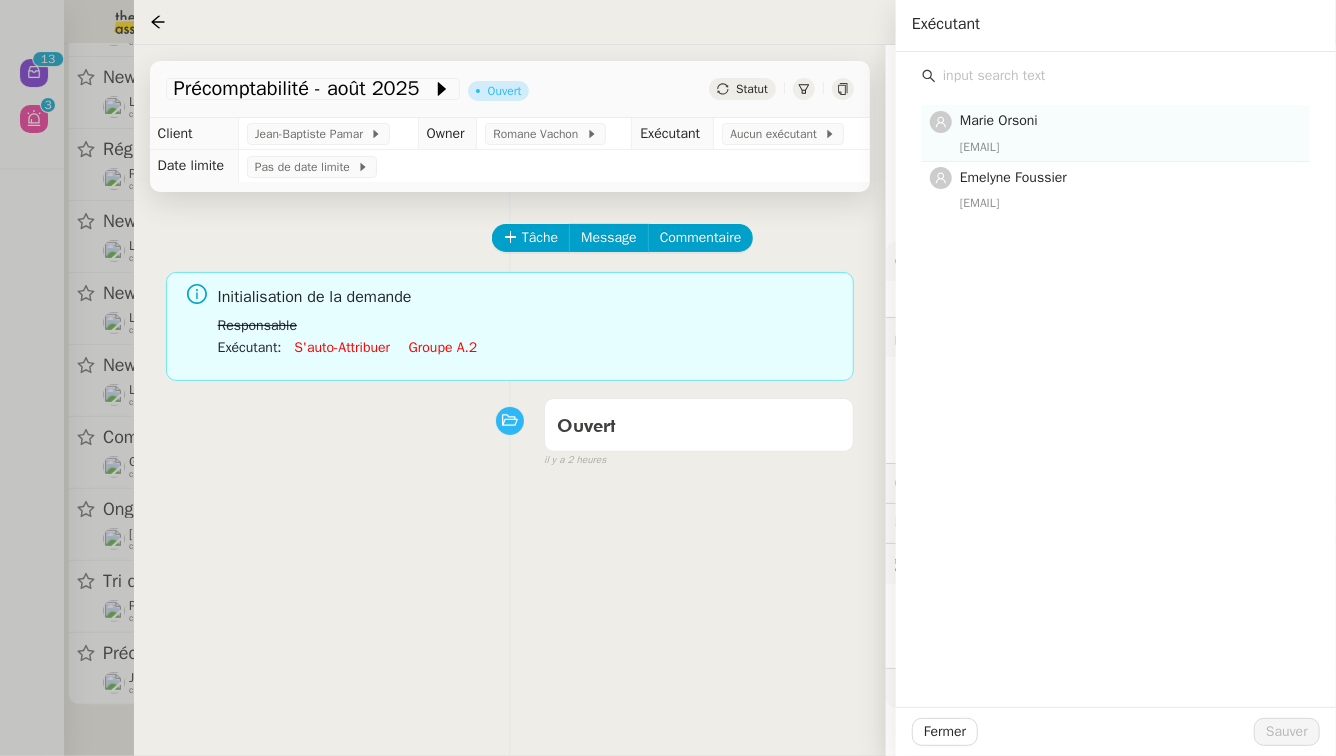 click on "Marie Orsoni" 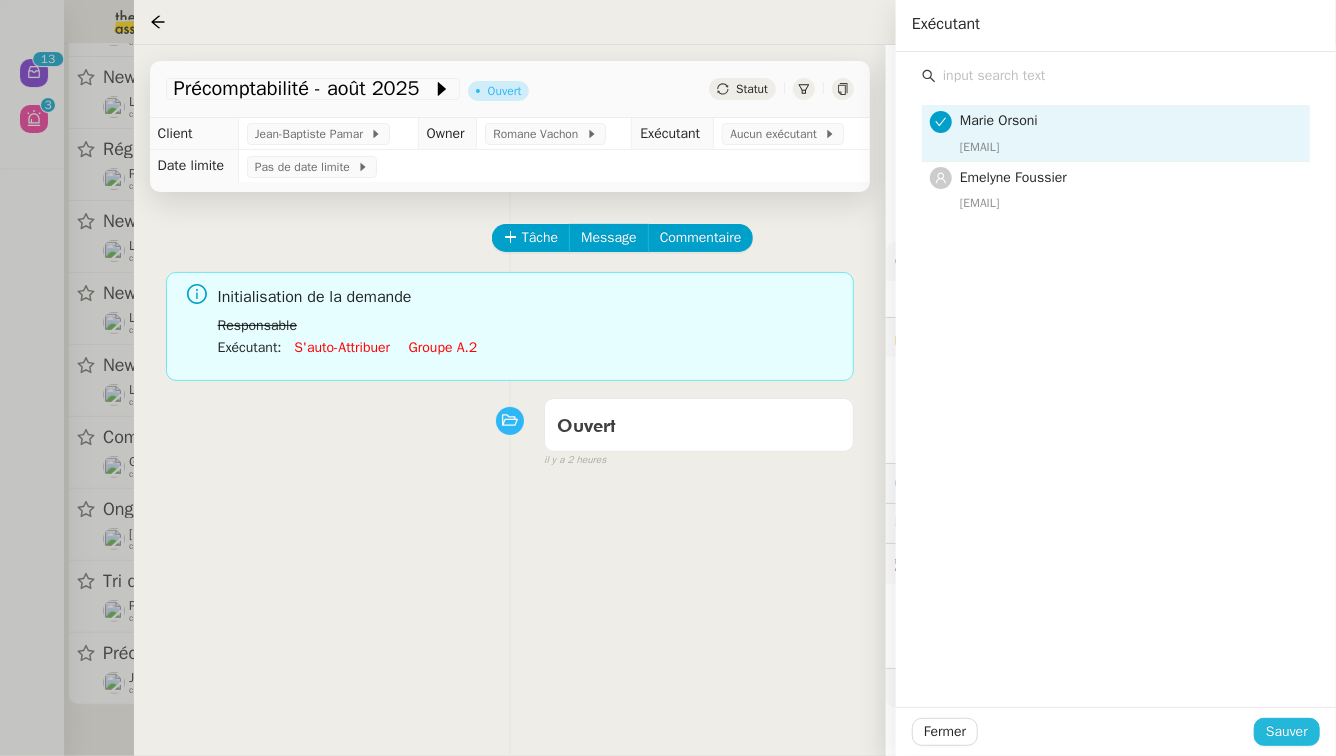 click on "Sauver" 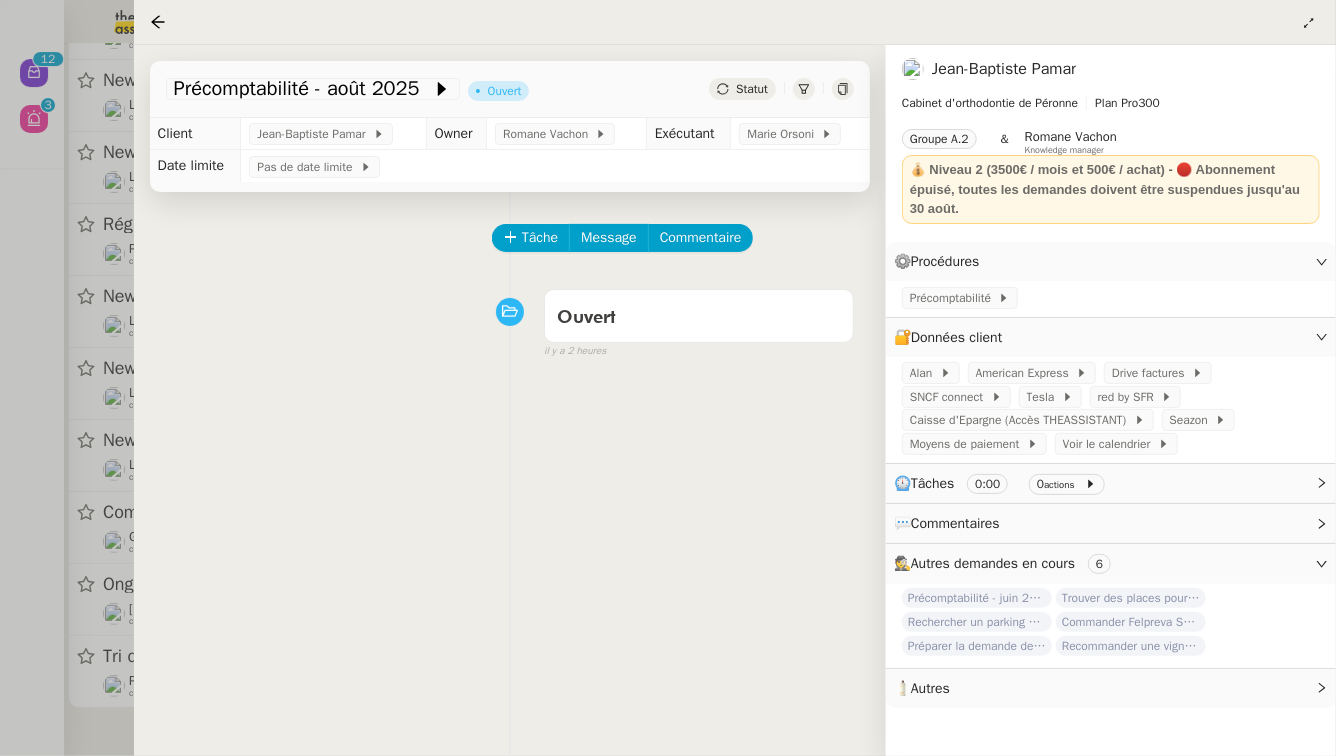 scroll, scrollTop: 199, scrollLeft: 0, axis: vertical 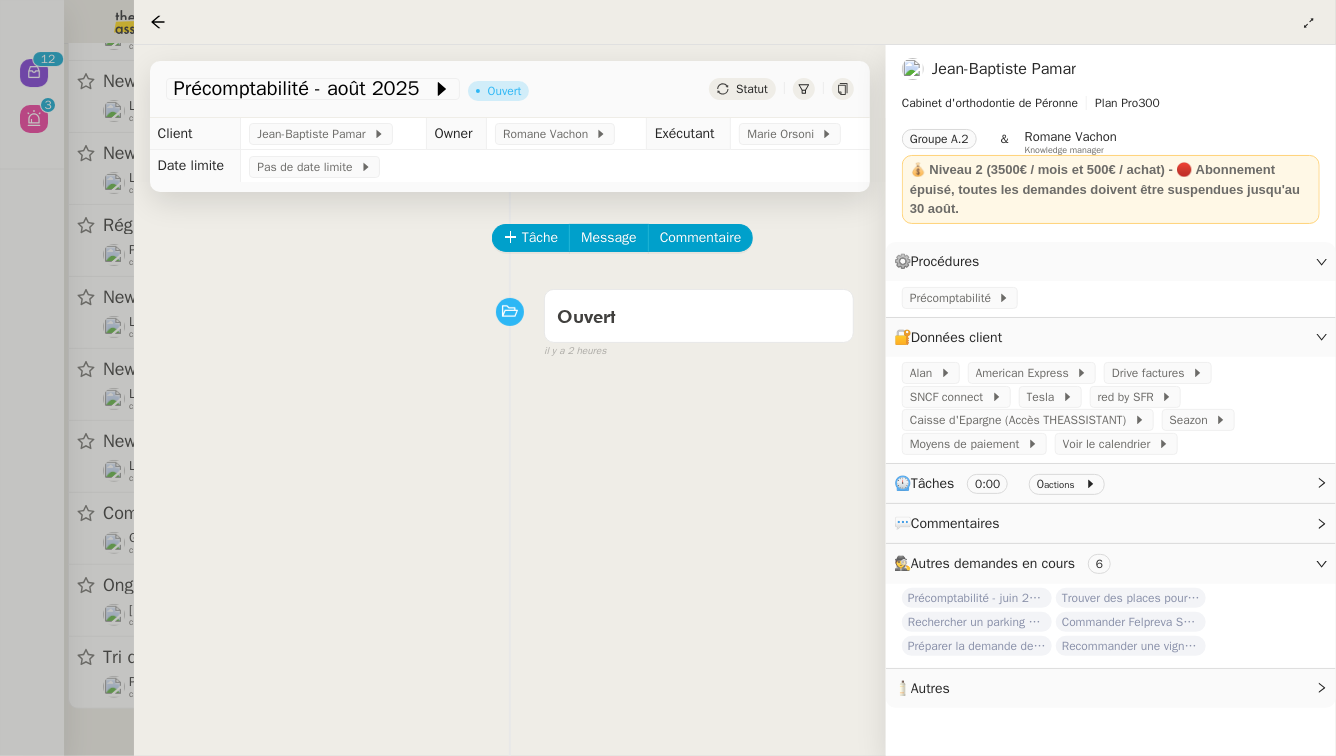 click at bounding box center (668, 378) 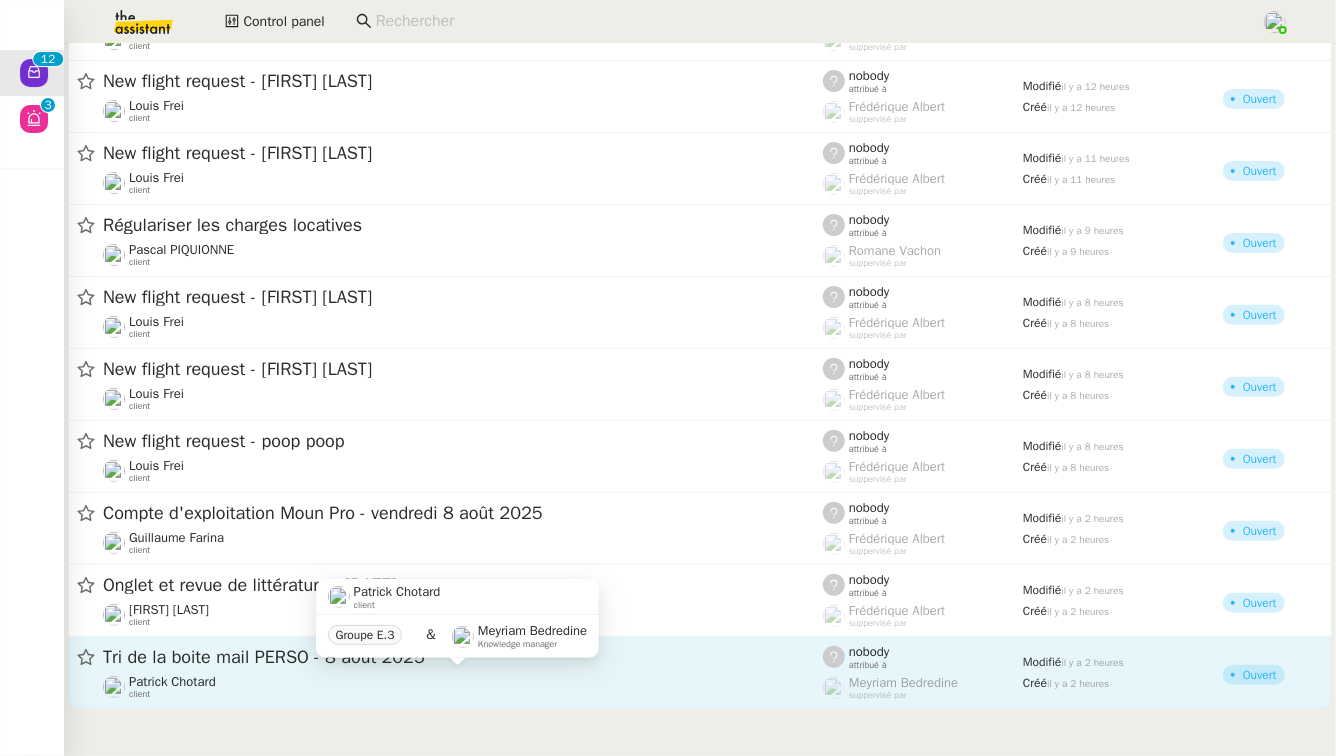 click on "Patrick Chotard    client" 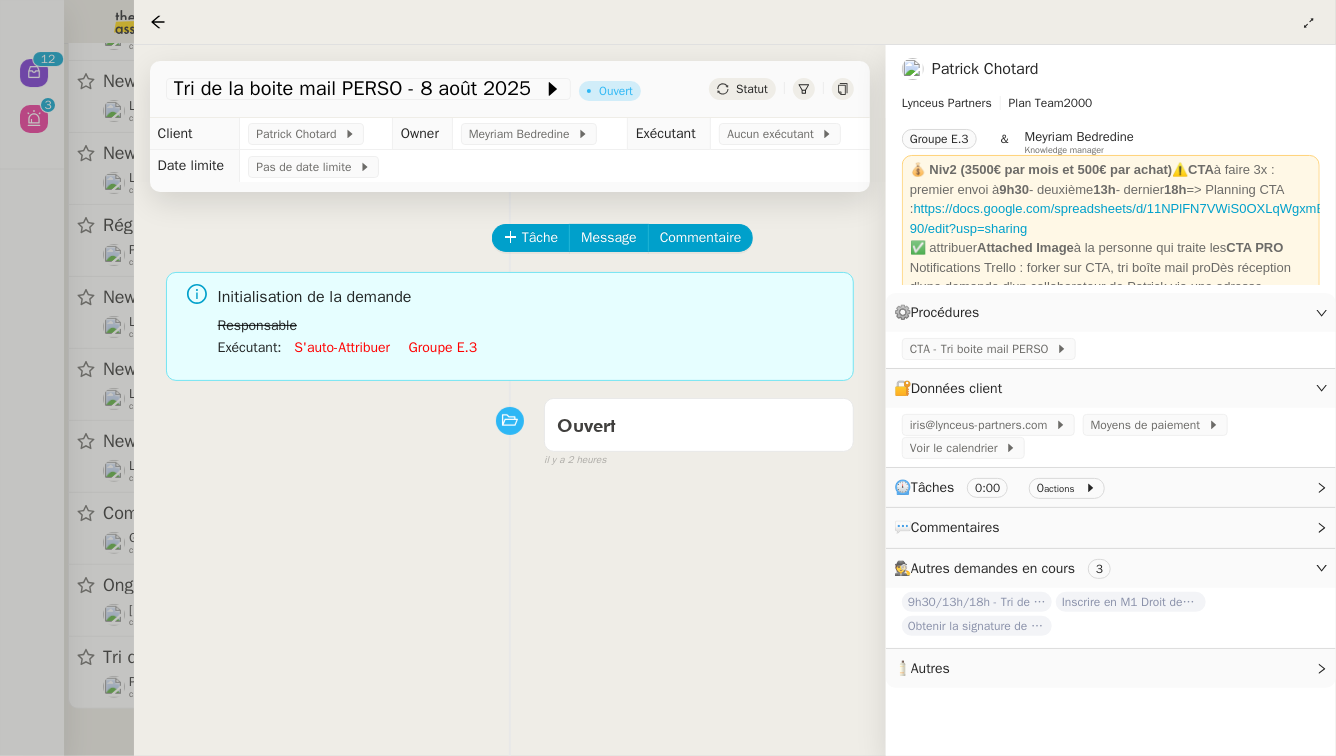 click on "Groupe e.3" 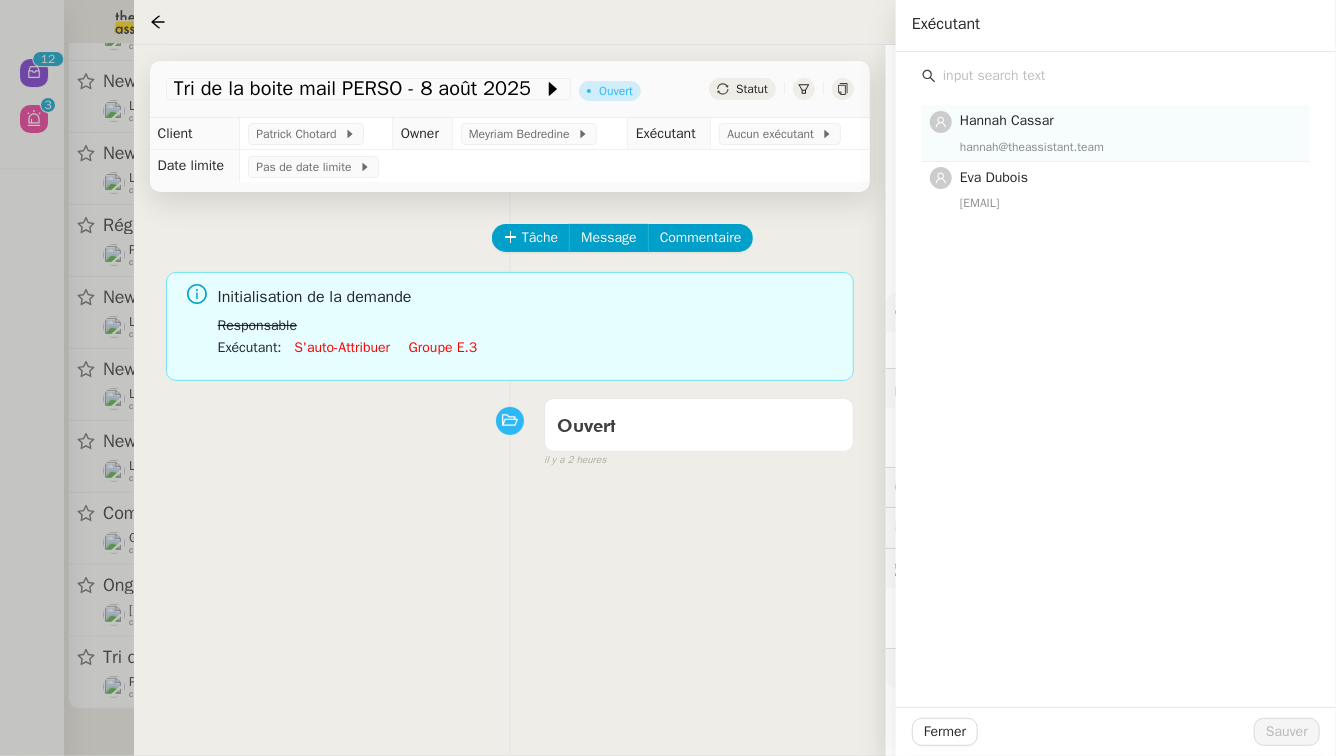 click on "hannah@theassistant.team" 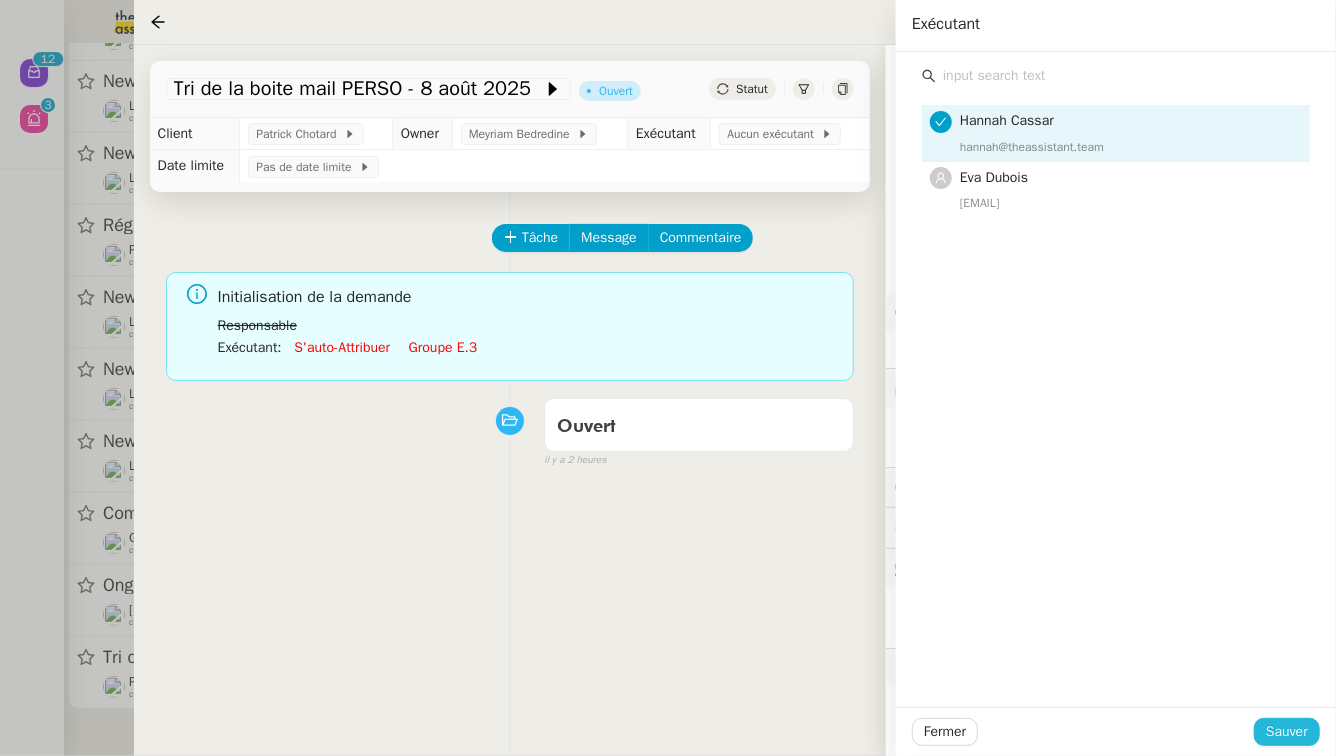 click on "Sauver" 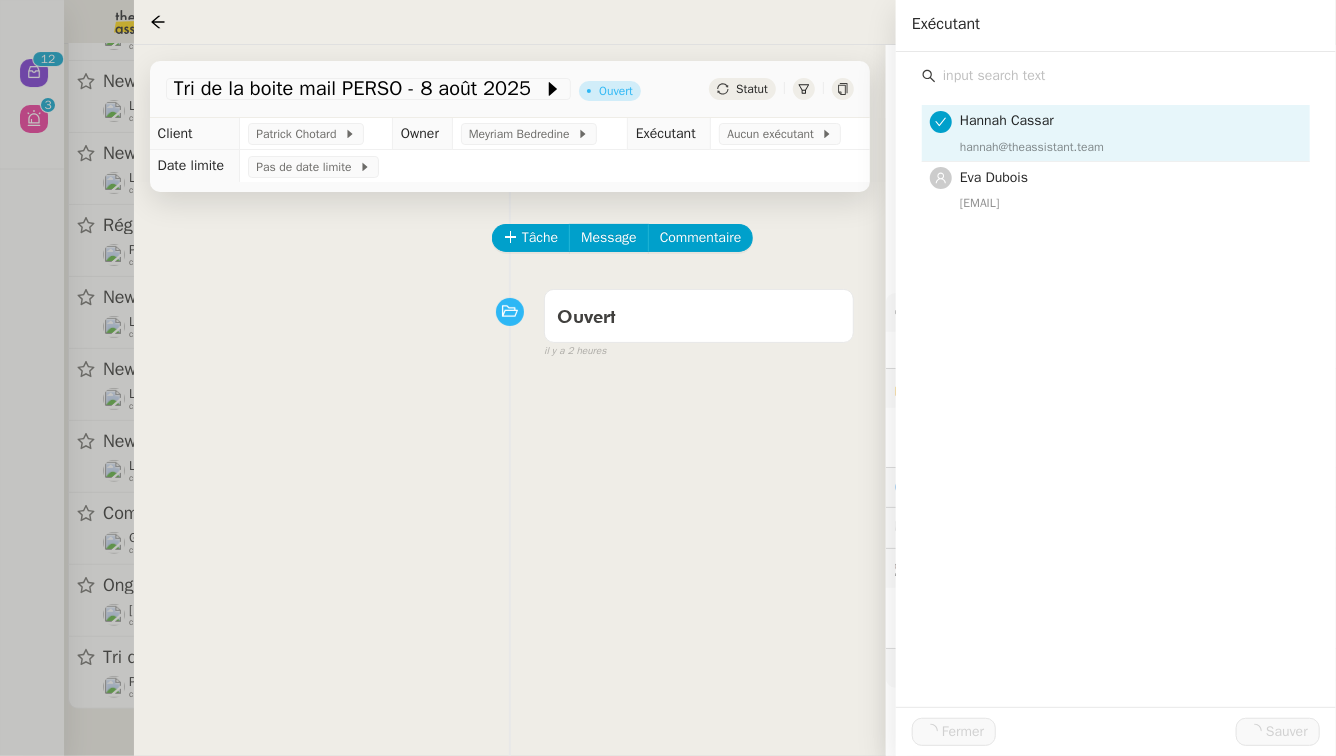scroll, scrollTop: 123, scrollLeft: 0, axis: vertical 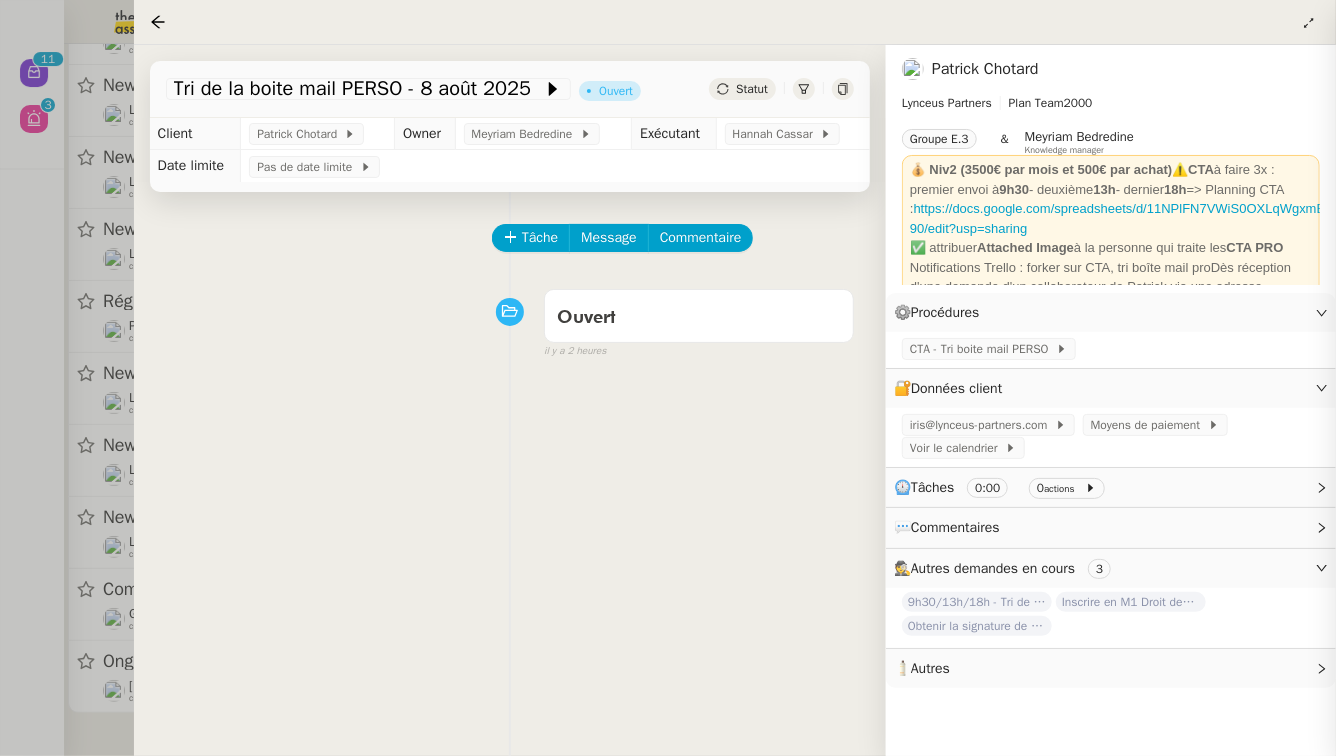 click at bounding box center [668, 378] 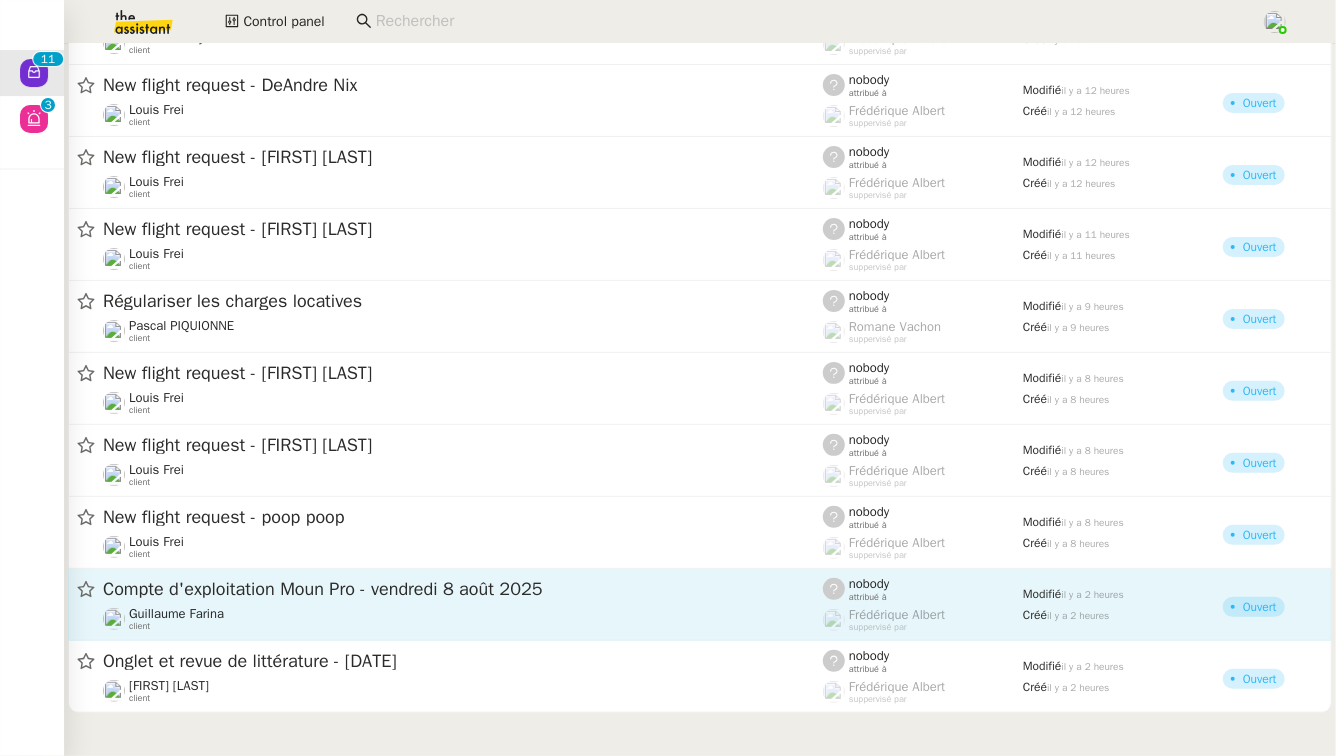 click on "Compte d'exploitation Moun Pro - vendredi 8 août 2025" 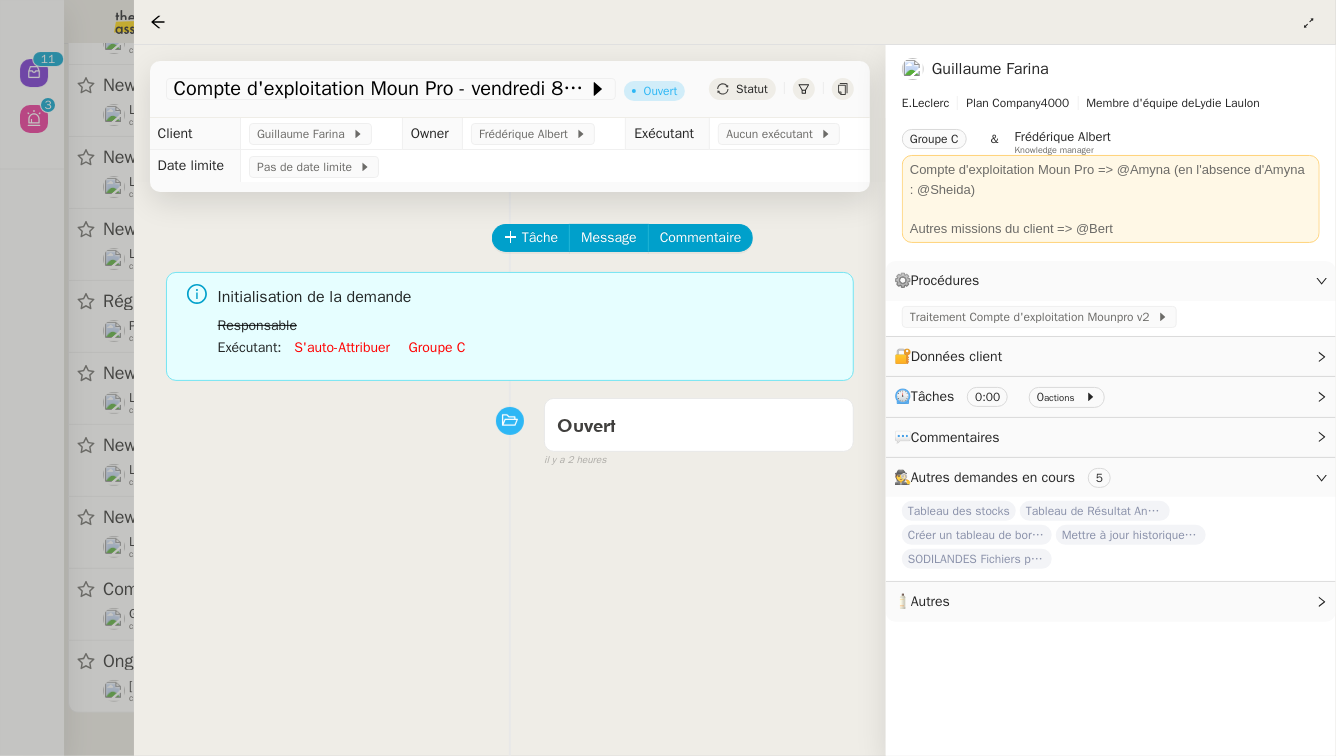 click on "Groupe c" 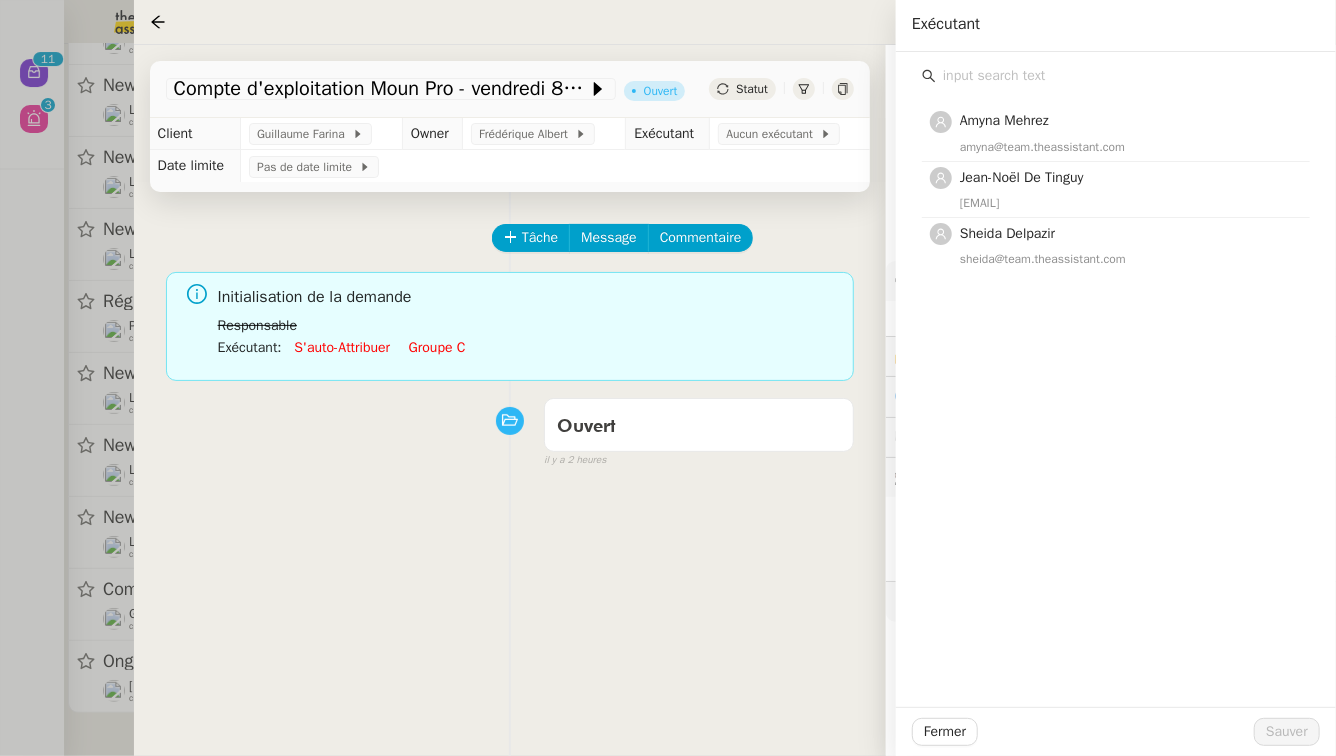 click on "Tâche Message Commentaire Veuillez patienter une erreur s'est produite 👌👌👌 message envoyé ✌️✌️✌️ Veuillez d'abord attribuer un client Une erreur s'est produite, veuillez réessayer Initialisation de la demande Responsable Exécutant  :      S'auto-attribuer     Groupe c     Ouvert false il y a 2 heures 👌👌👌 message envoyé ✌️✌️✌️ une erreur s'est produite 👌👌👌 message envoyé ✌️✌️✌️ Votre message va être revu ✌️✌️✌️ une erreur s'est produite La taille des fichiers doit être de 10Mb au maximum." 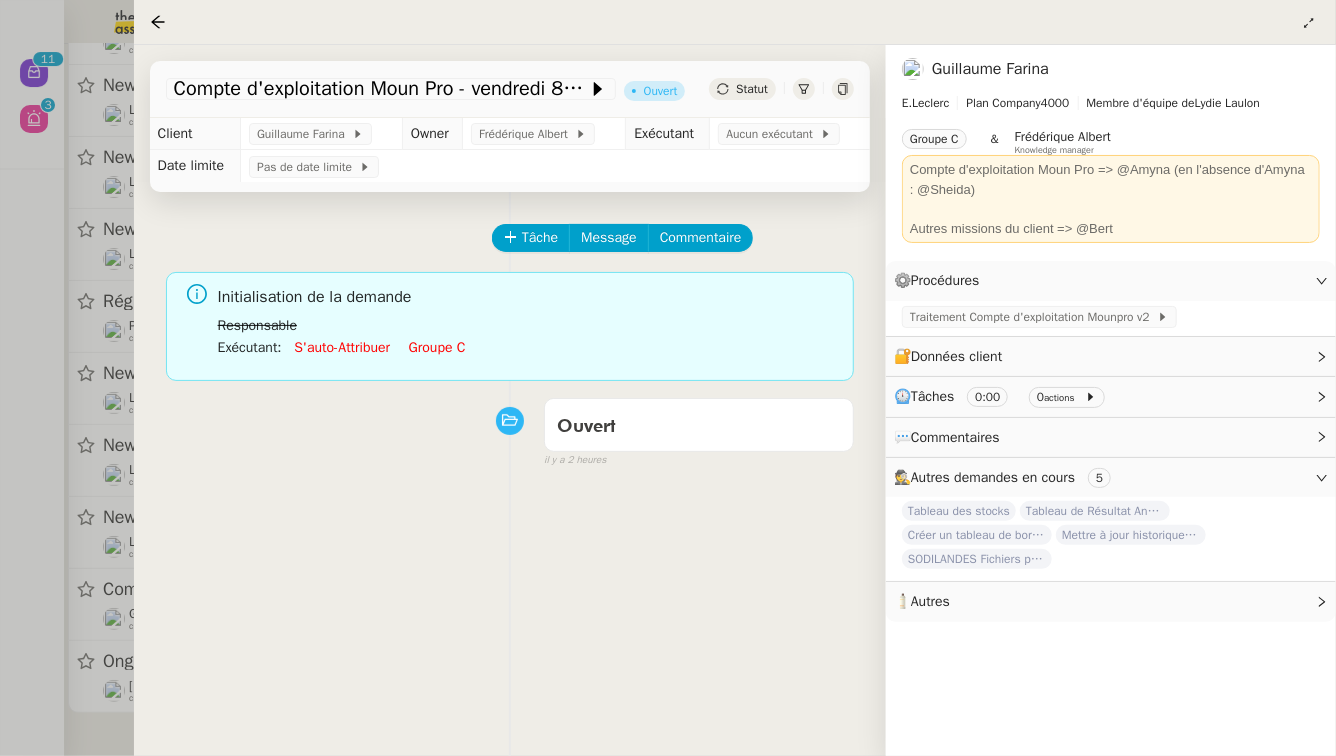 click on "Groupe c" 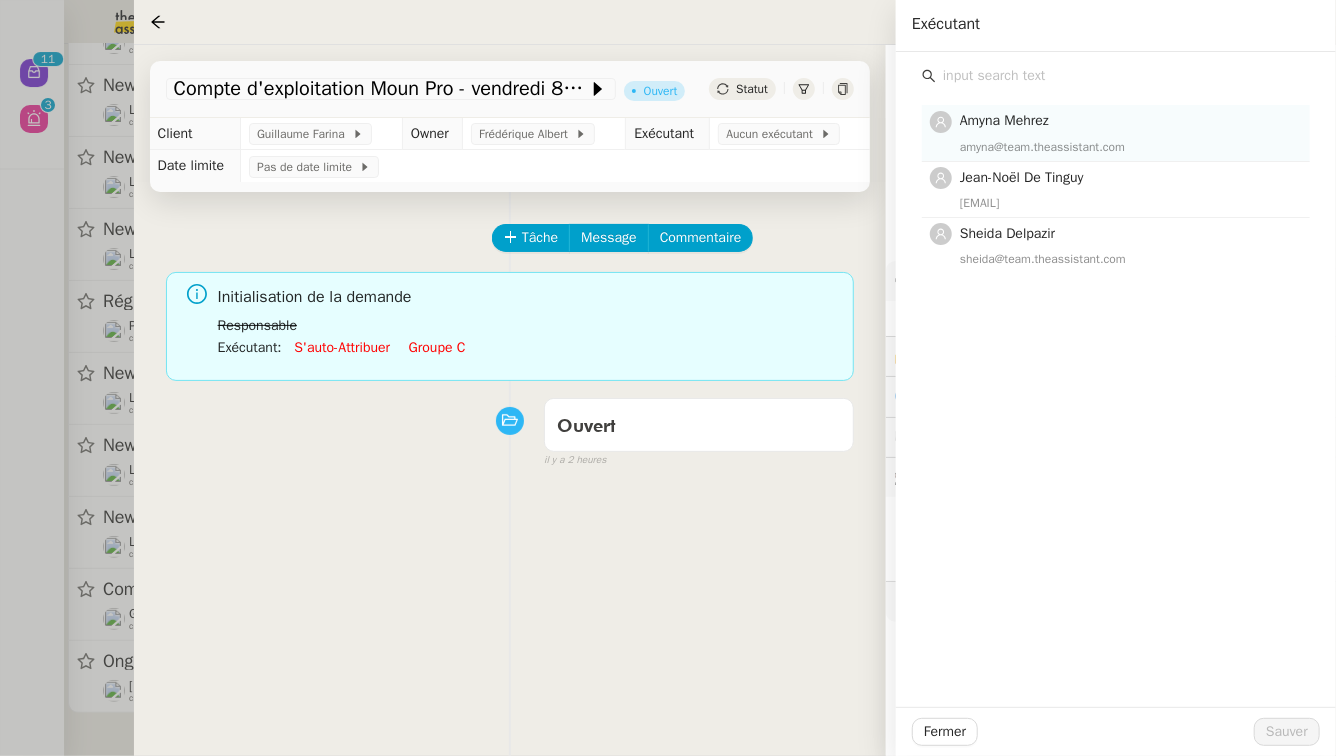 click on "amyna@team.theassistant.com" 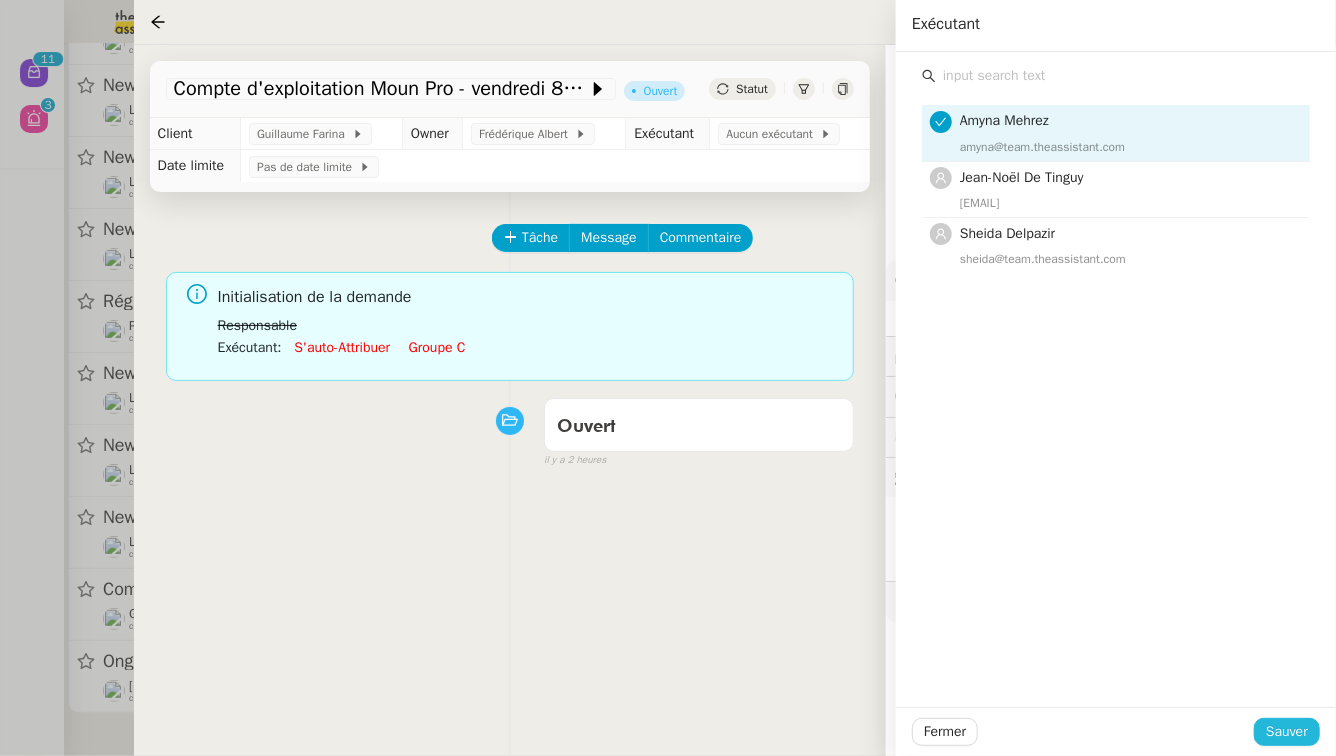 click on "Sauver" 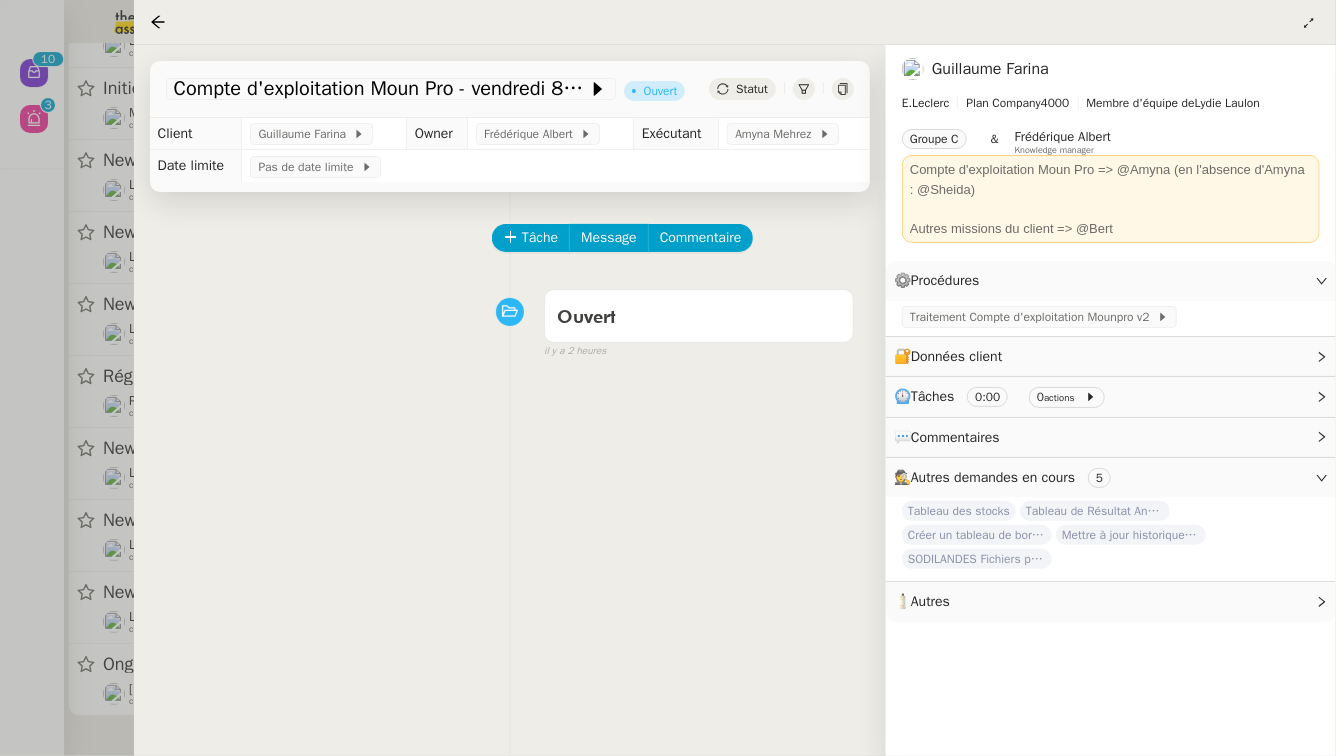 scroll, scrollTop: 47, scrollLeft: 0, axis: vertical 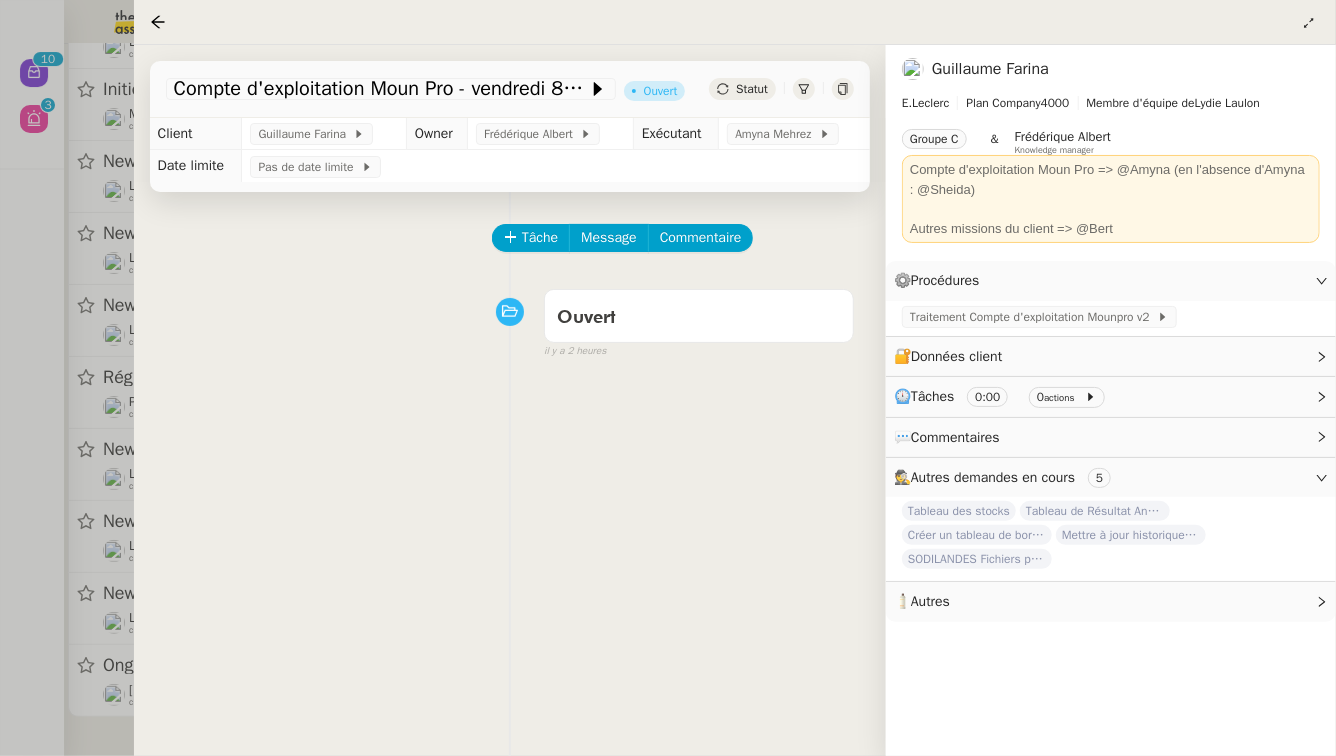 click at bounding box center [668, 378] 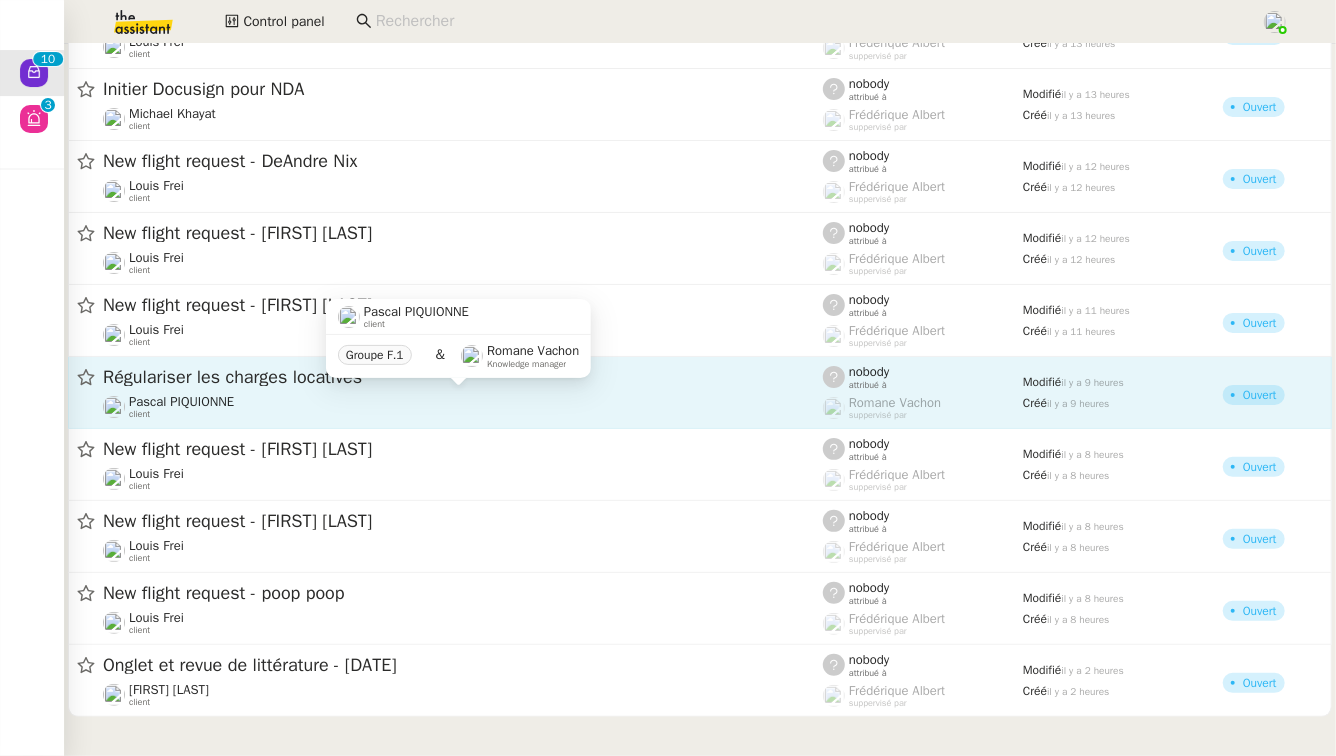 click on "Pascal PIQUIONNE    client" 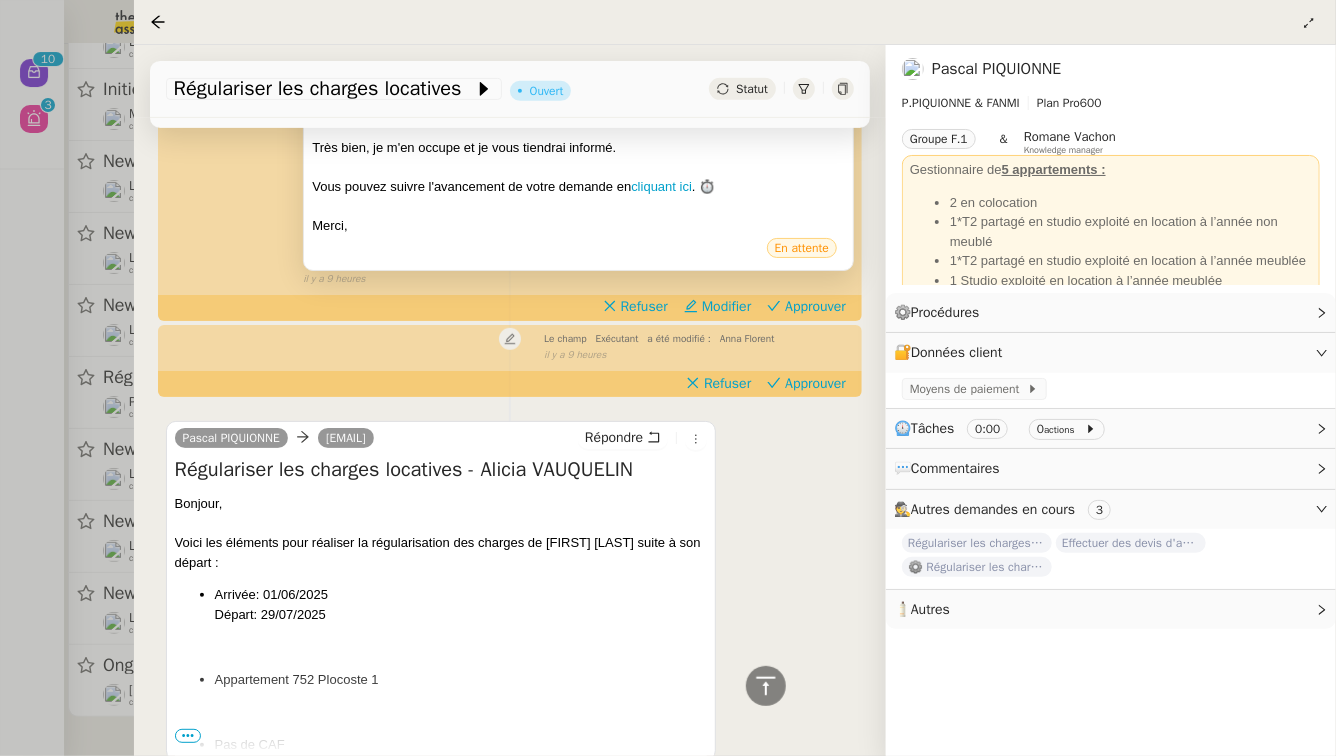 scroll, scrollTop: 437, scrollLeft: 0, axis: vertical 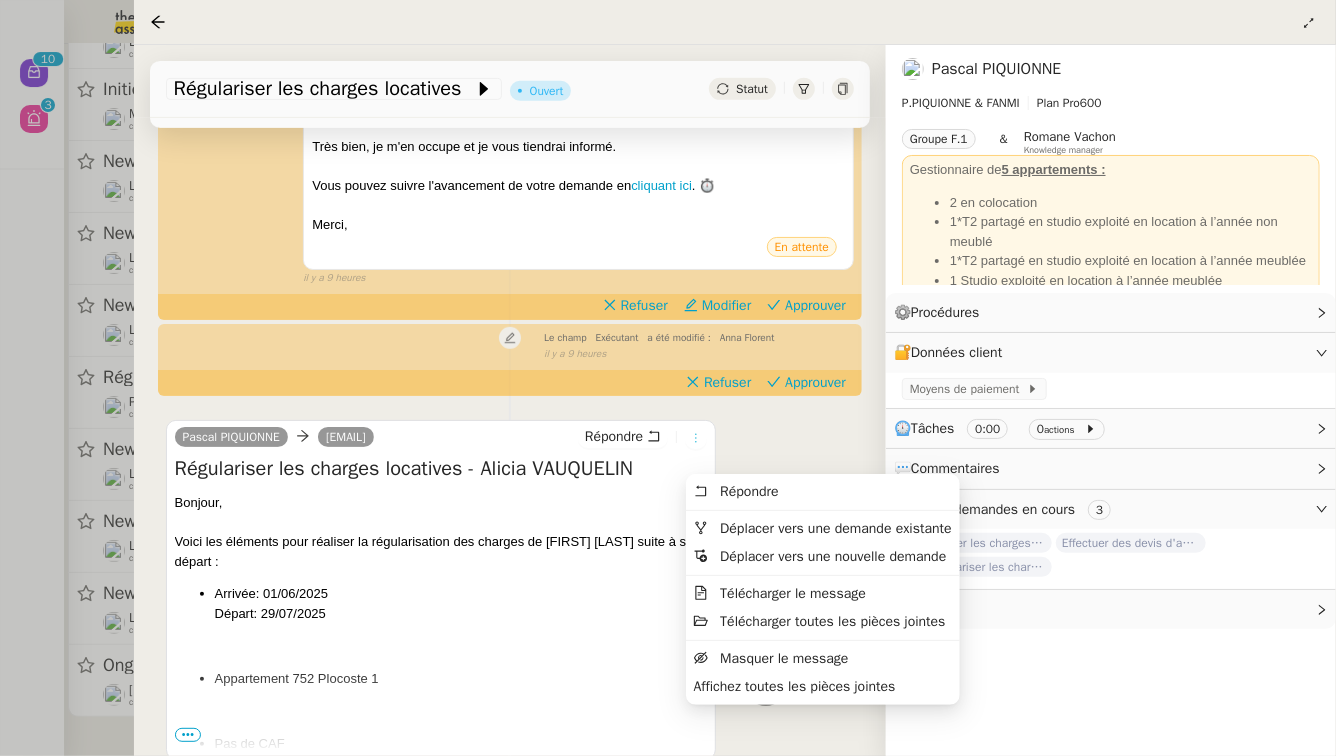 click 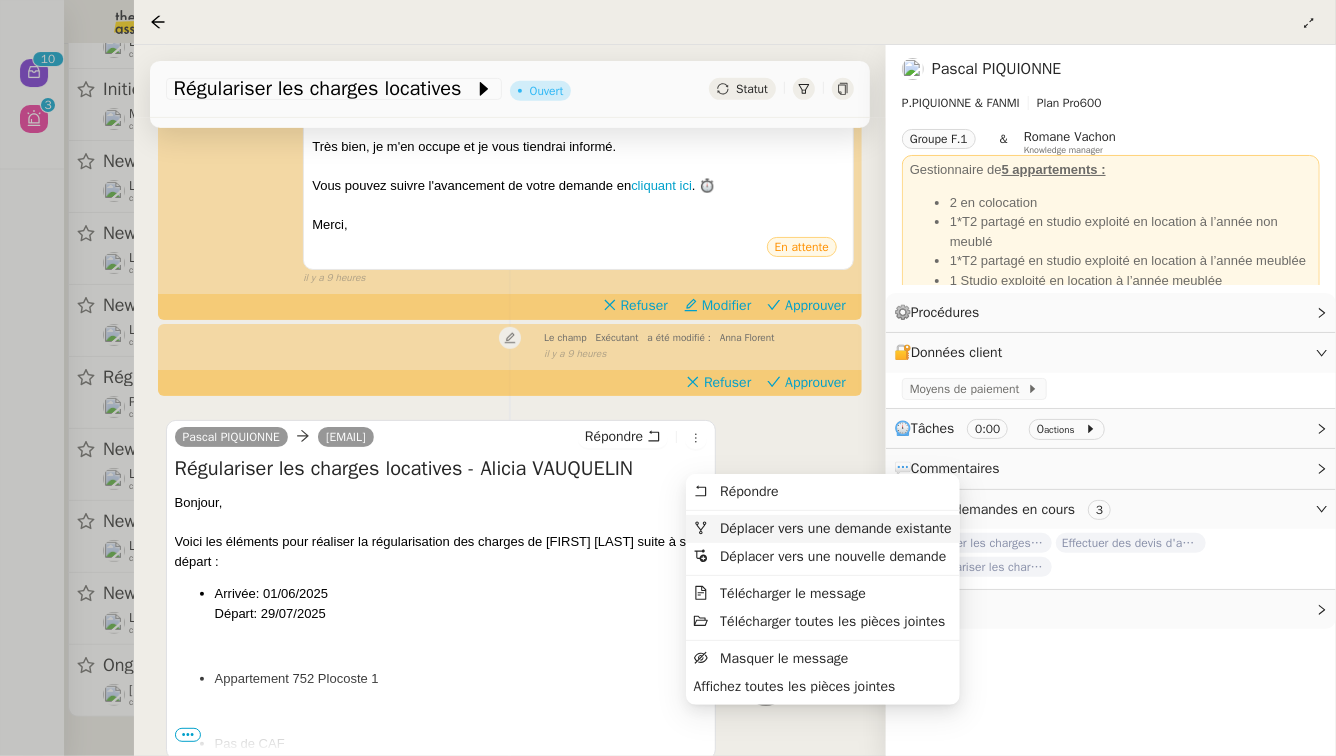 click on "Déplacer vers une demande existante" at bounding box center (835, 528) 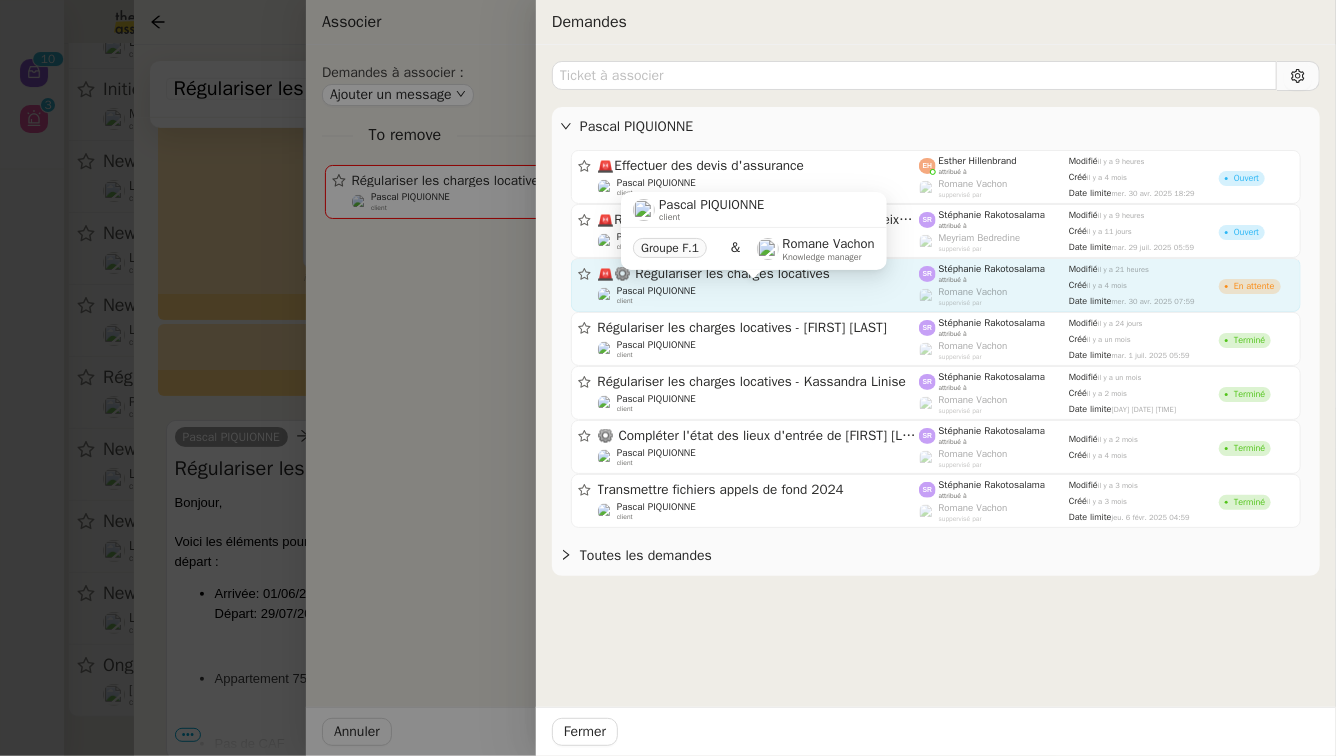 click on "Pascal PIQUIONNE    client    Groupe F.1 & Romane Vachon    Knowledge manager" at bounding box center [753, 239] 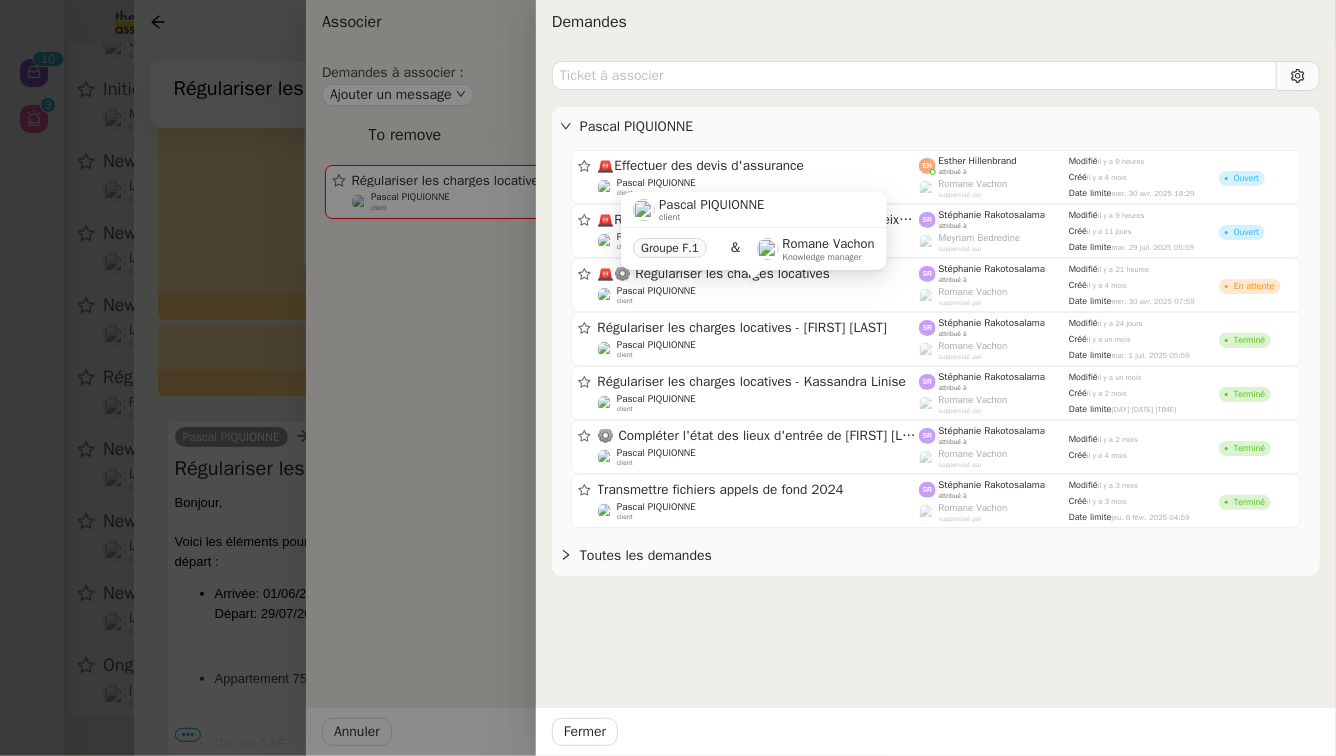 click on "Pascal PIQUIONNE    client    Groupe F.1 & Romane Vachon    Knowledge manager" at bounding box center [753, 239] 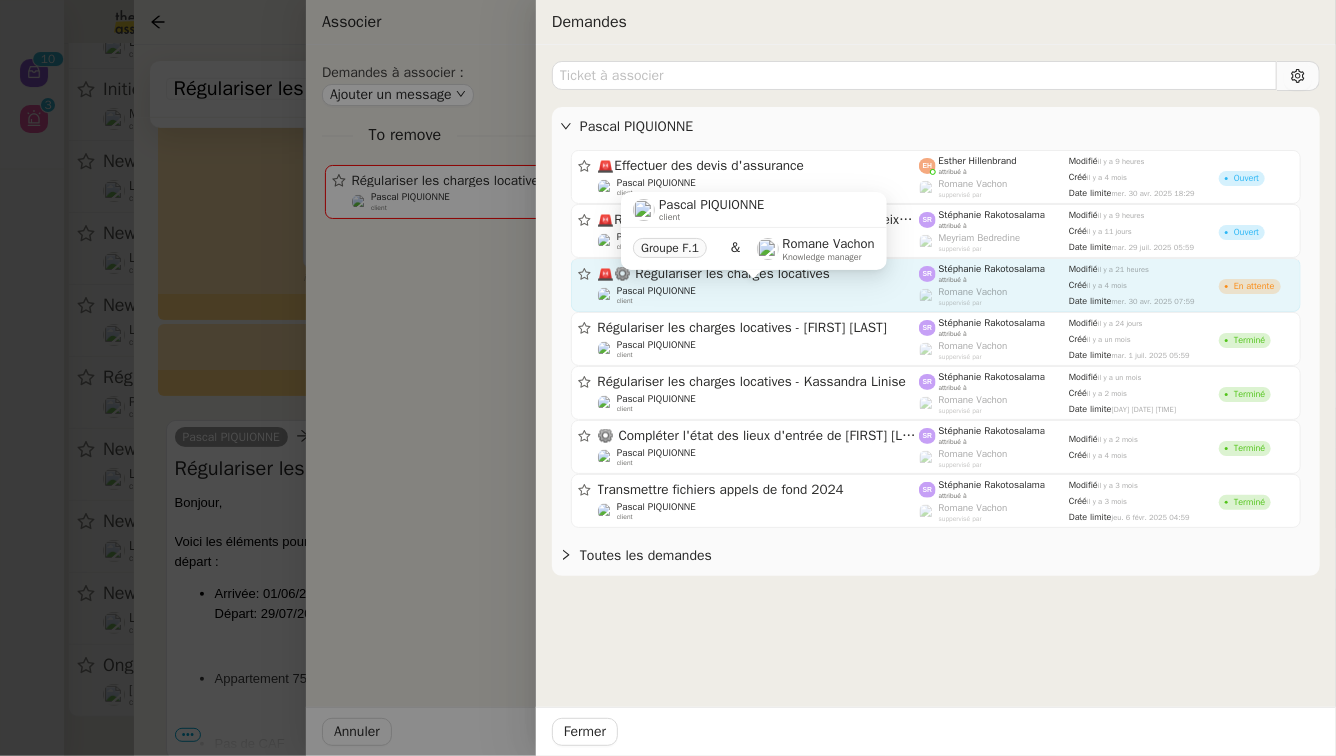 click on "Pascal PIQUIONNE    client" 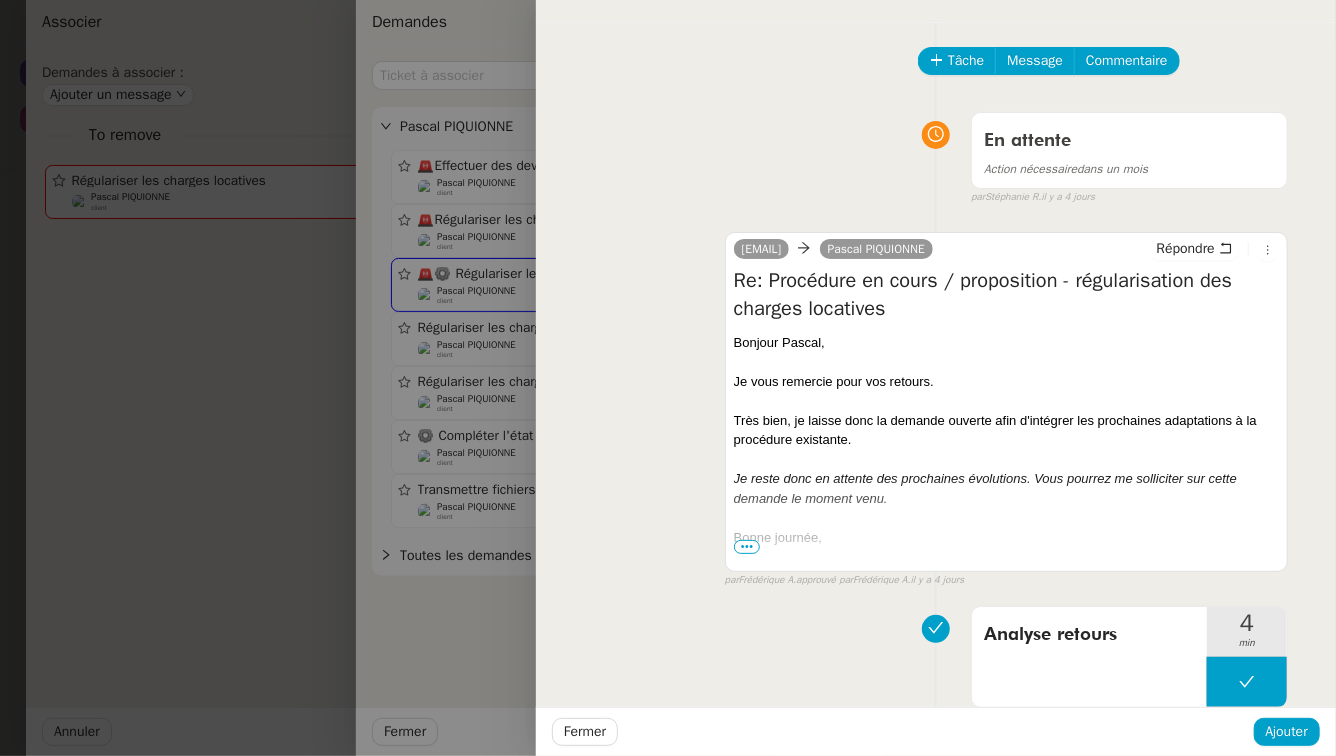 click at bounding box center (668, 378) 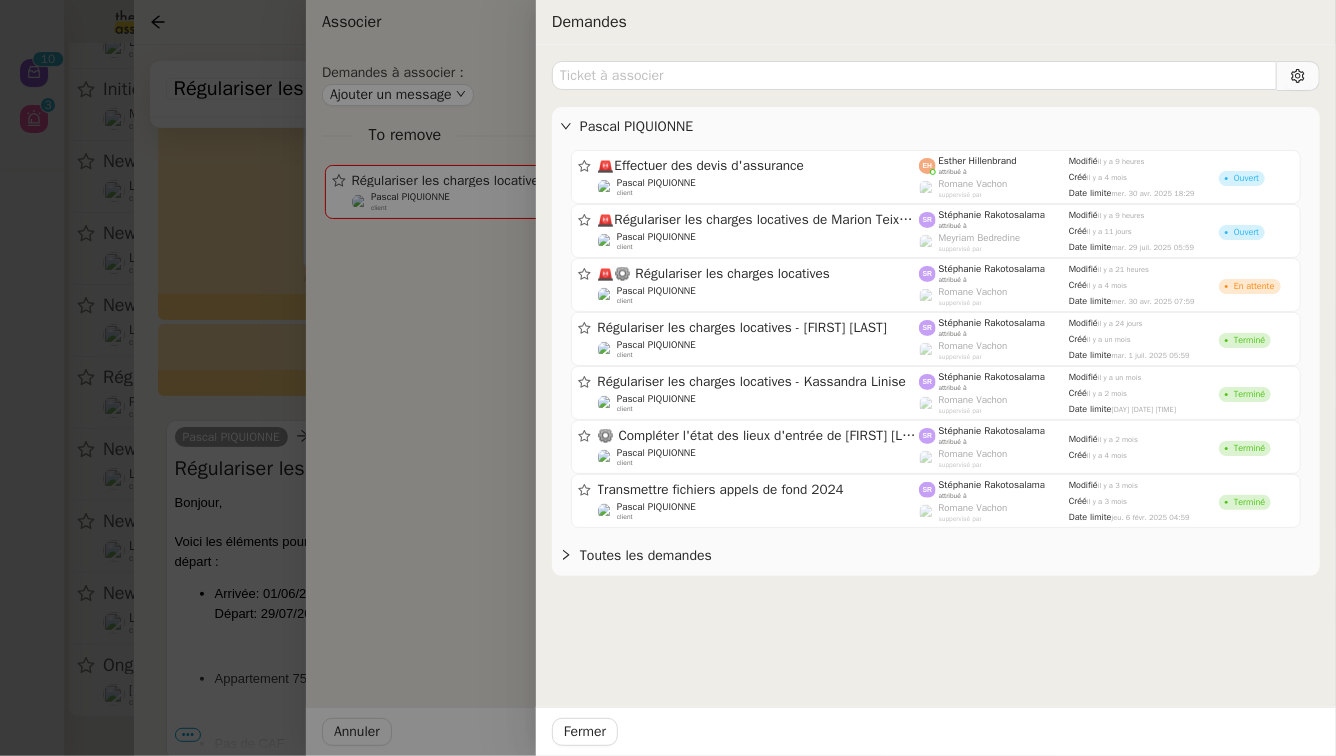 click at bounding box center [668, 378] 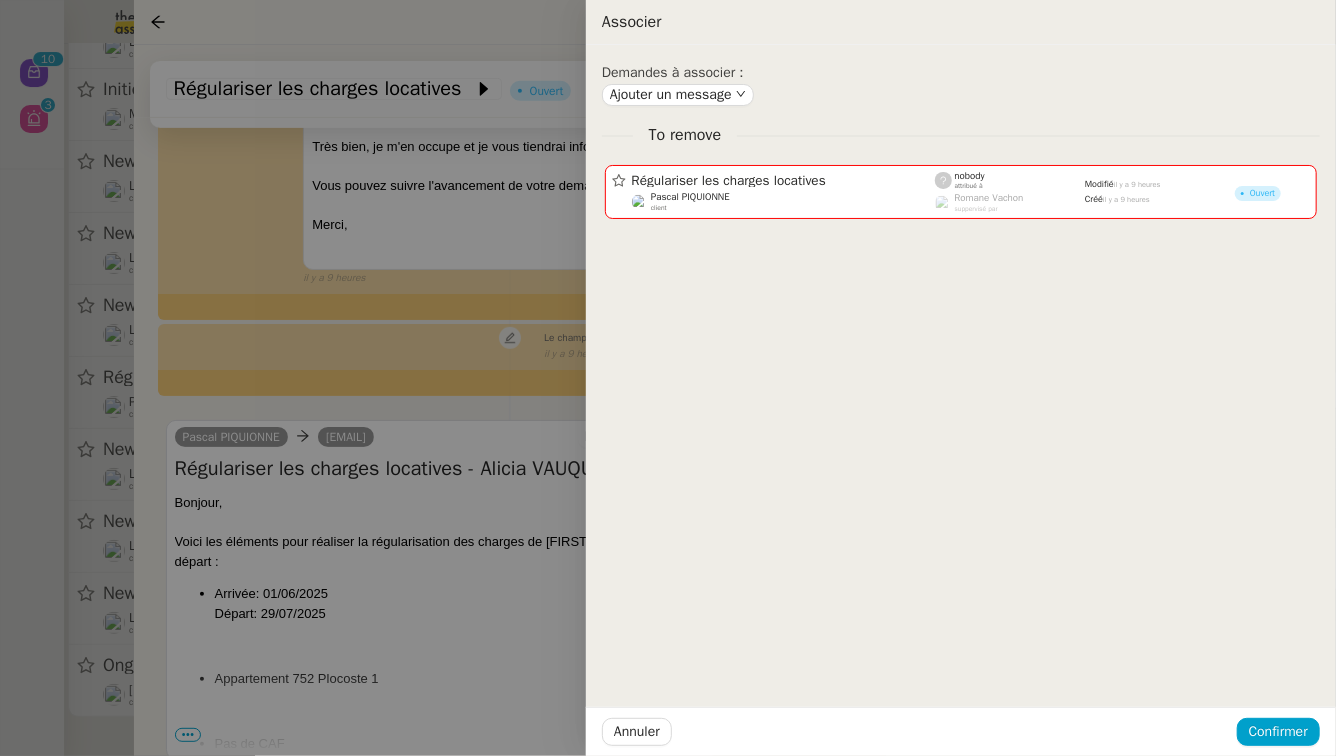 click at bounding box center (668, 378) 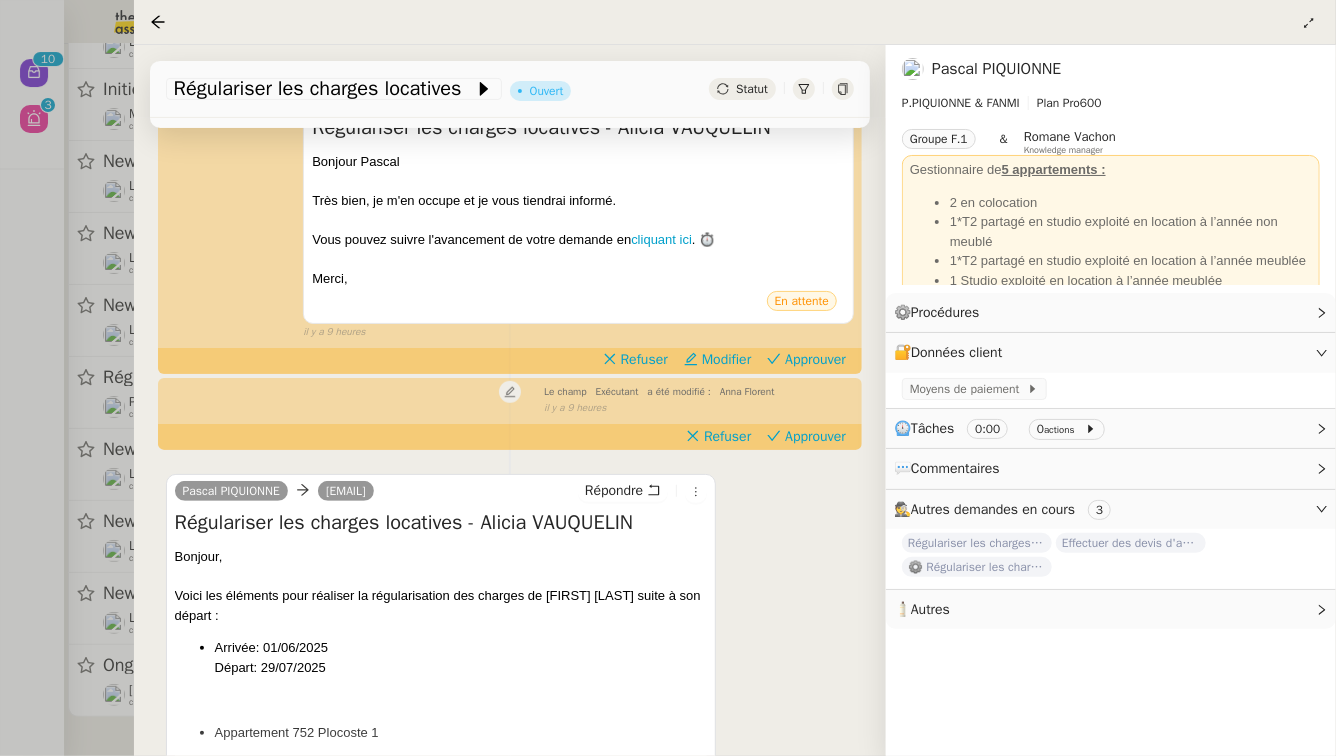 scroll, scrollTop: 380, scrollLeft: 0, axis: vertical 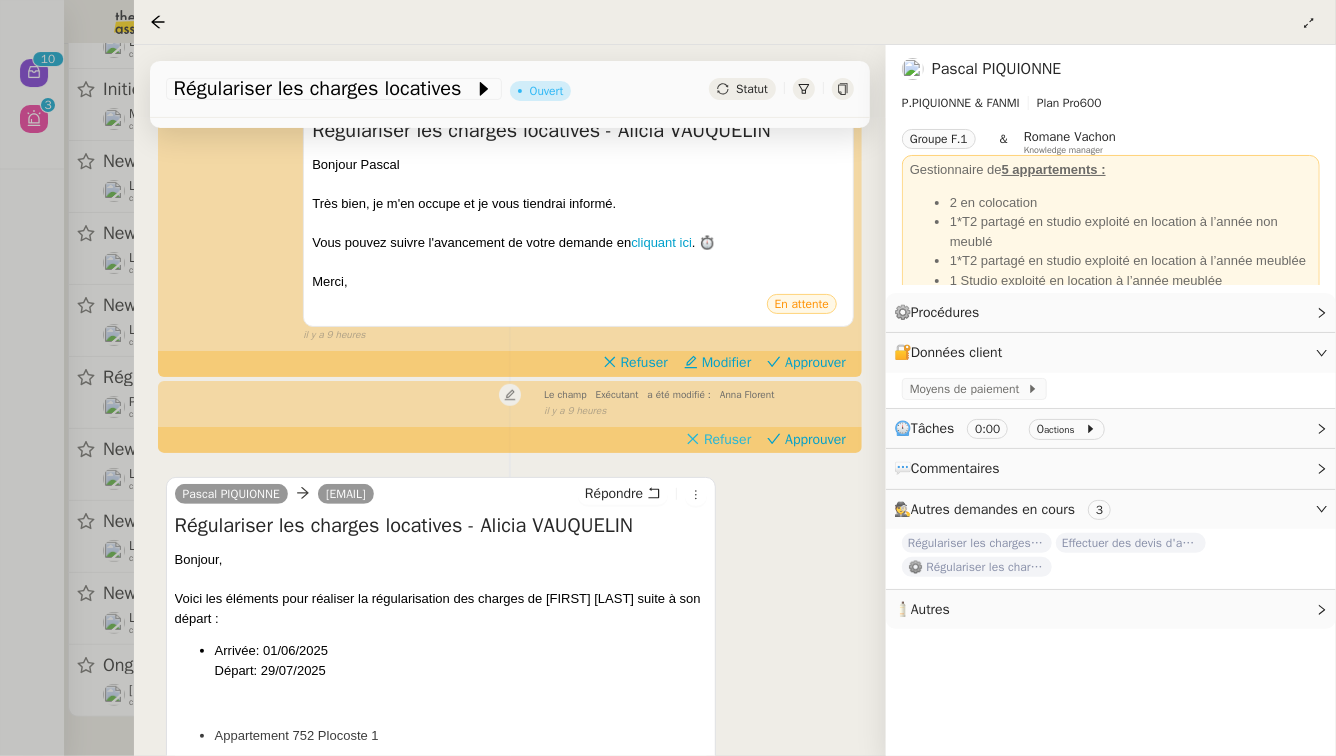 click on "Refuser" at bounding box center [727, 440] 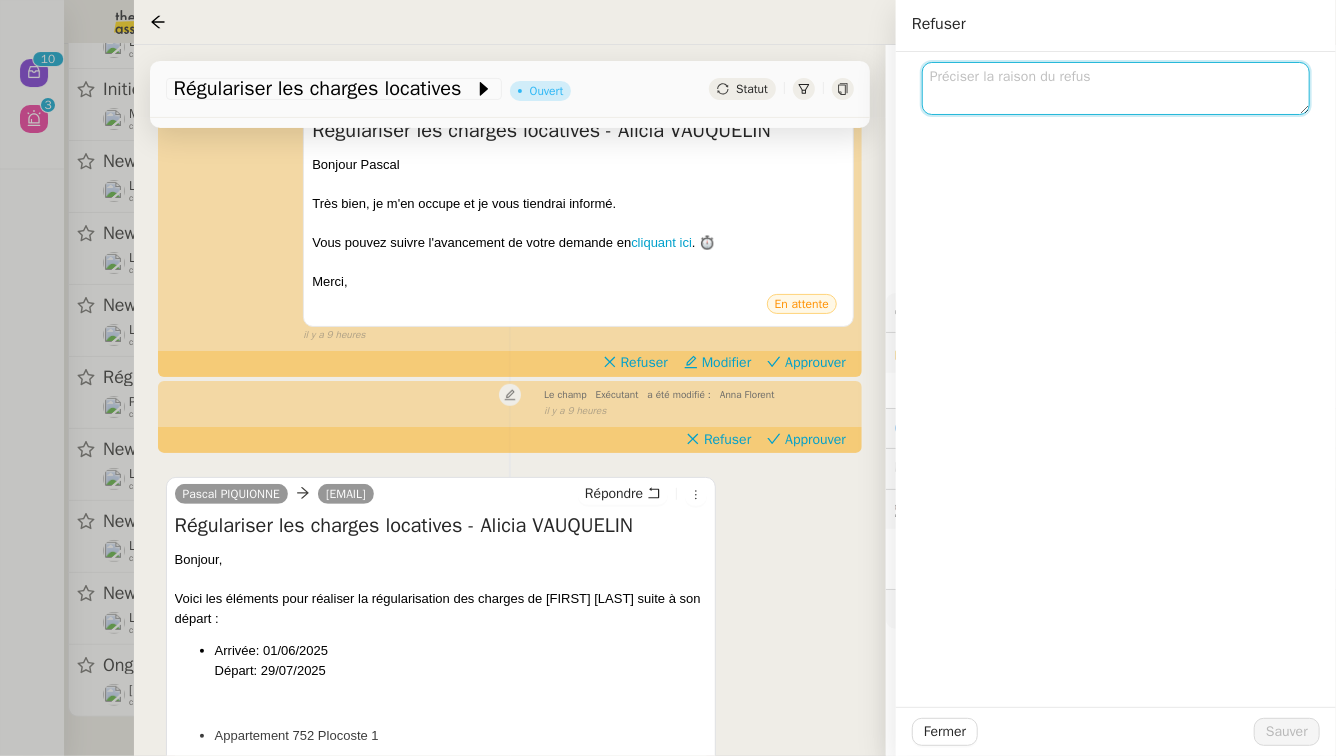 click 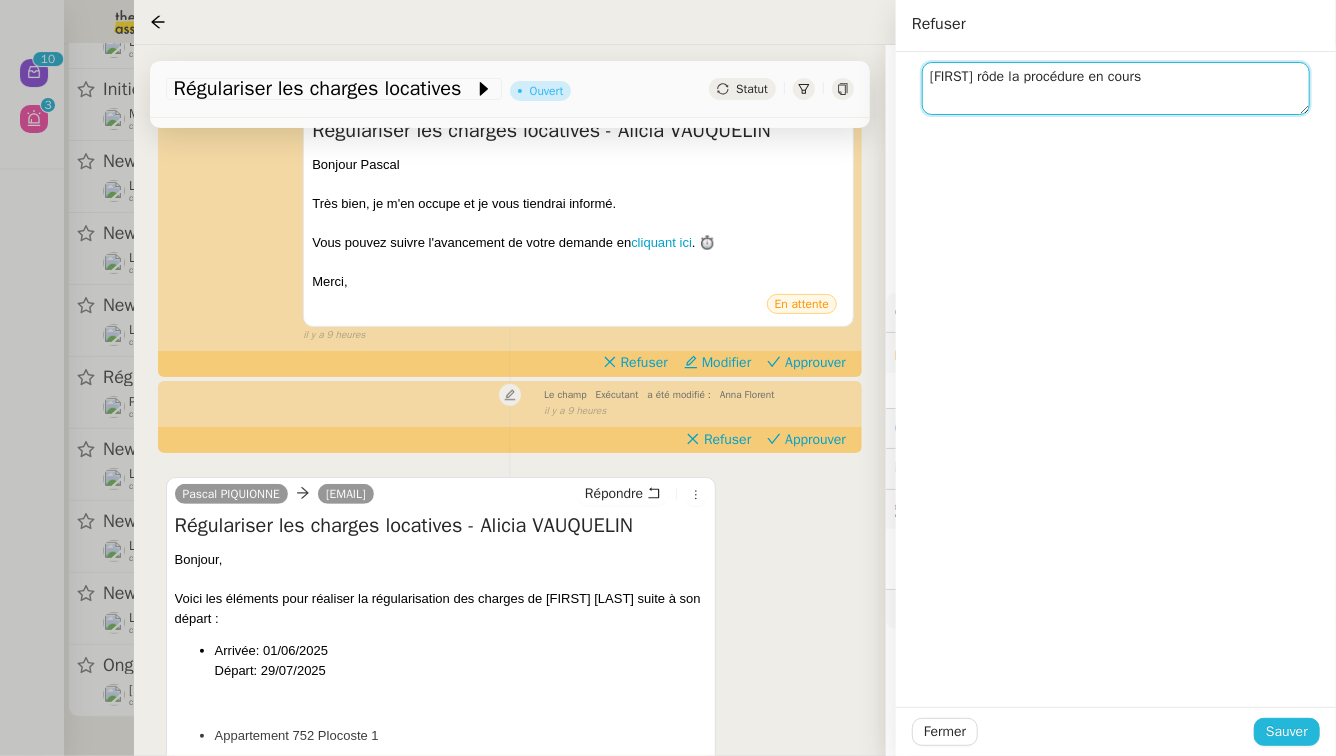 type on "Stéphanie rôde la procédure en cours" 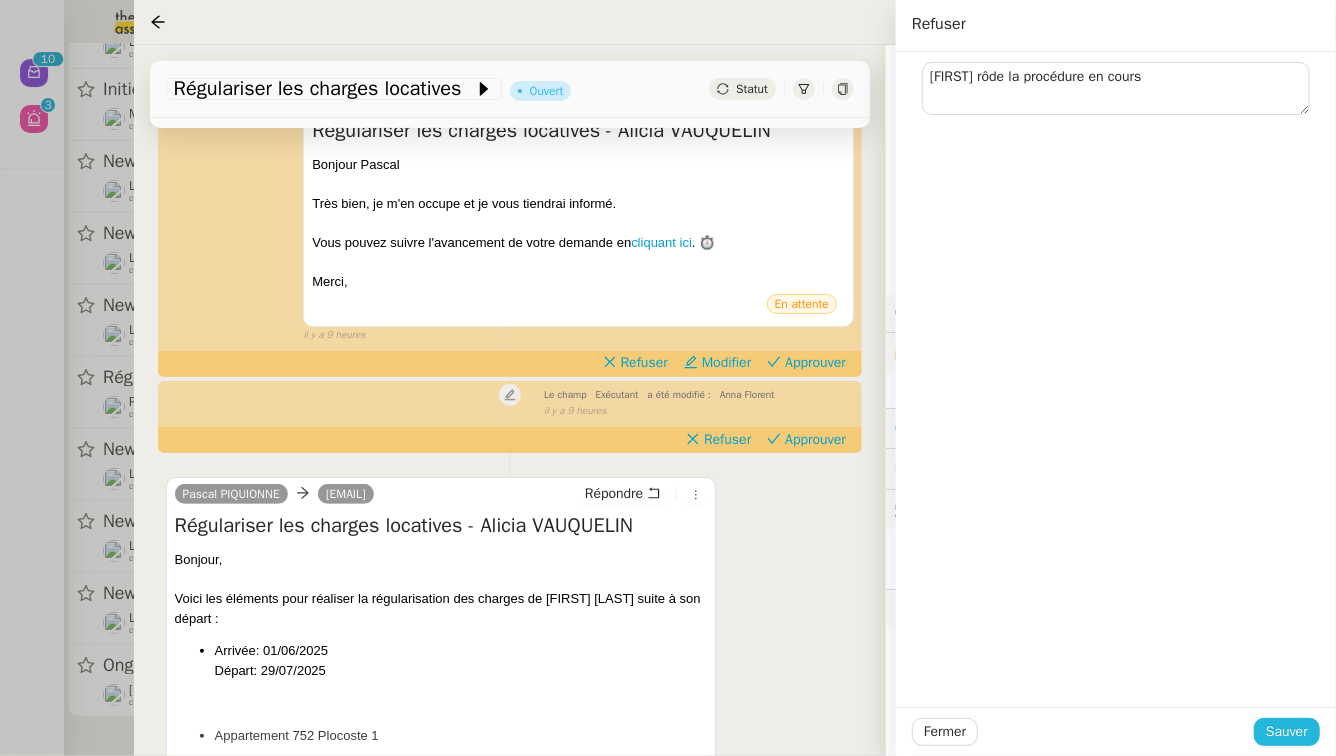 click on "Sauver" 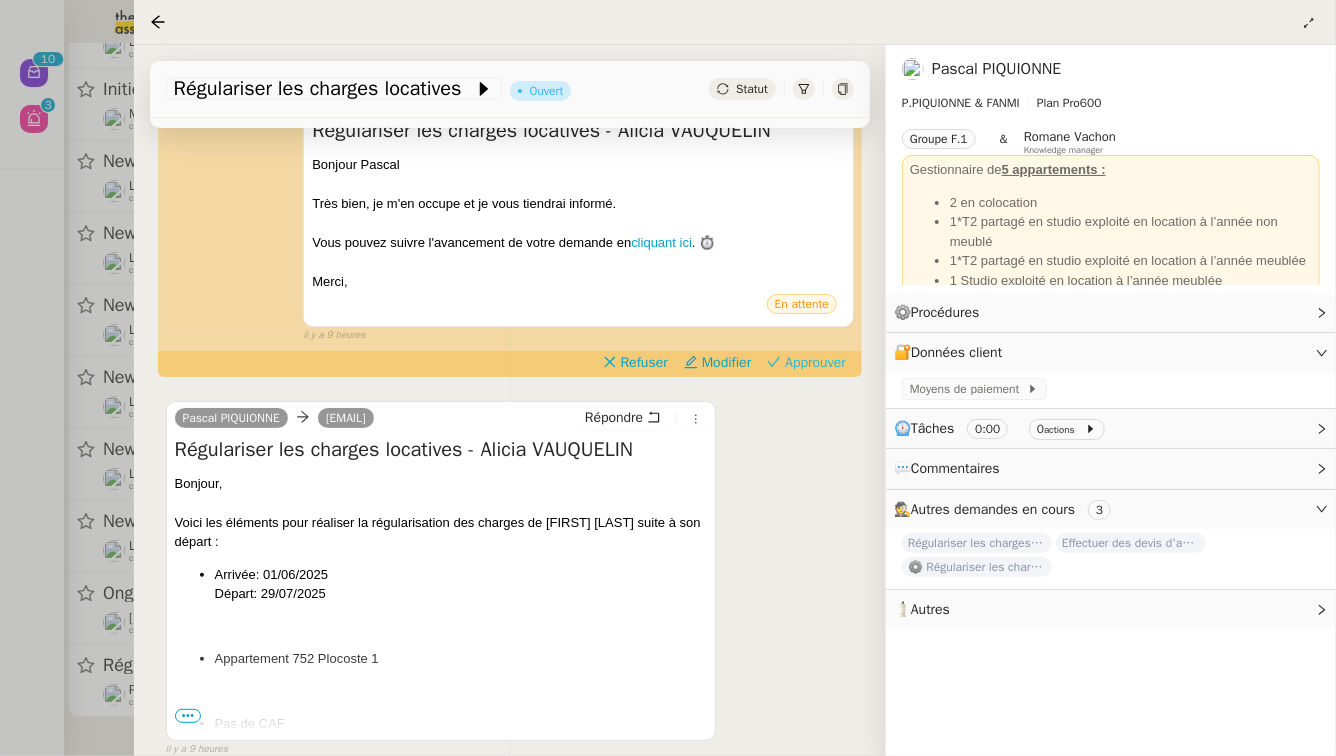 click on "Approuver" at bounding box center (815, 363) 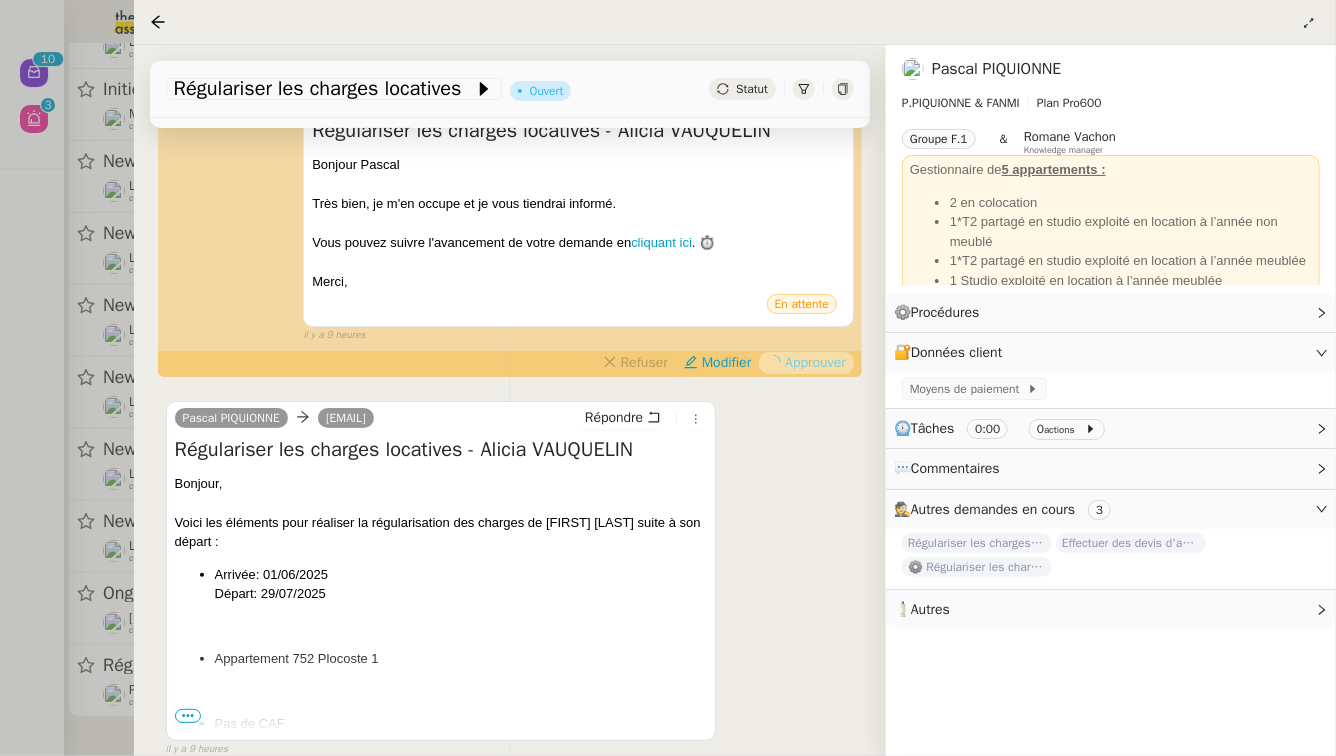 scroll, scrollTop: 0, scrollLeft: 0, axis: both 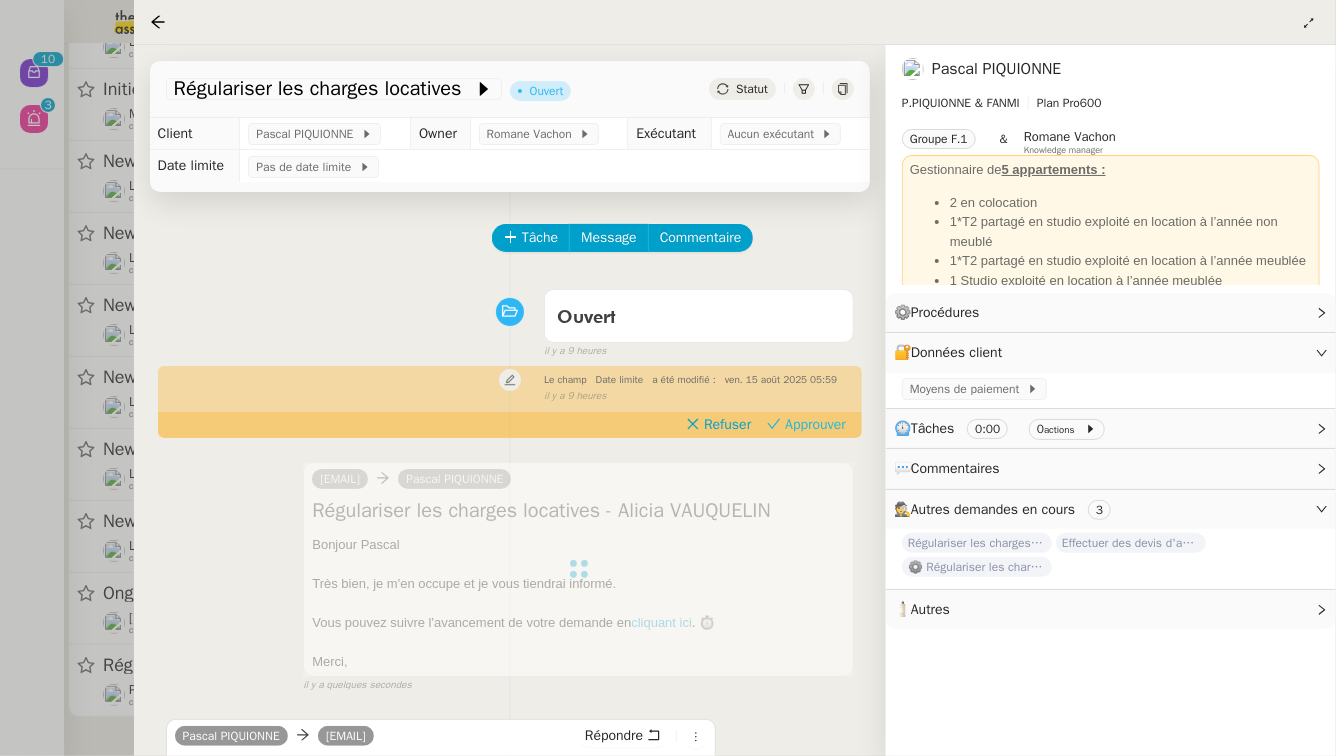 click on "Approuver" at bounding box center [815, 425] 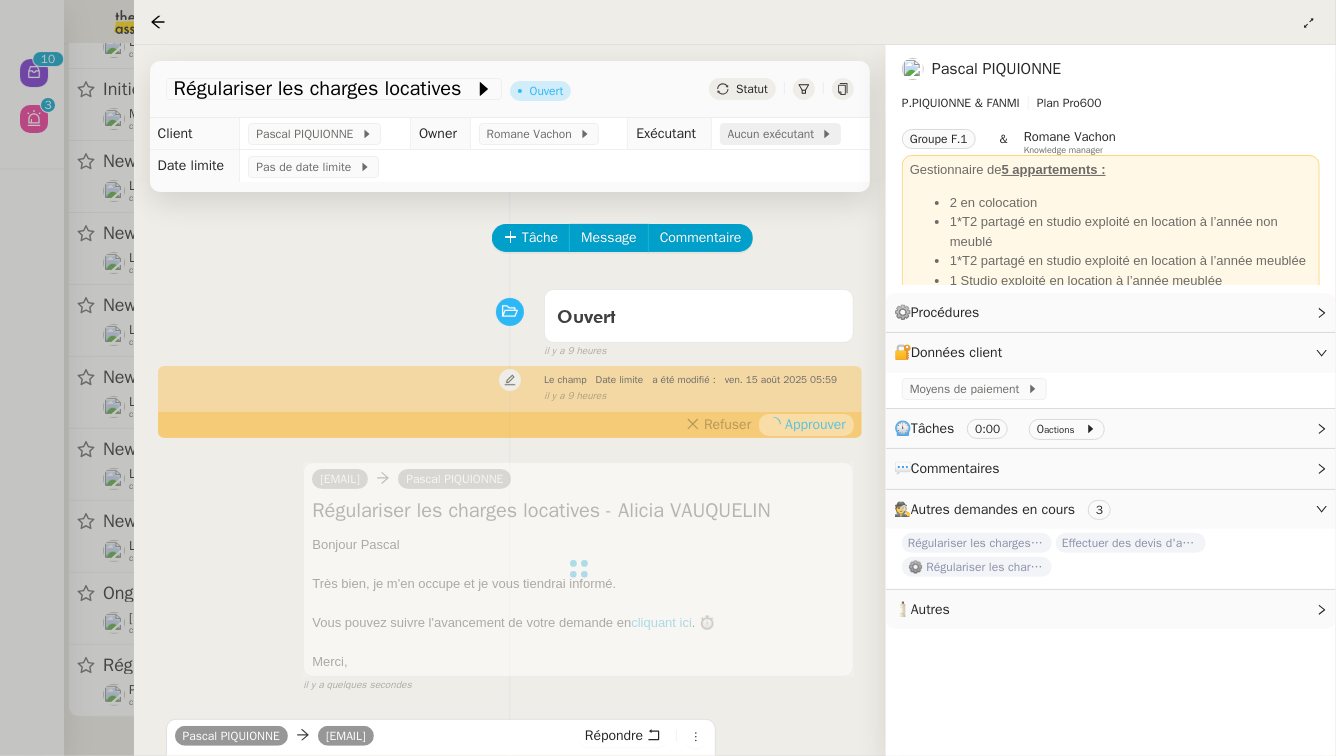 click on "Aucun exécutant" 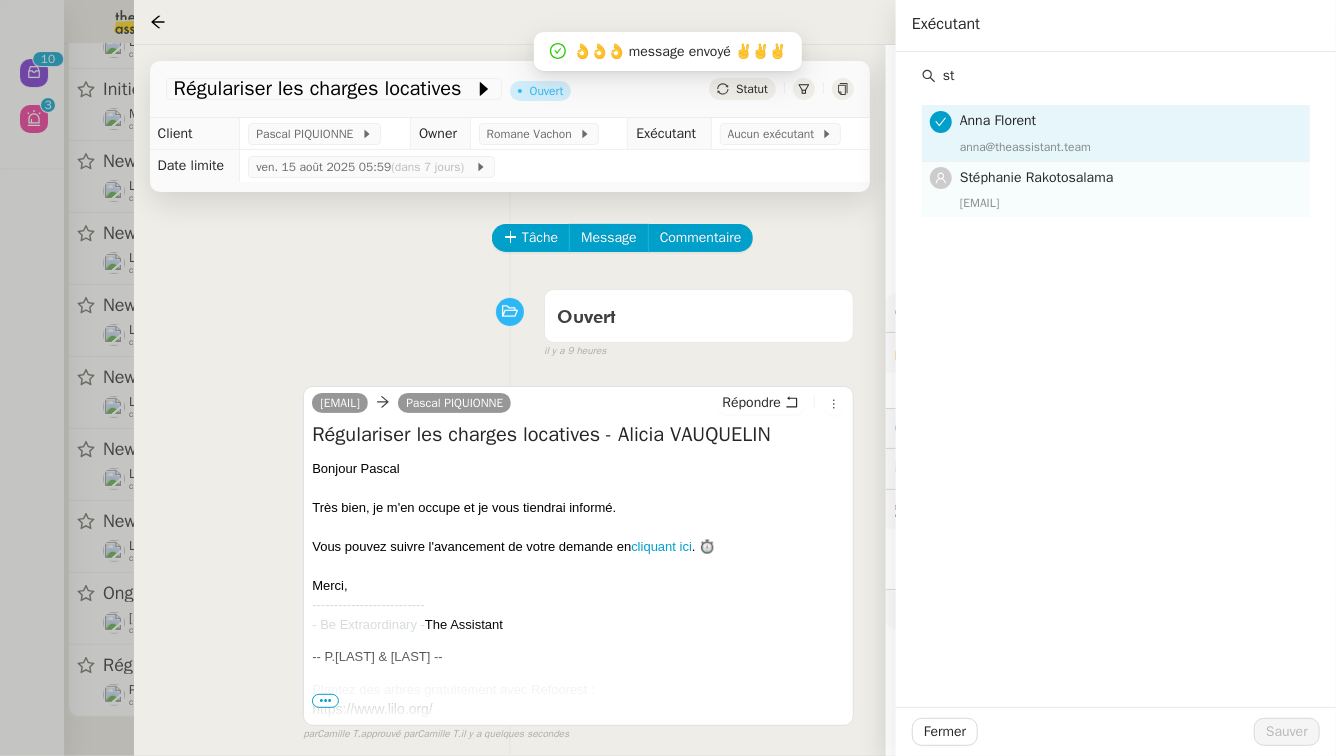 type on "st" 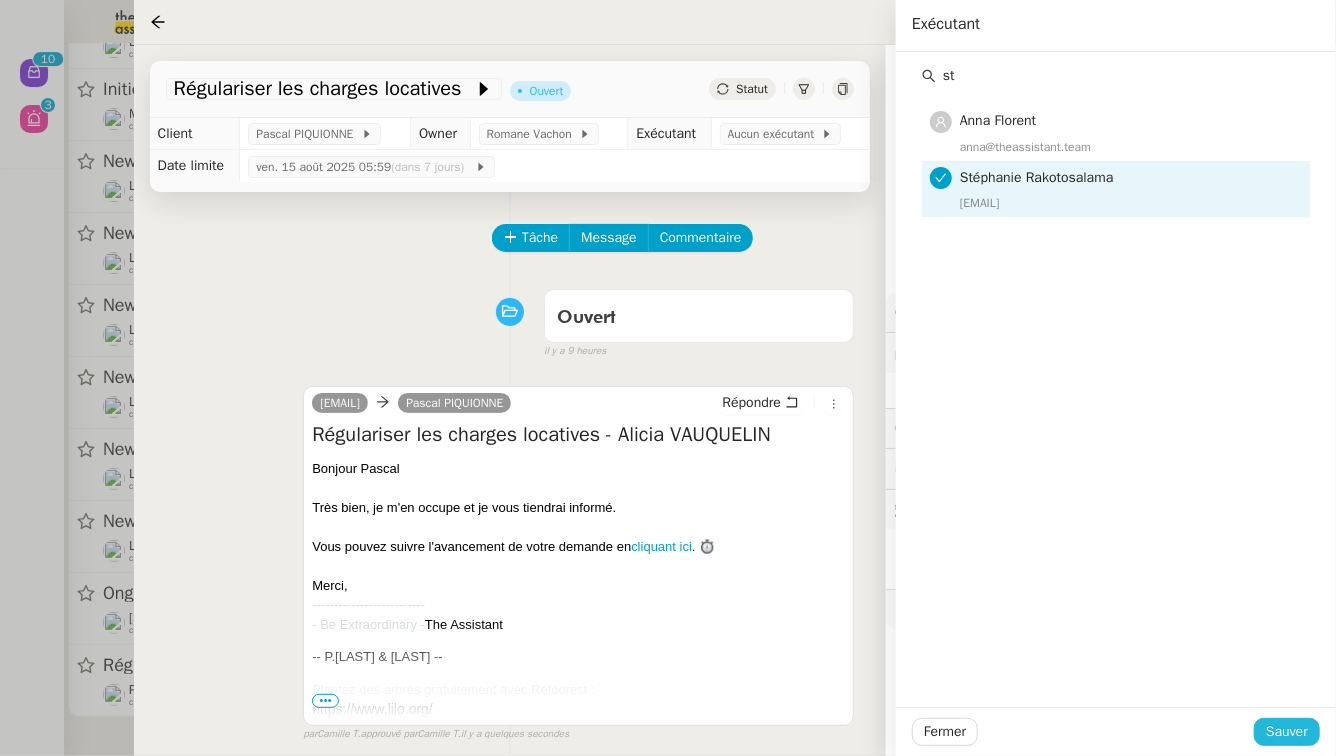 click on "Sauver" 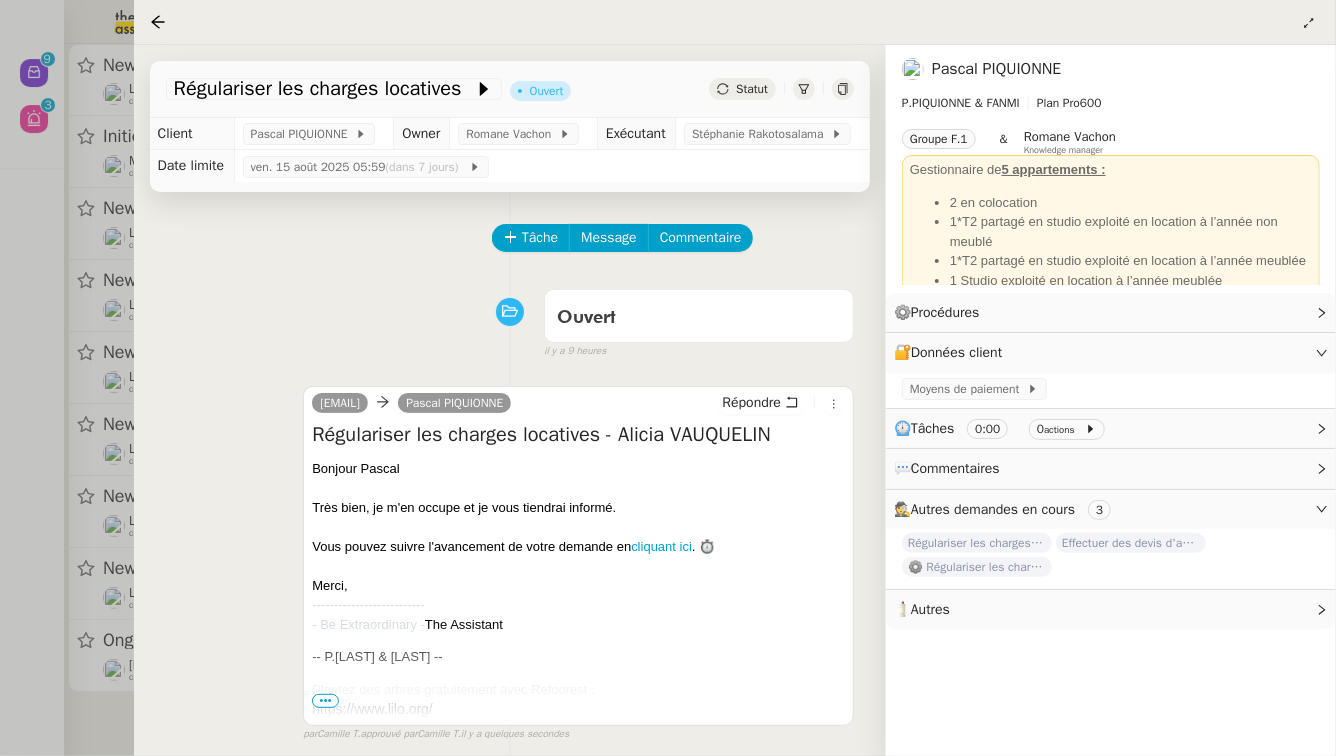 scroll, scrollTop: 0, scrollLeft: 0, axis: both 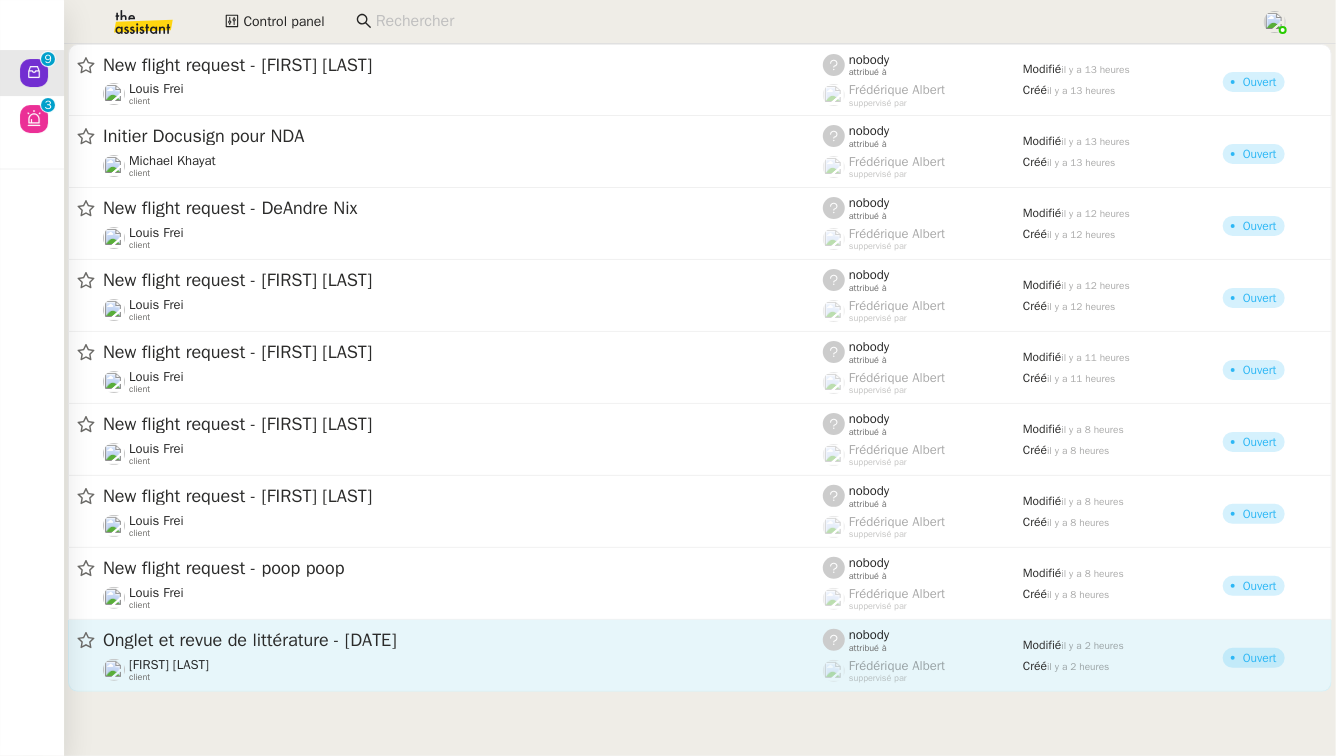 click on "Onglet et revue de littérature - 8 août 2025" 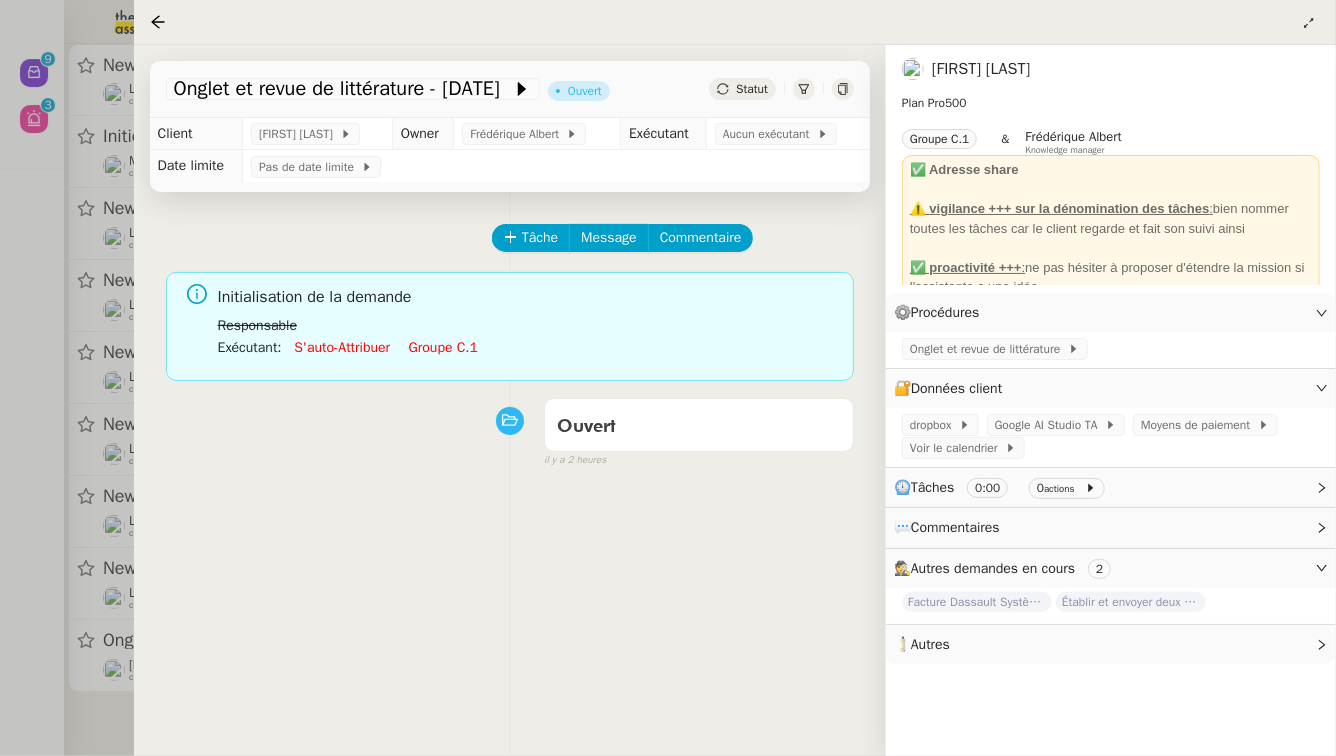 click on "Groupe c.1" 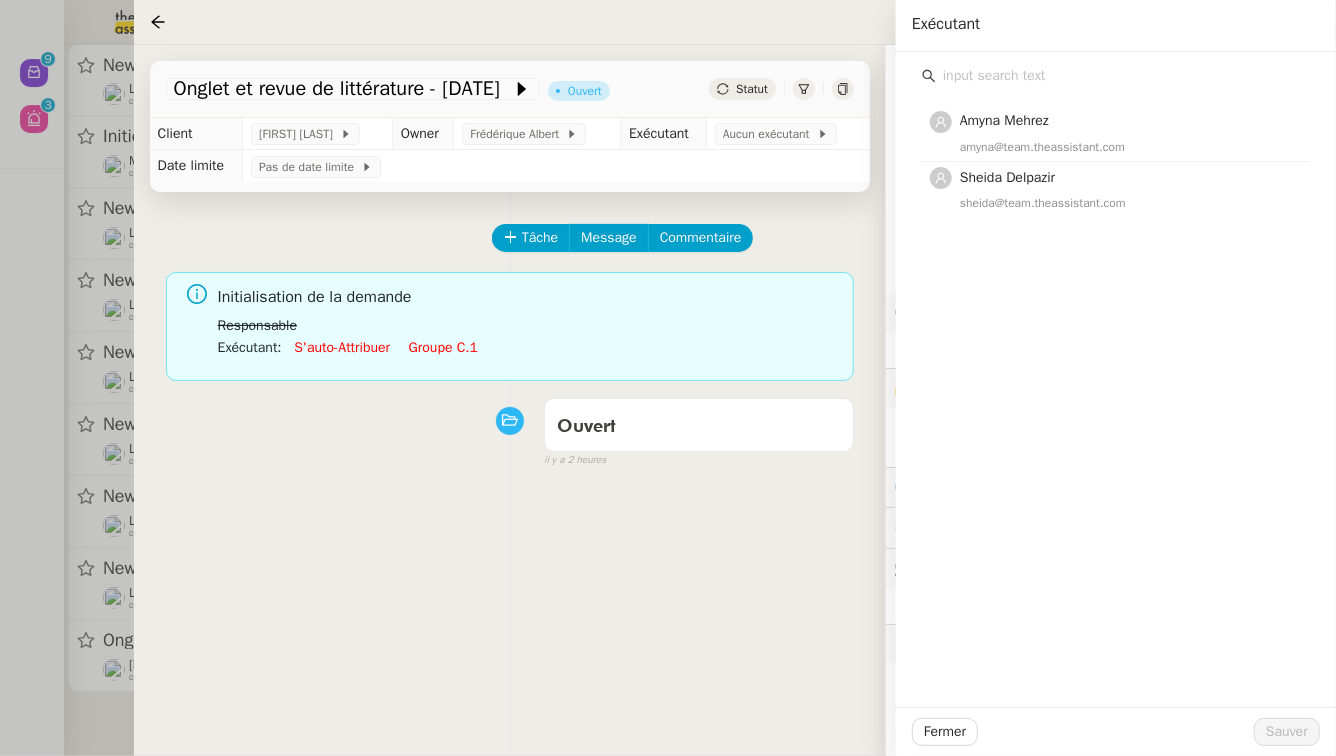 click on "Sheida Delpazir" 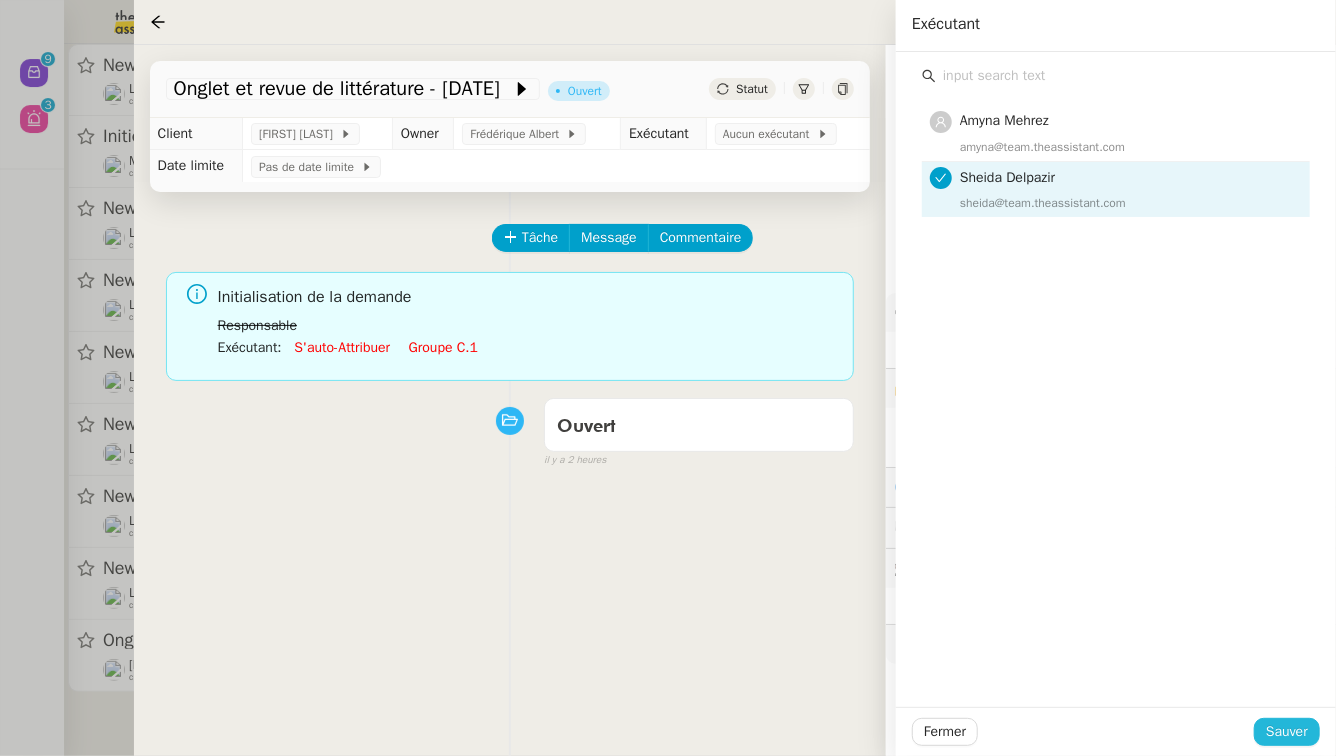 click on "Sauver" 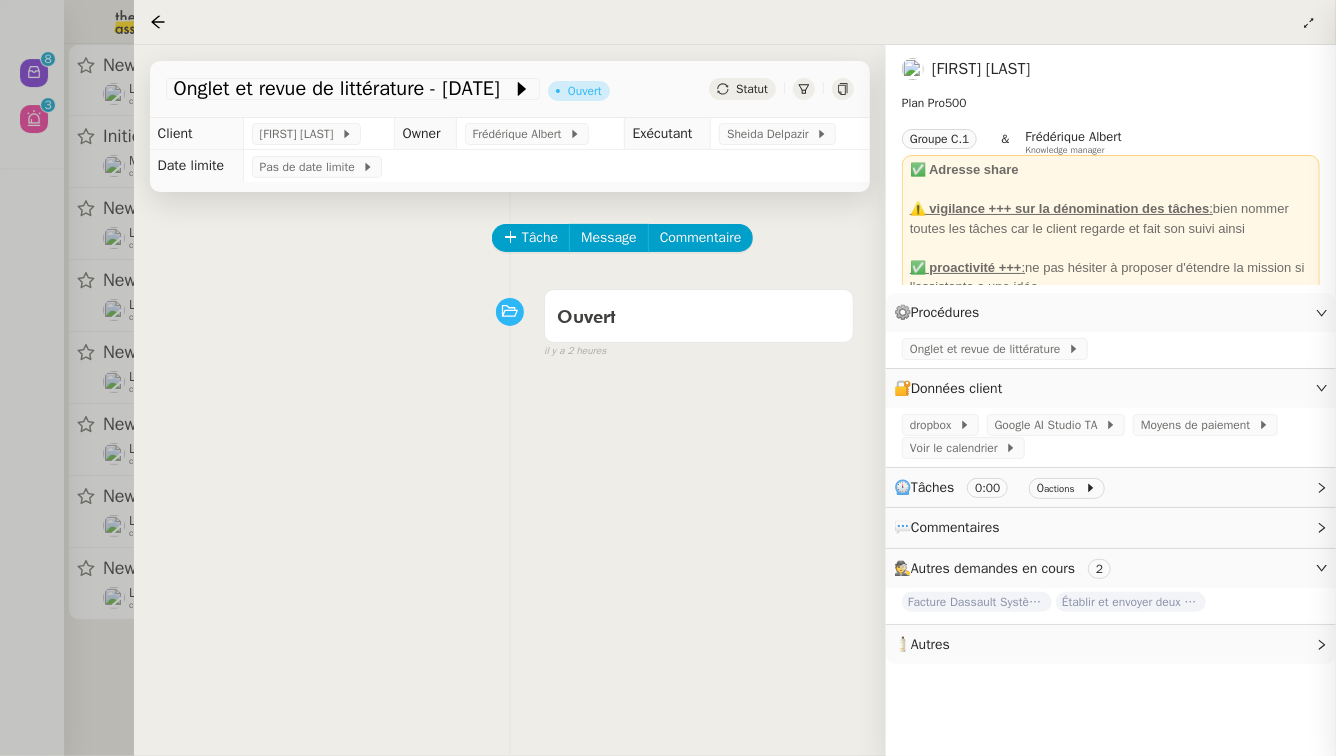 click at bounding box center [668, 378] 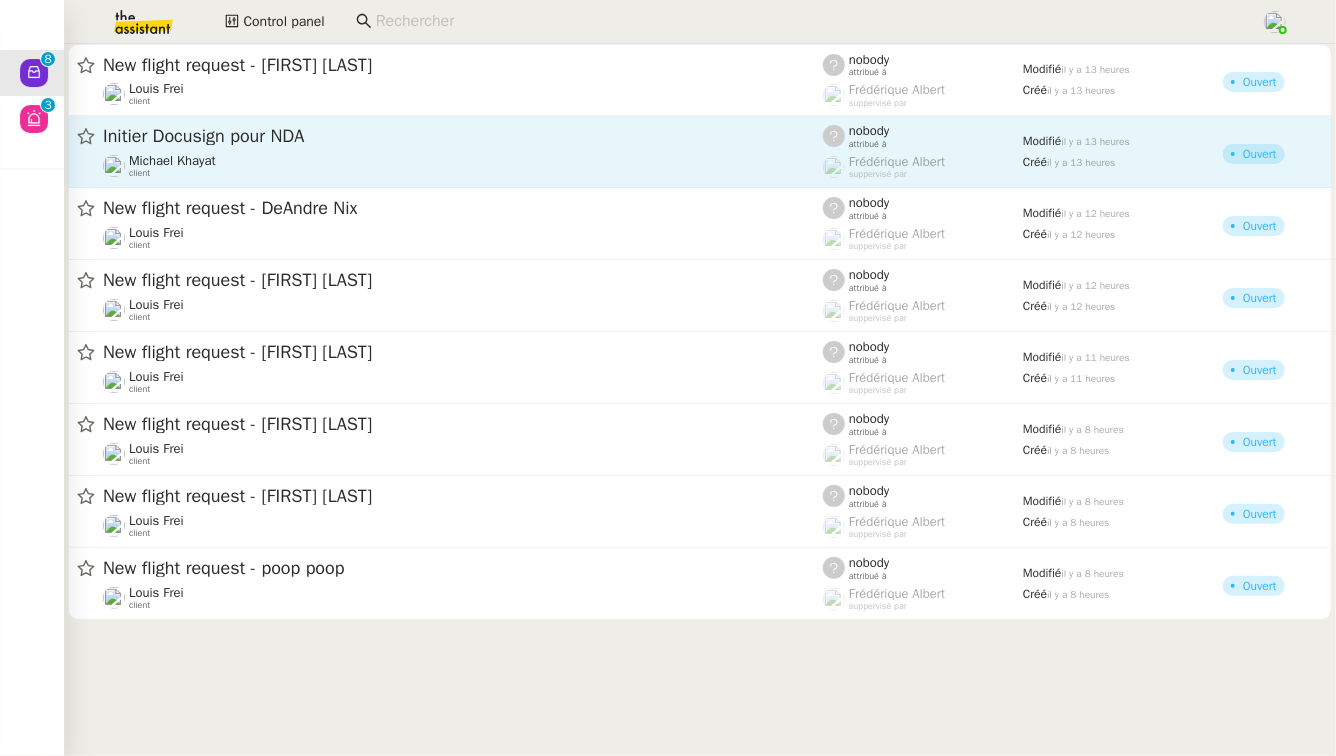 click on "Initier Docusign pour NDA" 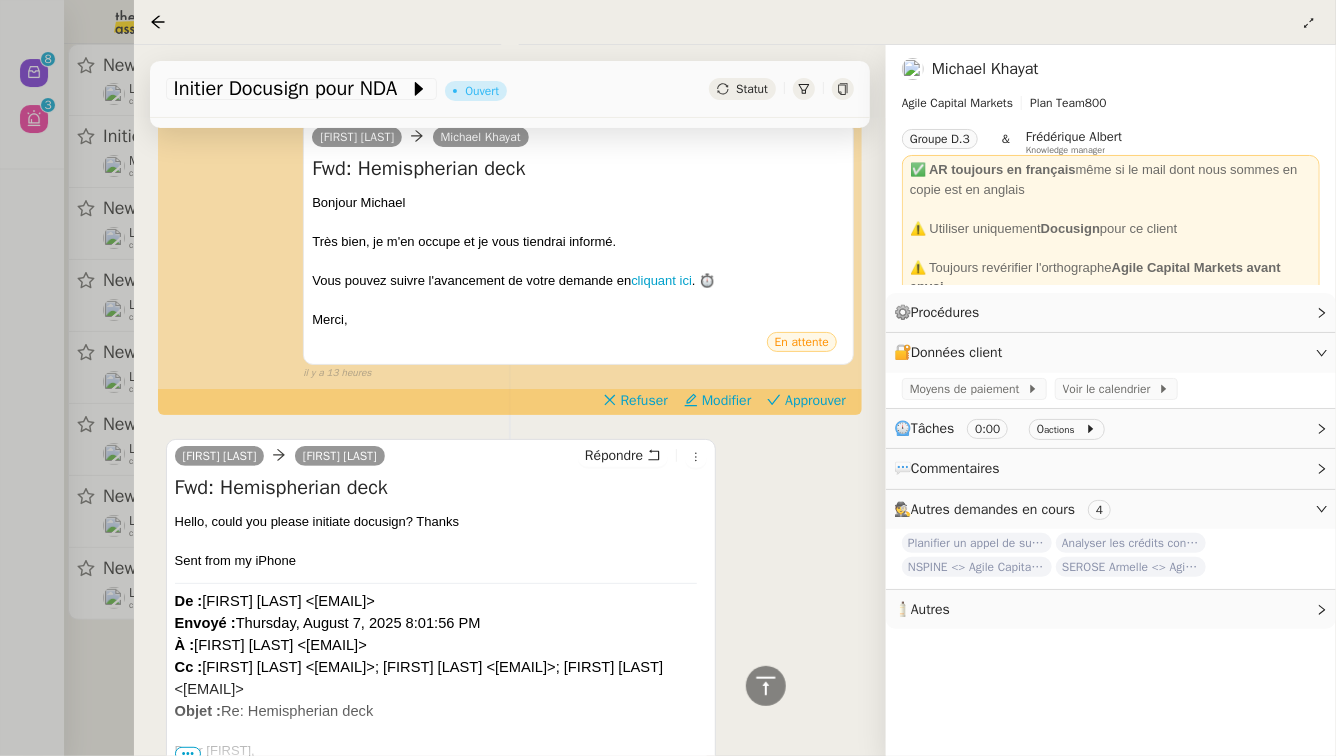 scroll, scrollTop: 310, scrollLeft: 0, axis: vertical 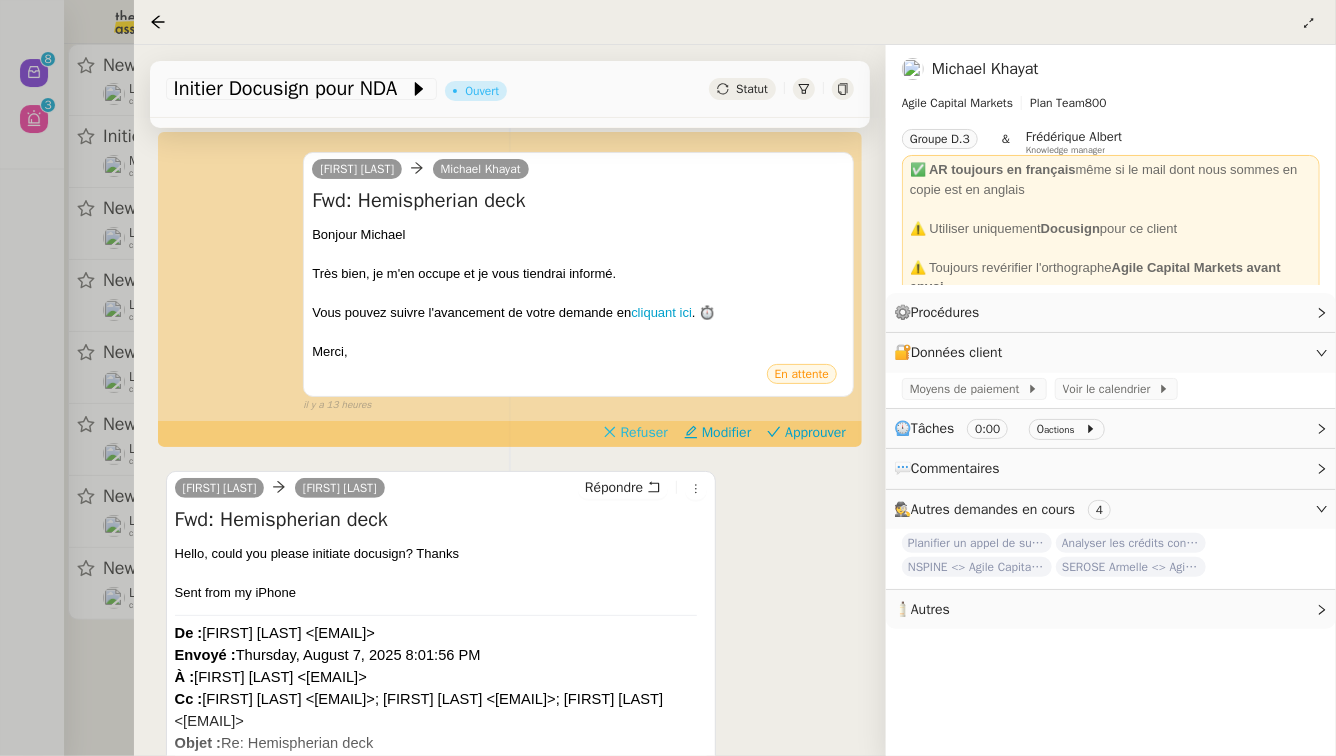click on "Refuser" at bounding box center (644, 433) 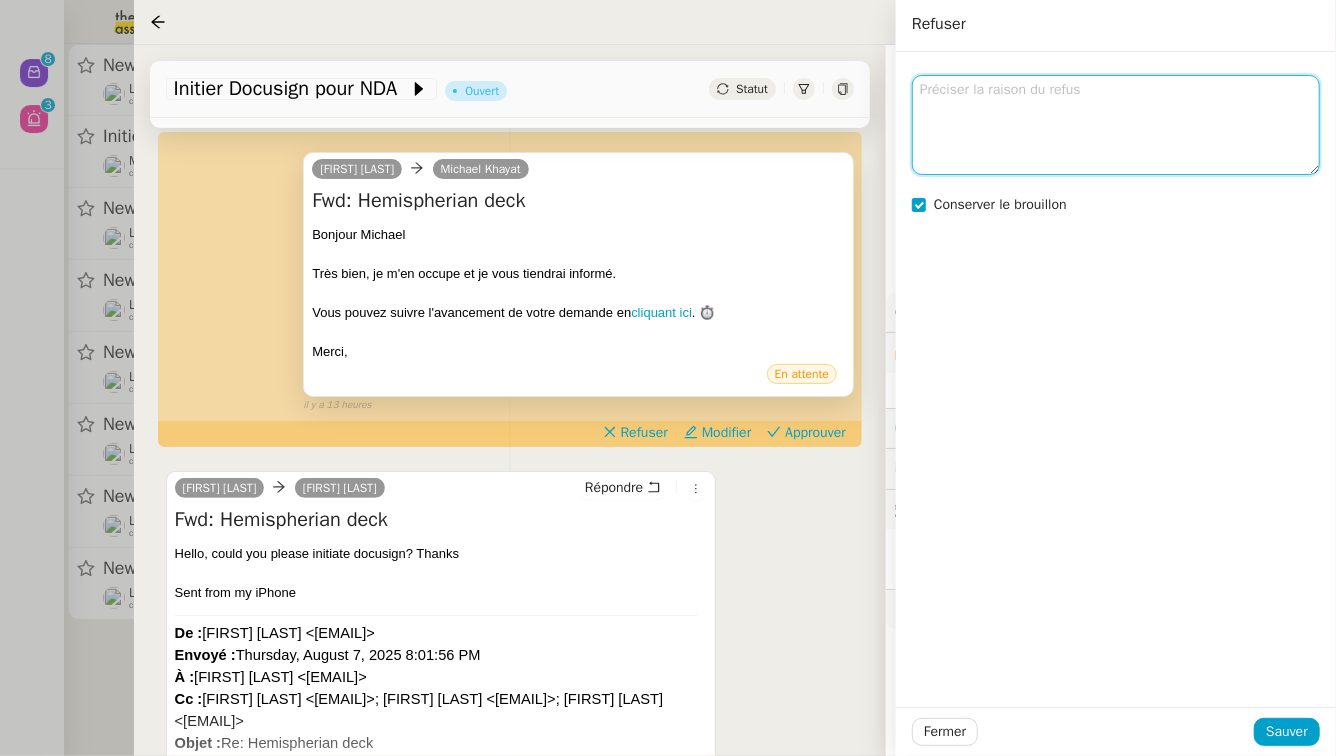 click 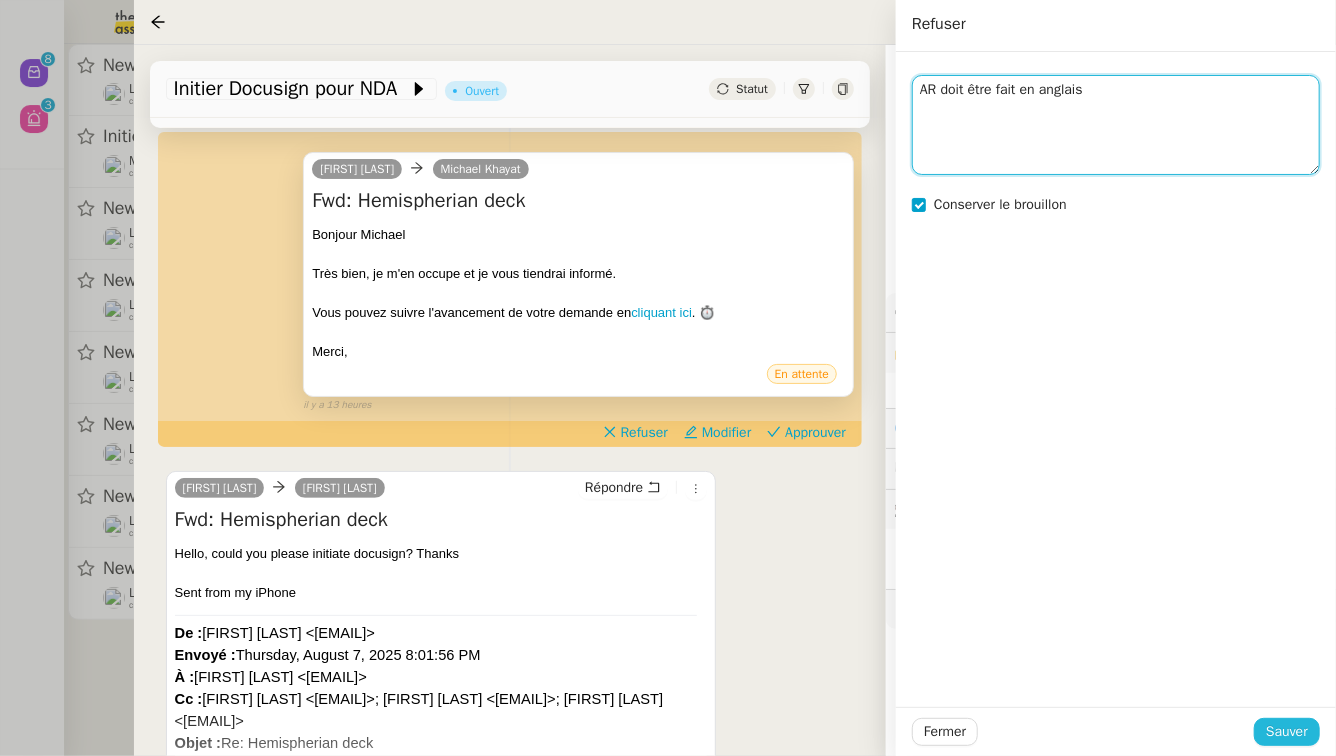 type on "AR doit être fait en anglais" 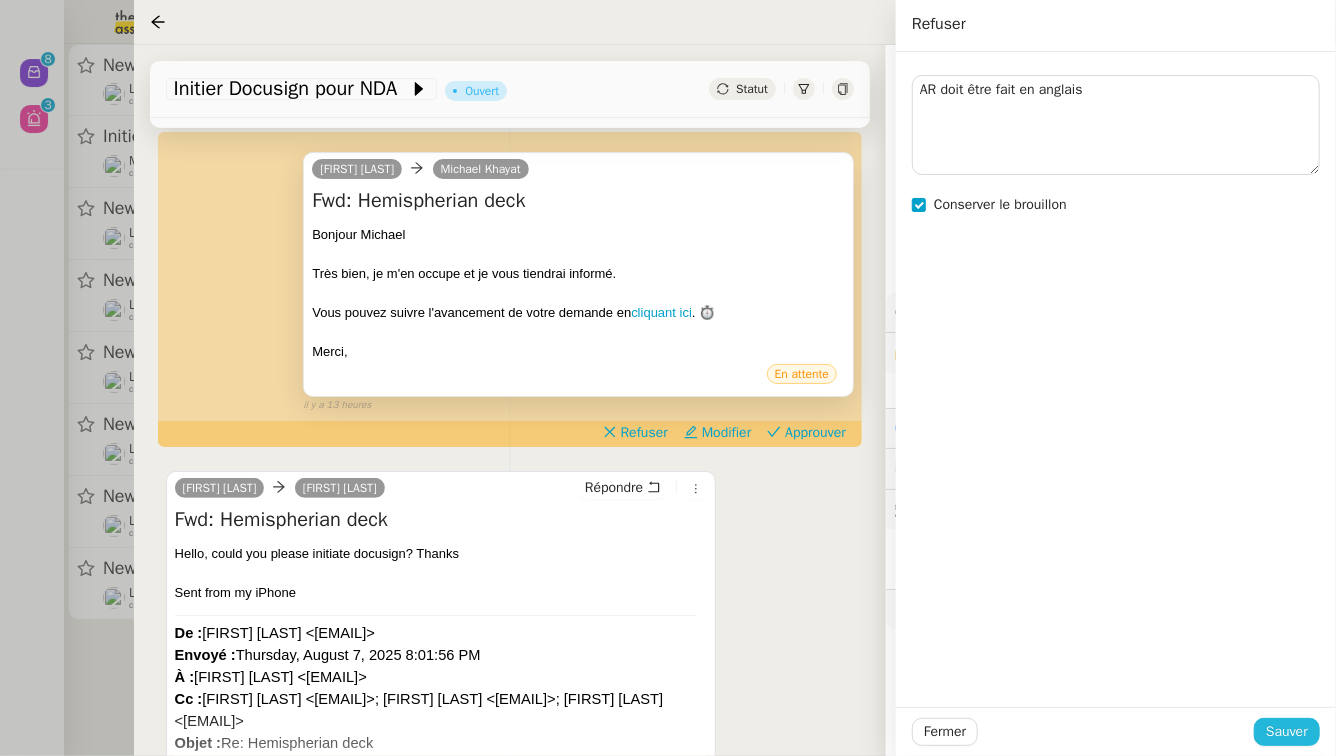 click on "Sauver" 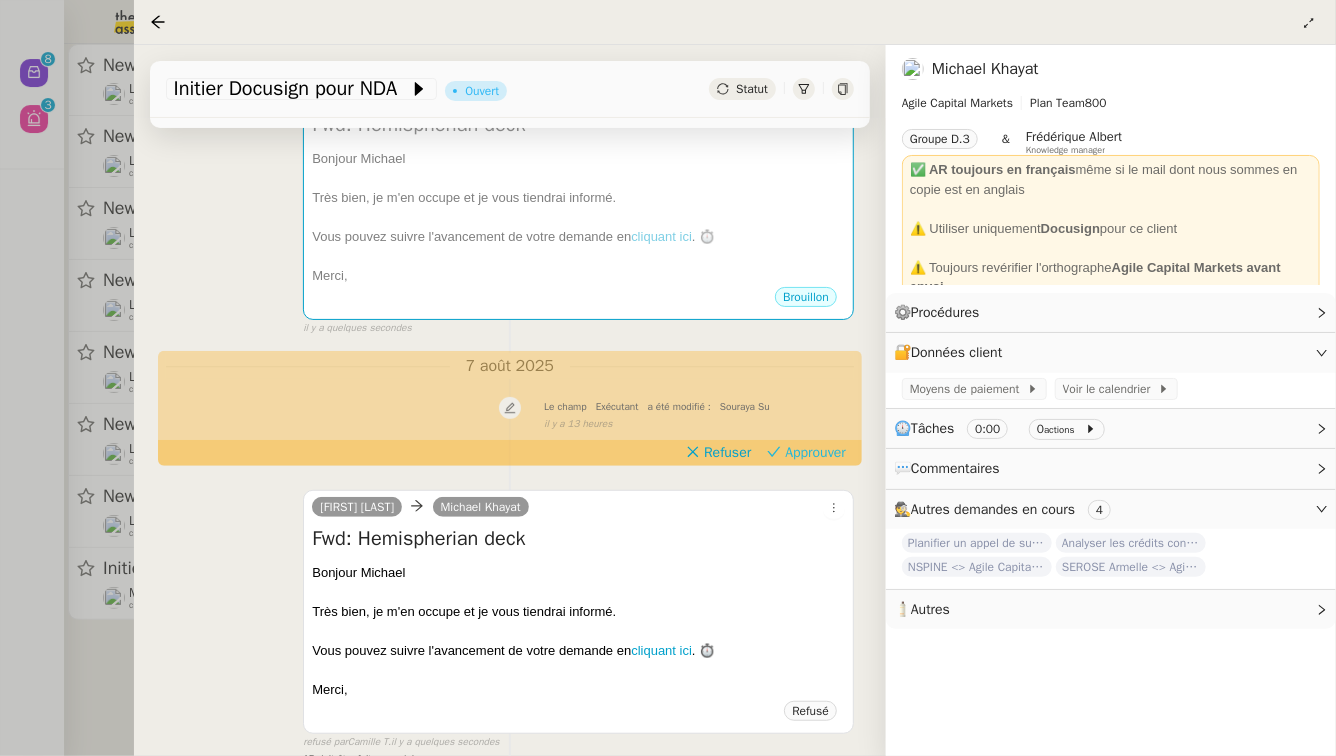 click on "Approuver" 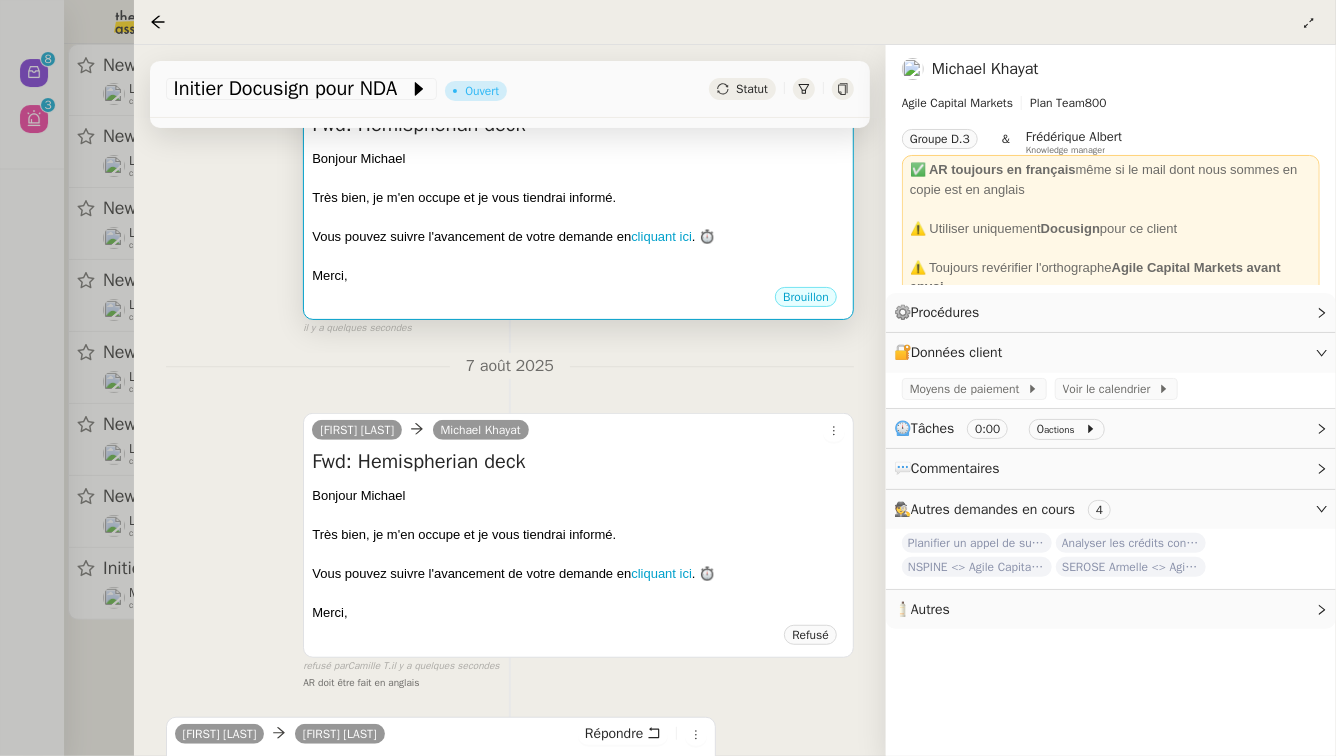 click on "Très bien, je m'en occupe et je vous tiendrai informé." at bounding box center [578, 198] 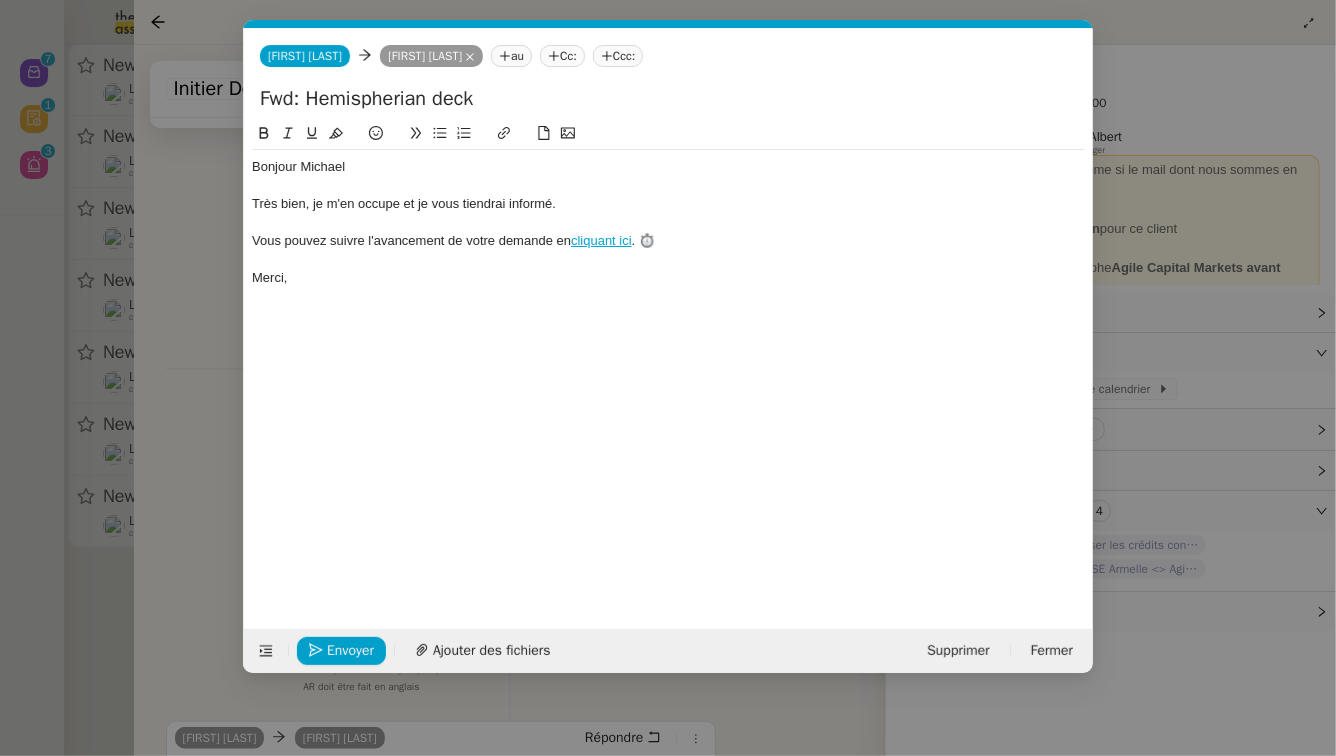 scroll, scrollTop: 0, scrollLeft: 42, axis: horizontal 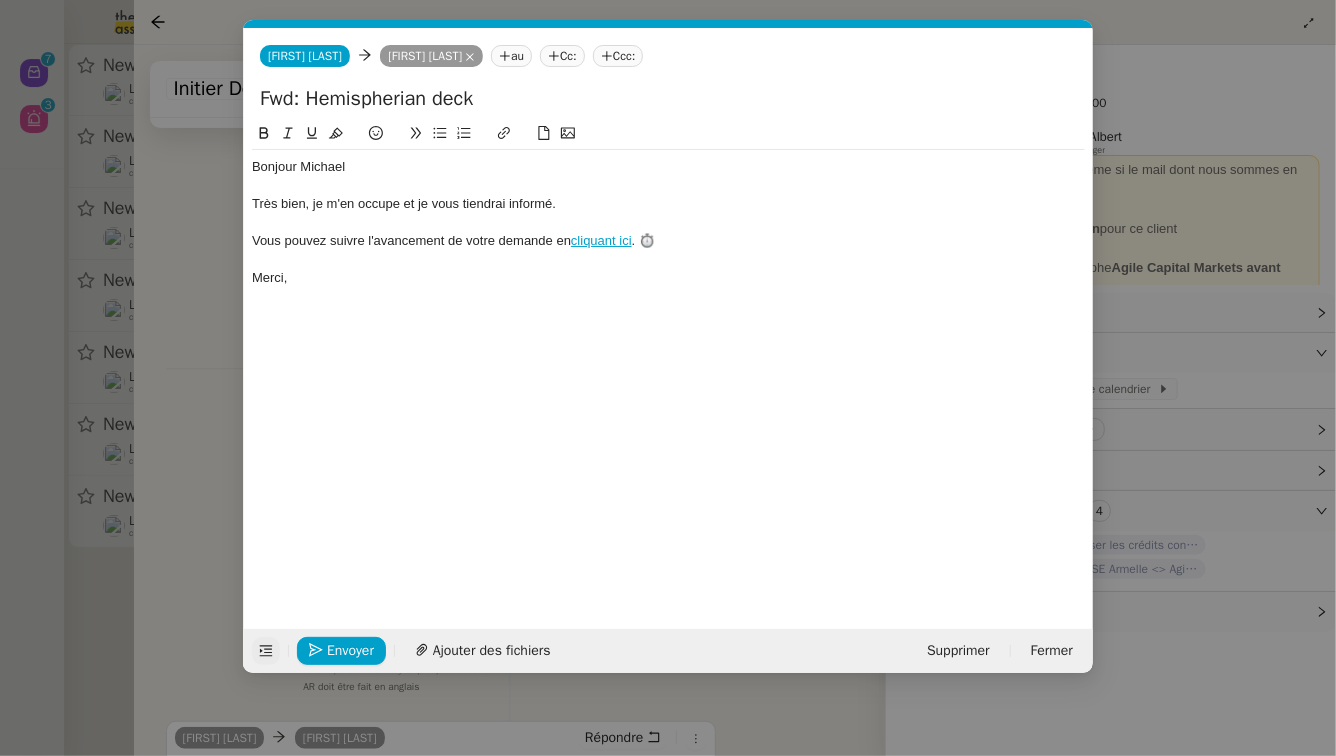 click 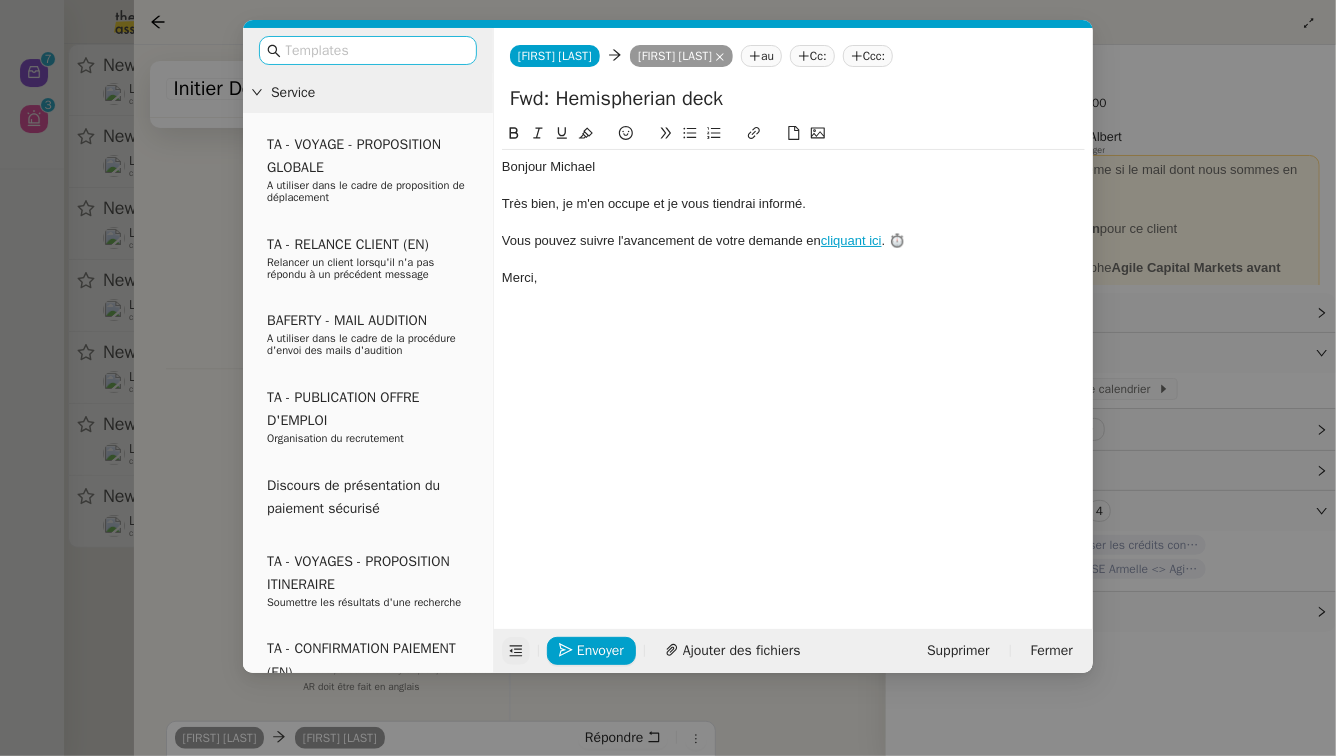 click at bounding box center (368, 50) 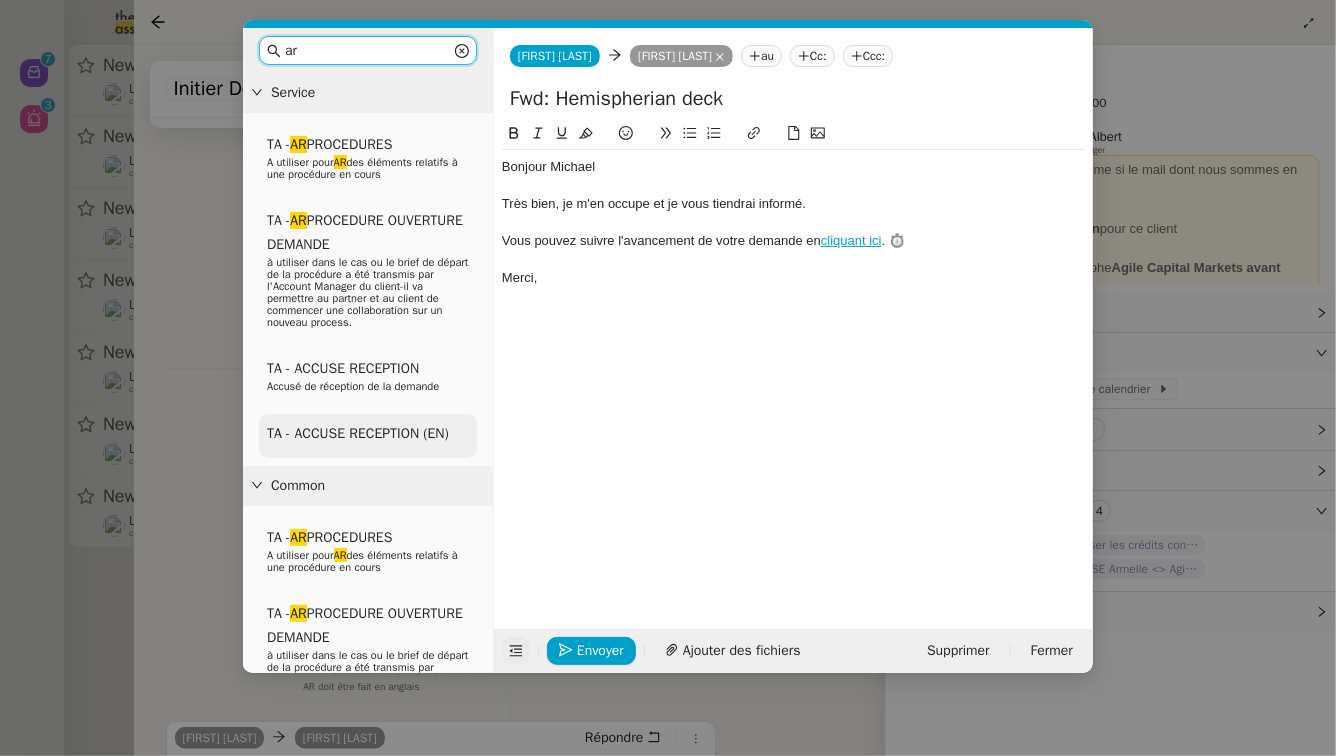 scroll, scrollTop: 100, scrollLeft: 0, axis: vertical 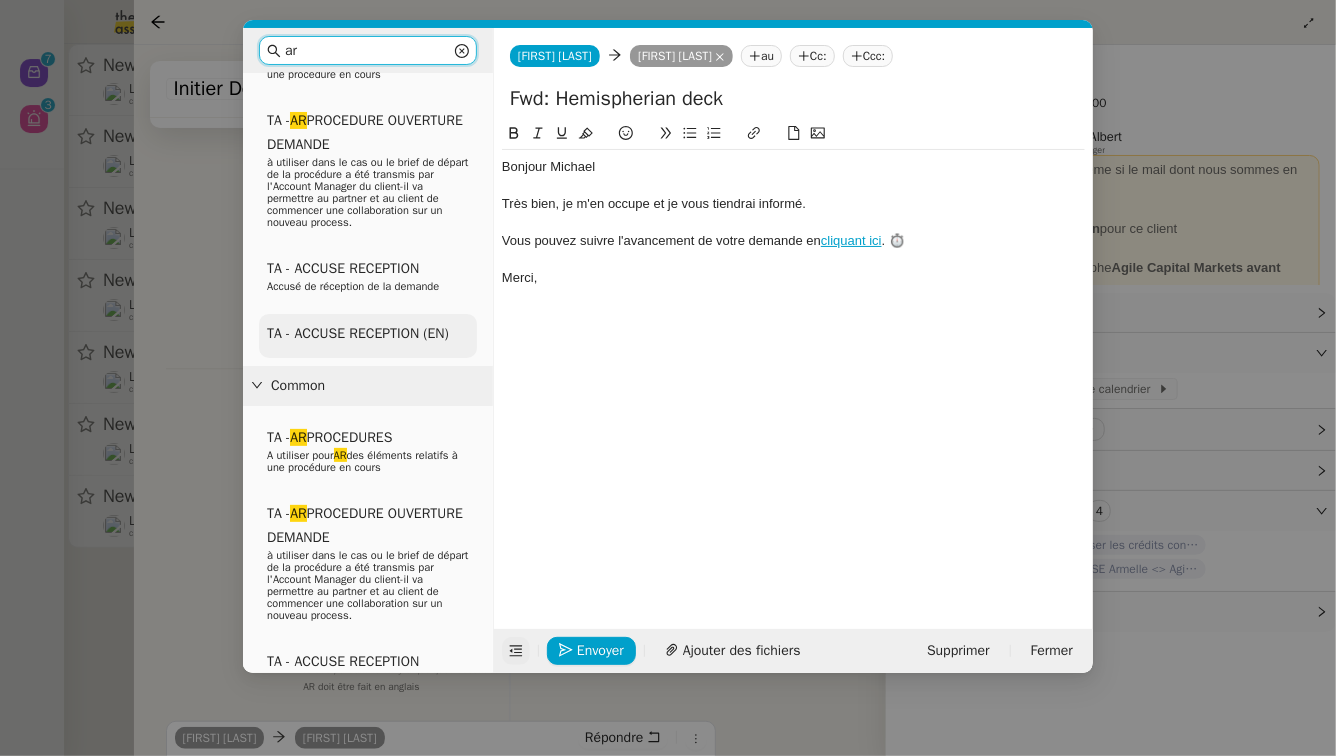 type on "ar" 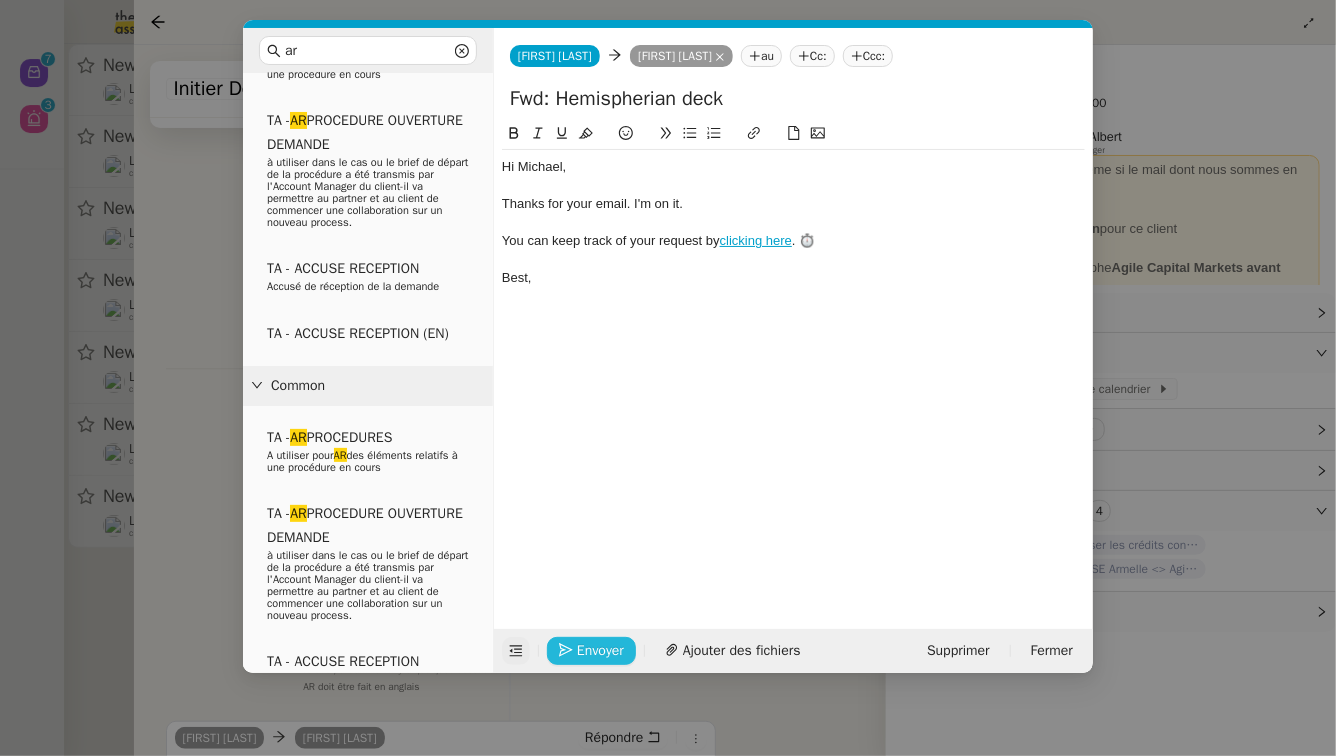 click on "Envoyer" 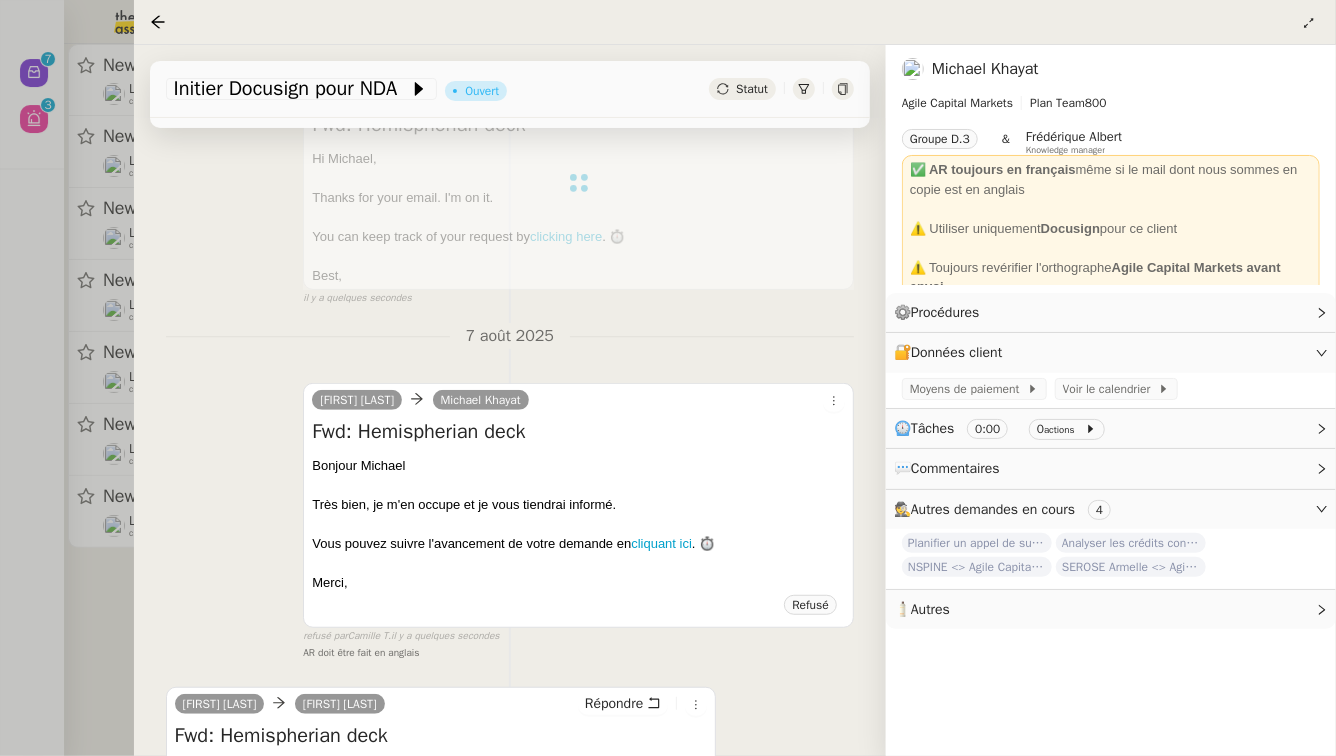 click at bounding box center [668, 378] 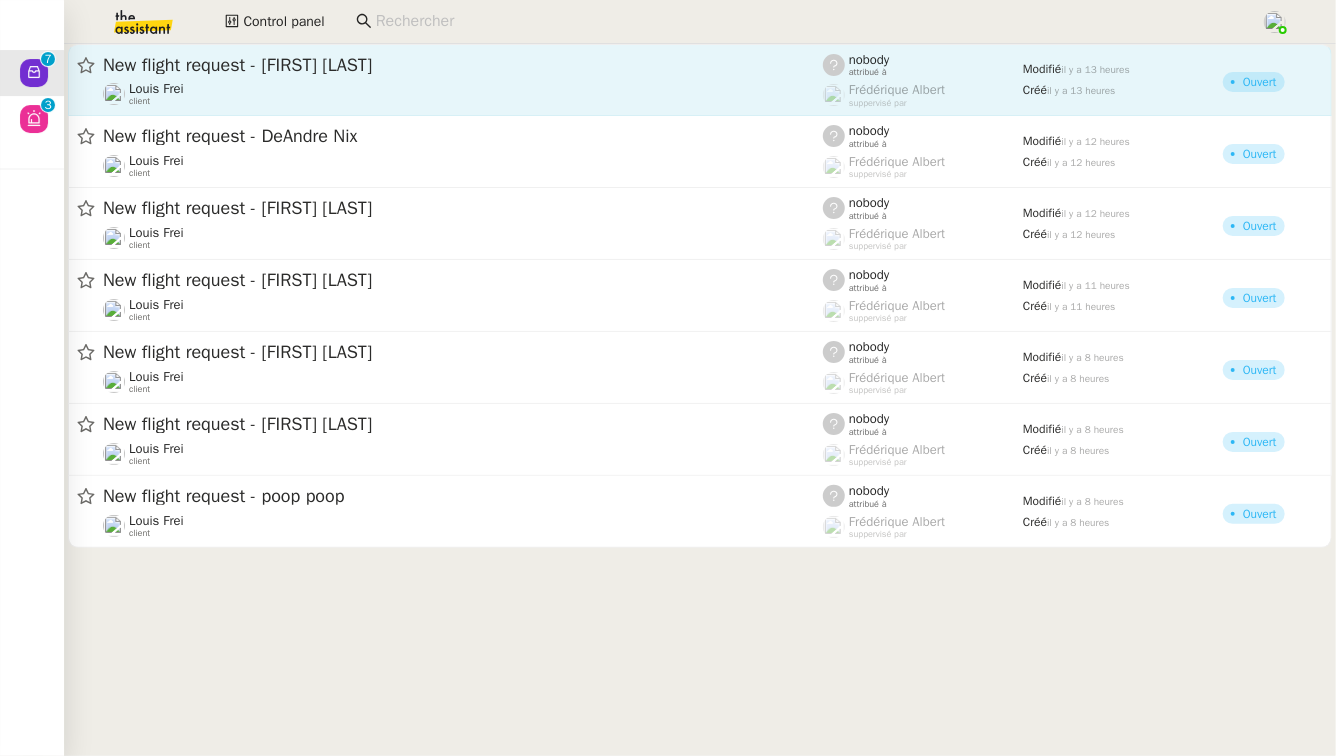 click on "New flight request - Nic Stone" 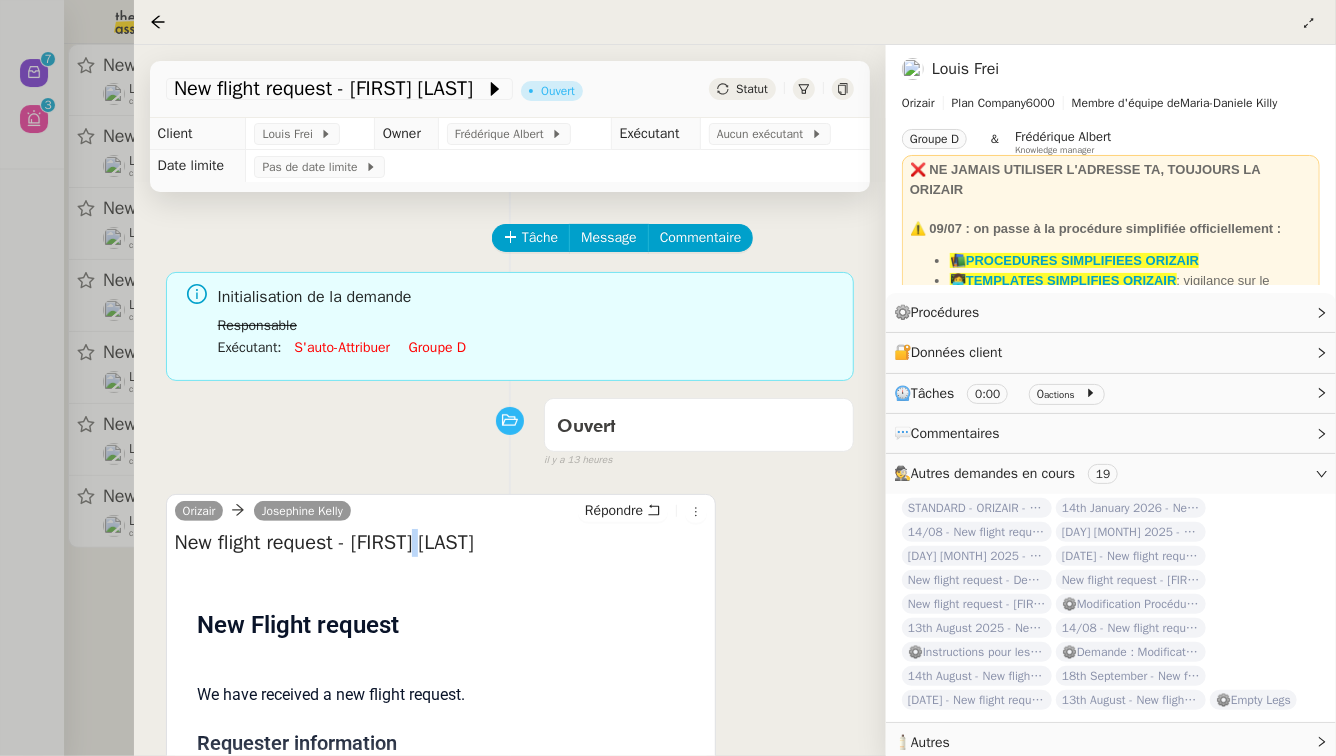 drag, startPoint x: 443, startPoint y: 547, endPoint x: 422, endPoint y: 544, distance: 21.213203 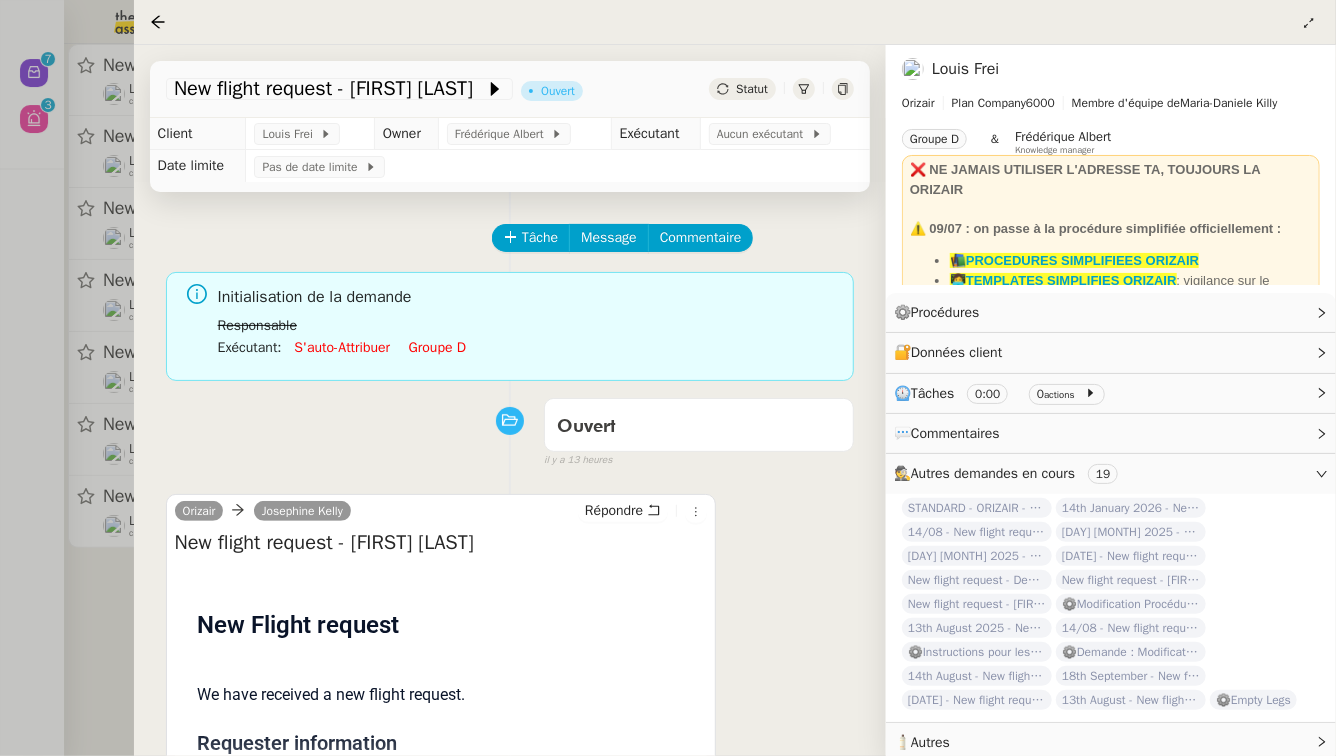 click on "New flight request - Nic Stone" at bounding box center [441, 543] 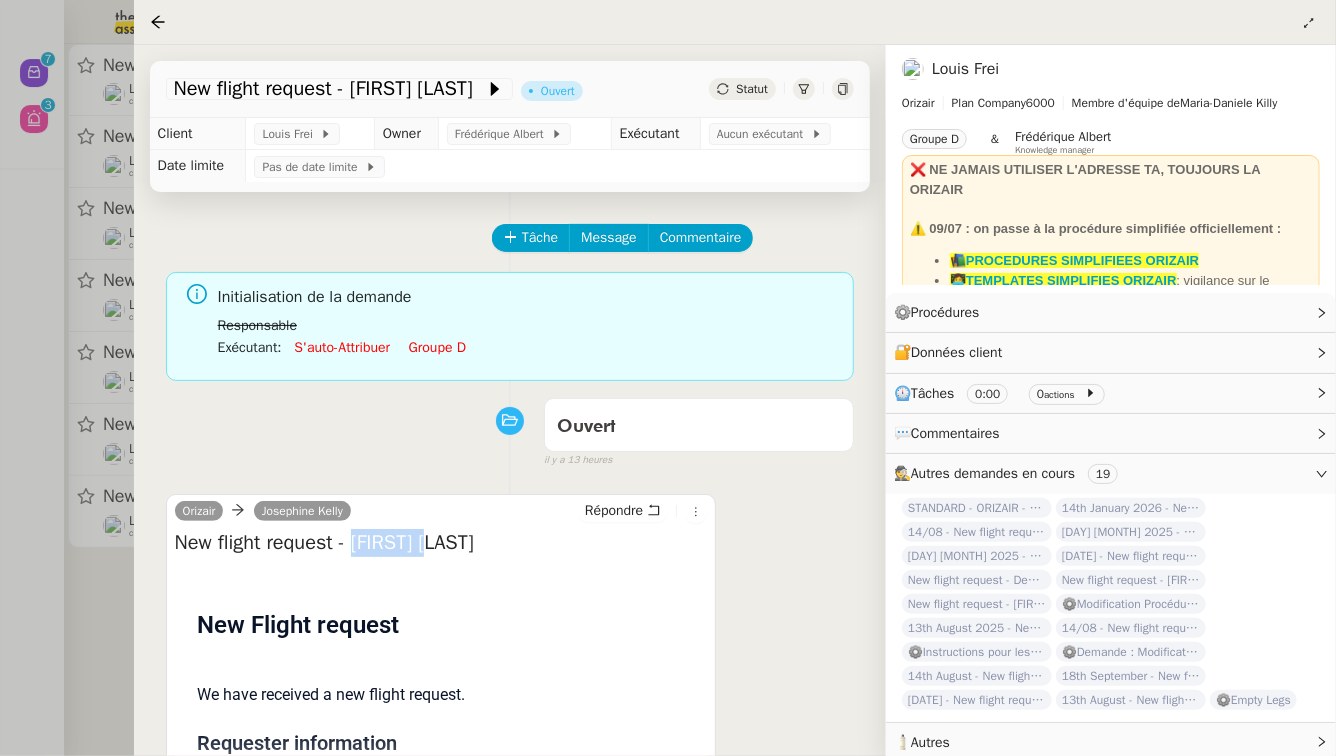 drag, startPoint x: 455, startPoint y: 546, endPoint x: 366, endPoint y: 549, distance: 89.050545 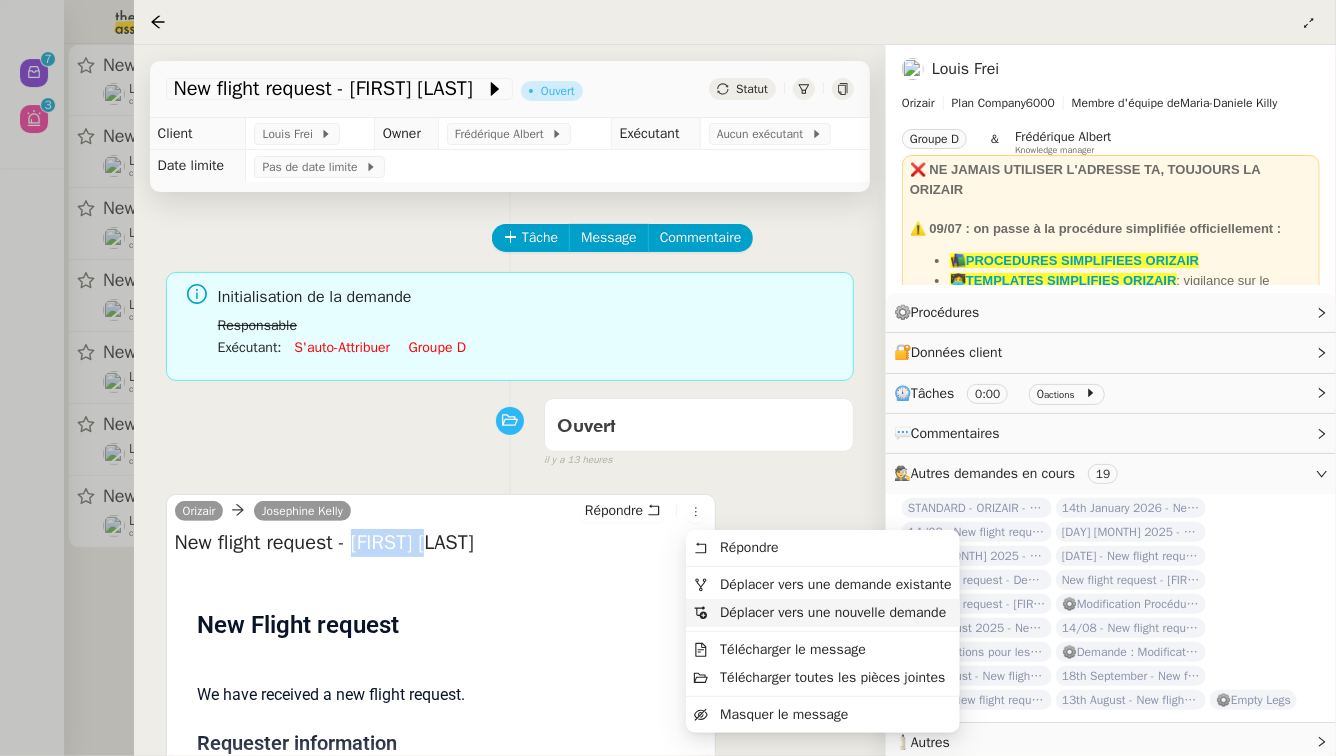 click on "Déplacer vers une nouvelle demande" at bounding box center (833, 612) 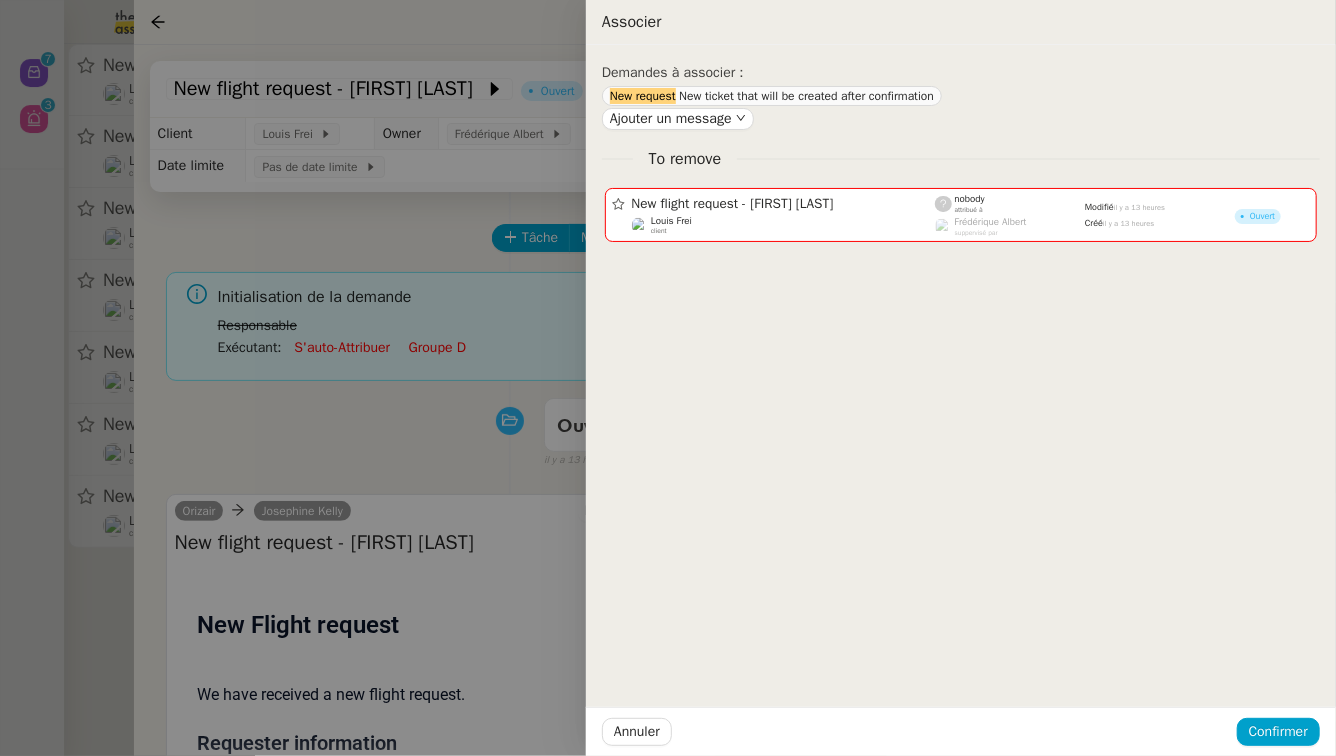 type 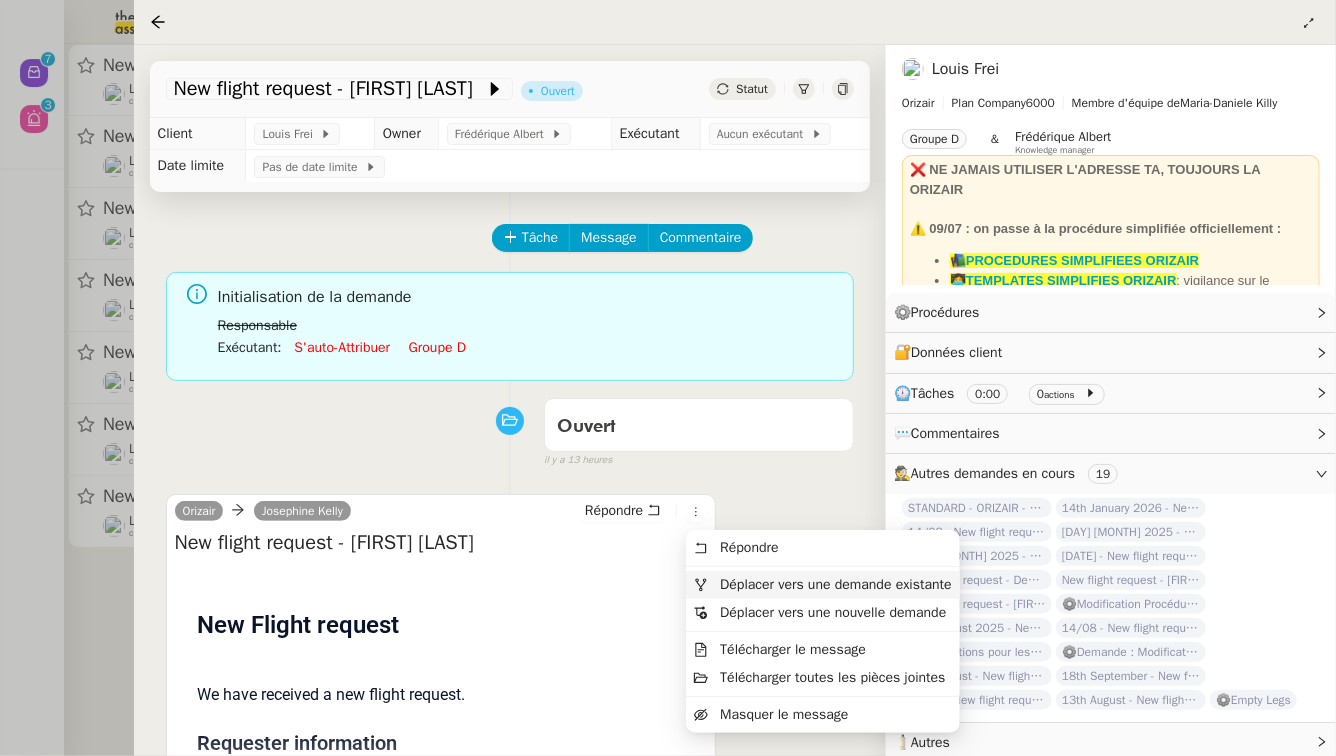 click on "Déplacer vers une demande existante" at bounding box center [835, 584] 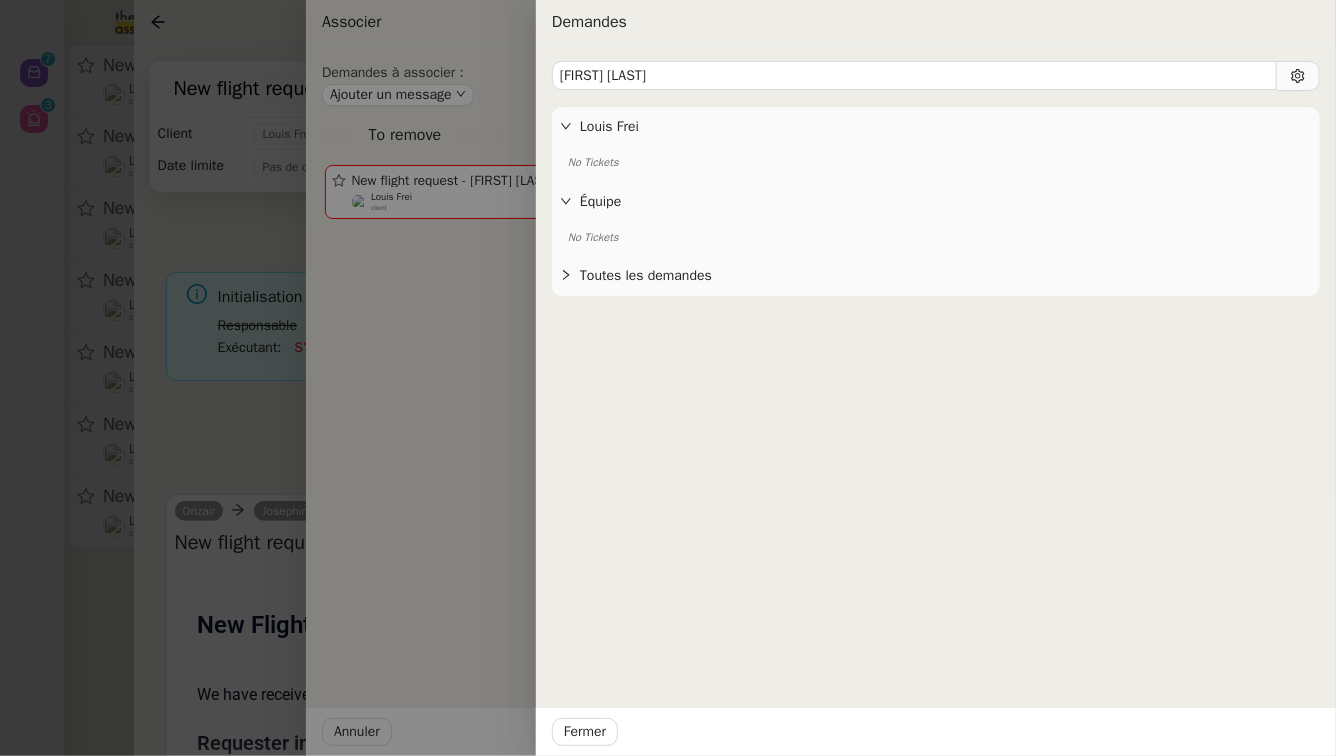 type on "Nic Stone" 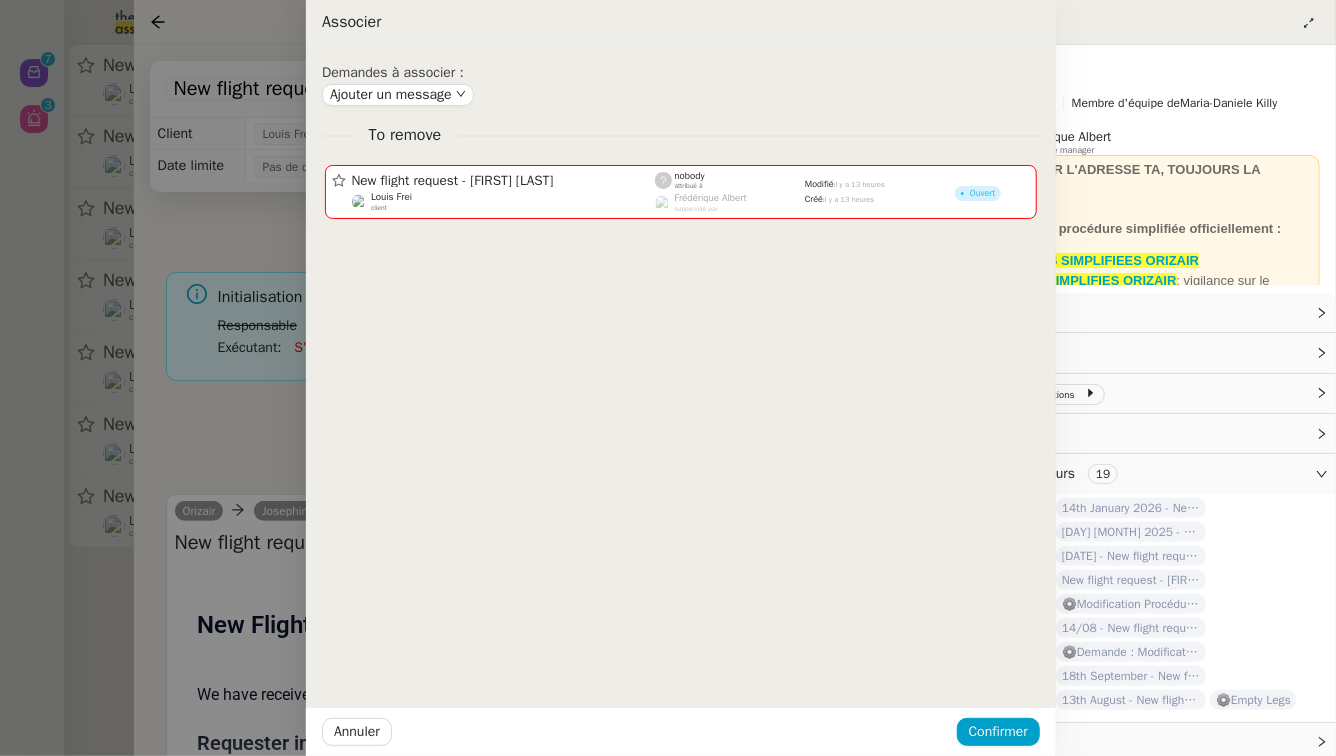 click at bounding box center [668, 378] 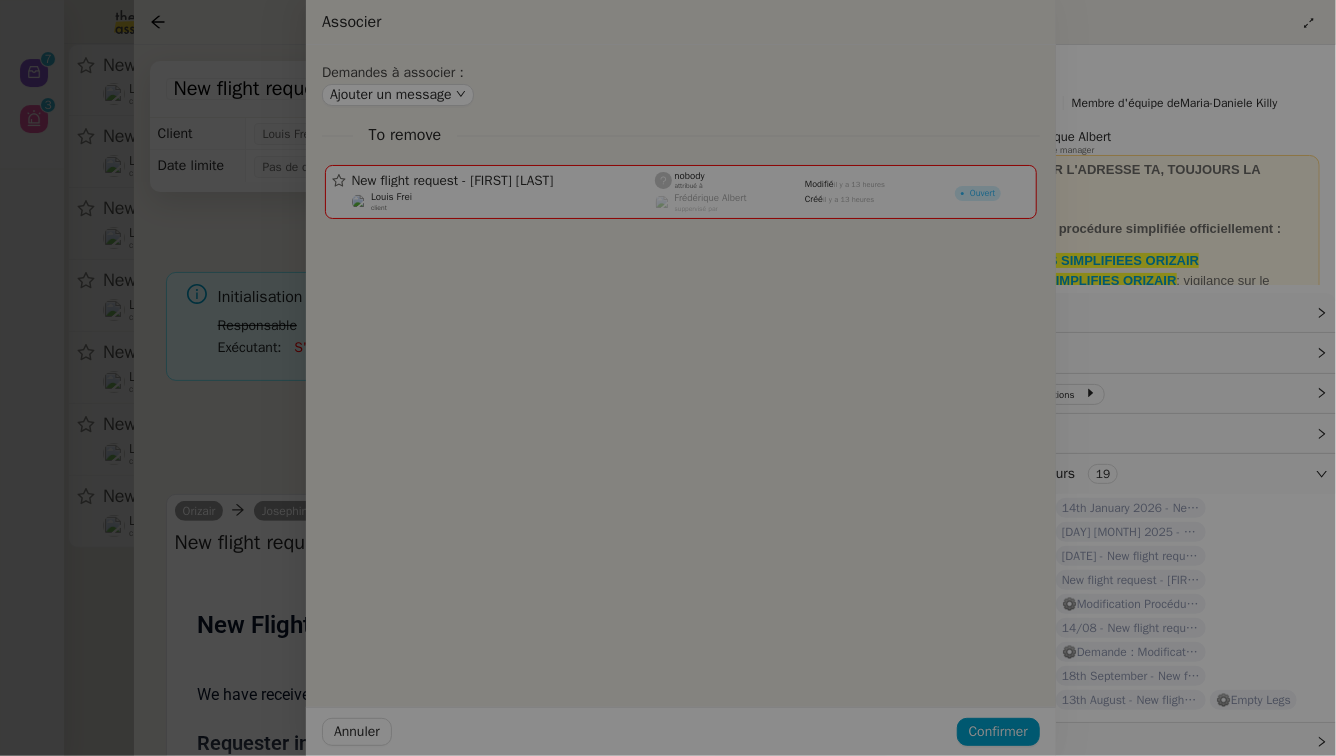 click at bounding box center (388, 378) 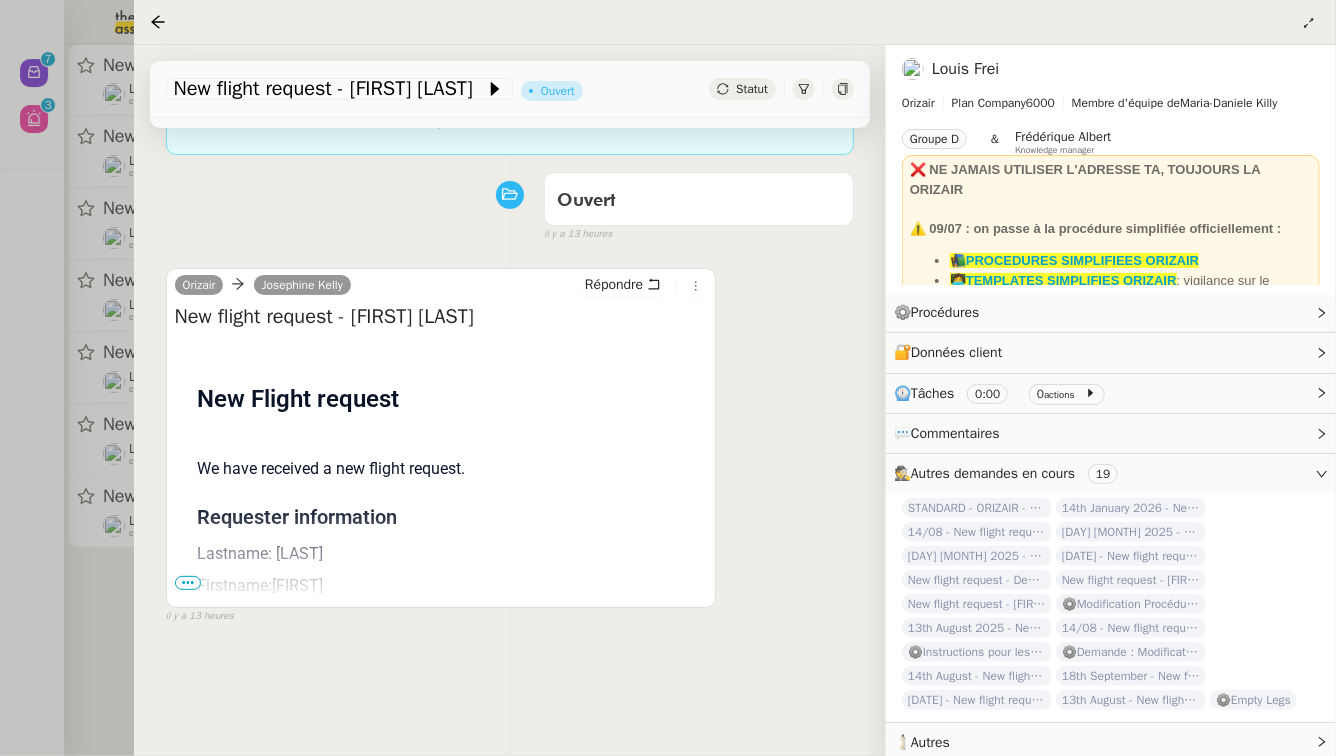 scroll, scrollTop: 227, scrollLeft: 0, axis: vertical 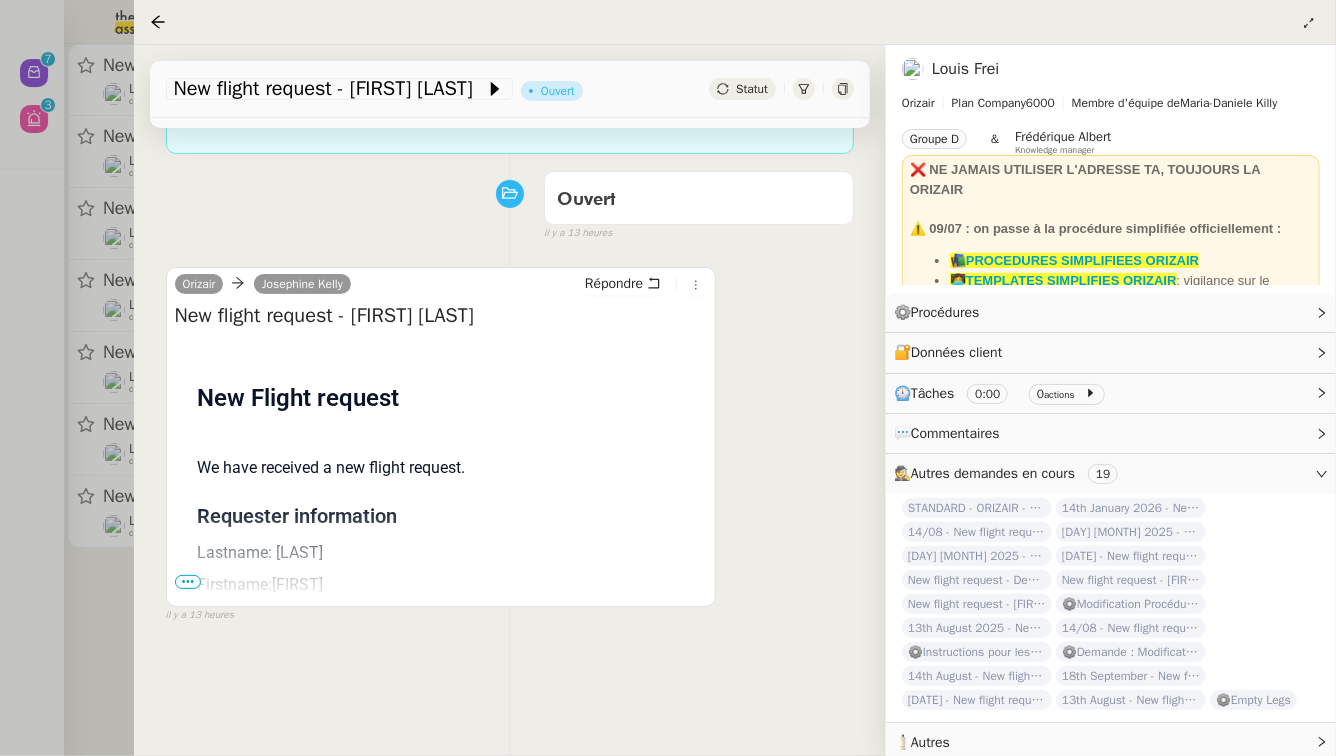 click on "•••" at bounding box center (188, 582) 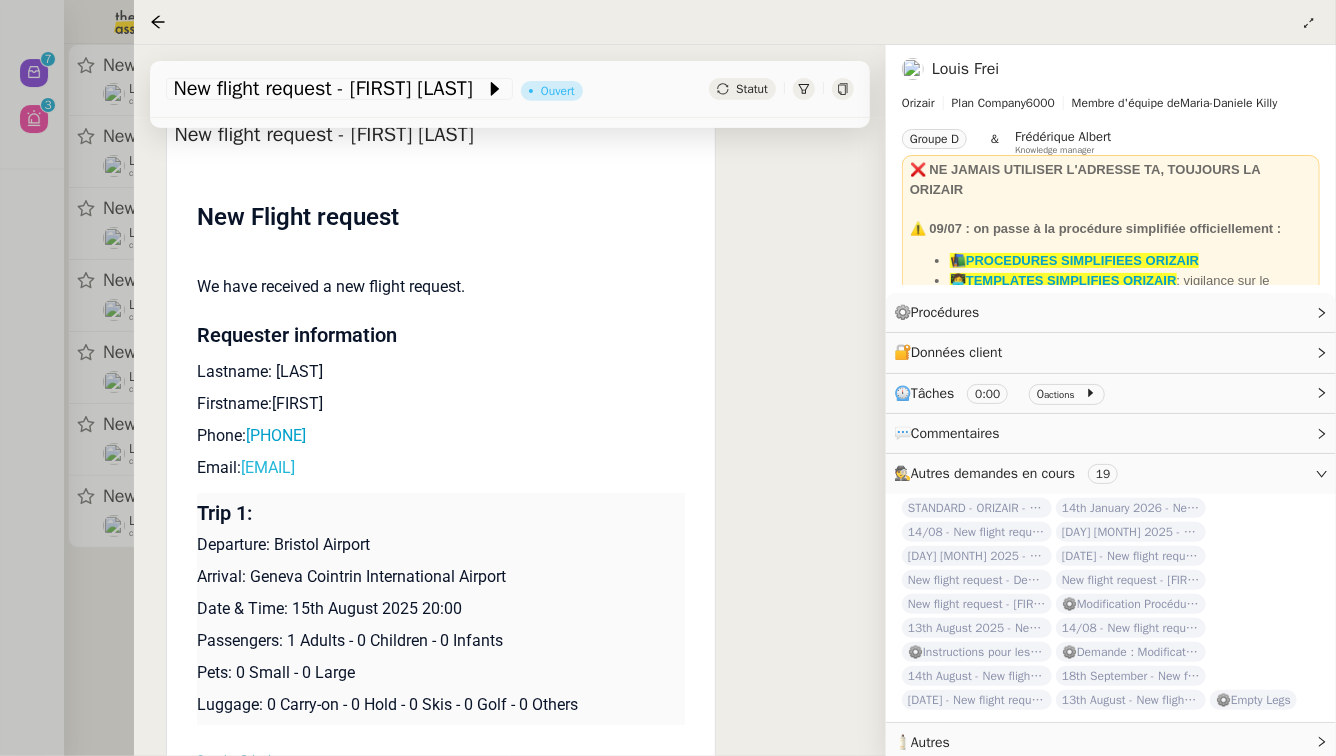 scroll, scrollTop: 410, scrollLeft: 0, axis: vertical 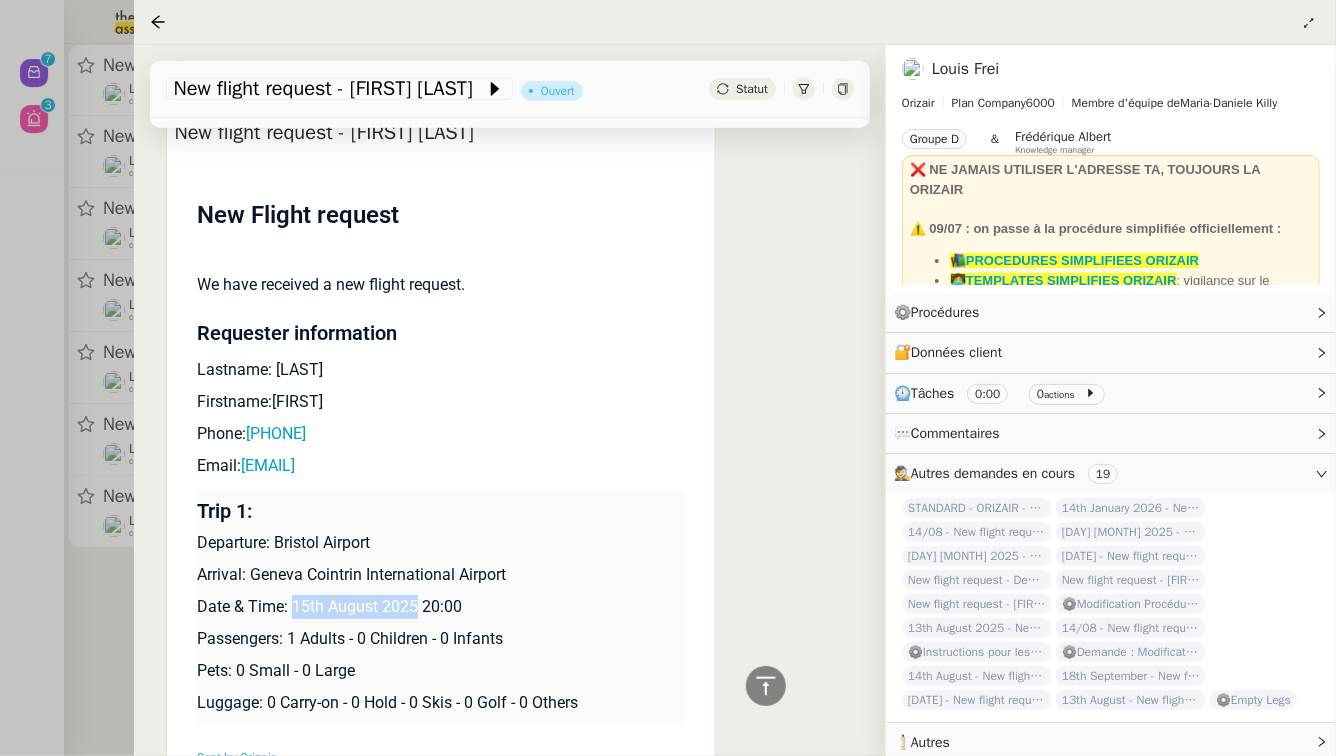 drag, startPoint x: 417, startPoint y: 605, endPoint x: 296, endPoint y: 605, distance: 121 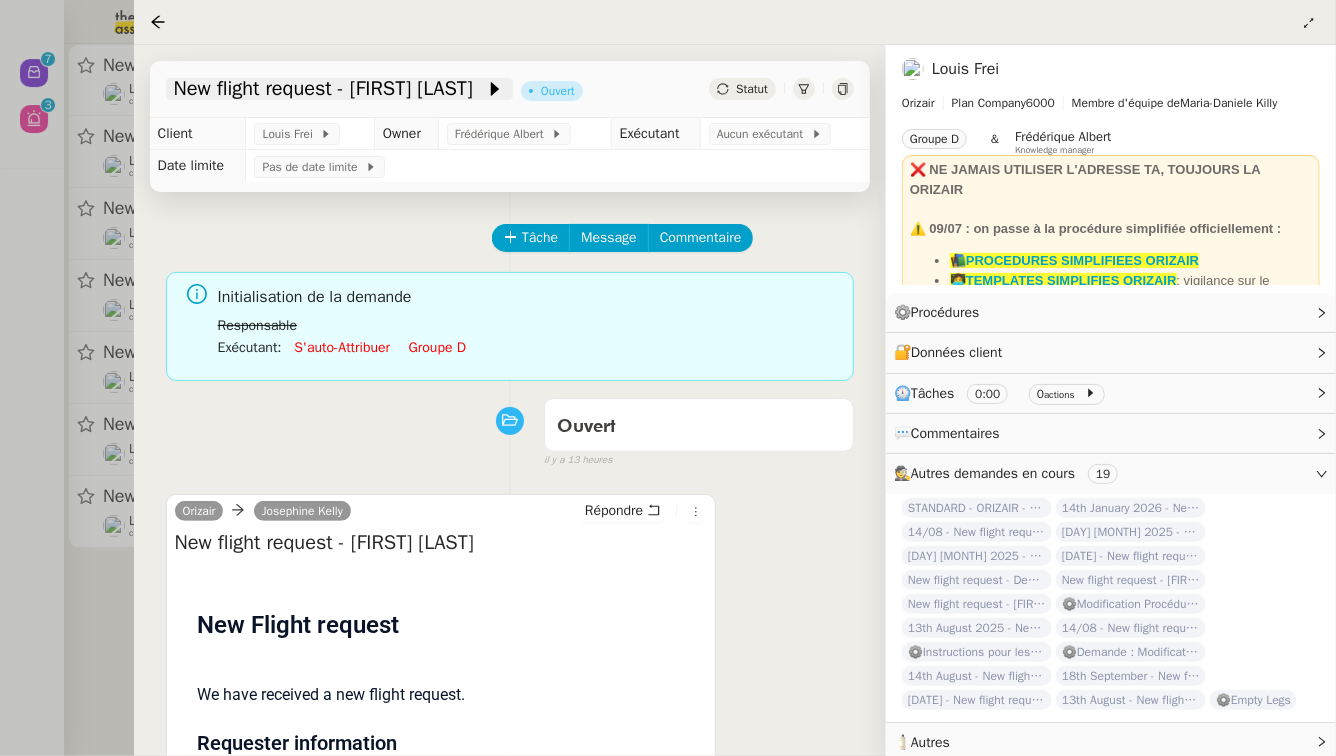 click on "New flight request - Nic Stone" 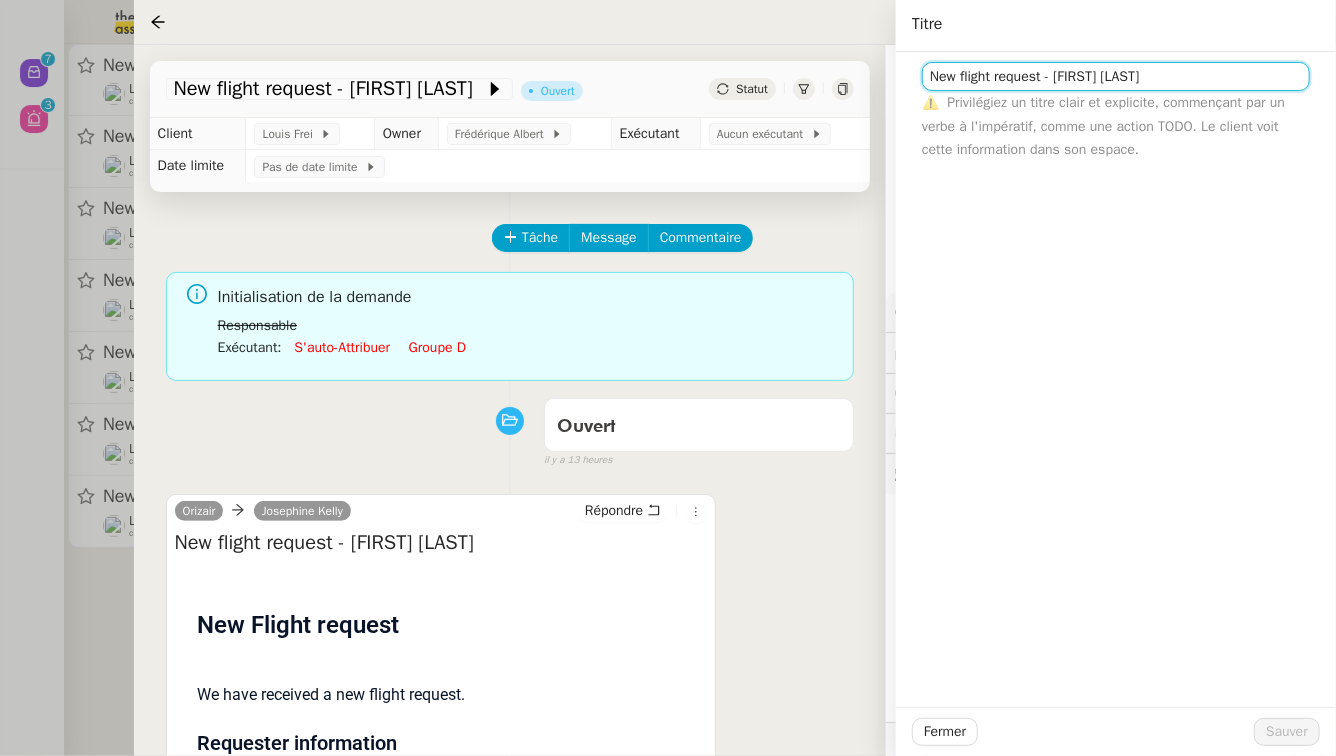 click on "New flight request - Nic Stone" 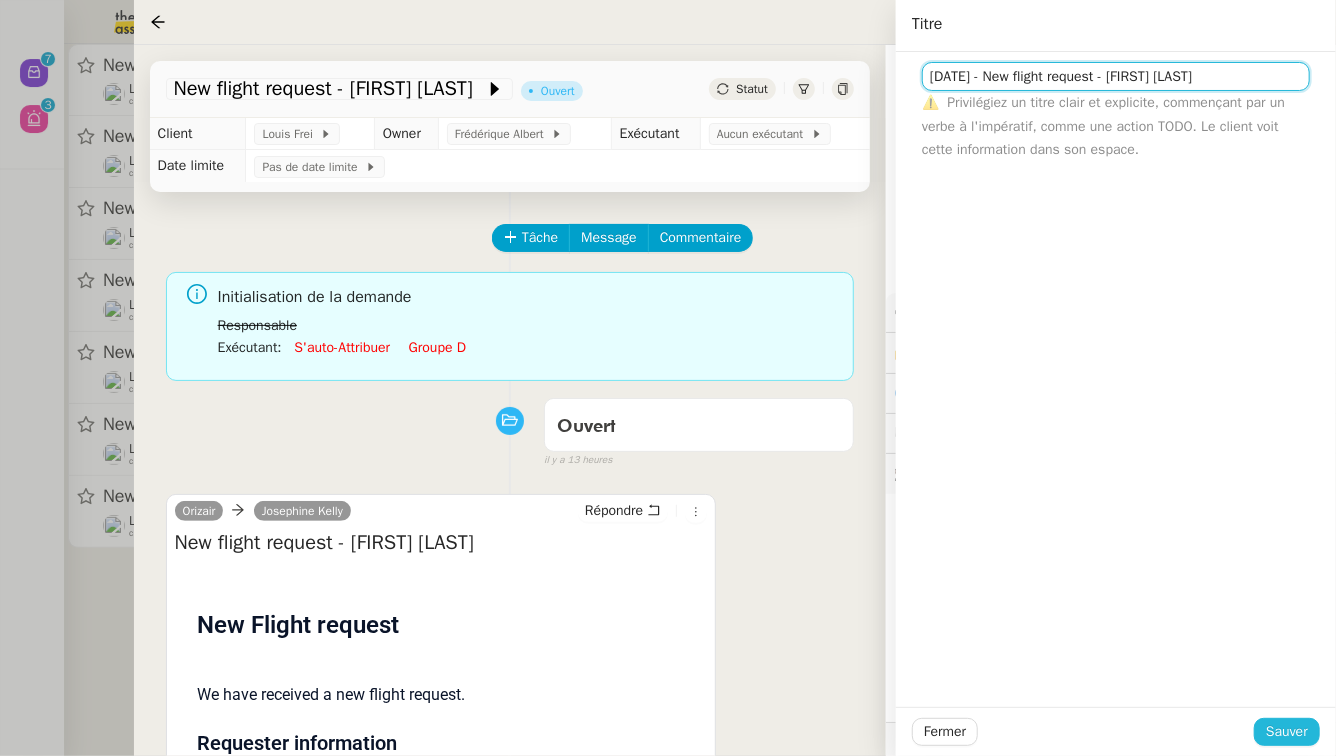 type on "15th August 2025 - New flight request - Nic Stone" 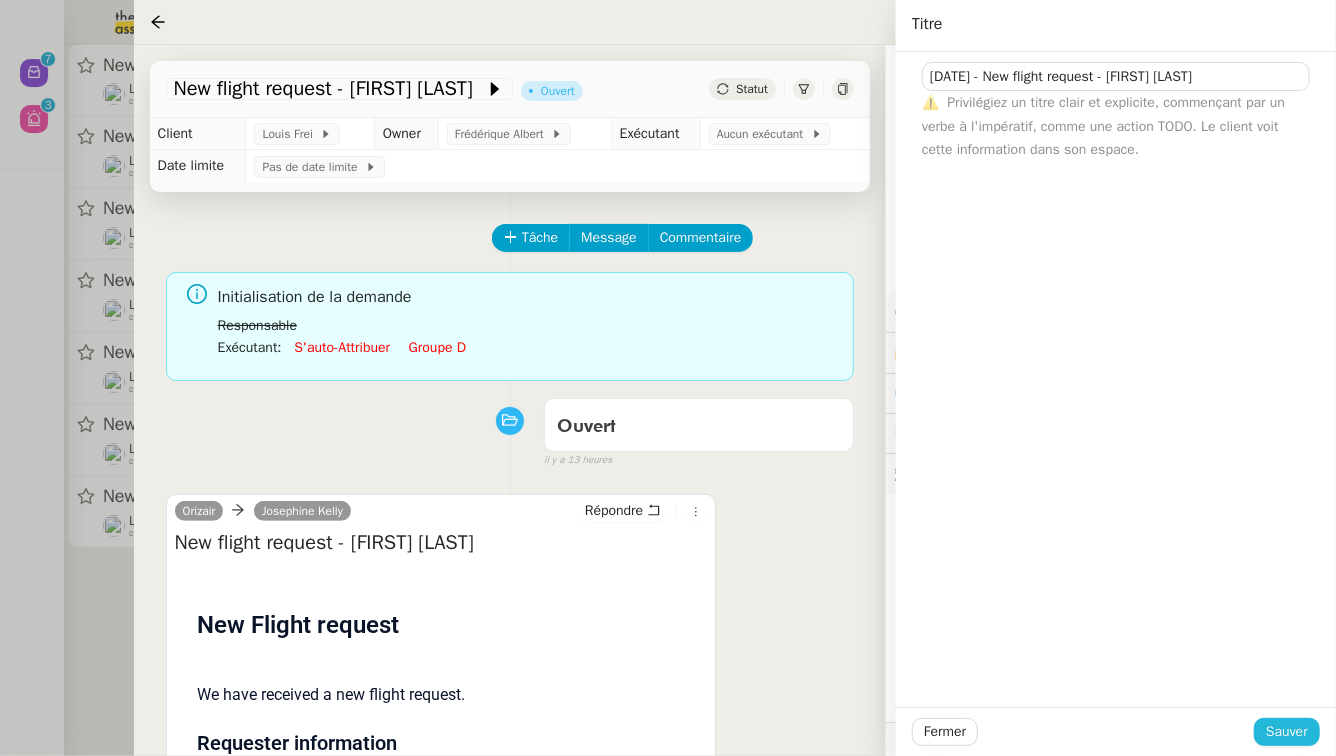 click on "Sauver" 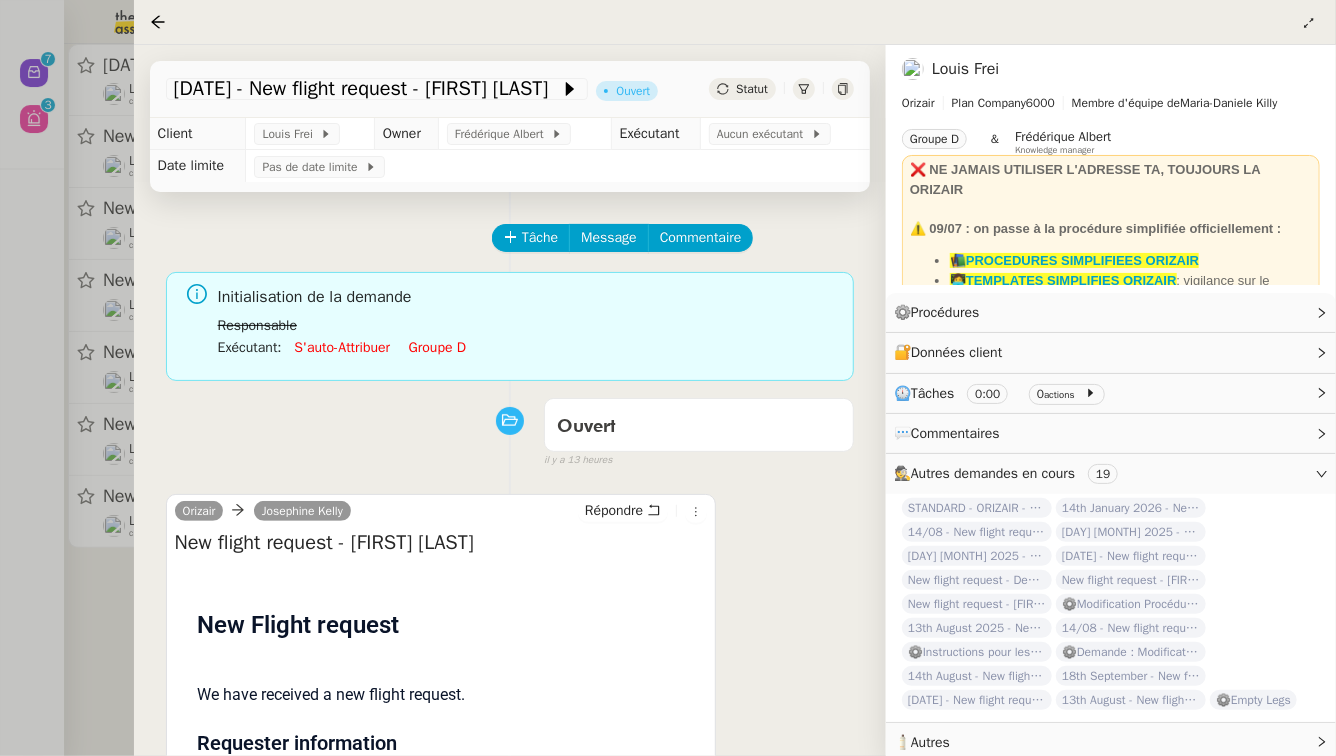 click on "Groupe d" 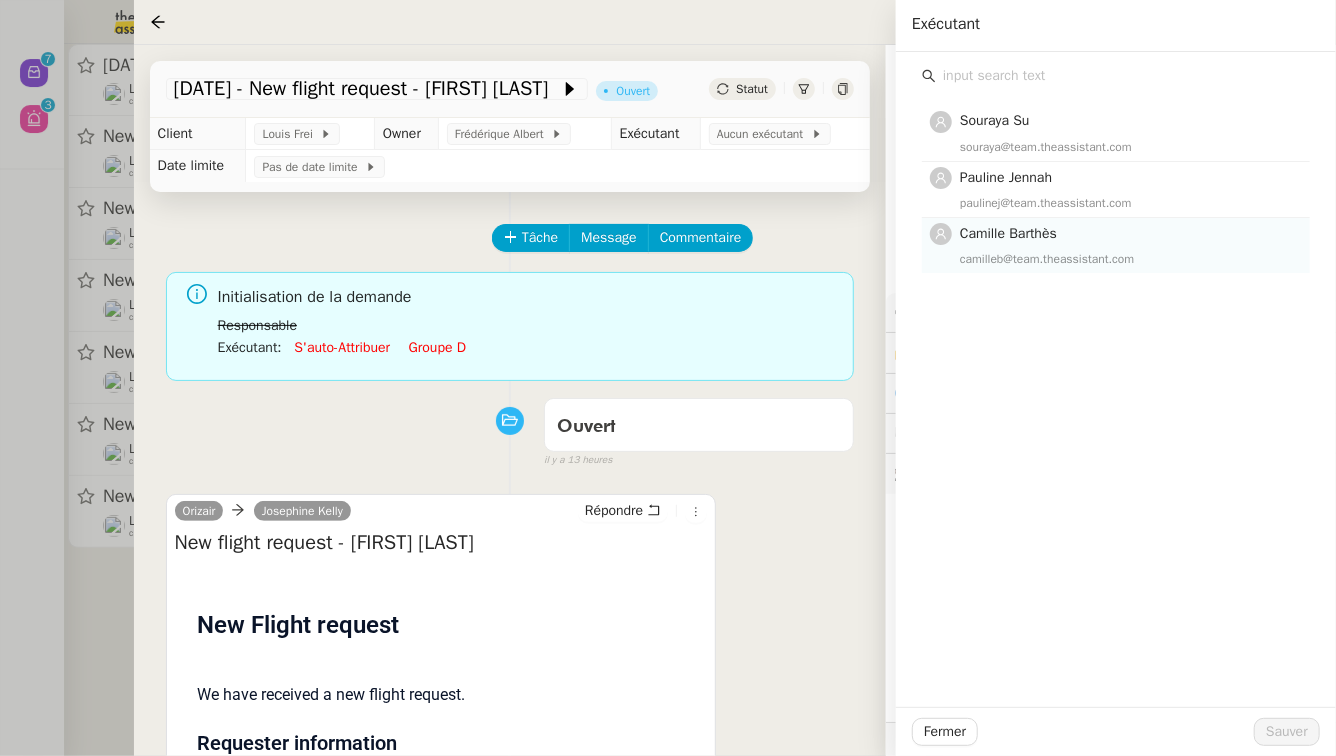 click on "camilleb@team.theassistant.com" 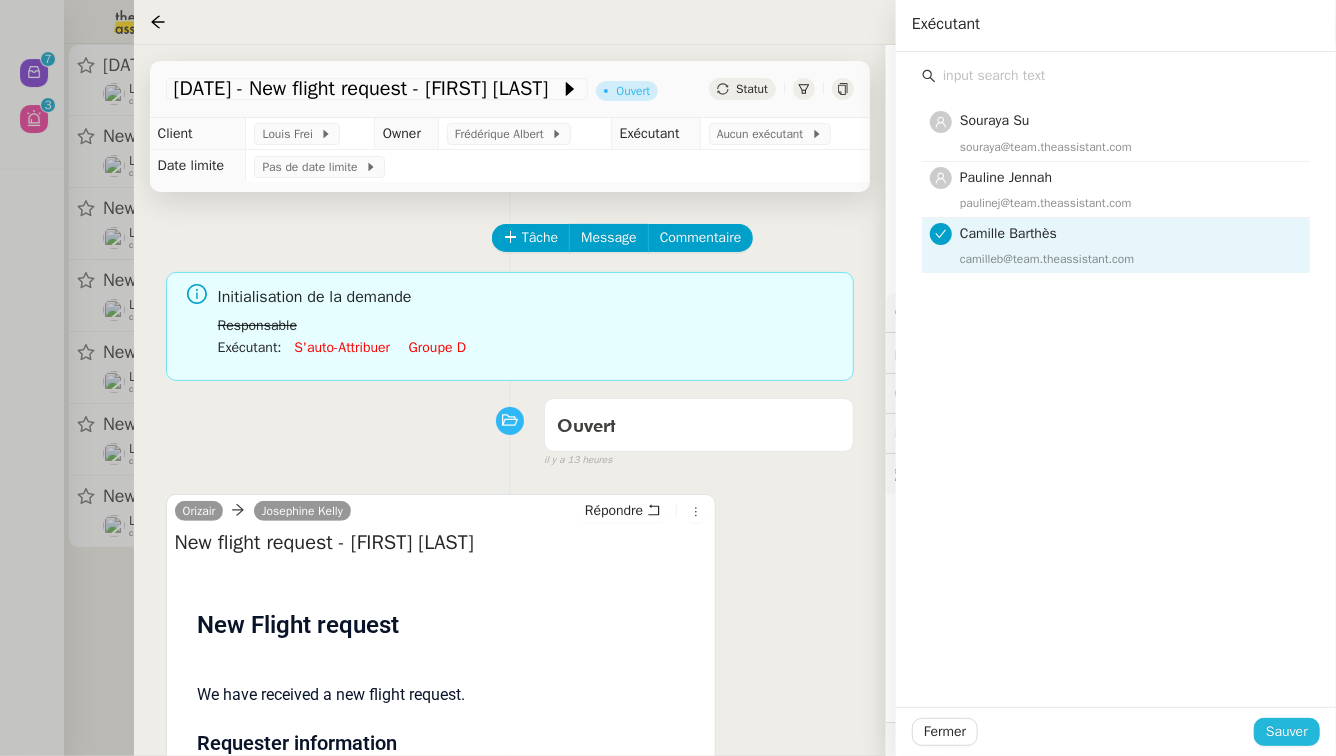 click on "Sauver" 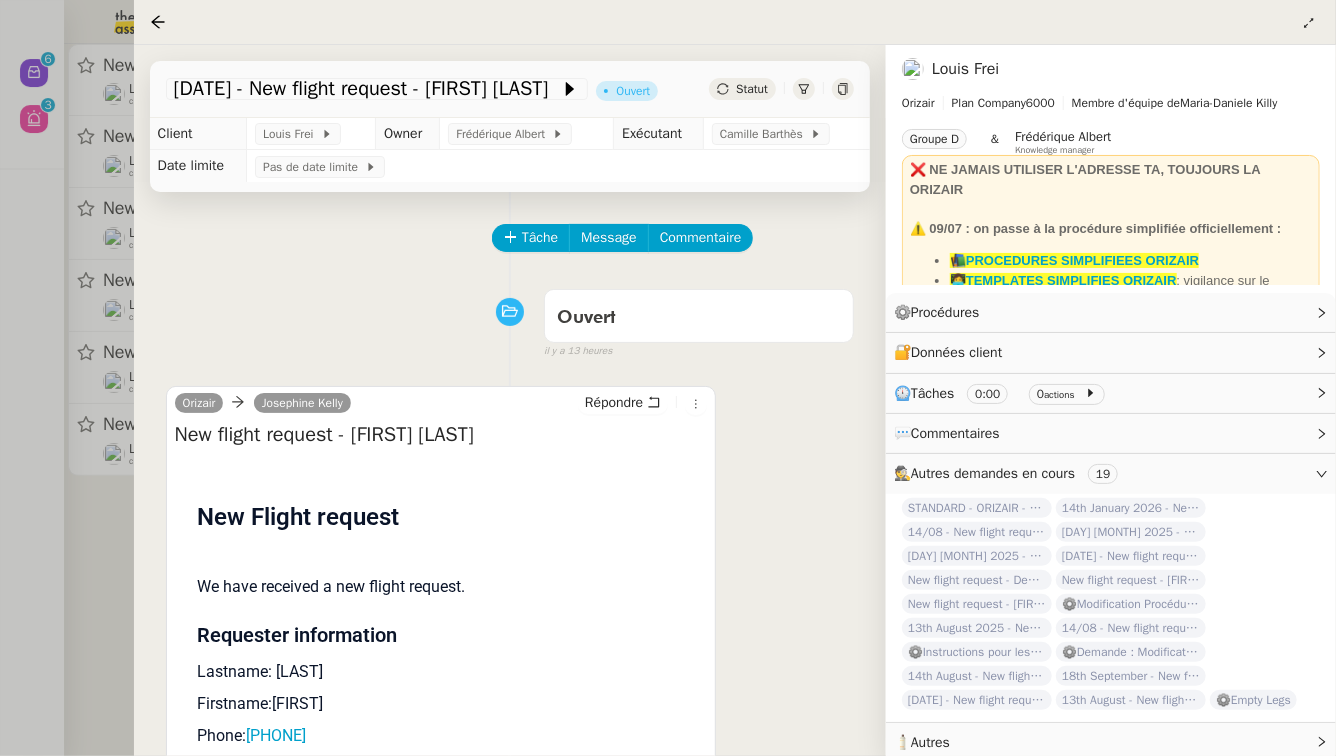 click at bounding box center (668, 378) 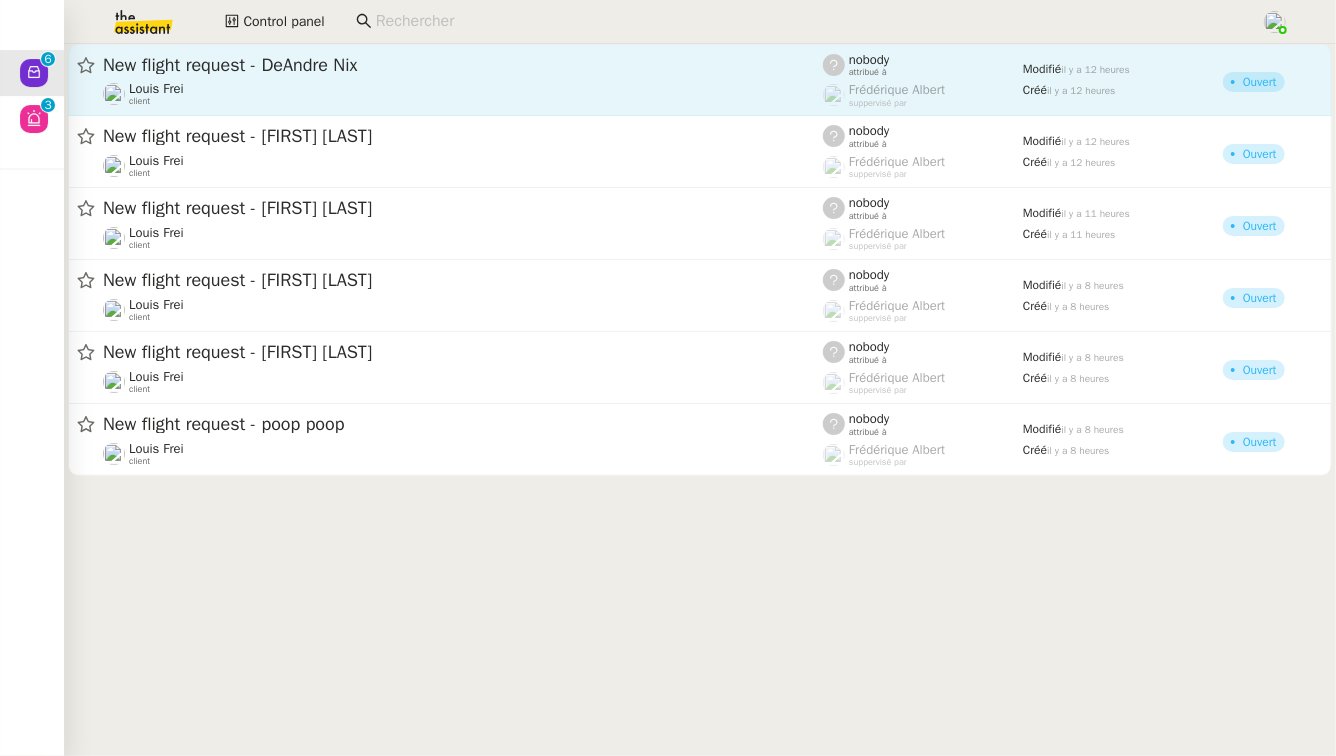 click on "New flight request - DeAndre Nix" 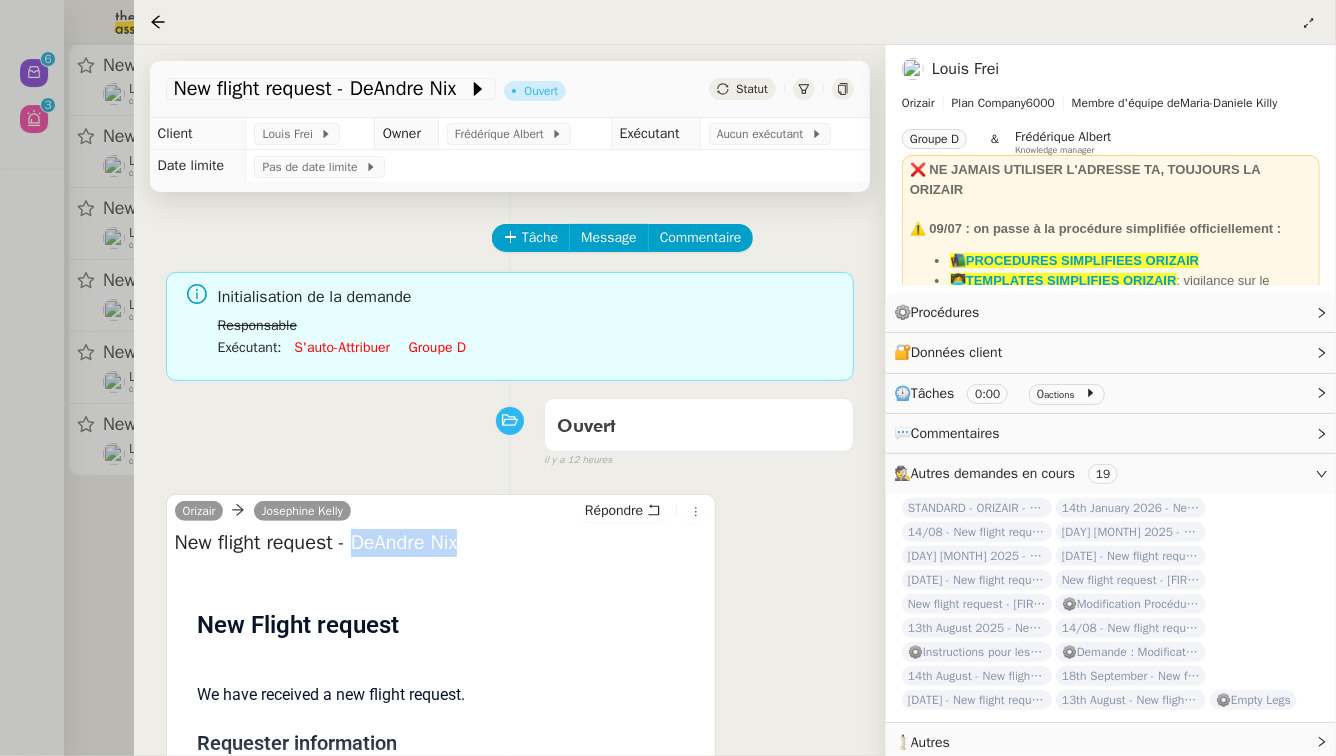 drag, startPoint x: 488, startPoint y: 540, endPoint x: 365, endPoint y: 542, distance: 123.01626 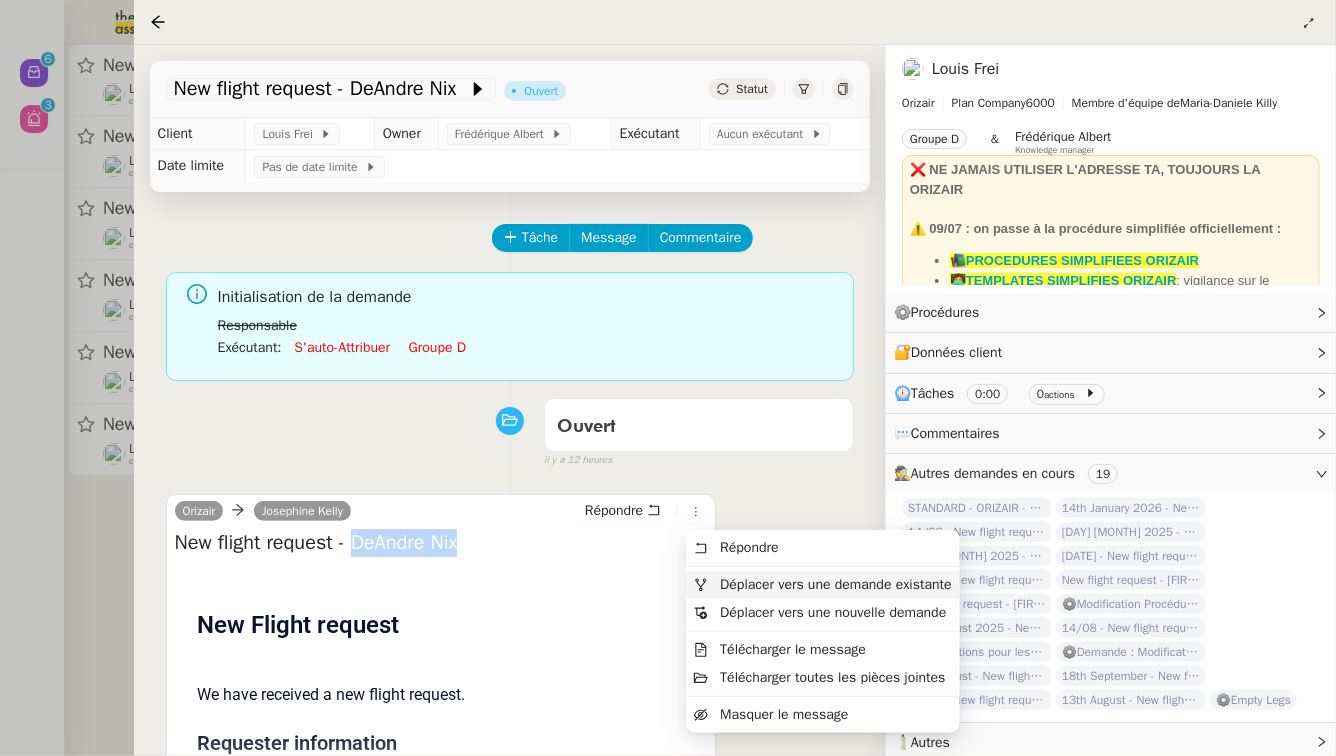 click on "Déplacer vers une demande existante" at bounding box center [835, 584] 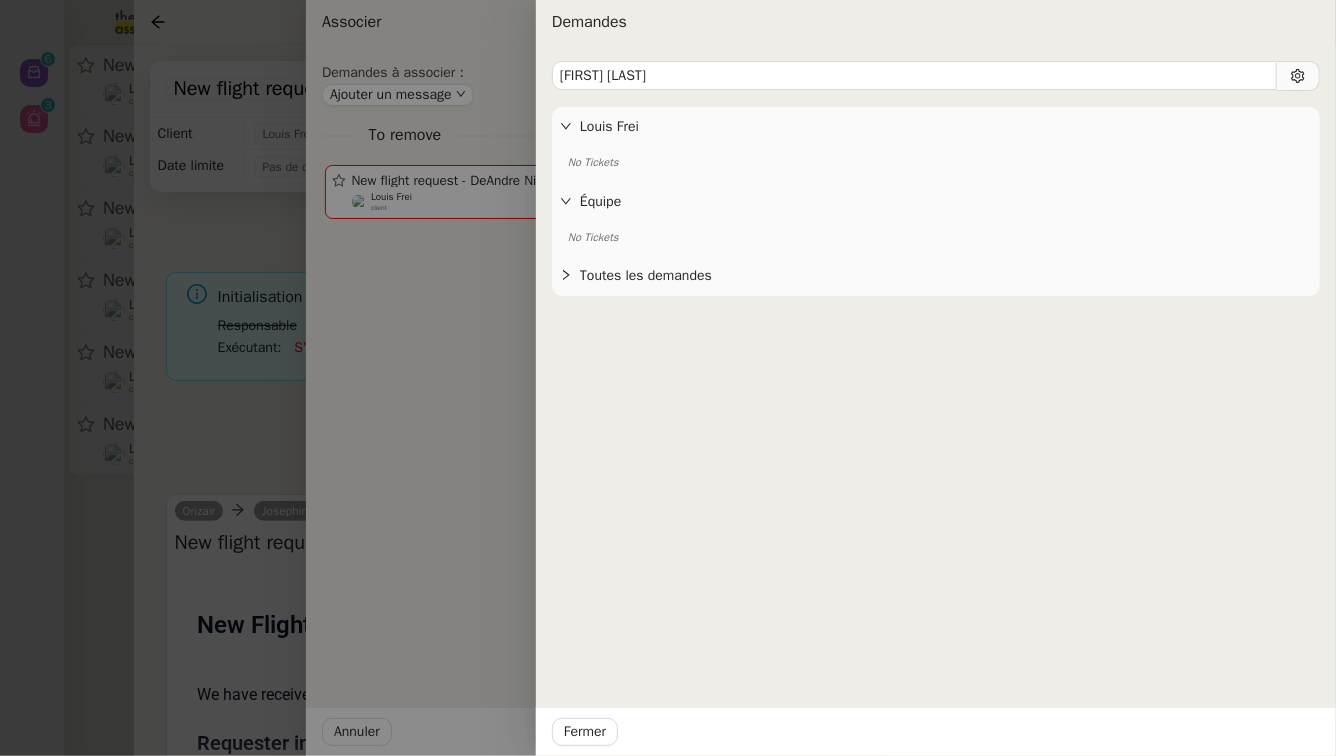 type on "DeAndre Nix" 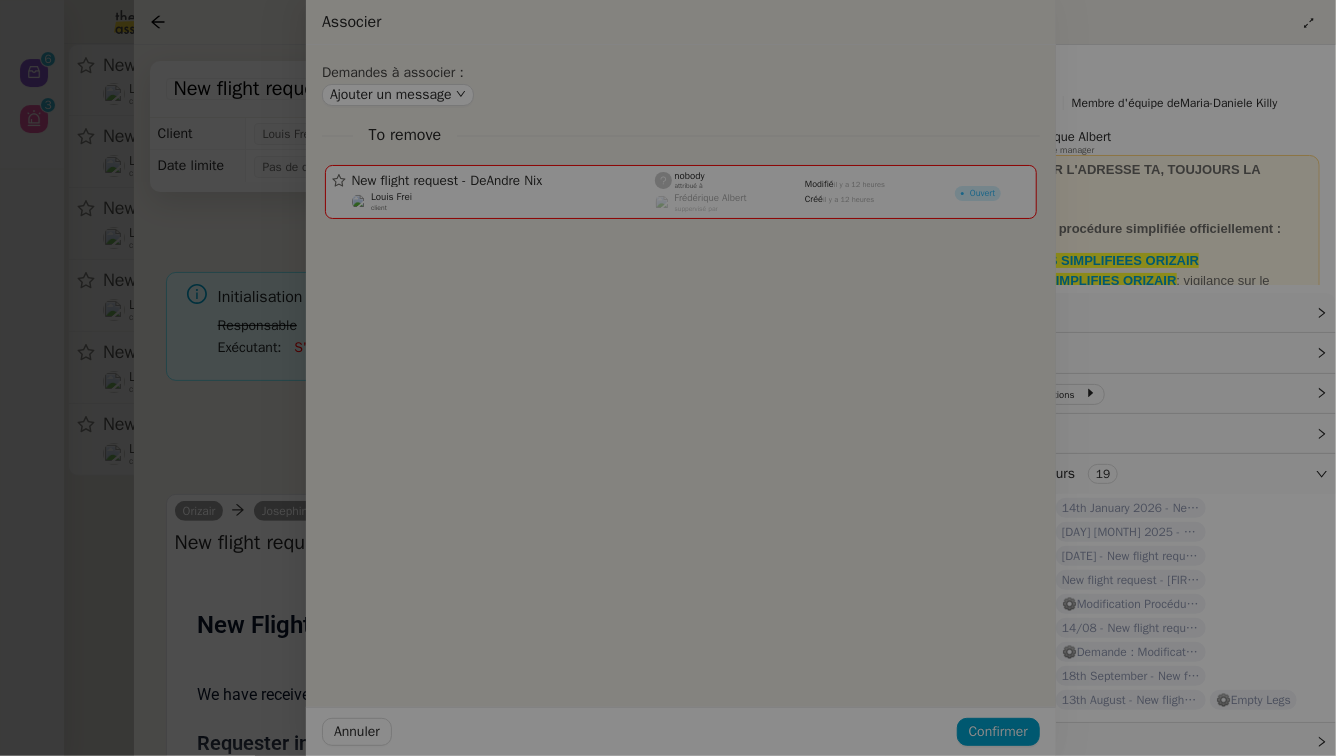 click at bounding box center [388, 378] 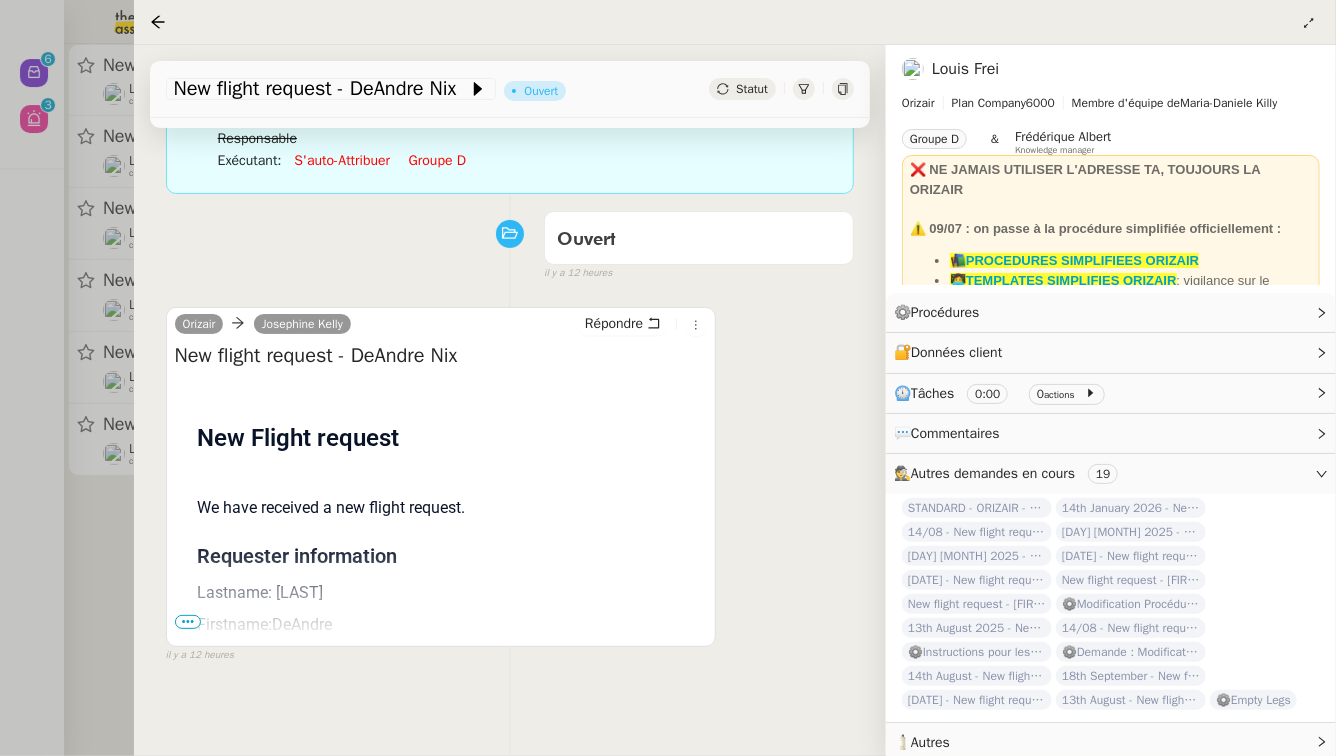 scroll, scrollTop: 188, scrollLeft: 0, axis: vertical 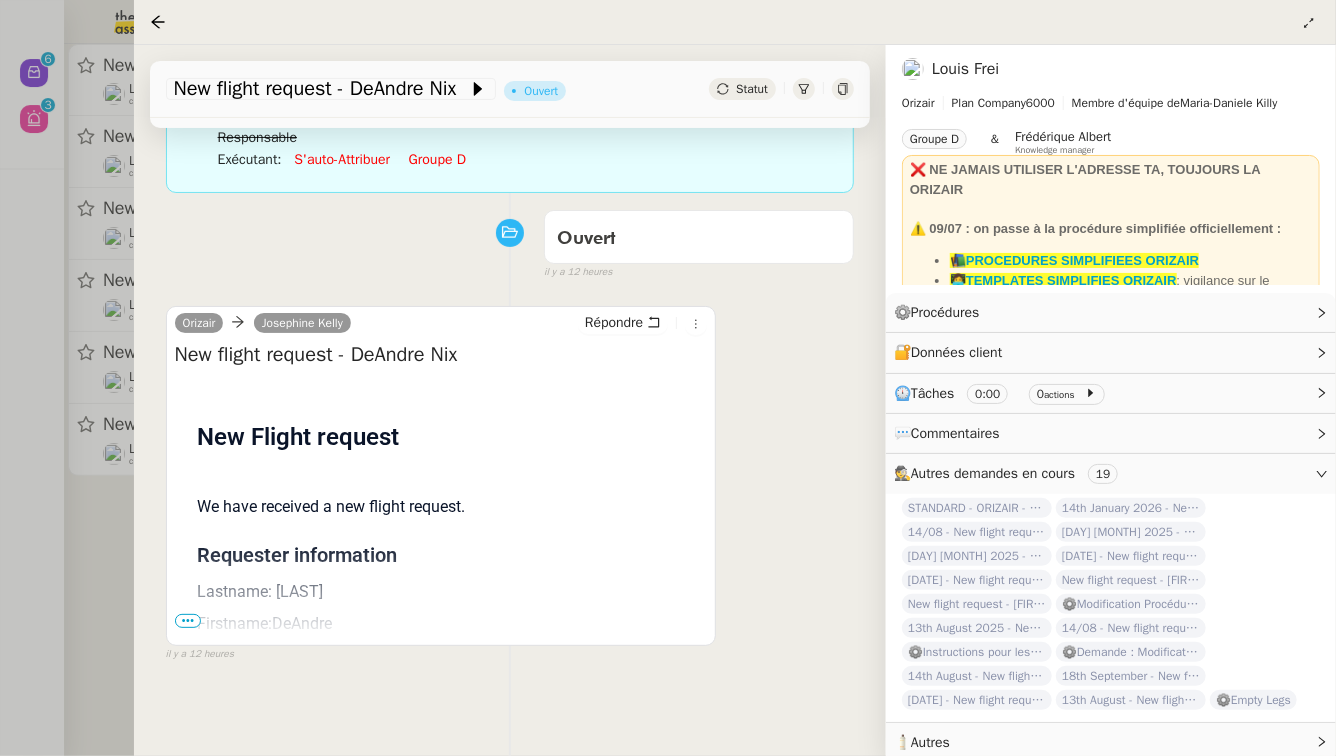 click on "•••" at bounding box center (188, 621) 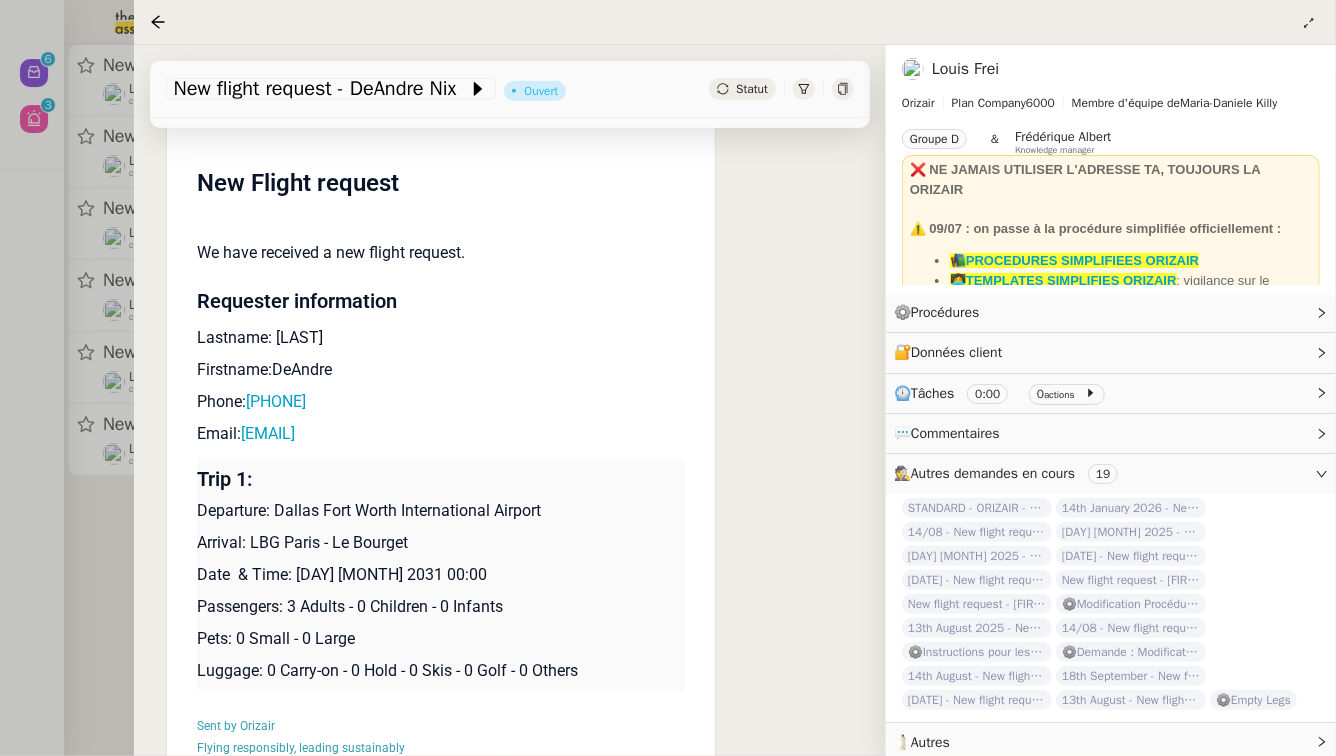 scroll, scrollTop: 443, scrollLeft: 0, axis: vertical 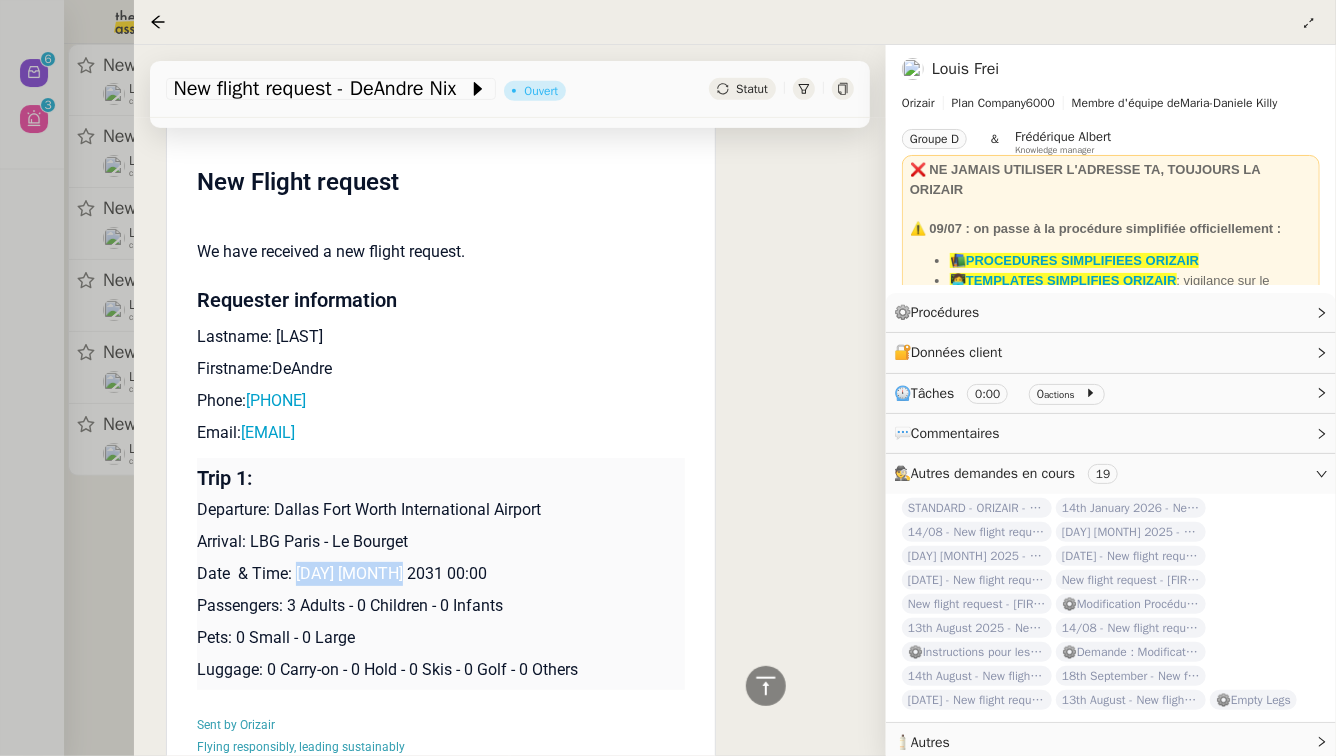 drag, startPoint x: 401, startPoint y: 574, endPoint x: 297, endPoint y: 577, distance: 104.04326 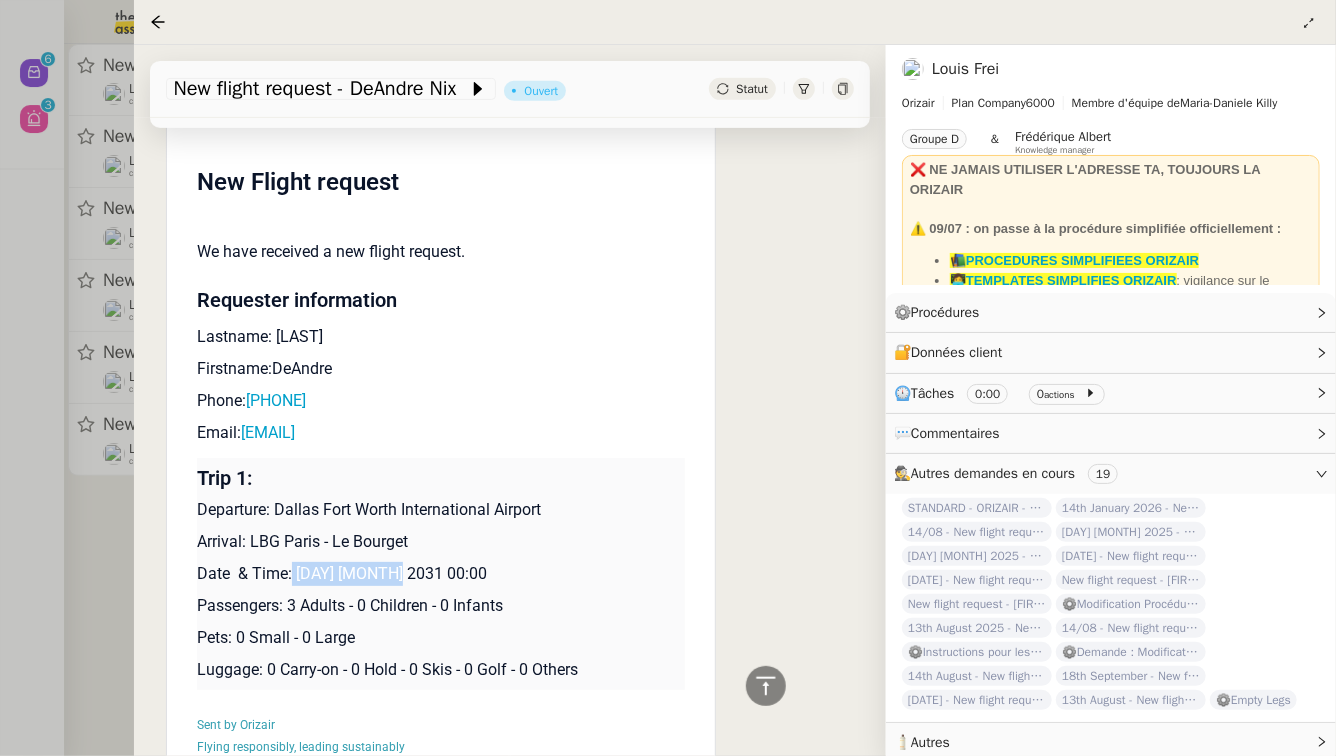 drag, startPoint x: 400, startPoint y: 575, endPoint x: 291, endPoint y: 582, distance: 109.22454 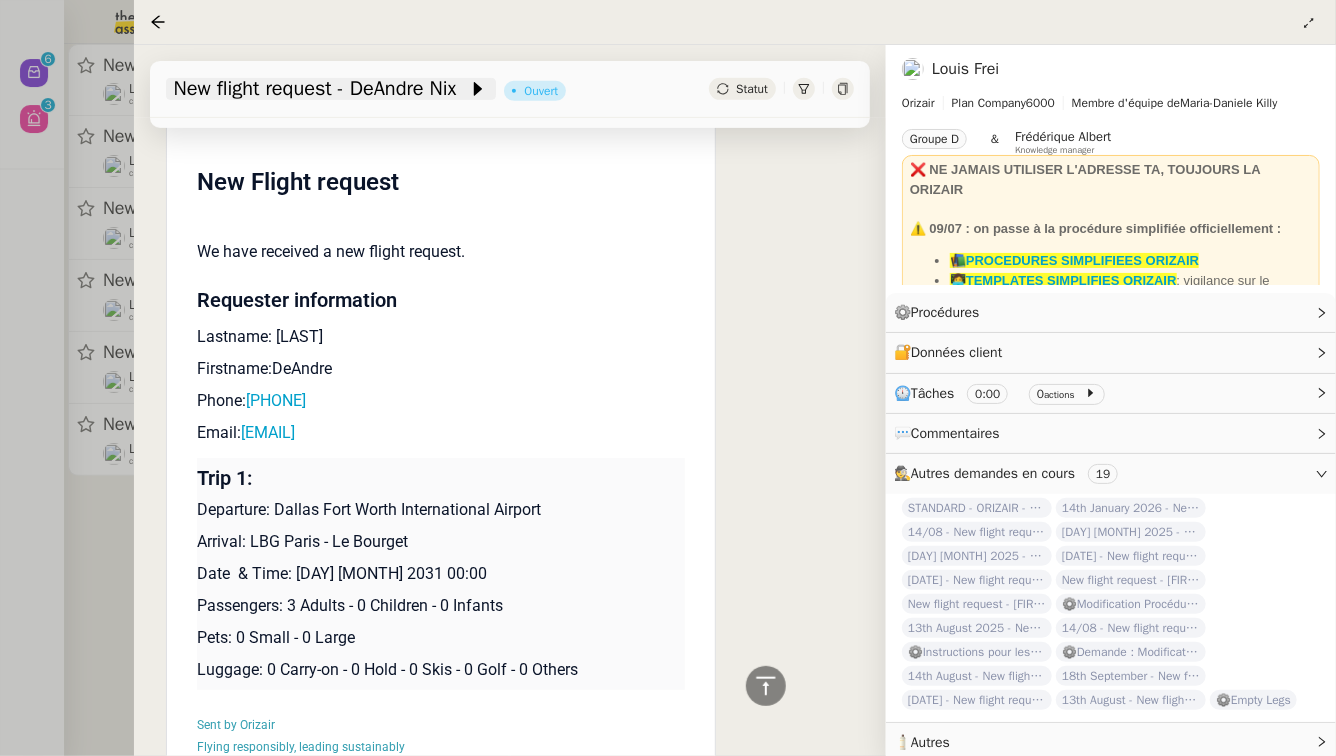click on "New flight request - DeAndre Nix" 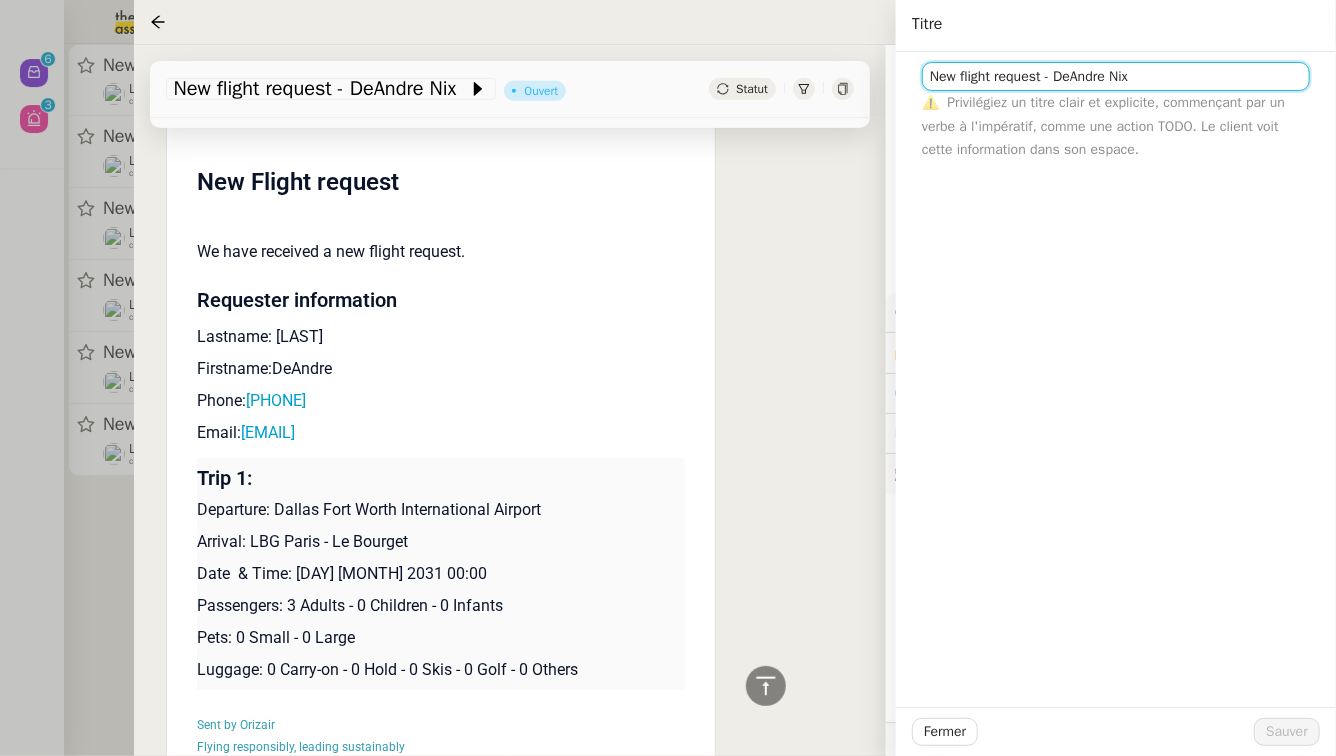 click on "New flight request - DeAndre Nix" 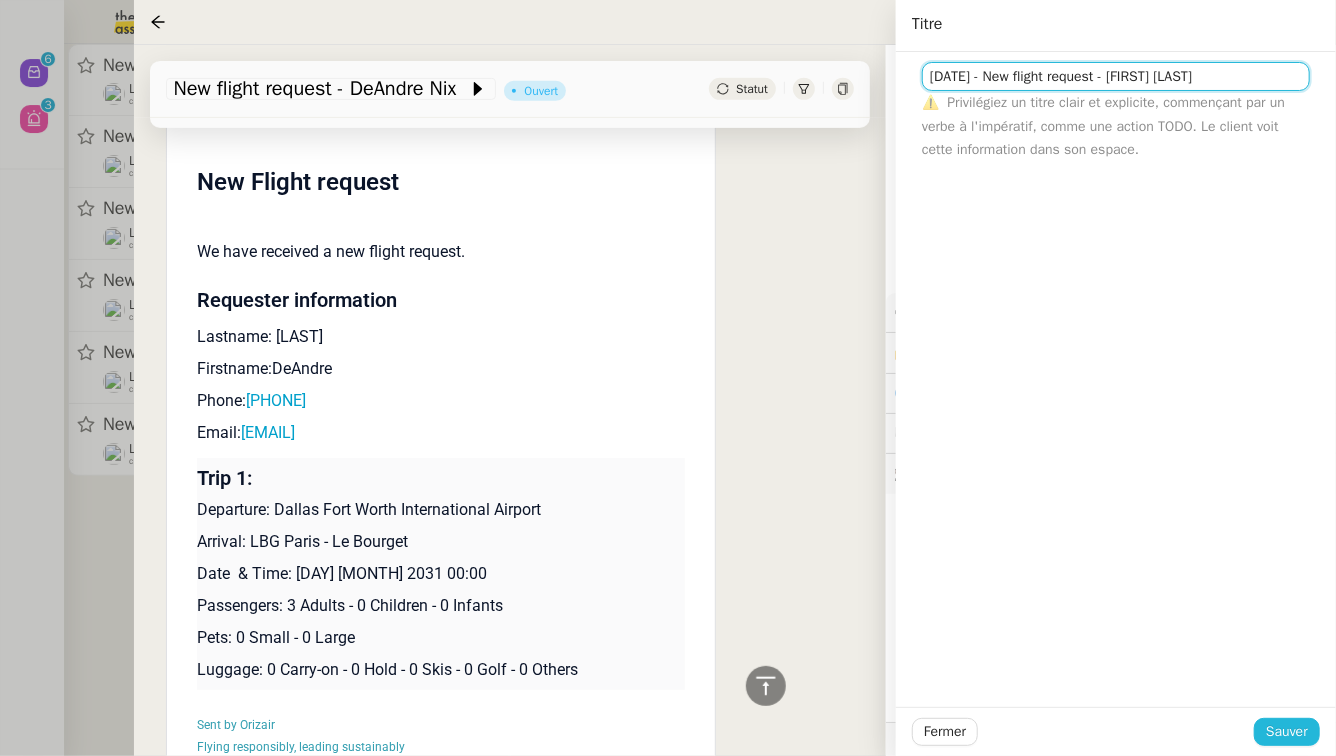 type on "10th June 2031 - New flight request - DeAndre Nix" 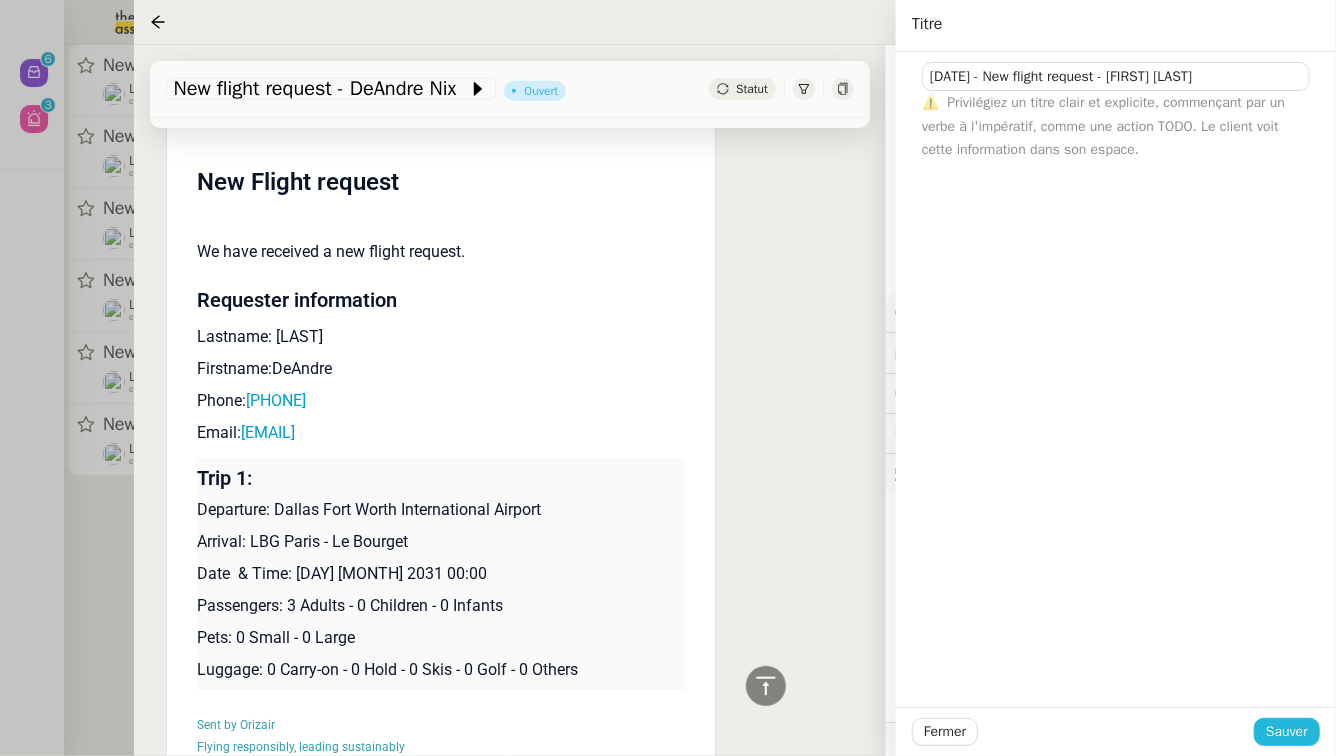 click on "Sauver" 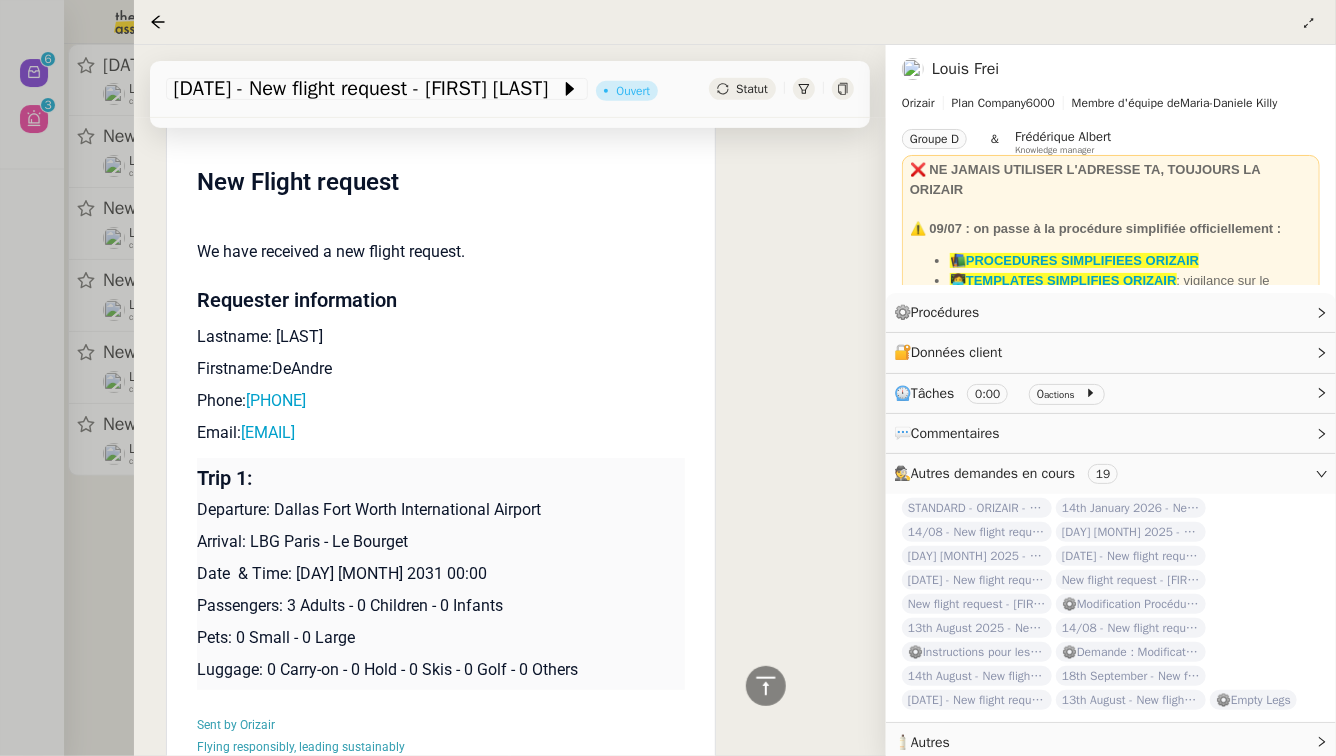 scroll, scrollTop: 0, scrollLeft: 0, axis: both 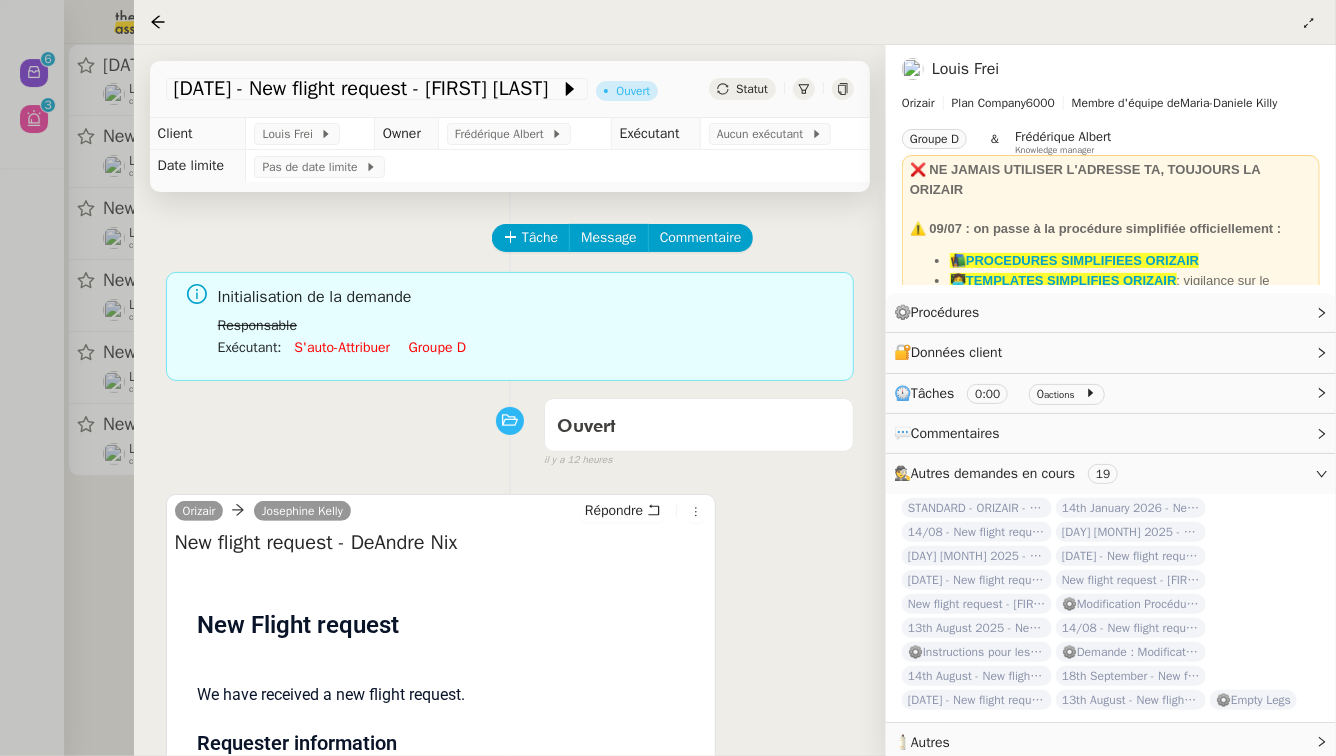 click on "Groupe d" 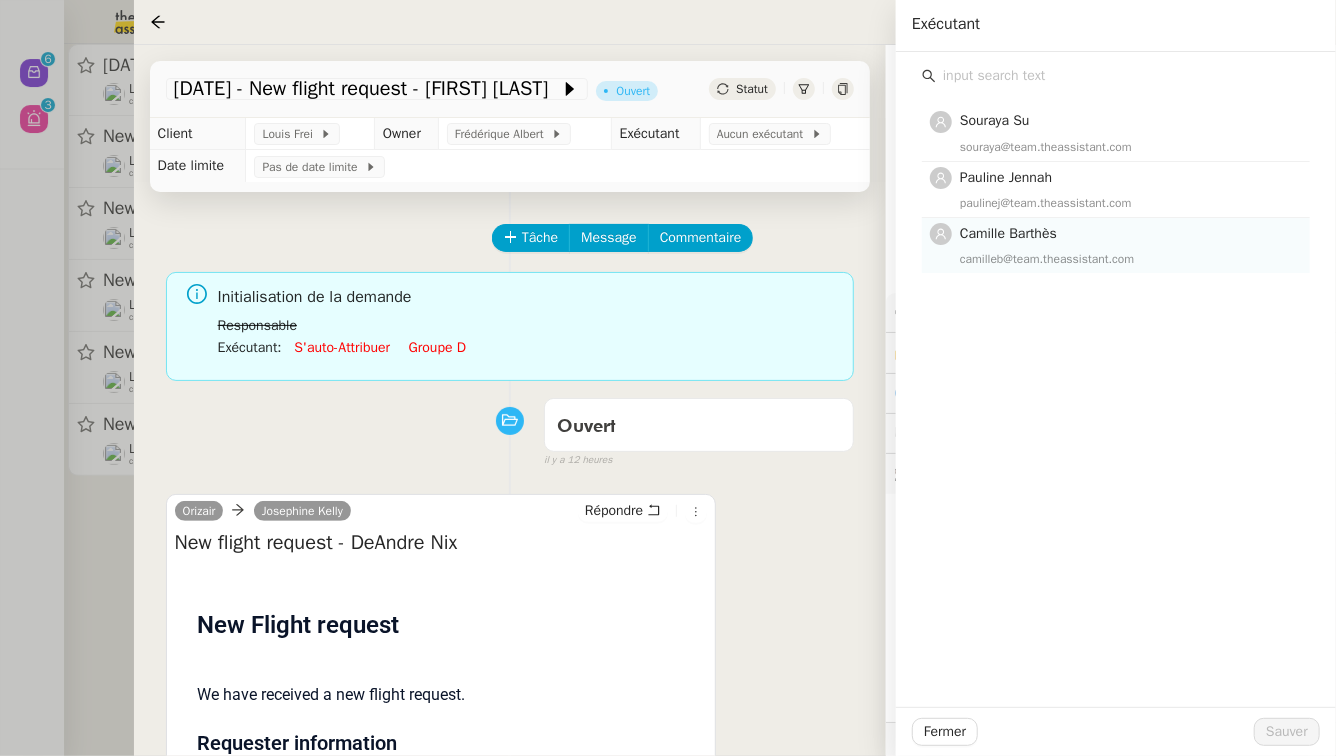 click on "camilleb@team.theassistant.com" 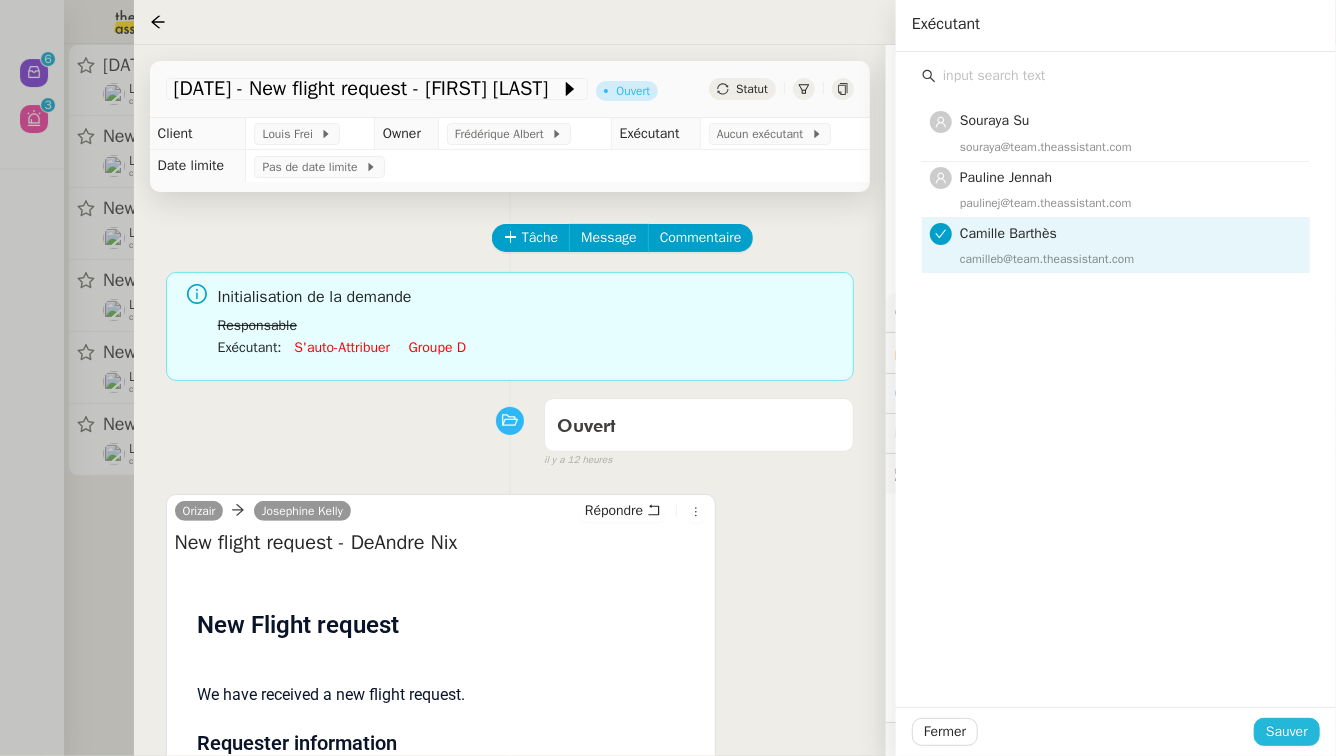 click on "Sauver" 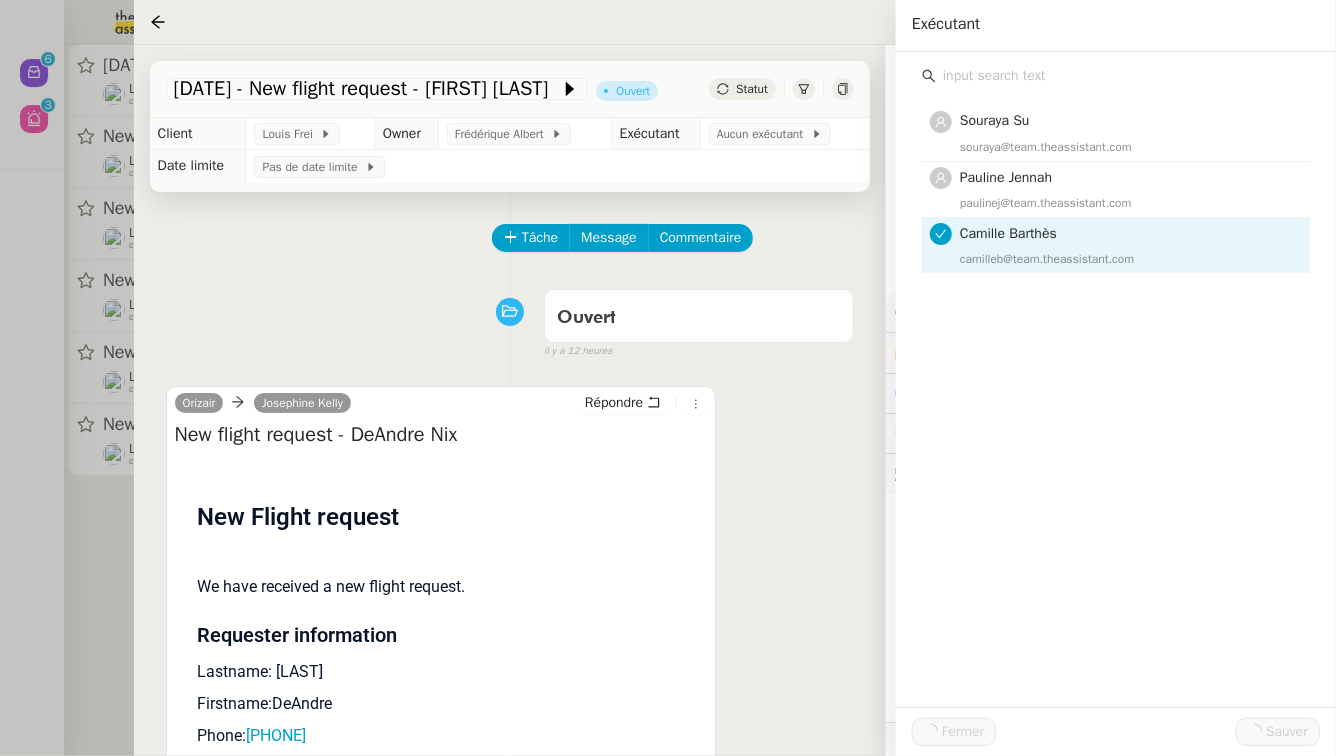click at bounding box center [668, 378] 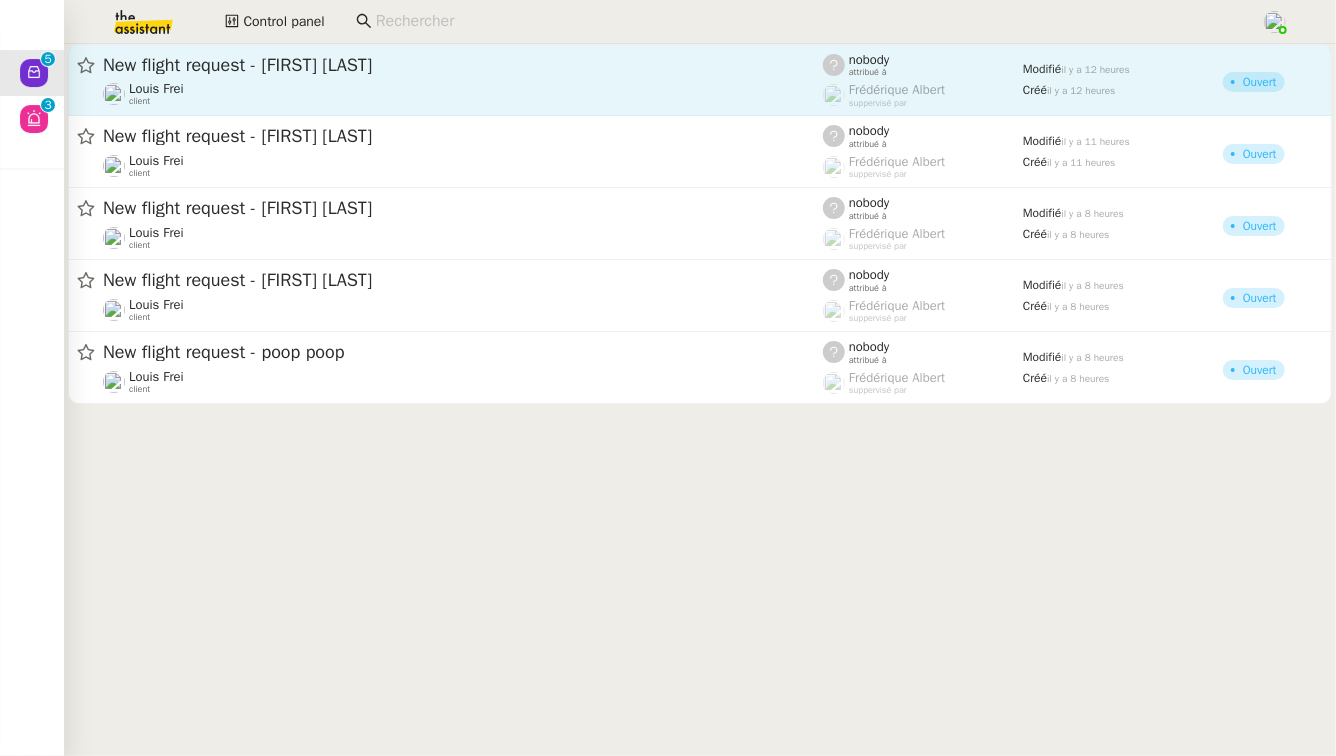 click on "New flight request - Celestin Pele" 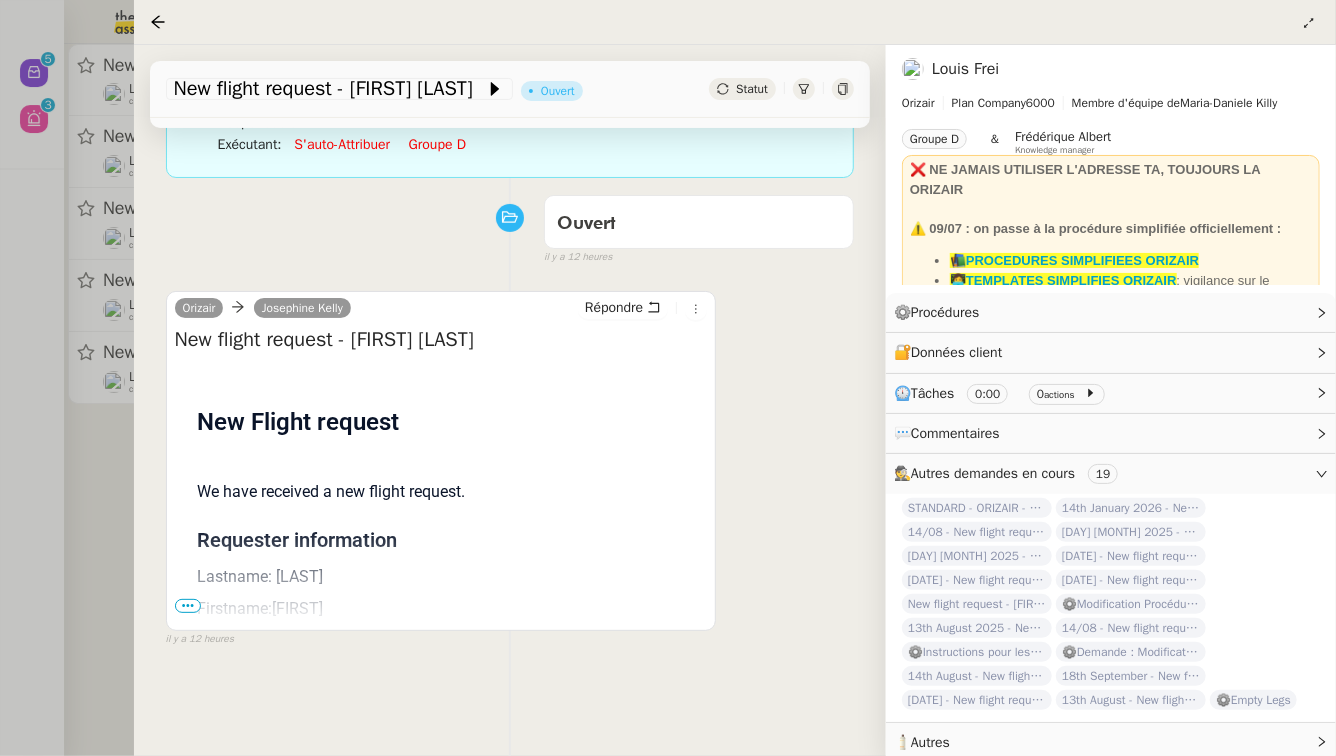 scroll, scrollTop: 206, scrollLeft: 0, axis: vertical 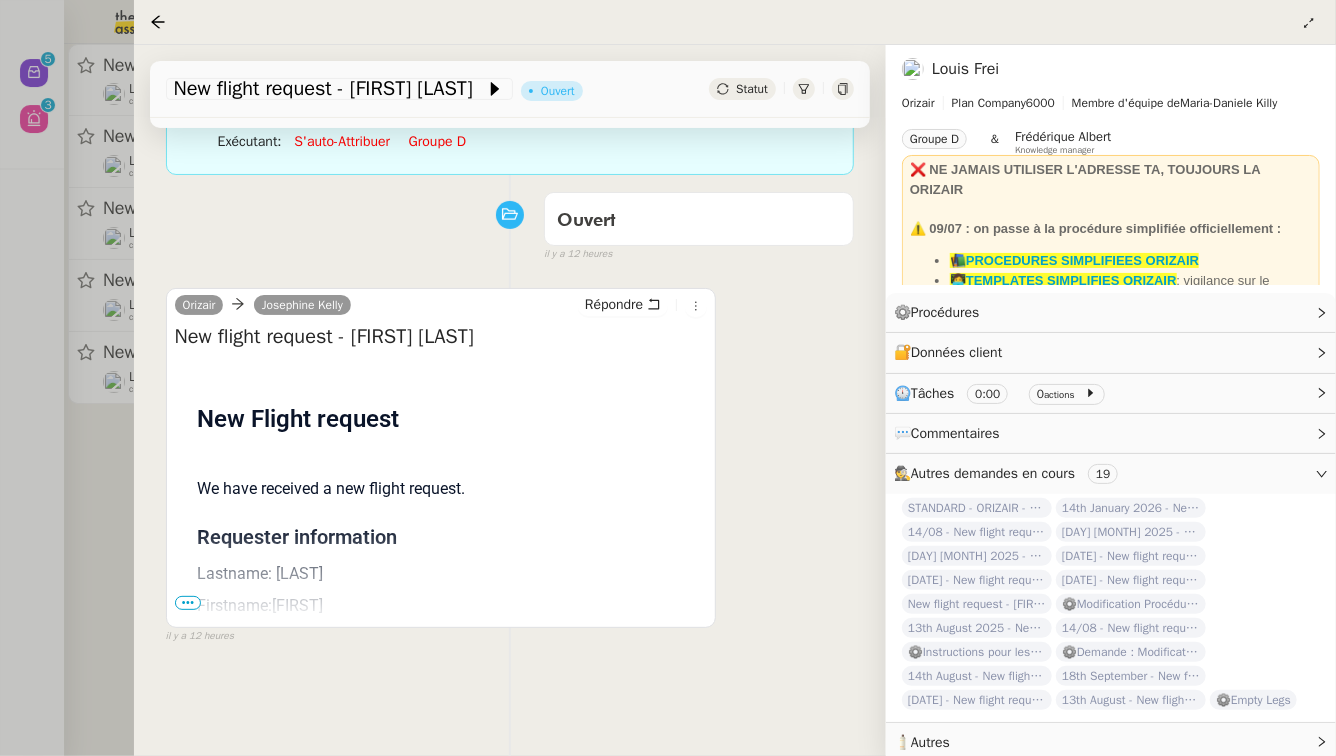 click on "•••" at bounding box center [188, 603] 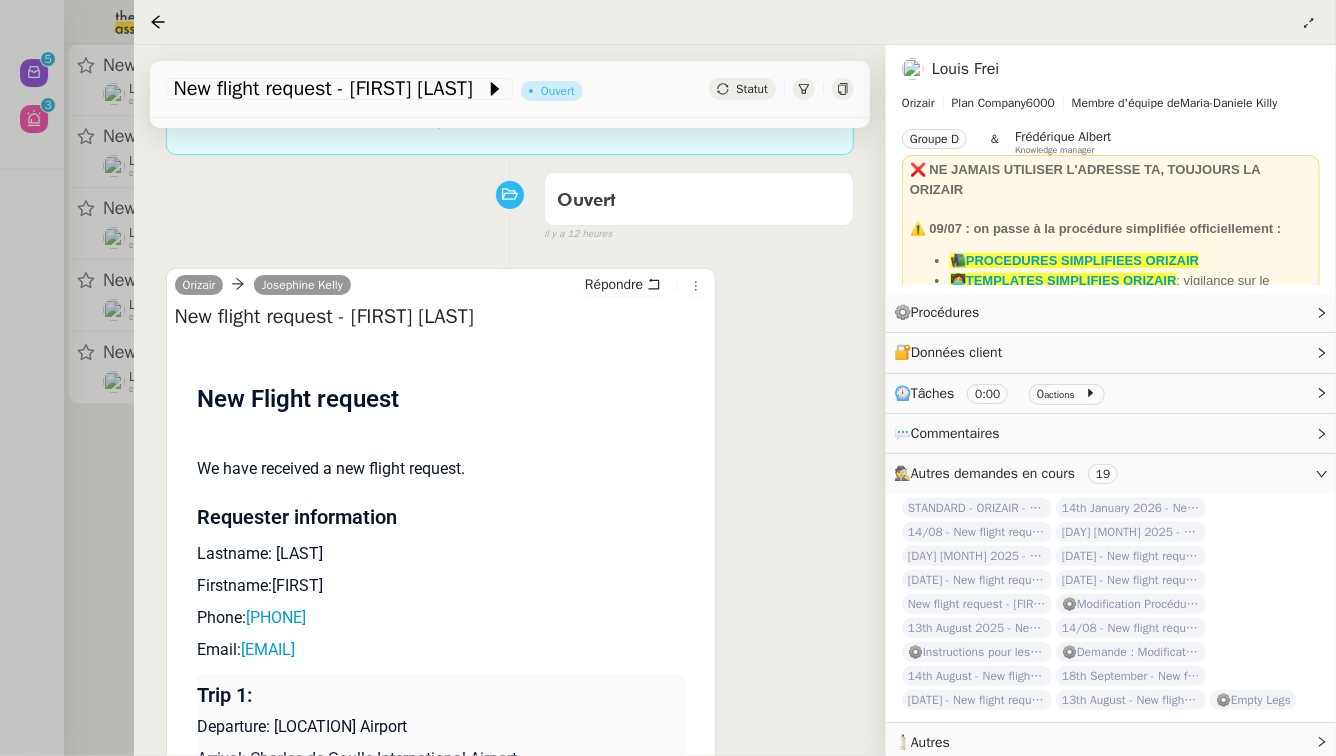 scroll, scrollTop: 220, scrollLeft: 0, axis: vertical 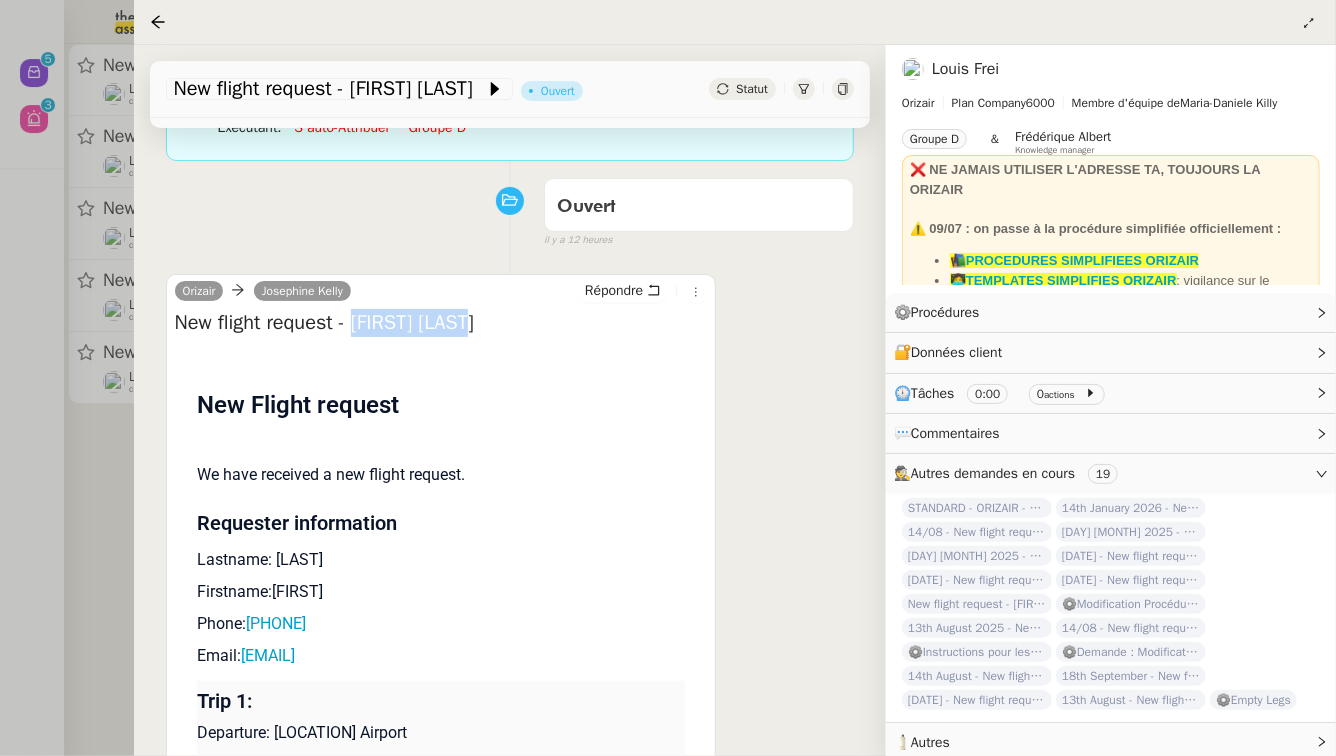 drag, startPoint x: 486, startPoint y: 324, endPoint x: 366, endPoint y: 334, distance: 120.41595 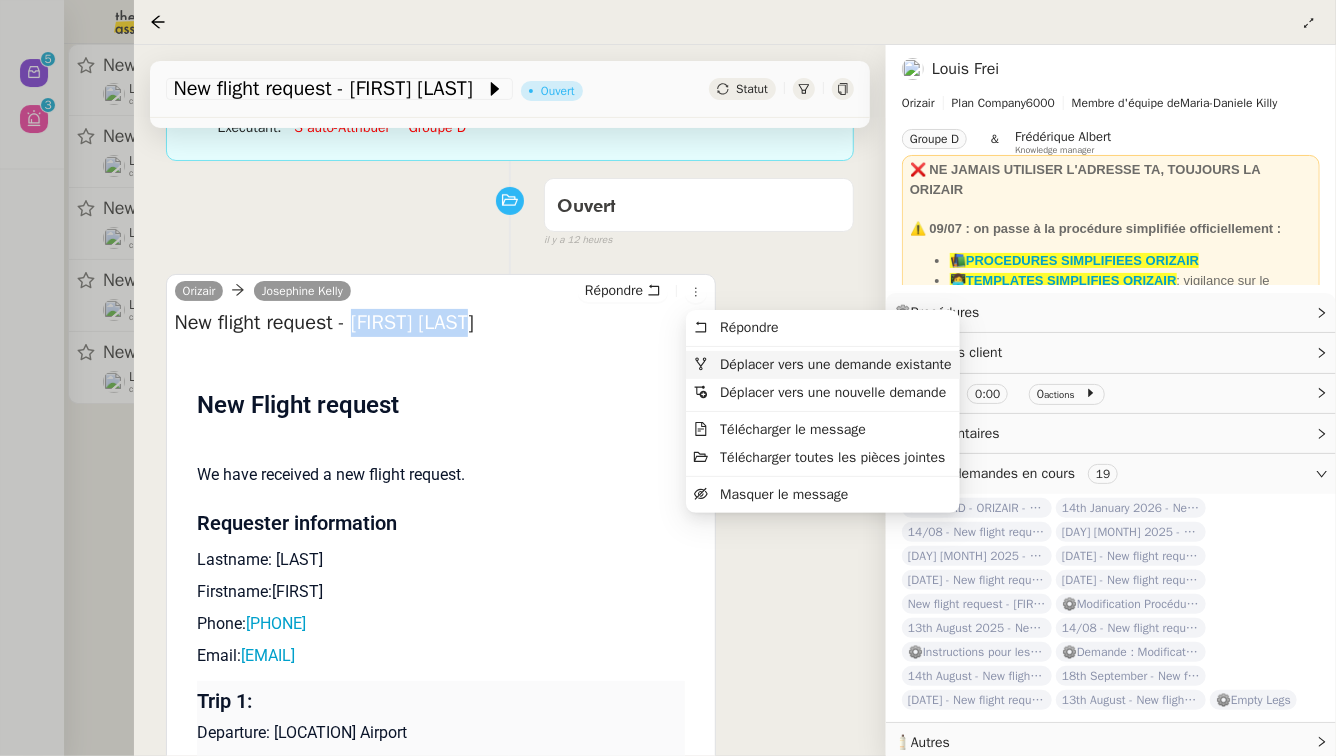 click on "Déplacer vers une demande existante" at bounding box center [823, 365] 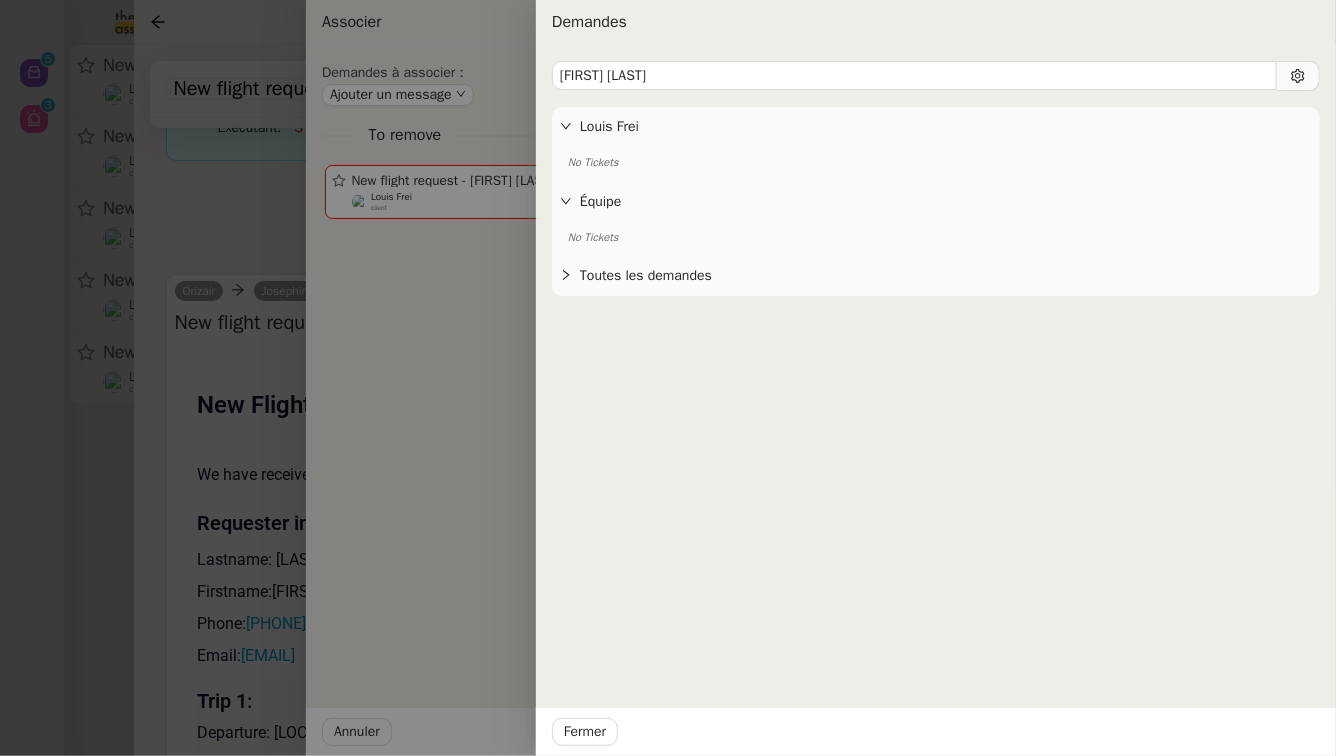 type on "Celestin Pele" 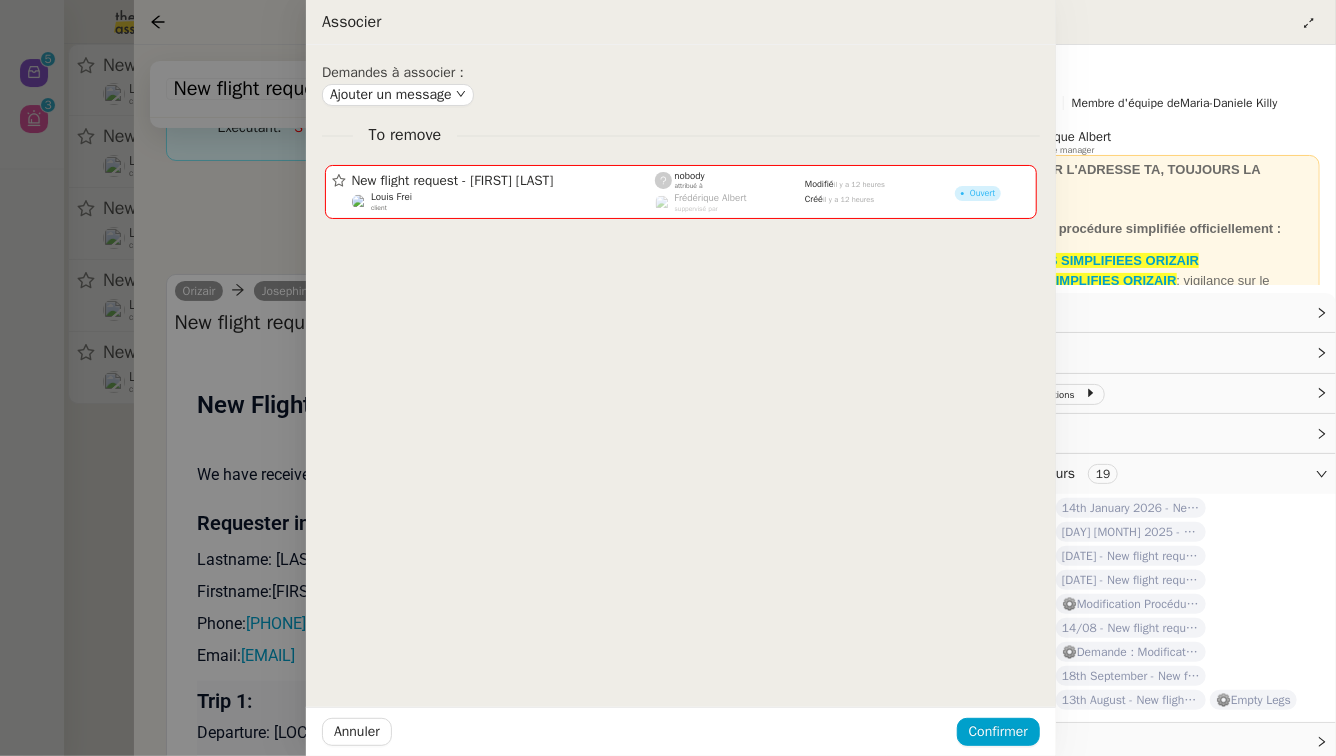 click at bounding box center [668, 378] 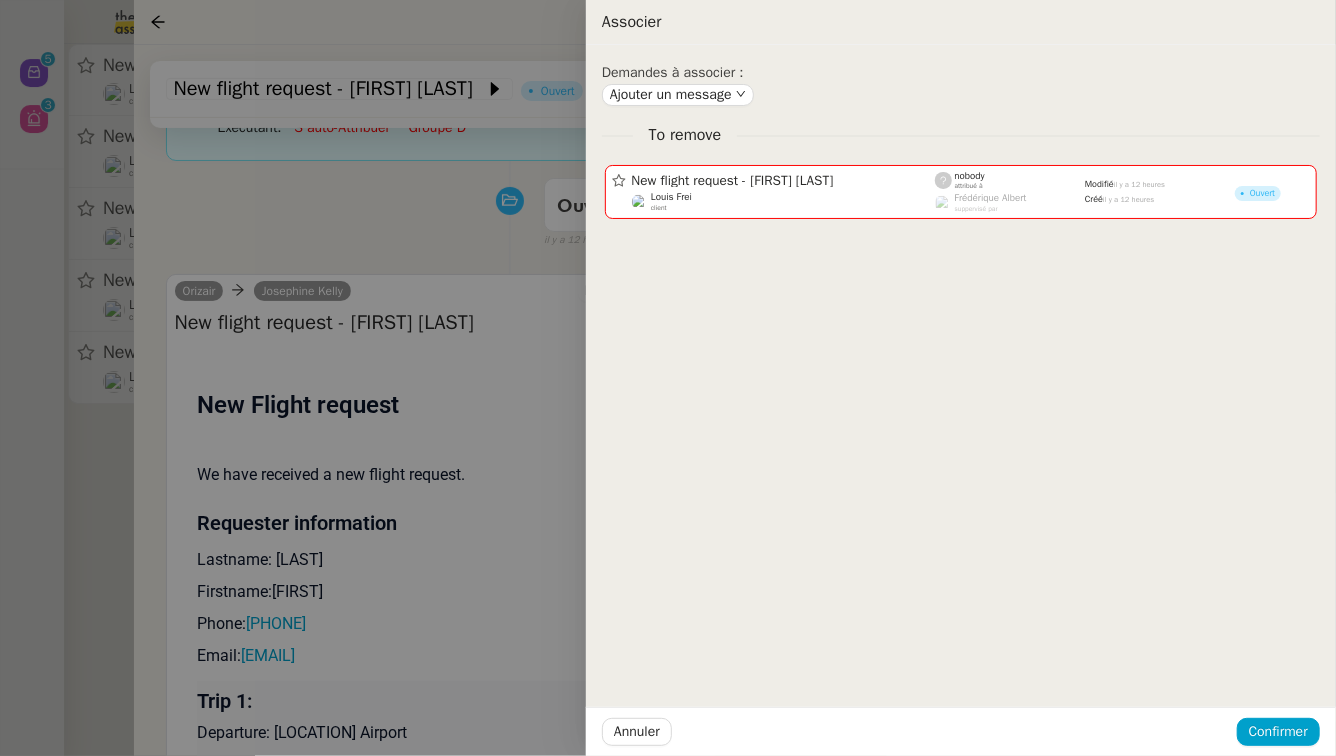 click at bounding box center [668, 378] 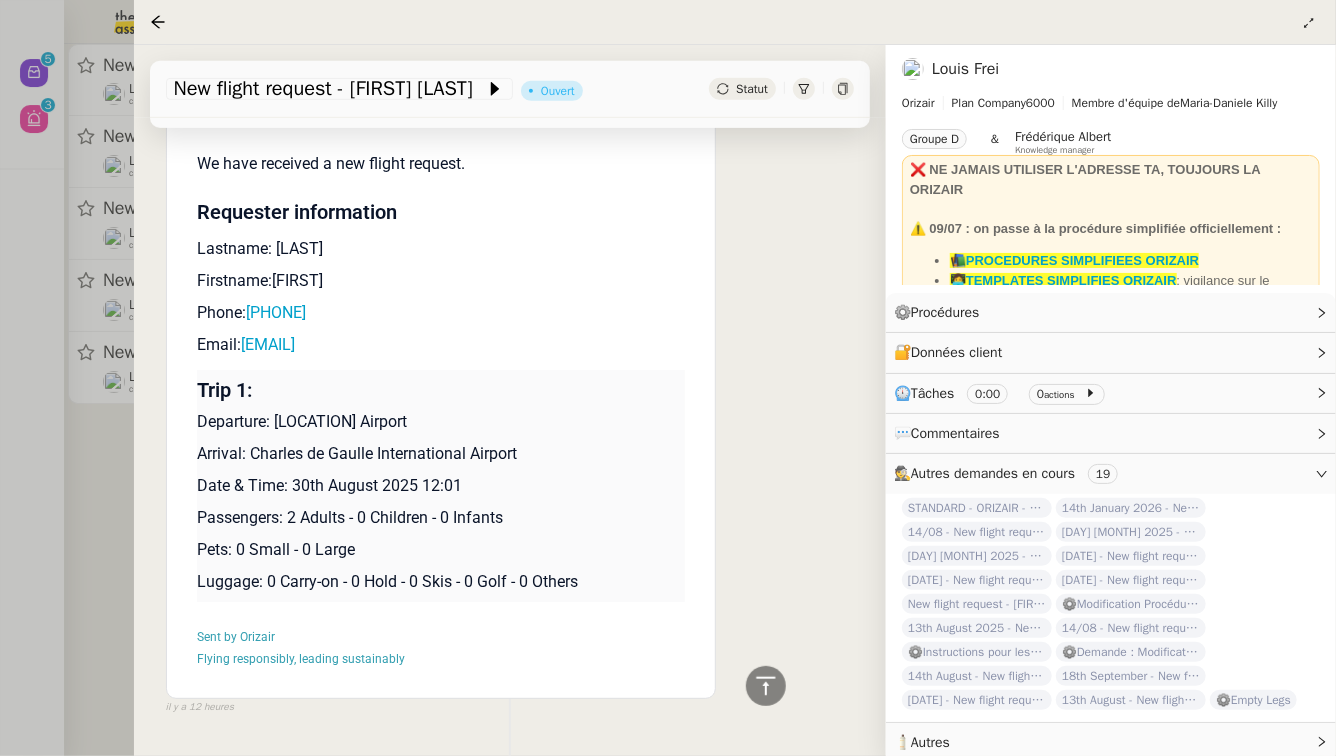 scroll, scrollTop: 556, scrollLeft: 0, axis: vertical 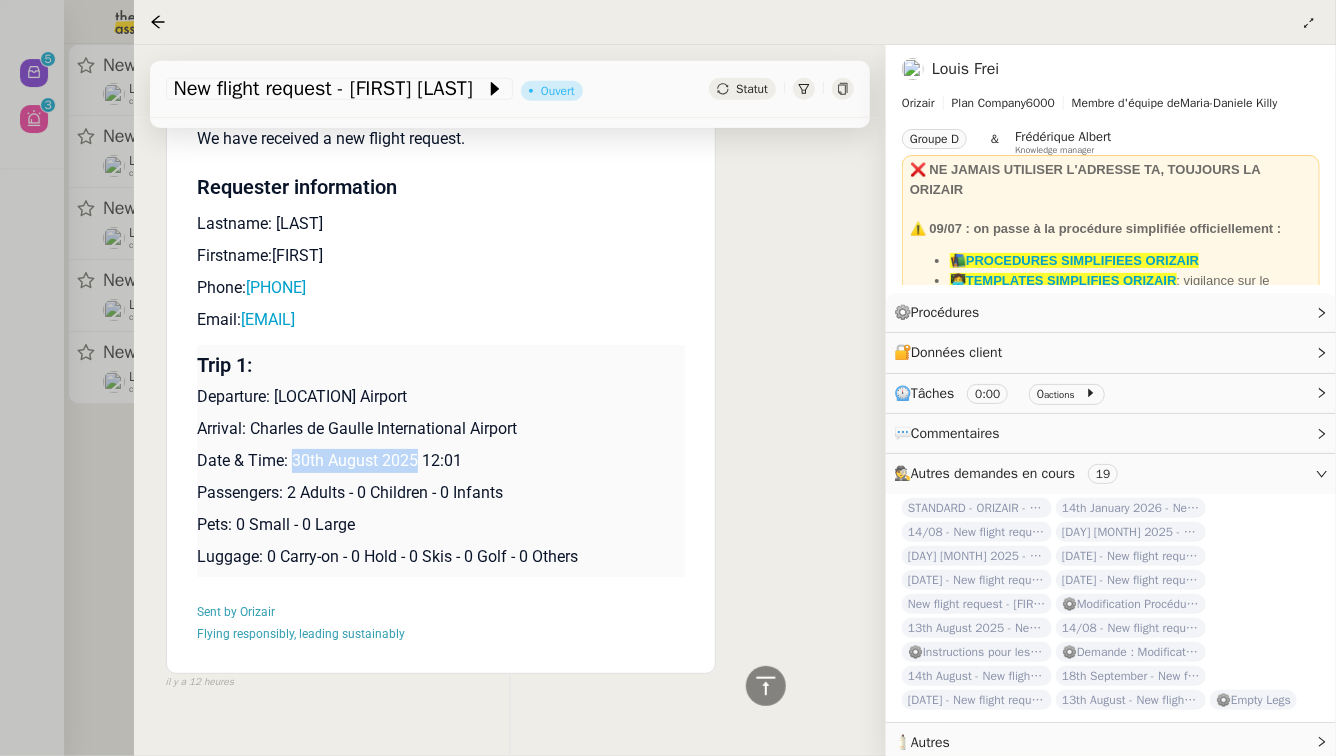 drag, startPoint x: 417, startPoint y: 457, endPoint x: 295, endPoint y: 464, distance: 122.20065 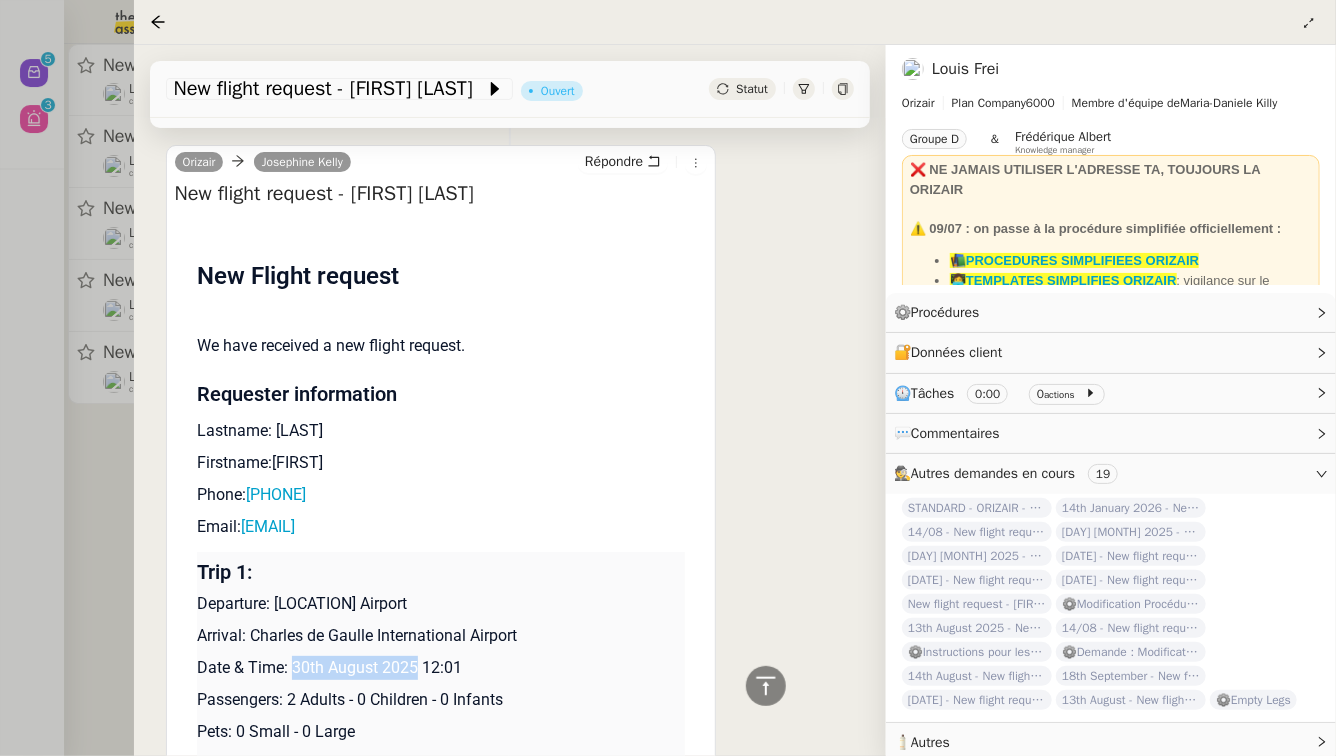 scroll, scrollTop: 56, scrollLeft: 0, axis: vertical 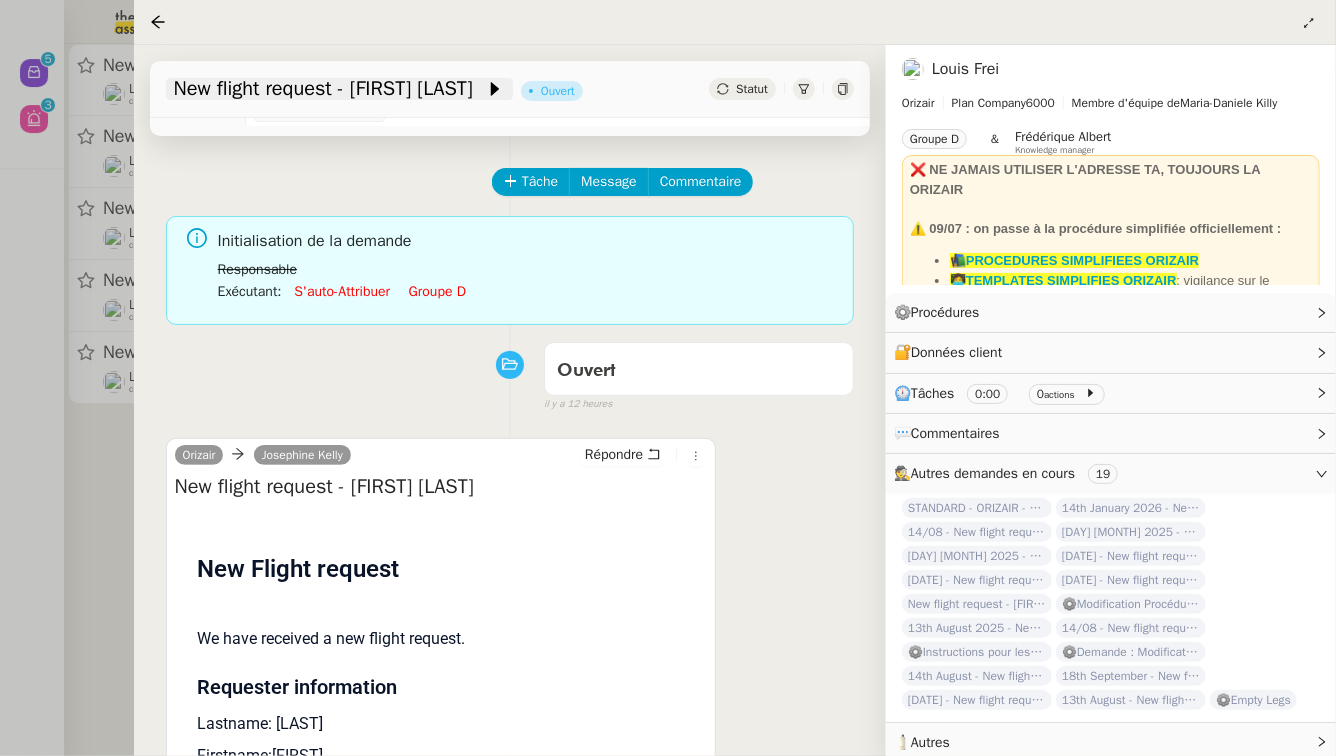 click on "New flight request - Celestin Pele" 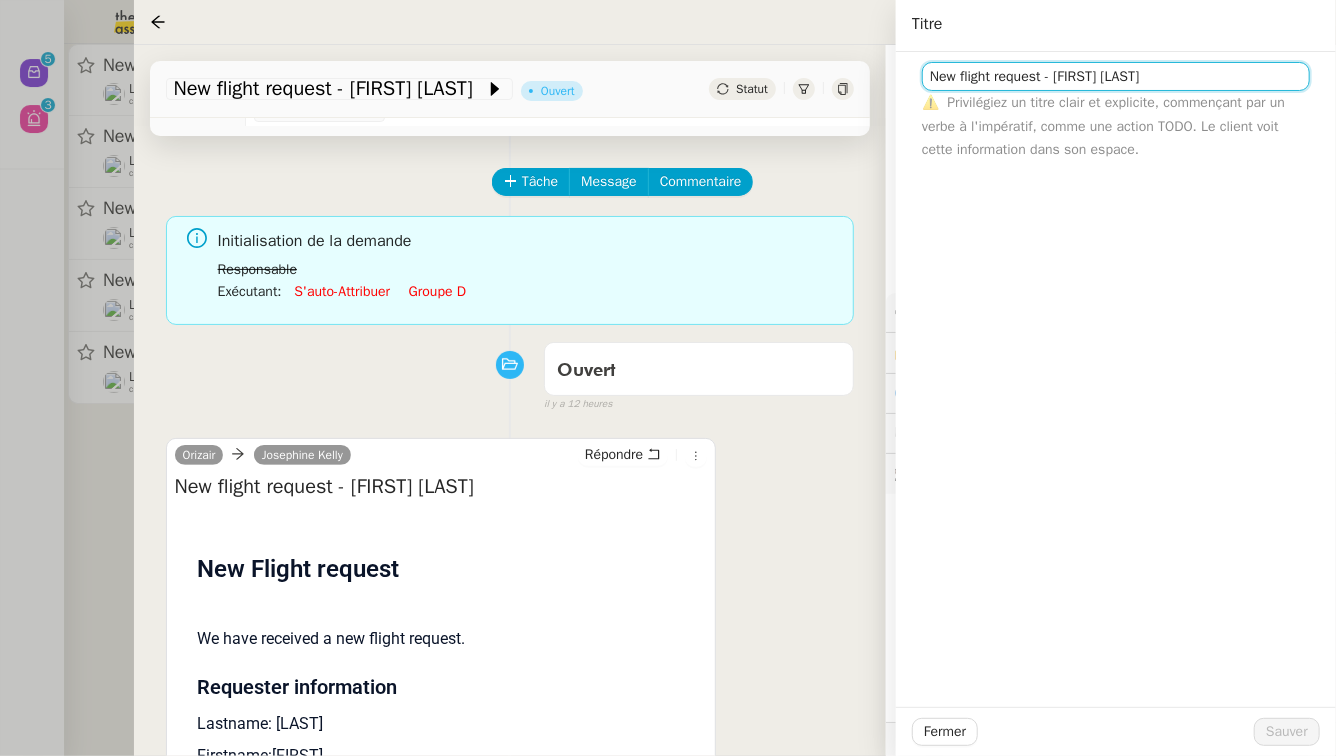 click on "New flight request - Celestin Pele" 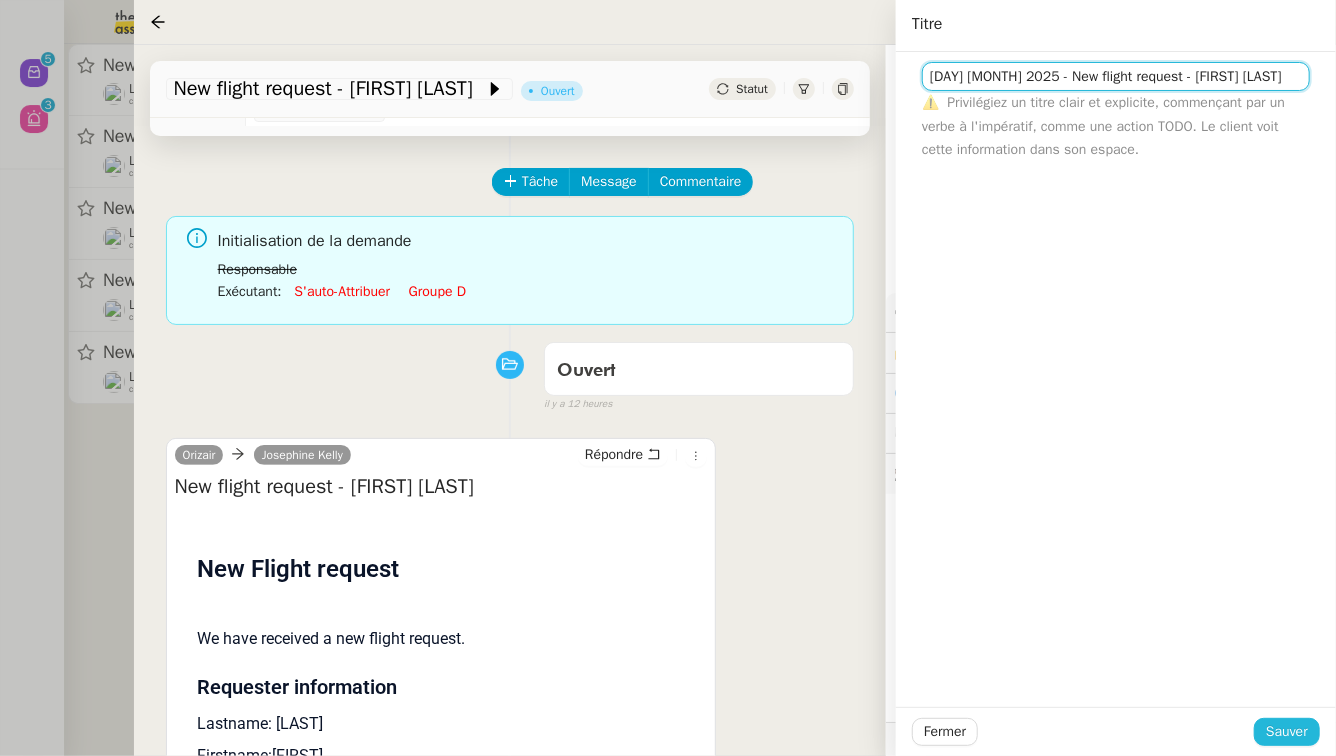 type on "30th August 2025 - New flight request - Celestin Pele" 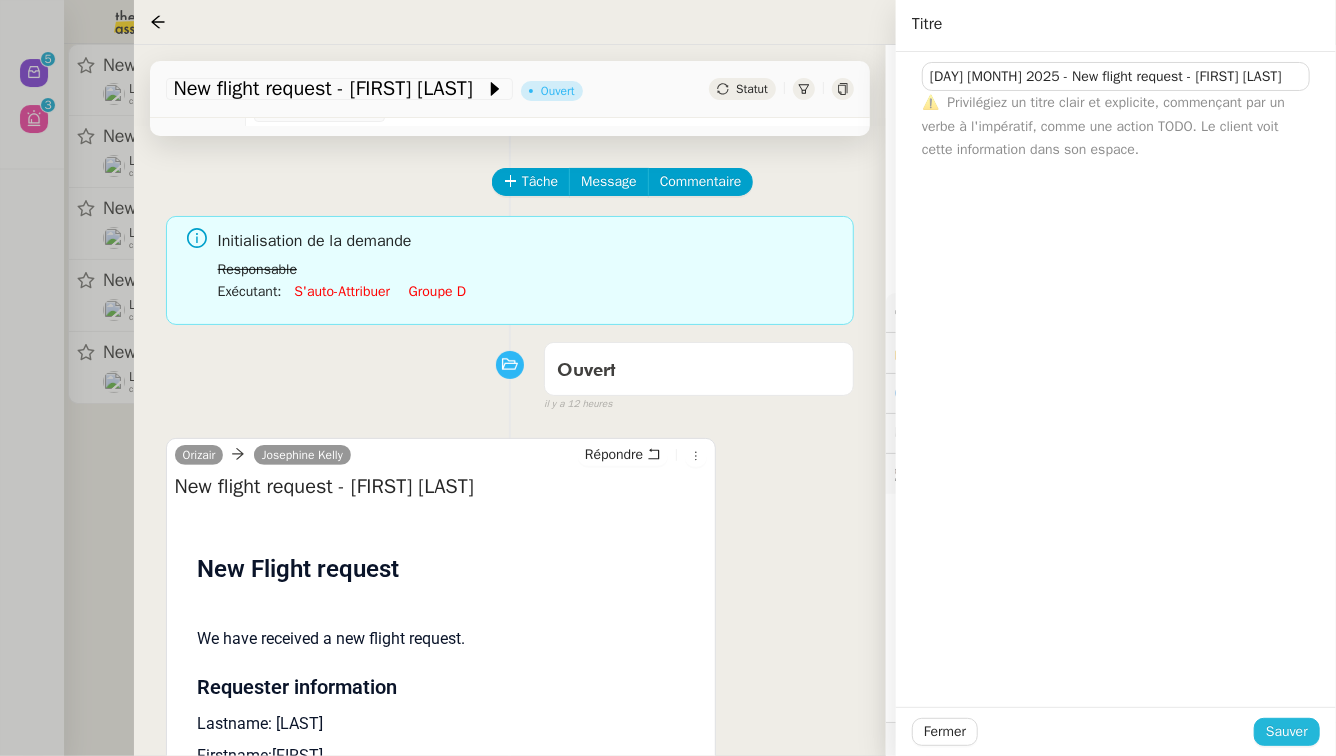 click on "Sauver" 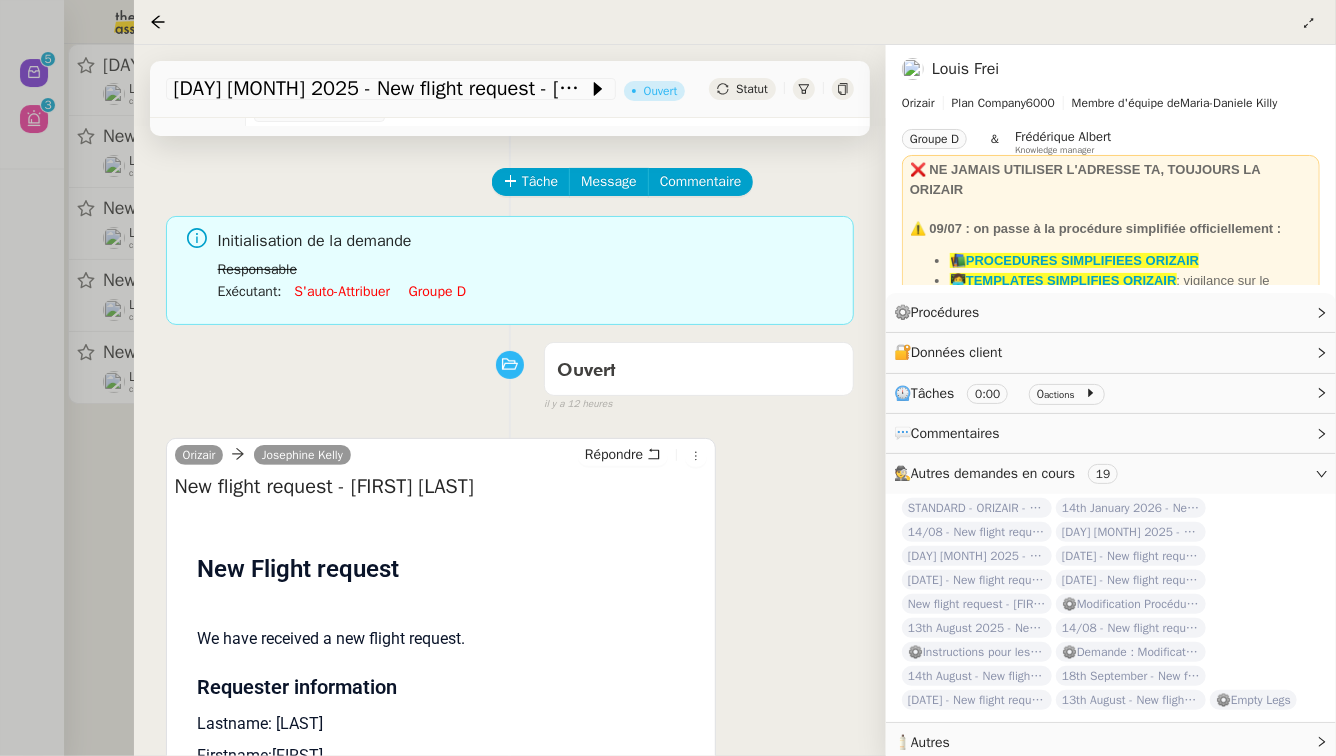 click on "Groupe d" 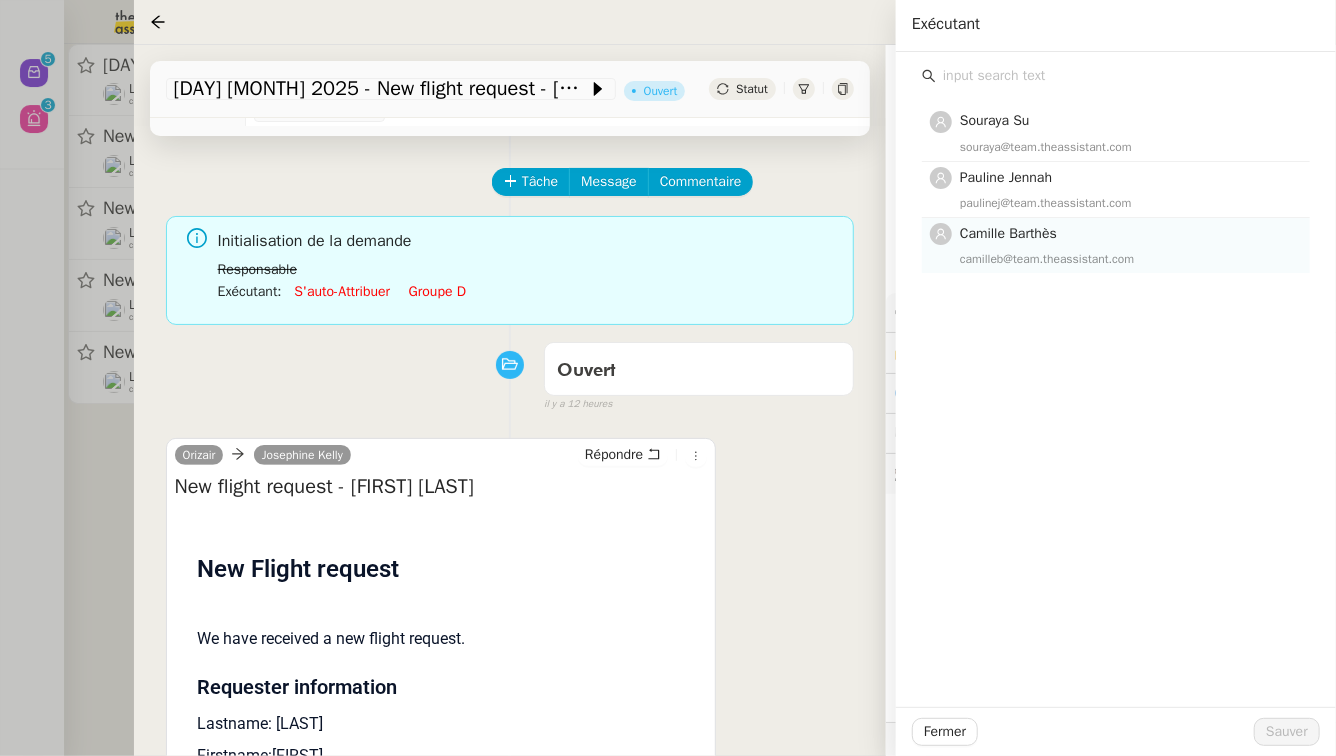 click on "Camille Barthès camilleb@team.theassistant.com" 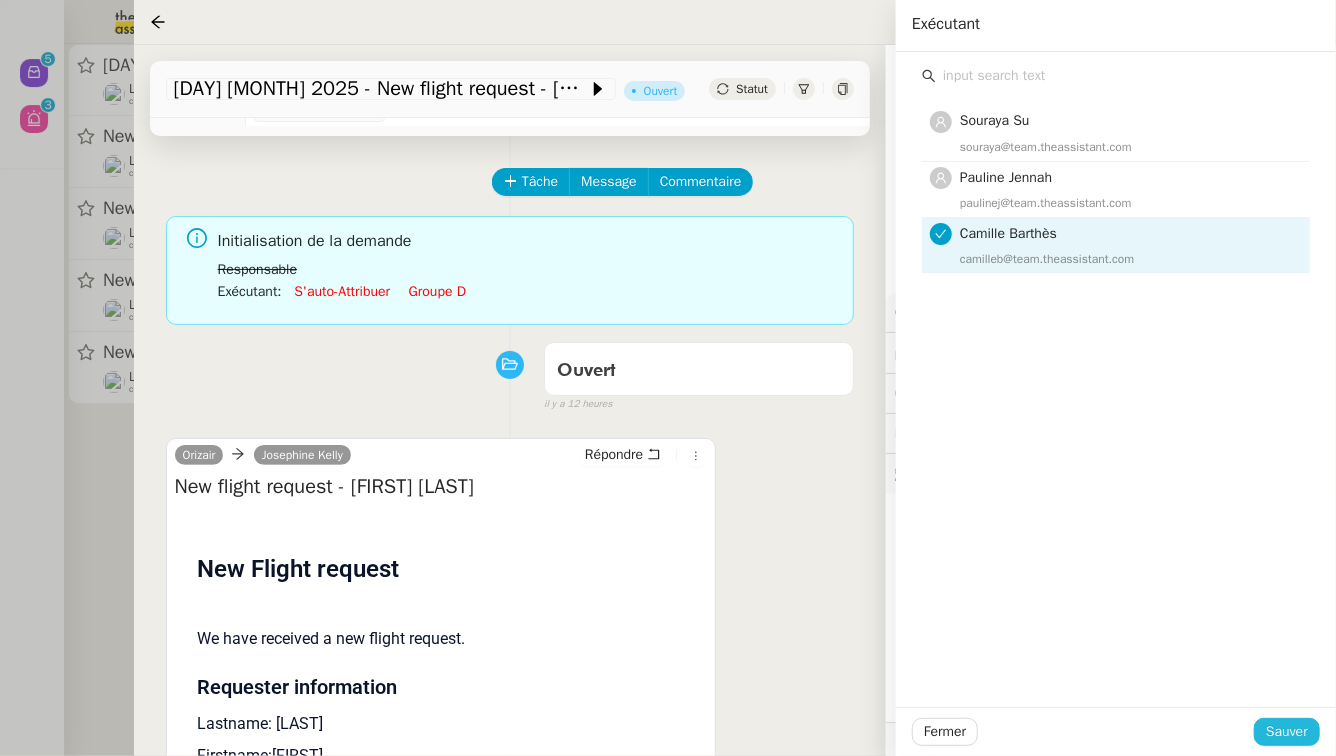 click on "Sauver" 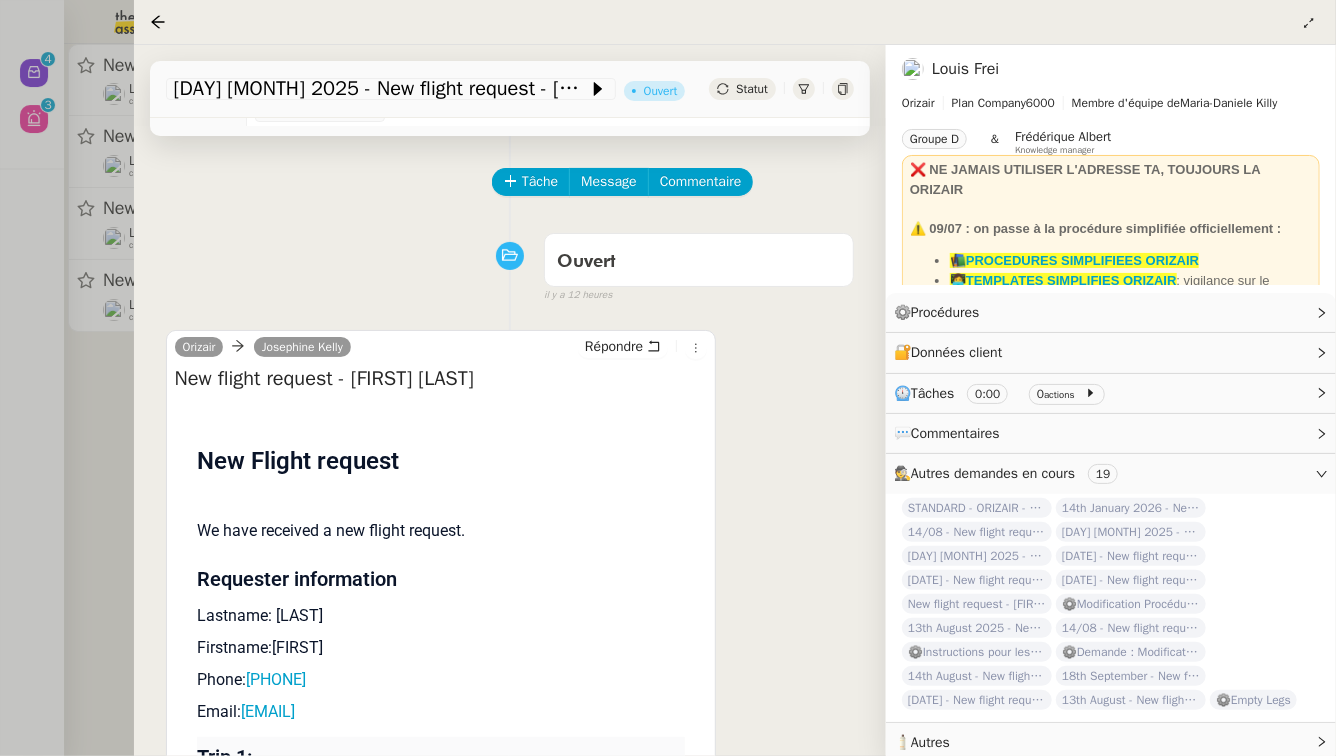 click at bounding box center [668, 378] 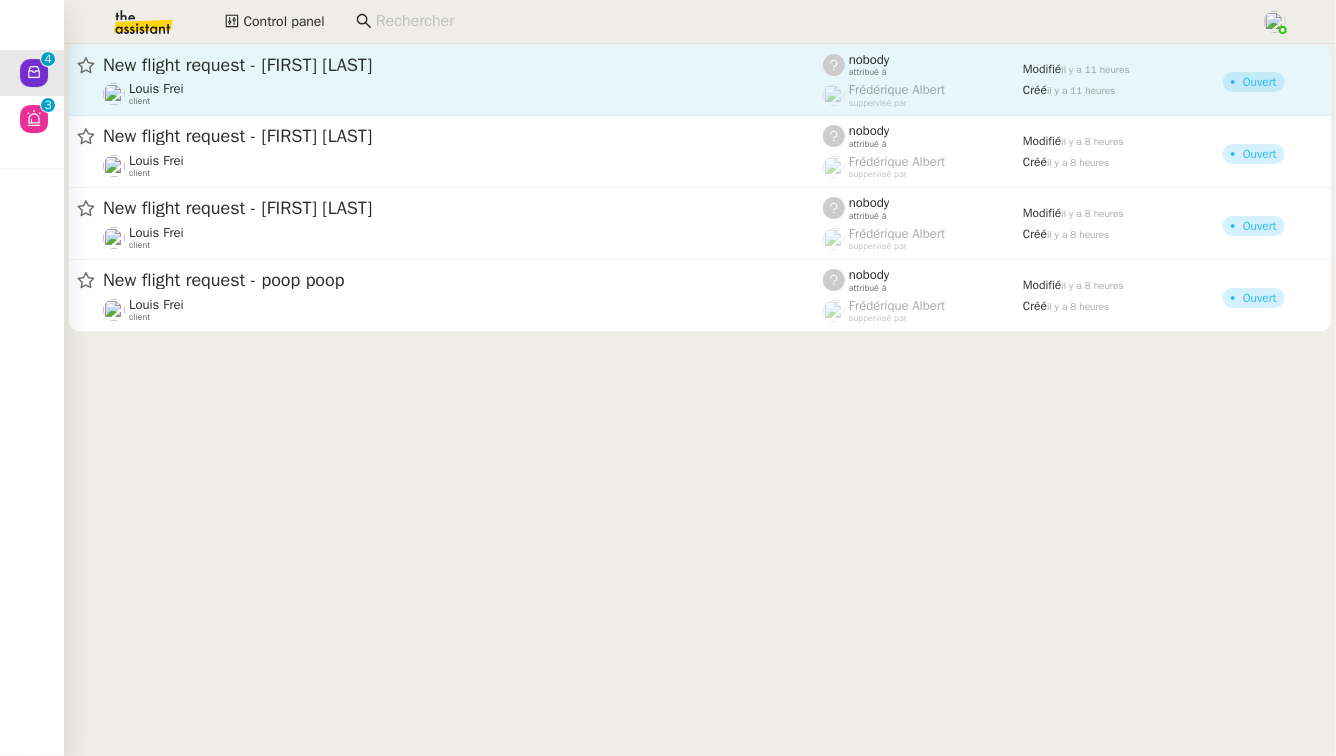 click on "New flight request - himanshu atriwal" 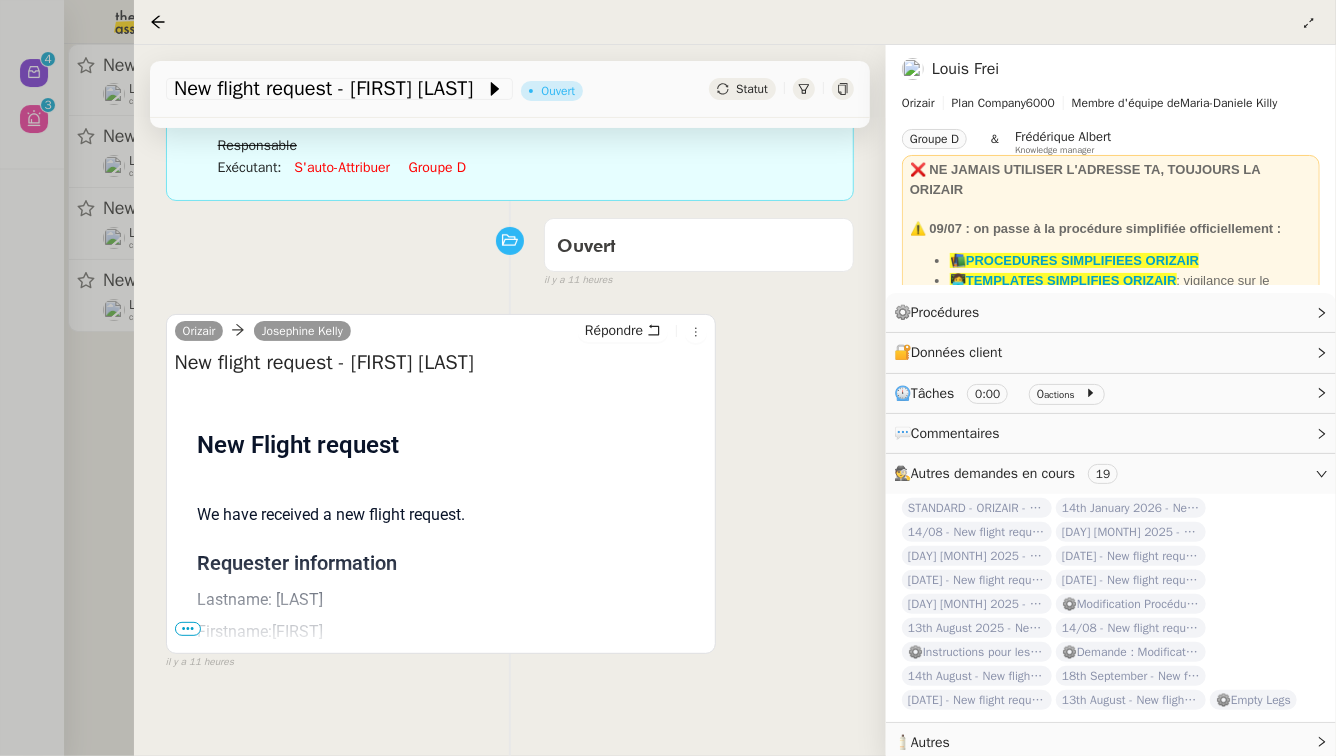 scroll, scrollTop: 251, scrollLeft: 0, axis: vertical 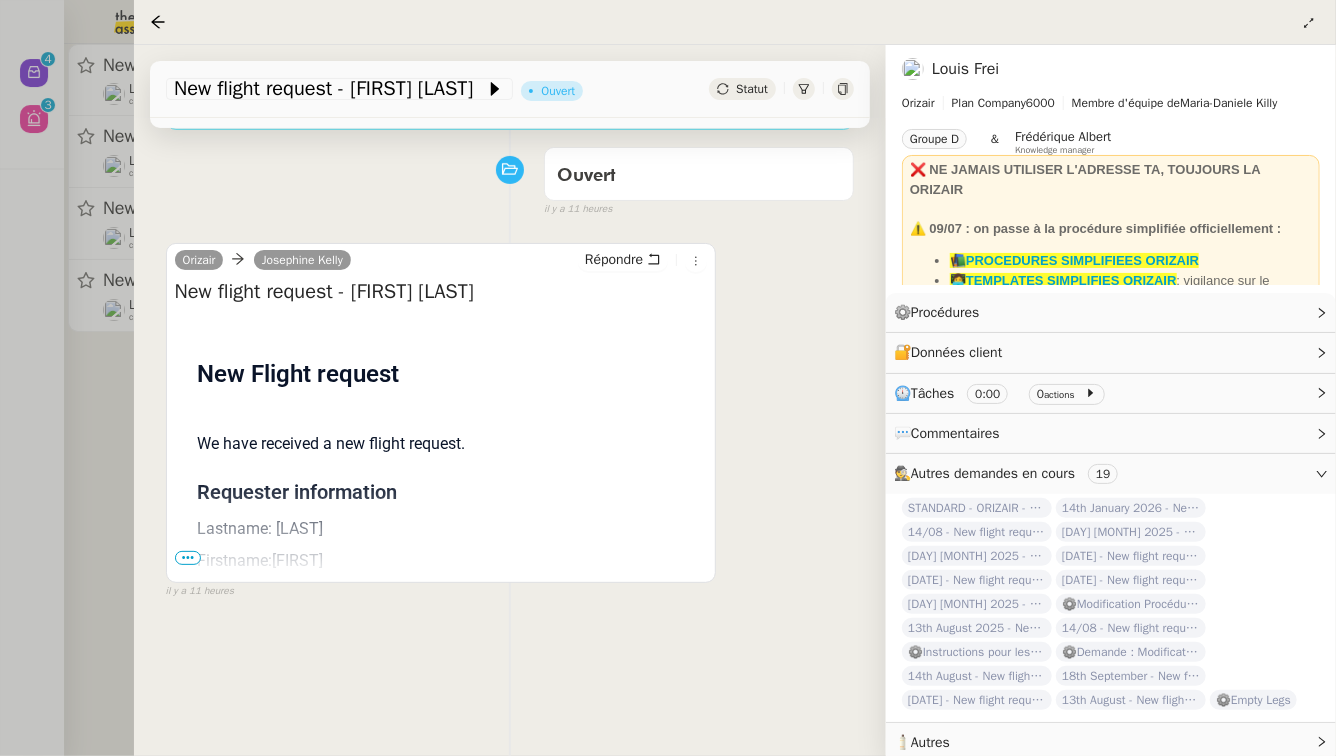 click on "•••" at bounding box center [188, 558] 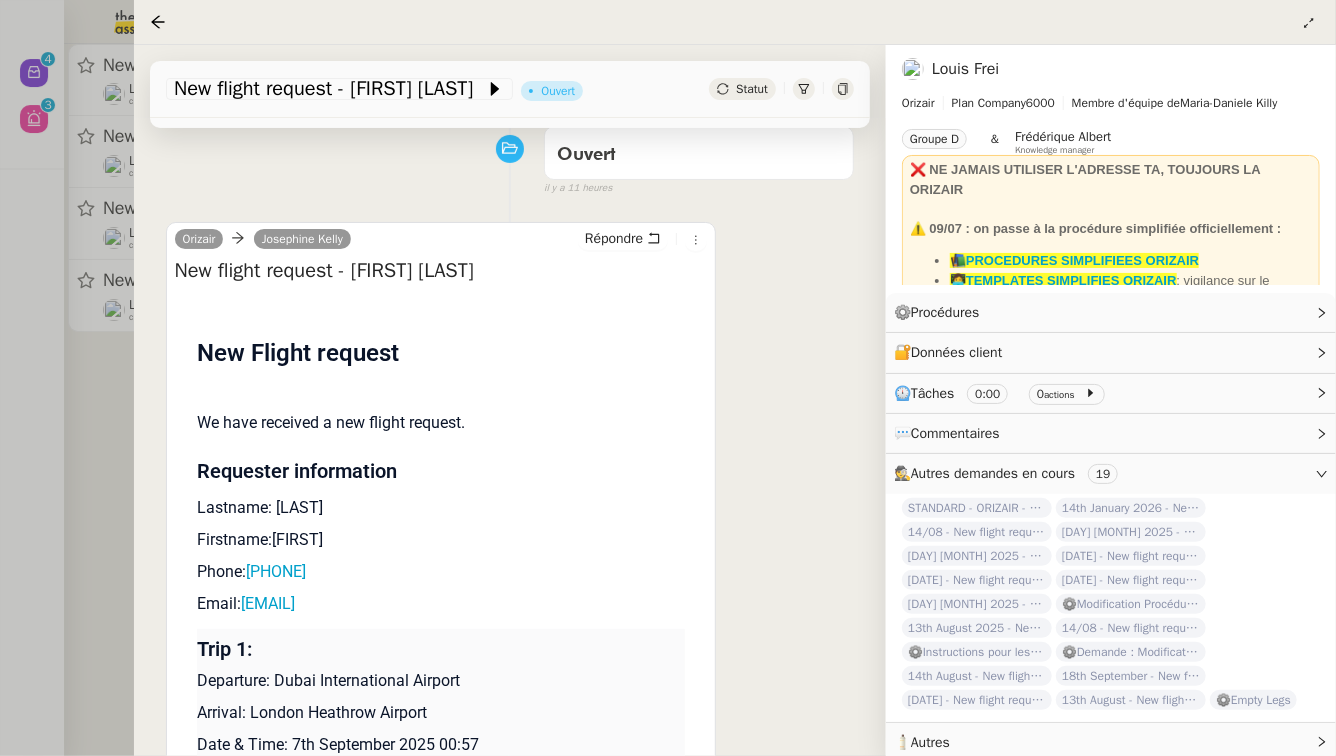 scroll, scrollTop: 275, scrollLeft: 0, axis: vertical 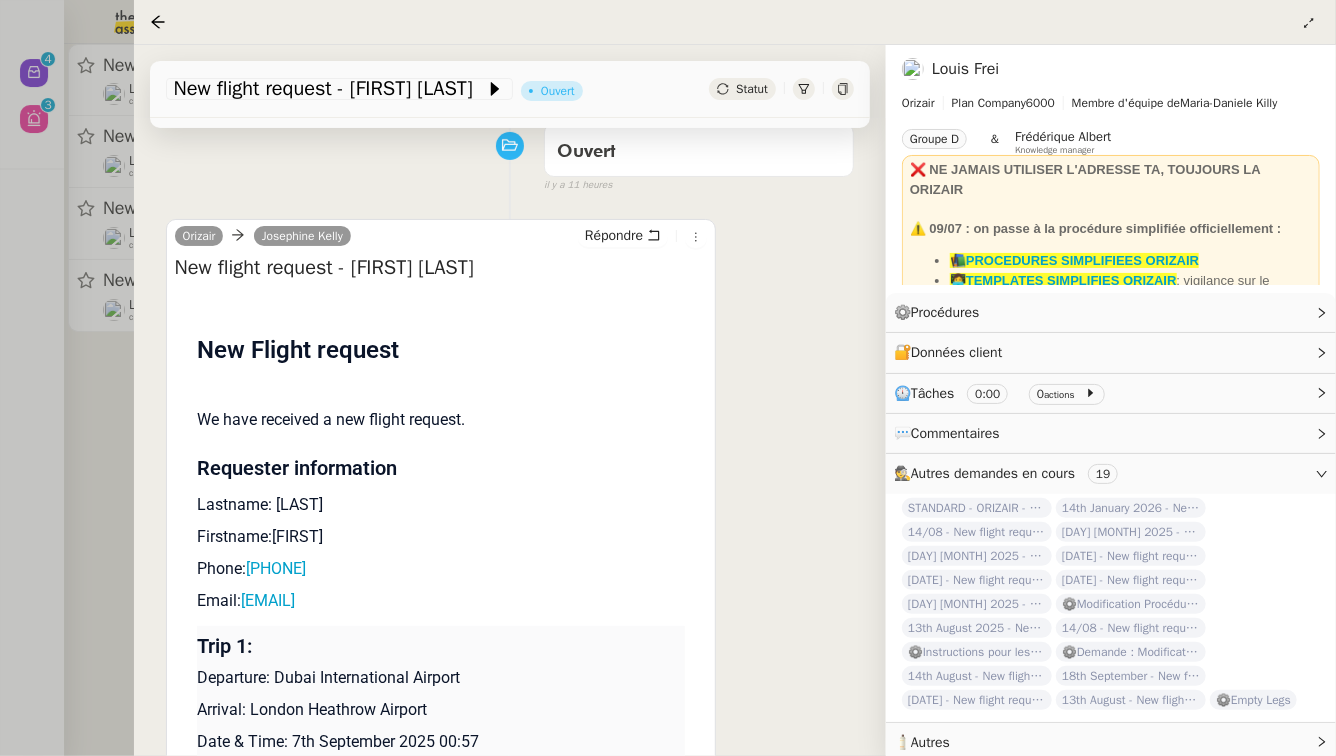 drag, startPoint x: 517, startPoint y: 270, endPoint x: 363, endPoint y: 275, distance: 154.08115 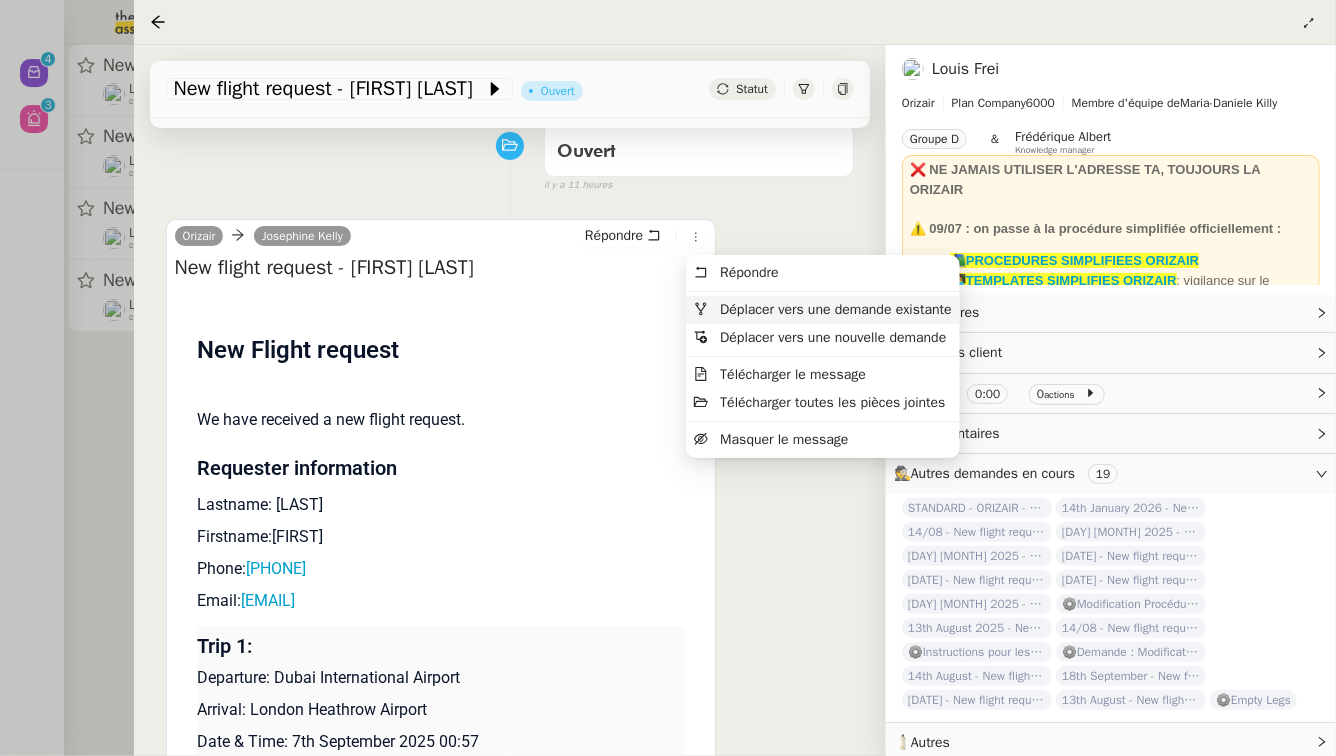 click on "Déplacer vers une demande existante" at bounding box center [835, 309] 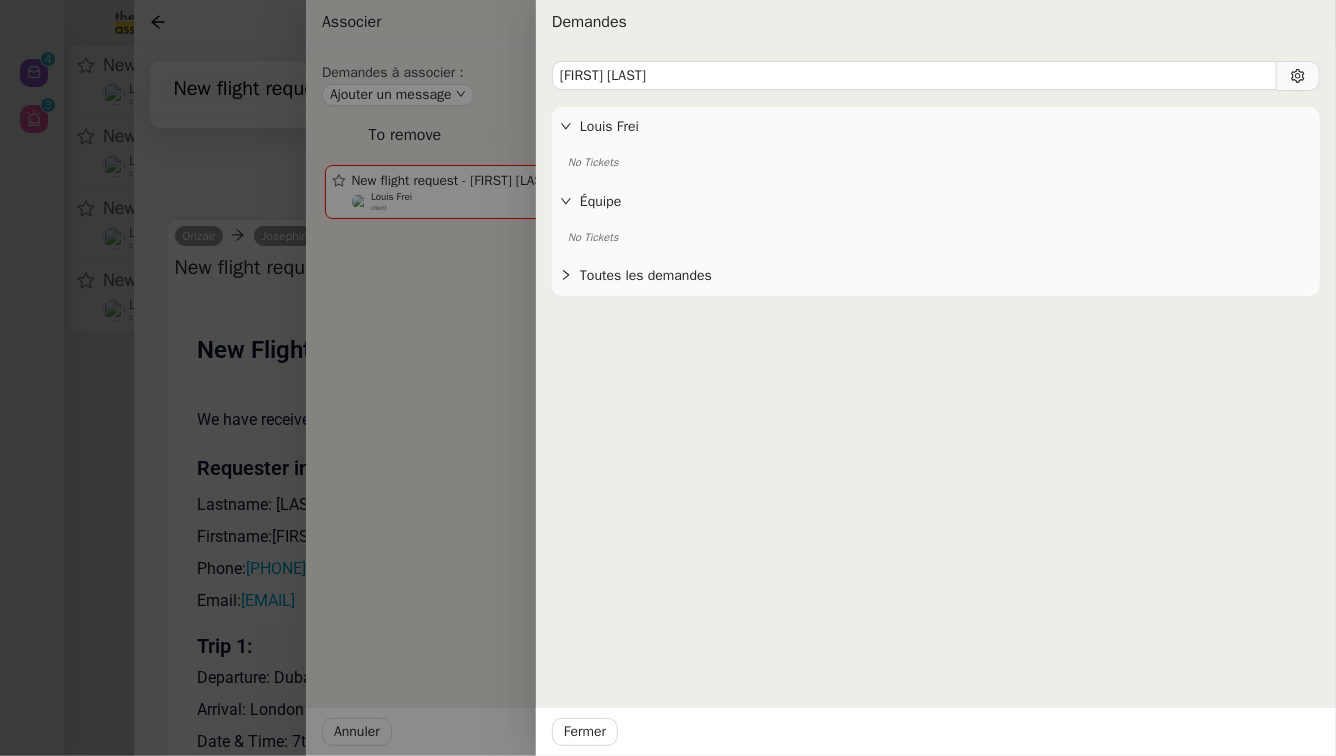 type on "himanshu atriwal" 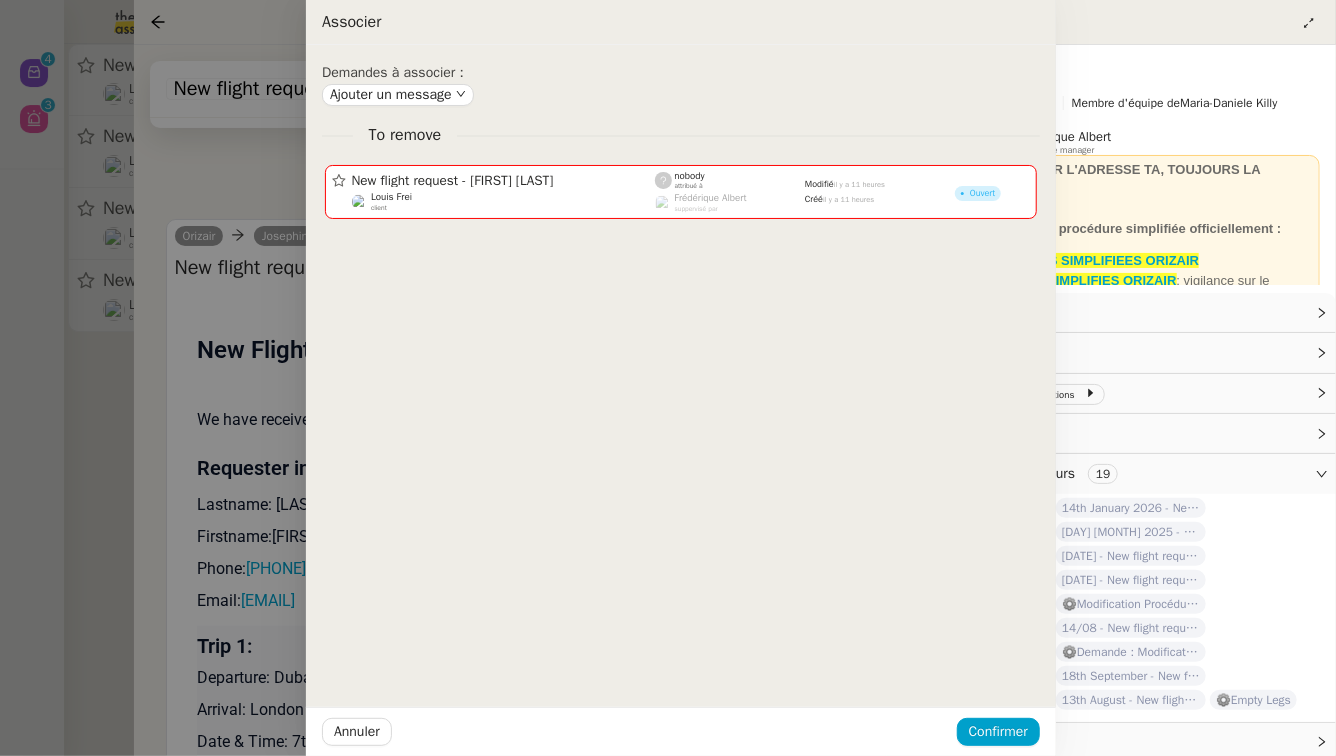 click at bounding box center (668, 378) 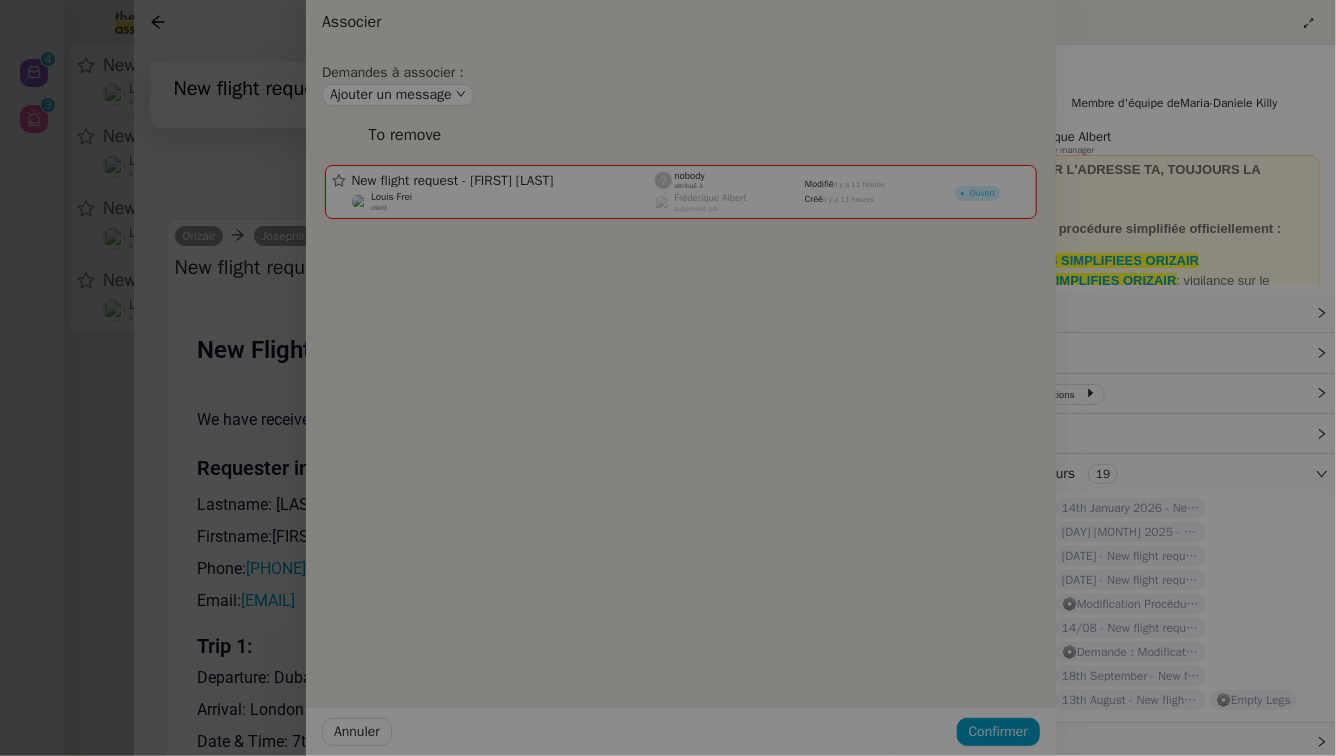 click at bounding box center [388, 378] 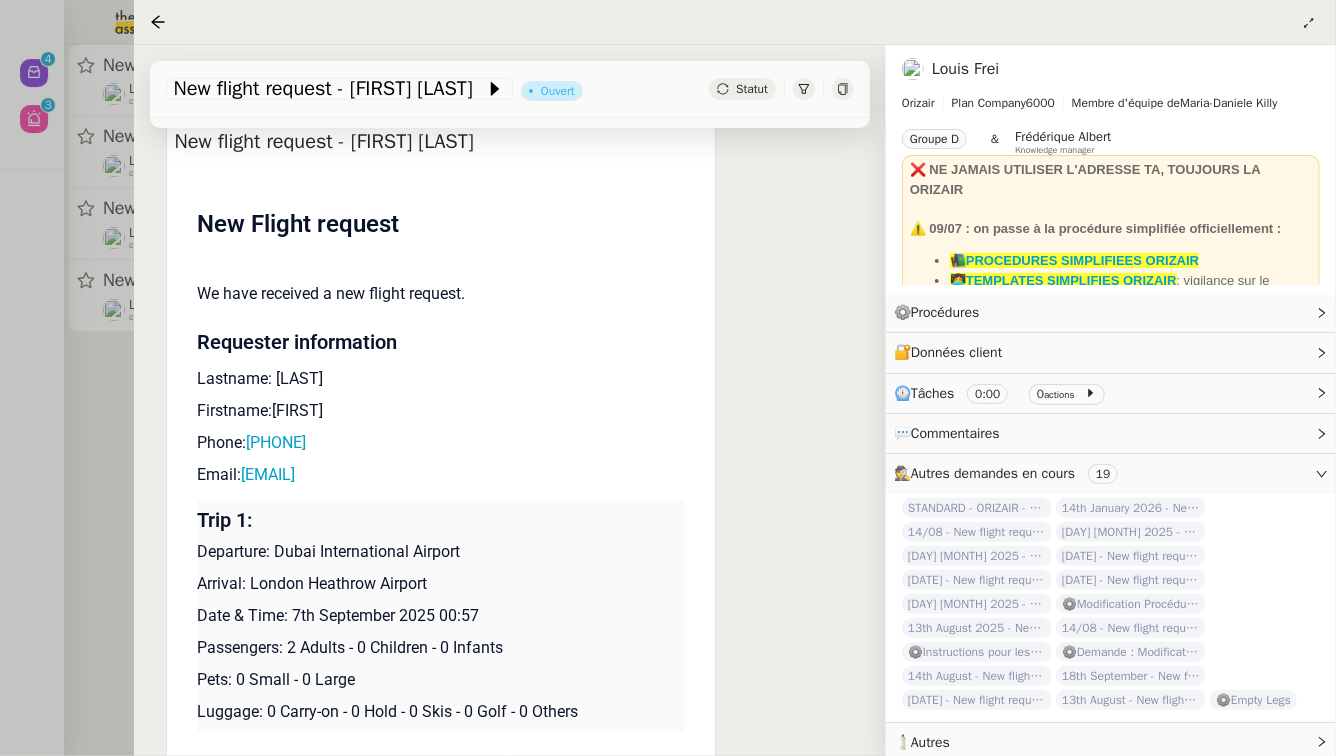 scroll, scrollTop: 416, scrollLeft: 0, axis: vertical 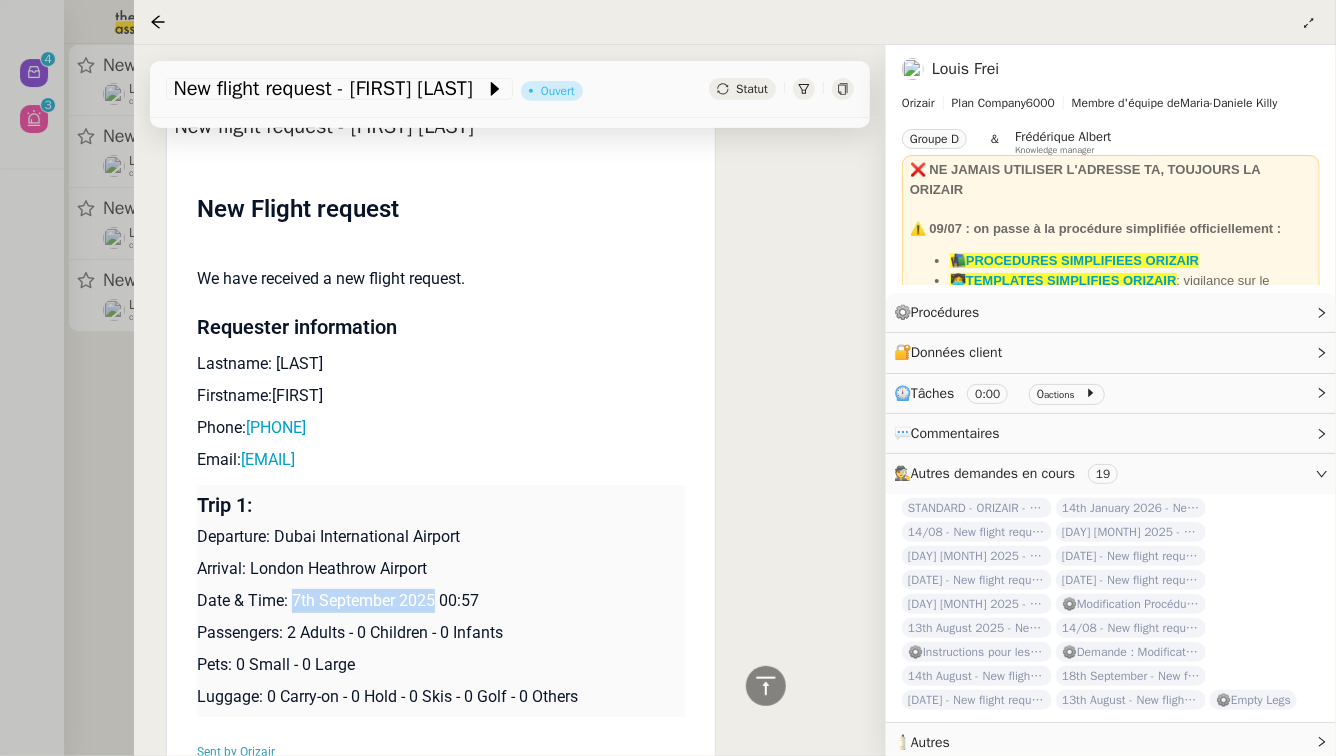 drag, startPoint x: 434, startPoint y: 600, endPoint x: 293, endPoint y: 604, distance: 141.05673 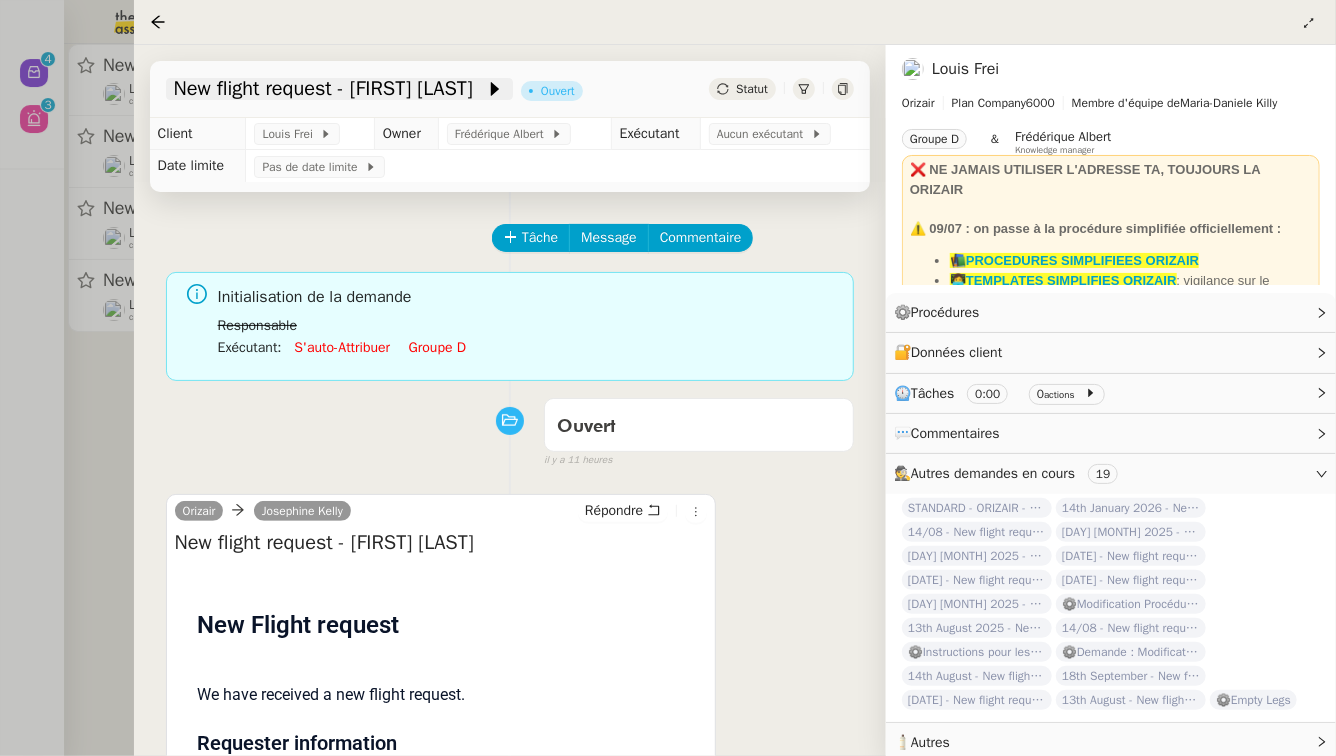 click on "New flight request - himanshu atriwal" 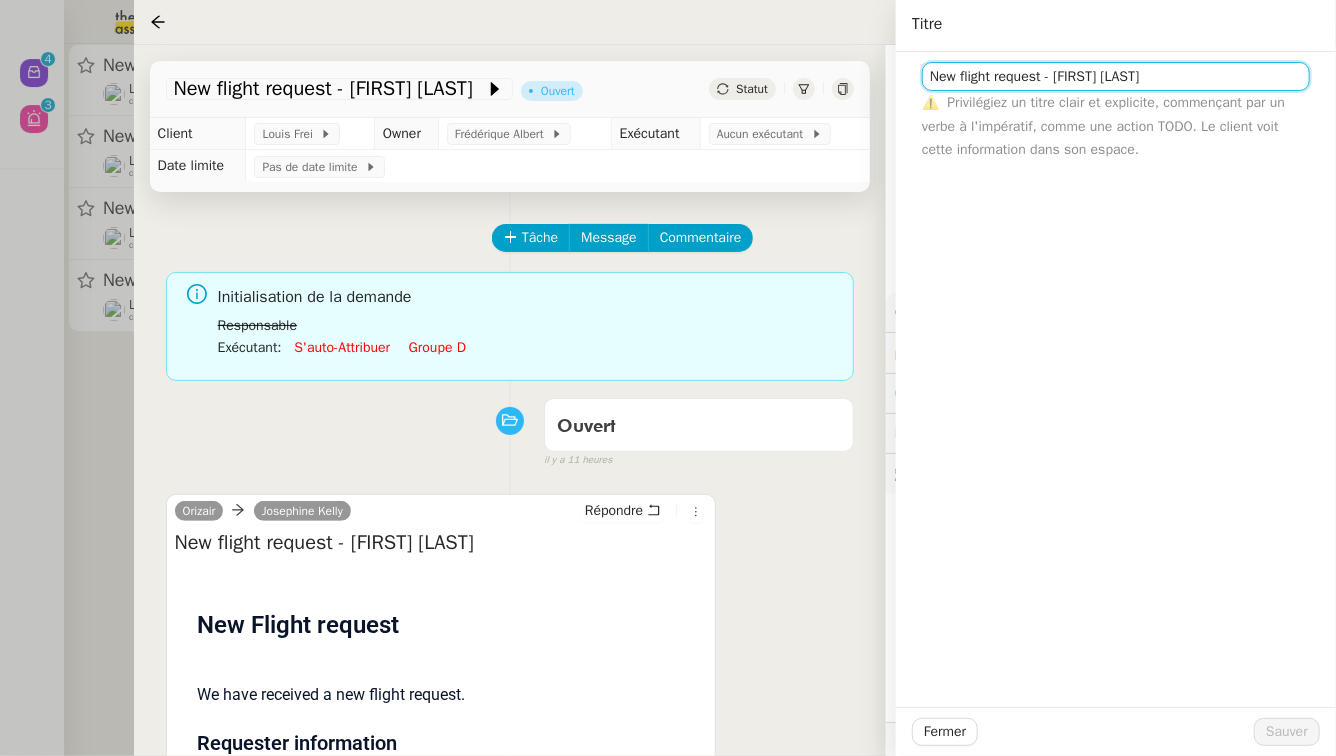 click on "New flight request - himanshu atriwal" 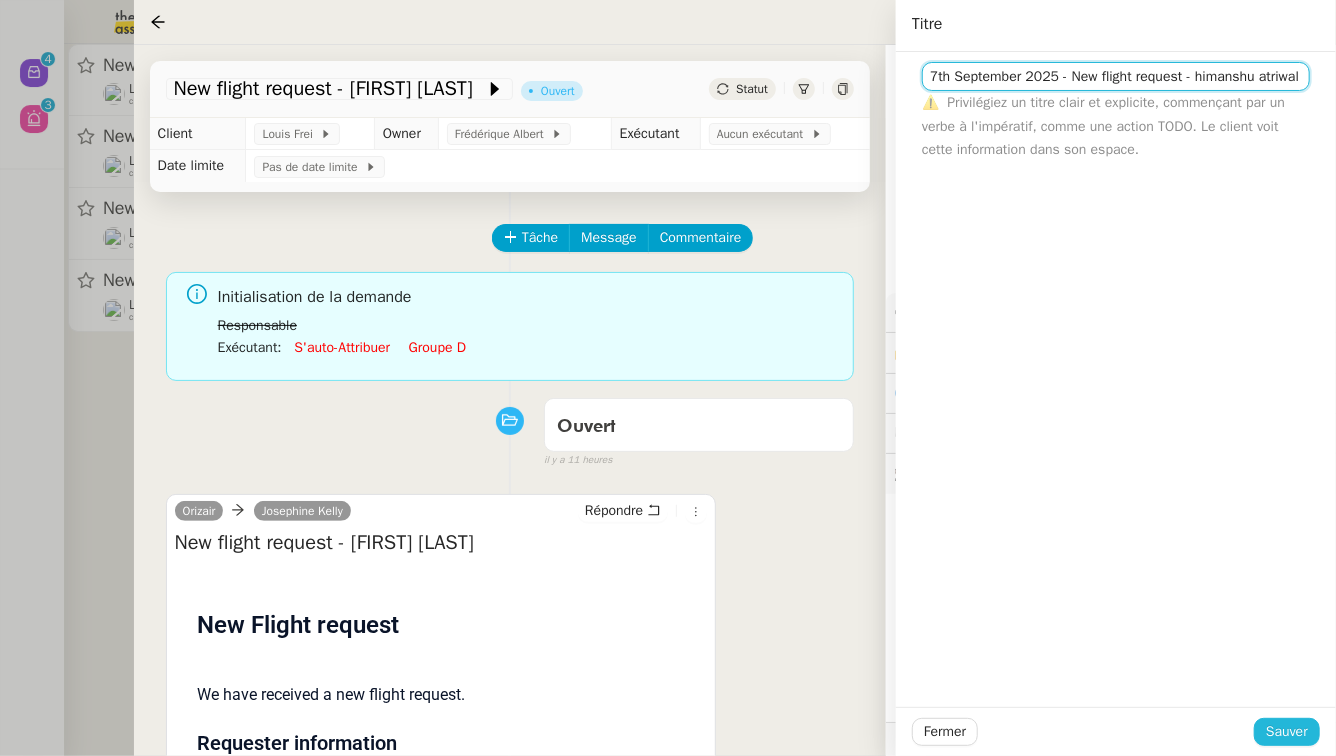 type on "7th September 2025 - New flight request - himanshu atriwal" 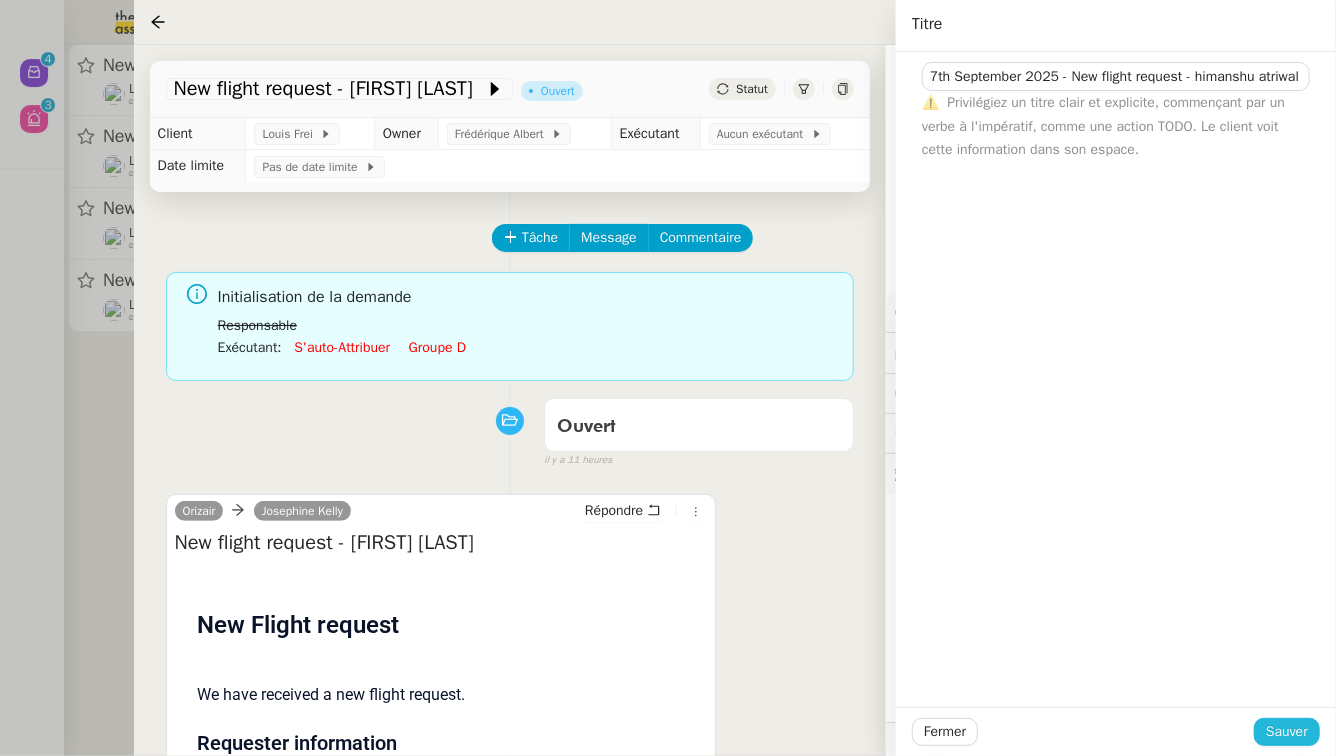 click on "Sauver" 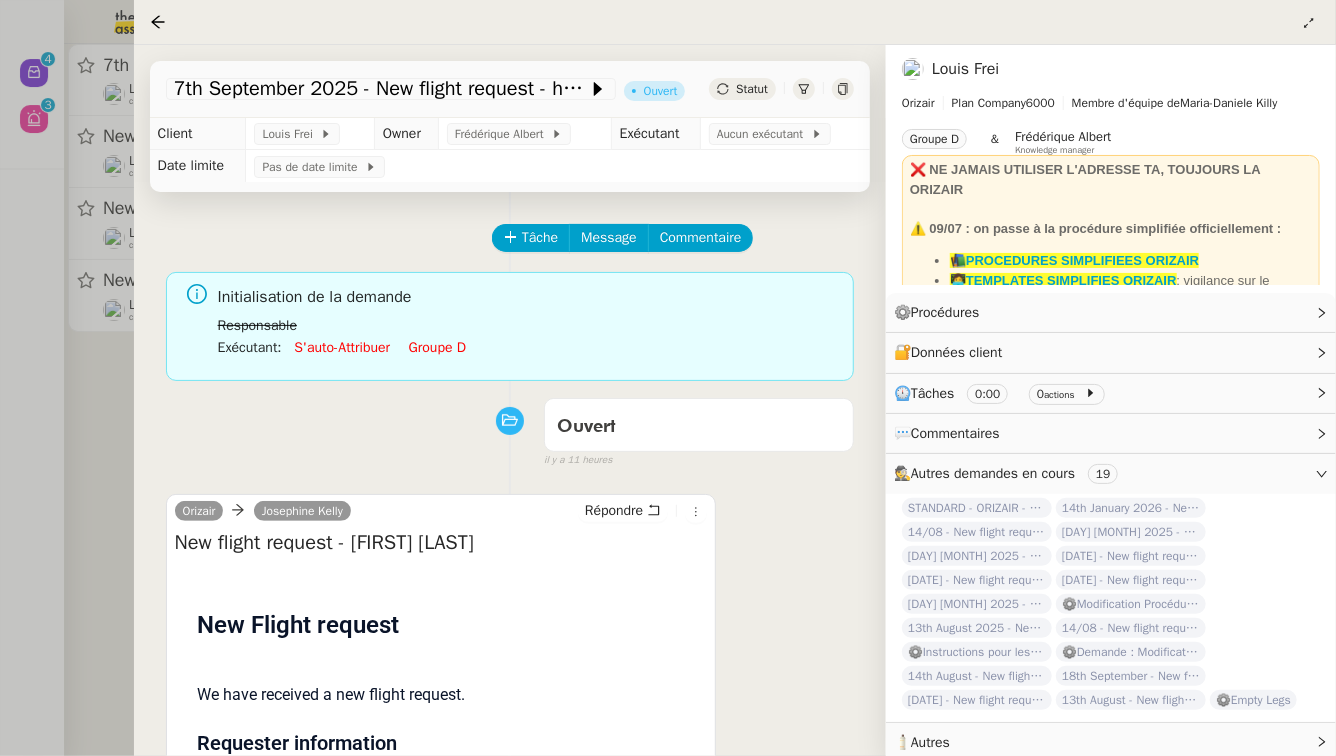 click on "Groupe d" 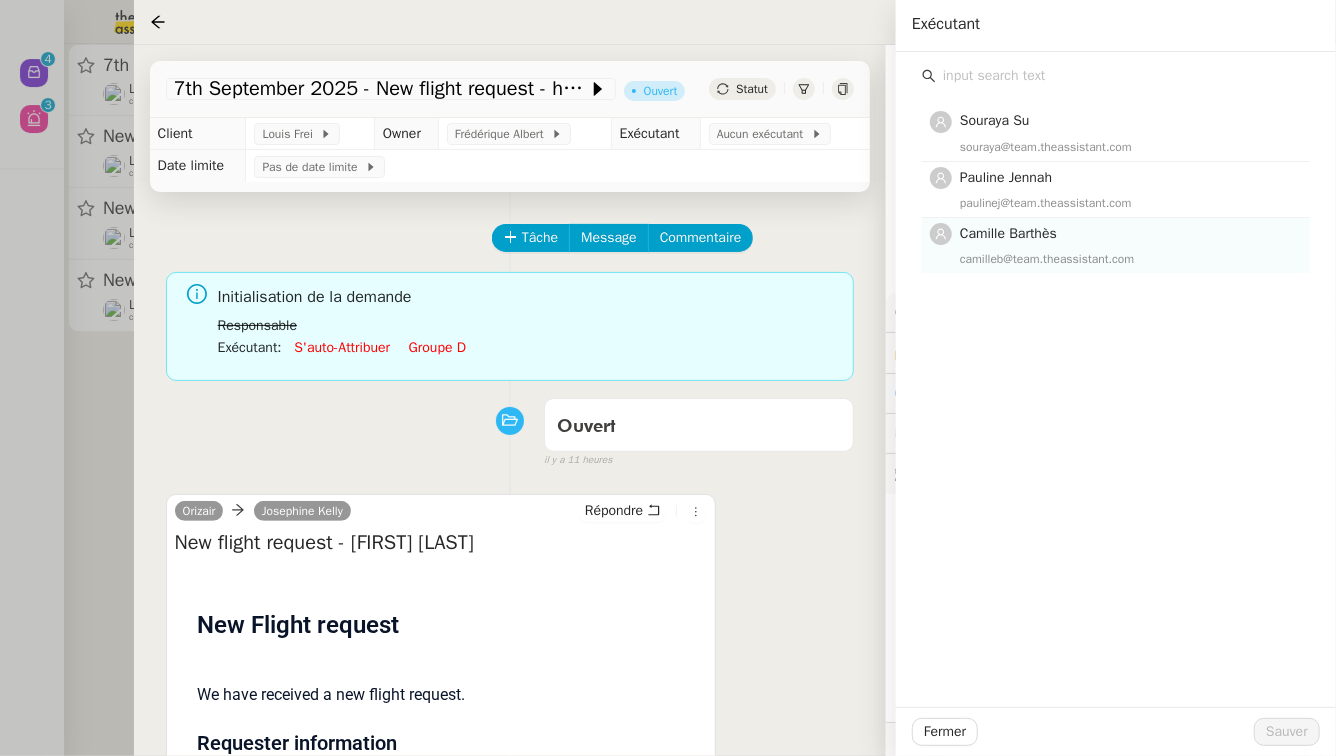 click on "camilleb@team.theassistant.com" 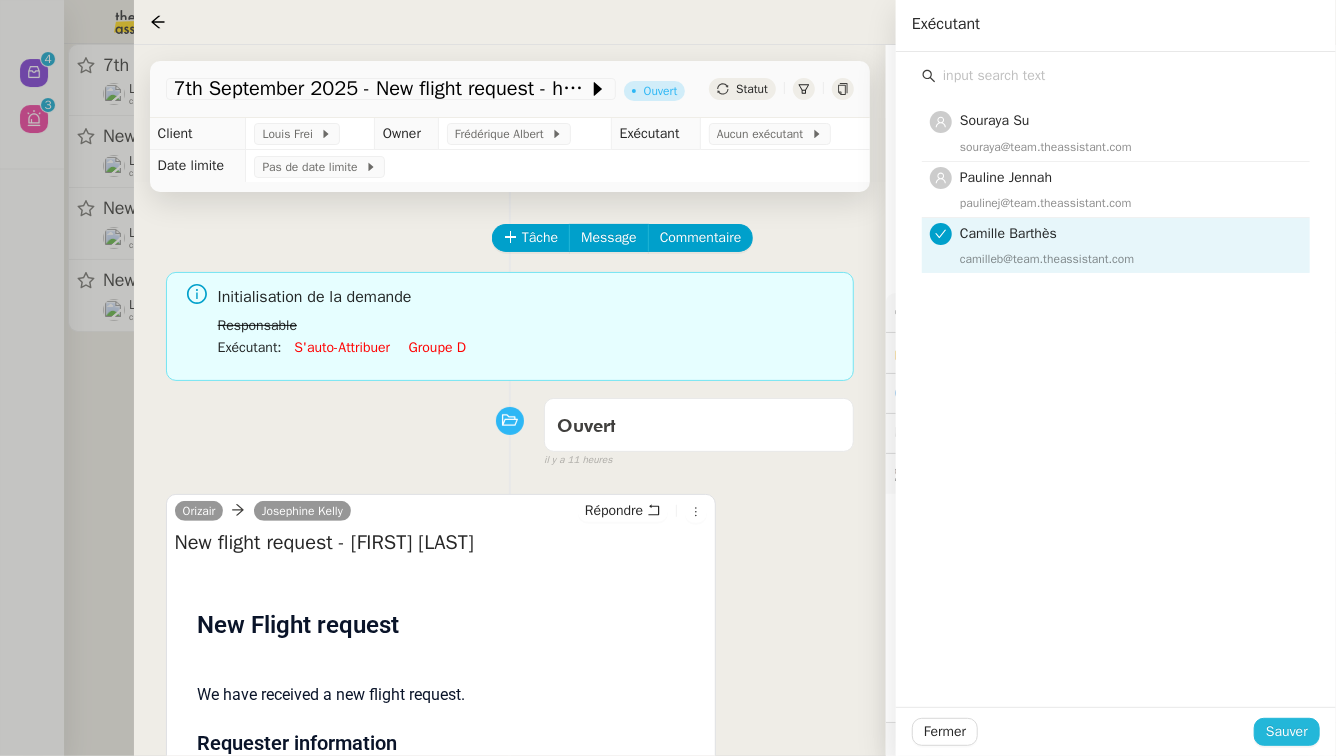 click on "Sauver" 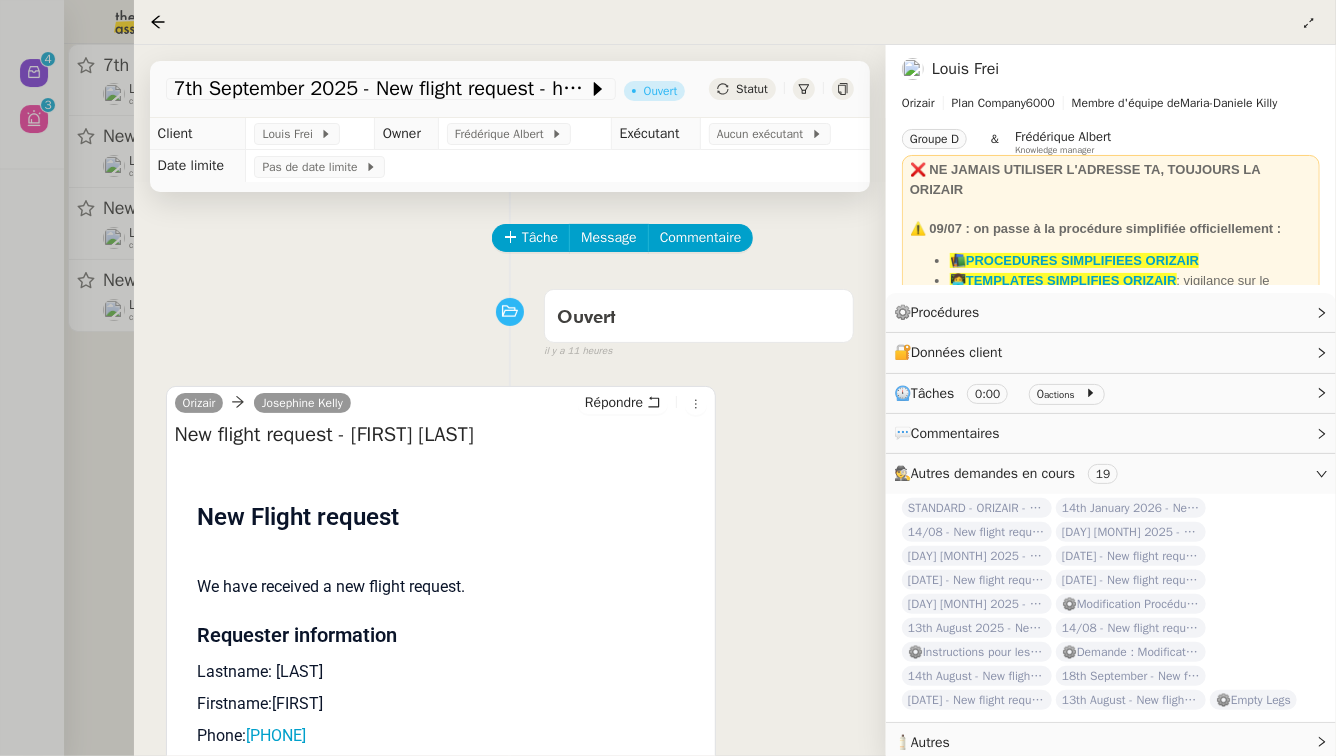 click at bounding box center [668, 378] 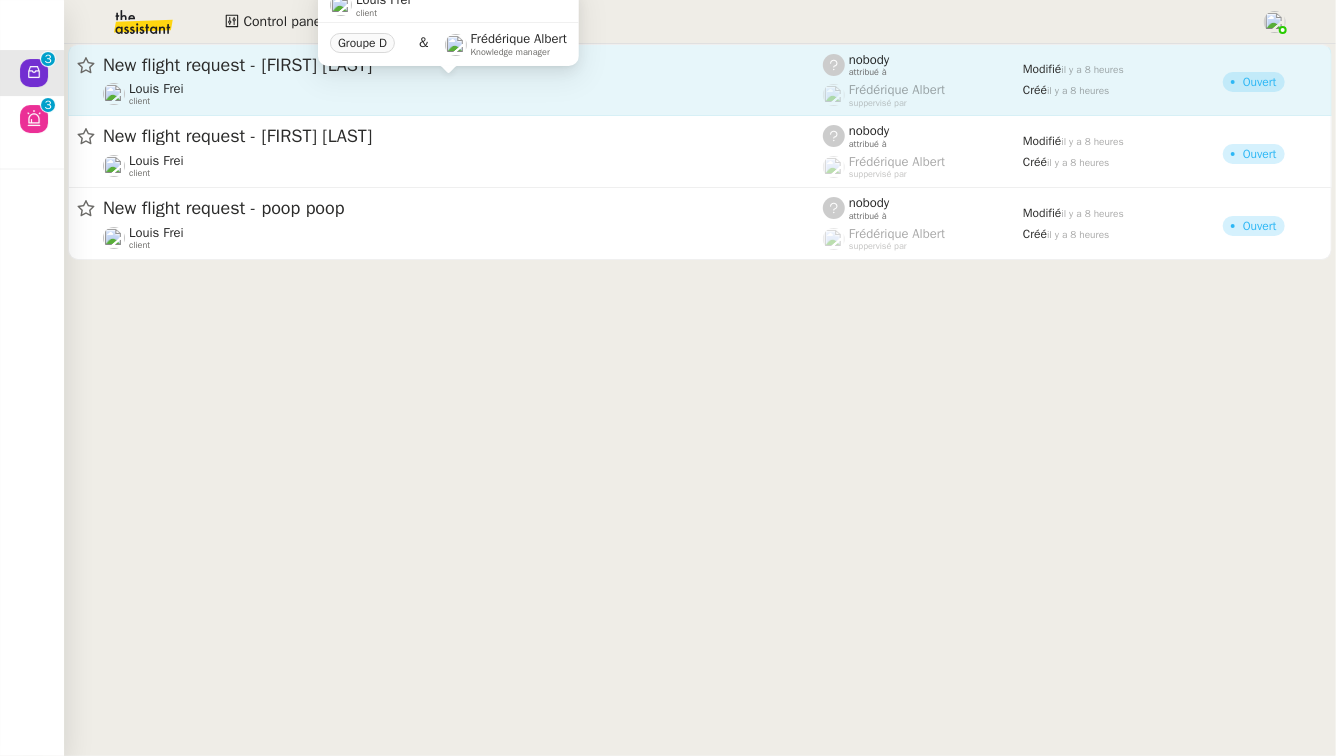 click on "Louis Frei    client" 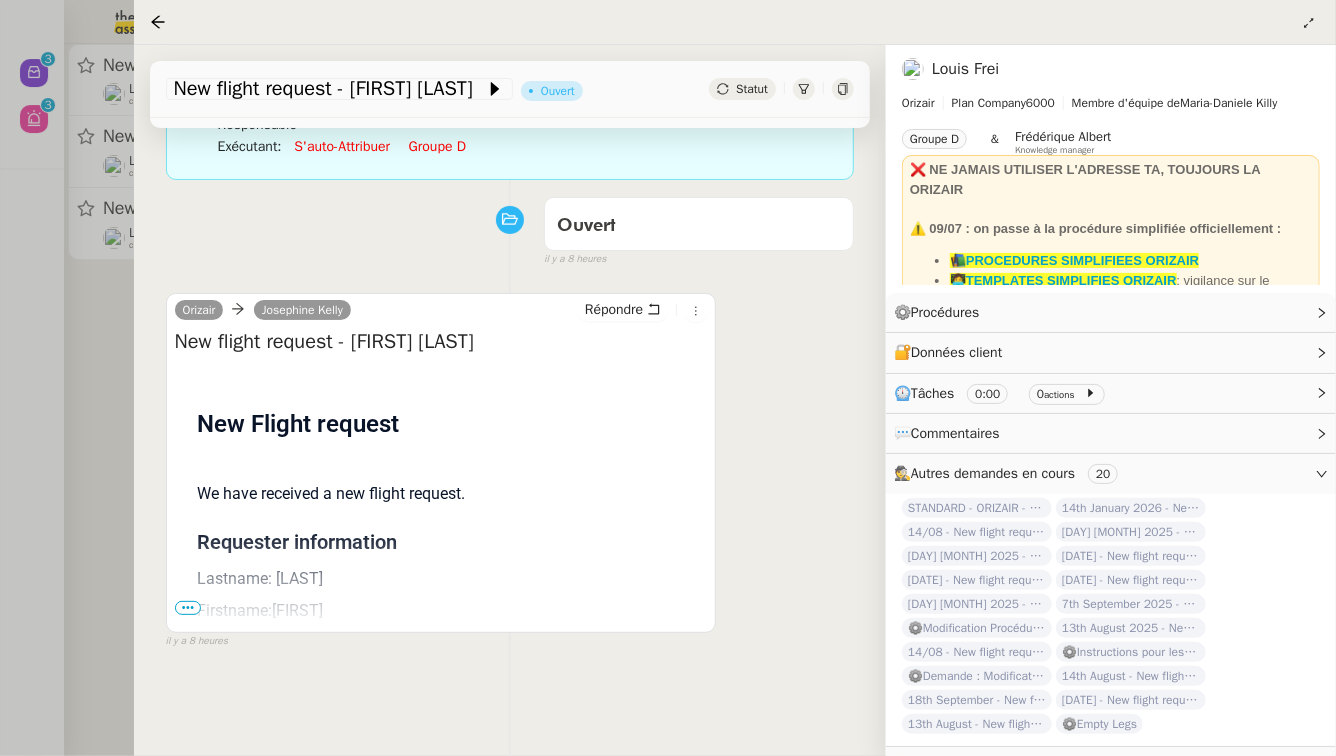 scroll, scrollTop: 256, scrollLeft: 0, axis: vertical 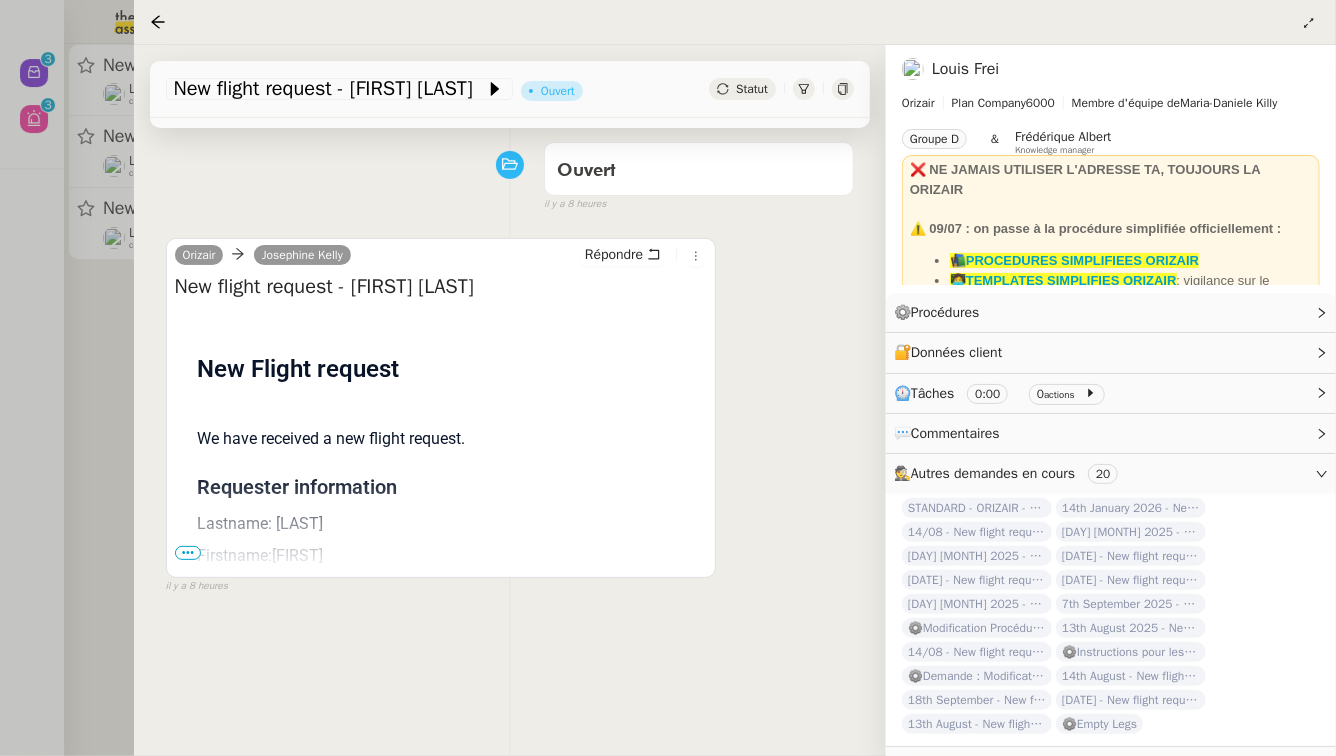 click on "New flight request - Samuel Benaim" at bounding box center (441, 287) 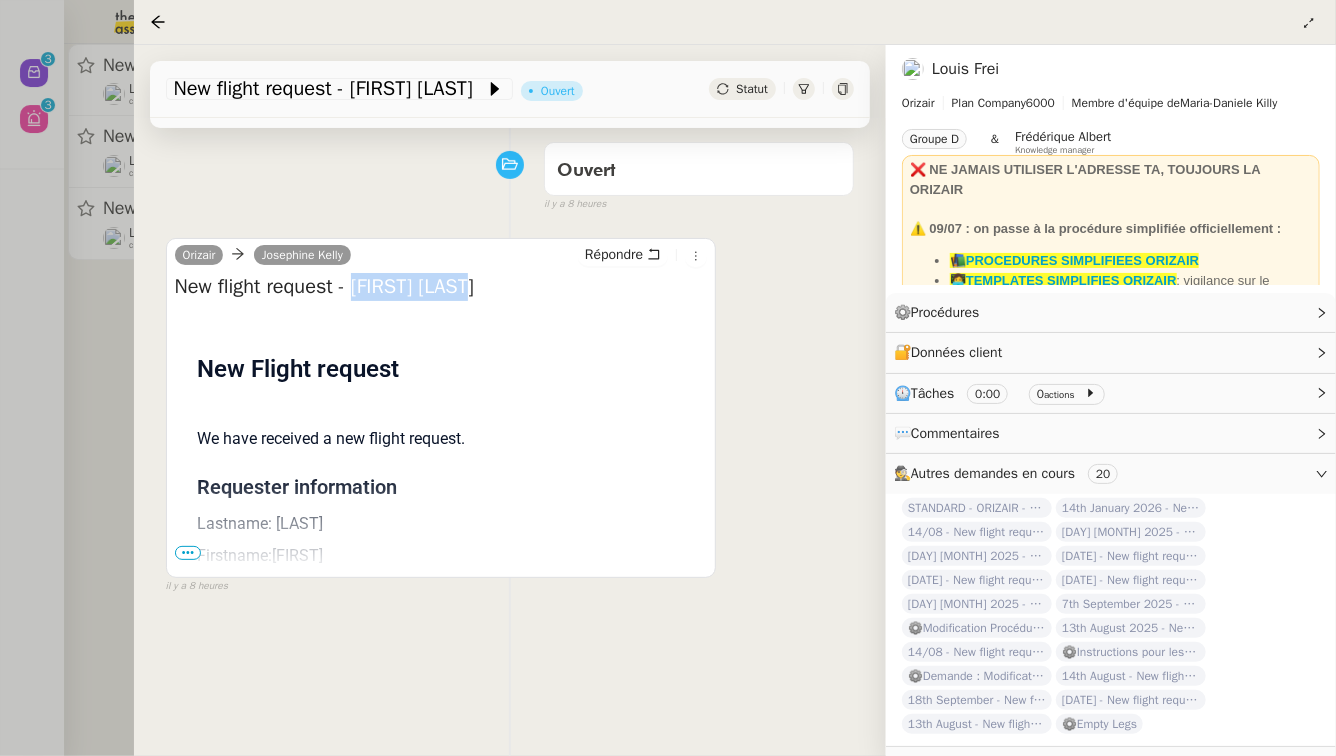 drag, startPoint x: 361, startPoint y: 283, endPoint x: 498, endPoint y: 284, distance: 137.00365 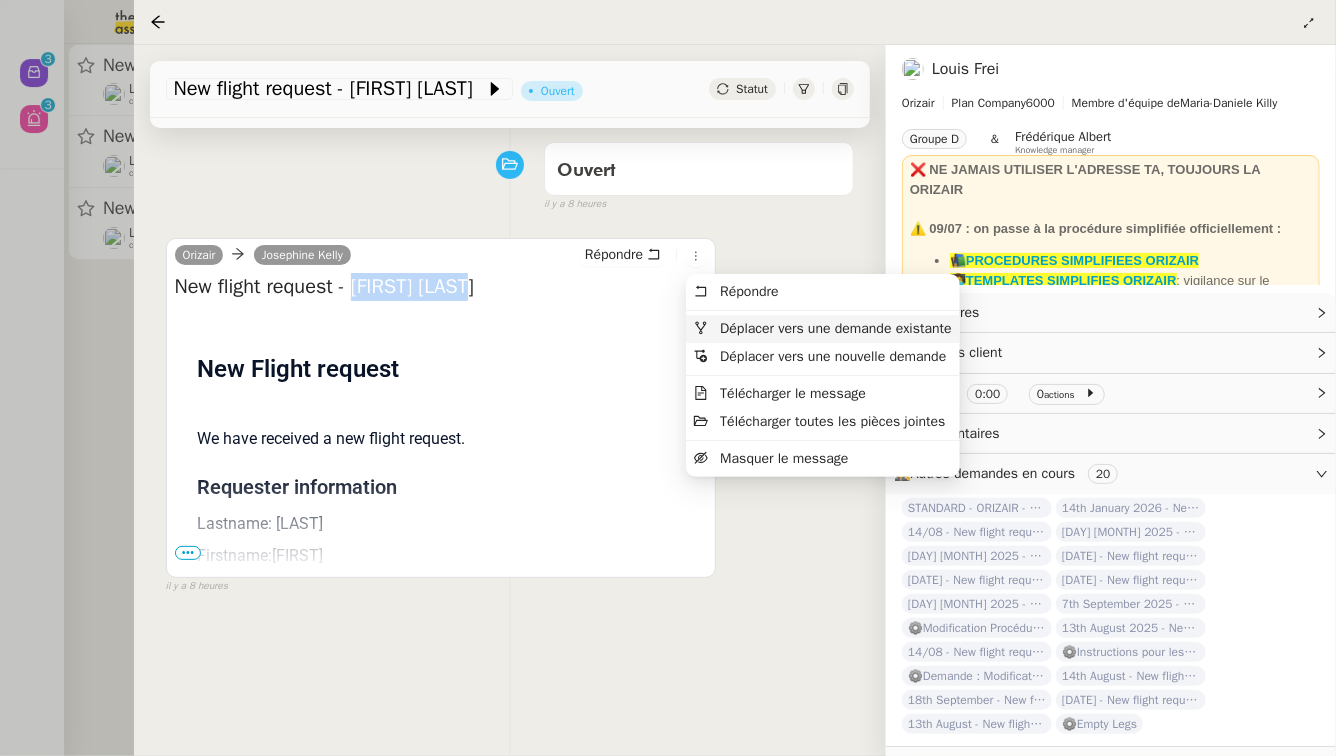 click on "Déplacer vers une demande existante" at bounding box center [835, 328] 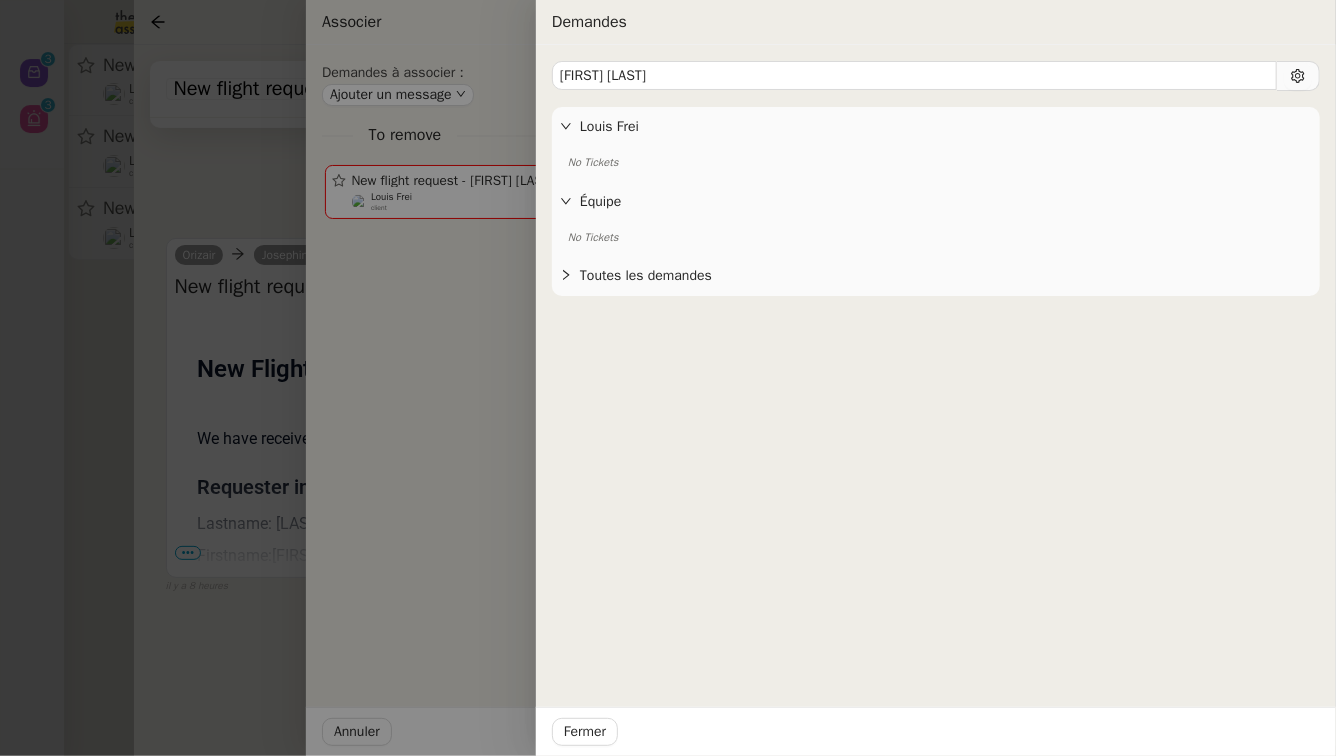 type on "Samuel Benaim" 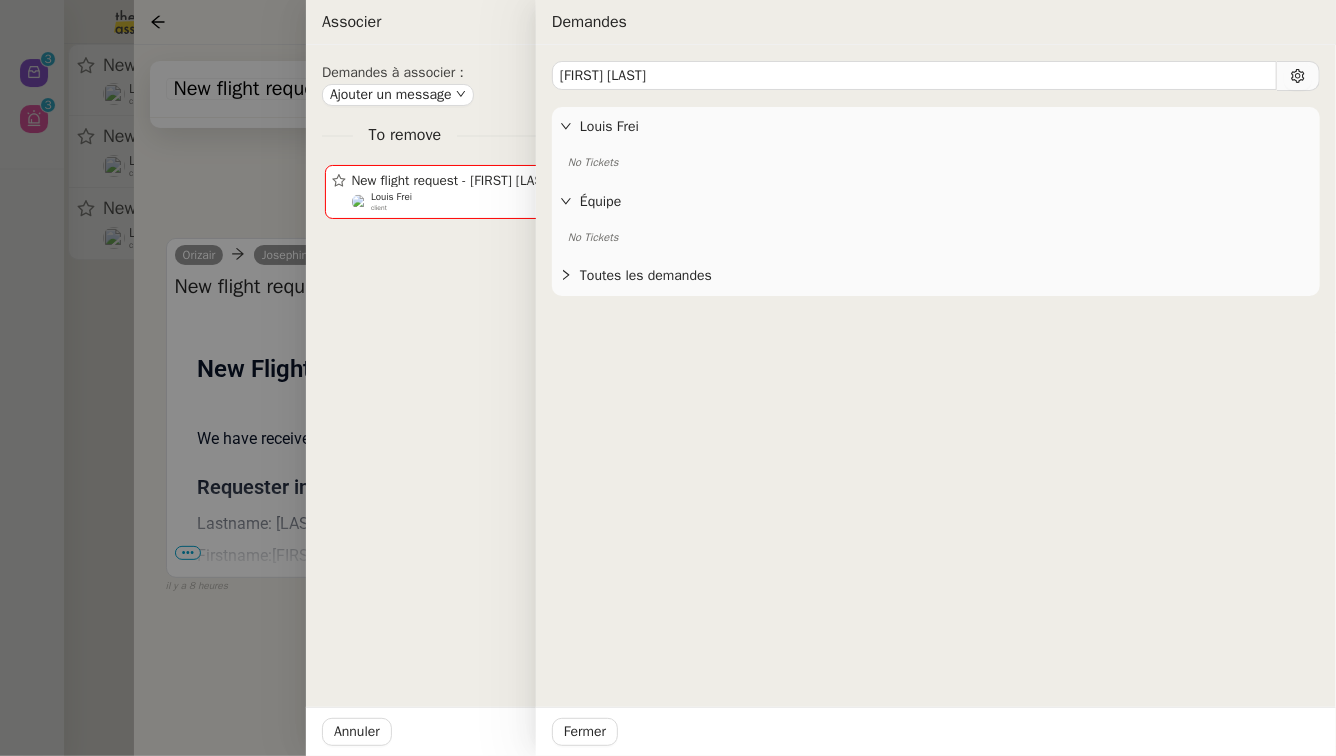 click at bounding box center [668, 378] 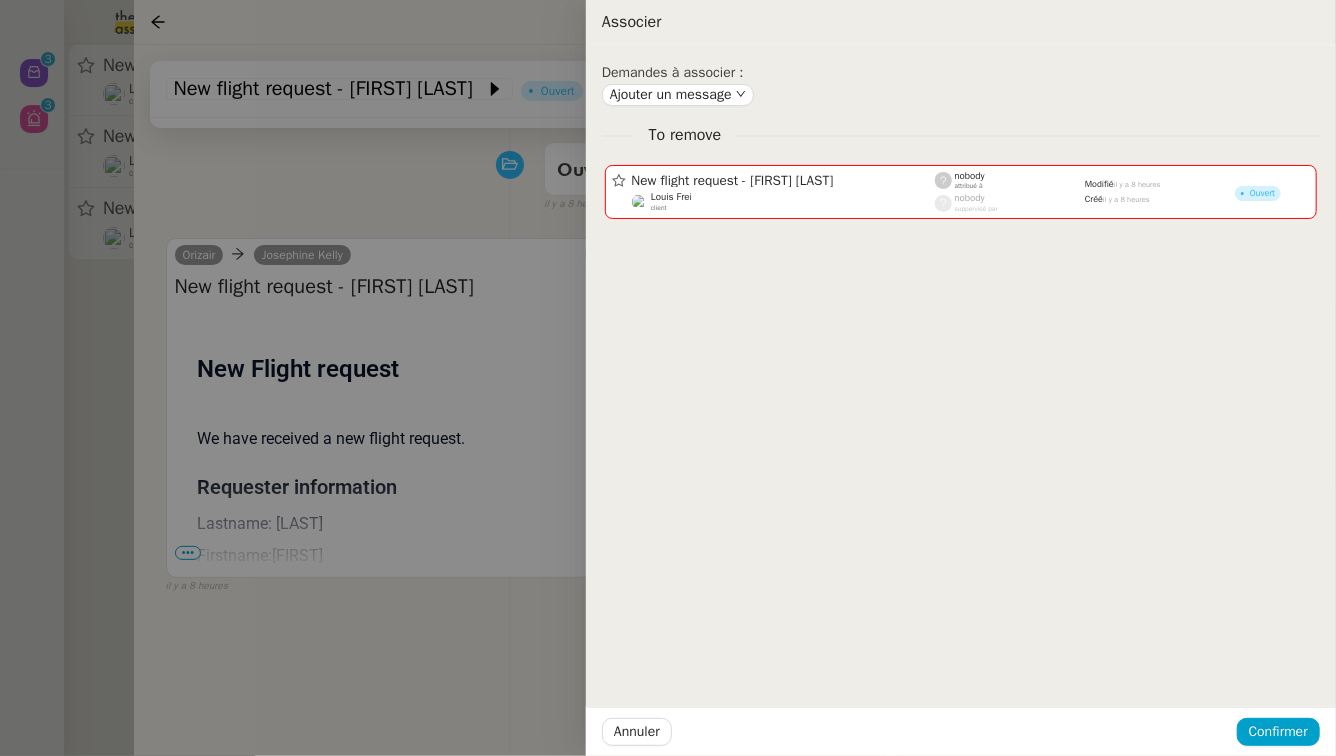 click at bounding box center (668, 378) 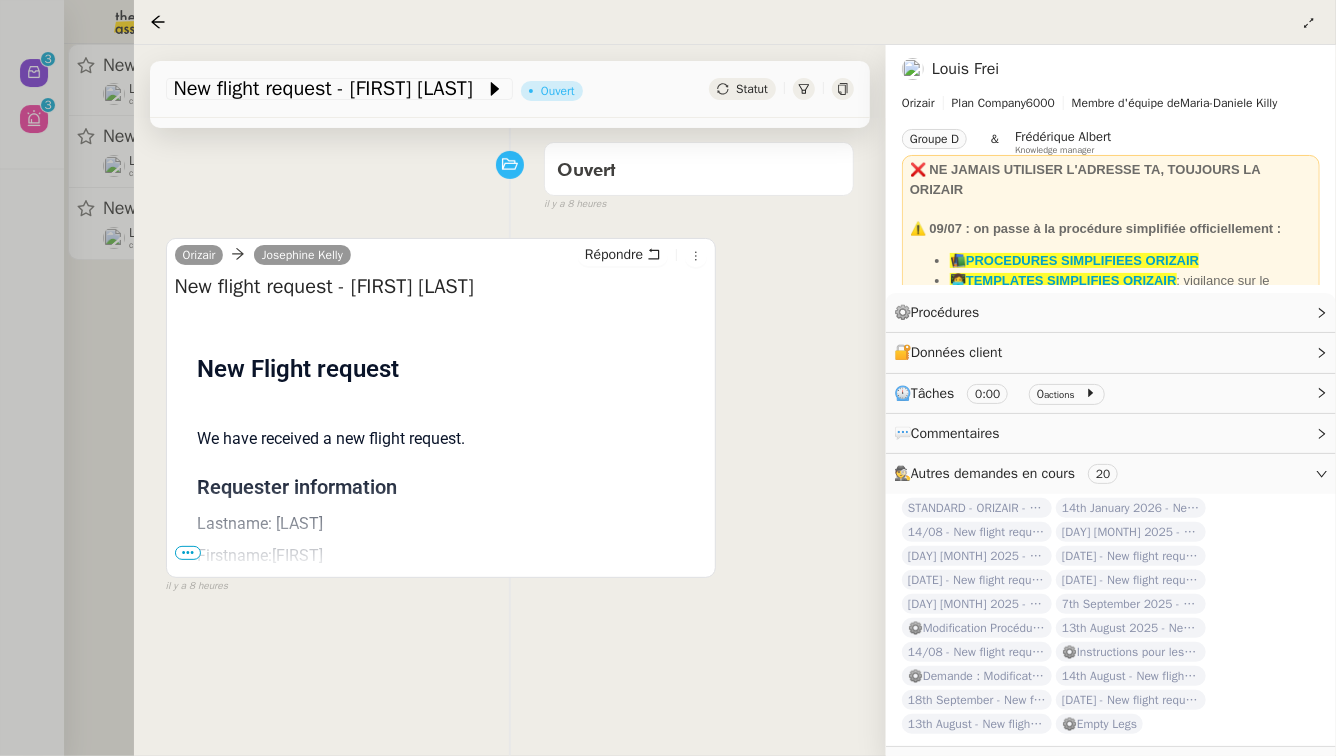 click on "•••" at bounding box center (188, 553) 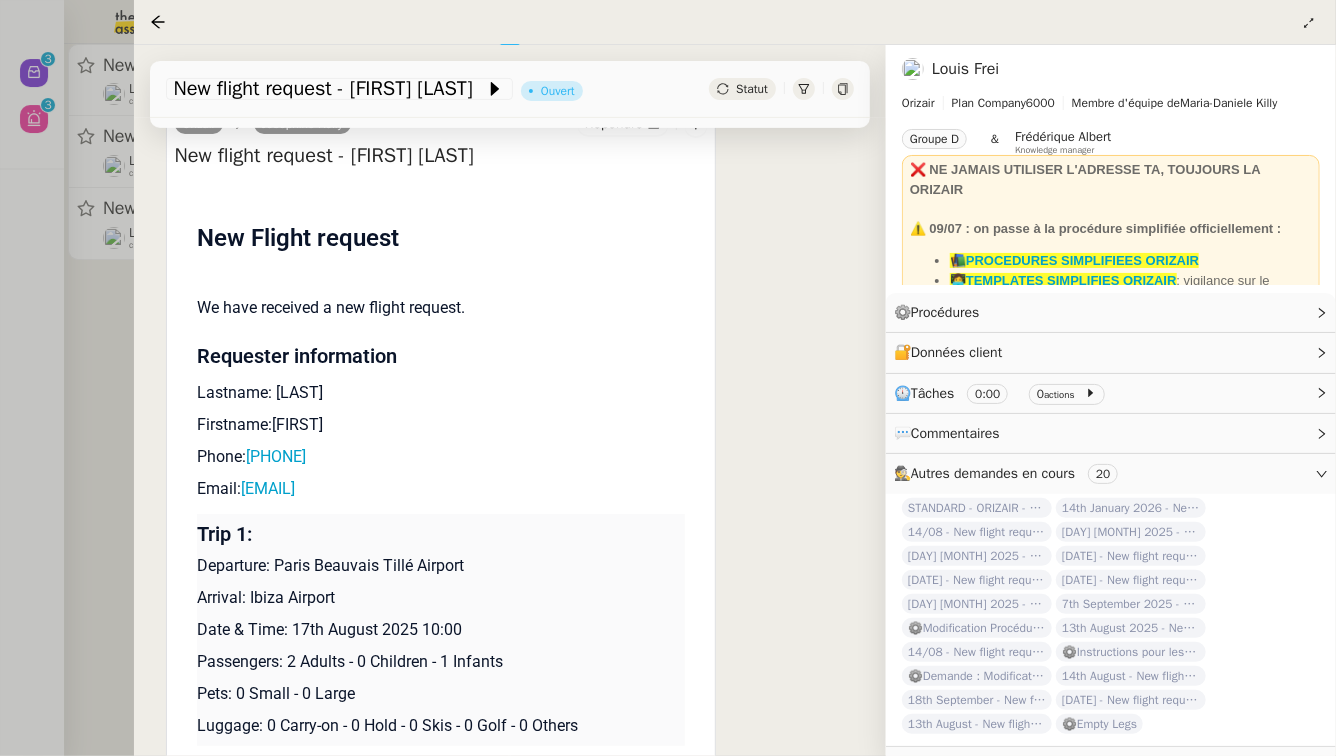 scroll, scrollTop: 415, scrollLeft: 0, axis: vertical 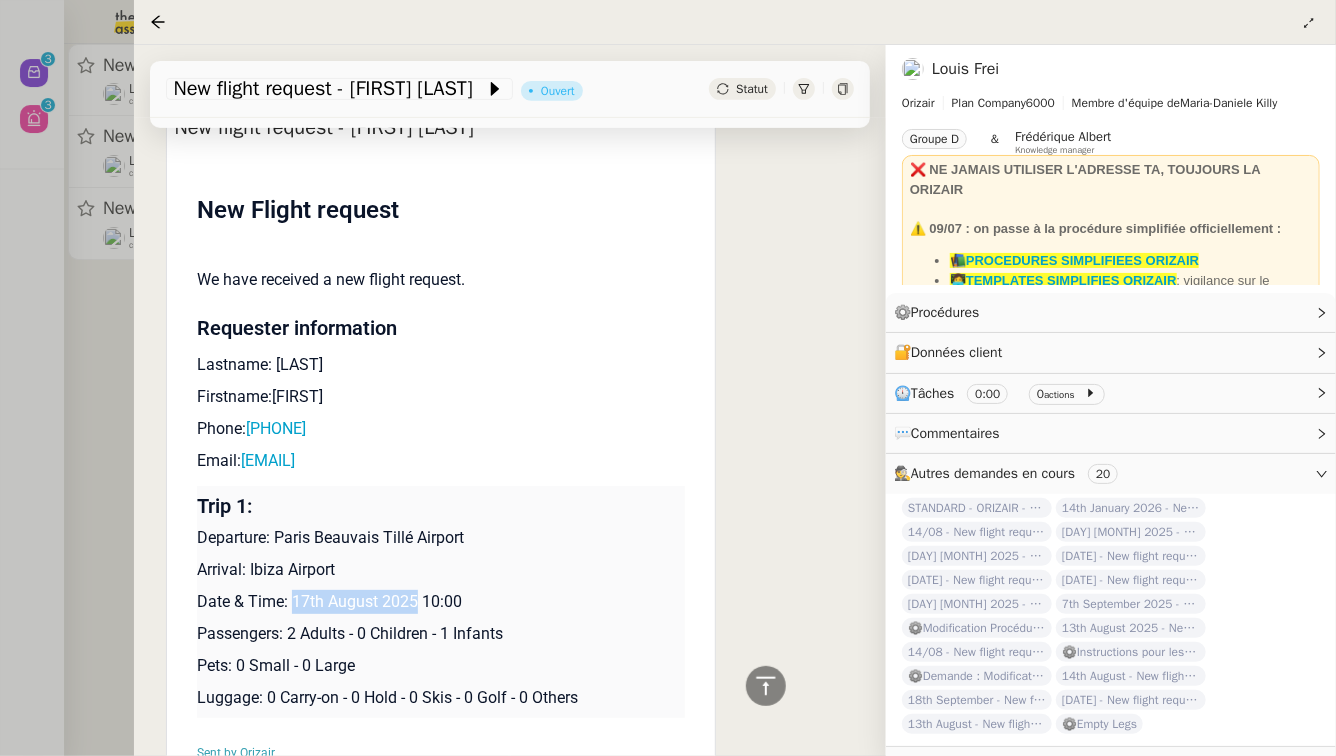 drag, startPoint x: 419, startPoint y: 604, endPoint x: 293, endPoint y: 604, distance: 126 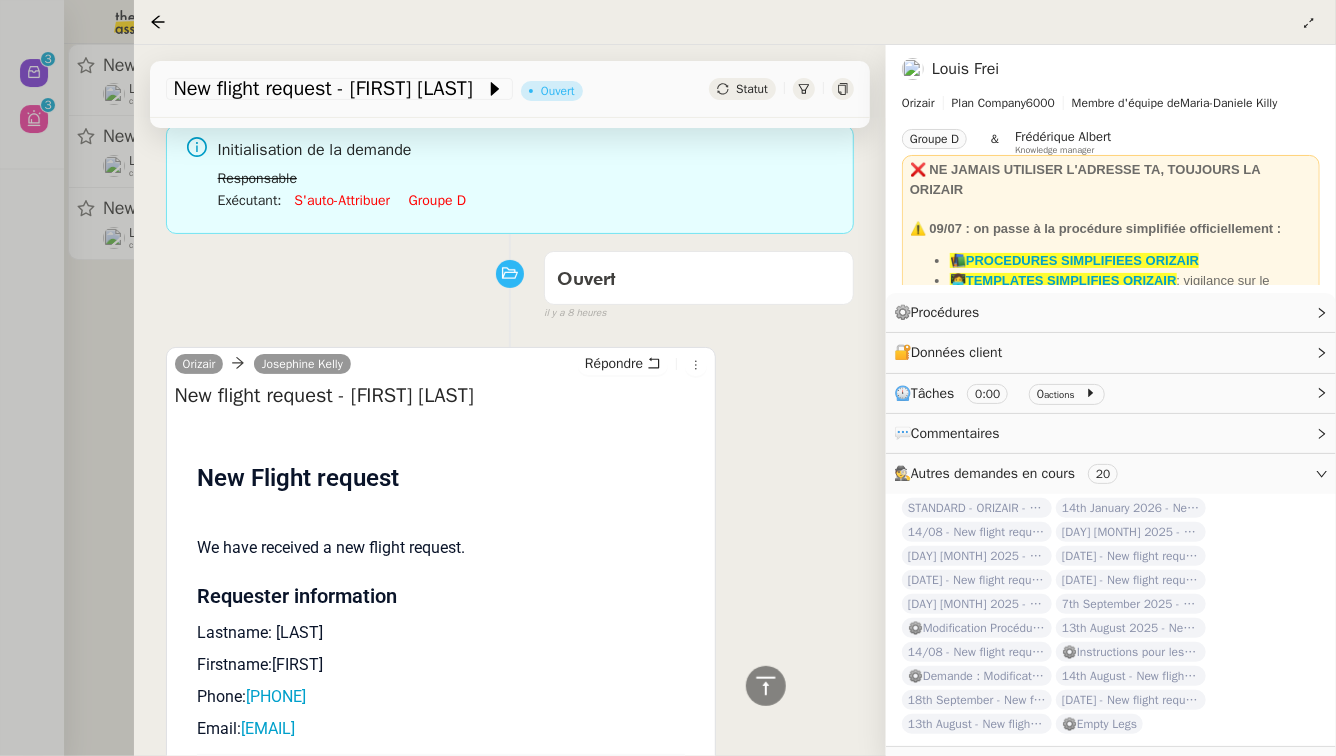 scroll, scrollTop: 74, scrollLeft: 0, axis: vertical 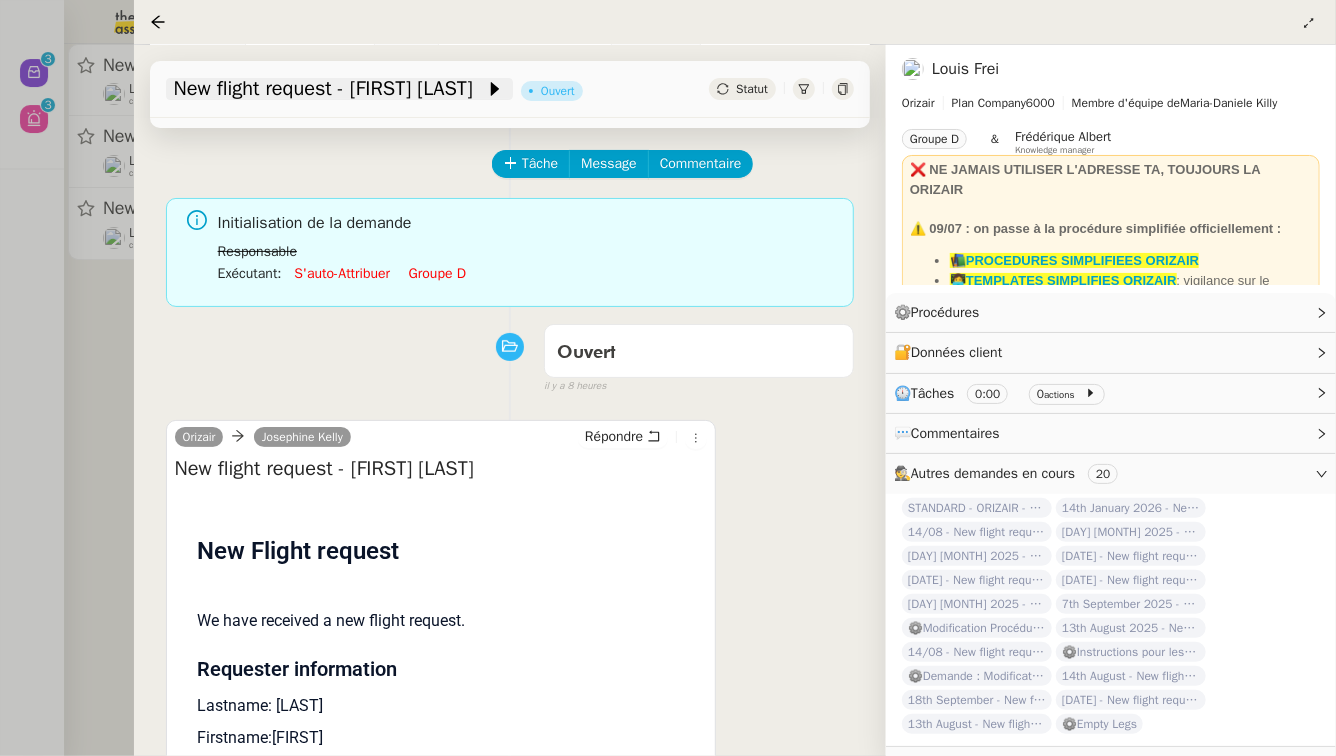 click on "New flight request - Samuel Benaim" 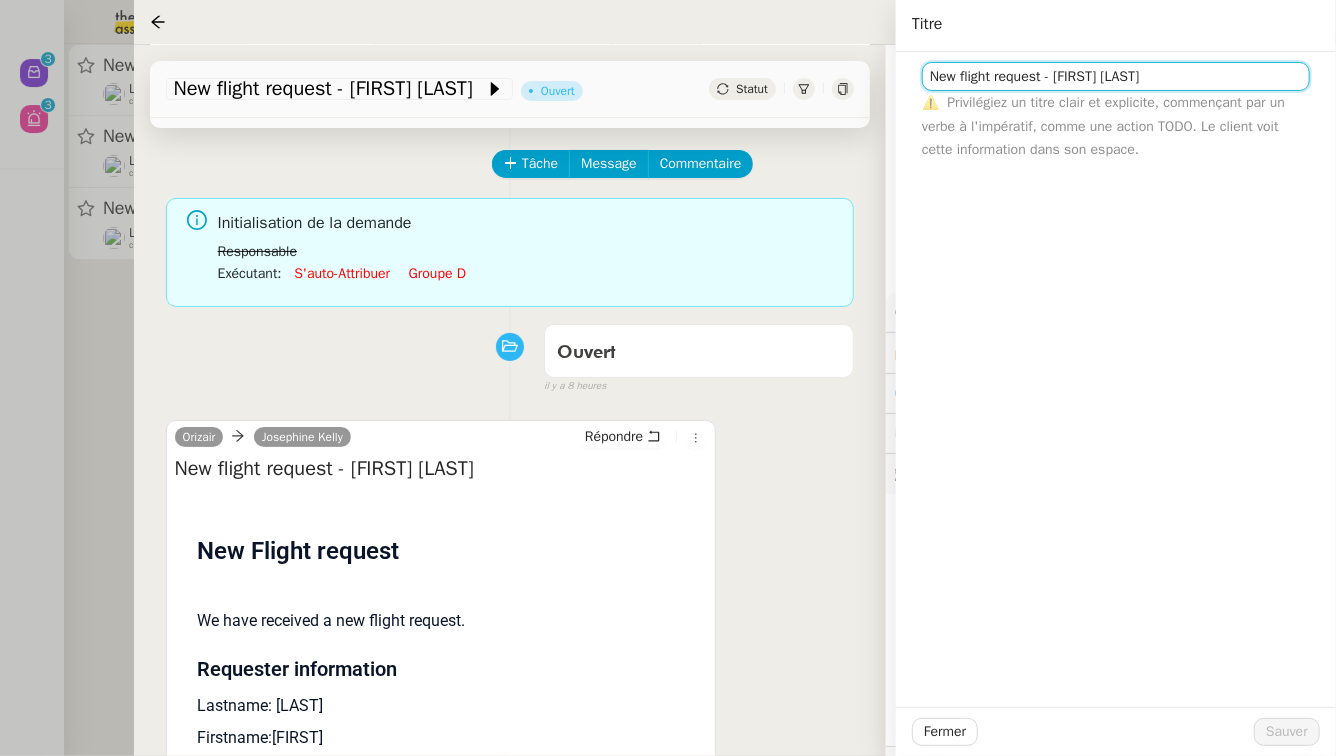 click on "New flight request - Samuel Benaim" 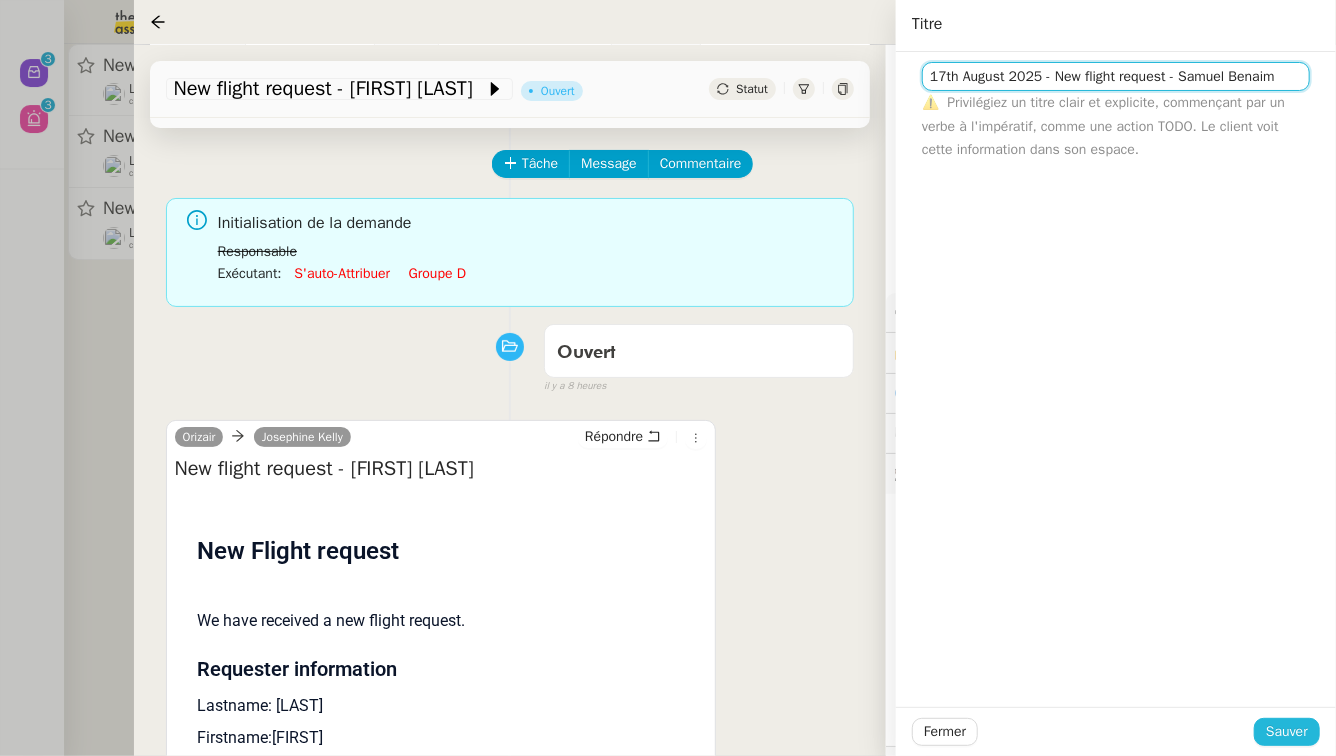 type on "17th August 2025 - New flight request - Samuel Benaim" 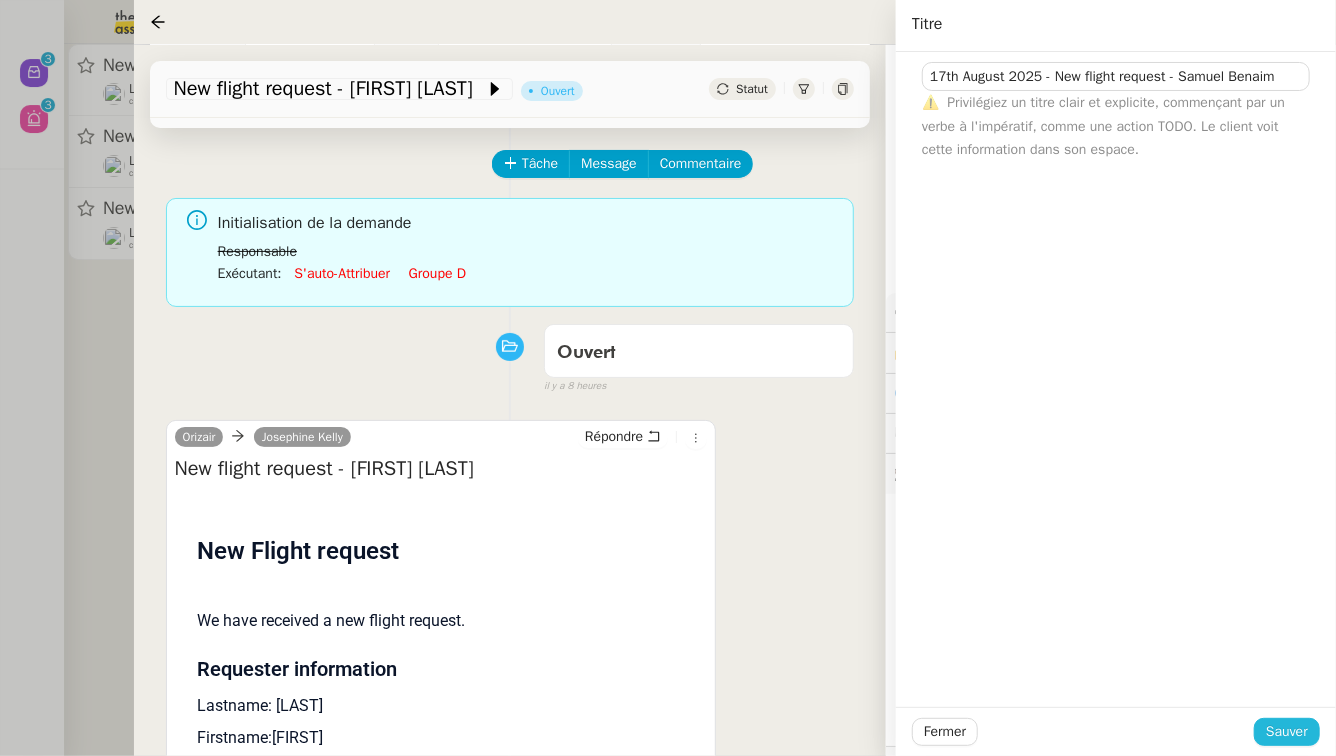 click on "Sauver" 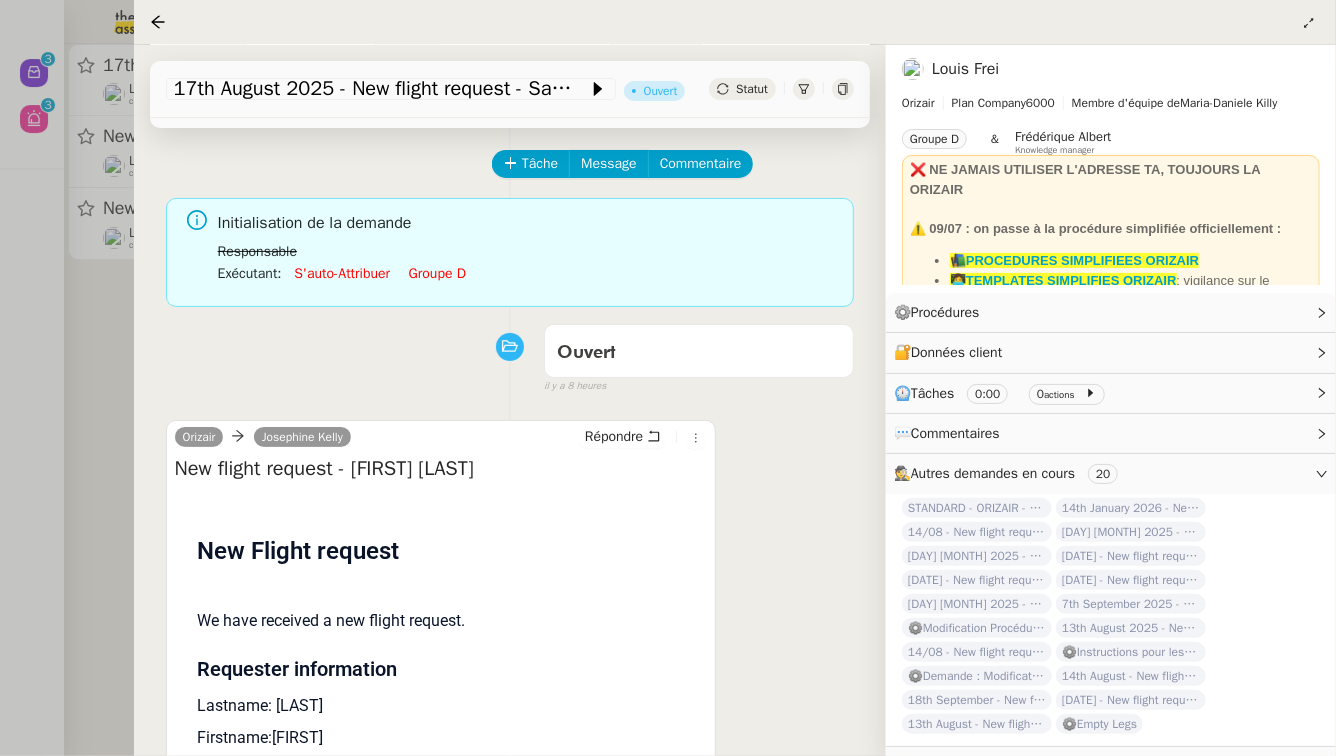 click on "Groupe d" 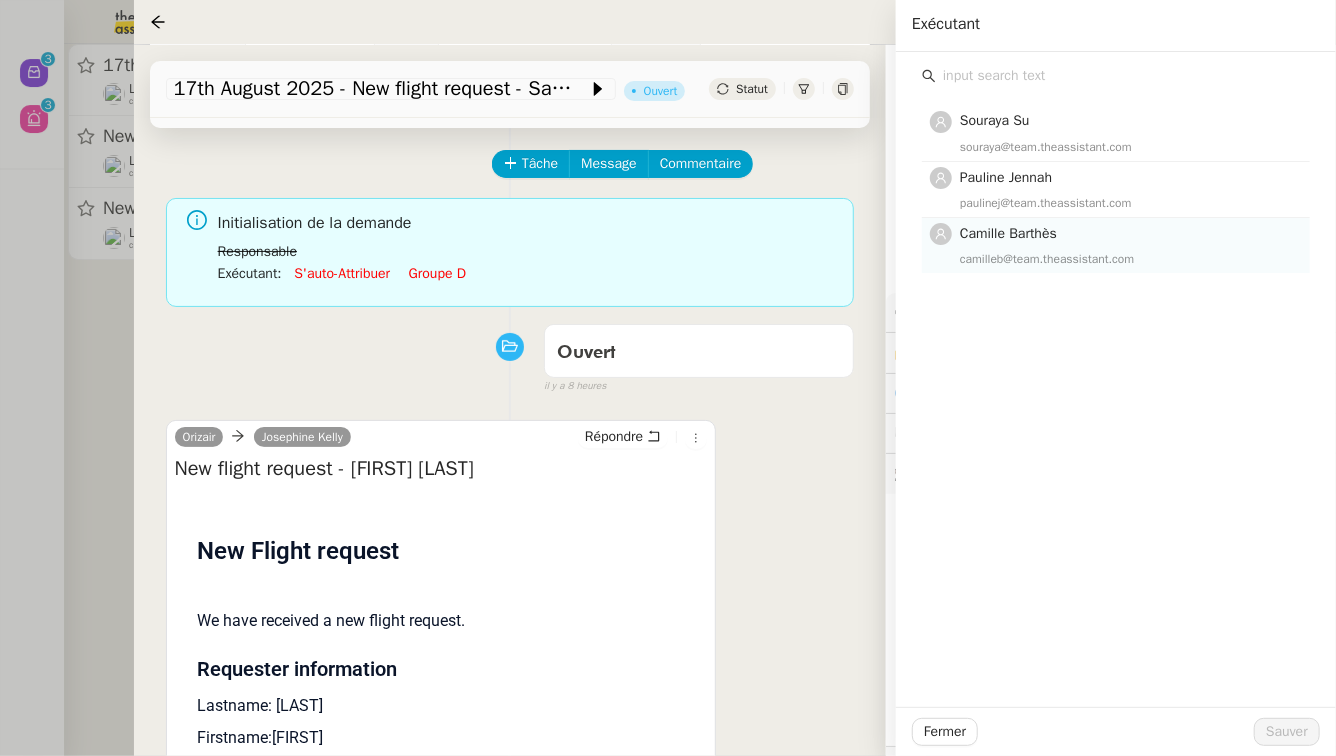 click on "camilleb@team.theassistant.com" 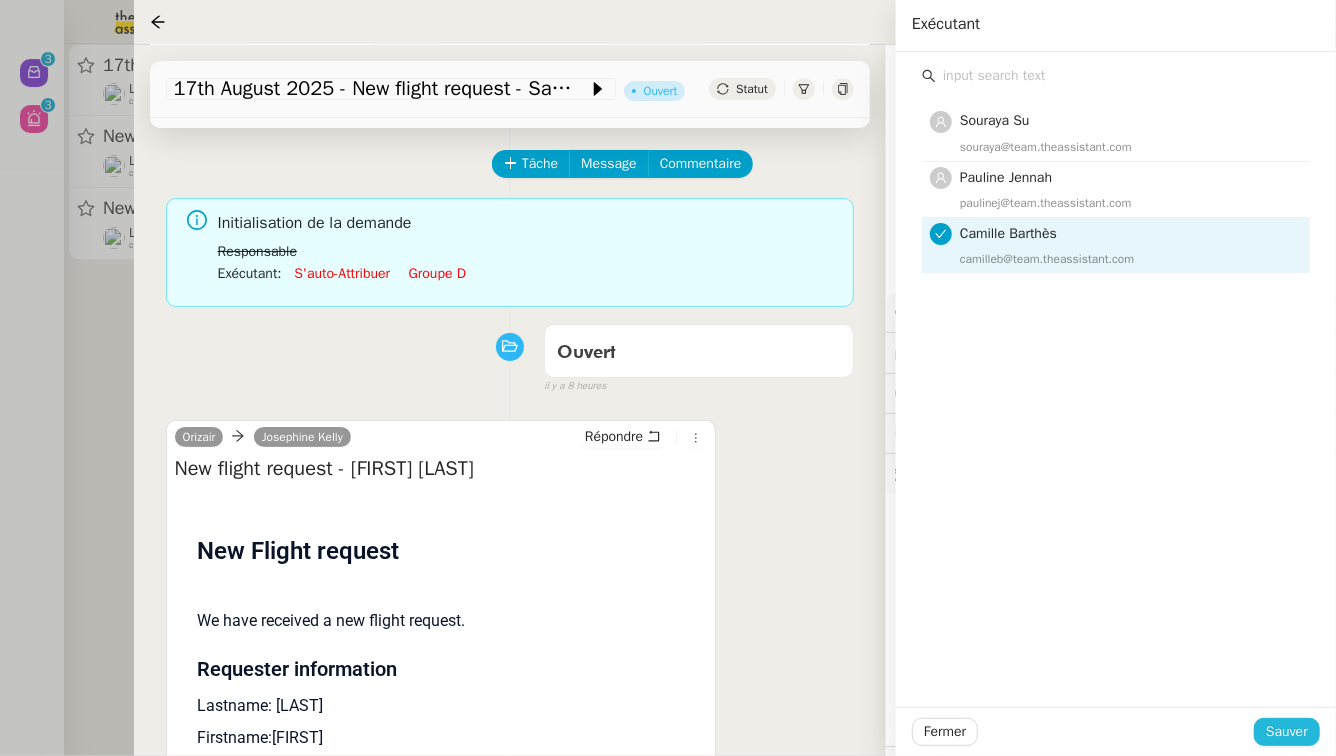 click on "Sauver" 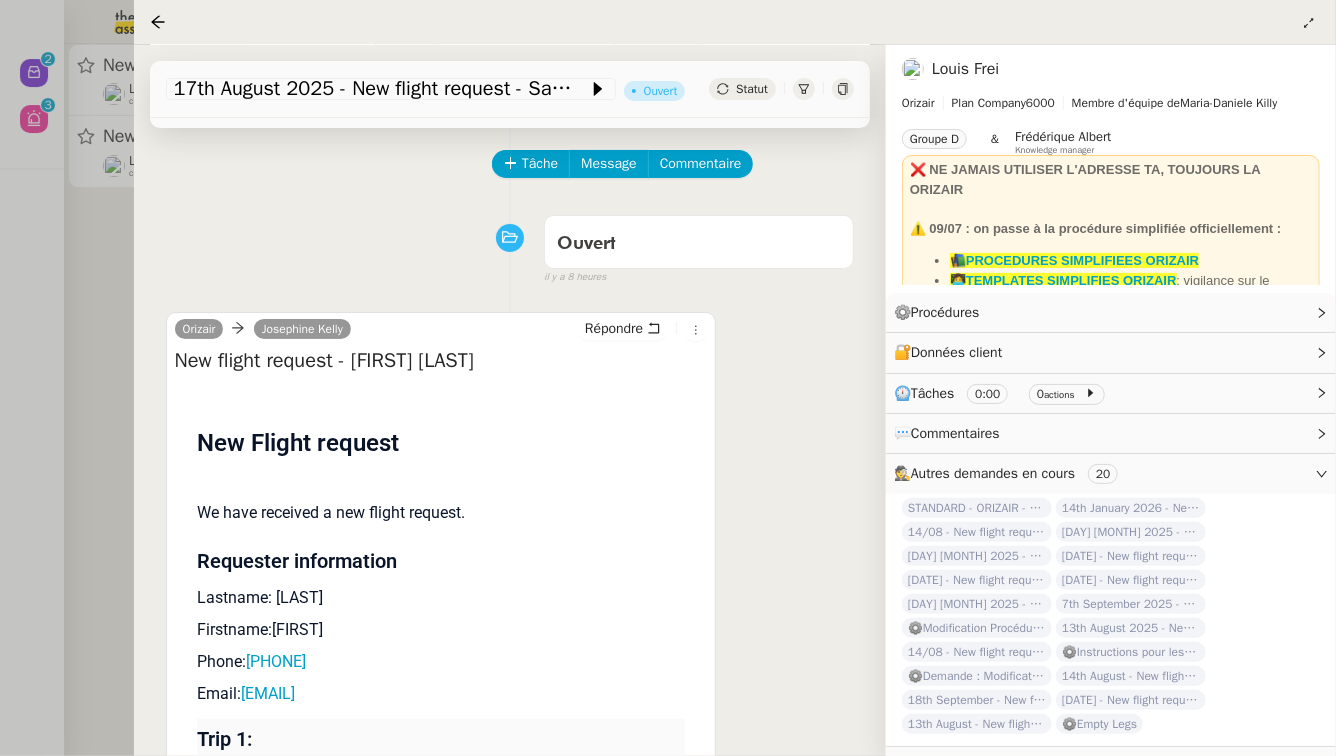 click at bounding box center (668, 378) 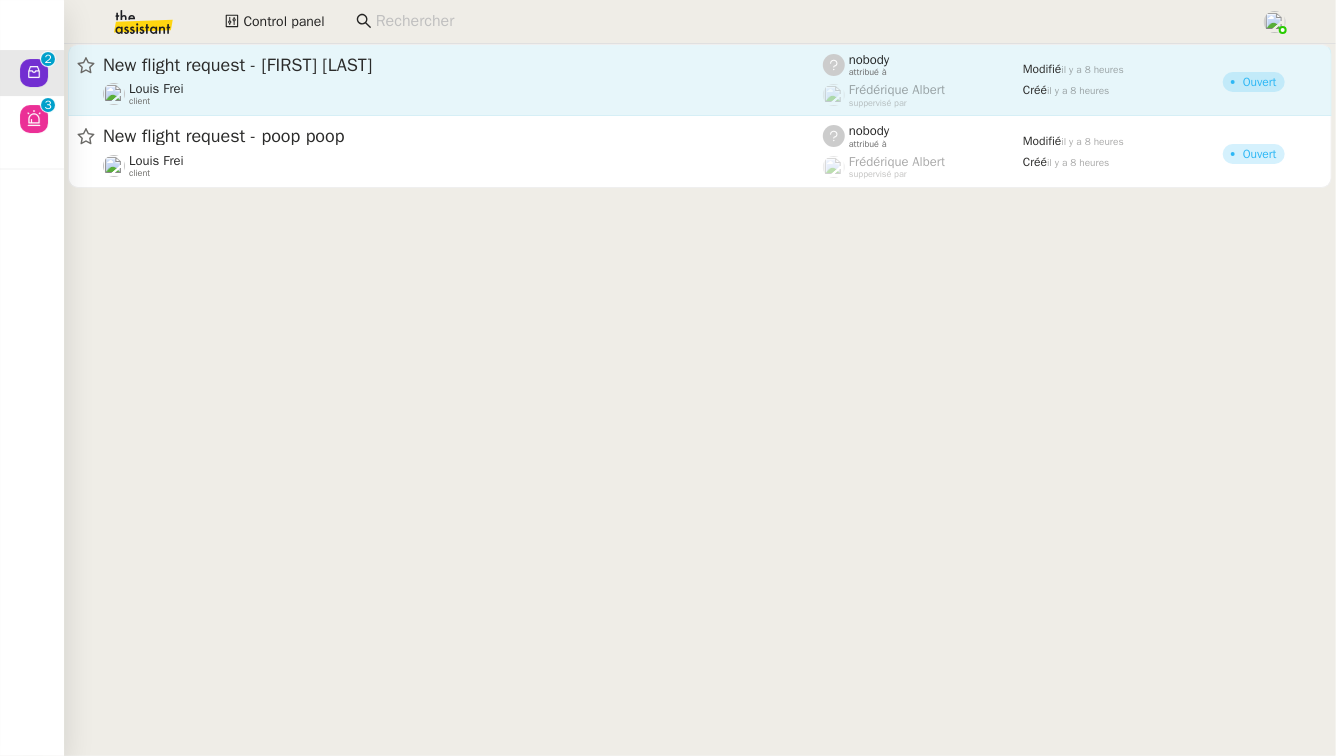 click on "New flight request - Mickey Lawlor  Louis Frei    client" 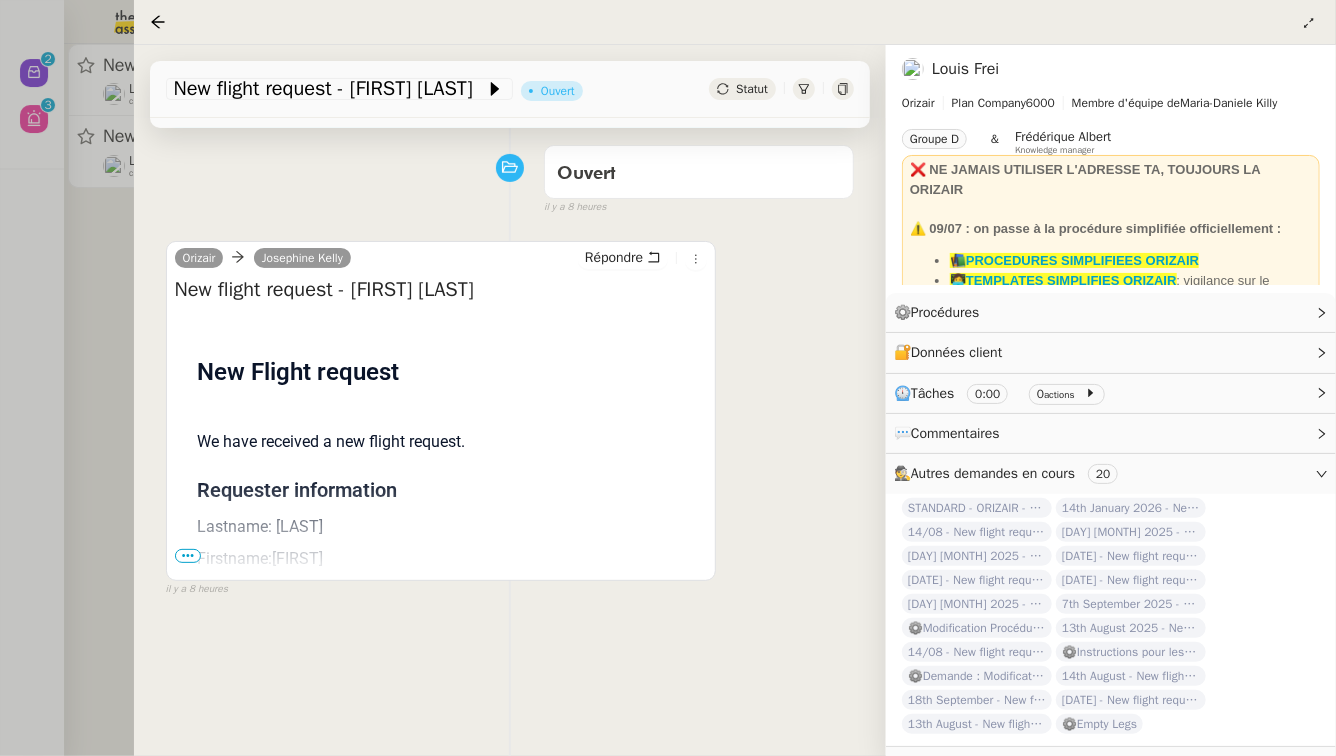 scroll, scrollTop: 254, scrollLeft: 0, axis: vertical 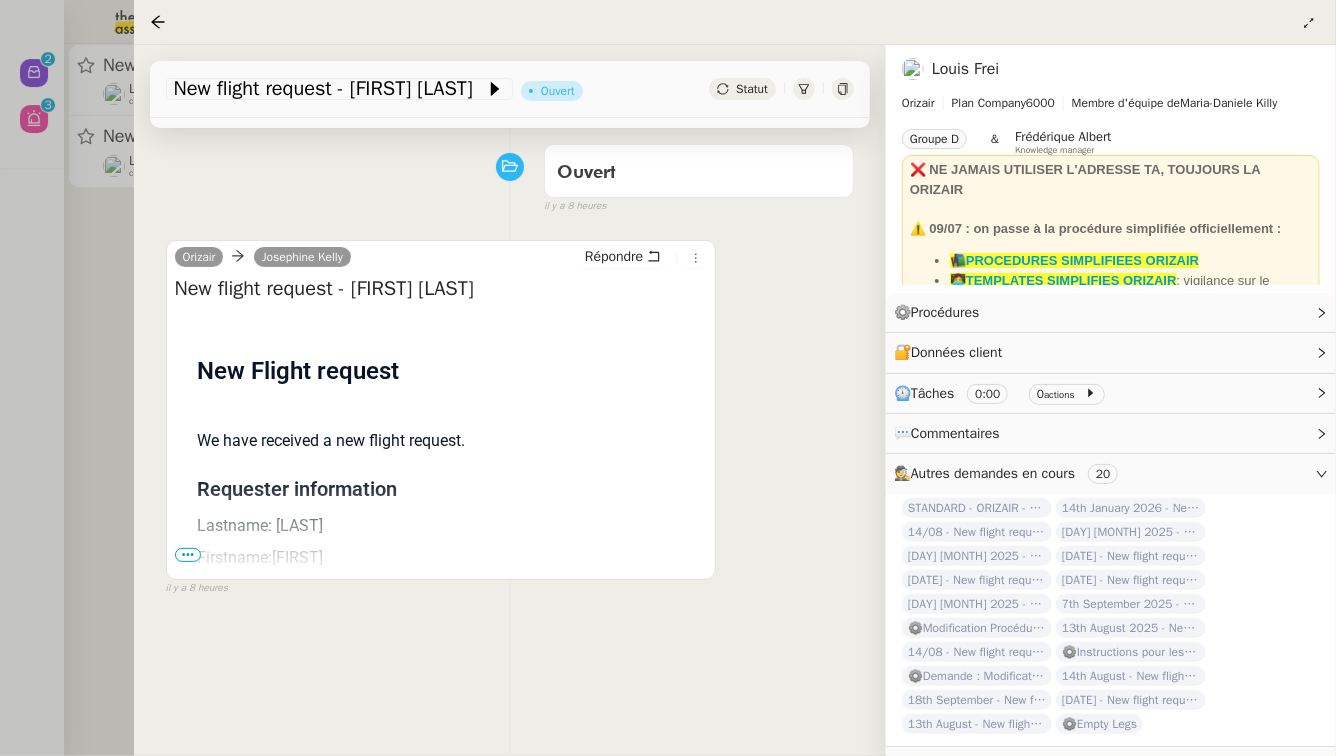 click on "•••" at bounding box center [188, 555] 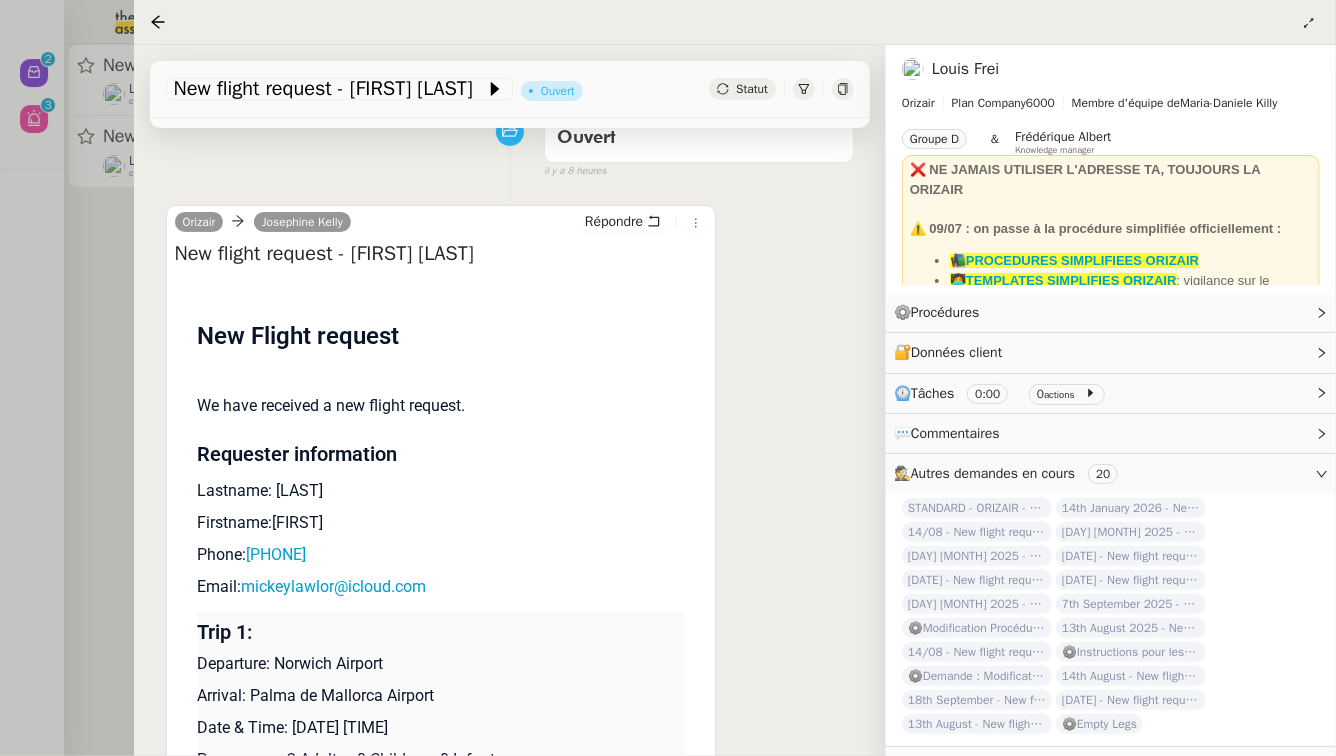 scroll, scrollTop: 290, scrollLeft: 0, axis: vertical 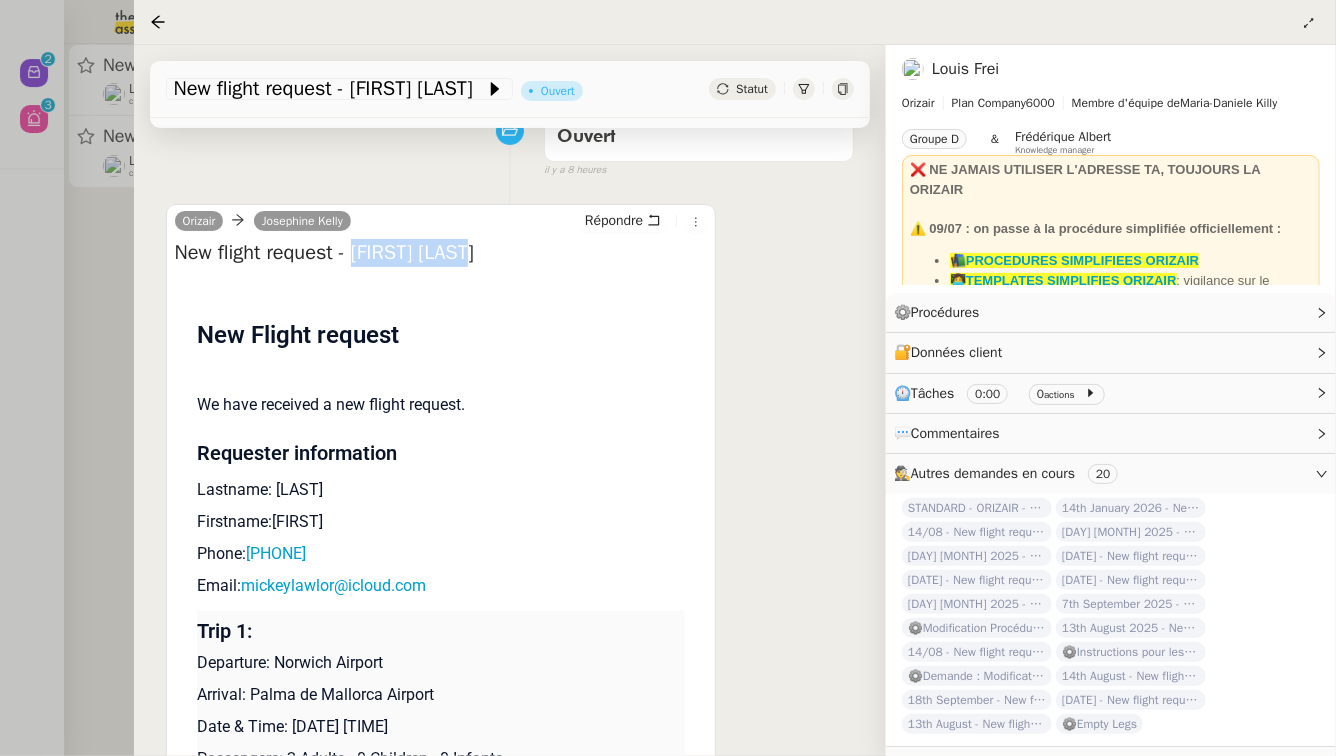 drag, startPoint x: 497, startPoint y: 250, endPoint x: 362, endPoint y: 252, distance: 135.01482 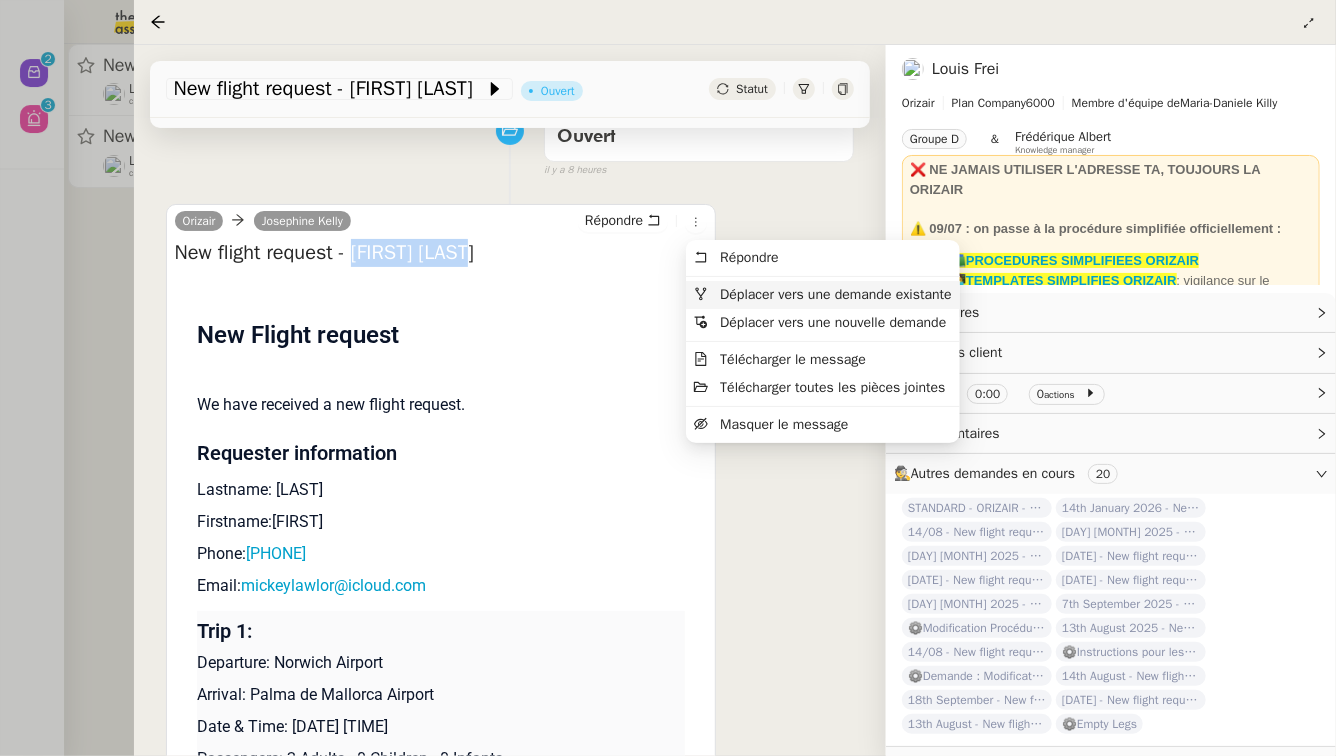 click on "Déplacer vers une demande existante" at bounding box center (835, 294) 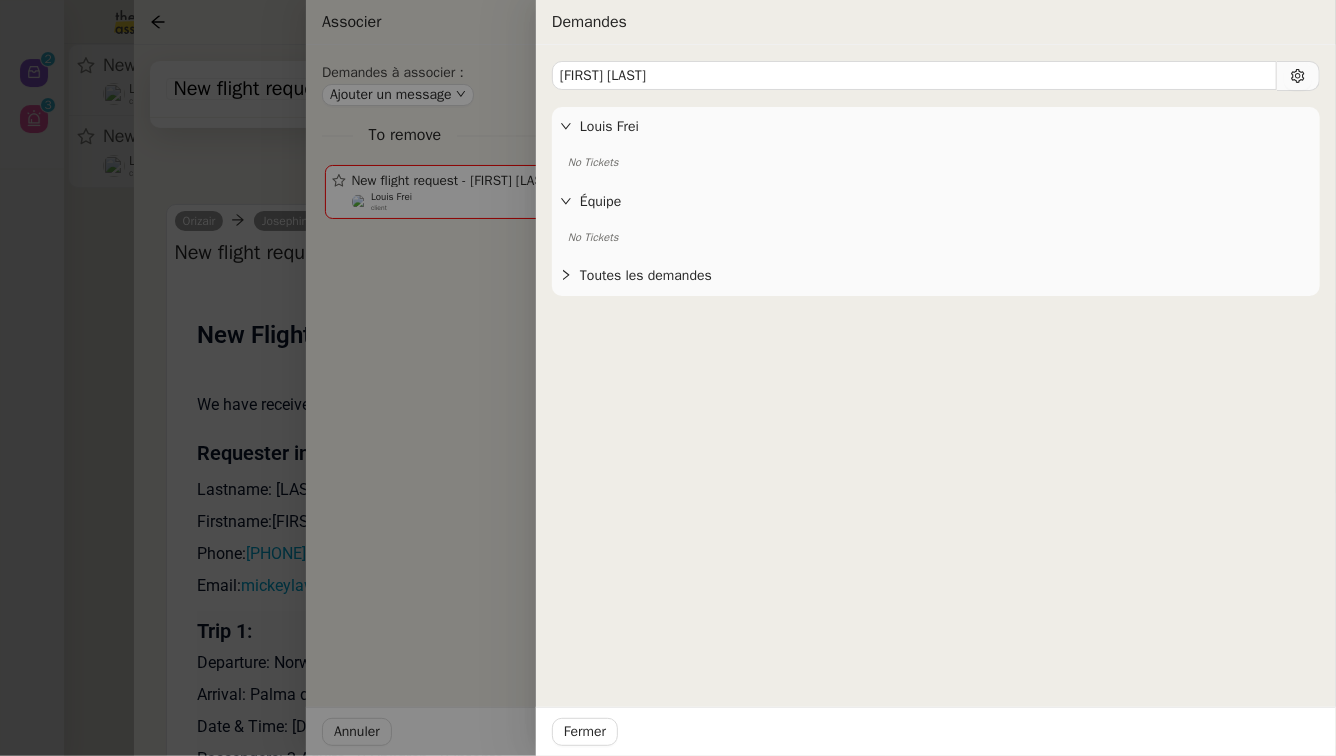 type on "Mickey Lawlor" 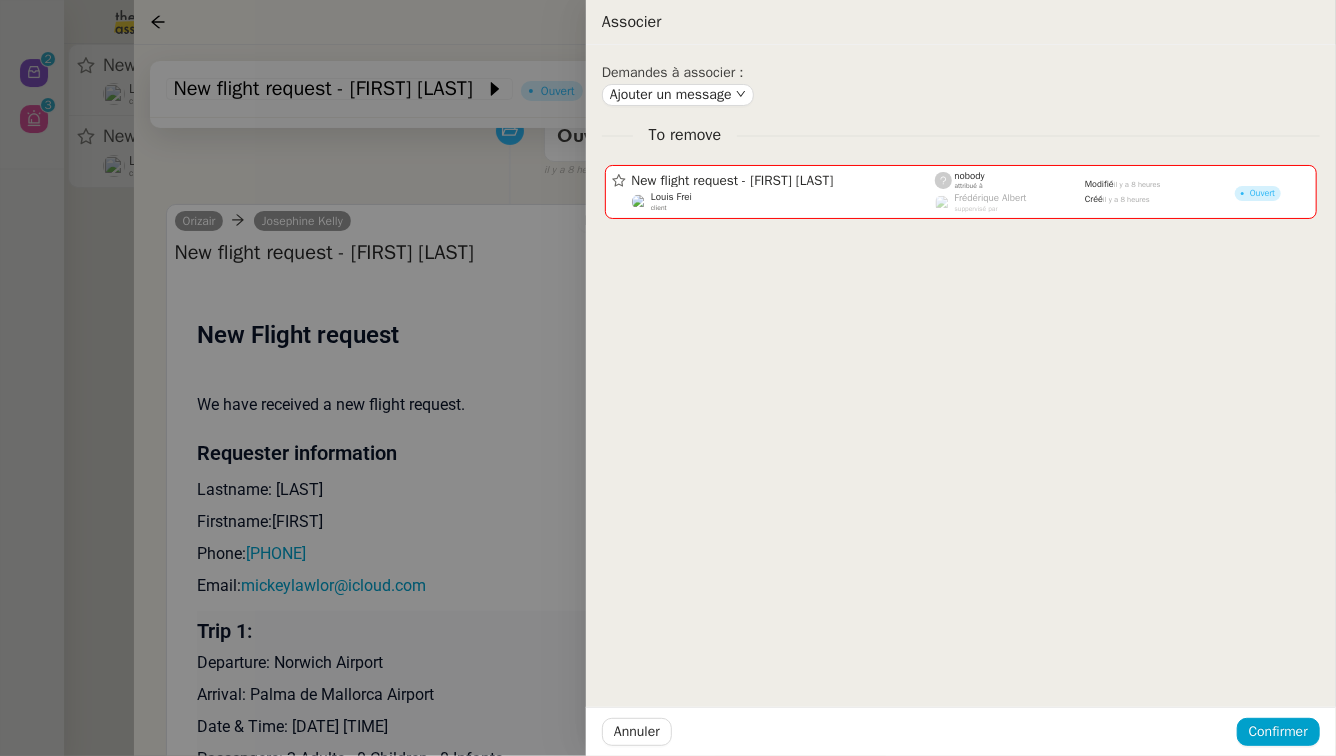 click at bounding box center (668, 378) 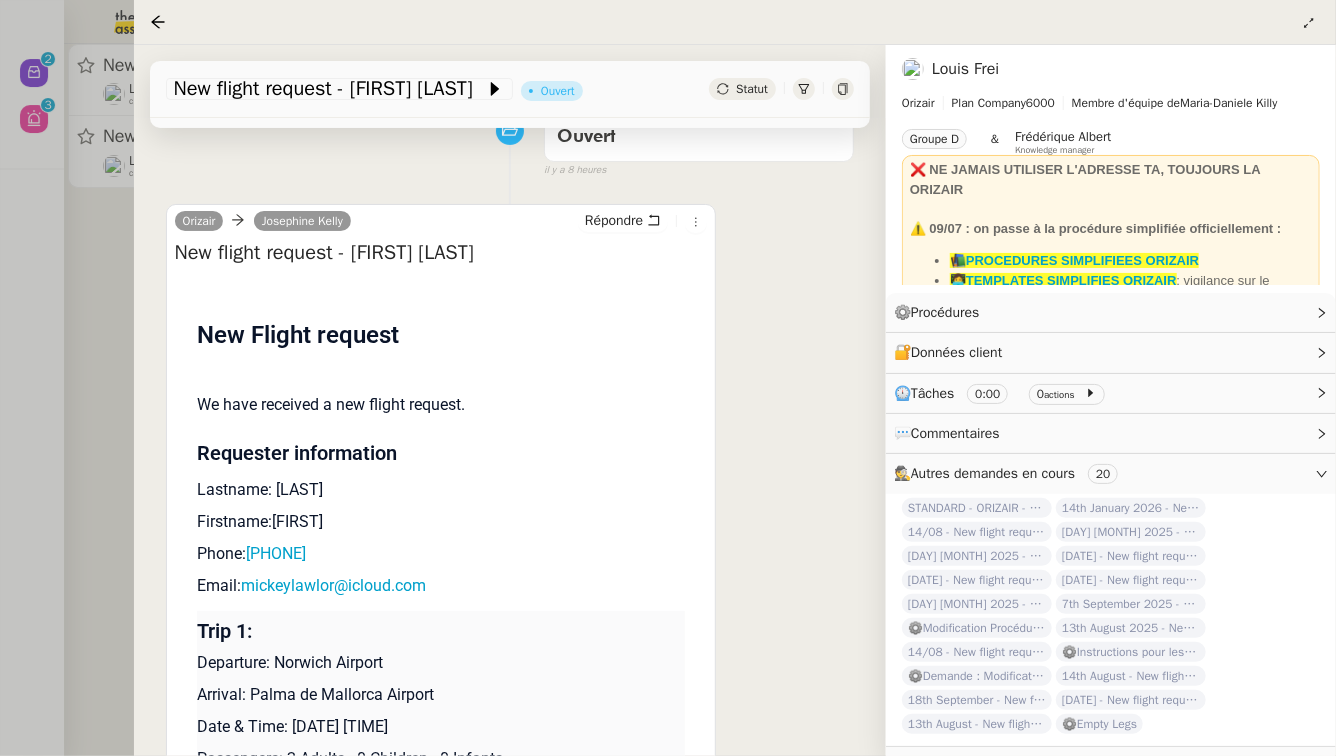 click on "New Flight request  We have received a new flight request.  Requester information Lastname: Lawlor  Firstname:Mickey  Phone:  +4407935189005   Email:  mickeylawlor@icloud.com   Trip 1: Departure: Norwich Airport Arrival: Palma de Mallorca Airport Date & Time: 5th October 2025 08:30 Passengers: 2 Adults - 0 Children - 0 Infants  Pets: 0 Small - 0 Large  Luggage: 0 Carry-on - 0 Hold - 0 Skis - 0 Golf - 0 Others  Sent by Orizair  Flying responsibly, leading sustainably" at bounding box center [441, 606] 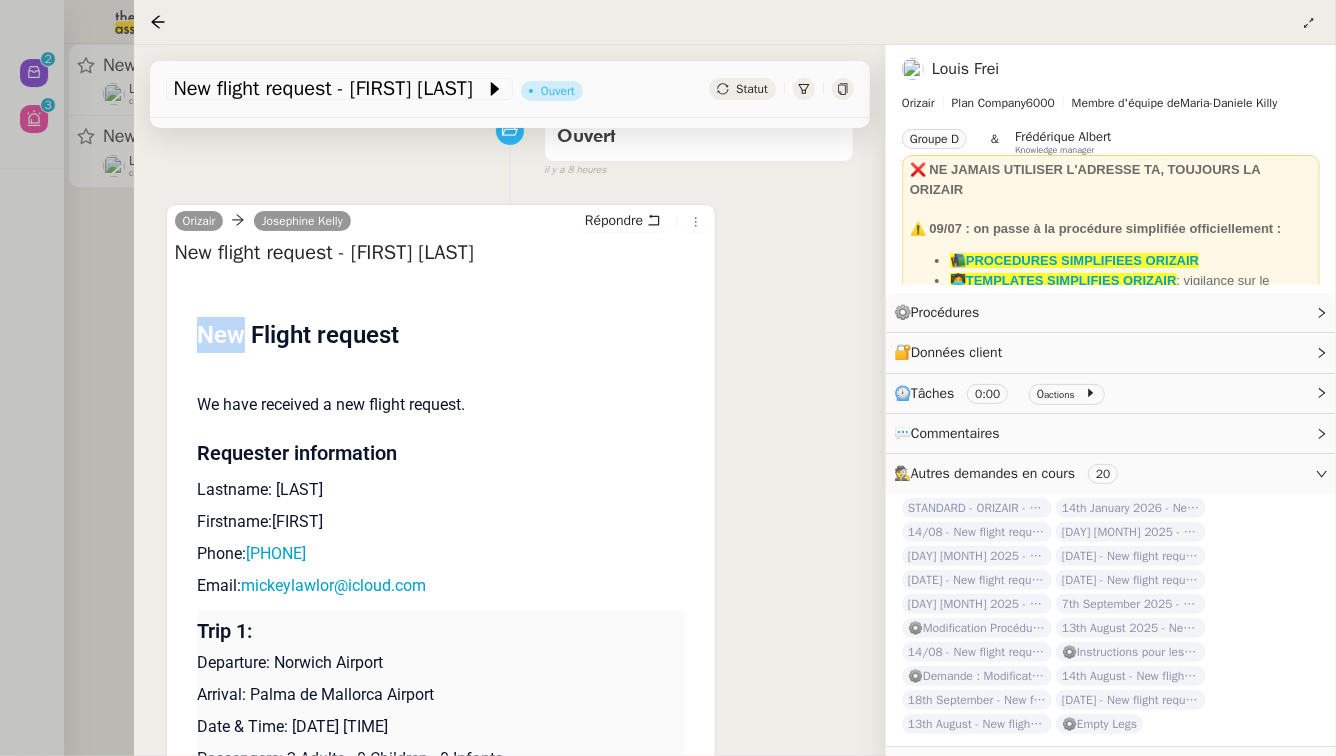 click on "New Flight request  We have received a new flight request.  Requester information Lastname: Lawlor  Firstname:Mickey  Phone:  +4407935189005   Email:  mickeylawlor@icloud.com   Trip 1: Departure: Norwich Airport Arrival: Palma de Mallorca Airport Date & Time: 5th October 2025 08:30 Passengers: 2 Adults - 0 Children - 0 Infants  Pets: 0 Small - 0 Large  Luggage: 0 Carry-on - 0 Hold - 0 Skis - 0 Golf - 0 Others  Sent by Orizair  Flying responsibly, leading sustainably" at bounding box center [441, 606] 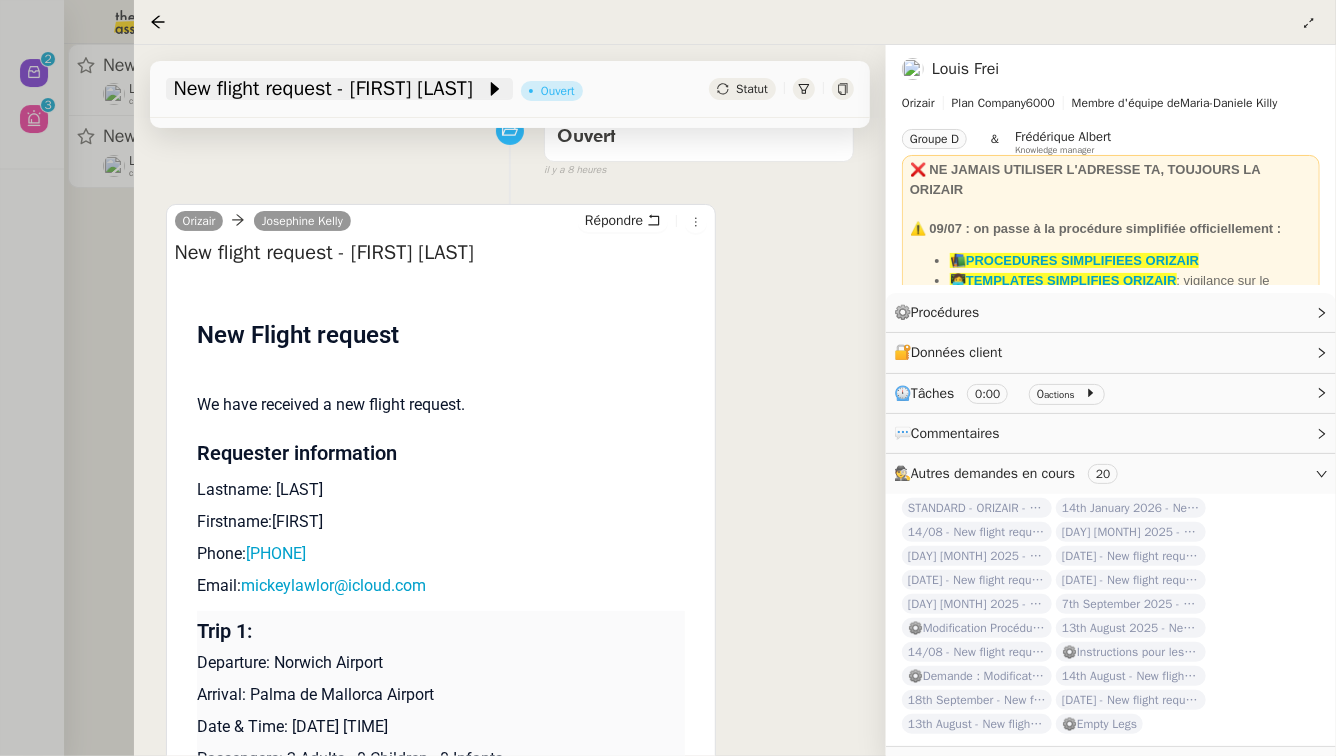 click on "New flight request - Mickey Lawlor" 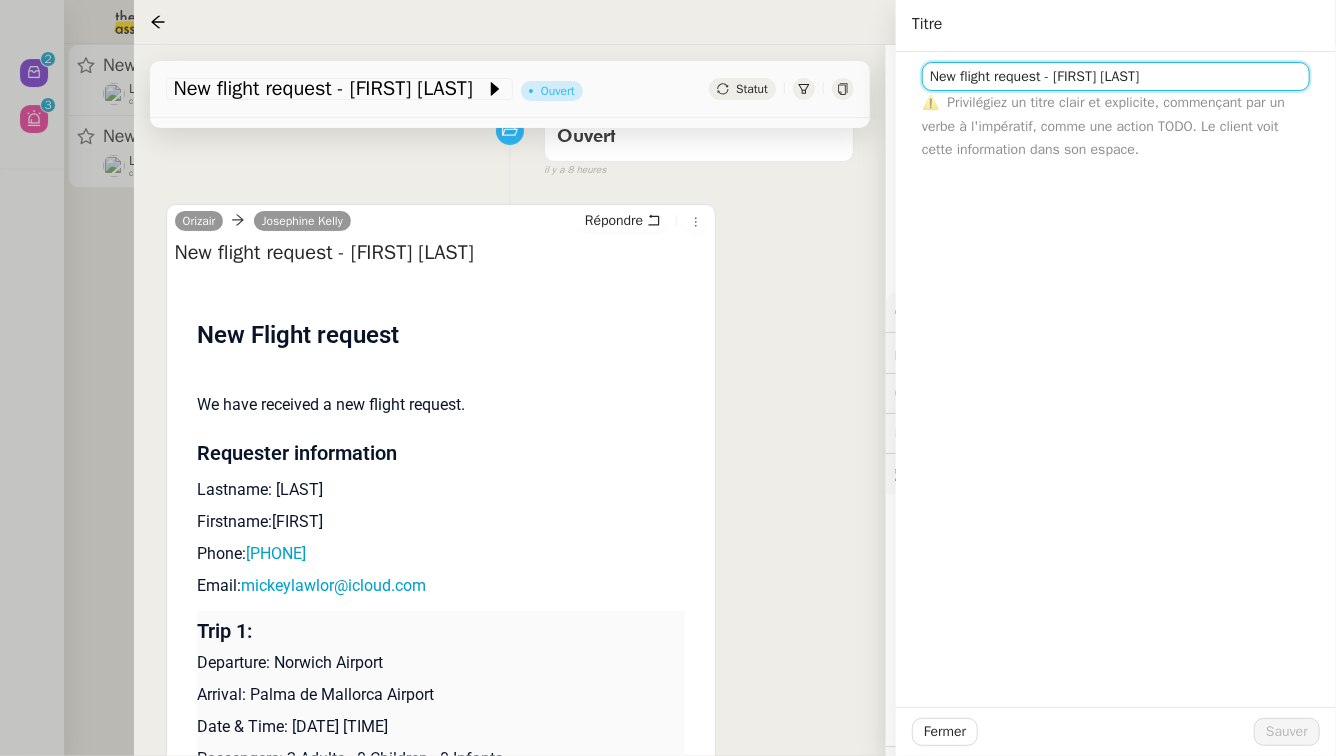 click on "New flight request - Mickey Lawlor" 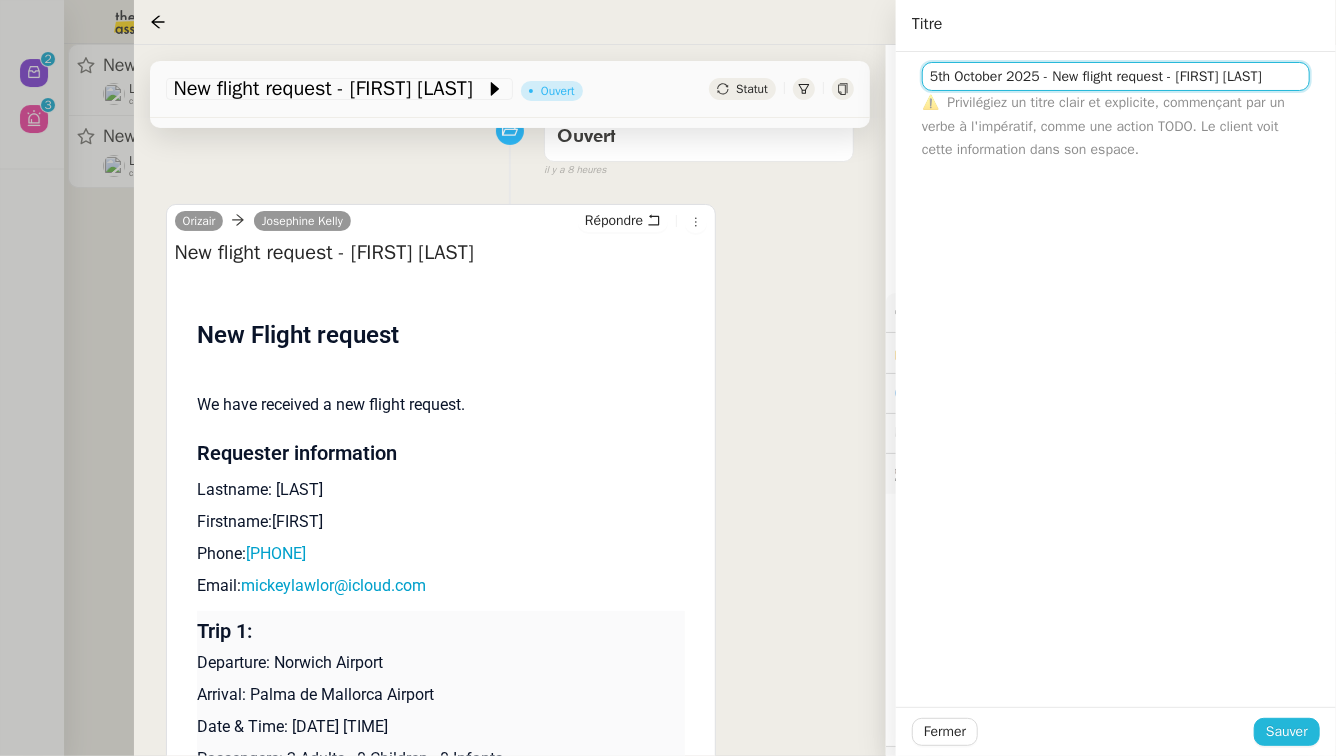 type on "5th October 2025 - New flight request - Mickey Lawlor" 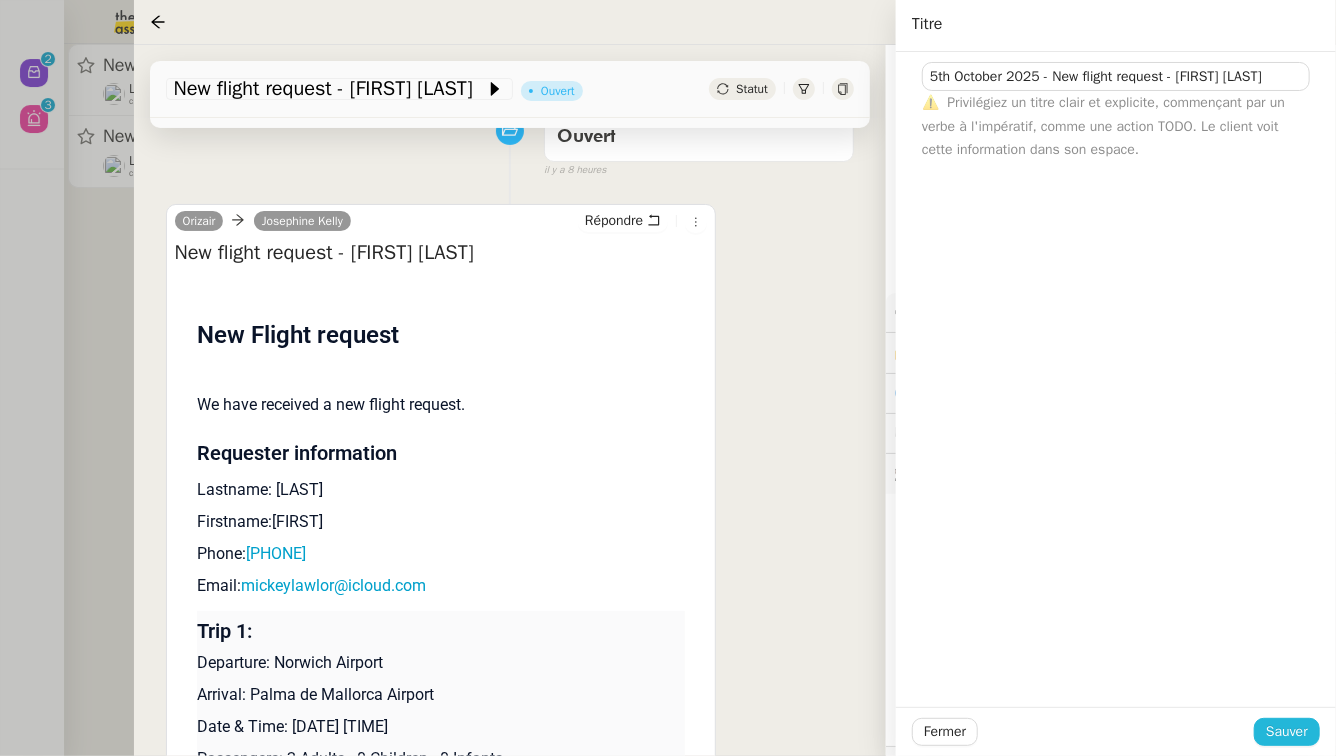 click on "Sauver" 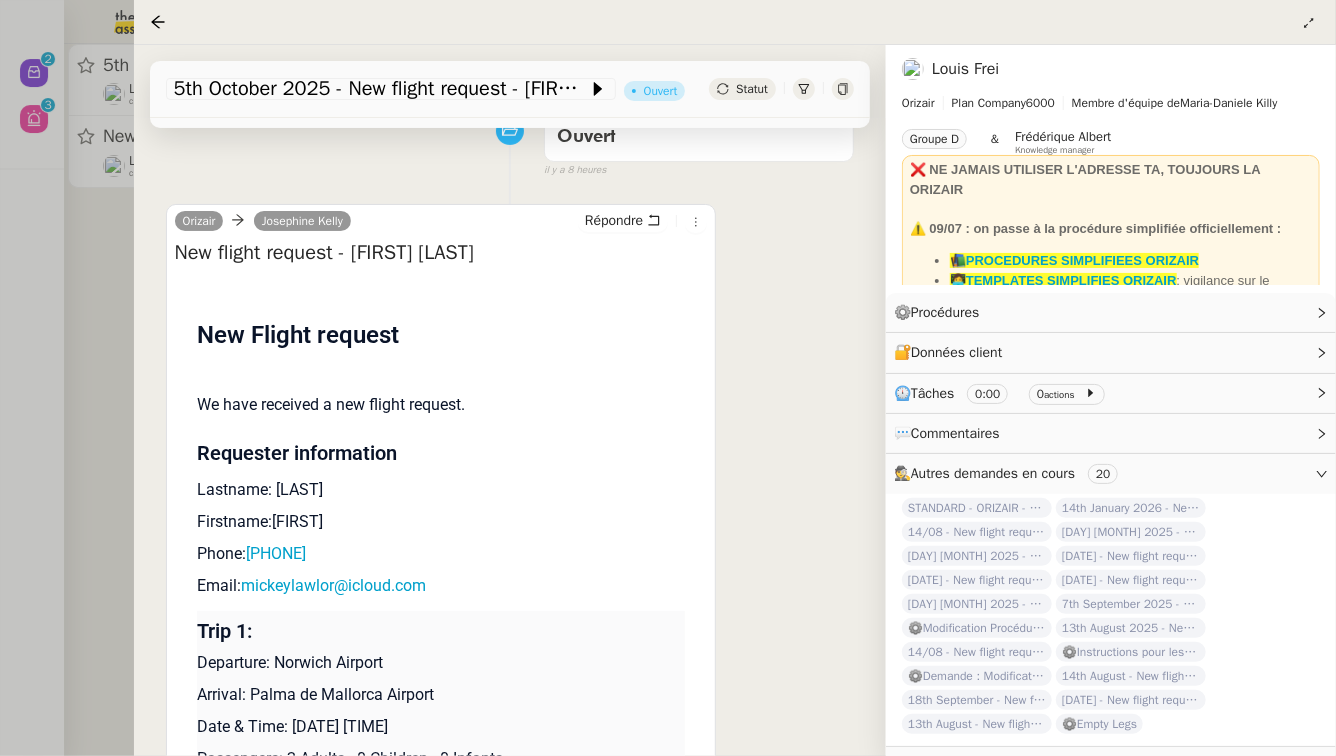scroll, scrollTop: 0, scrollLeft: 0, axis: both 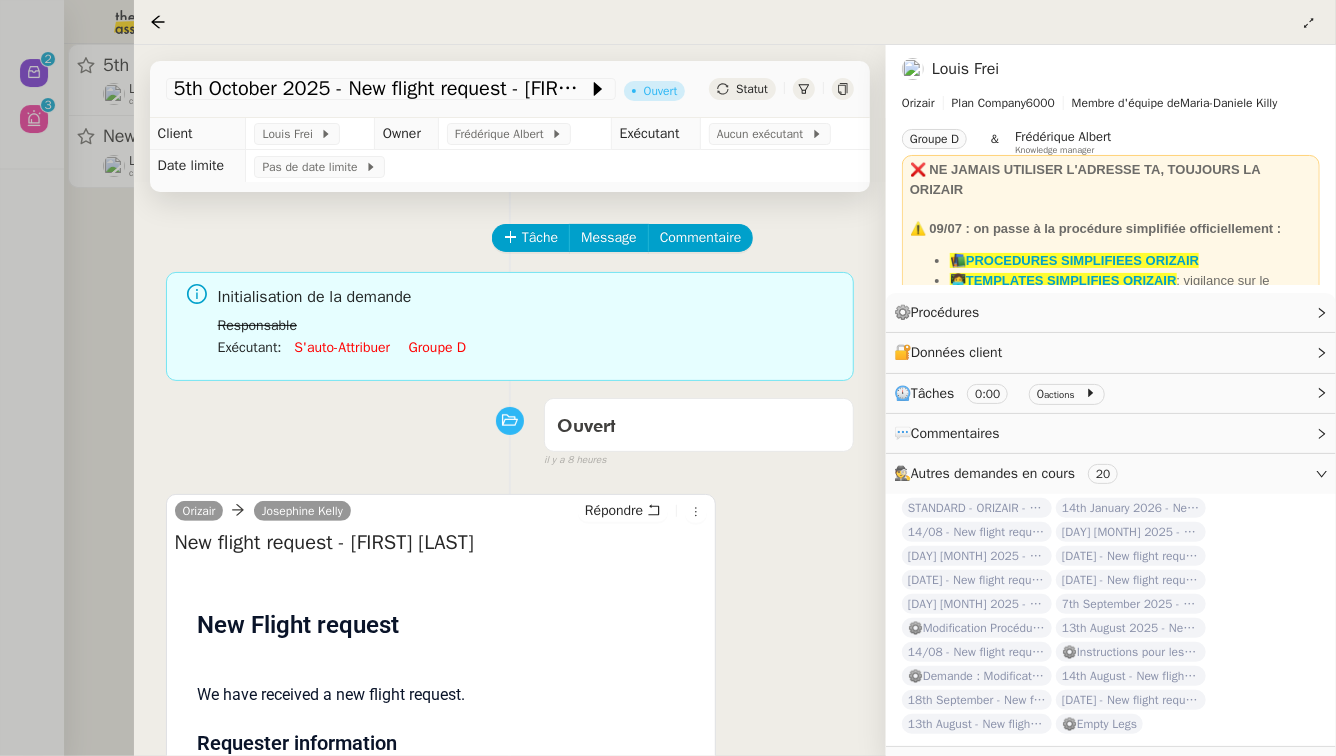 click on "Groupe d" 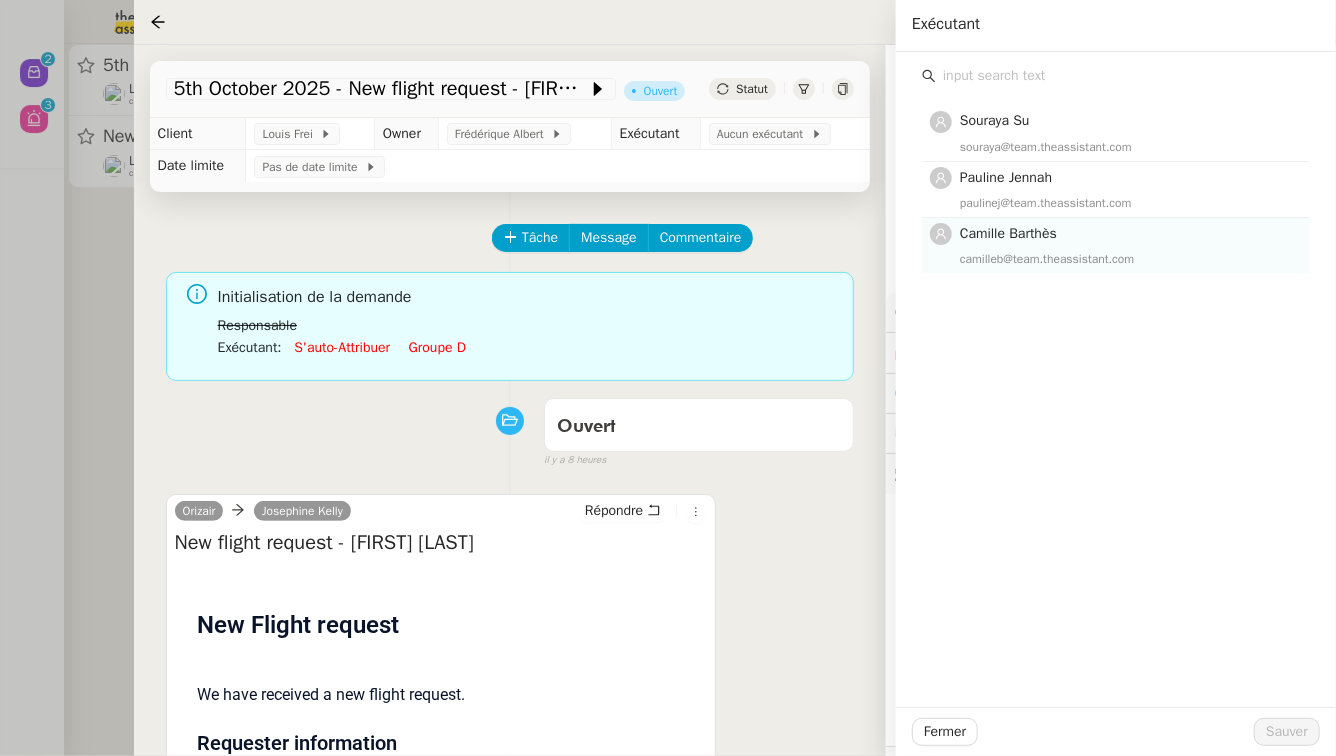 click on "camilleb@team.theassistant.com" 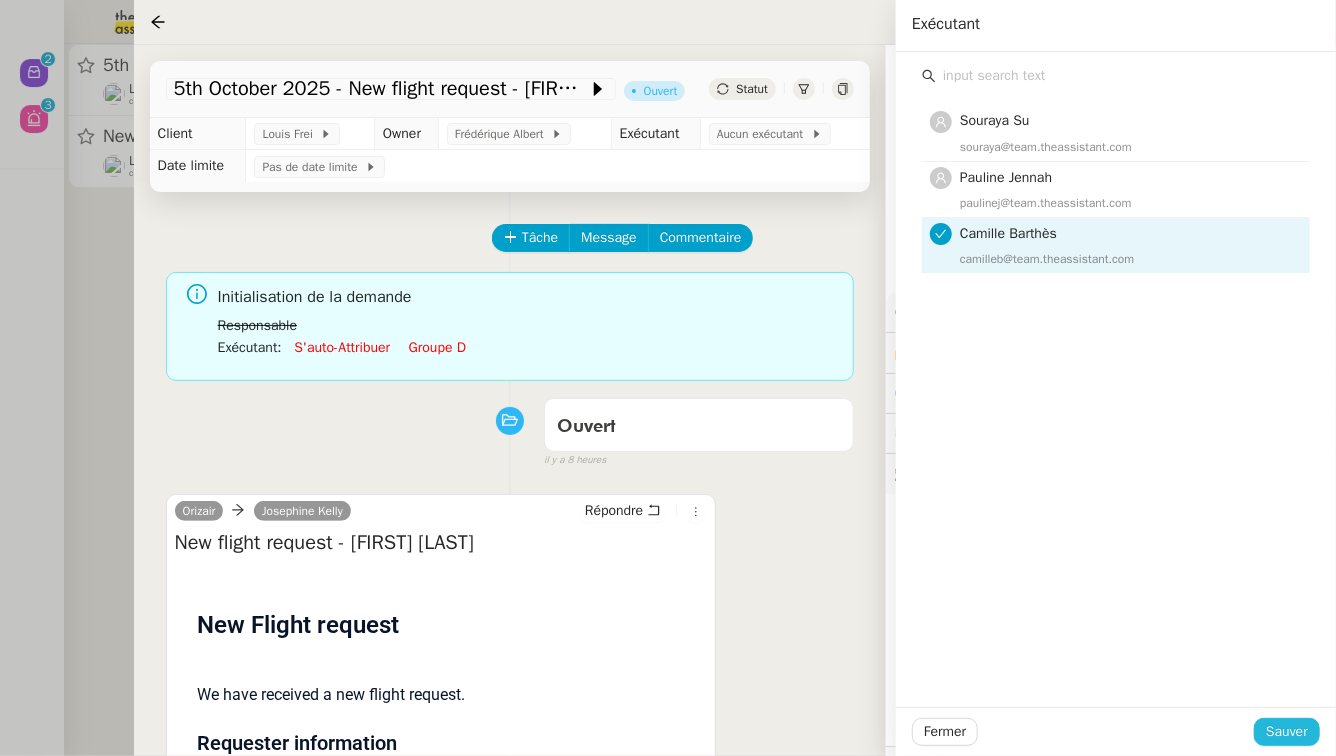 click on "Sauver" 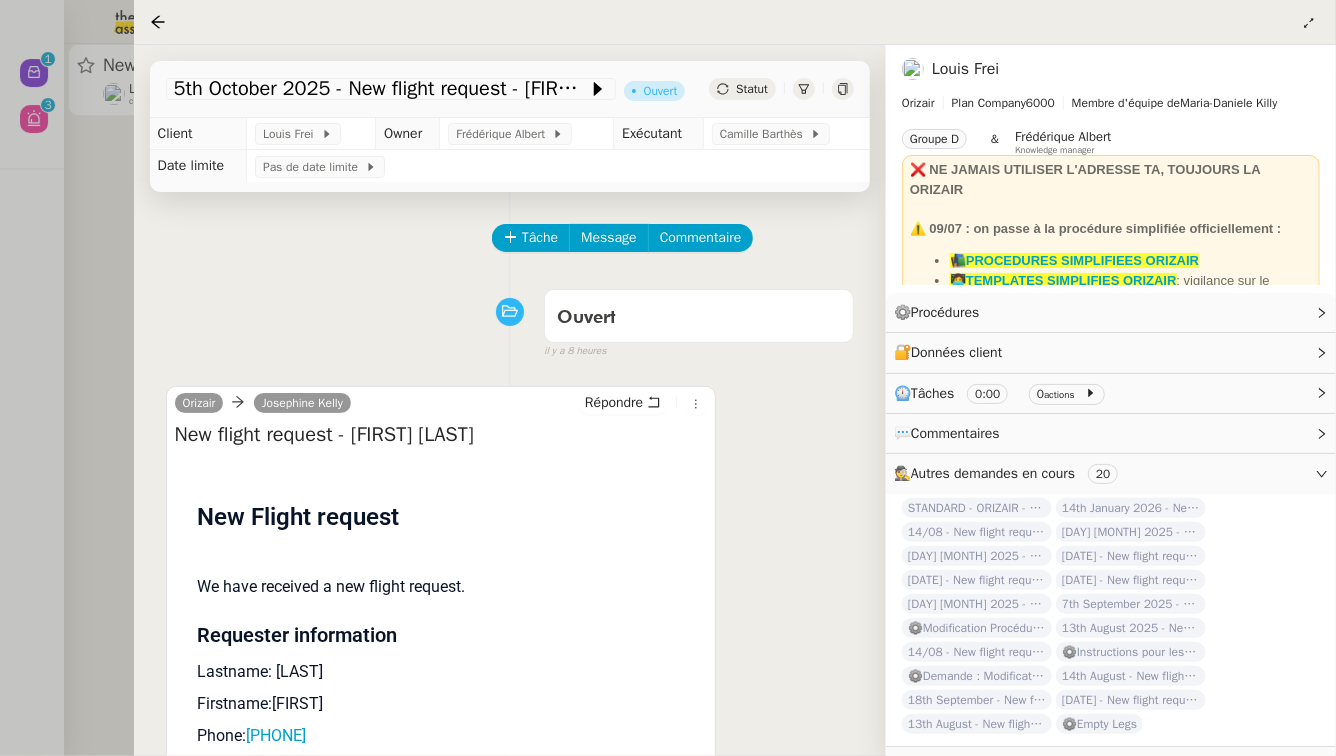 click at bounding box center (668, 378) 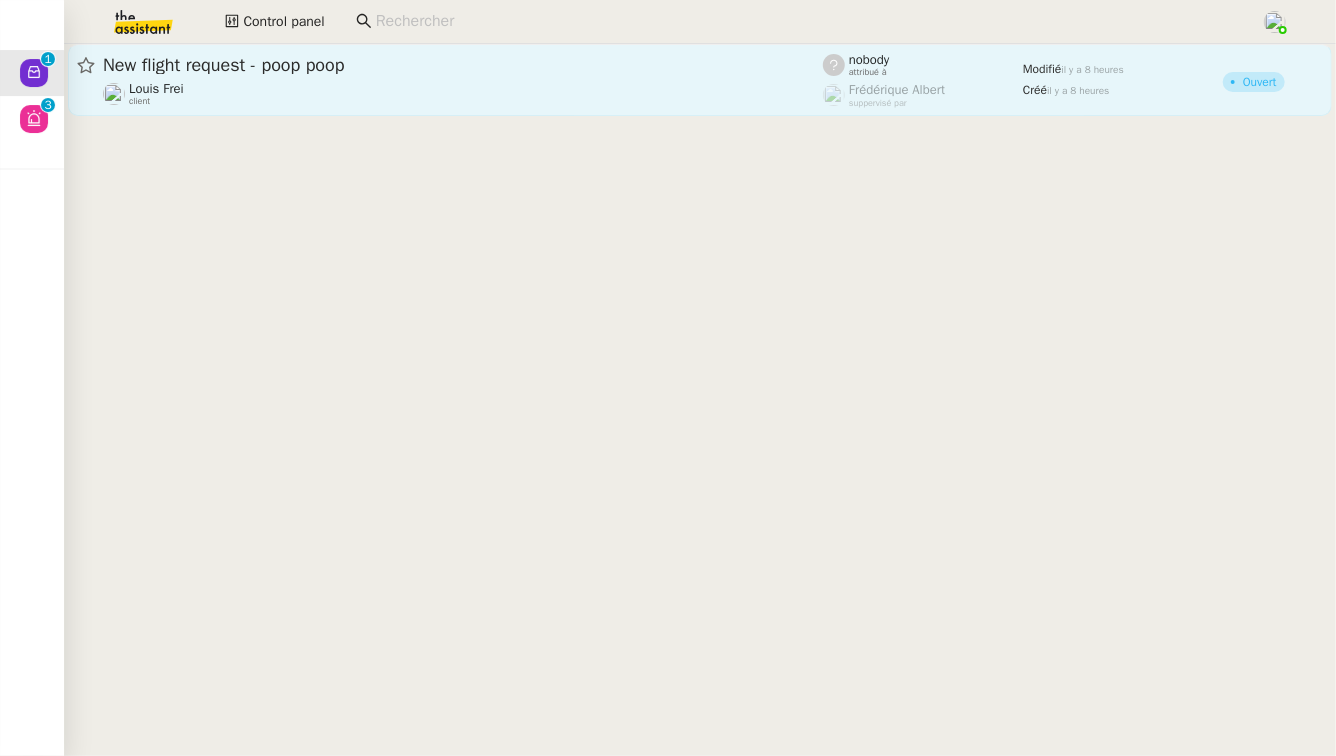 click on "Louis Frei    client" 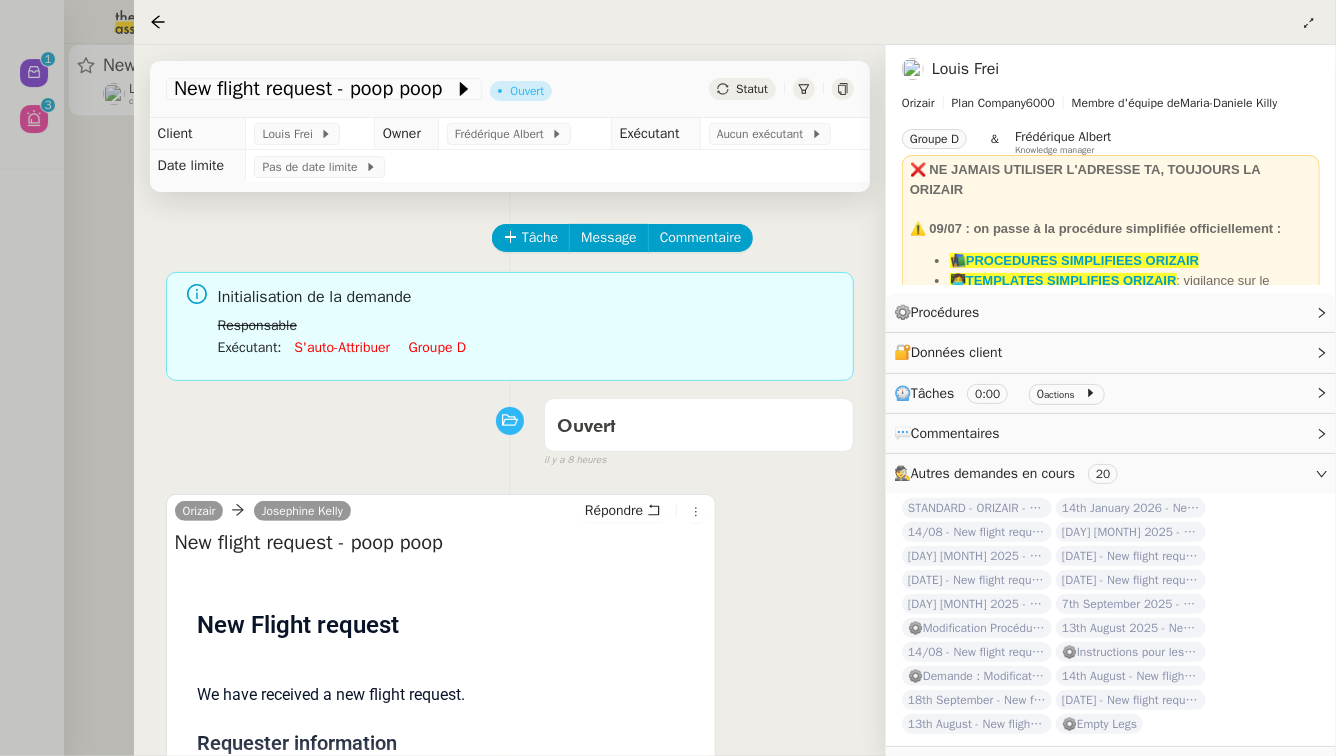 scroll, scrollTop: 256, scrollLeft: 0, axis: vertical 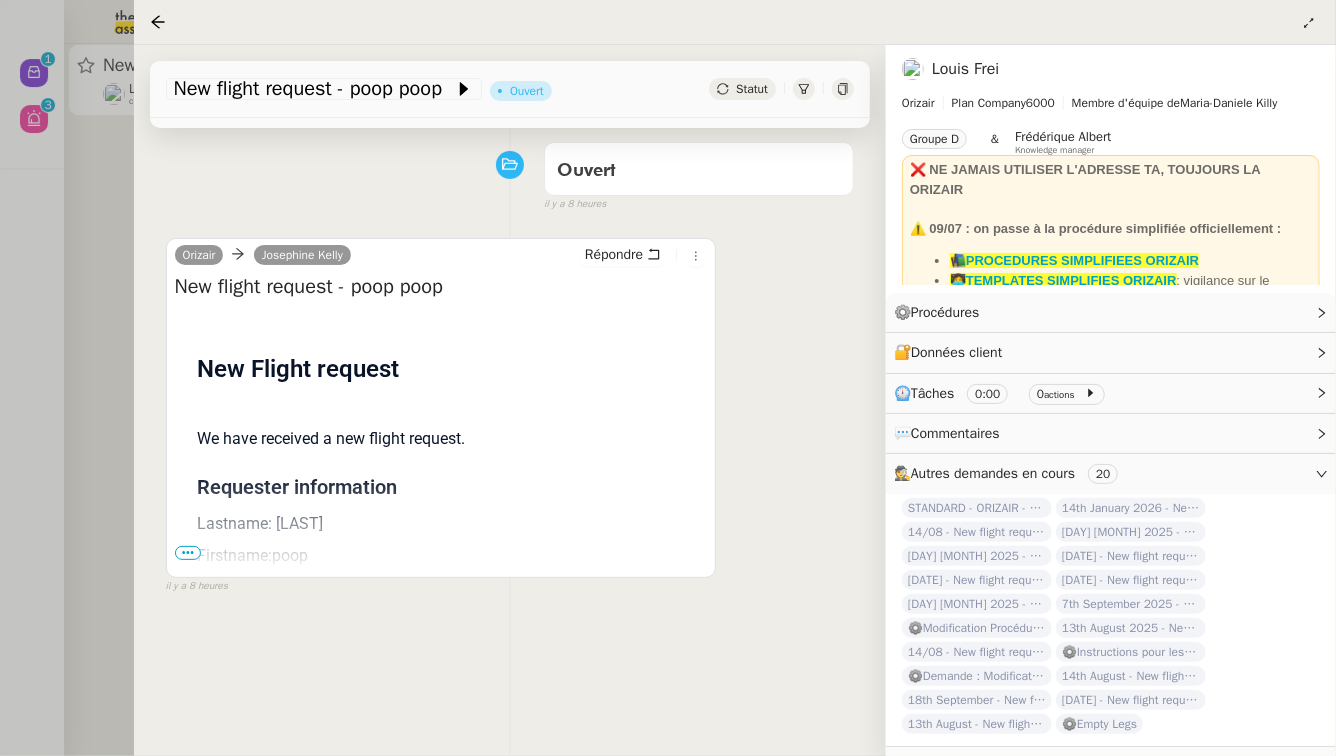 click on "•••" at bounding box center [188, 553] 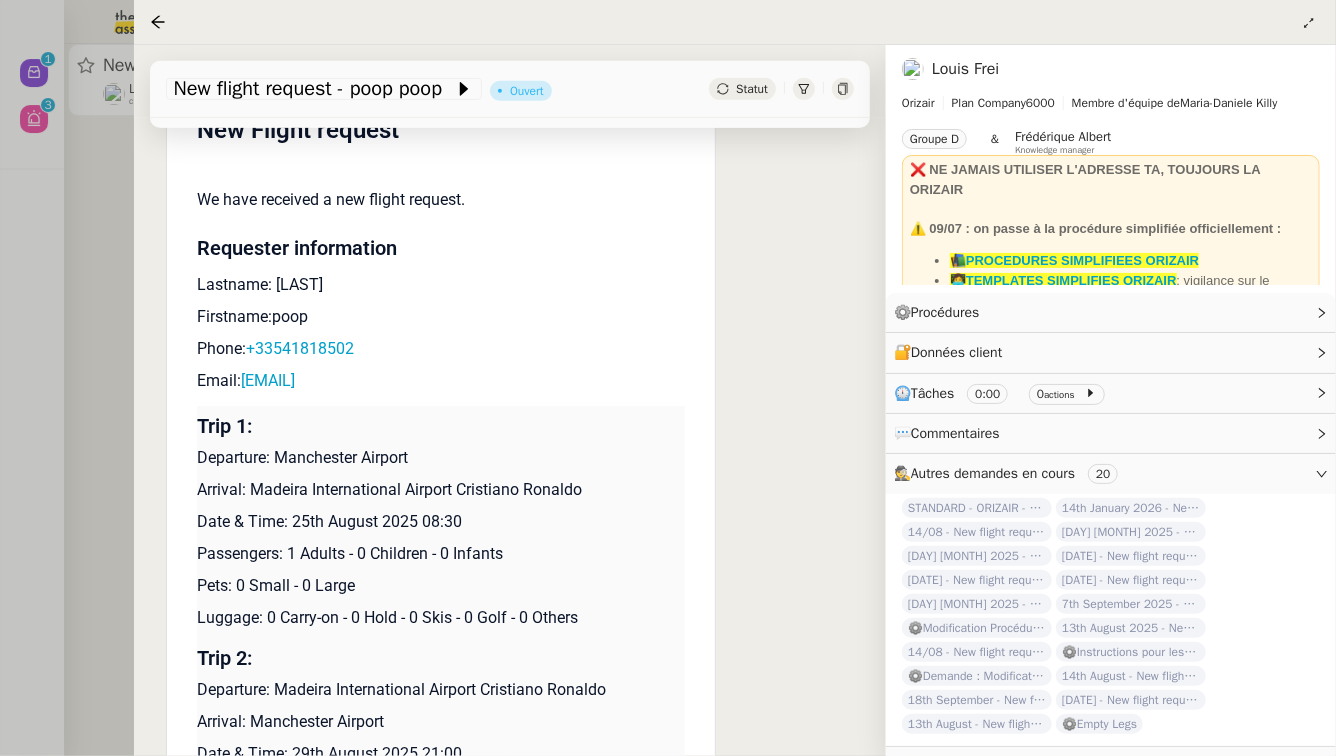 scroll, scrollTop: 496, scrollLeft: 0, axis: vertical 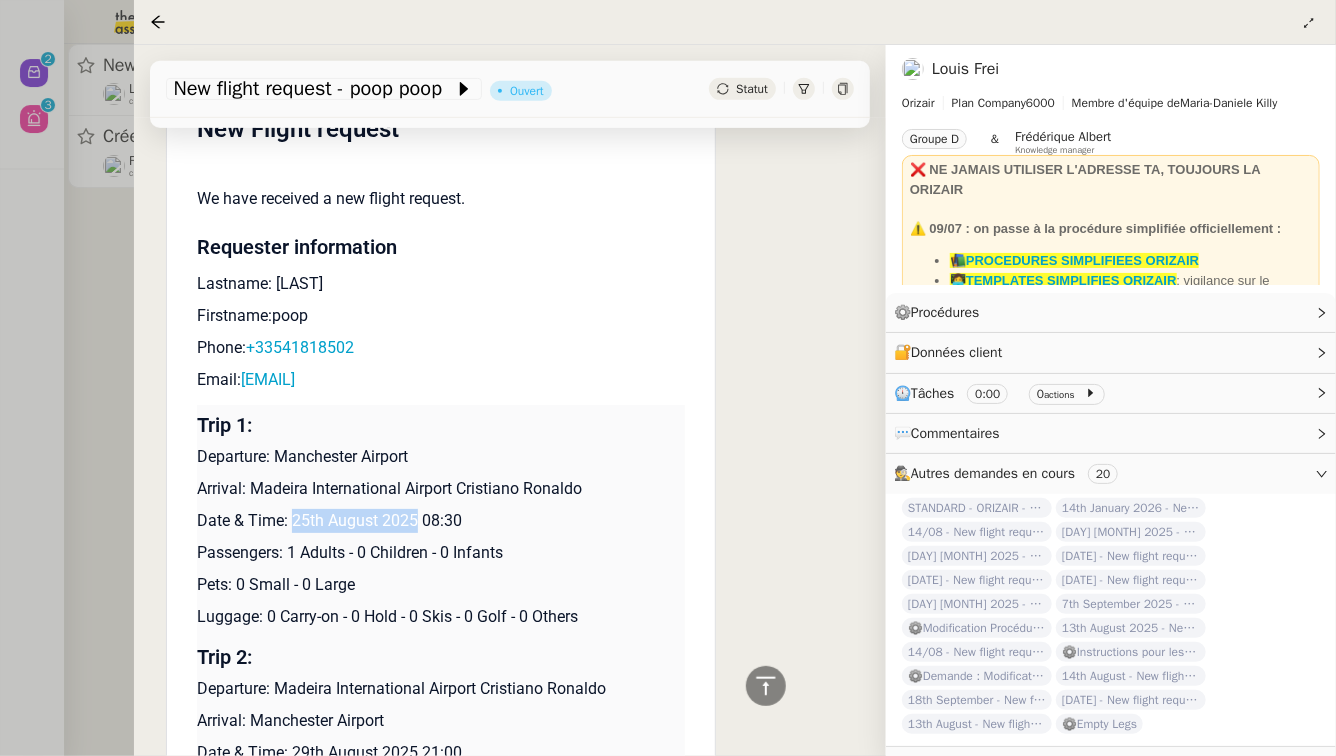 drag, startPoint x: 418, startPoint y: 523, endPoint x: 293, endPoint y: 524, distance: 125.004 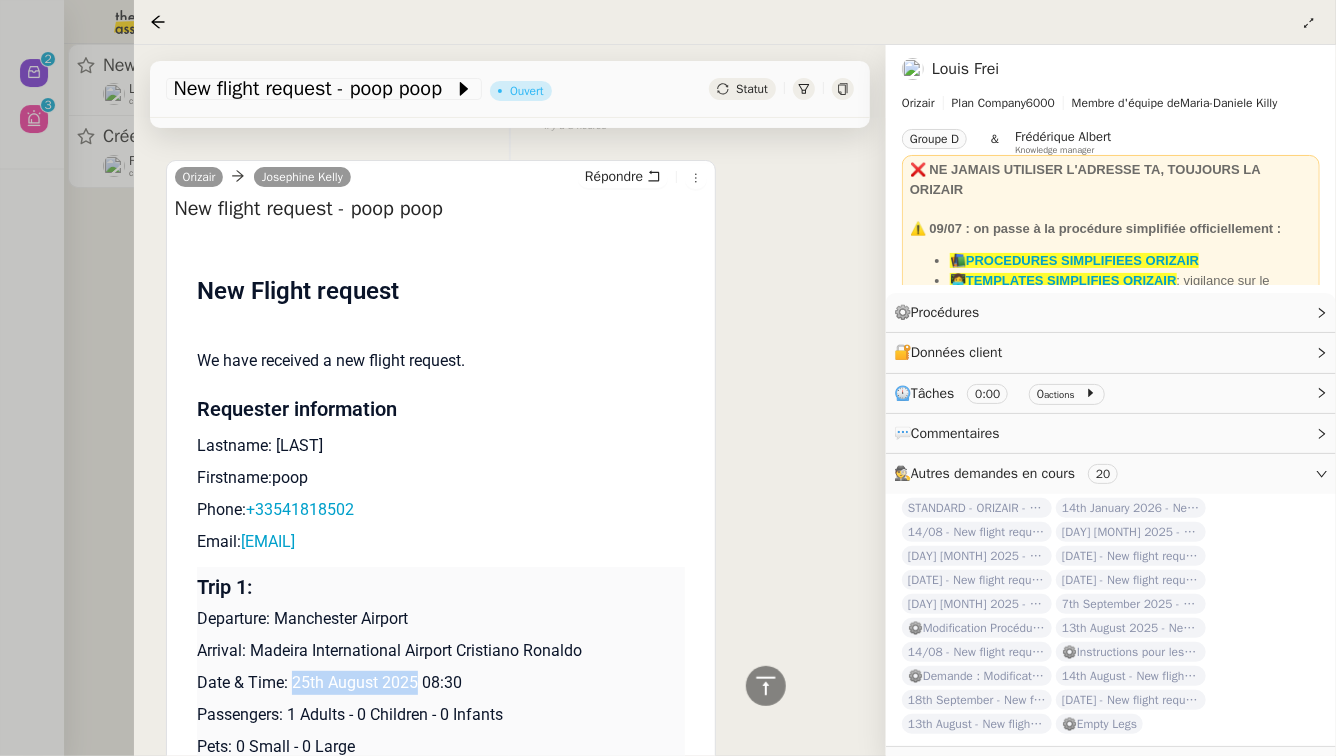 scroll, scrollTop: 0, scrollLeft: 0, axis: both 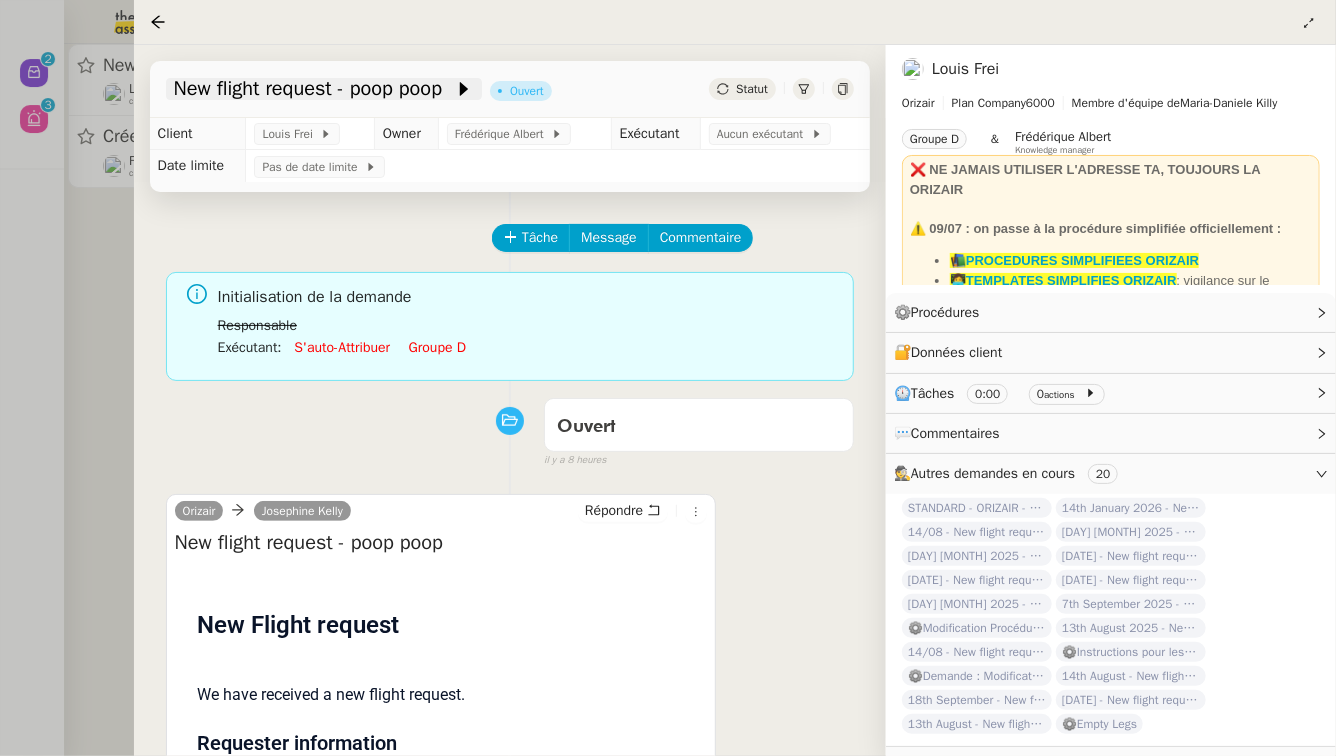 click on "New flight request - poop poop" 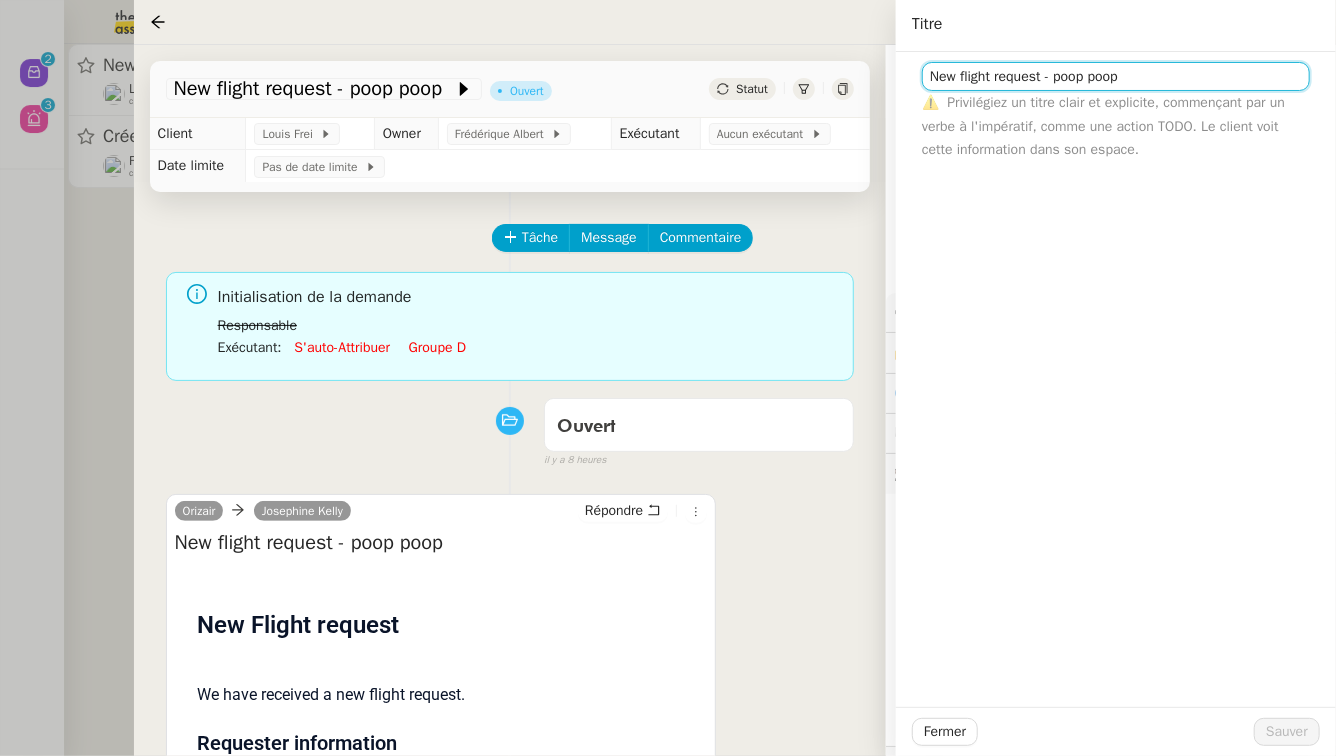 click on "New flight request - poop poop" 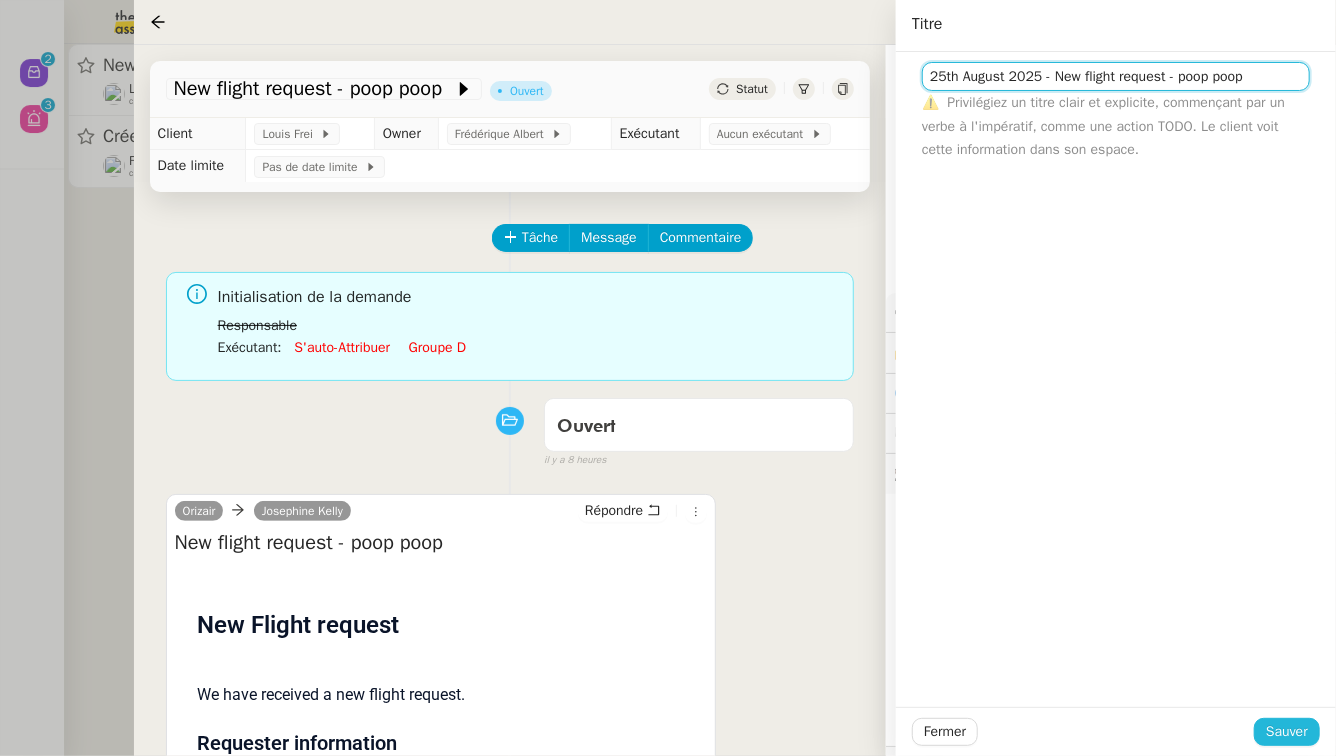 type on "25th August 2025 - New flight request - poop poop" 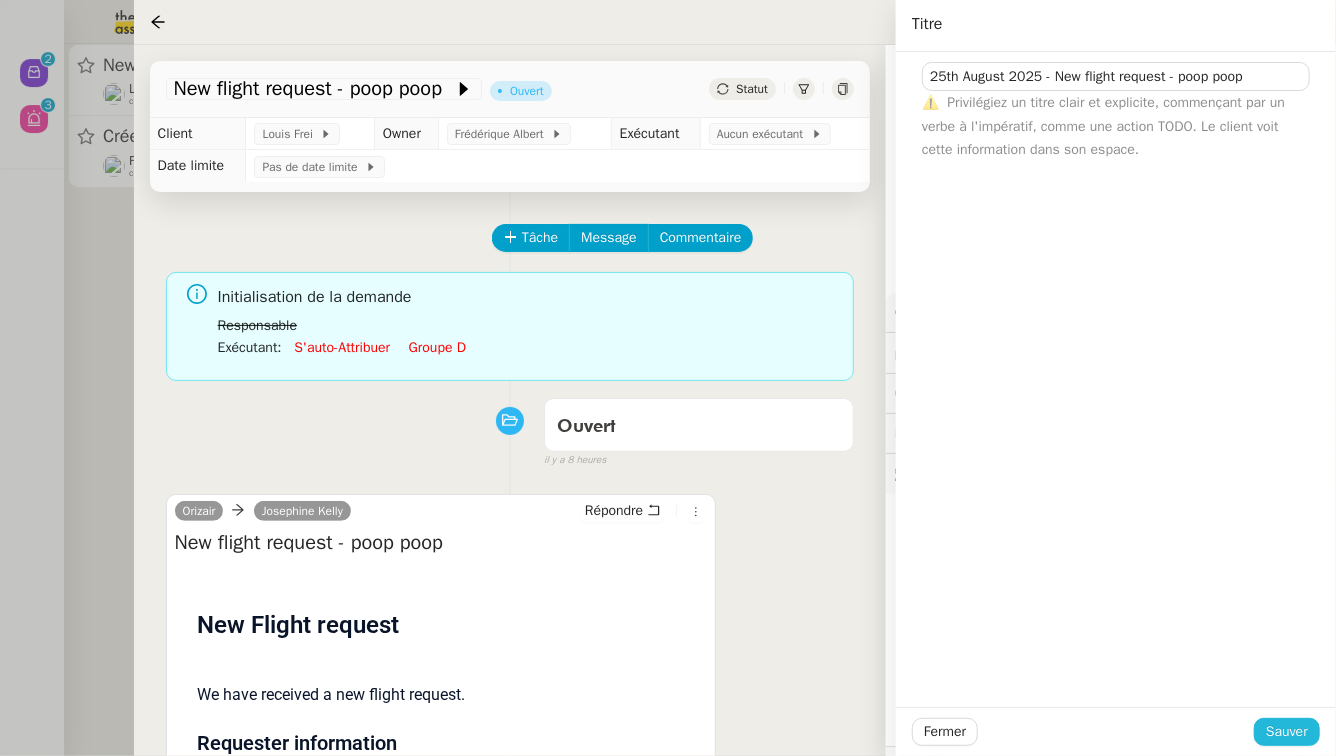 click on "Sauver" 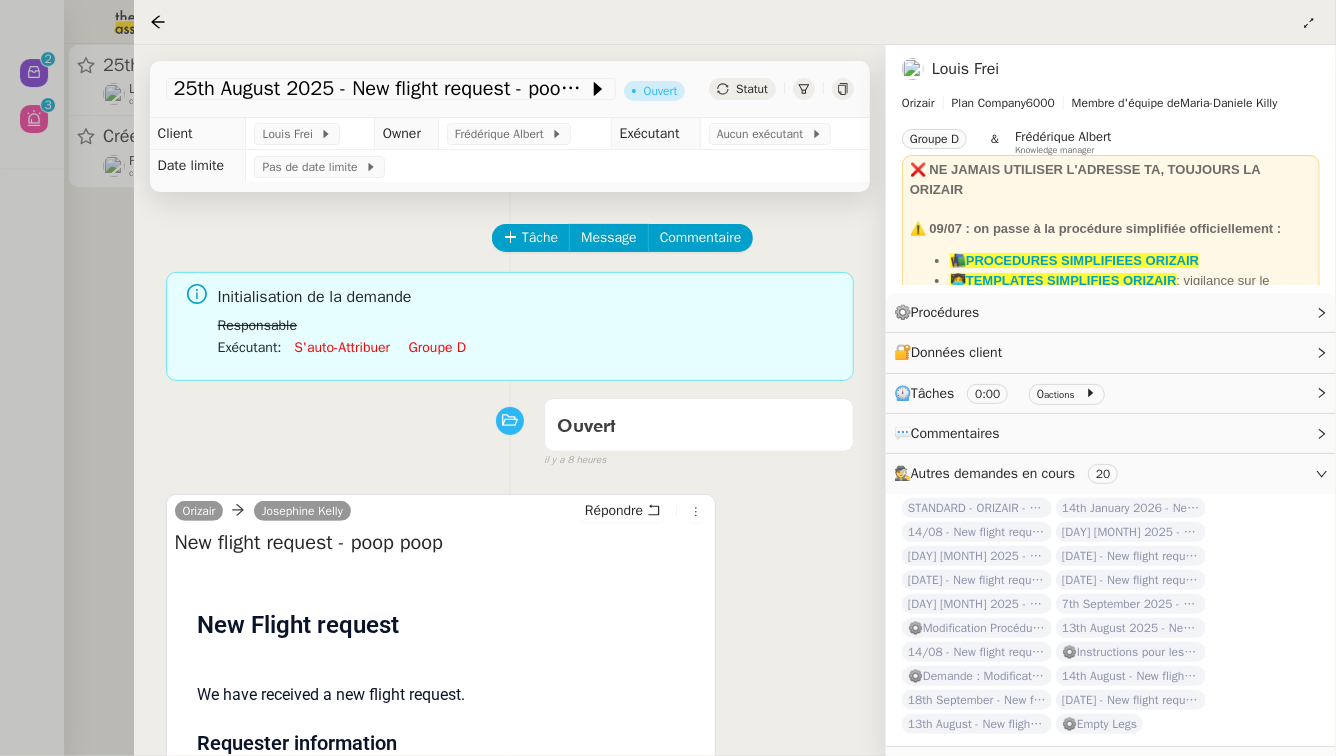 click on "Groupe d" 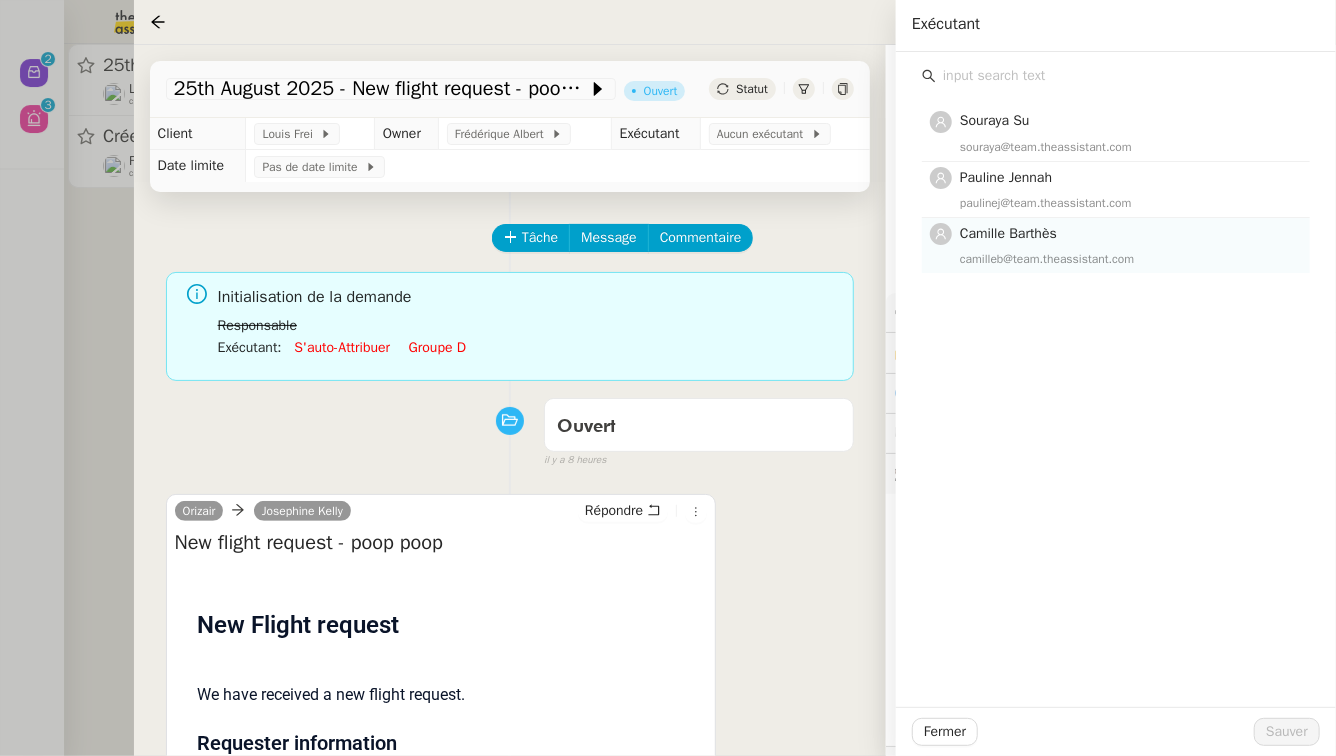 click on "Camille Barthès camilleb@team.theassistant.com" 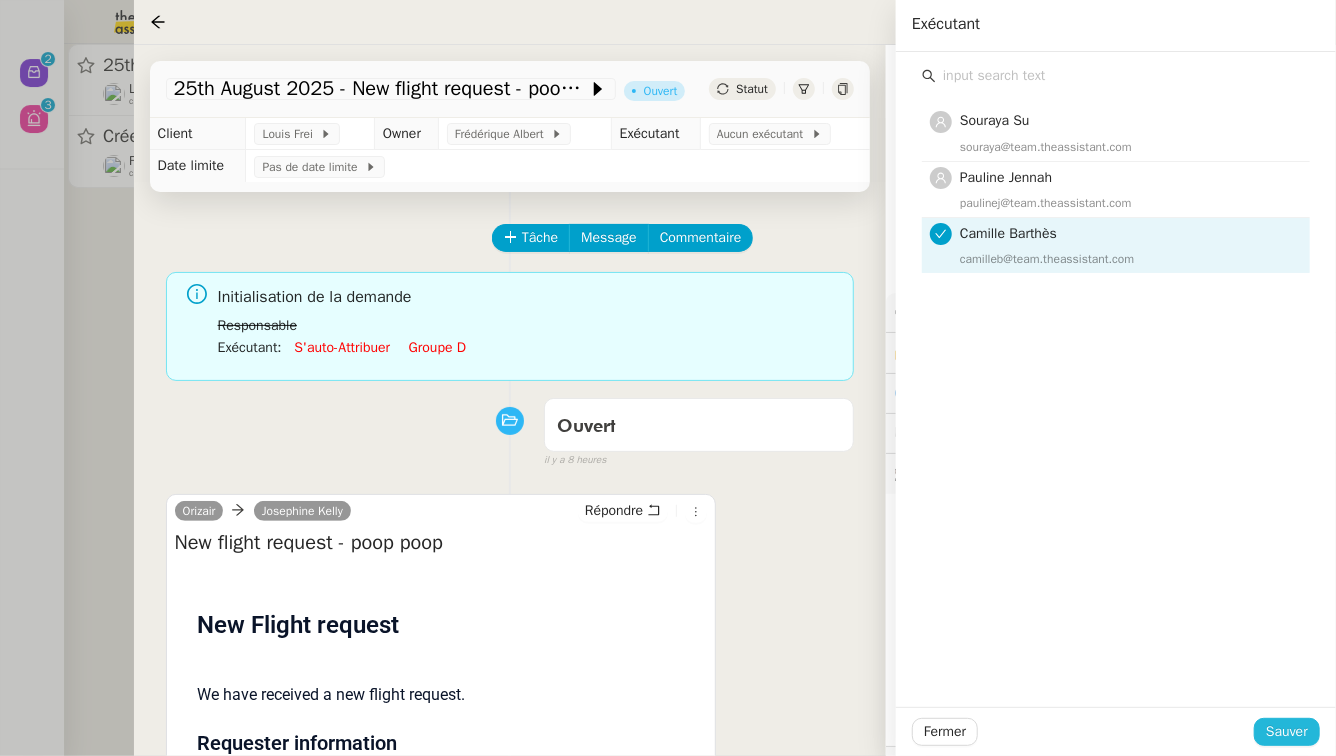 click on "Sauver" 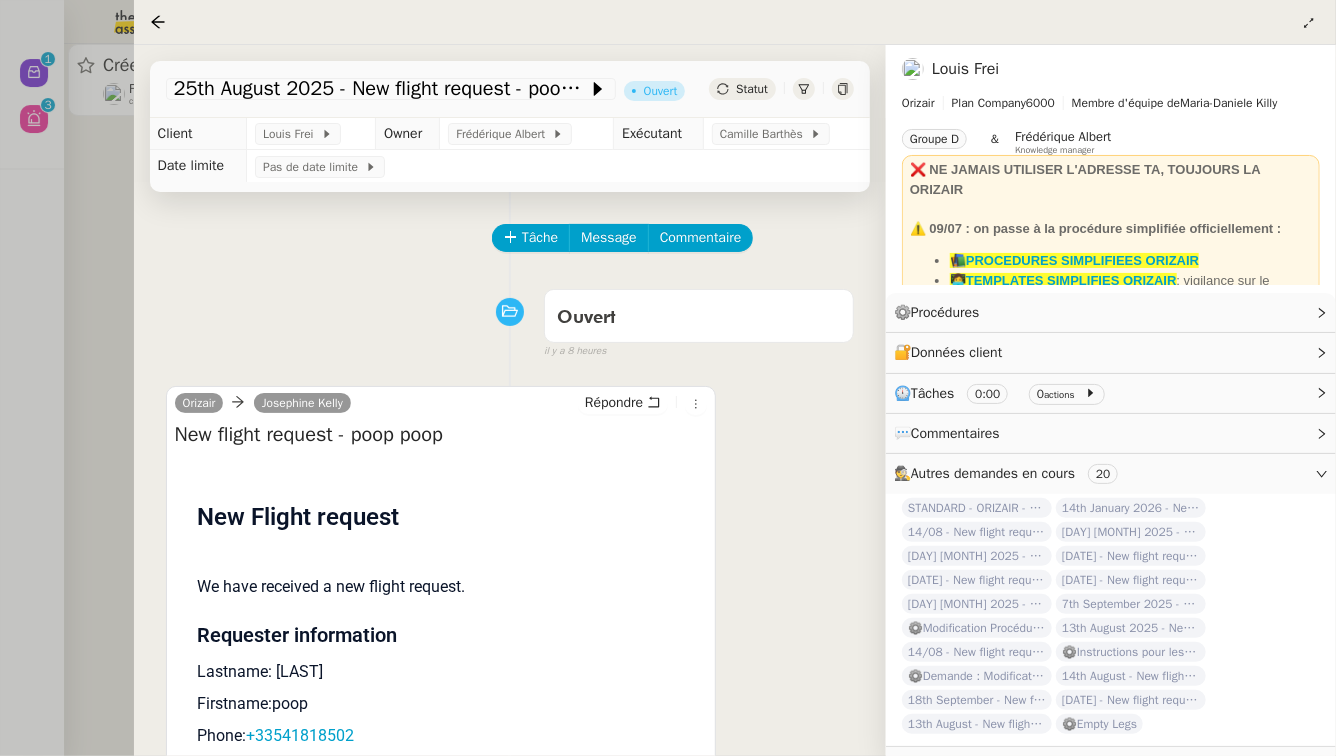 click at bounding box center [668, 378] 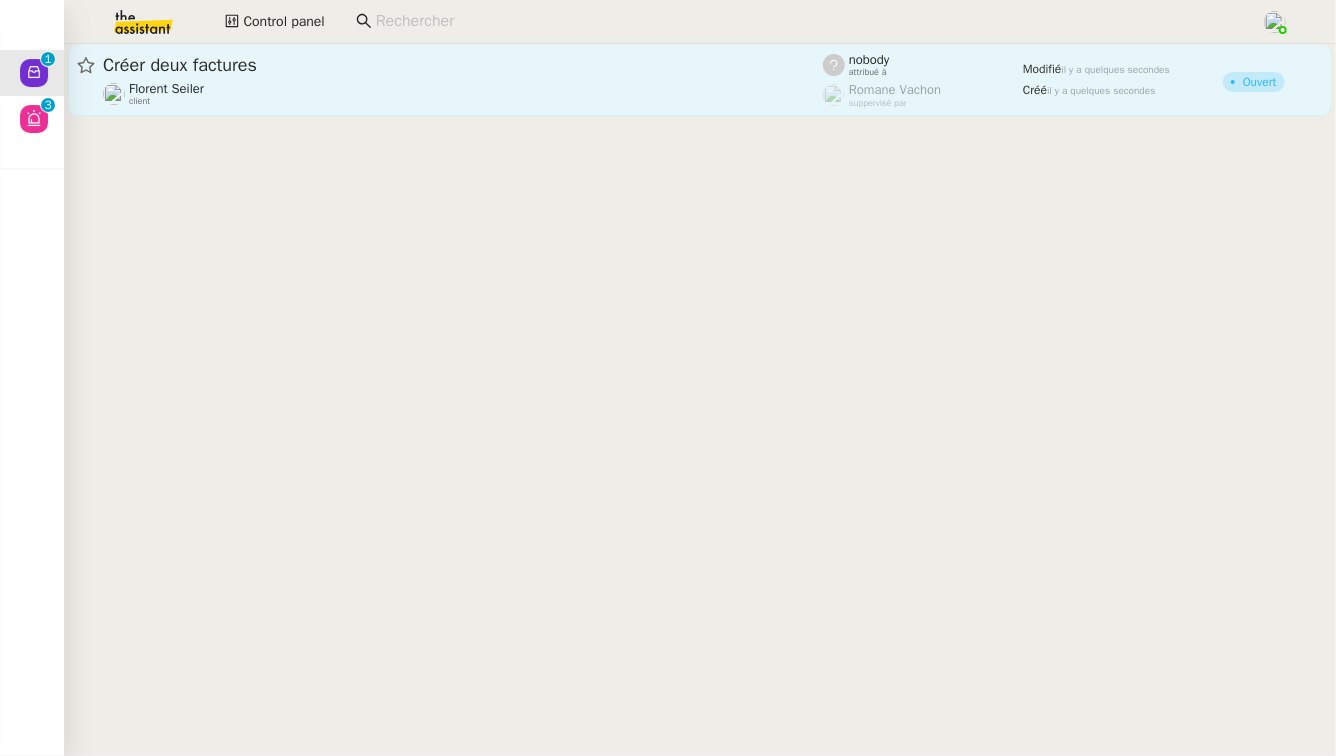 click on "Créer deux factures" 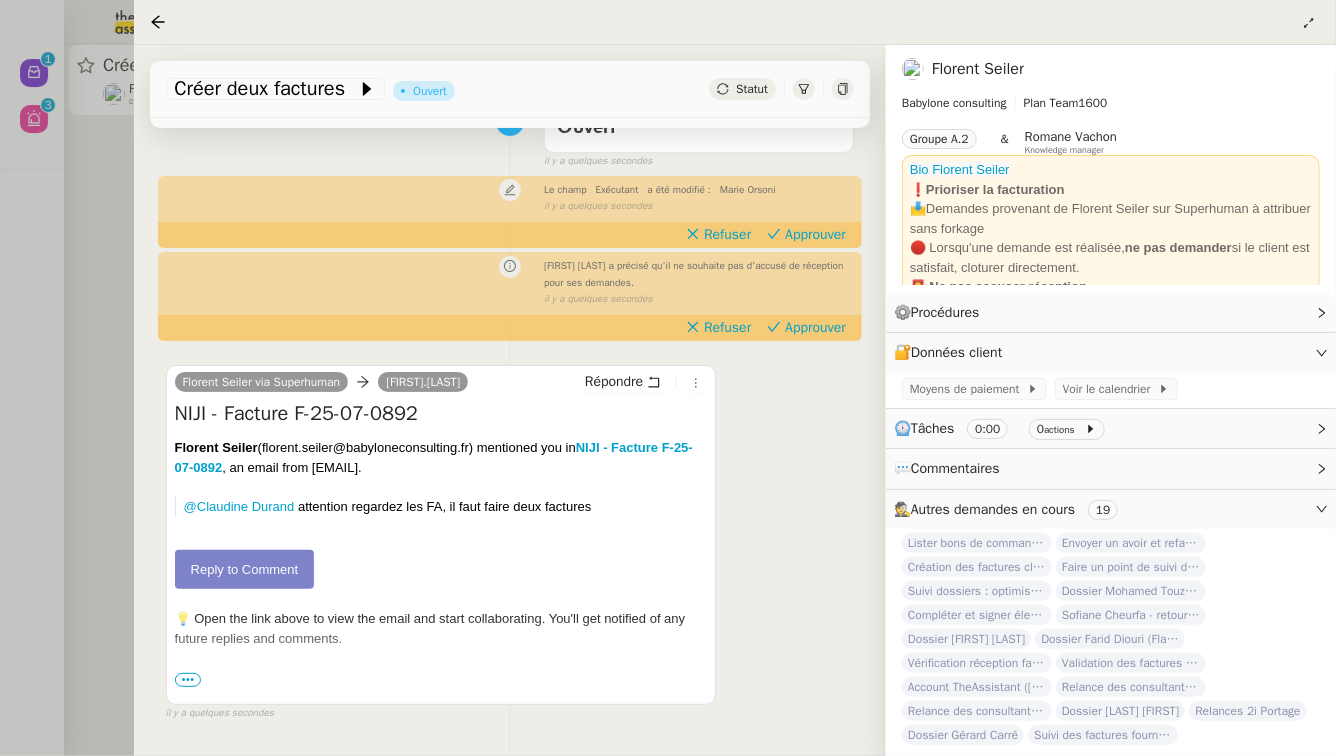 scroll, scrollTop: 190, scrollLeft: 0, axis: vertical 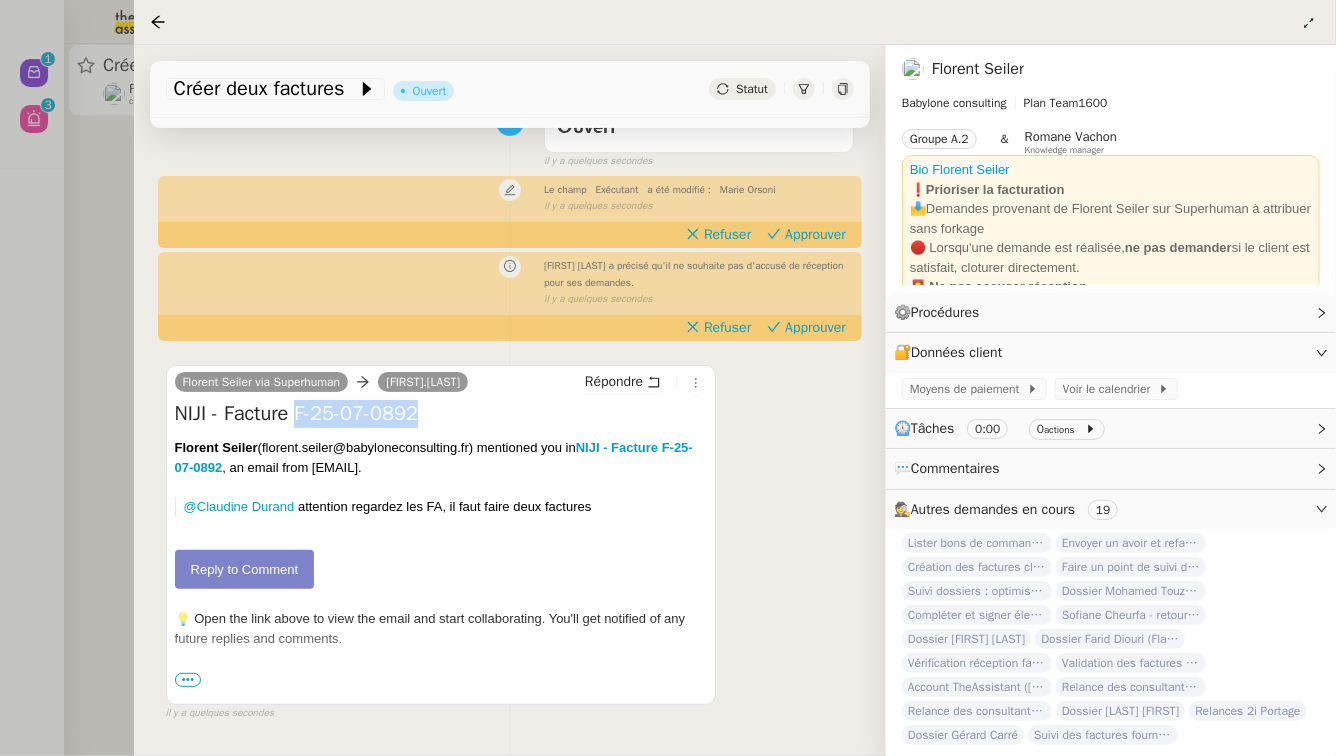 drag, startPoint x: 442, startPoint y: 418, endPoint x: 308, endPoint y: 422, distance: 134.0597 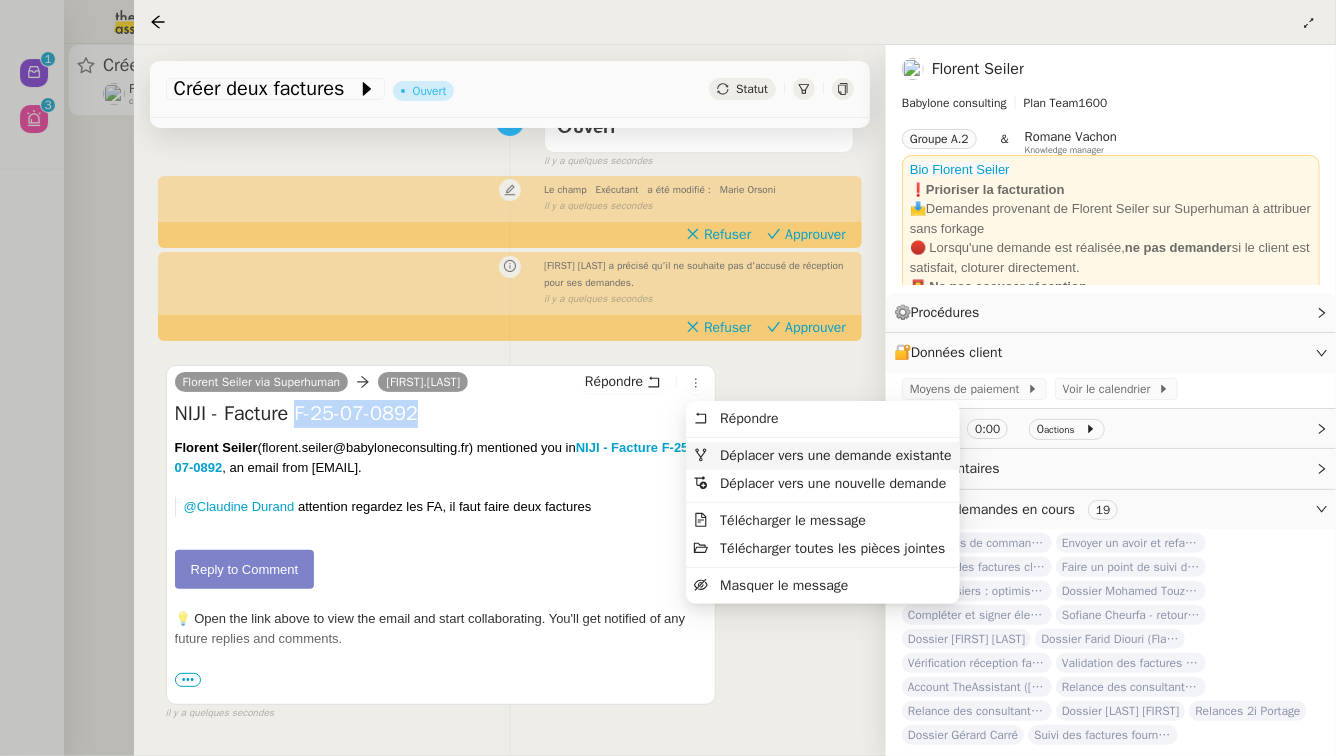 click on "Déplacer vers une demande existante" at bounding box center [835, 455] 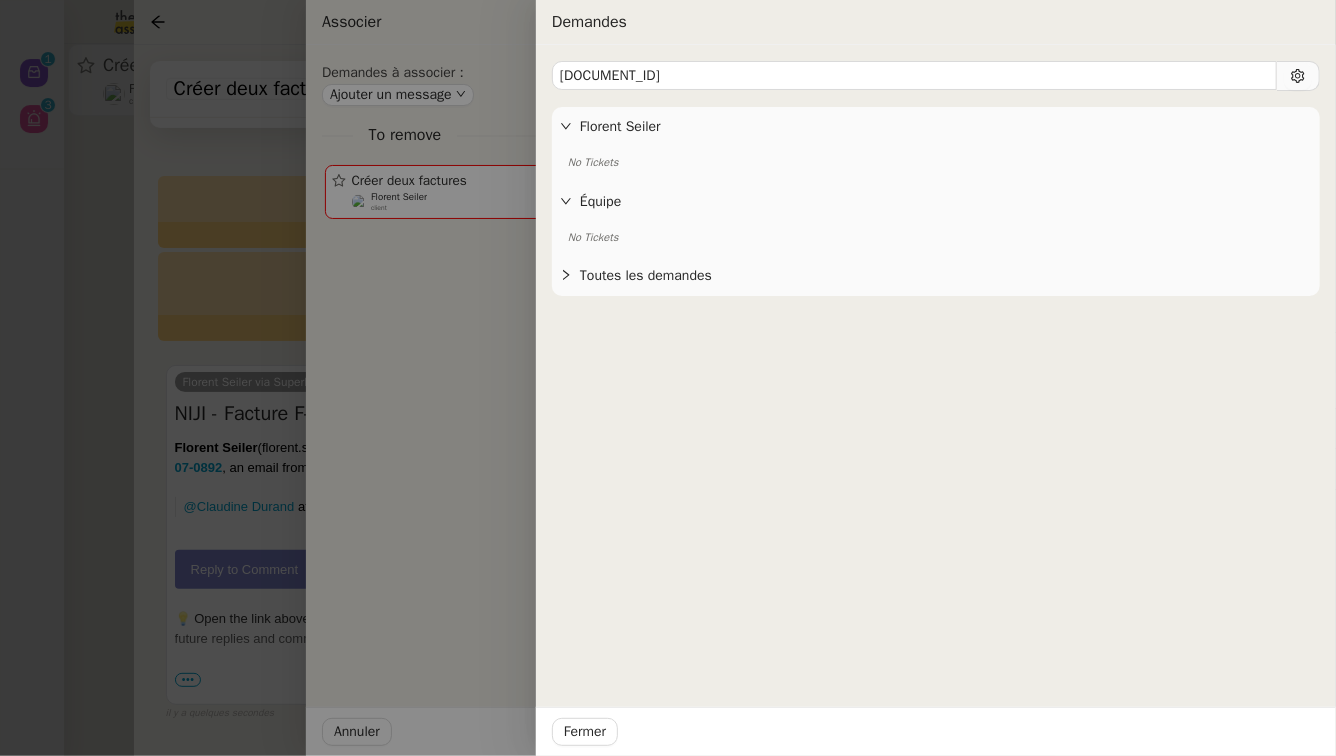 drag, startPoint x: 577, startPoint y: 76, endPoint x: 530, endPoint y: 75, distance: 47.010635 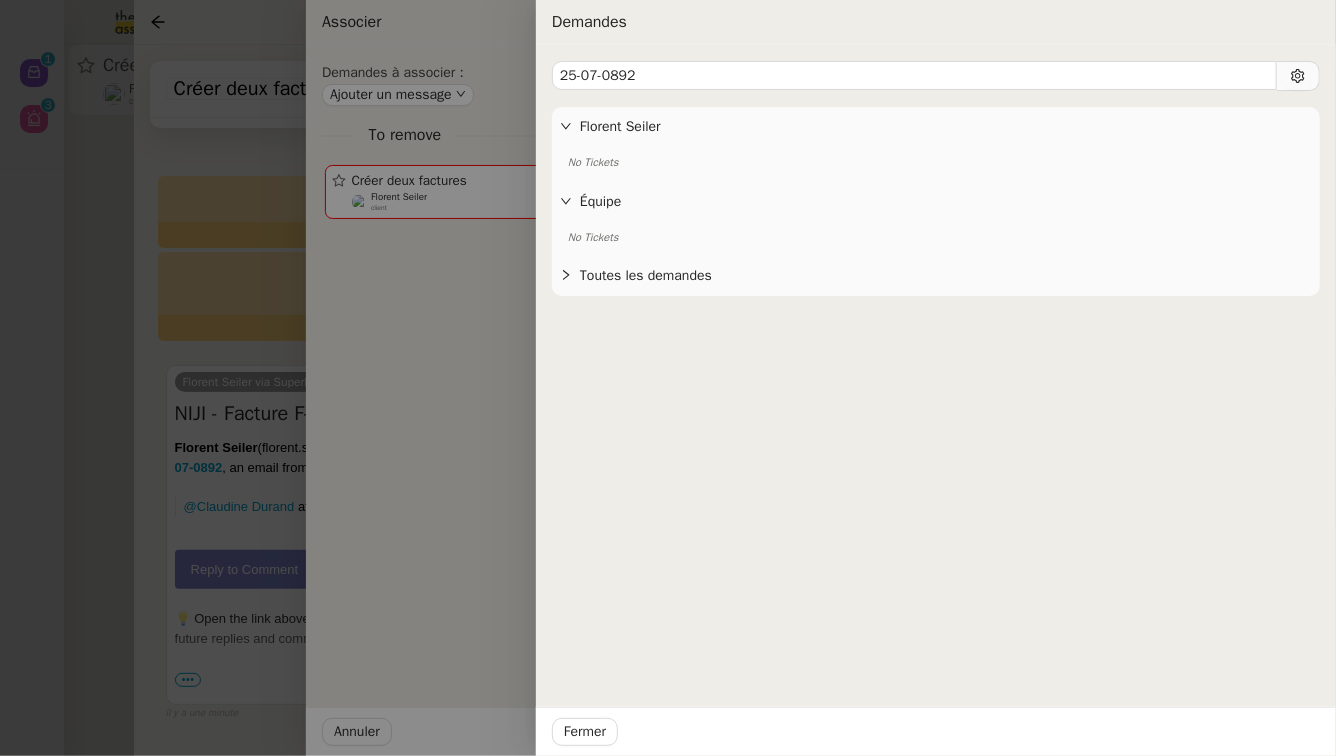 drag, startPoint x: 610, startPoint y: 76, endPoint x: 500, endPoint y: 71, distance: 110.11358 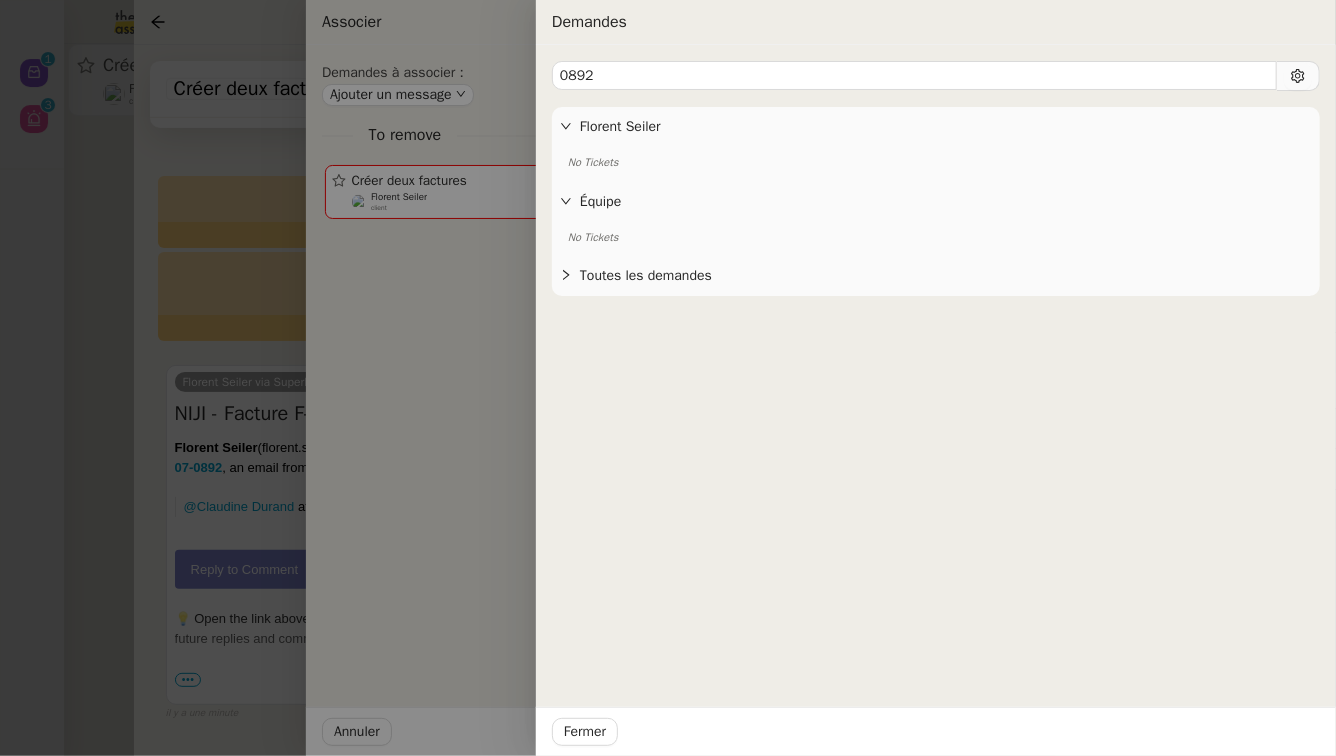 type on "0892" 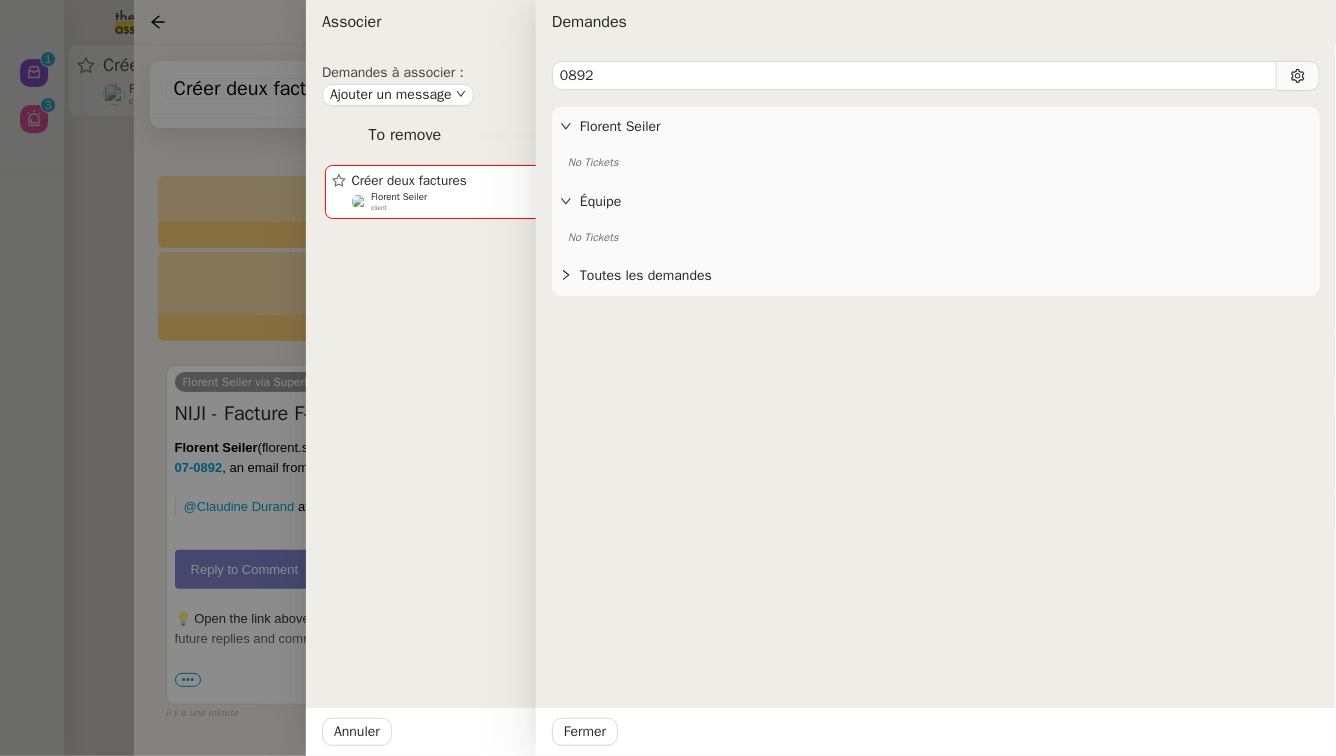click at bounding box center [668, 378] 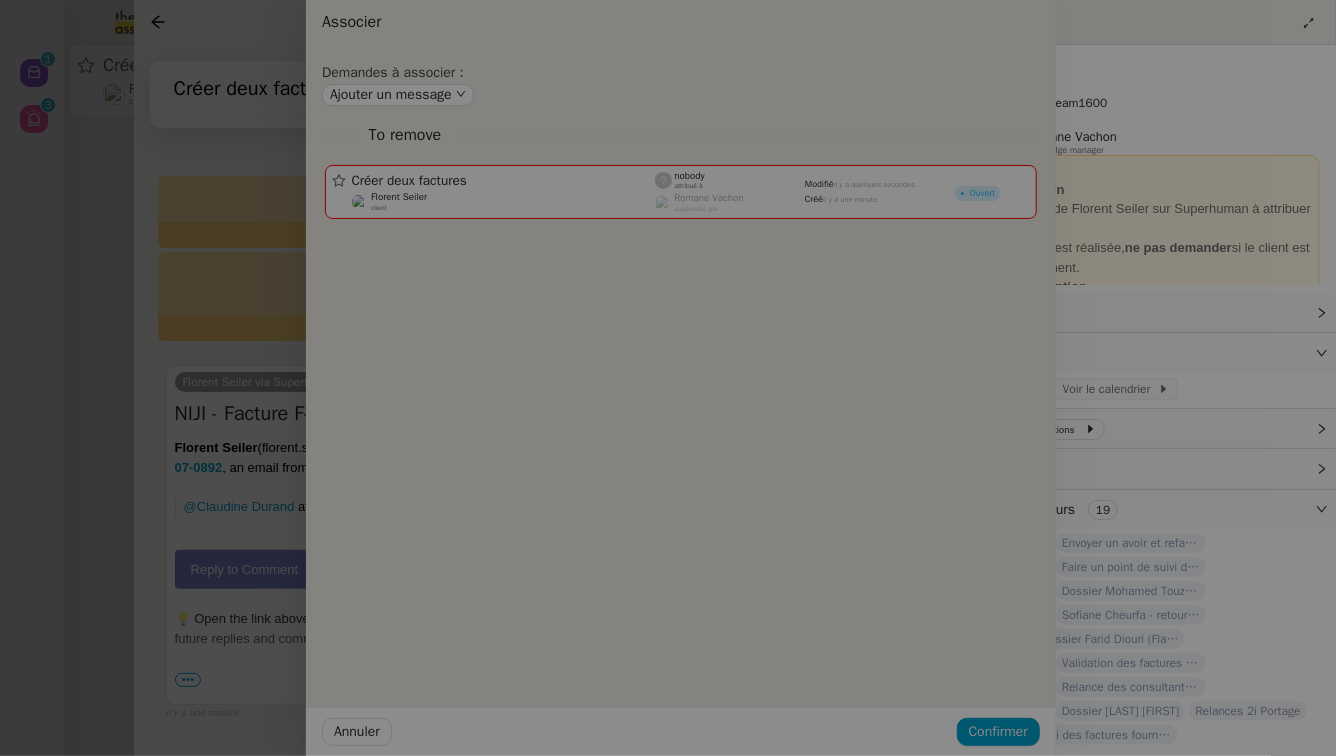 click at bounding box center [388, 378] 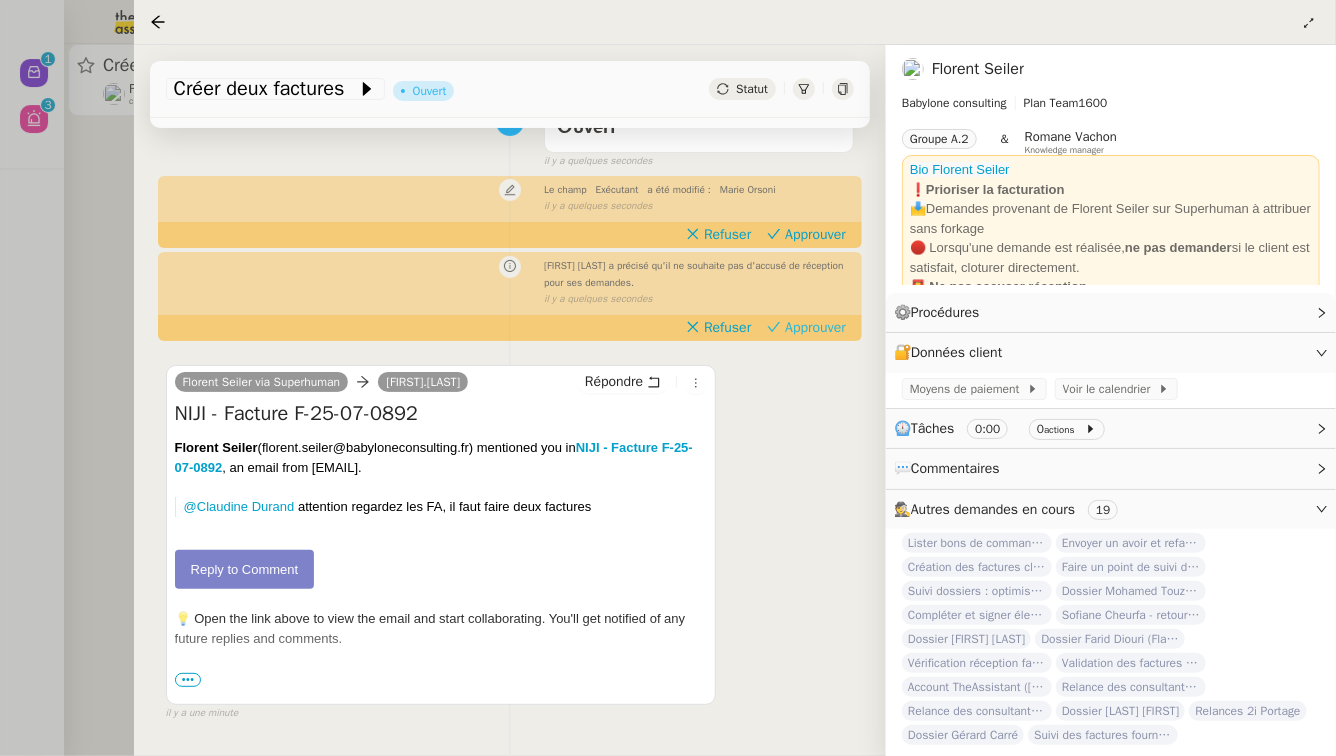 click on "Approuver" at bounding box center [815, 328] 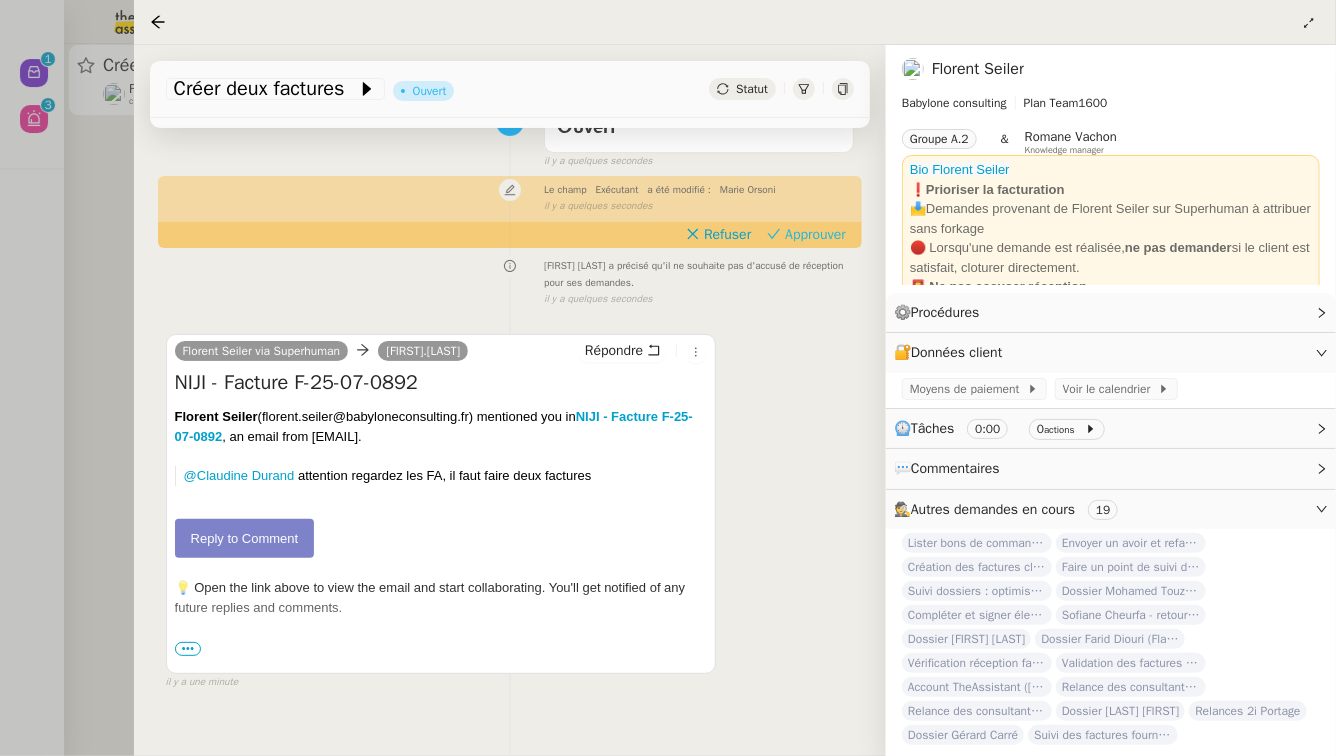 click on "Approuver" at bounding box center (815, 235) 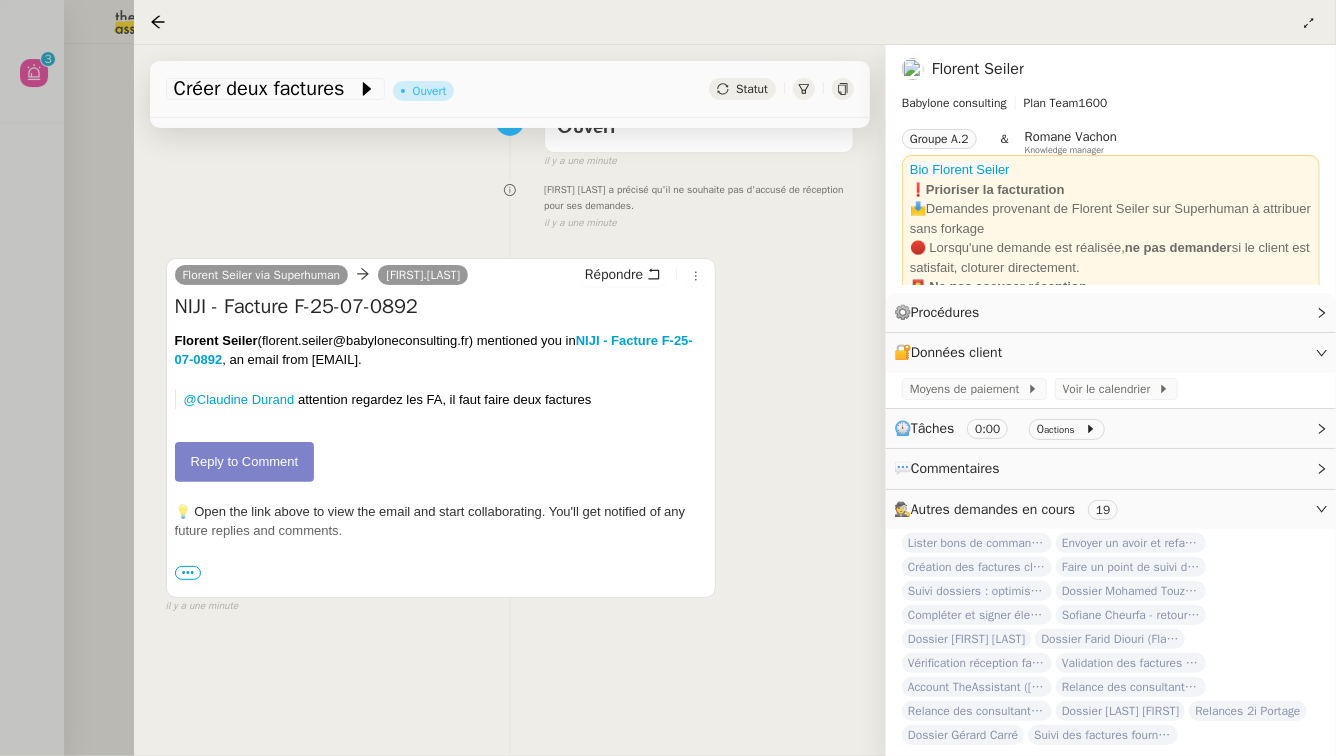 click at bounding box center [668, 378] 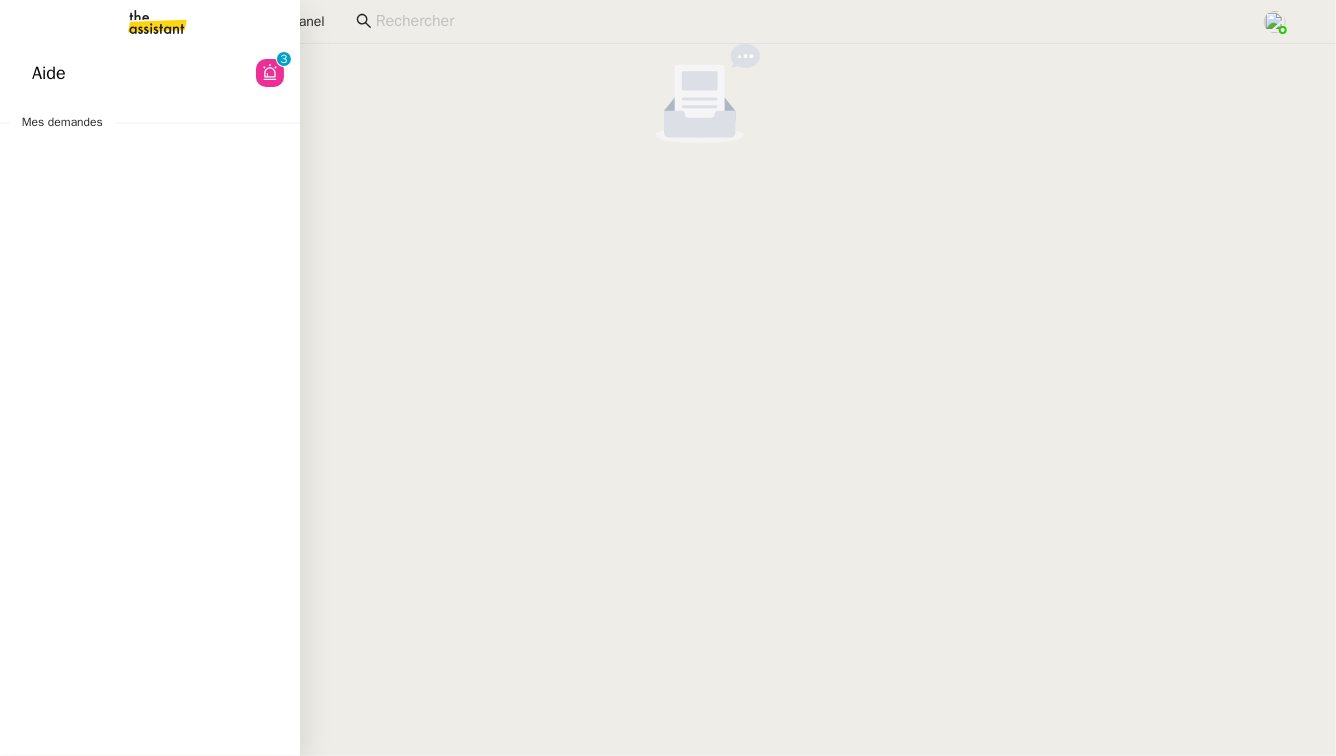 click on "Aide" 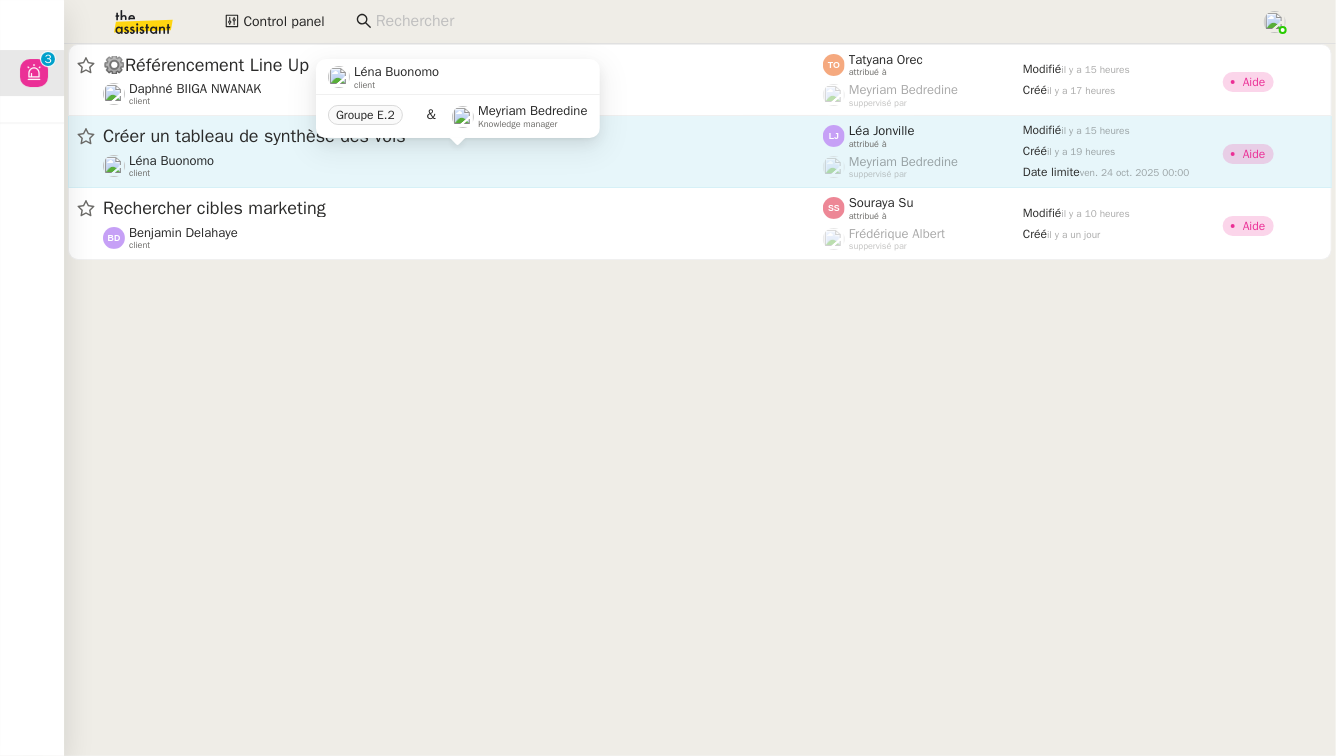 click on "Léna Buonomo    client" 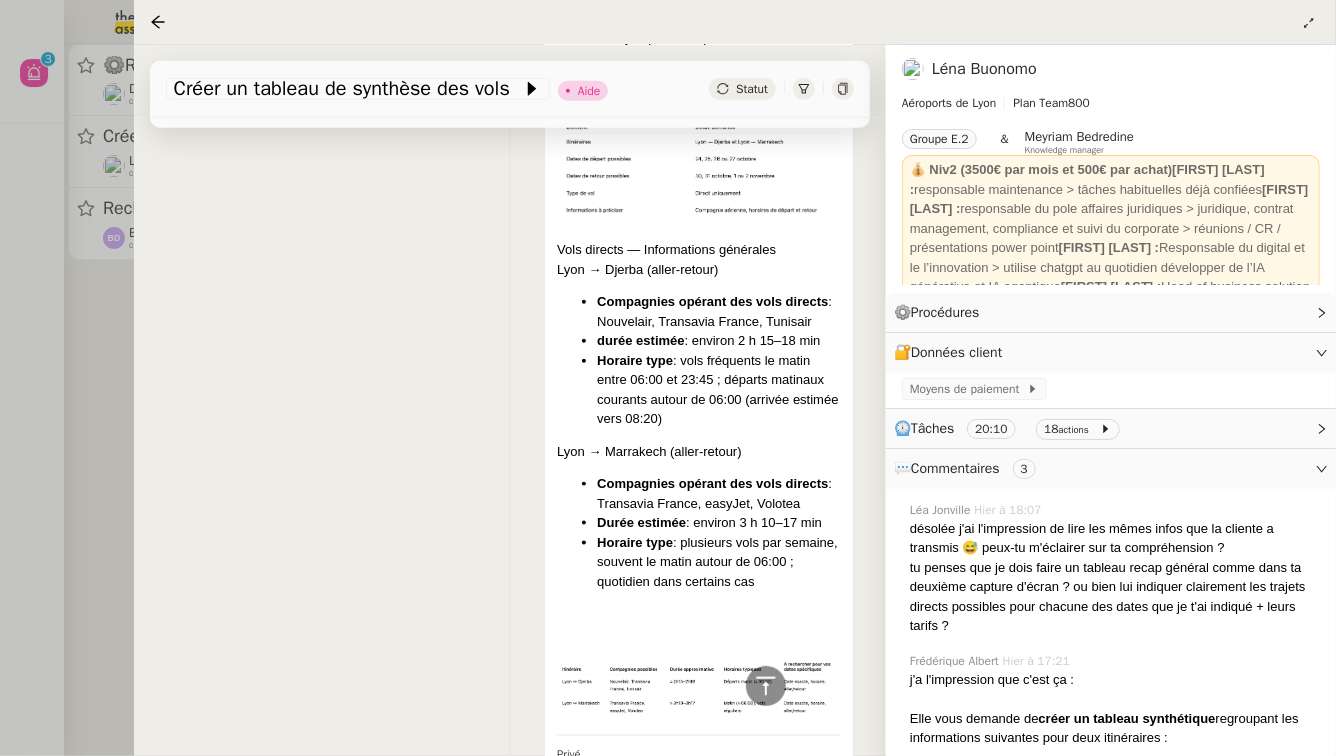 scroll, scrollTop: 1290, scrollLeft: 0, axis: vertical 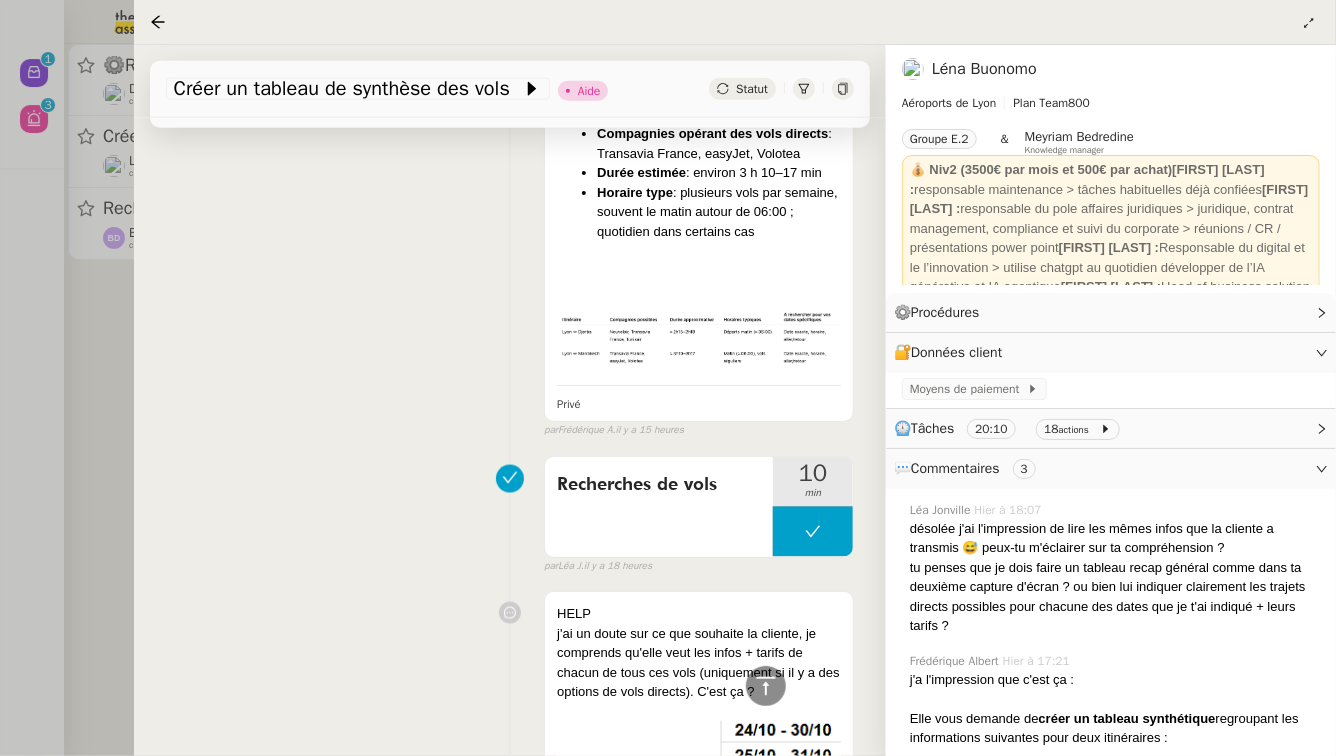 click at bounding box center (668, 378) 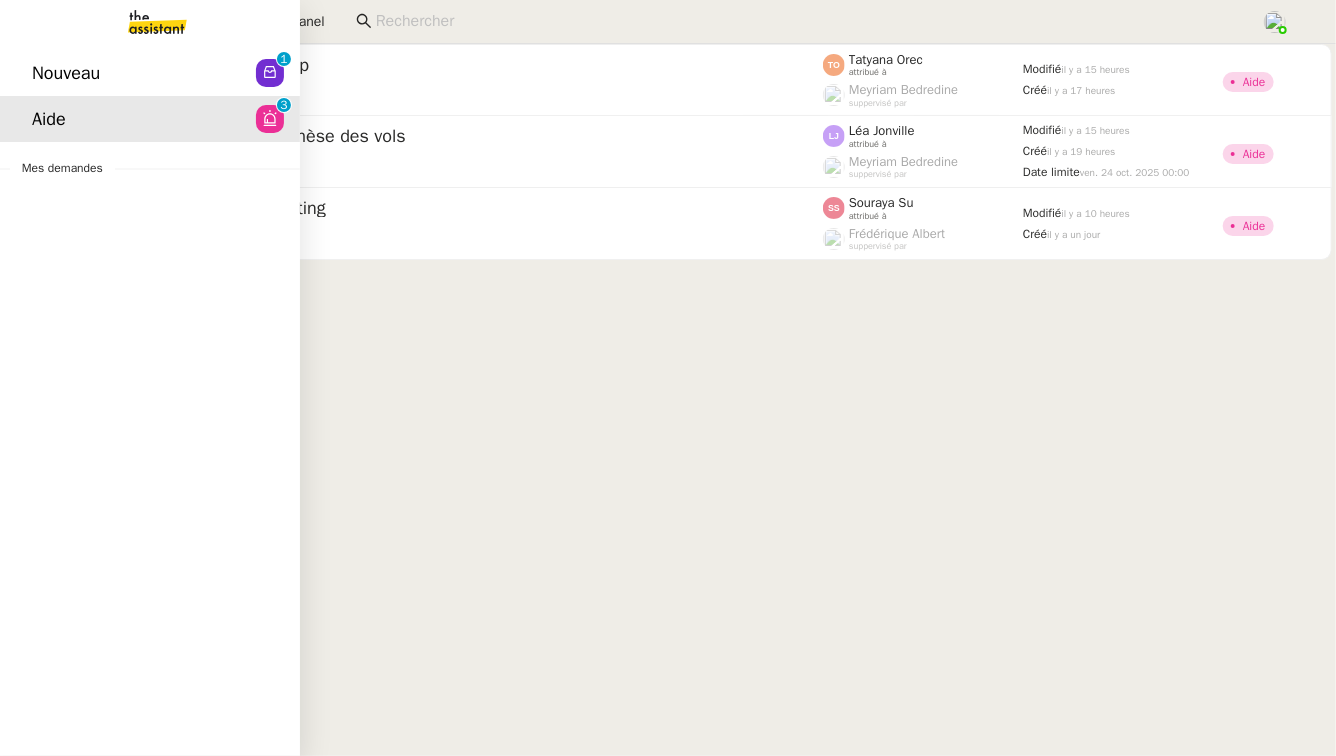 click on "Nouveau" 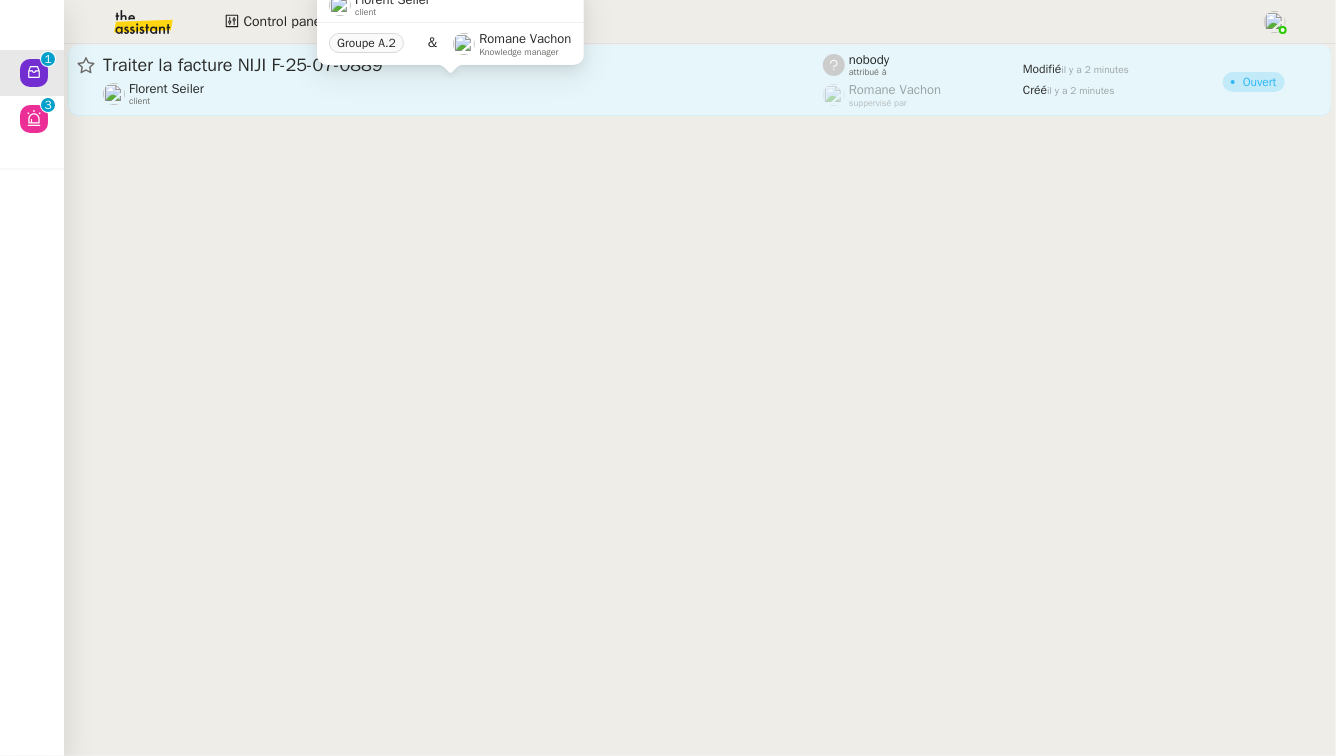 click on "Florent Seiler    client" 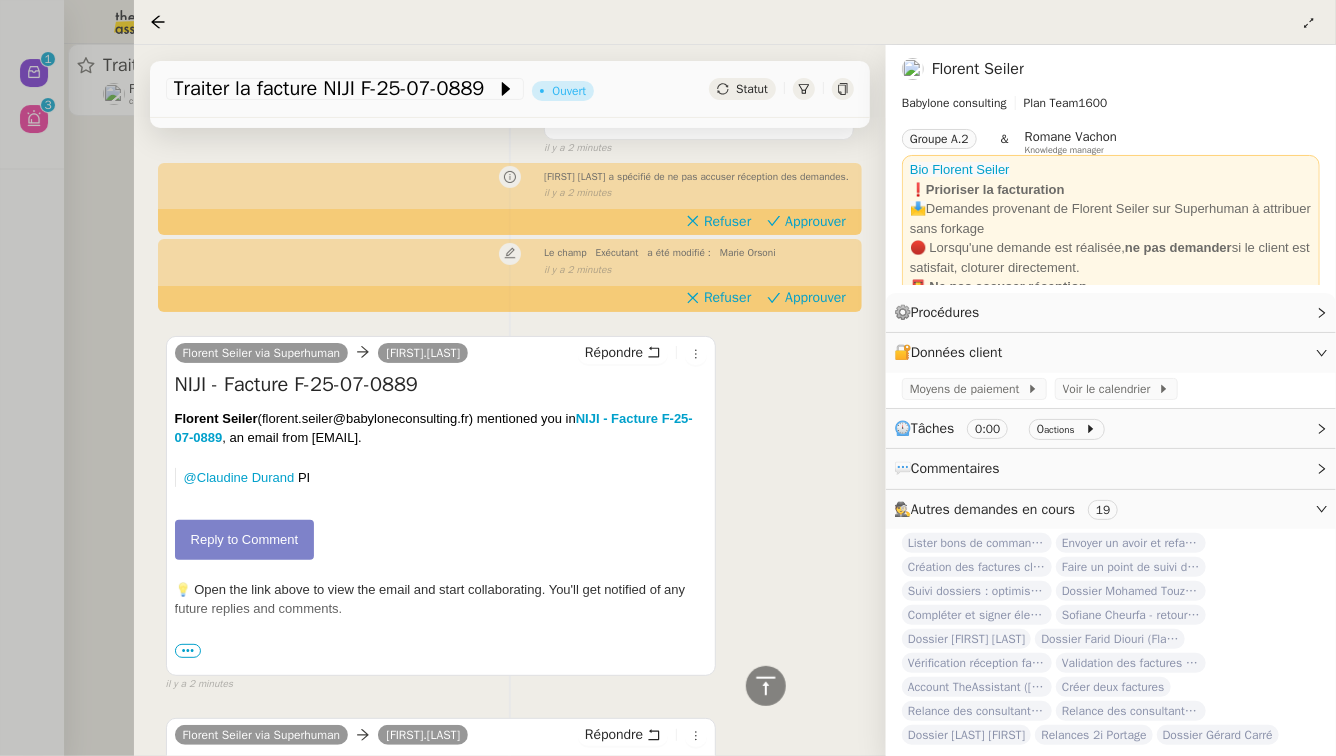scroll, scrollTop: 17, scrollLeft: 0, axis: vertical 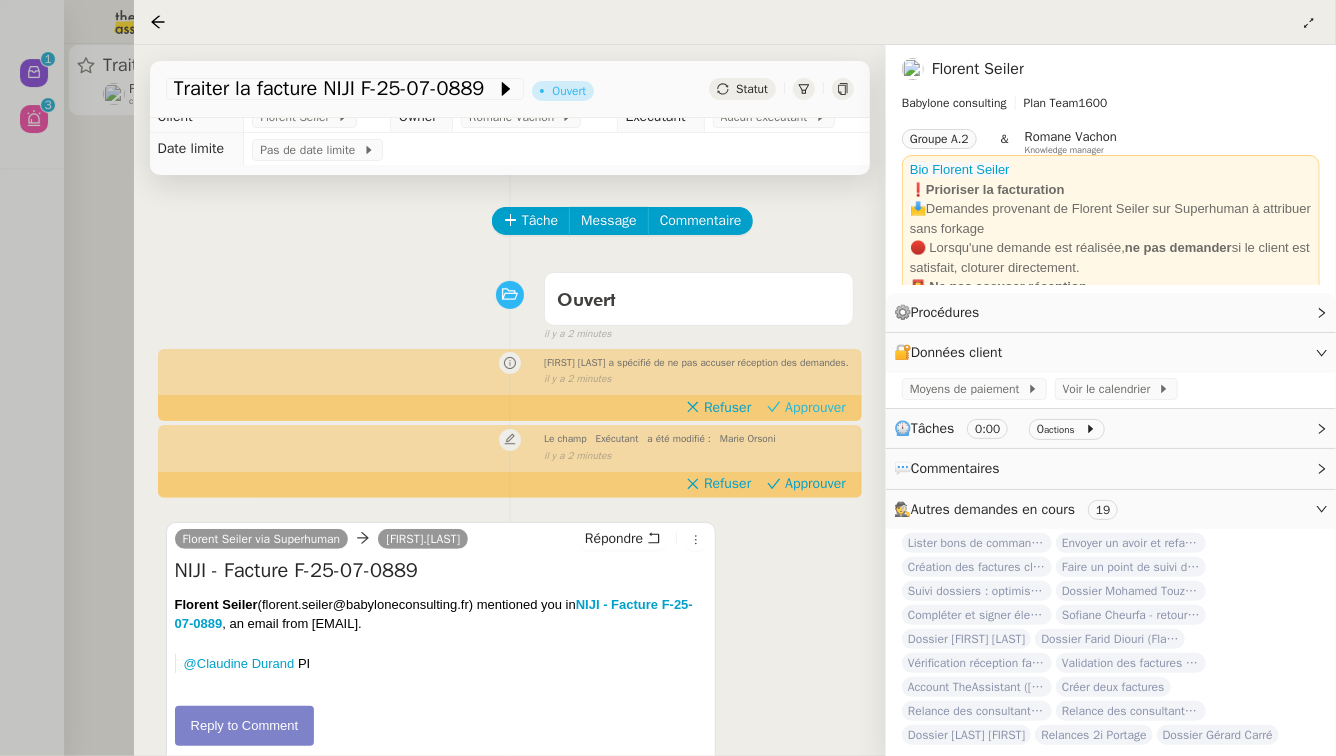 click on "Approuver" at bounding box center (806, 408) 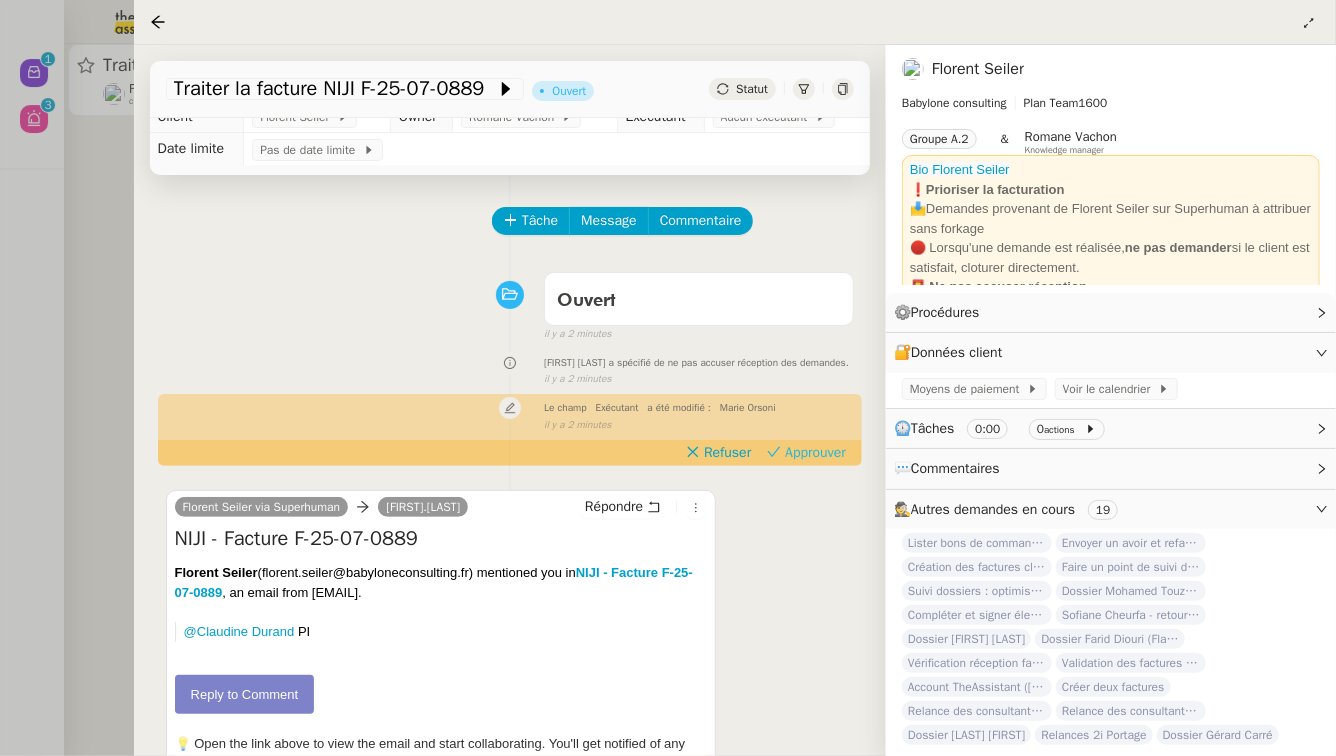 click on "Approuver" at bounding box center [815, 453] 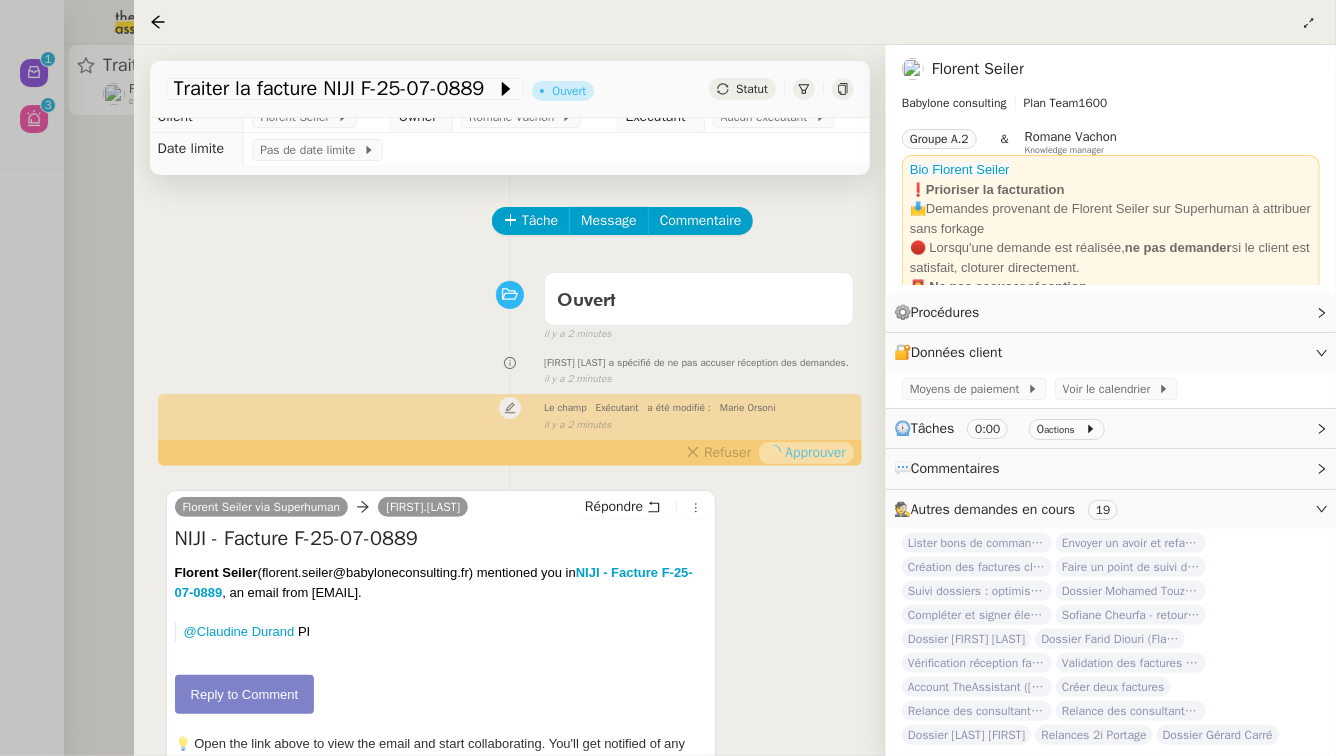 click at bounding box center [668, 378] 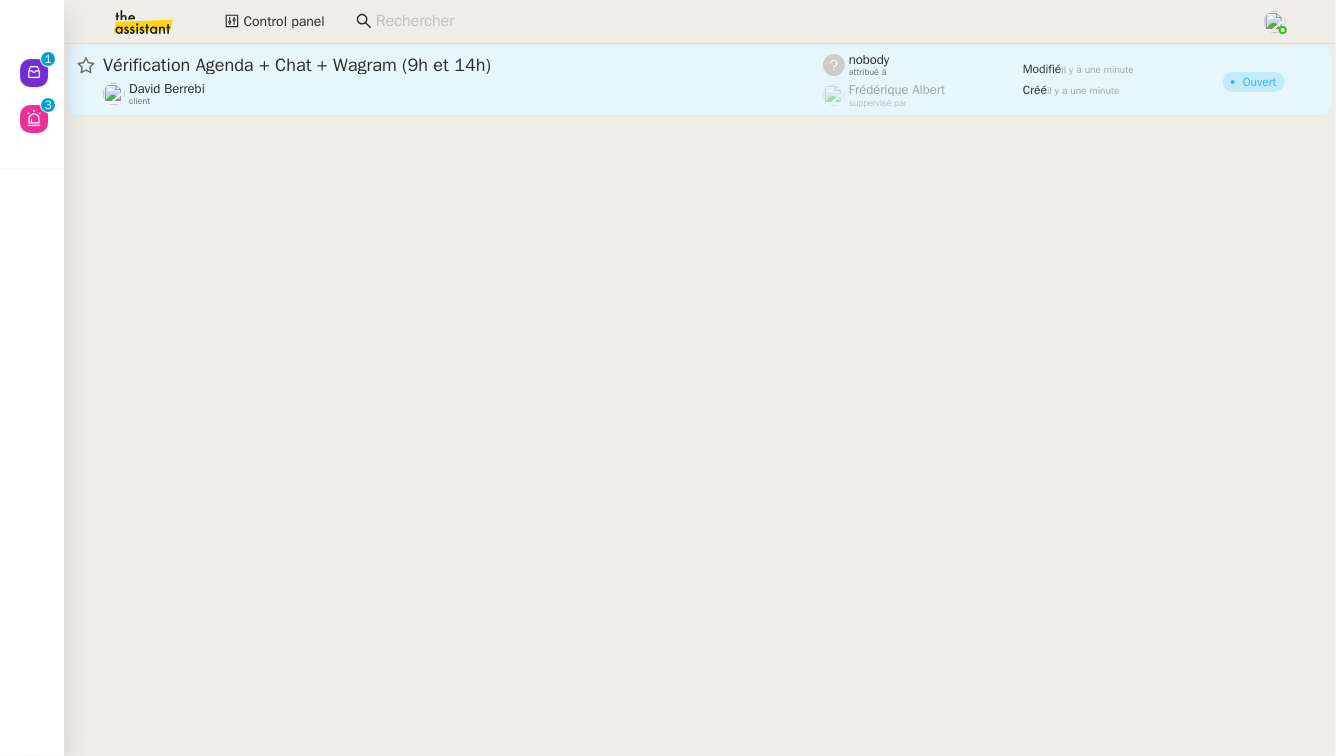 click on "Vérification Agenda + Chat + Wagram (9h et 14h)" 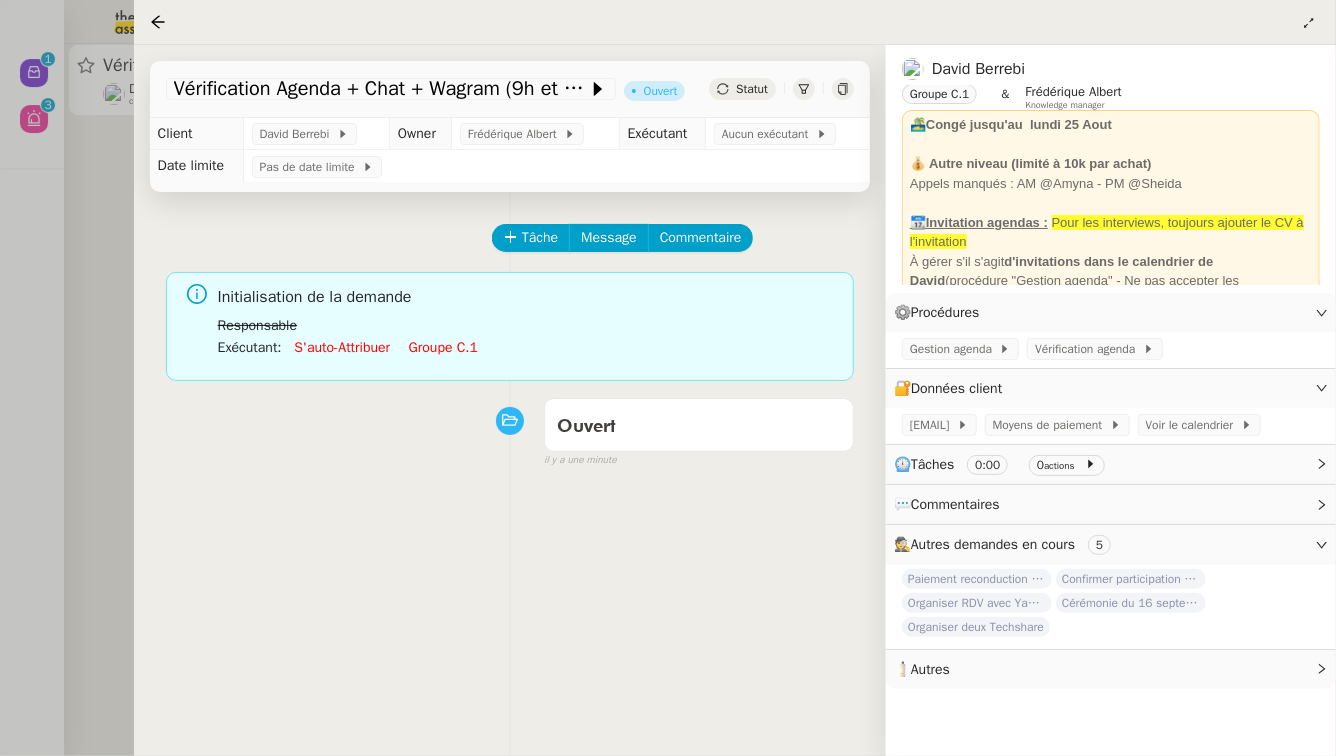 scroll, scrollTop: 676, scrollLeft: 0, axis: vertical 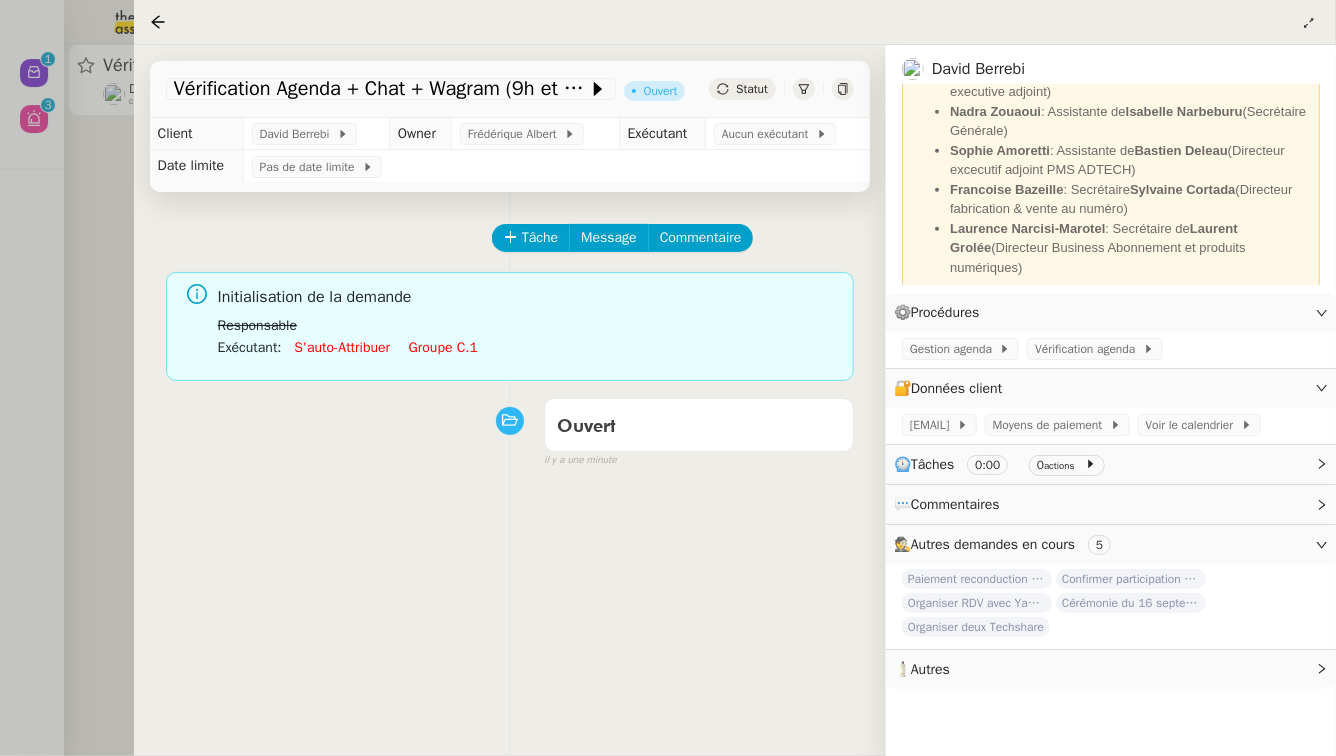 click on "Groupe c.1" 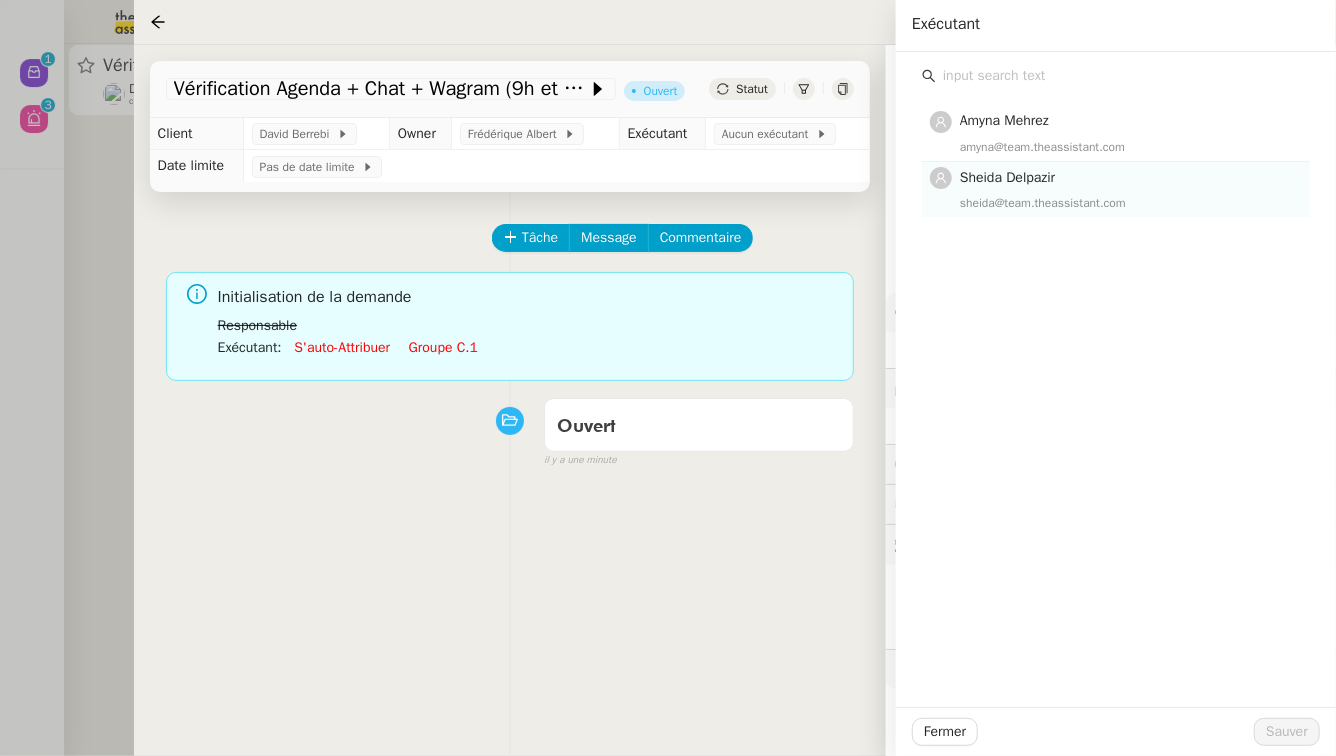 click on "Sheida Delpazir" 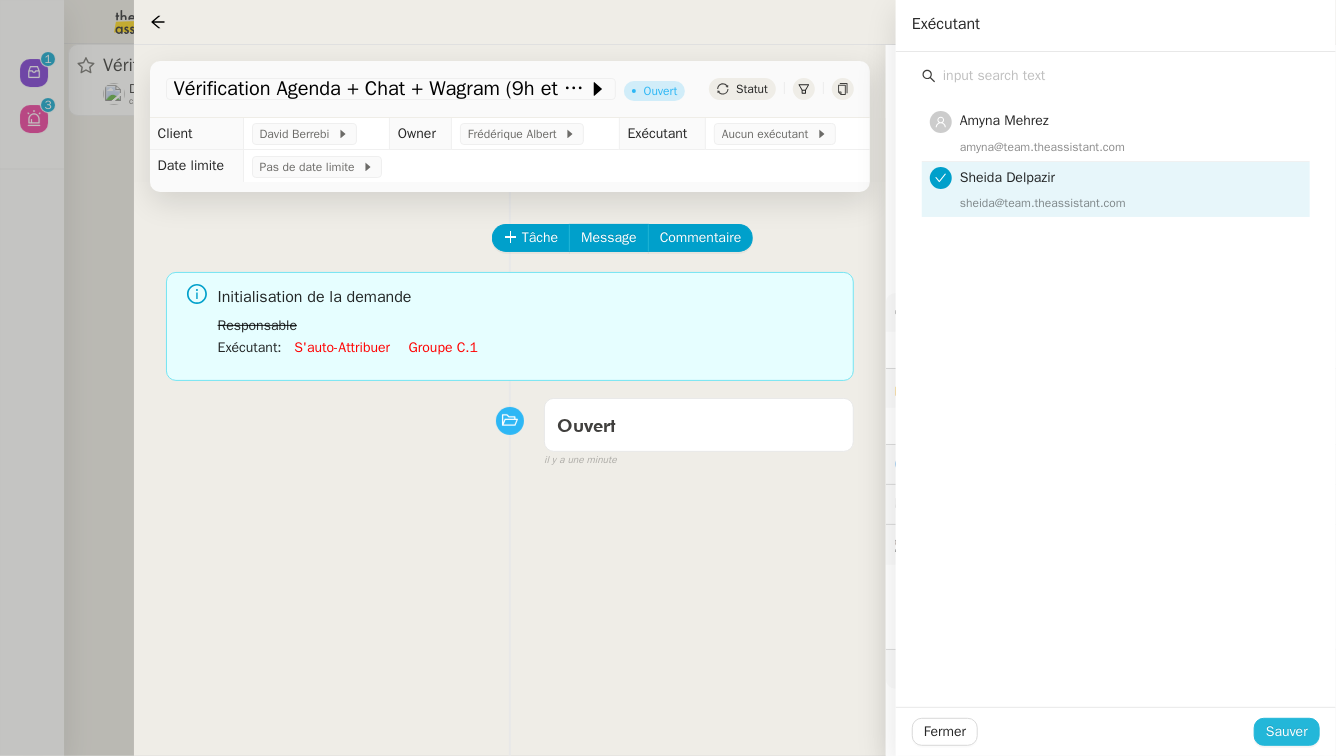 click on "Sauver" 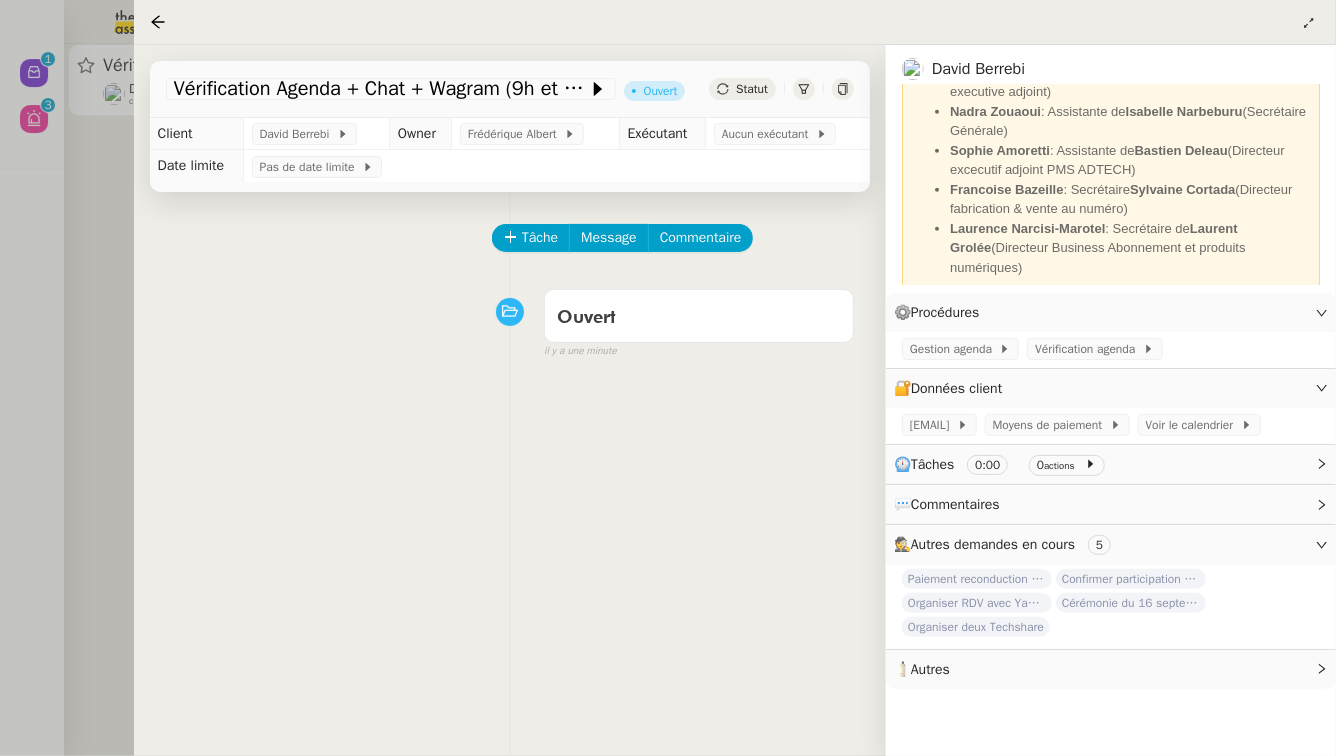 click at bounding box center (668, 378) 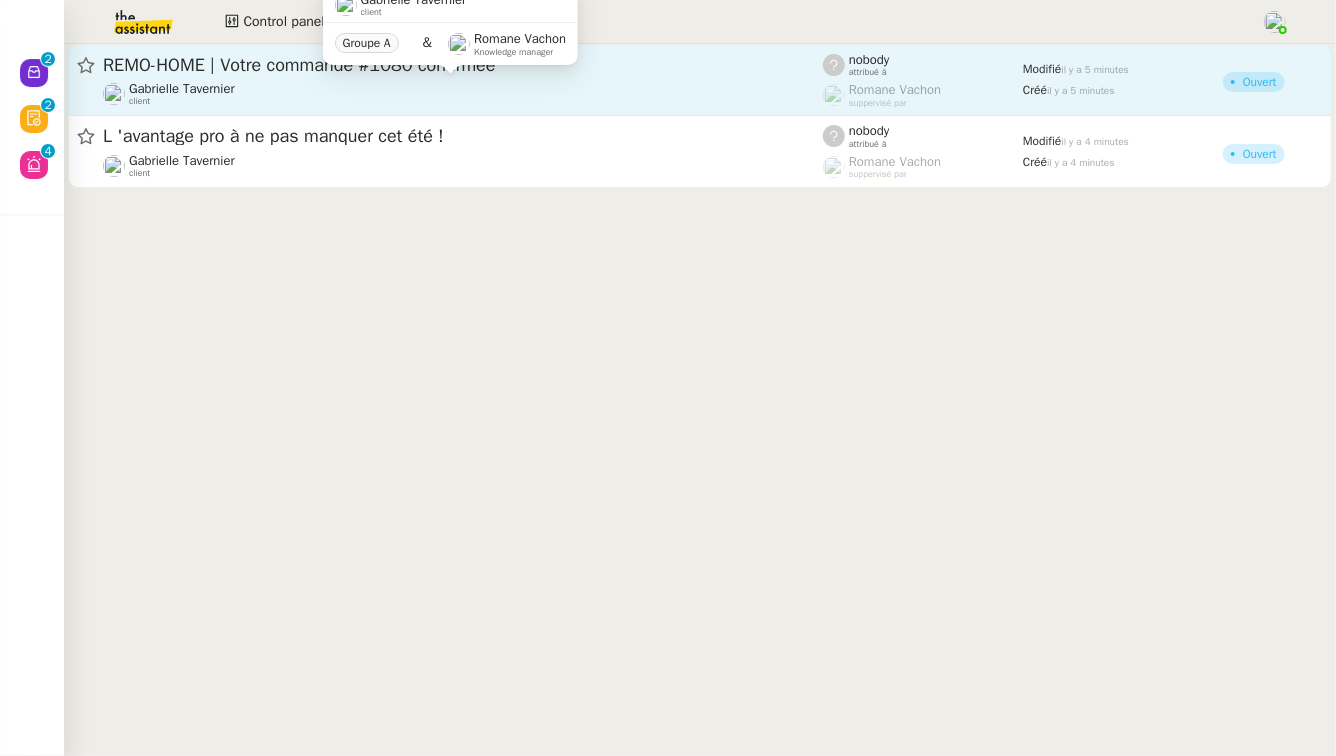 click on "Gabrielle Tavernier    client" 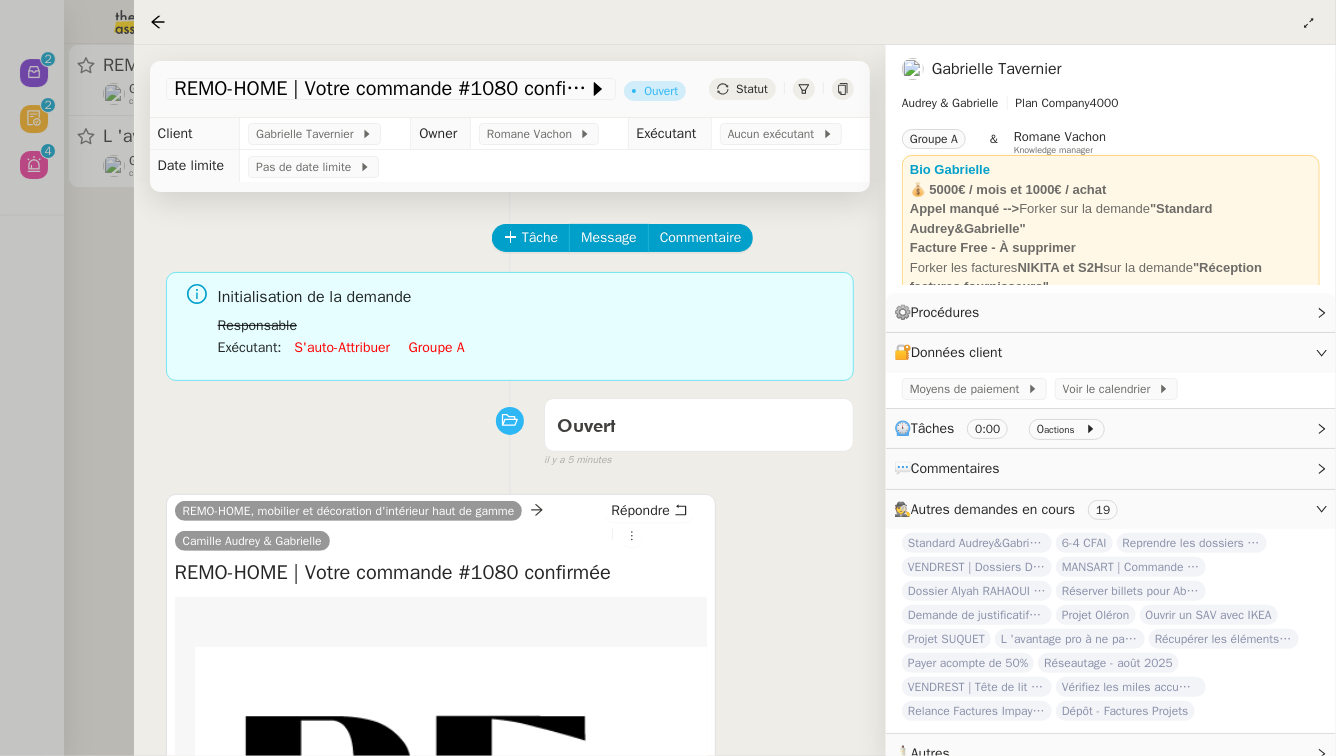 scroll, scrollTop: 68, scrollLeft: 0, axis: vertical 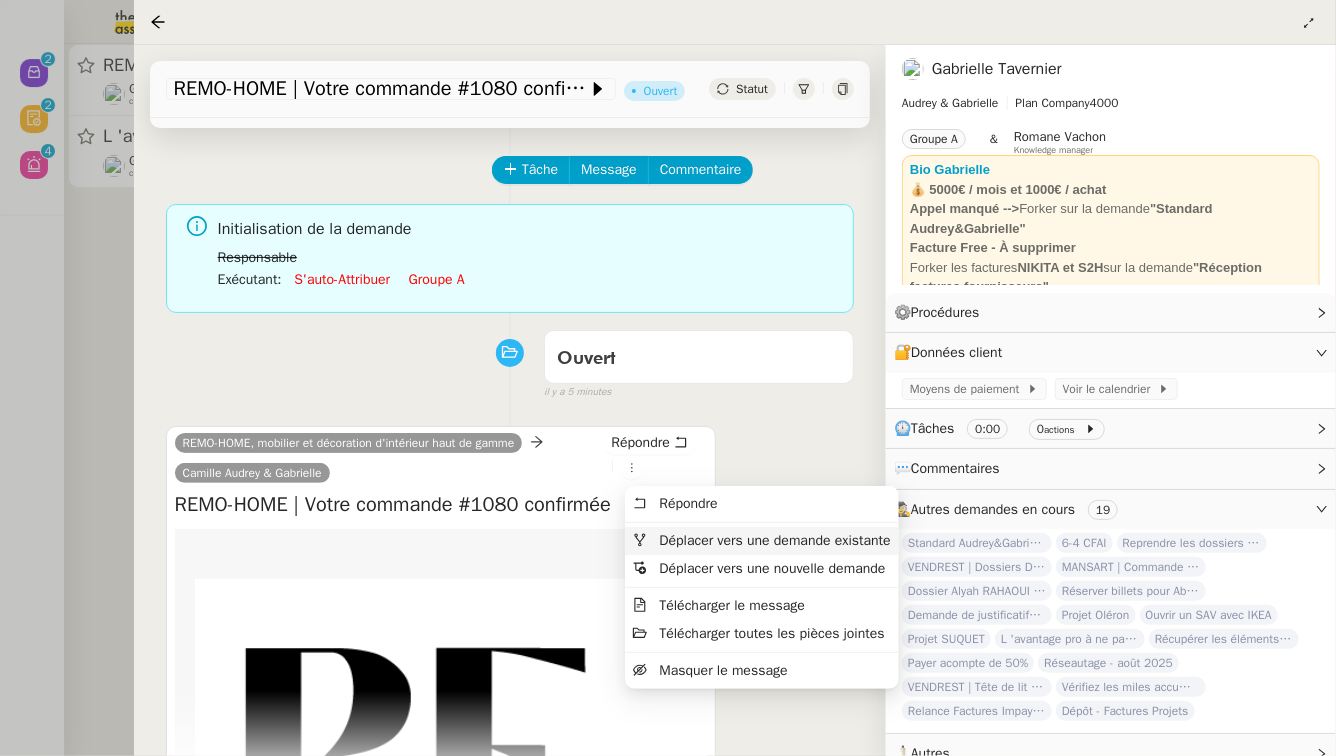 click on "Déplacer vers une demande existante" at bounding box center (762, 541) 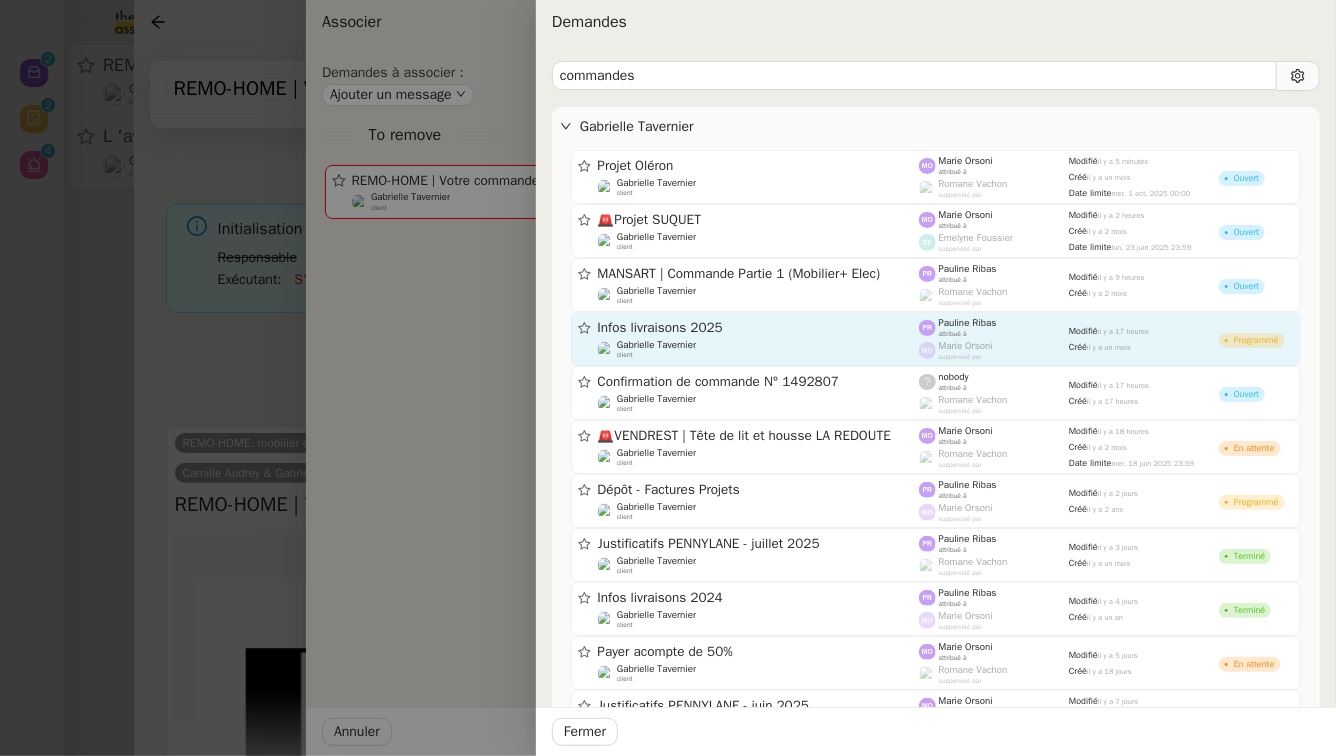 type on "commandes" 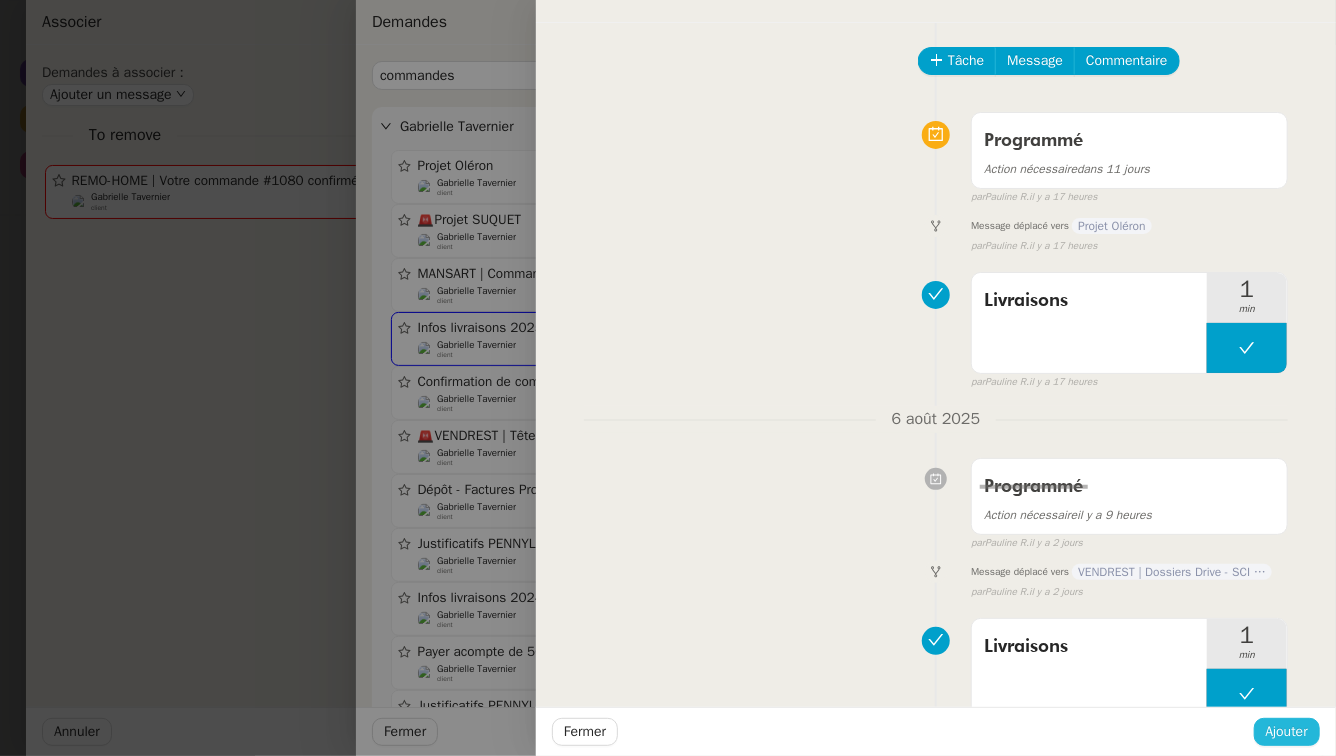 click on "Ajouter" at bounding box center [1287, 731] 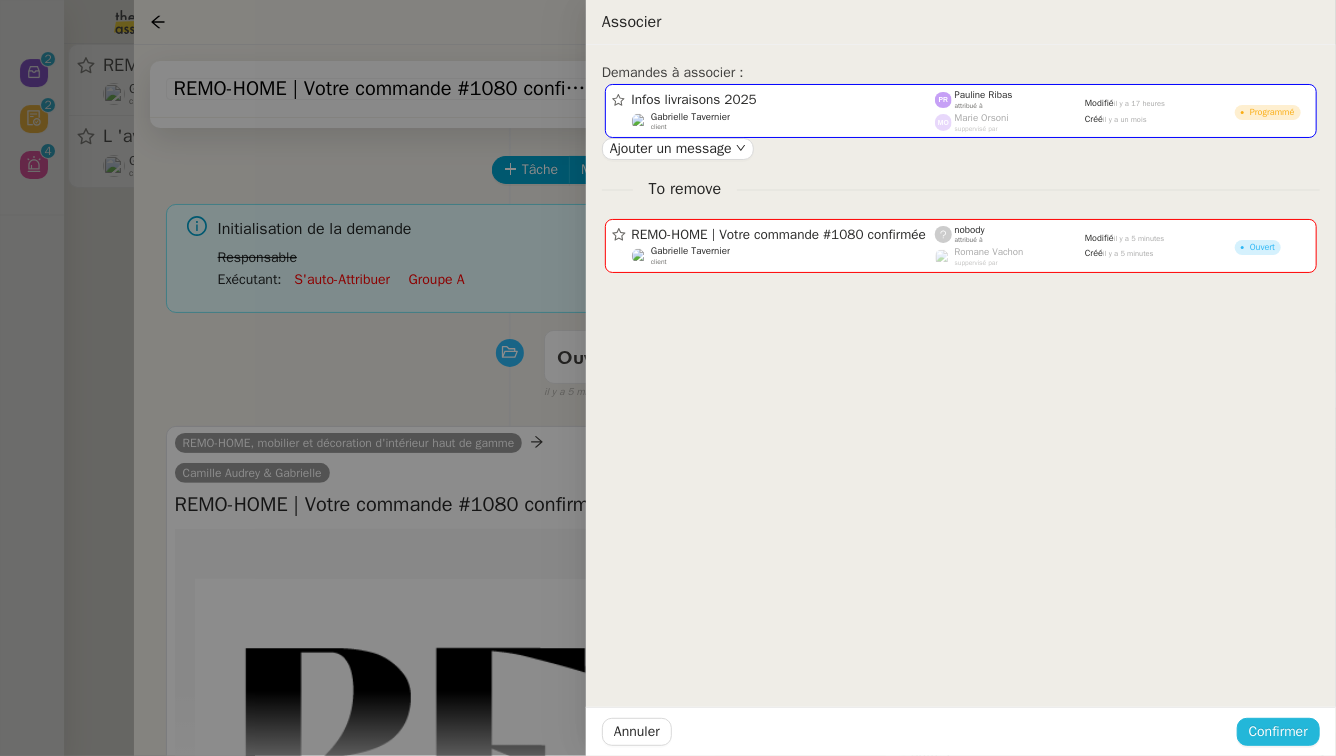 click on "Confirmer" at bounding box center [1278, 731] 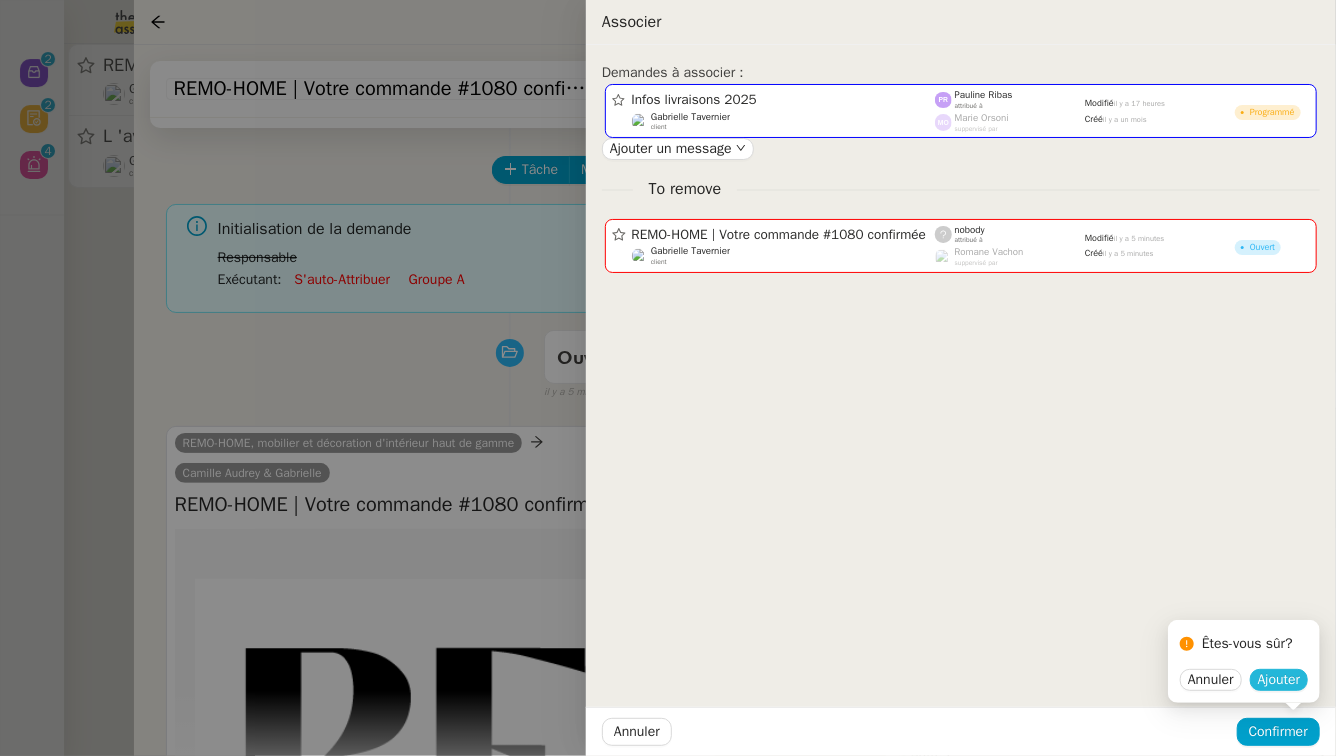 click on "Ajouter" at bounding box center [1279, 680] 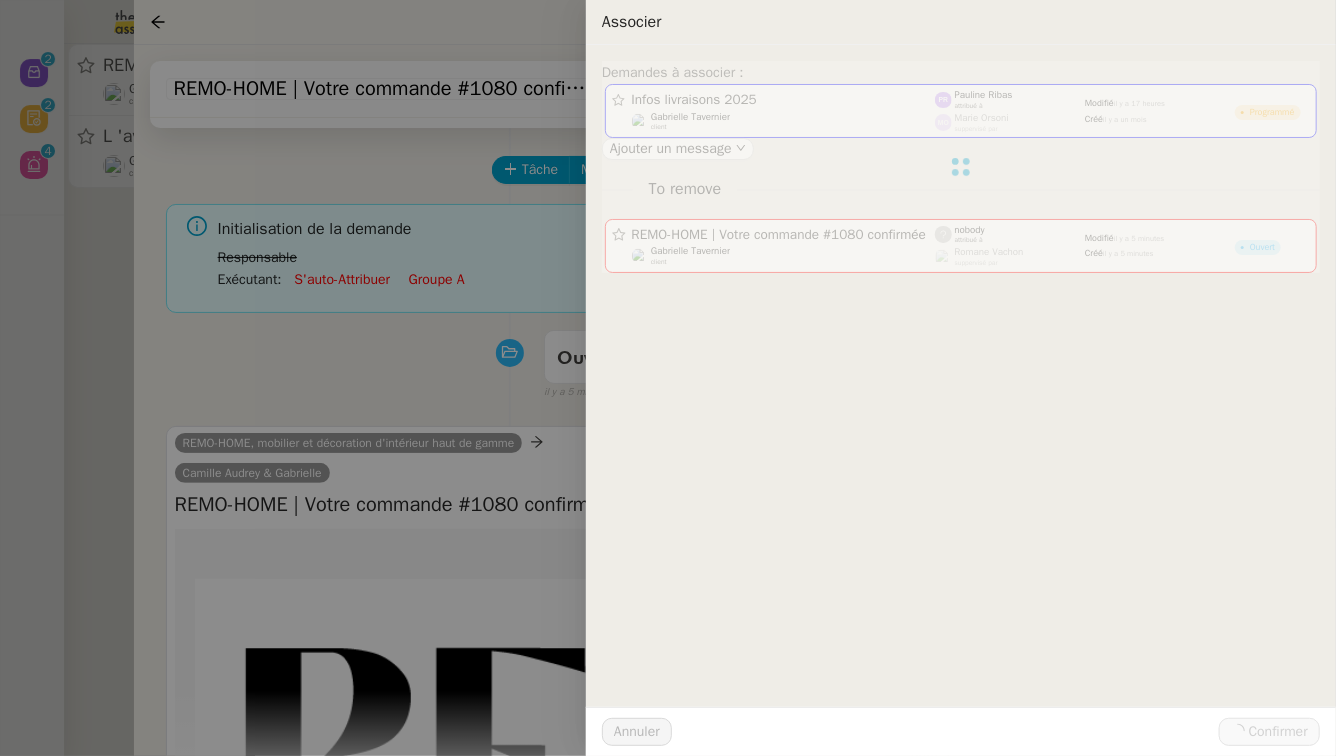 click at bounding box center (668, 378) 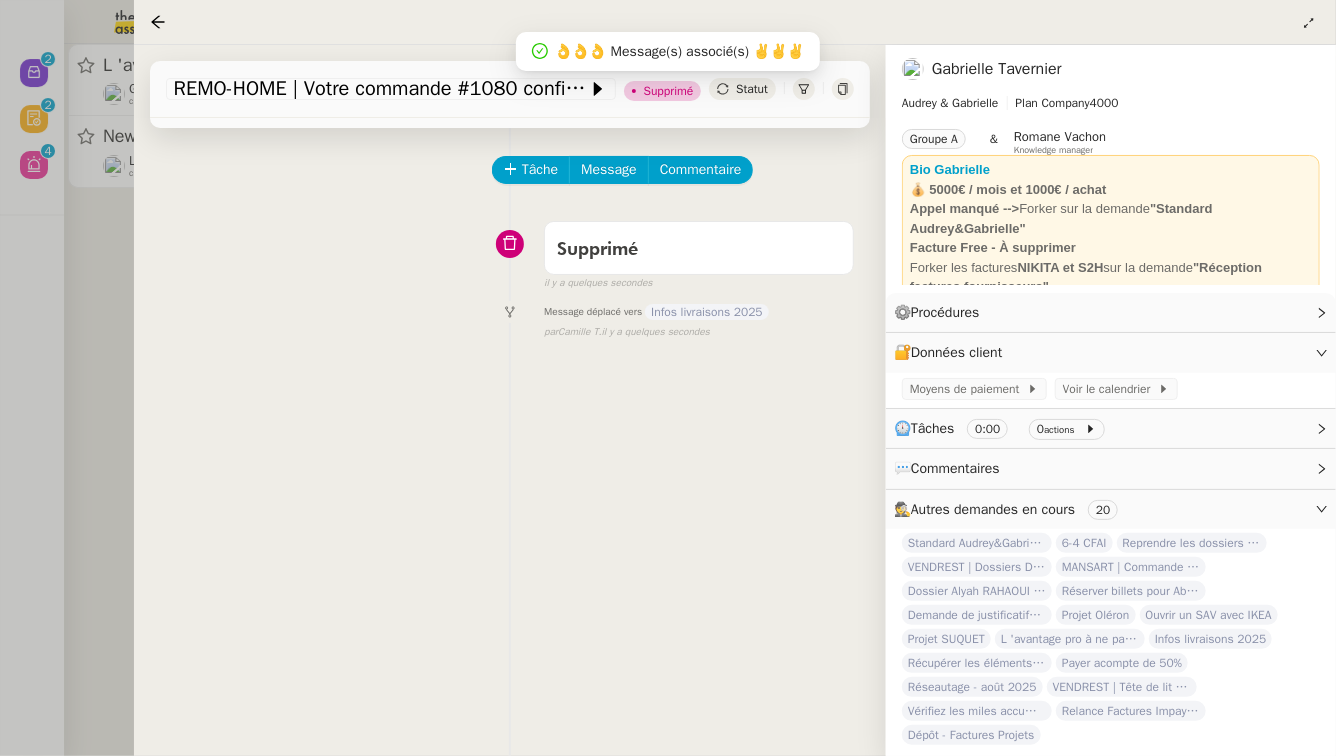 click at bounding box center (668, 378) 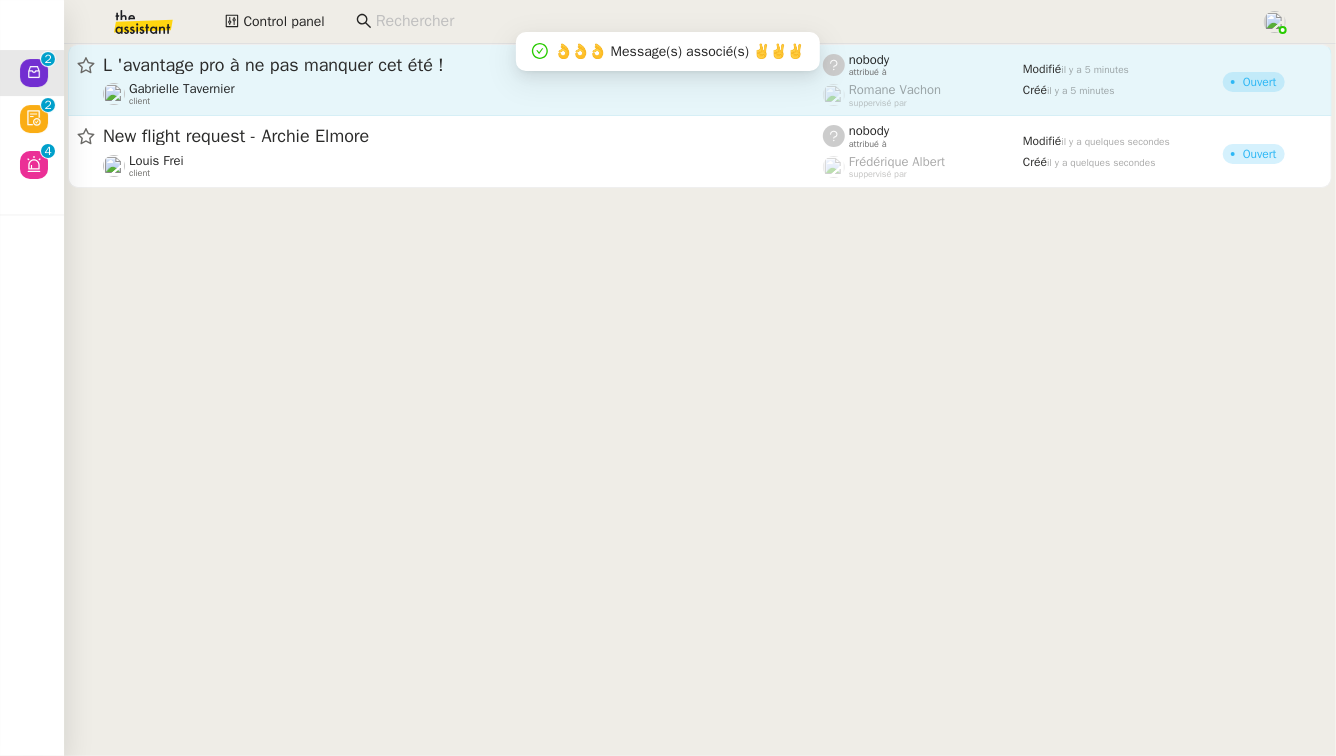 click on "L 'avantage pro à ne pas manquer cet été !  Gabrielle Tavernier    client    nobody    attribué à    Romane Vachon    suppervisé par    Modifié   il y a 5 minutes  Créé   il y a 5 minutes   Ouvert" 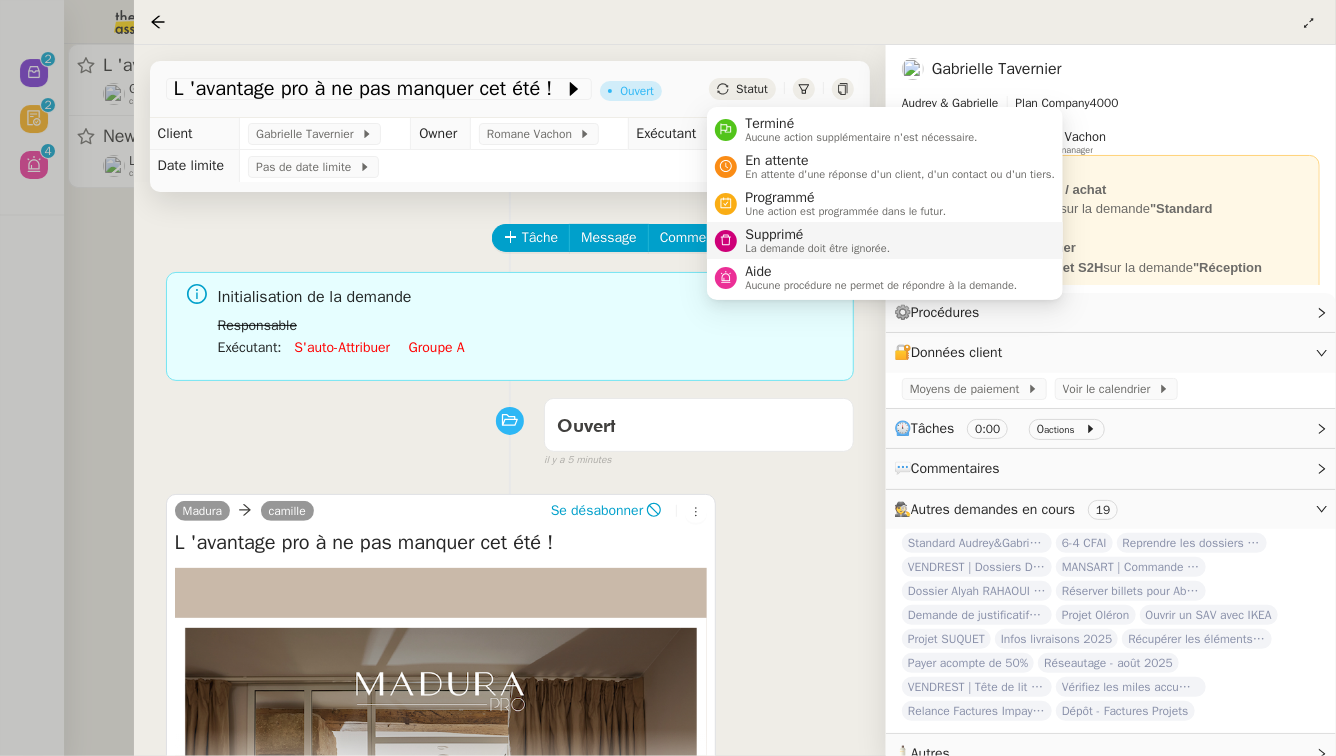 click on "Supprimé" at bounding box center [817, 235] 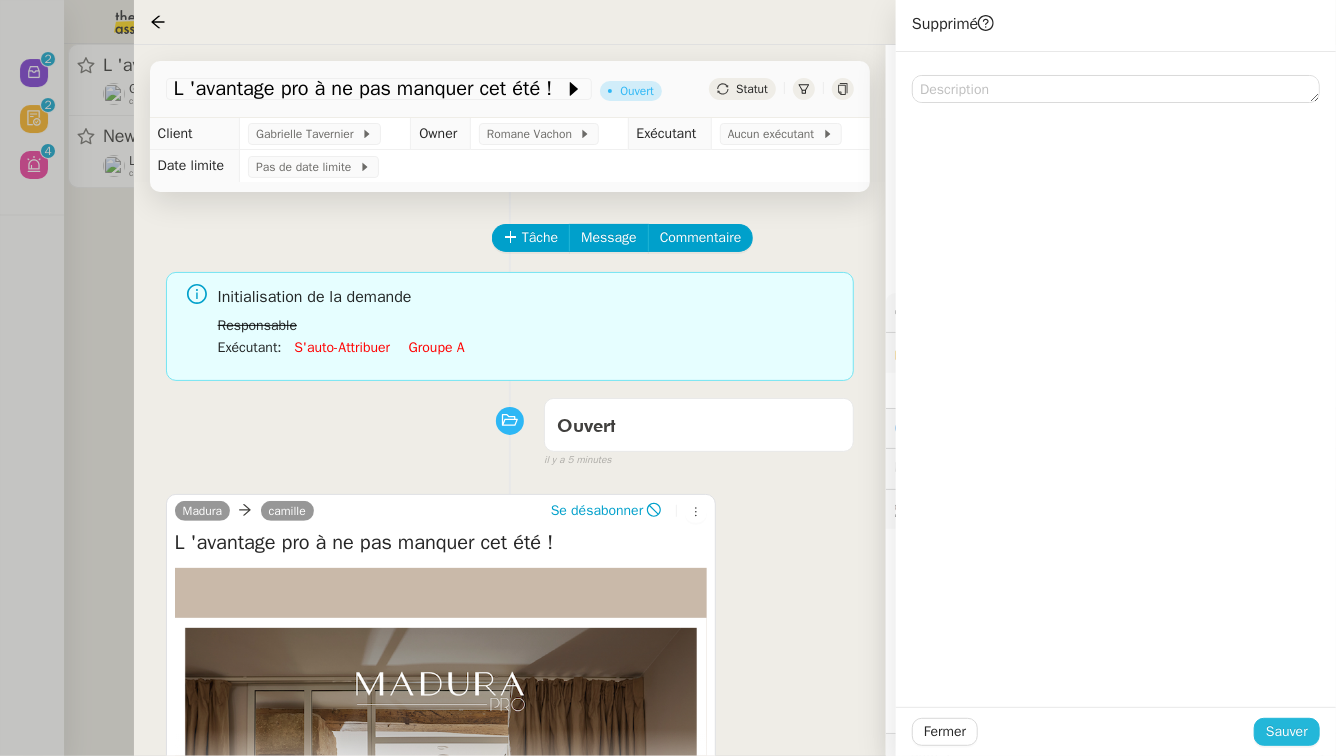 click on "Sauver" 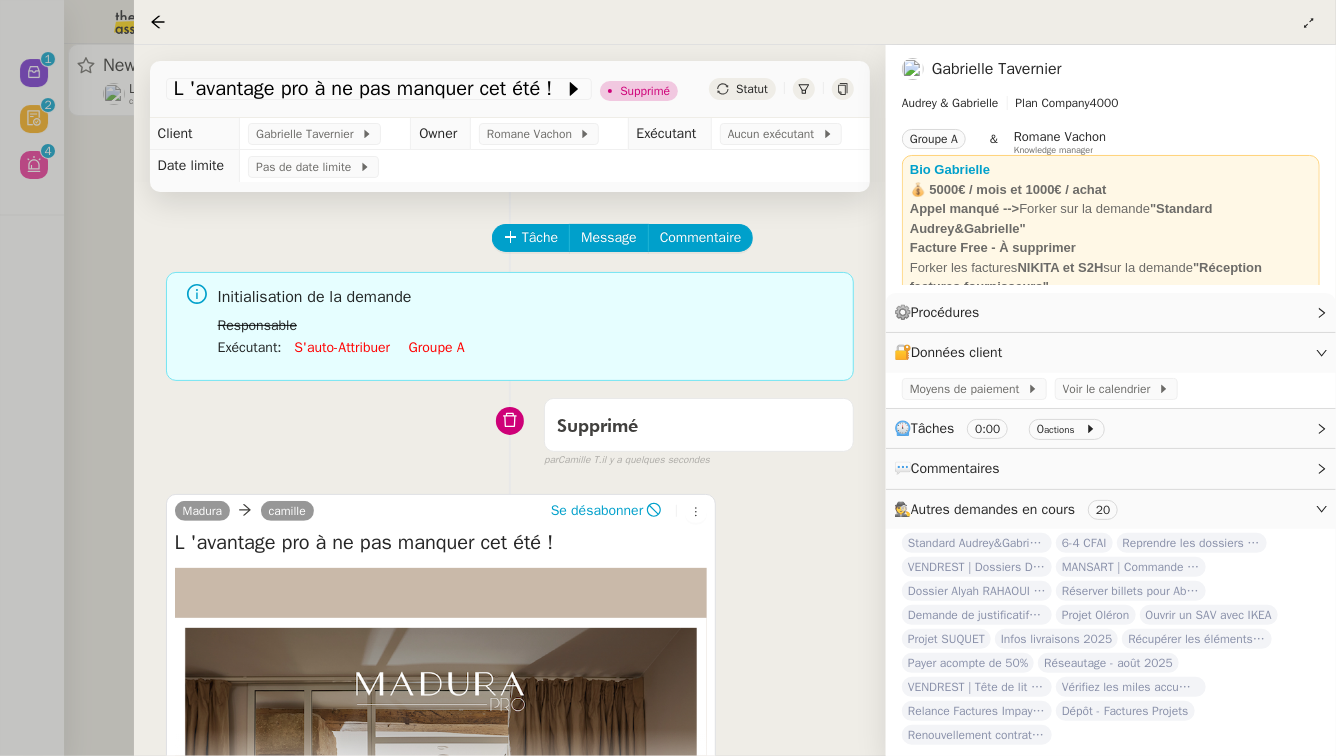 click at bounding box center (668, 378) 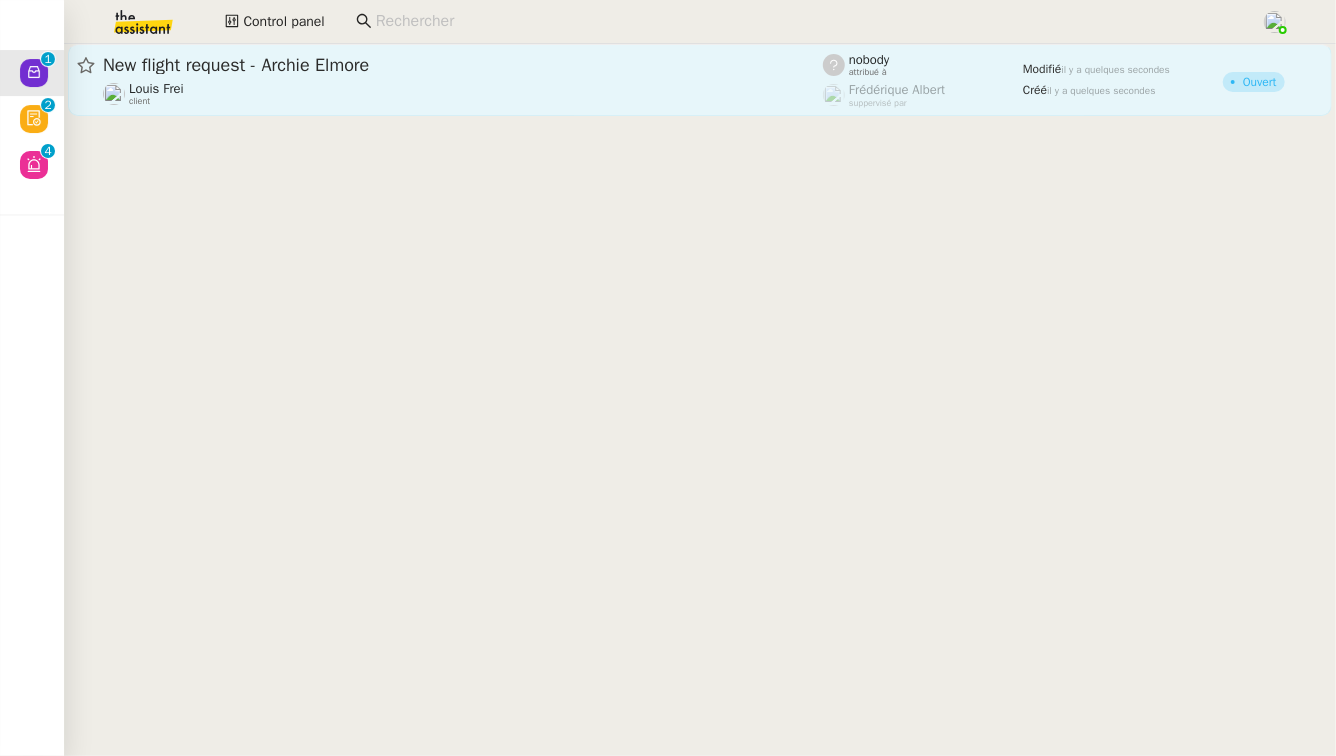 click on "New flight request - Archie Elmore" 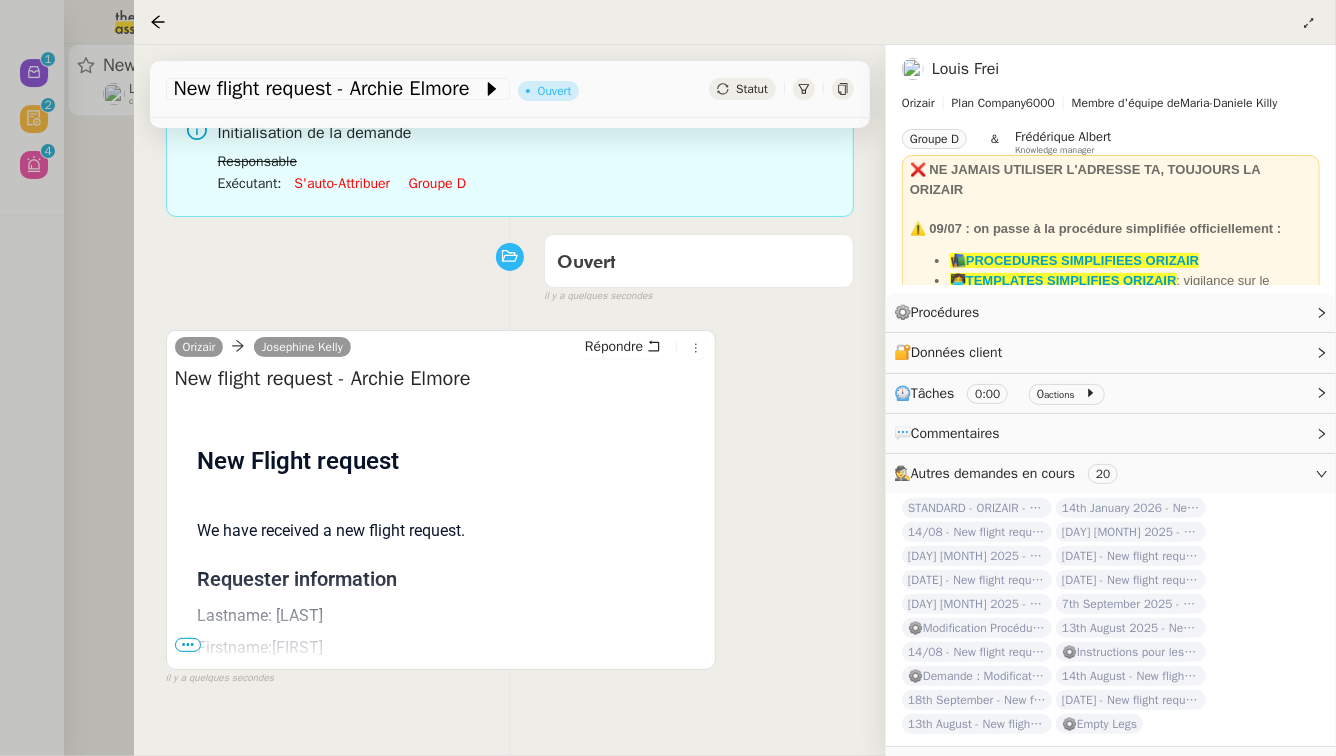 scroll, scrollTop: 174, scrollLeft: 0, axis: vertical 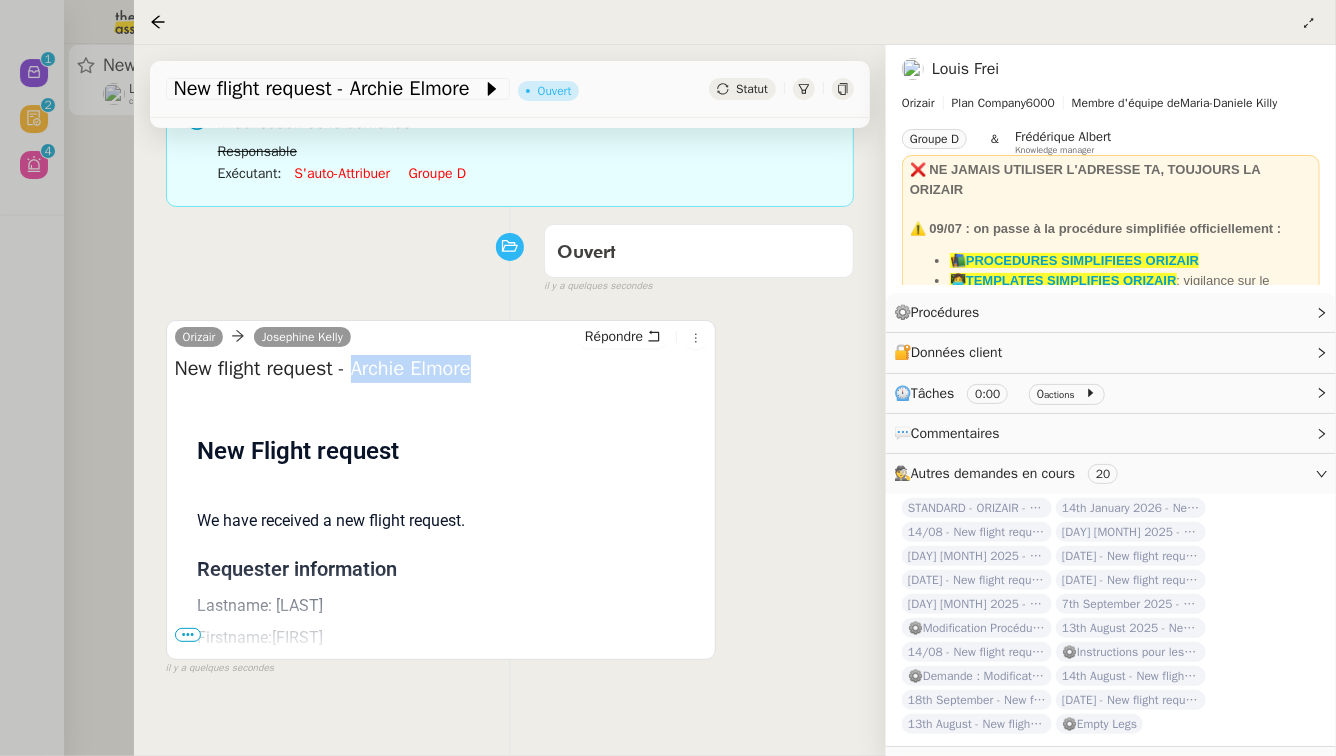 drag, startPoint x: 487, startPoint y: 371, endPoint x: 365, endPoint y: 376, distance: 122.10242 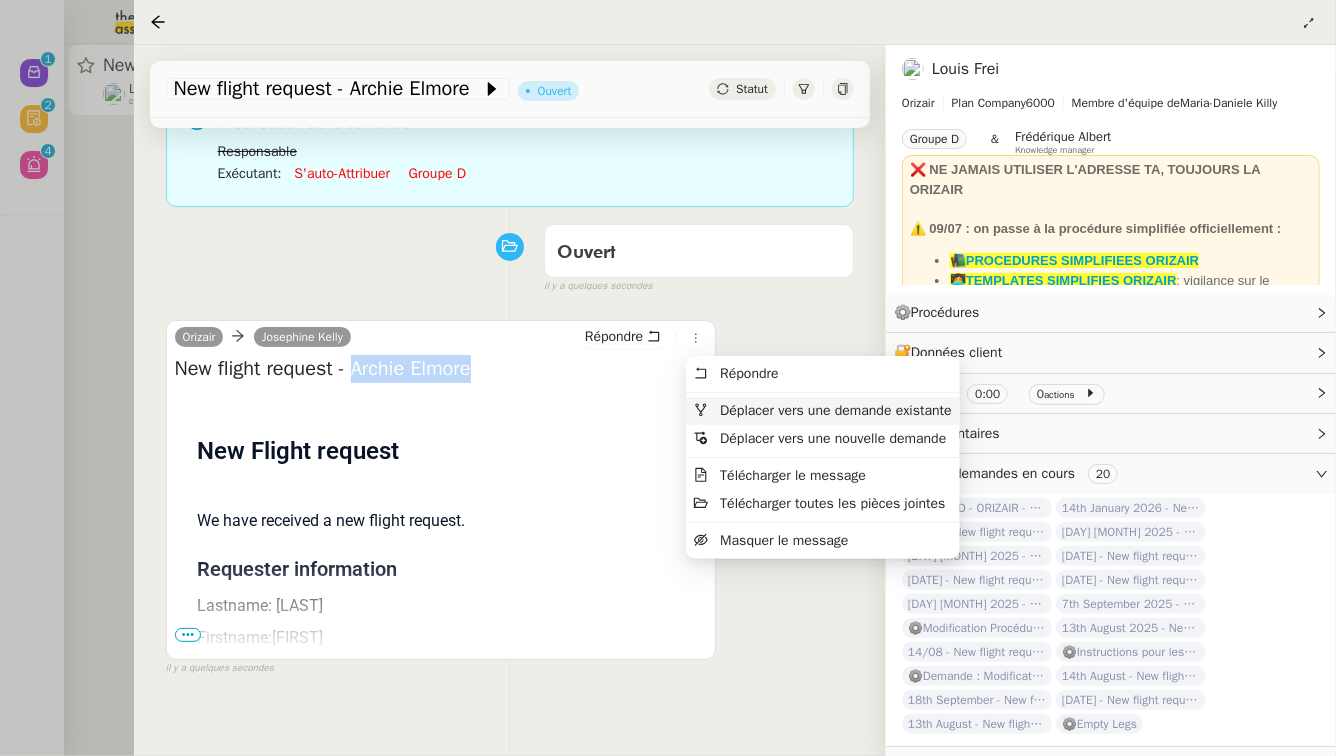 click on "Déplacer vers une demande existante" at bounding box center (835, 410) 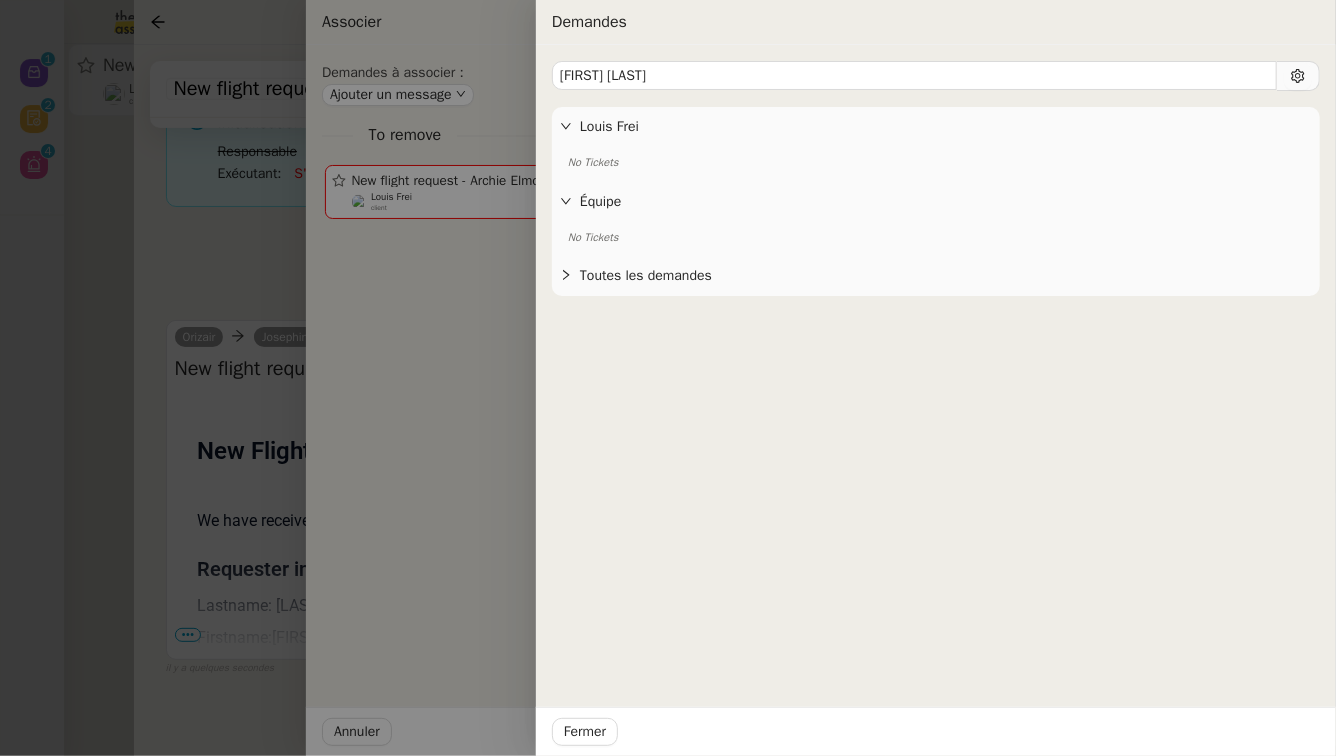 type on "Archie Elmore" 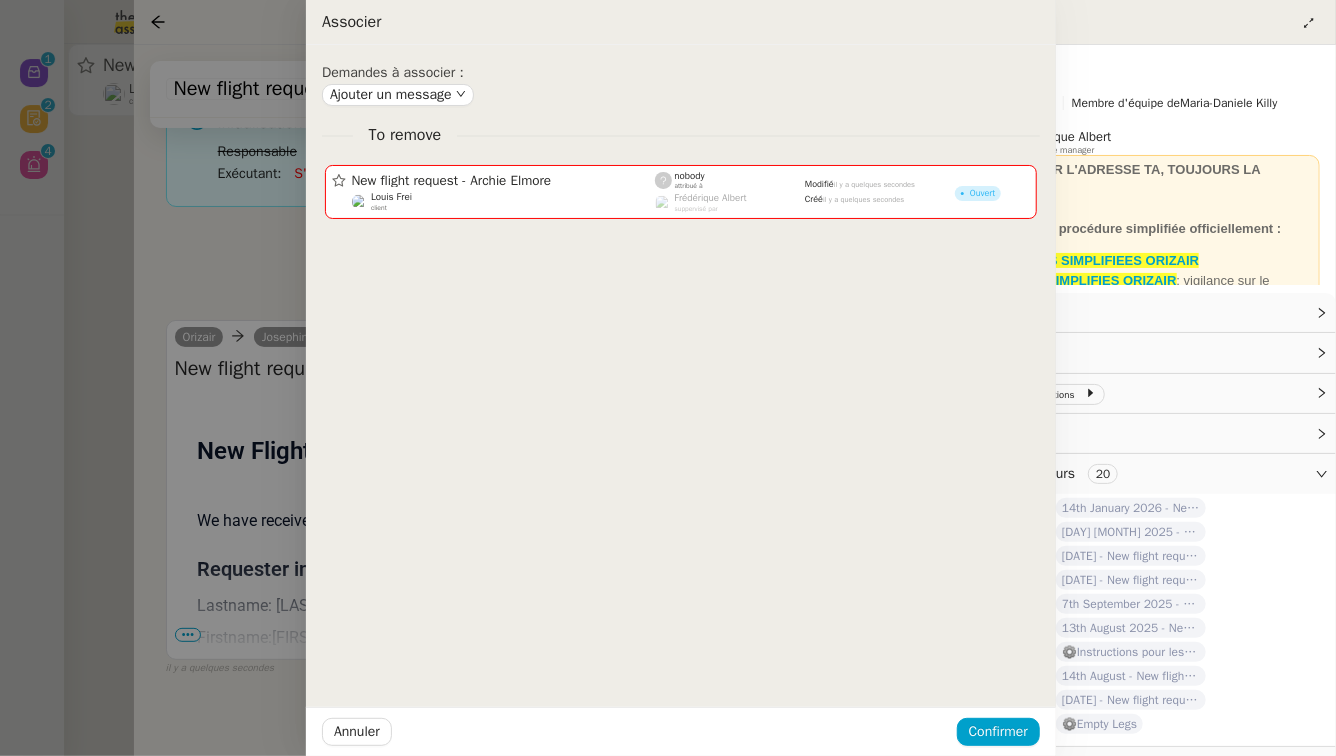 click at bounding box center [668, 378] 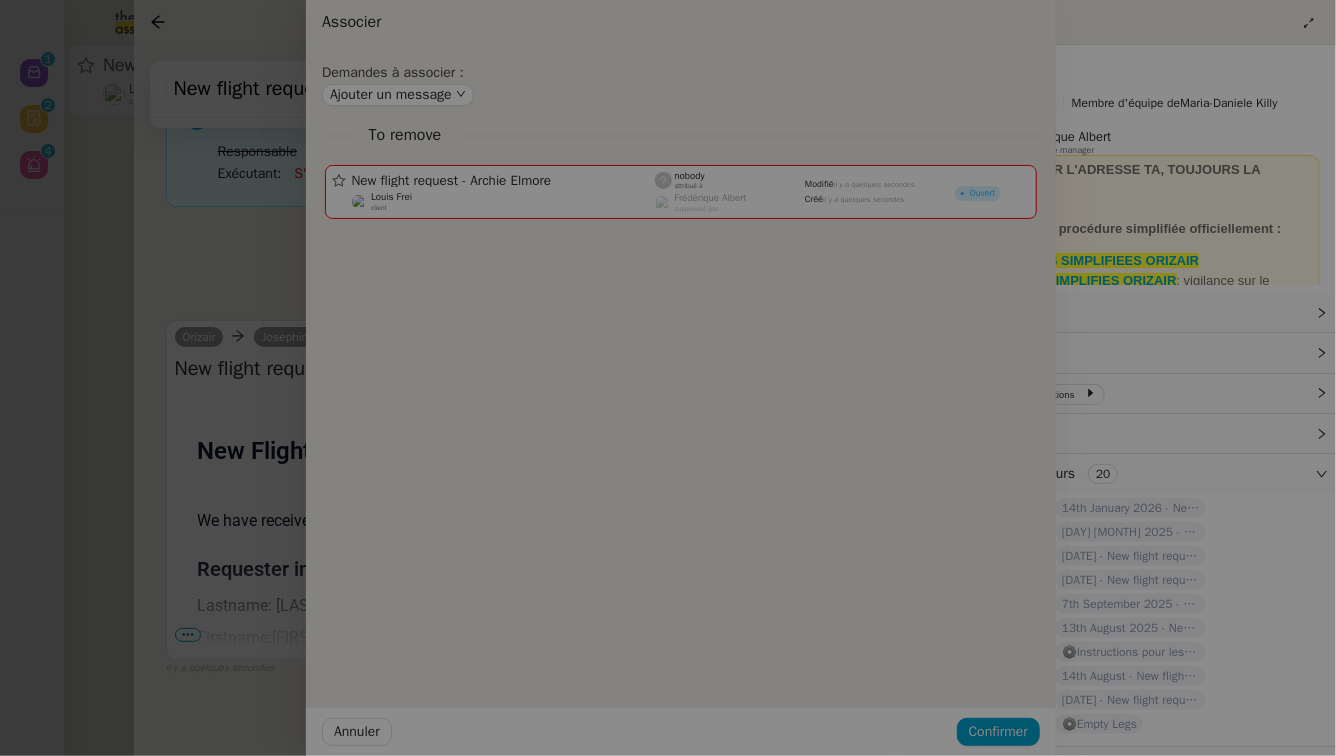 click at bounding box center (388, 378) 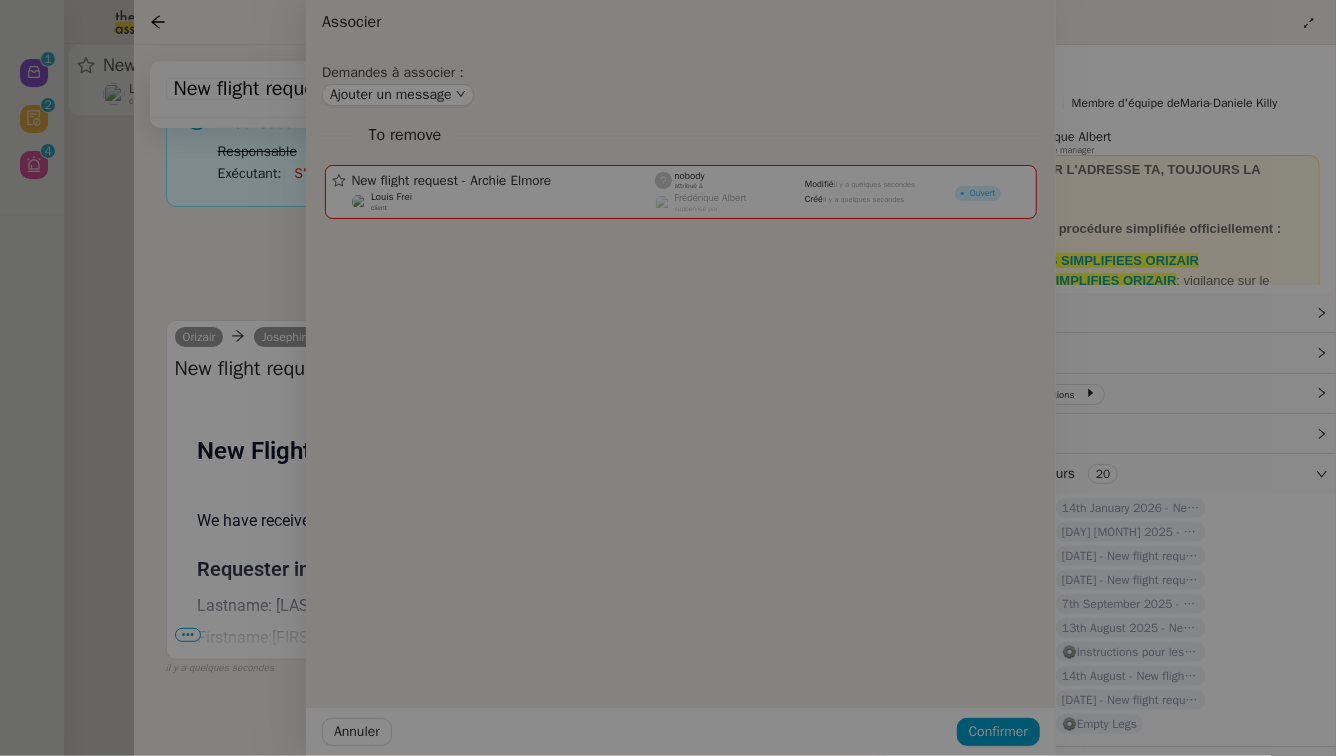 click at bounding box center [388, 378] 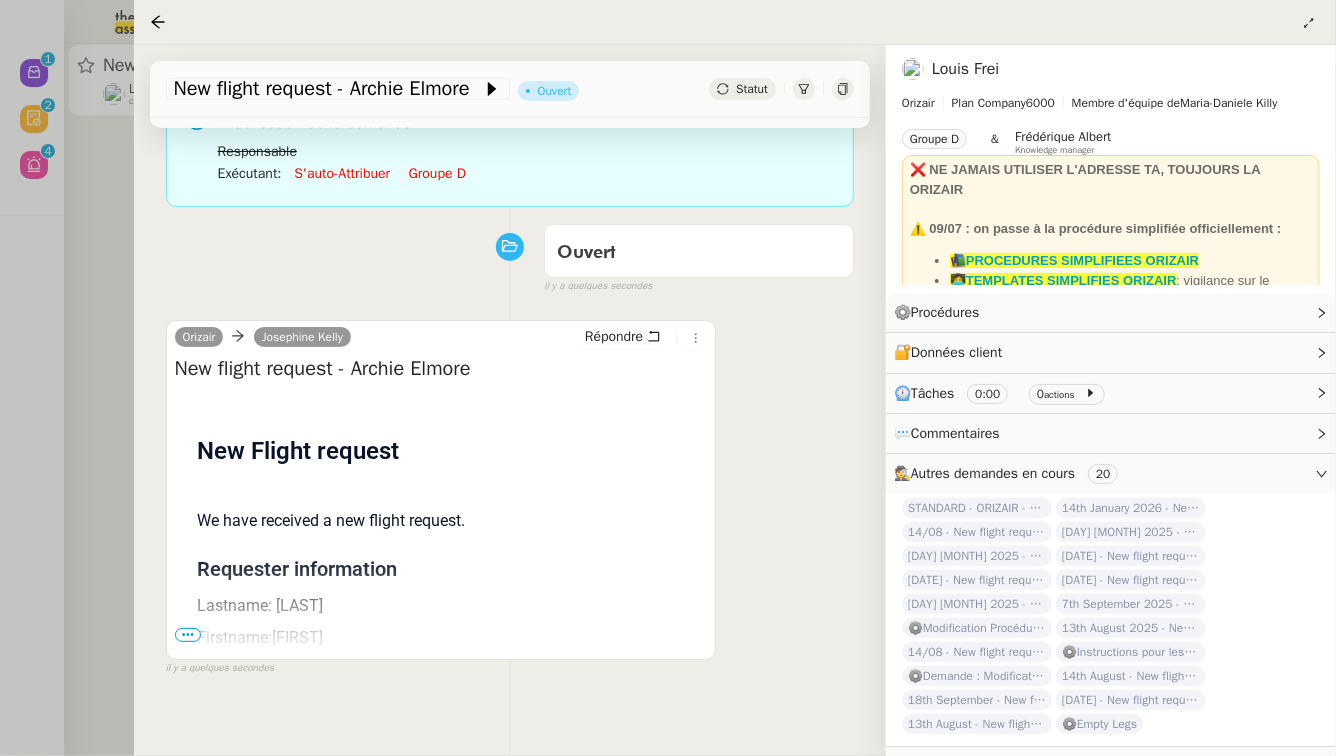 click on "•••" at bounding box center (188, 635) 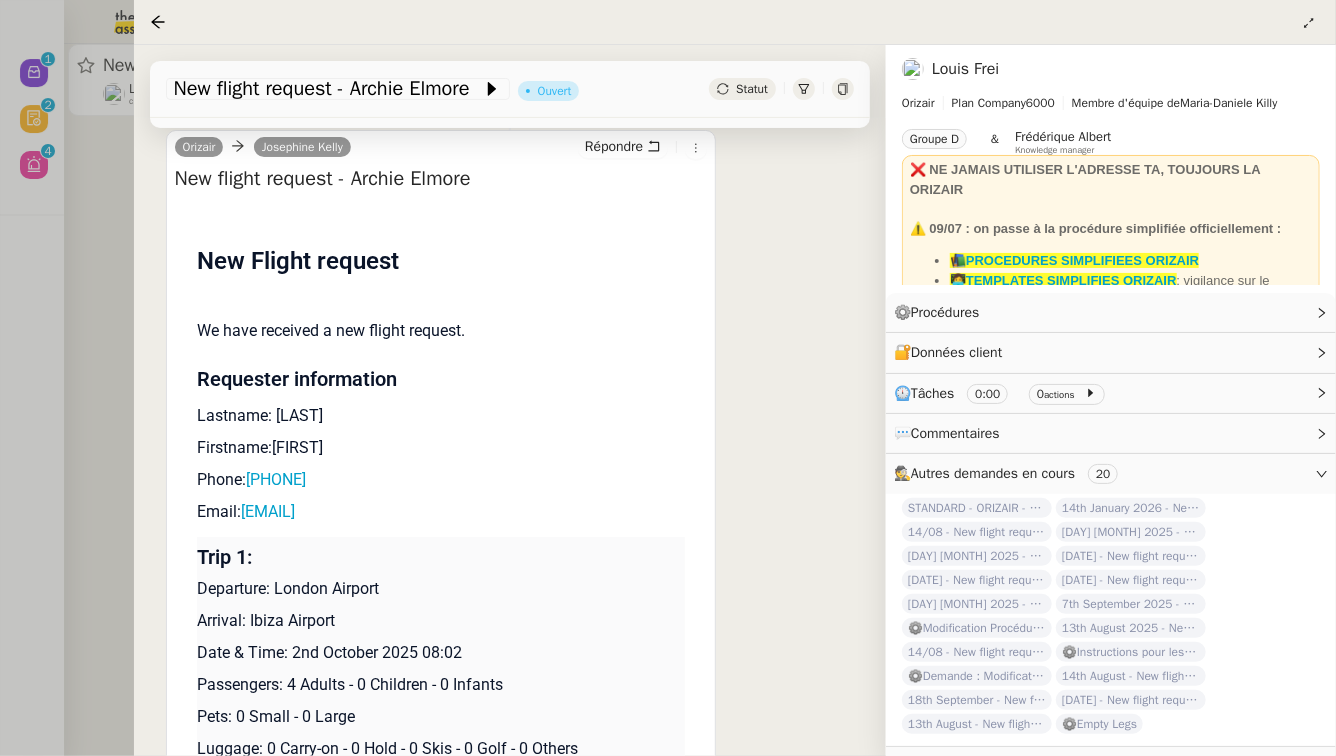 scroll, scrollTop: 365, scrollLeft: 0, axis: vertical 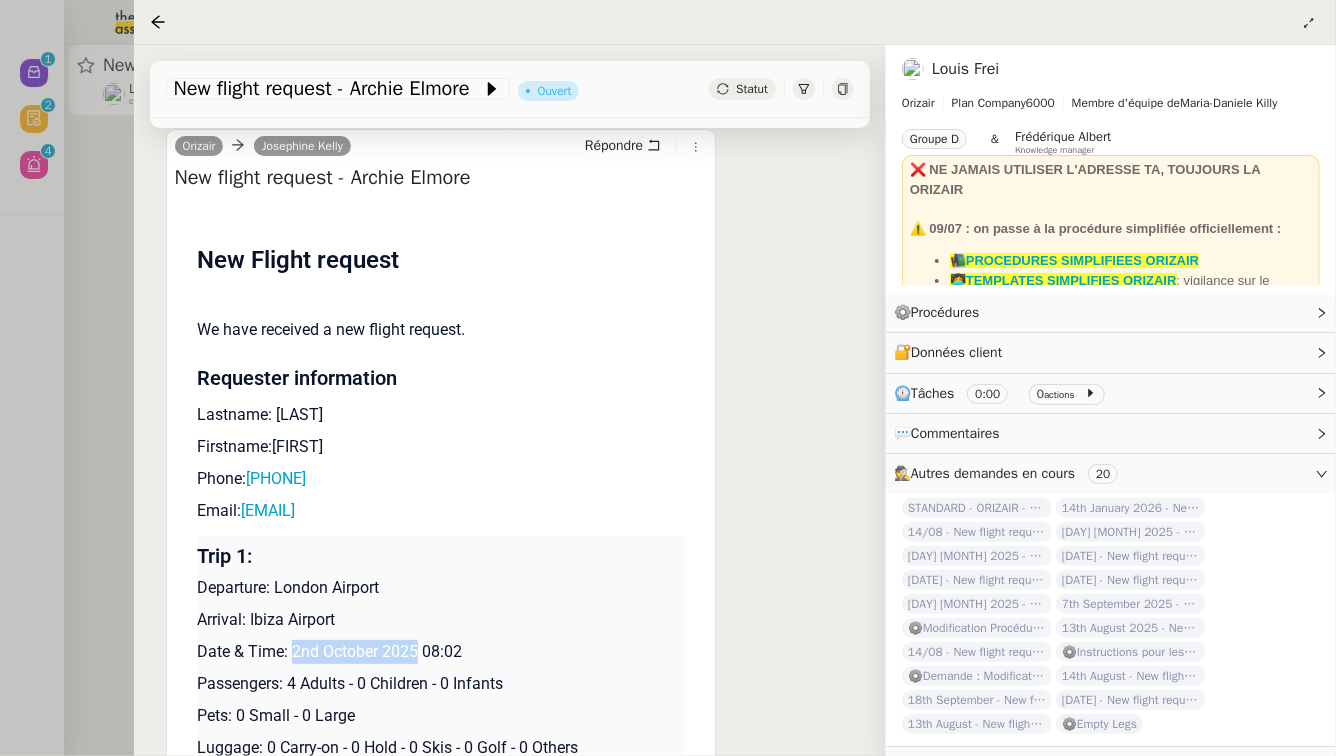 drag, startPoint x: 416, startPoint y: 651, endPoint x: 293, endPoint y: 652, distance: 123.00407 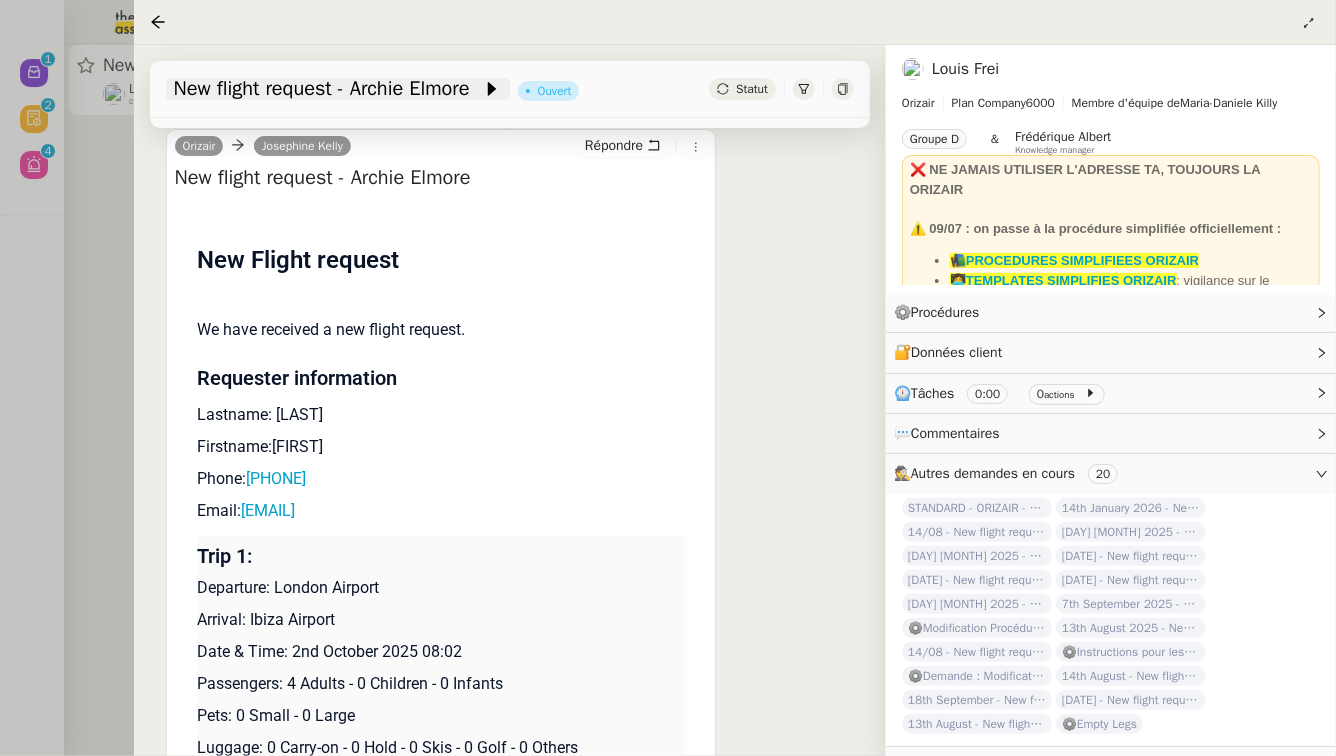 click on "New flight request - Archie Elmore" 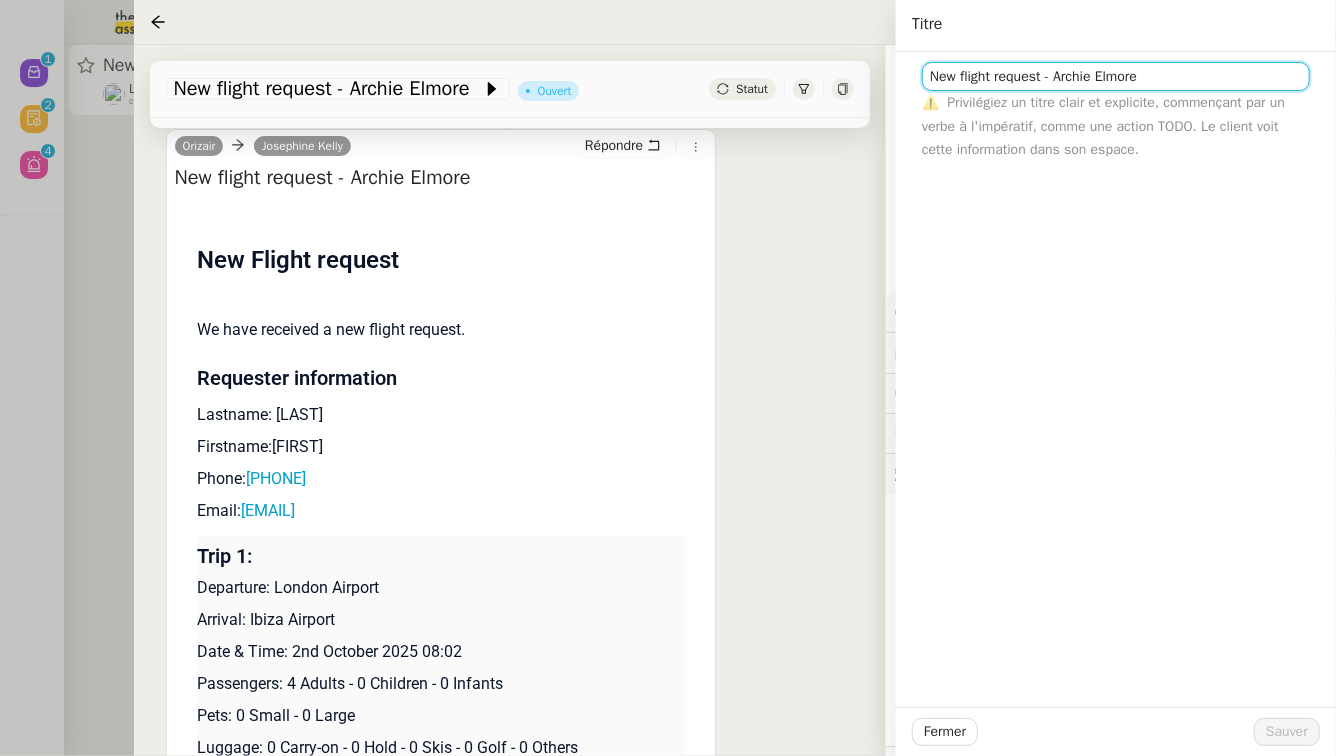 click on "New flight request - Archie Elmore" 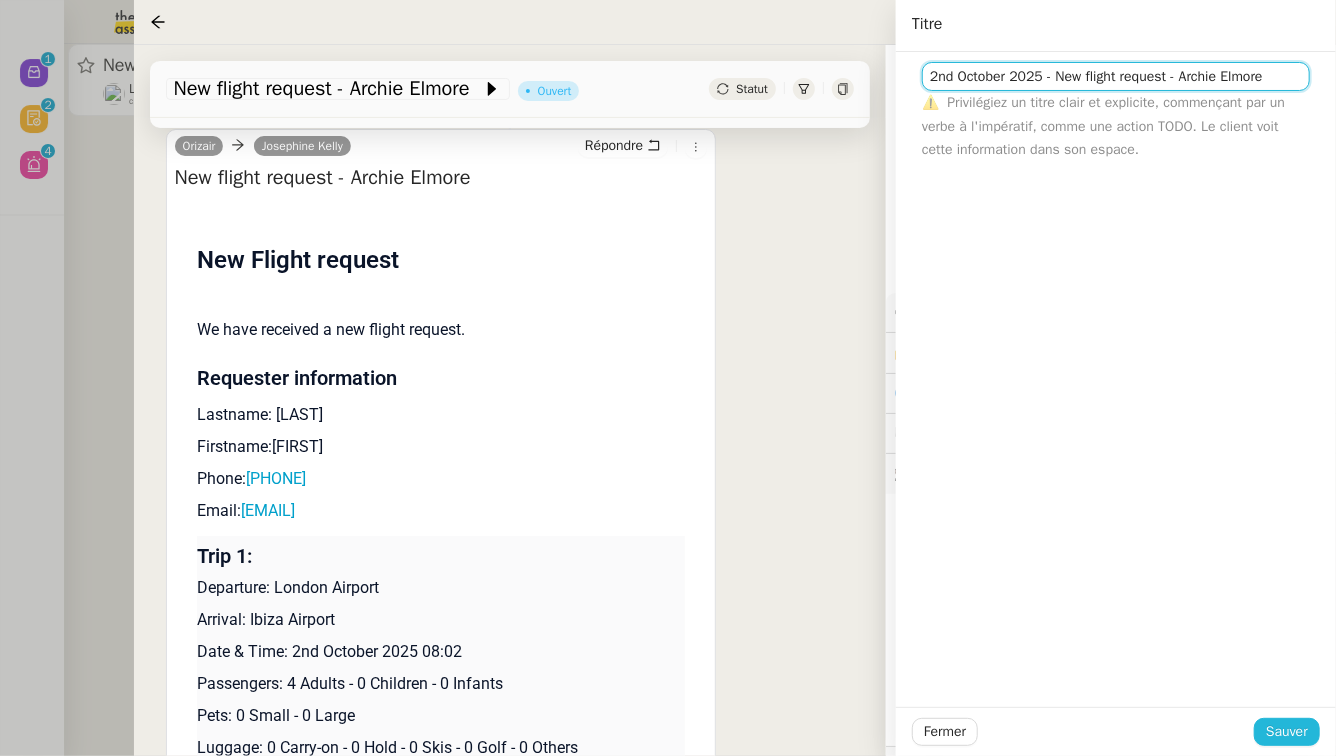 type on "2nd October 2025 - New flight request - Archie Elmore" 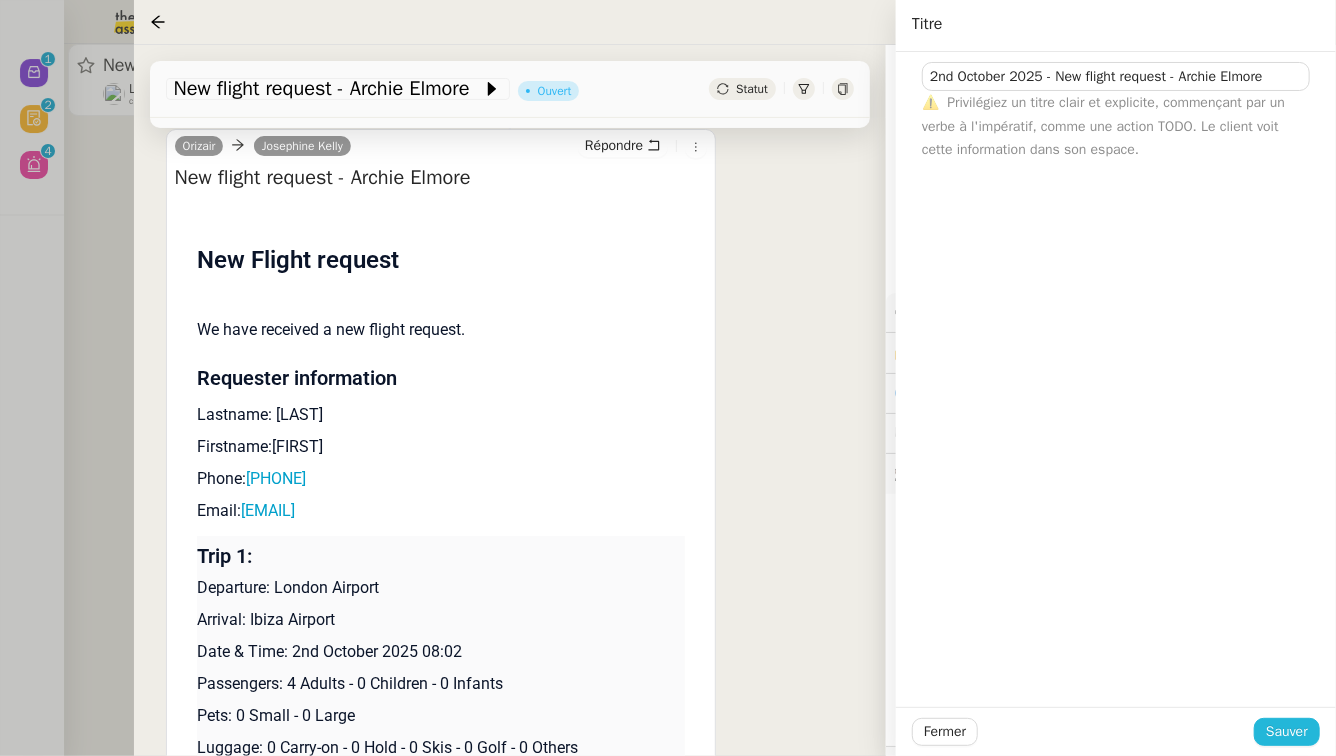 click on "Sauver" 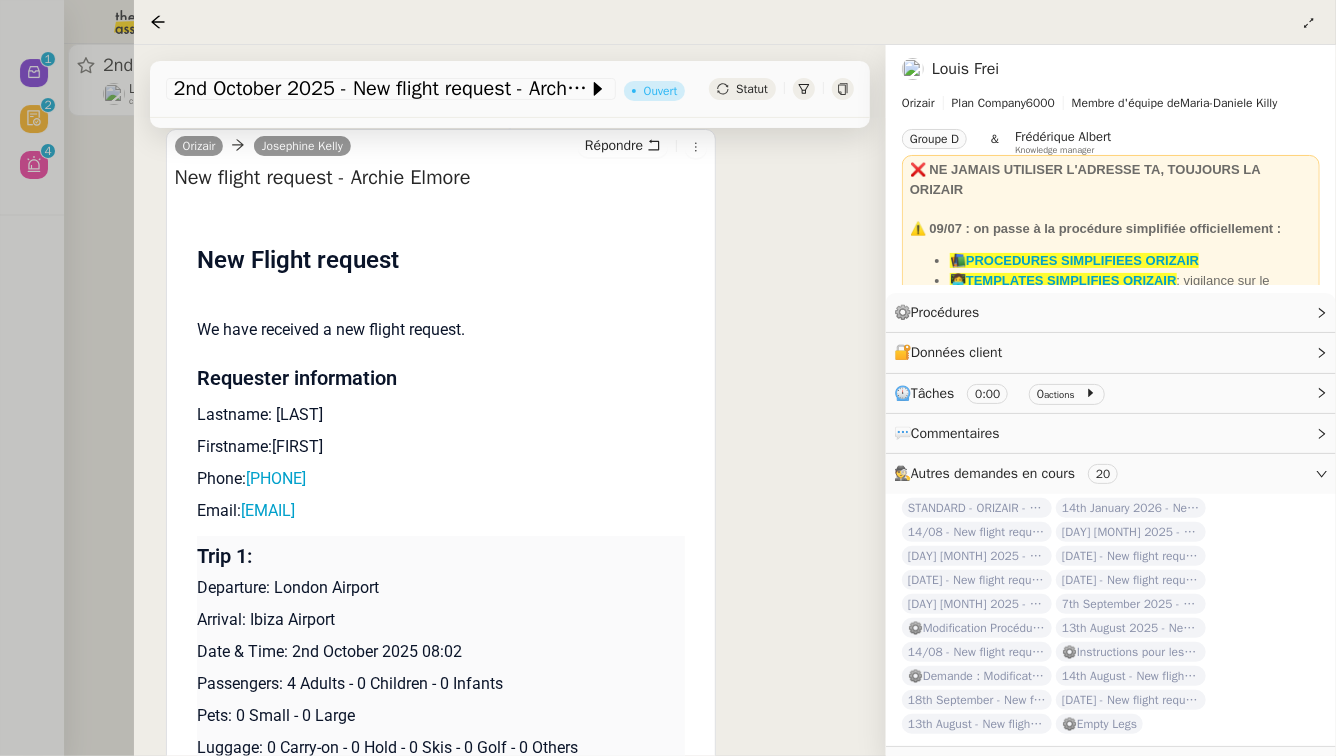 scroll, scrollTop: 0, scrollLeft: 0, axis: both 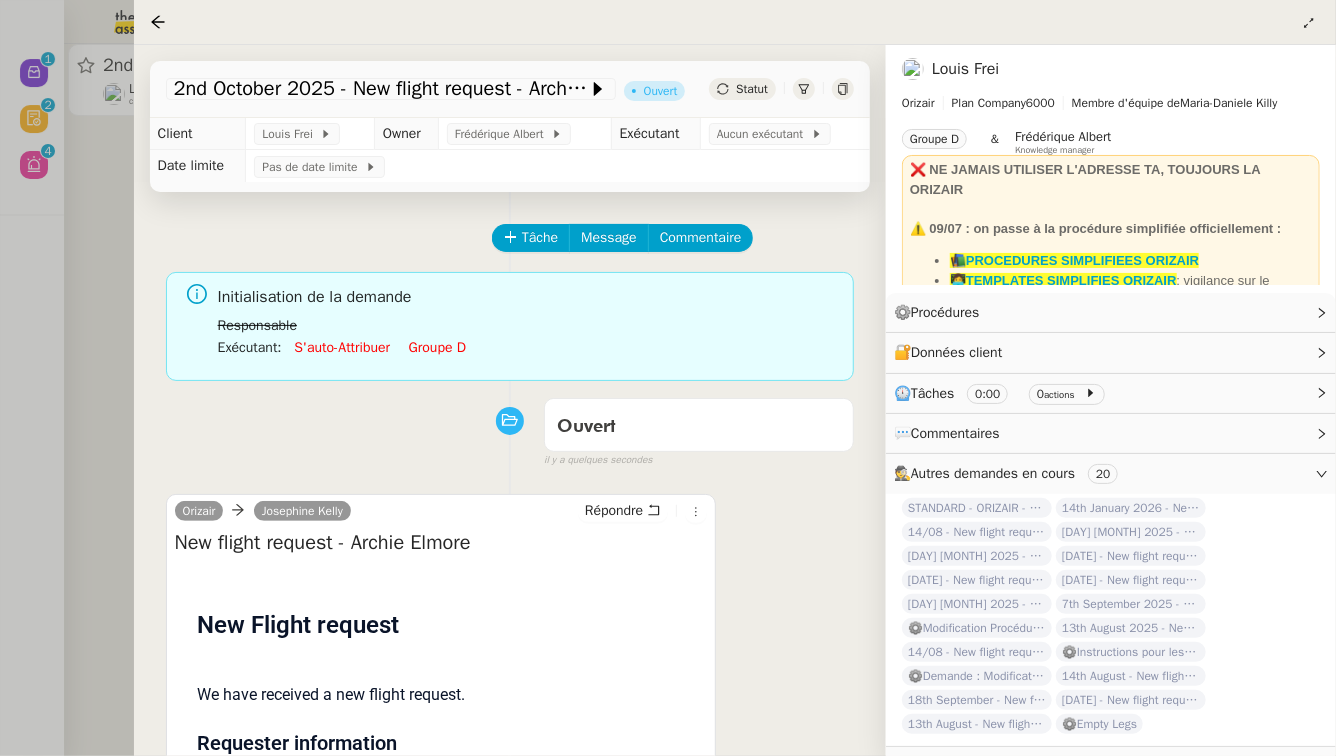 click on "Groupe d" 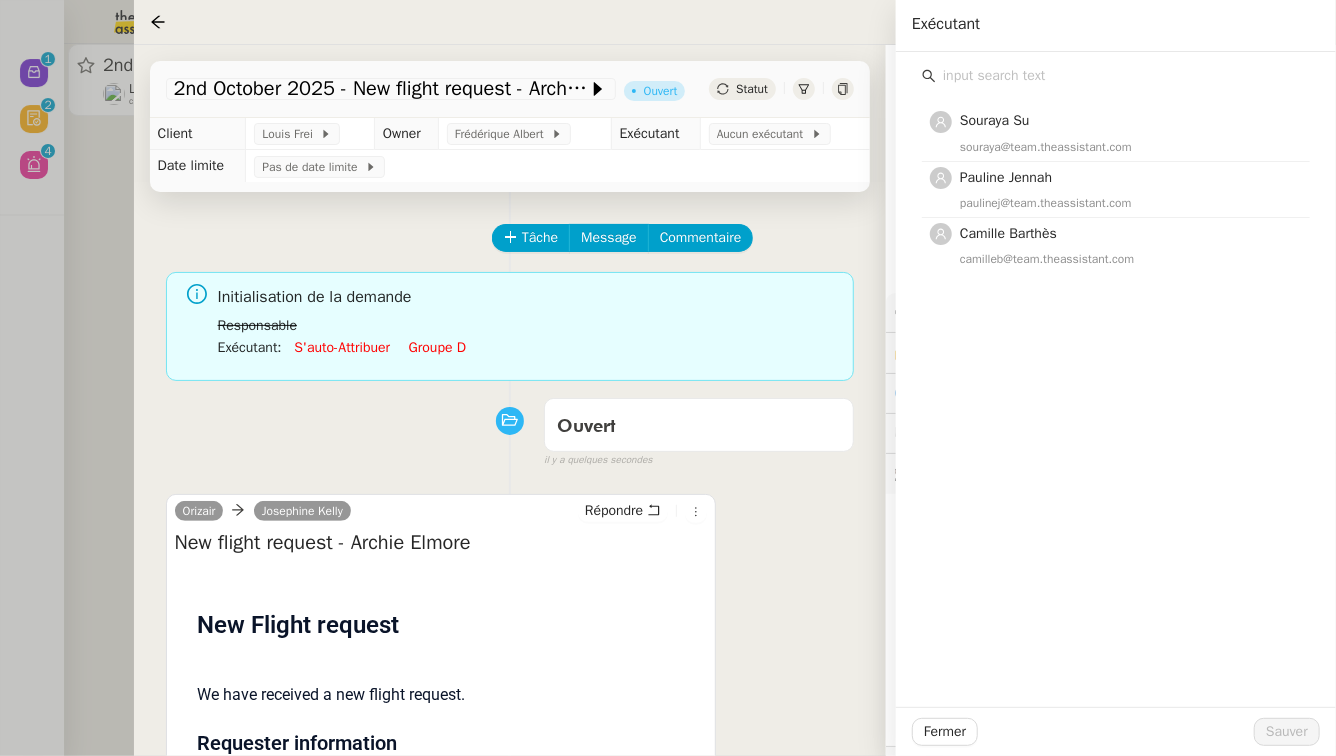 click on "Camille Barthès" 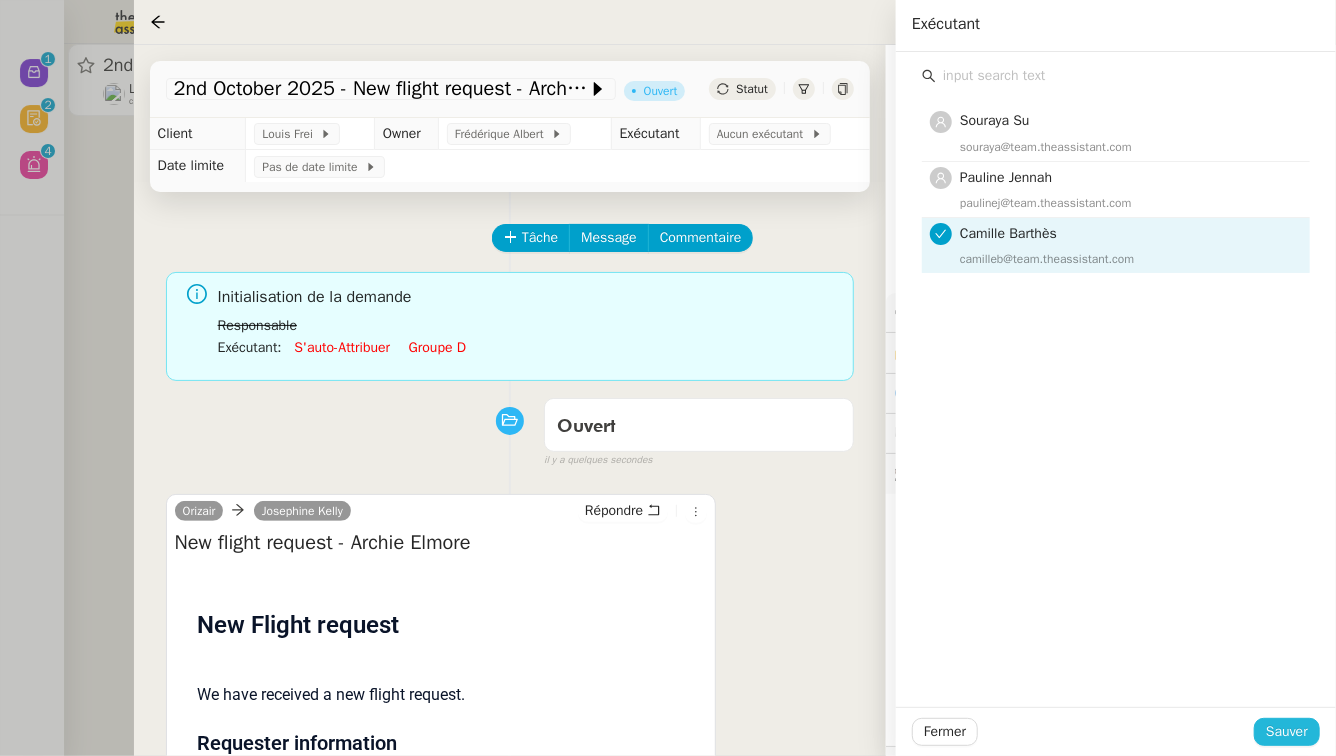 click on "Sauver" 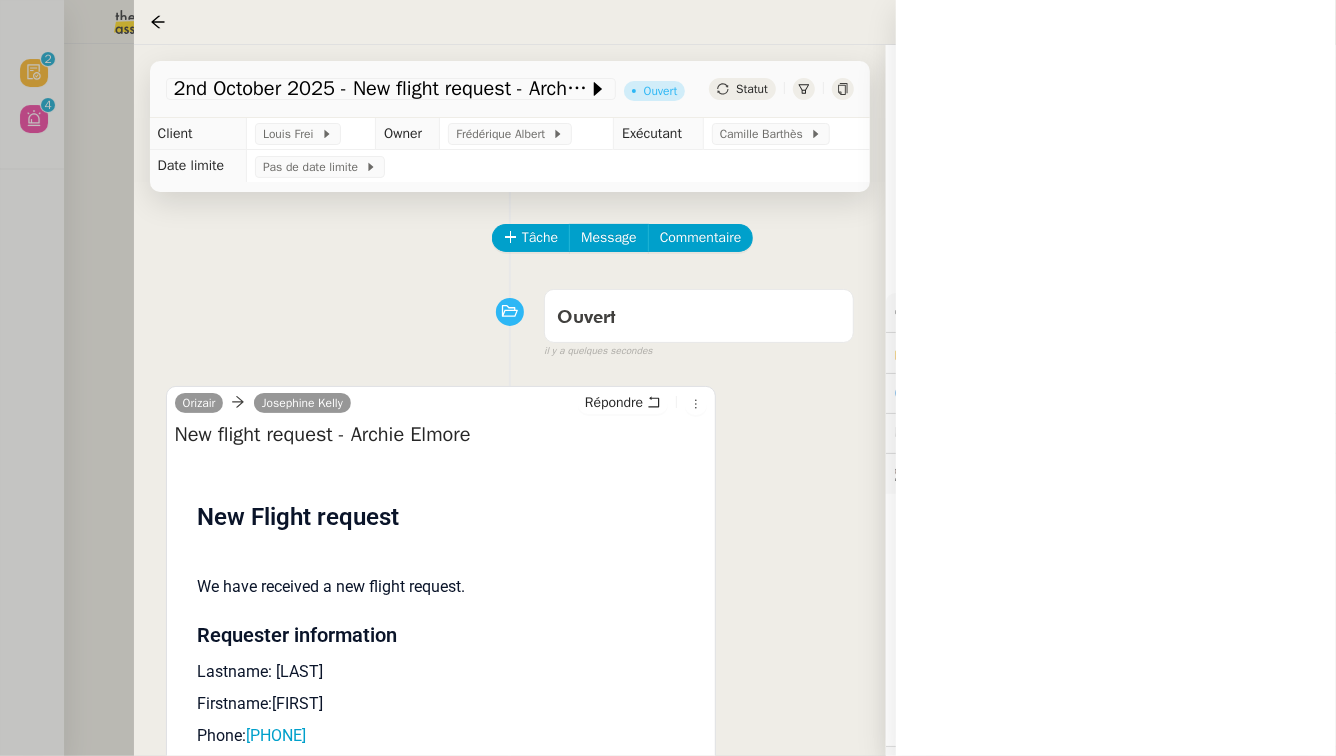 click at bounding box center (668, 378) 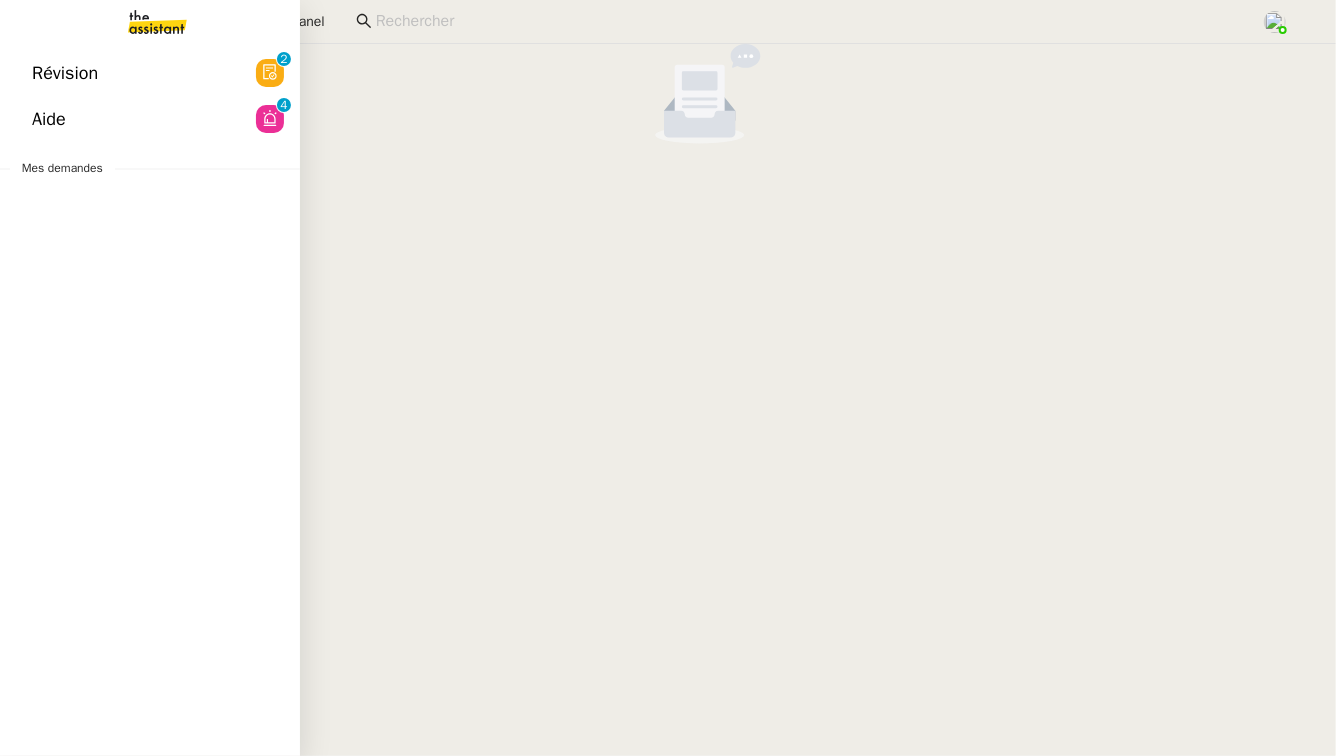 click on "Révision" 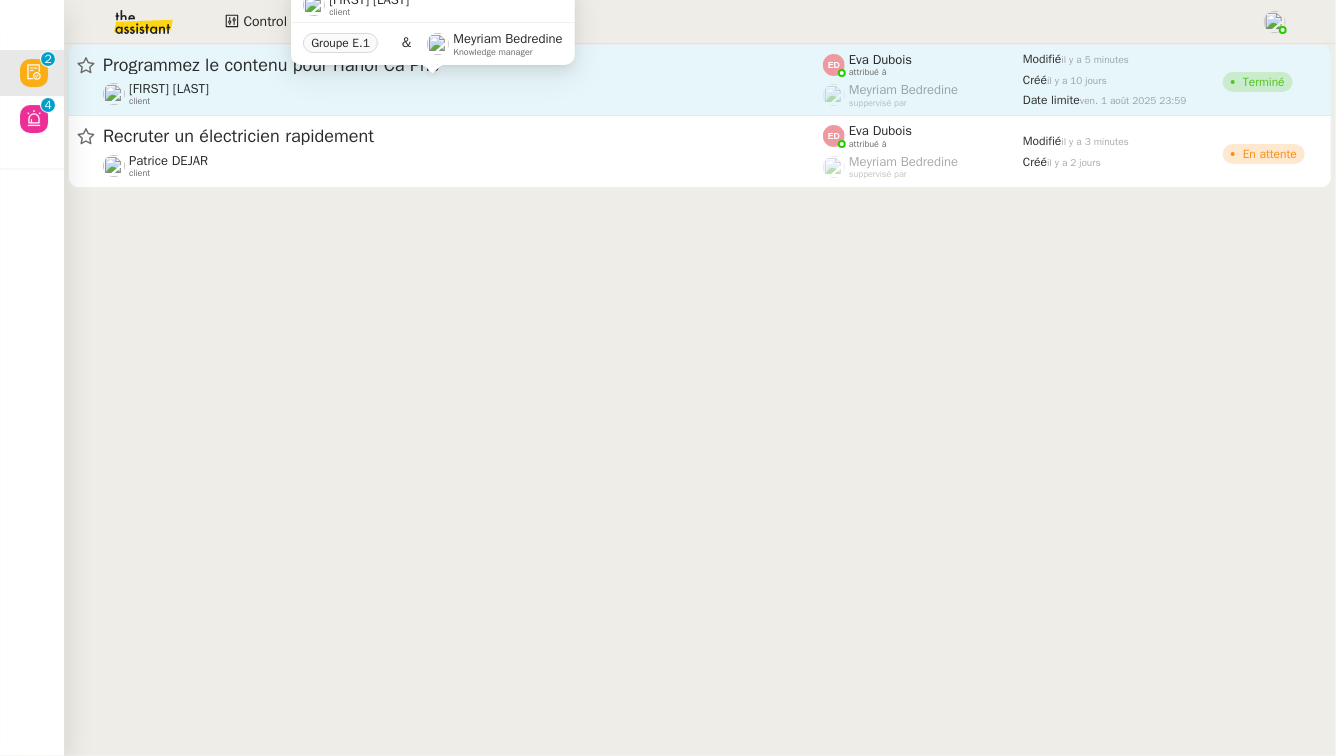 click on "Marilyn Marimouttou    client" 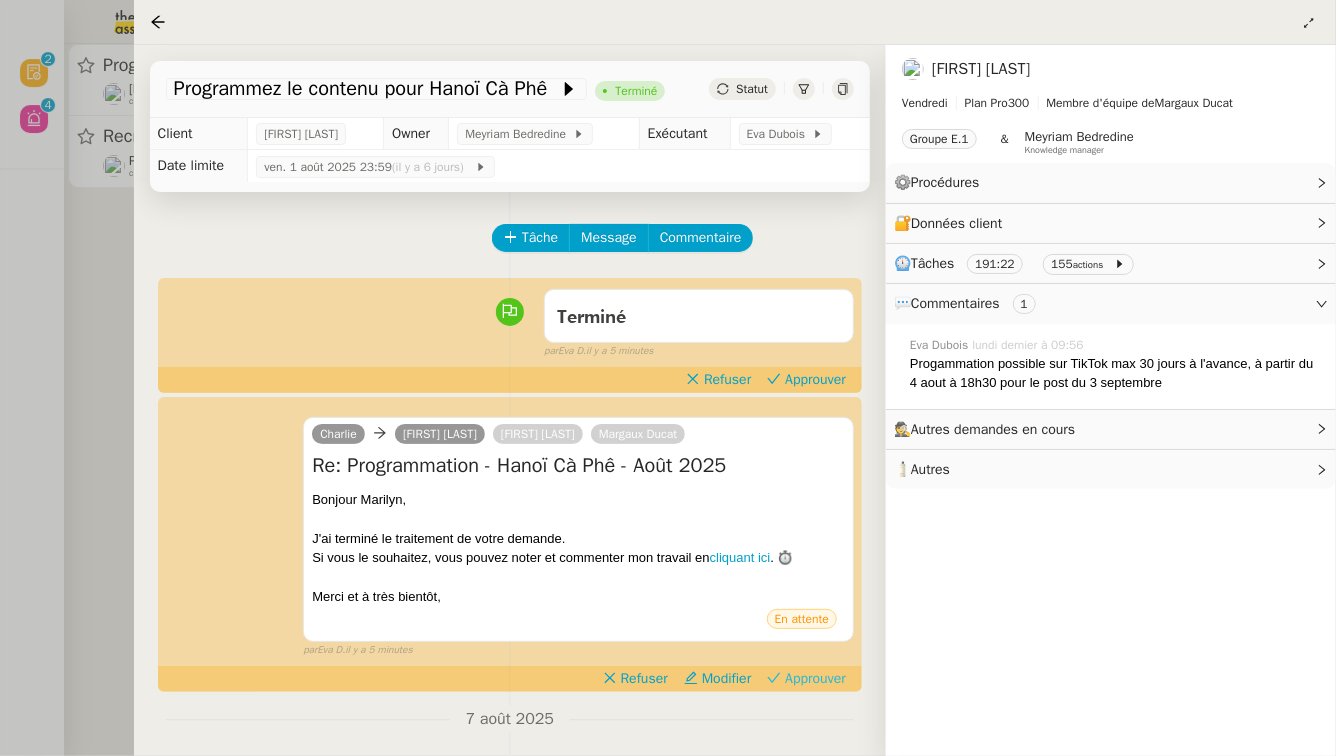 click on "Approuver" at bounding box center [815, 679] 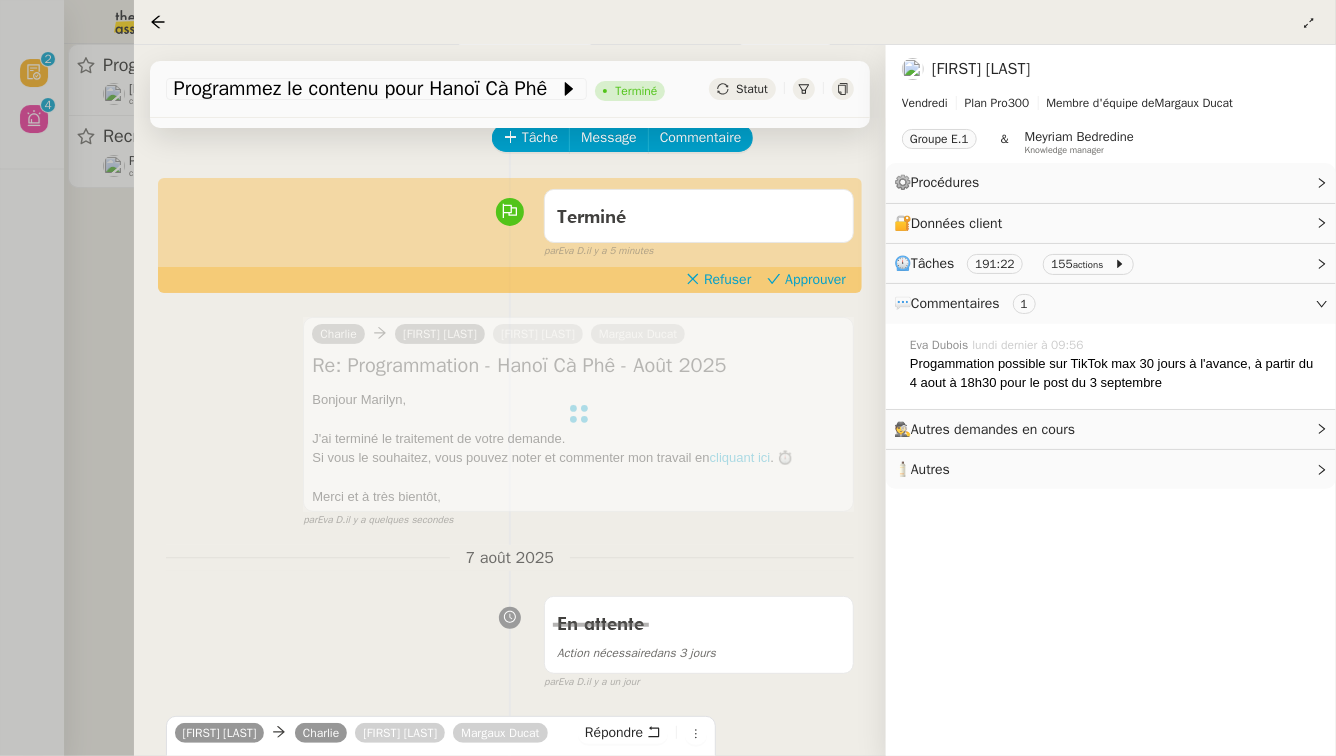scroll, scrollTop: 0, scrollLeft: 0, axis: both 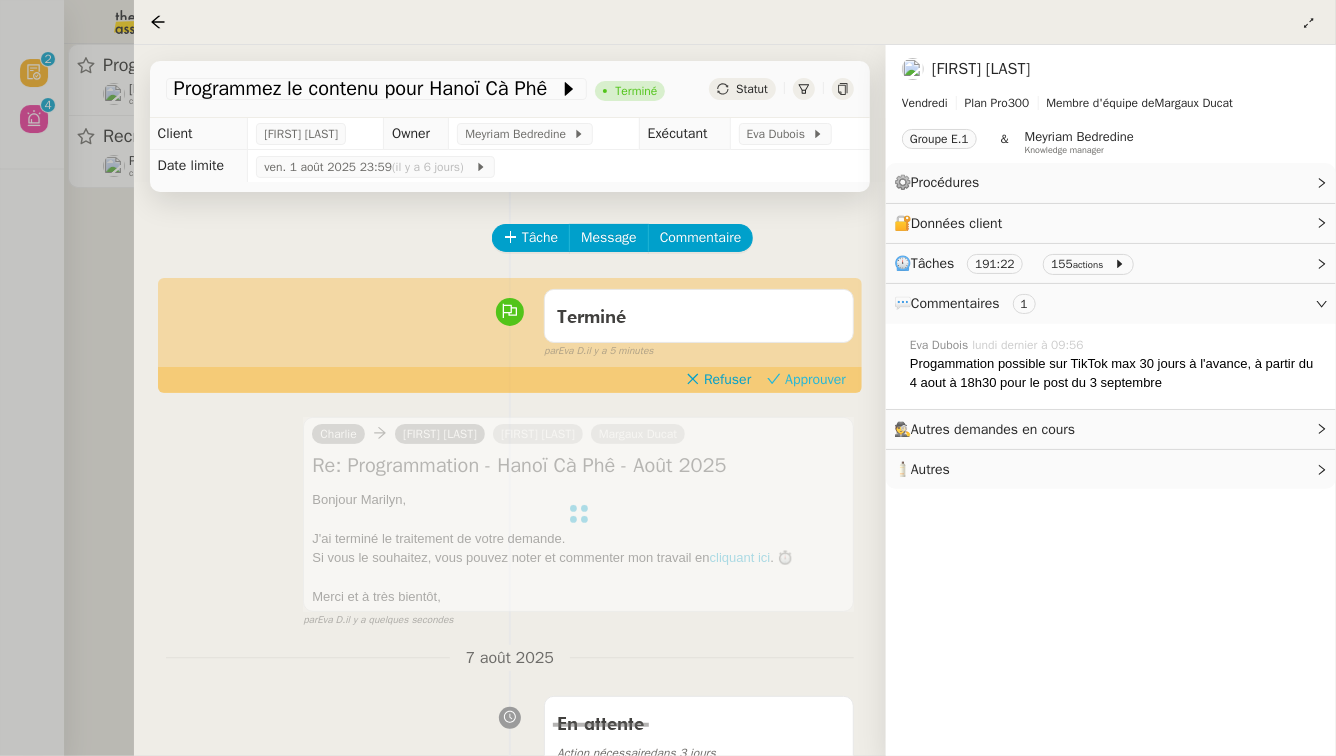click on "Approuver" at bounding box center (815, 380) 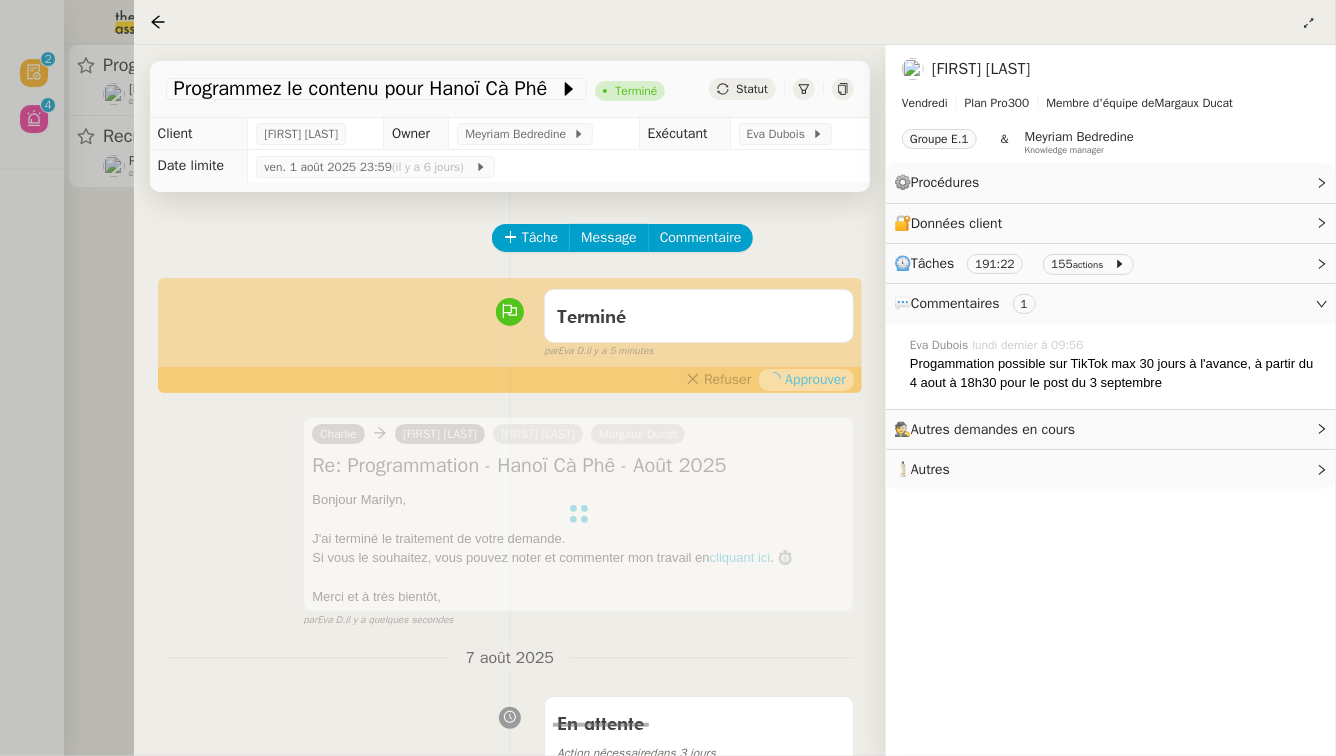 click at bounding box center (668, 378) 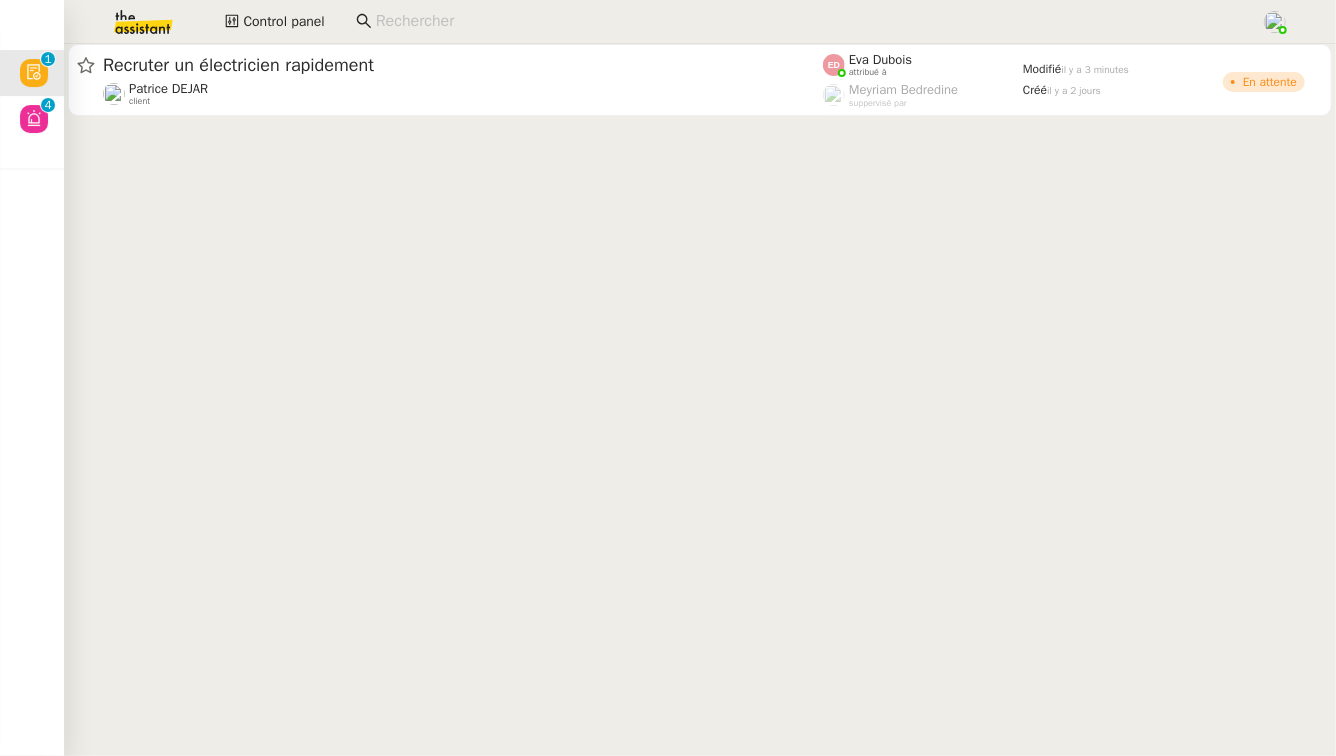 click on "Recruter un électricien rapidement  Patrice DEJAR    client    Eva Dubois    attribué à    Meyriam Bedredine    suppervisé par    Modifié   il y a 3 minutes  Créé   il y a 2 jours   En attente" 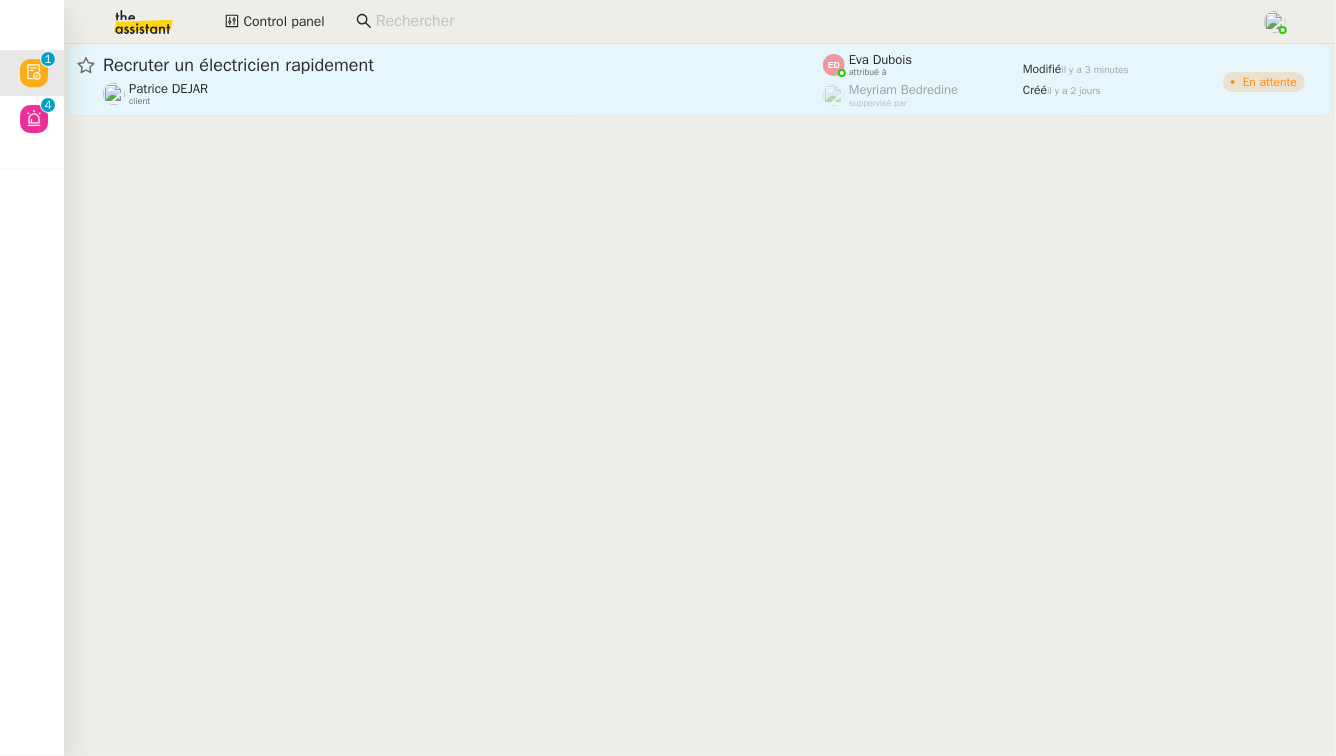 click on "Recruter un électricien rapidement  Patrice DEJAR    client" 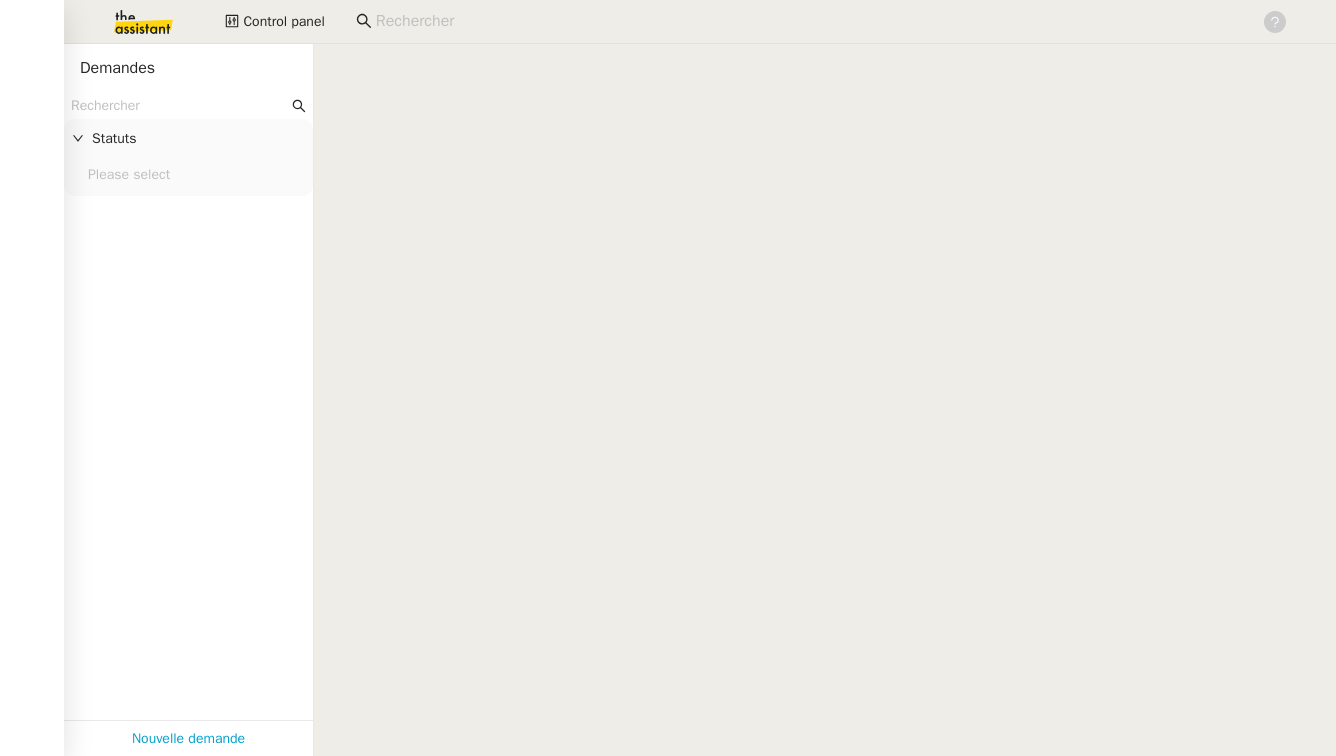 scroll, scrollTop: 0, scrollLeft: 0, axis: both 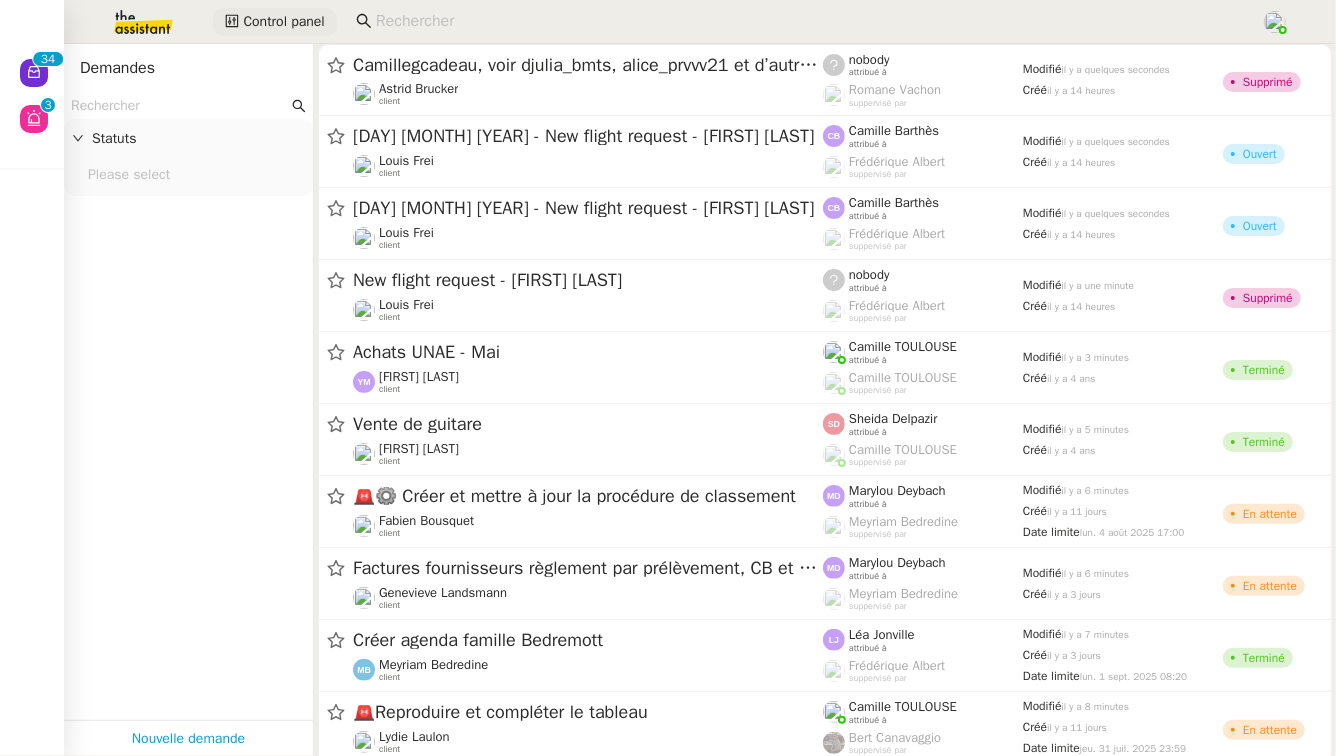 click on "Control panel" 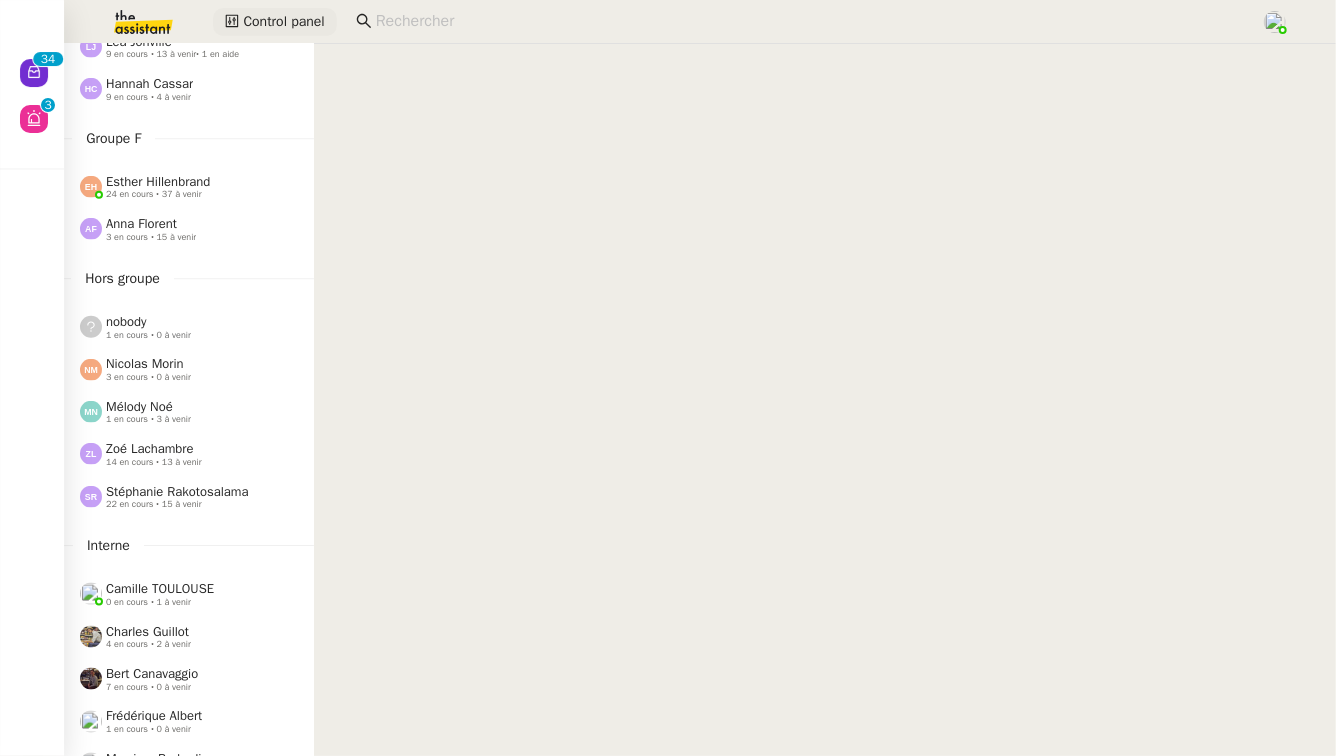 scroll, scrollTop: 965, scrollLeft: 0, axis: vertical 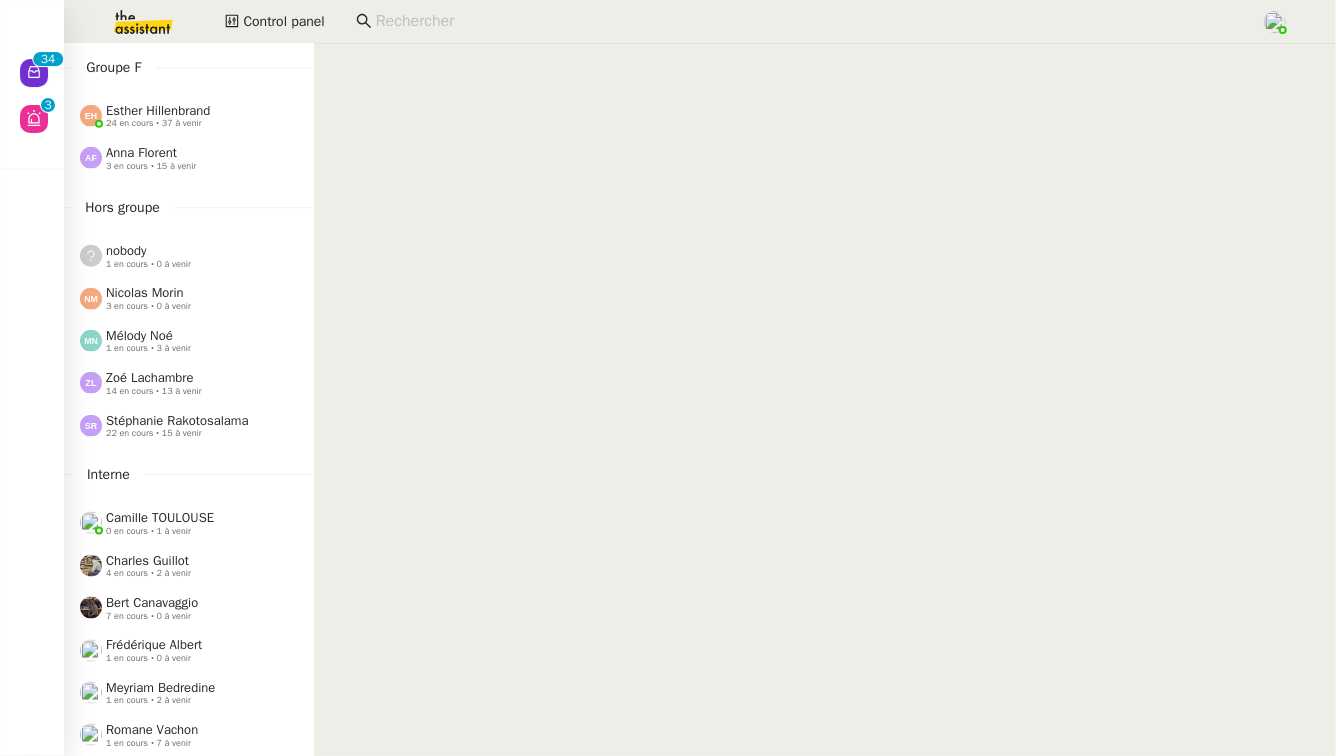 click on "14 en cours • 13 à venir" 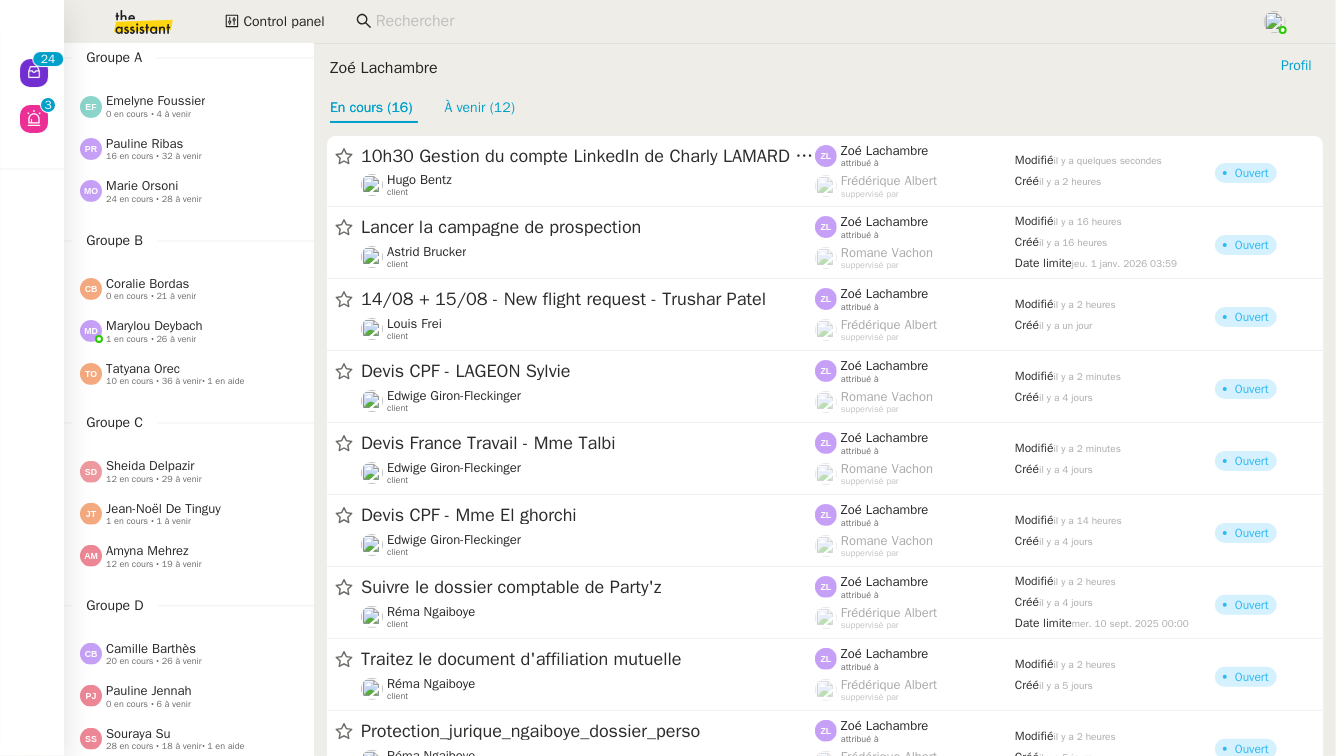 scroll, scrollTop: 65, scrollLeft: 0, axis: vertical 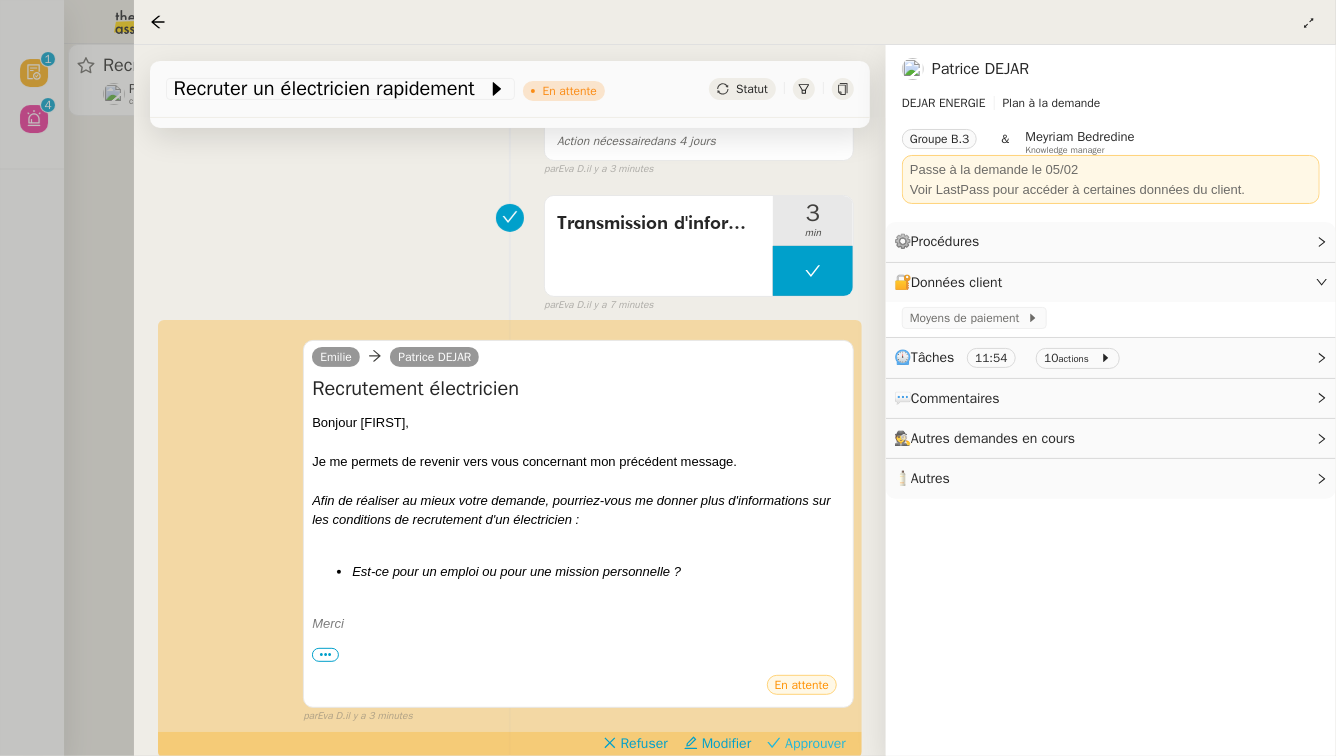 click on "Approuver" at bounding box center [815, 744] 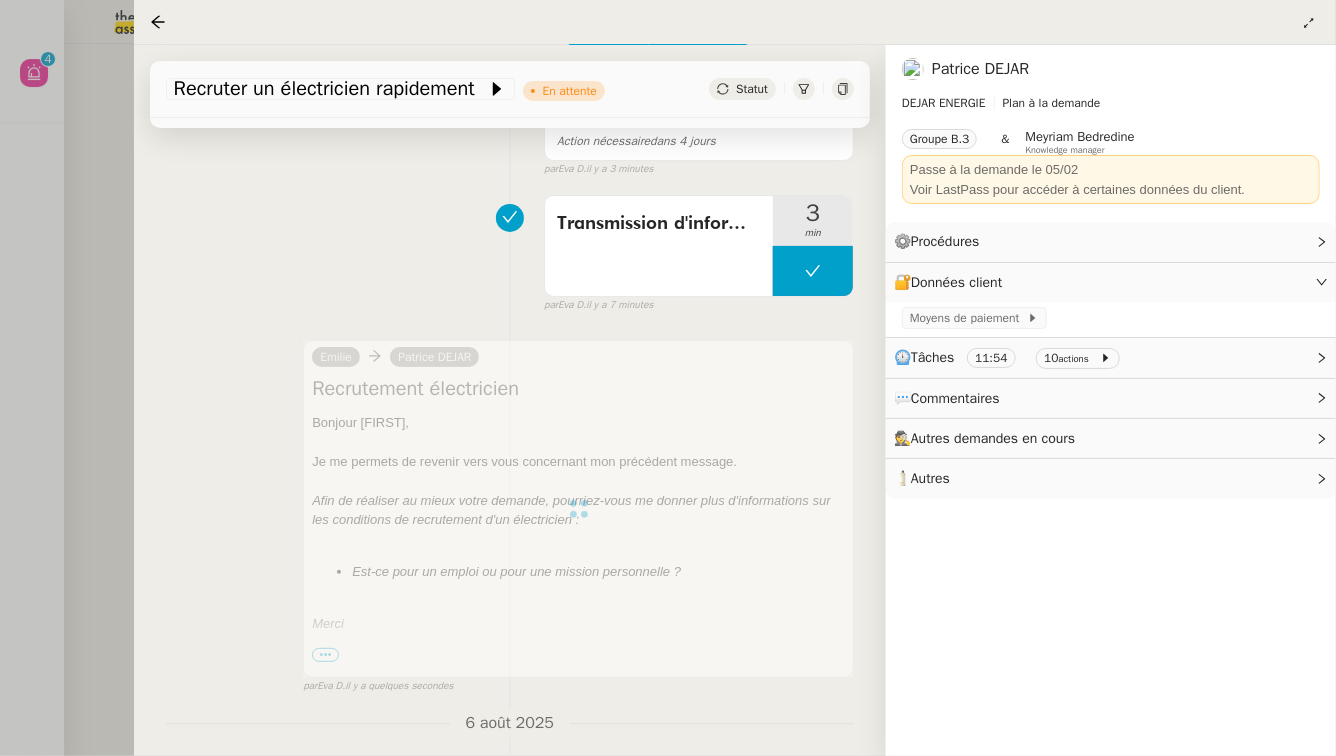 click at bounding box center [668, 378] 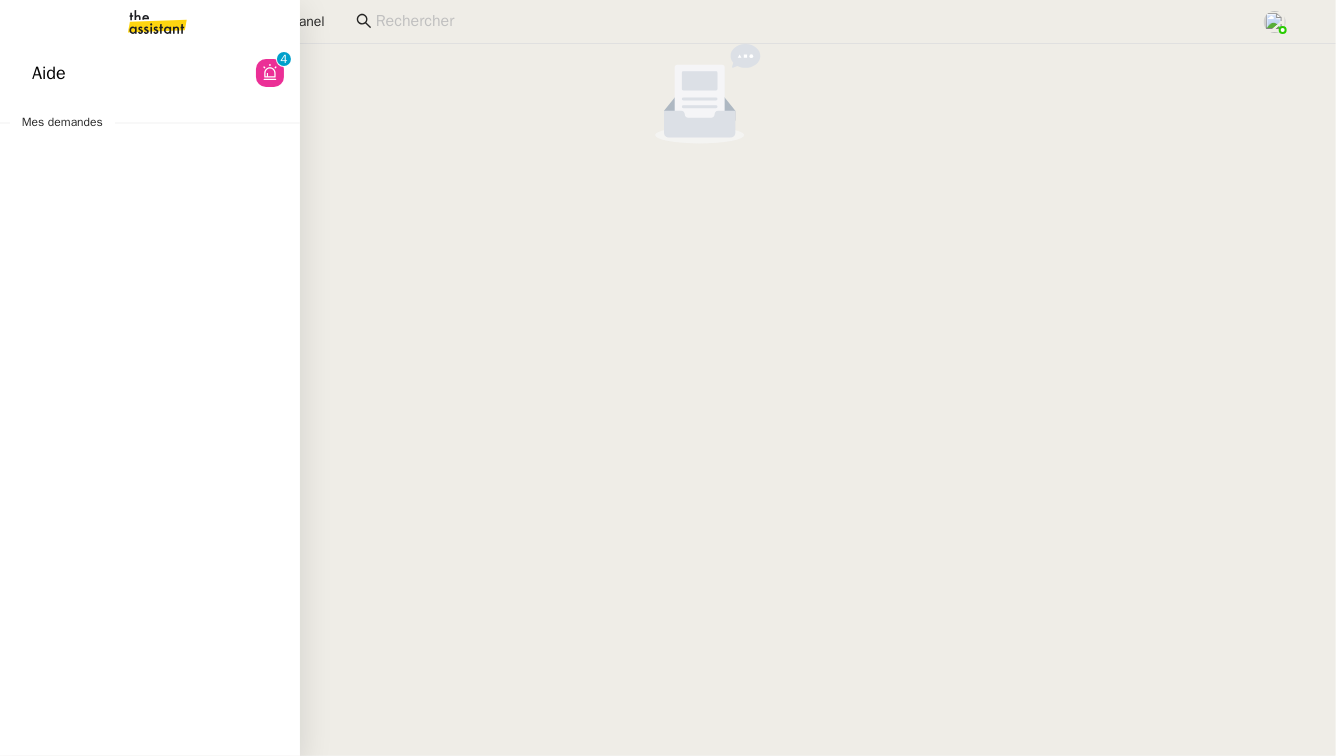 click on "Aide" 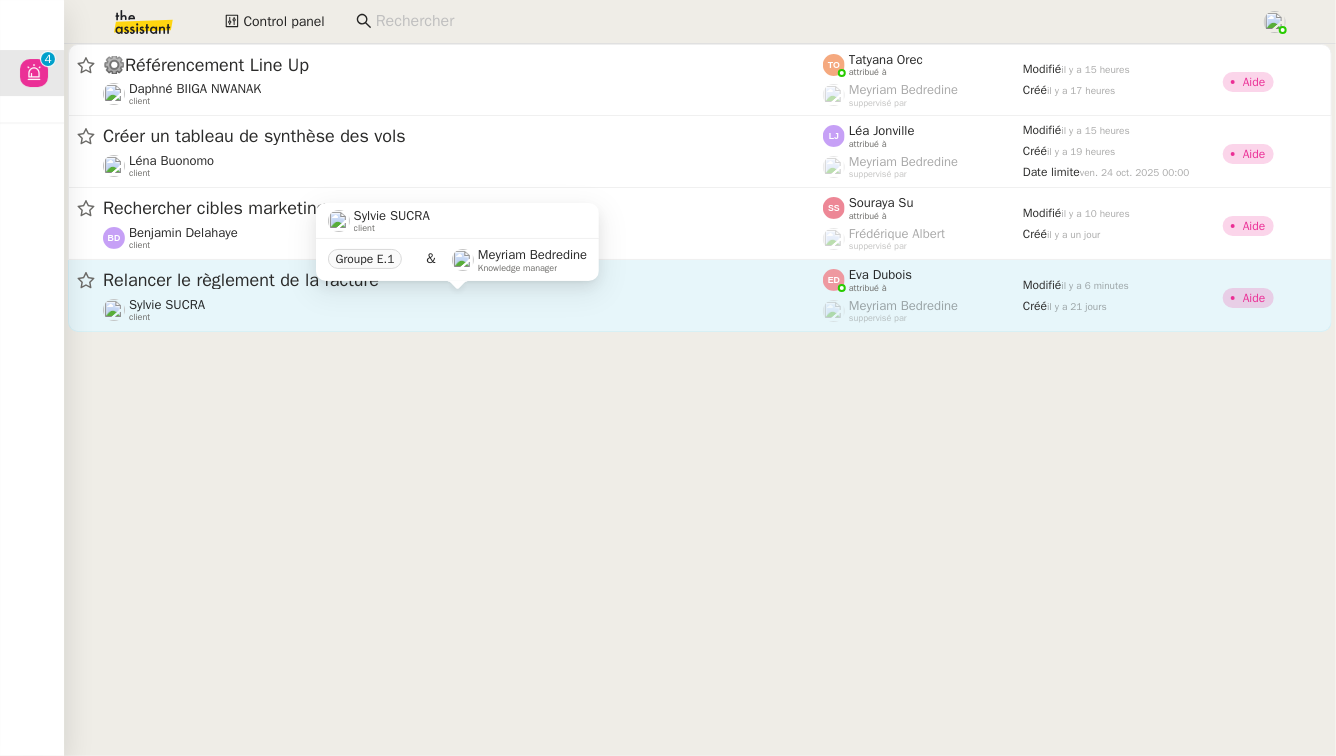 click on "[FIRST] [LAST]    client" 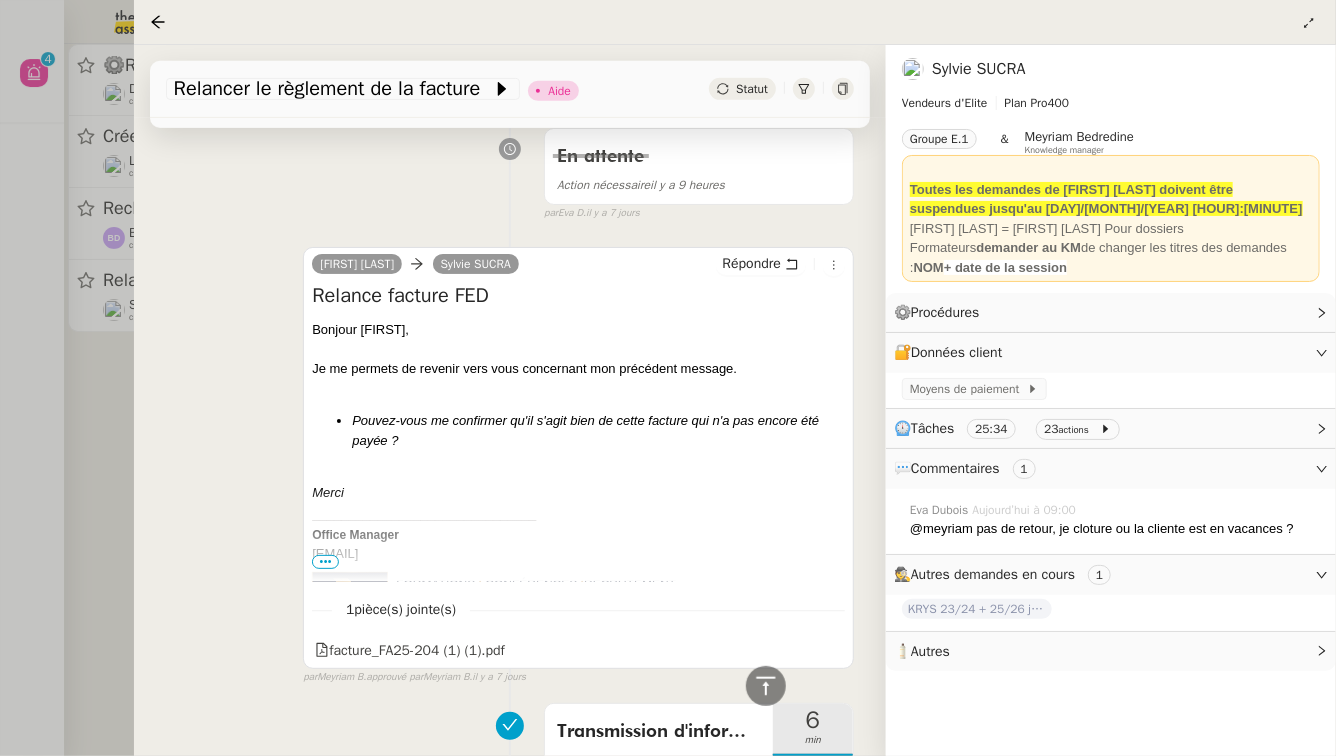 scroll, scrollTop: 0, scrollLeft: 0, axis: both 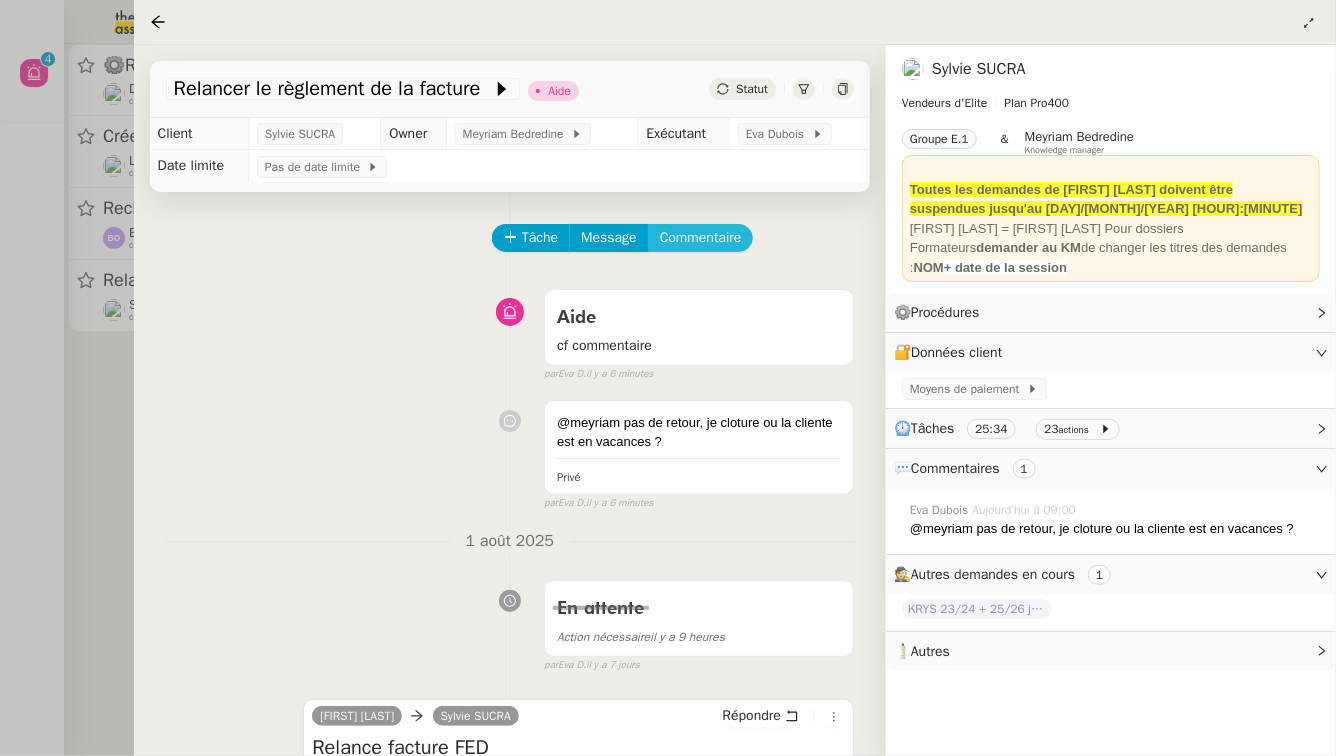 click on "Commentaire" 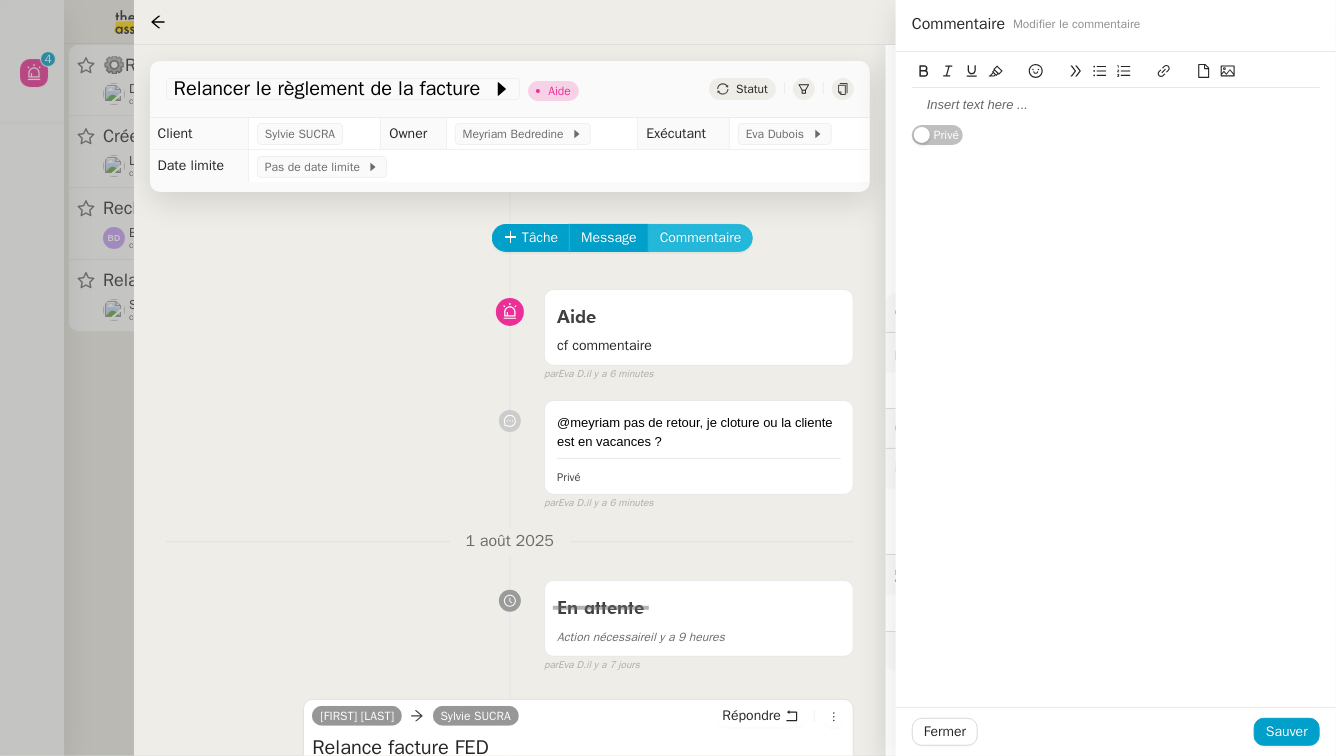 type 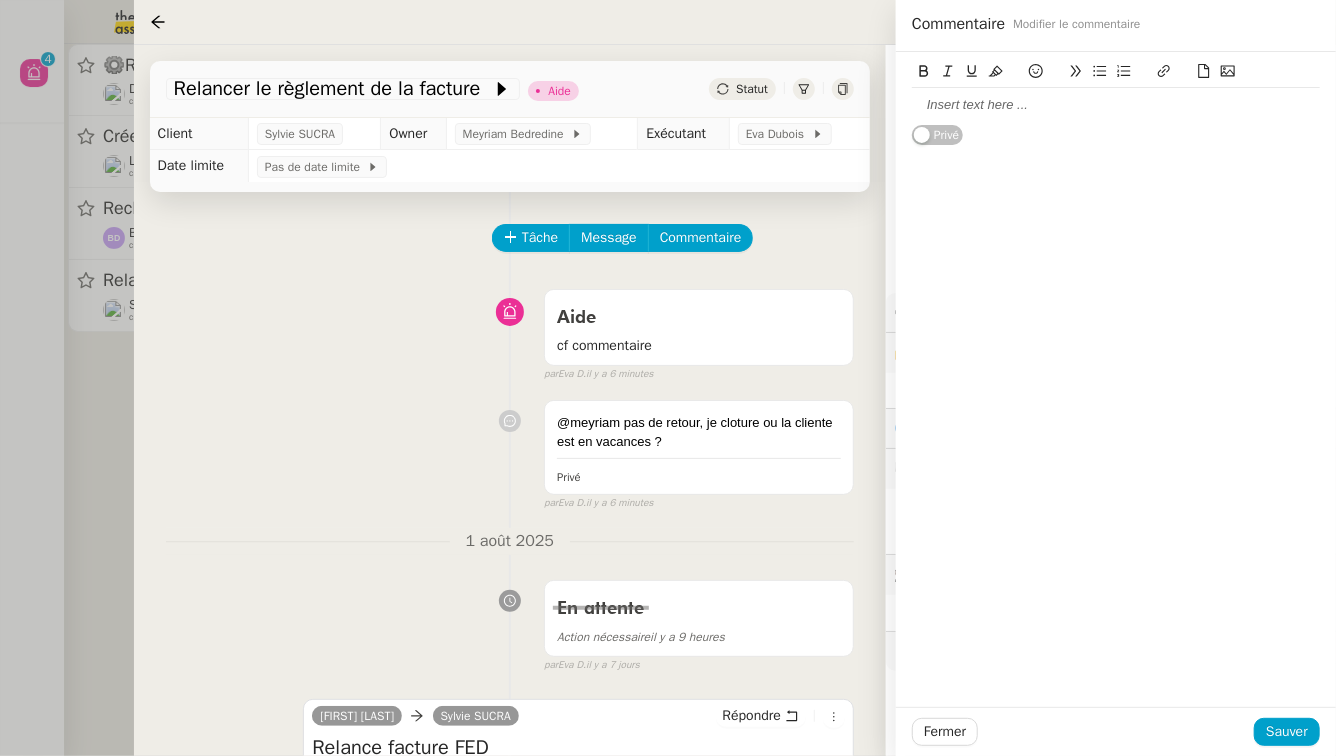 click 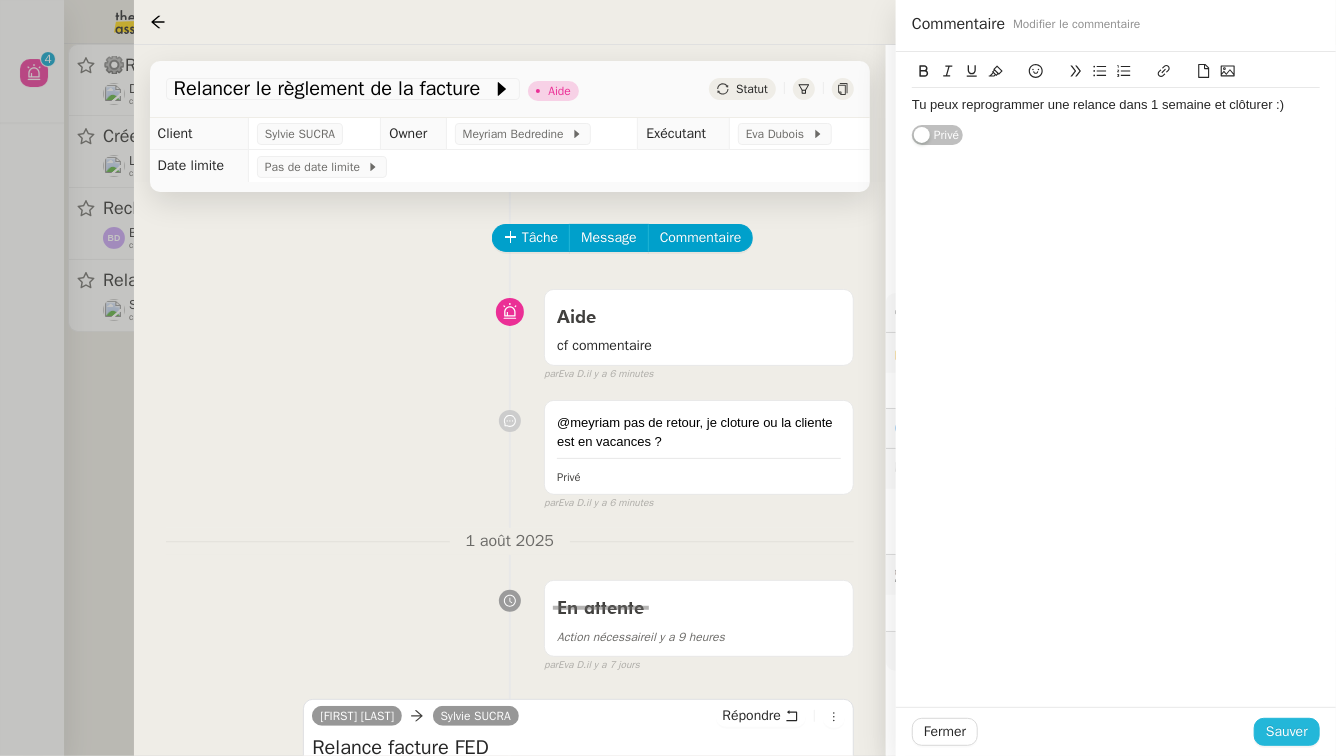 click on "Sauver" 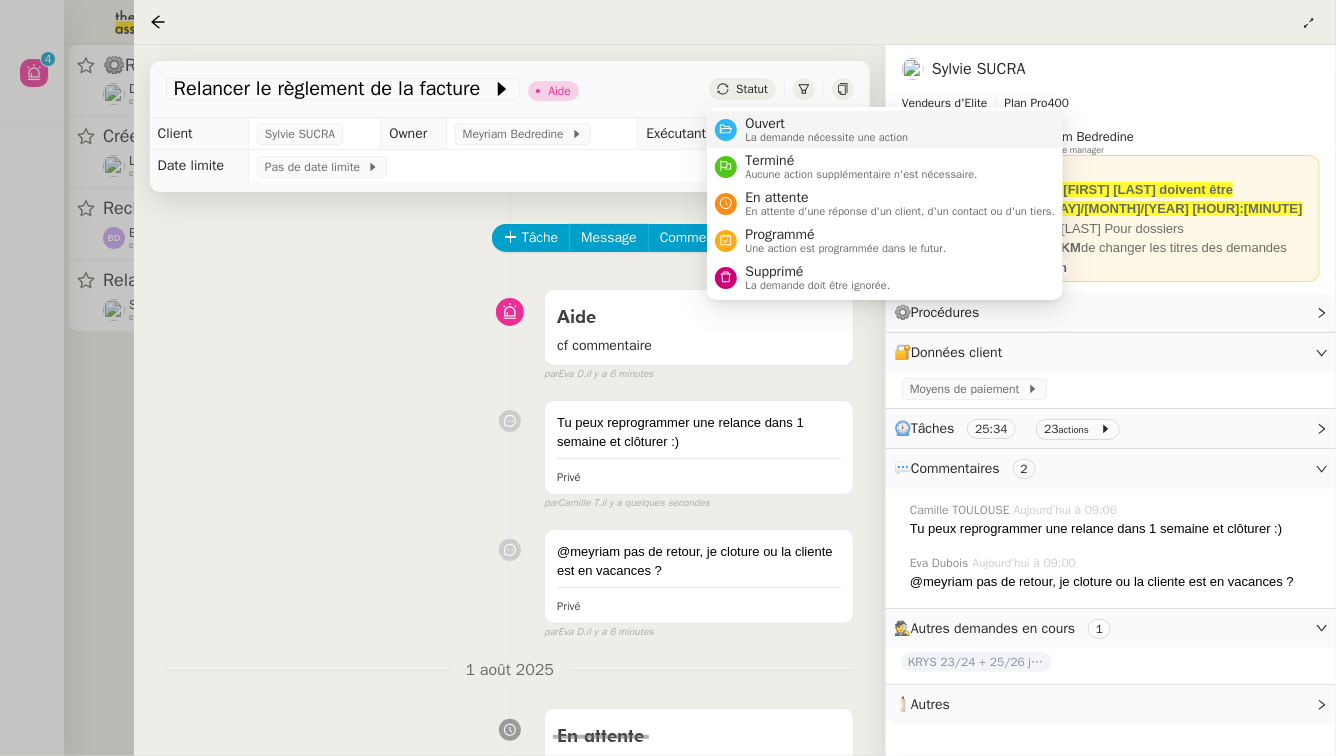 click on "La demande nécessite une action" at bounding box center [826, 137] 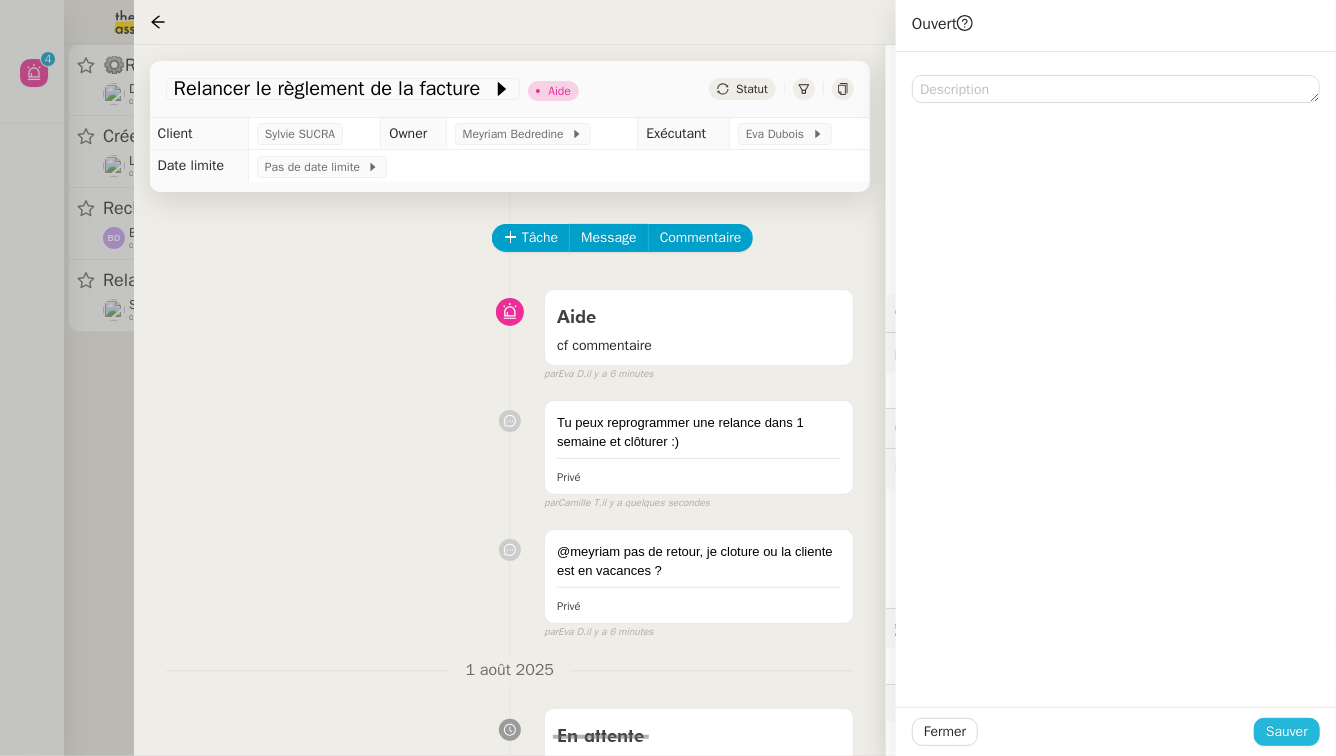 click on "Sauver" 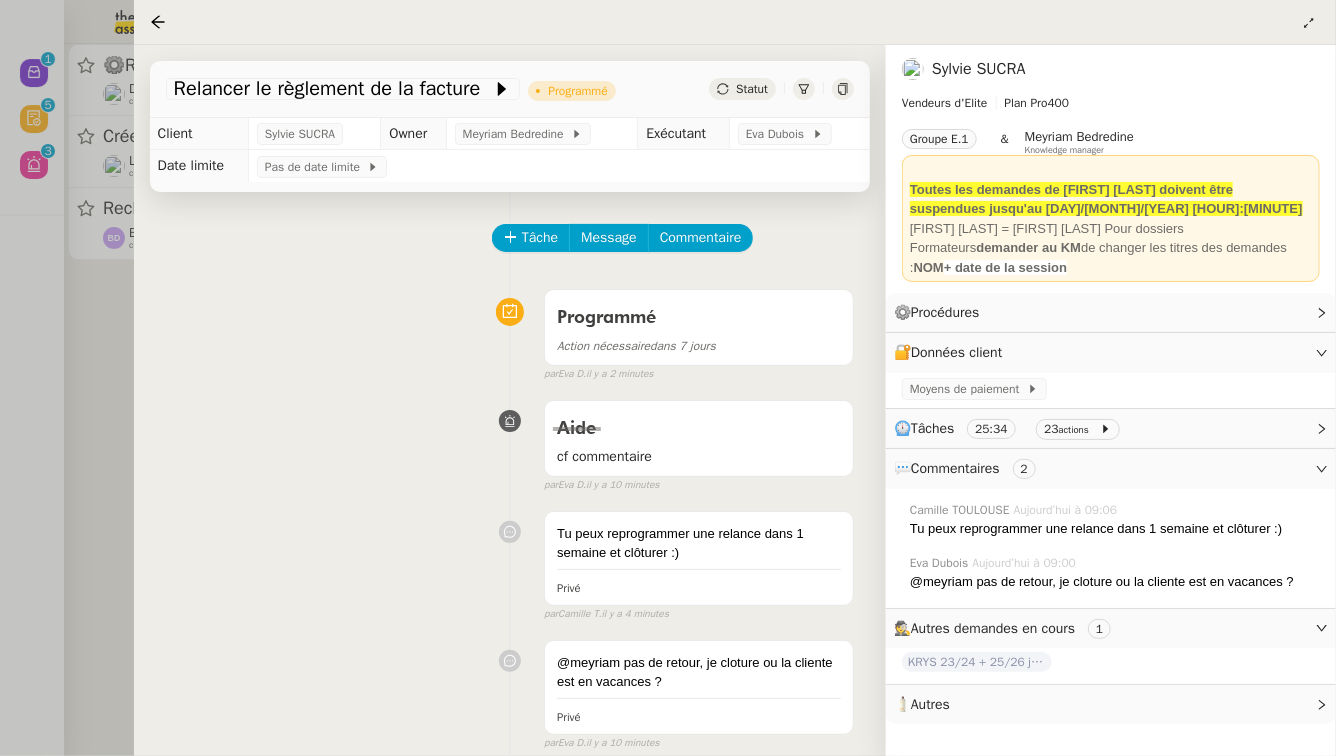 click at bounding box center [668, 378] 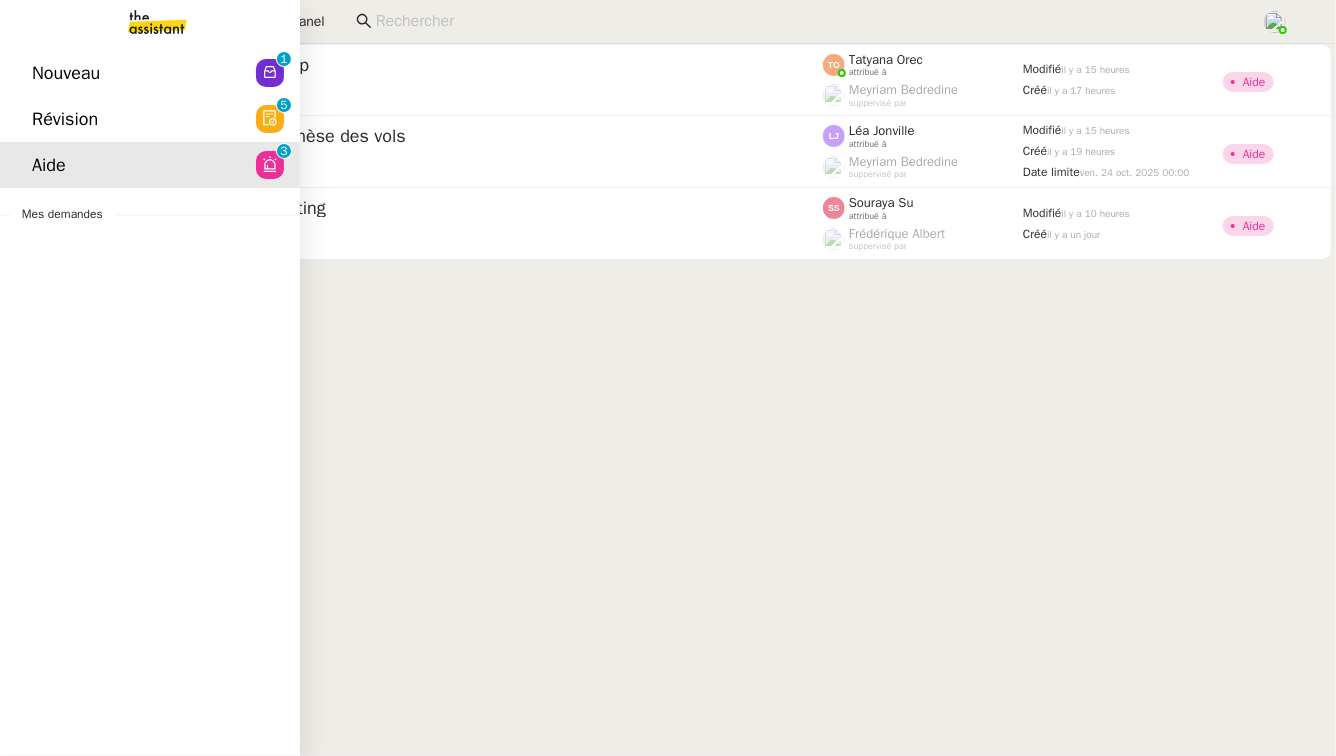 click on "Nouveau" 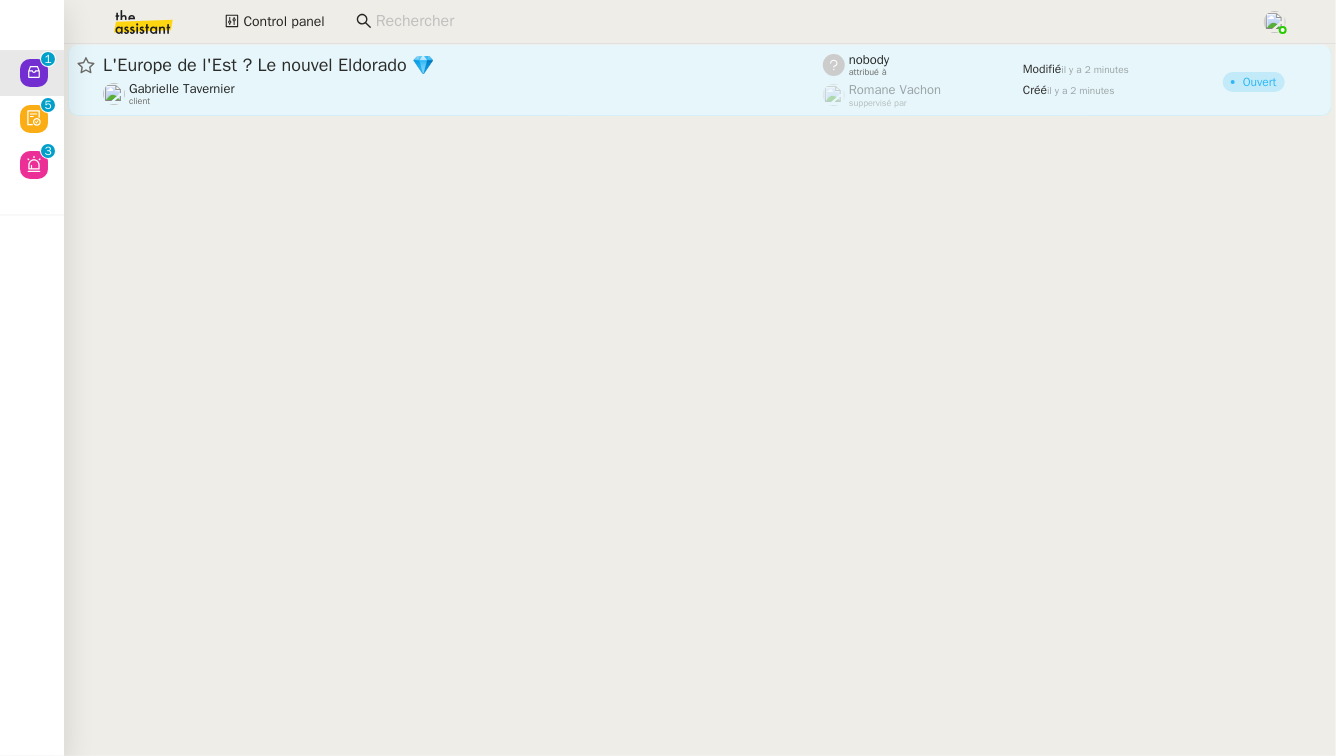 click on "L'Europe de l'Est ? Le nouvel Eldorado 💎" 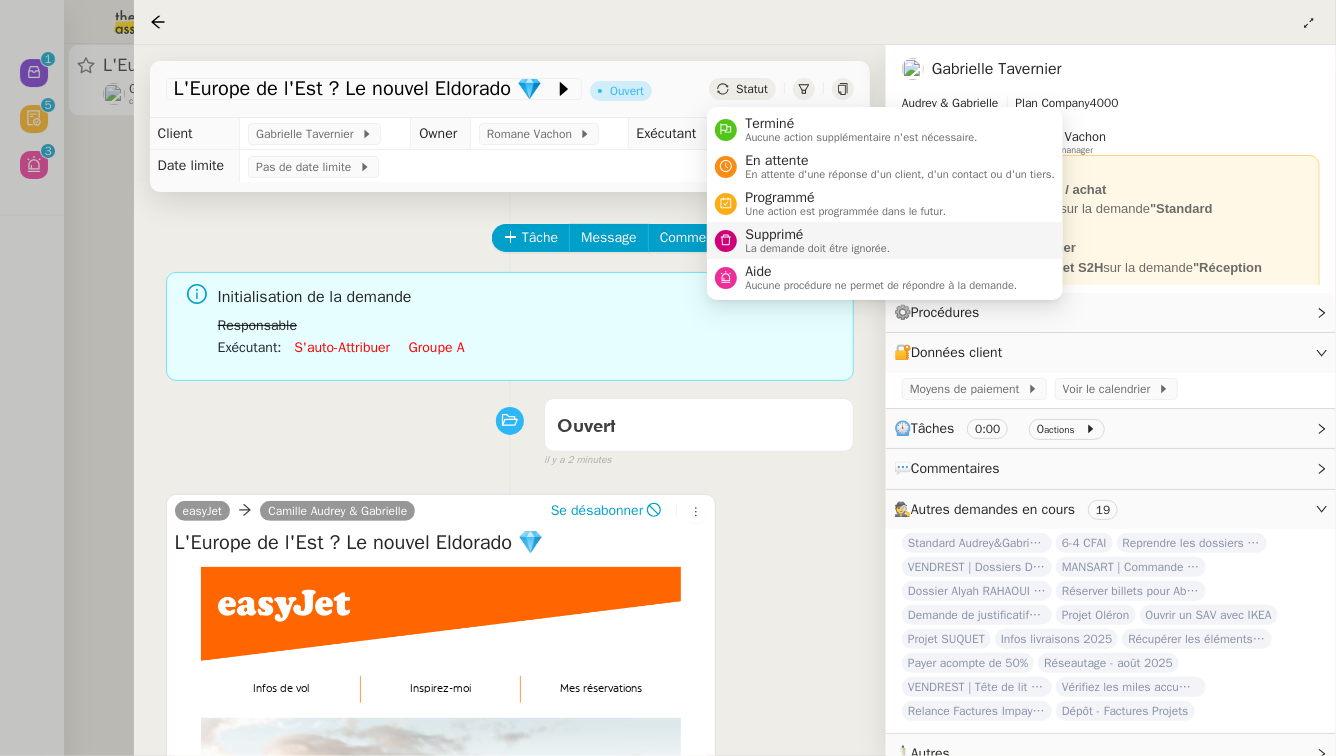 click on "La demande doit être ignorée." at bounding box center [817, 248] 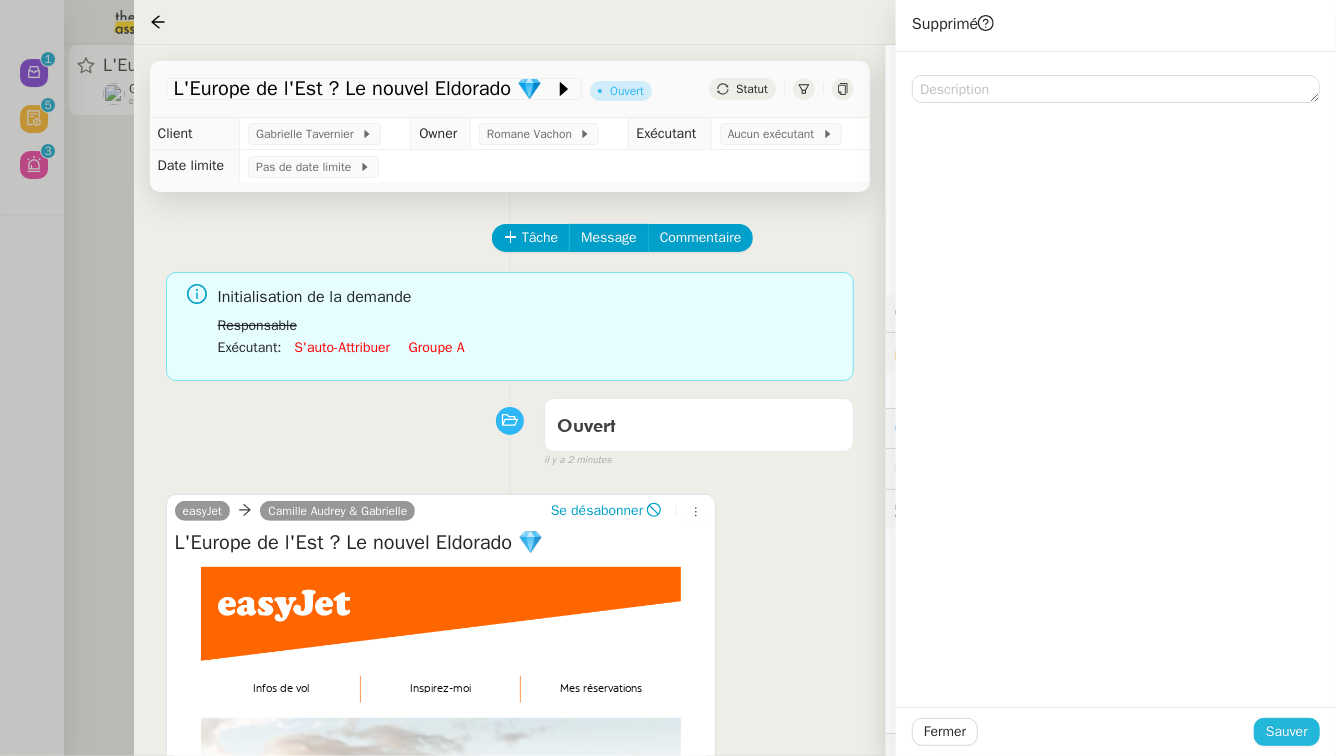 click on "Sauver" 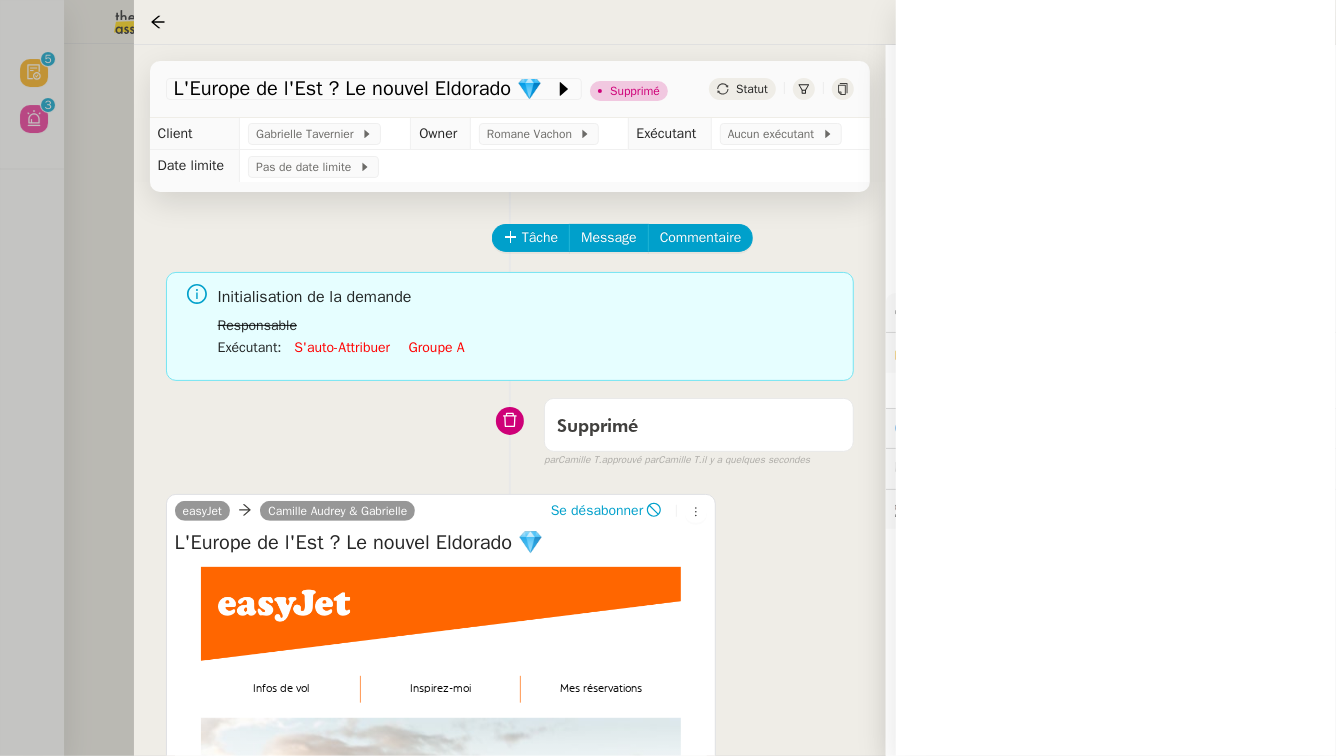 click at bounding box center (668, 378) 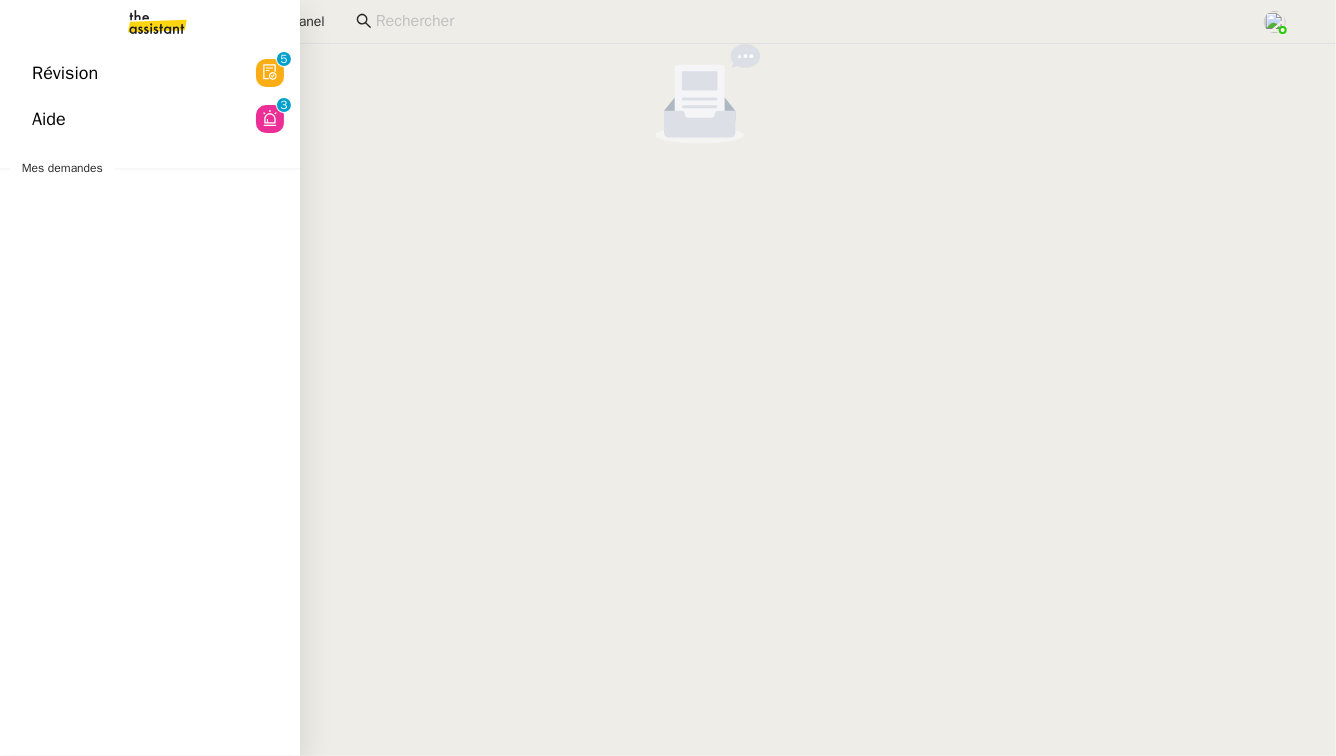 click on "Révision" 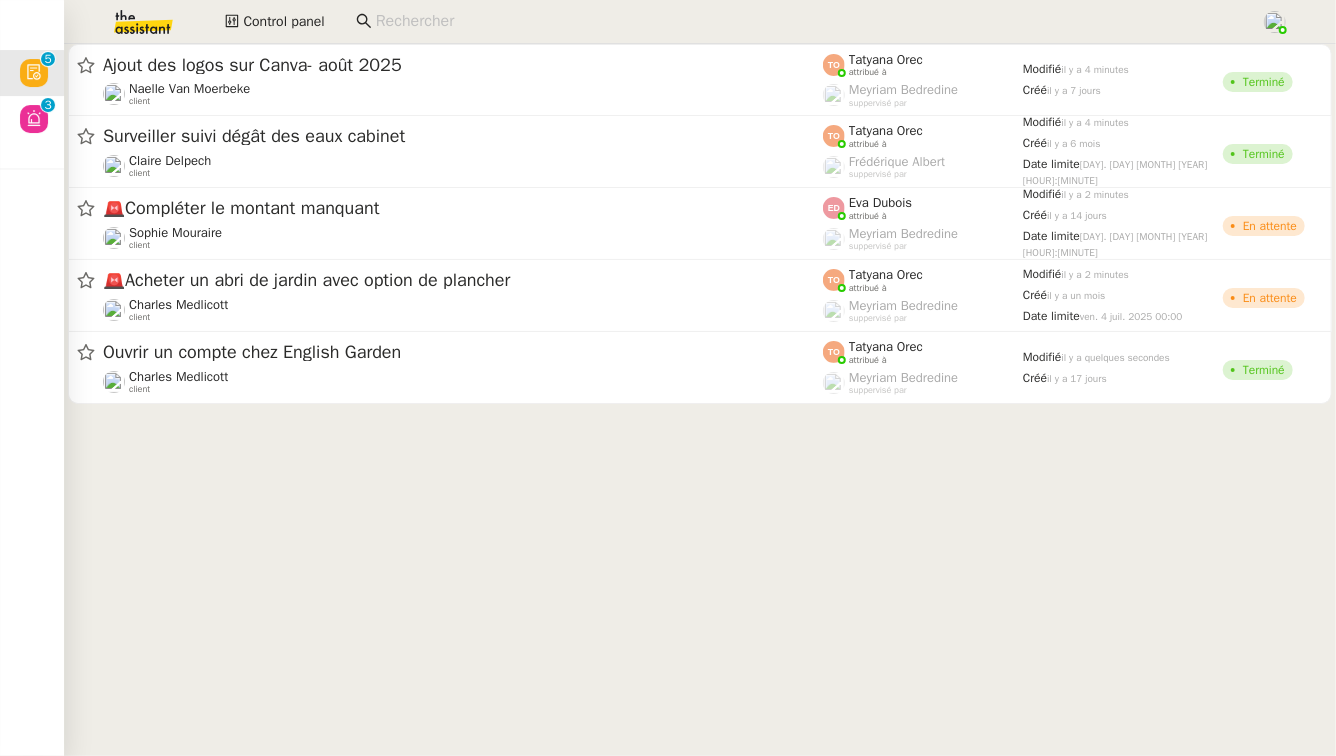 click on "🚨   Compléter le montant manquant" 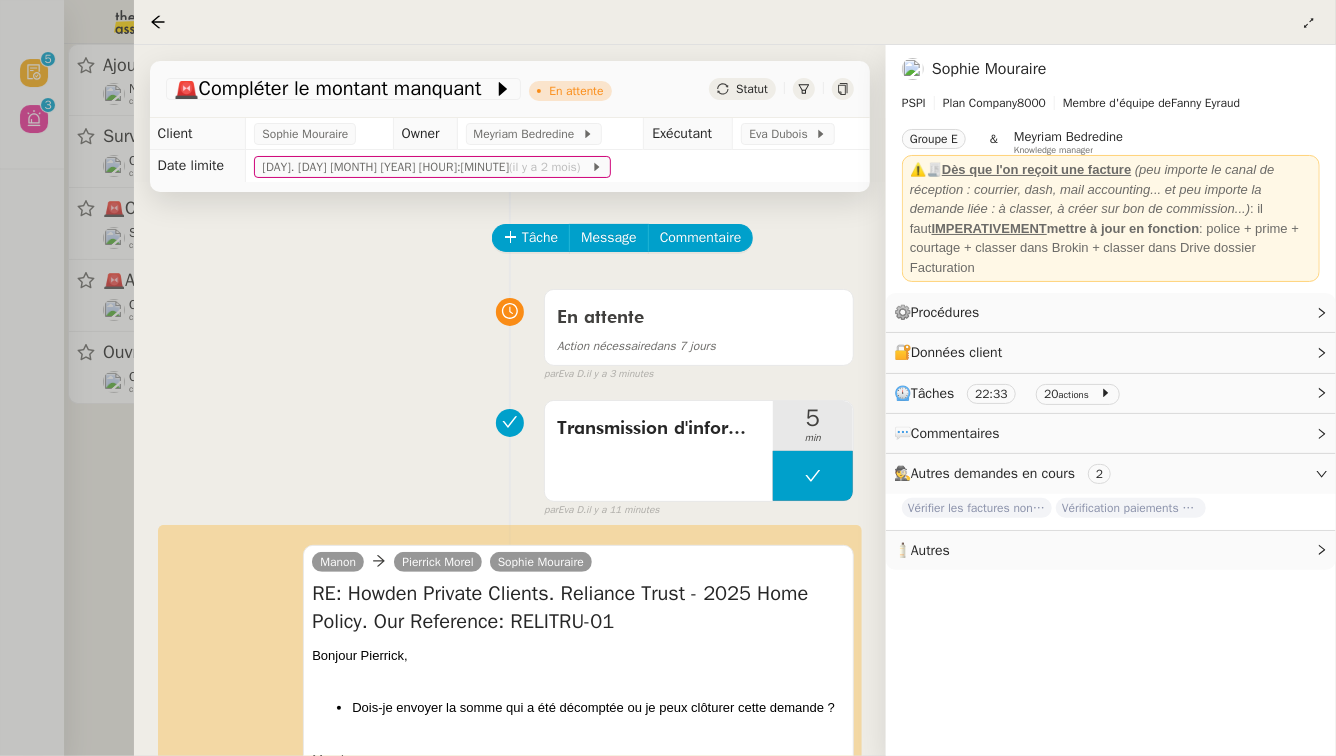 scroll, scrollTop: 439, scrollLeft: 0, axis: vertical 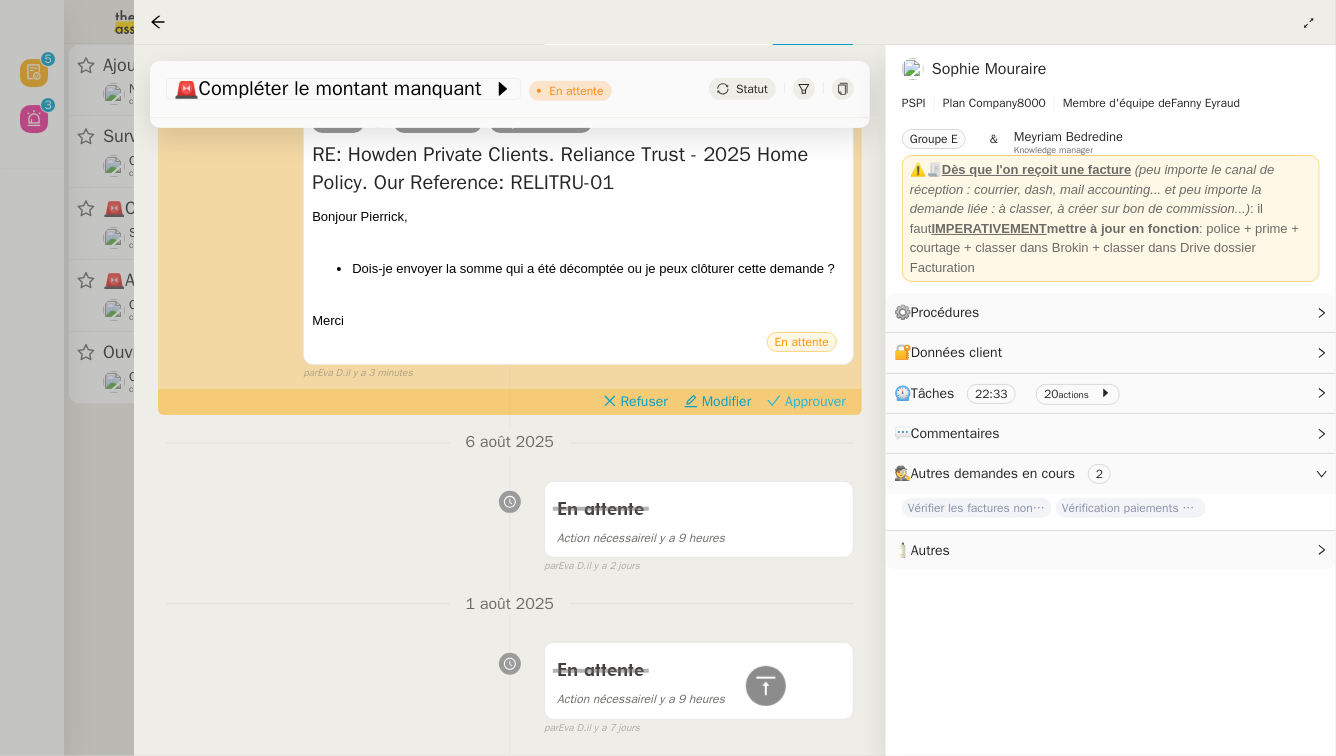 click on "Approuver" at bounding box center (815, 402) 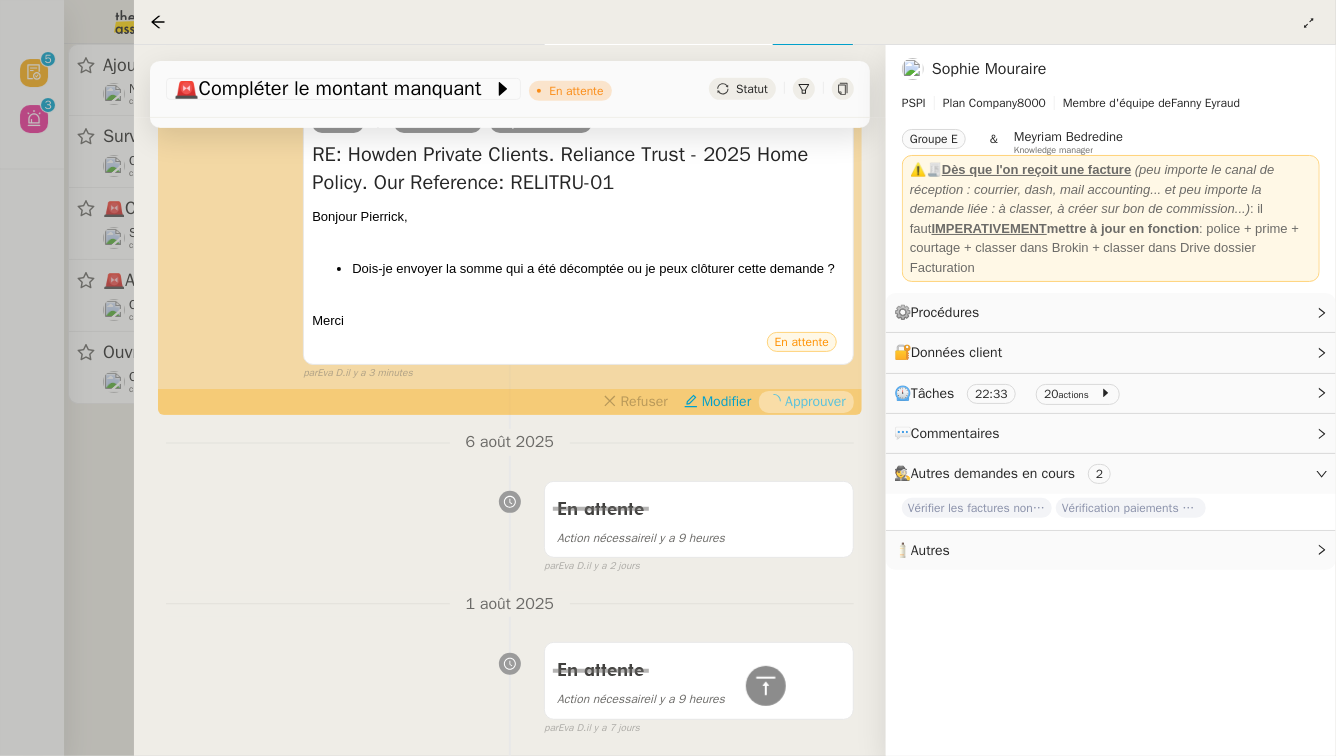 click at bounding box center [668, 378] 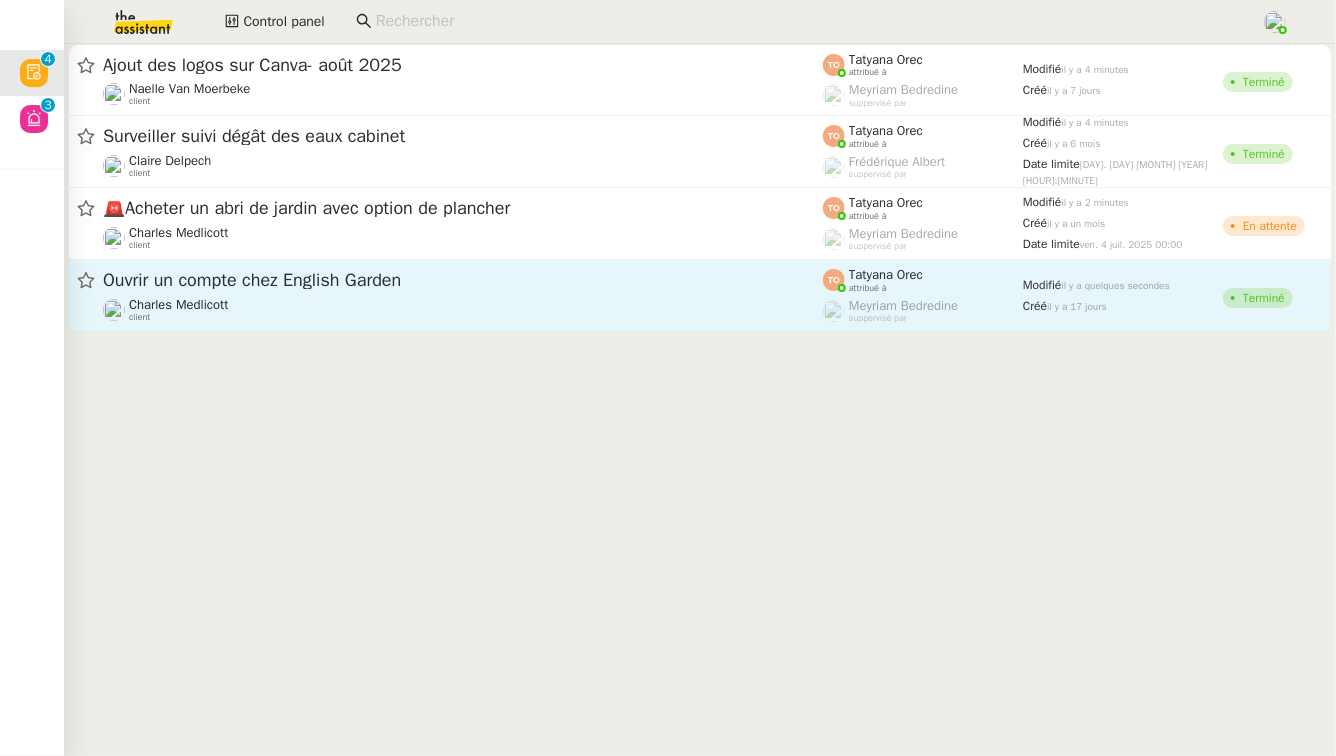 click on "Ouvrir un compte chez English Garden" 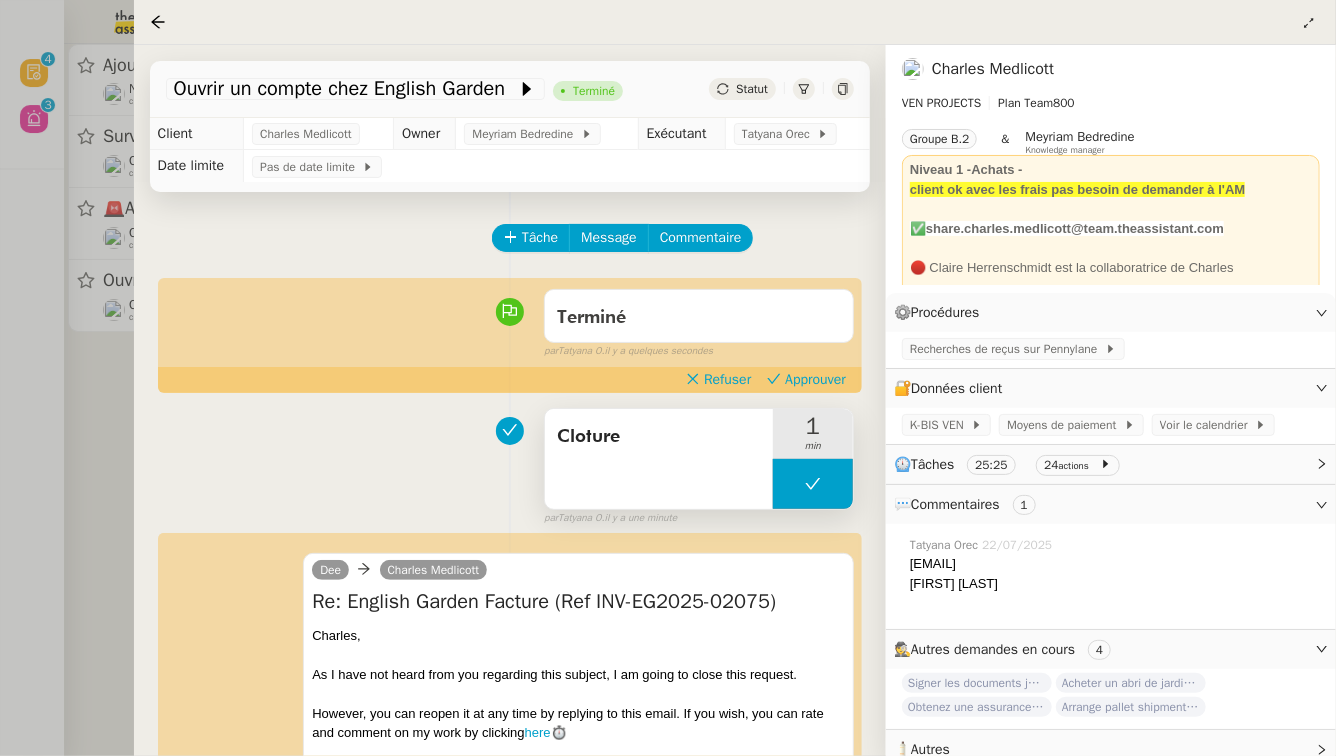 scroll, scrollTop: 156, scrollLeft: 0, axis: vertical 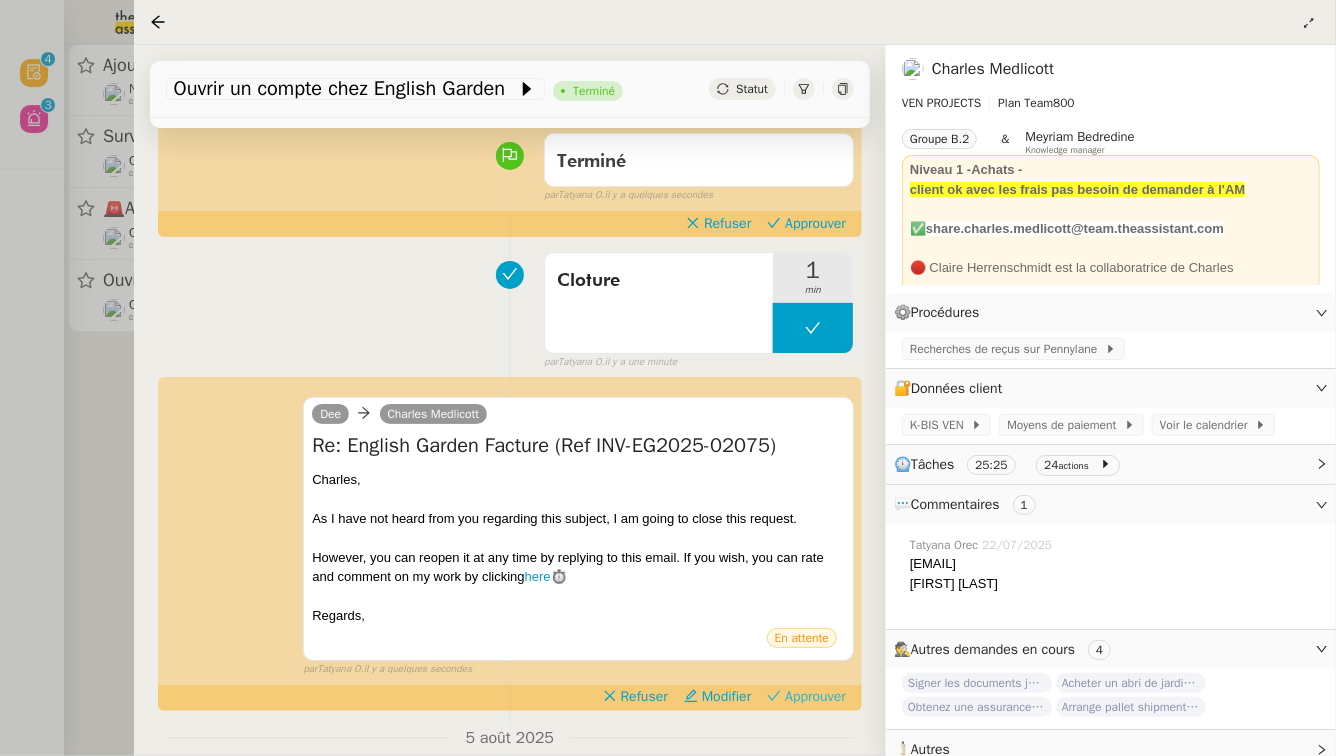 click on "Approuver" at bounding box center [815, 697] 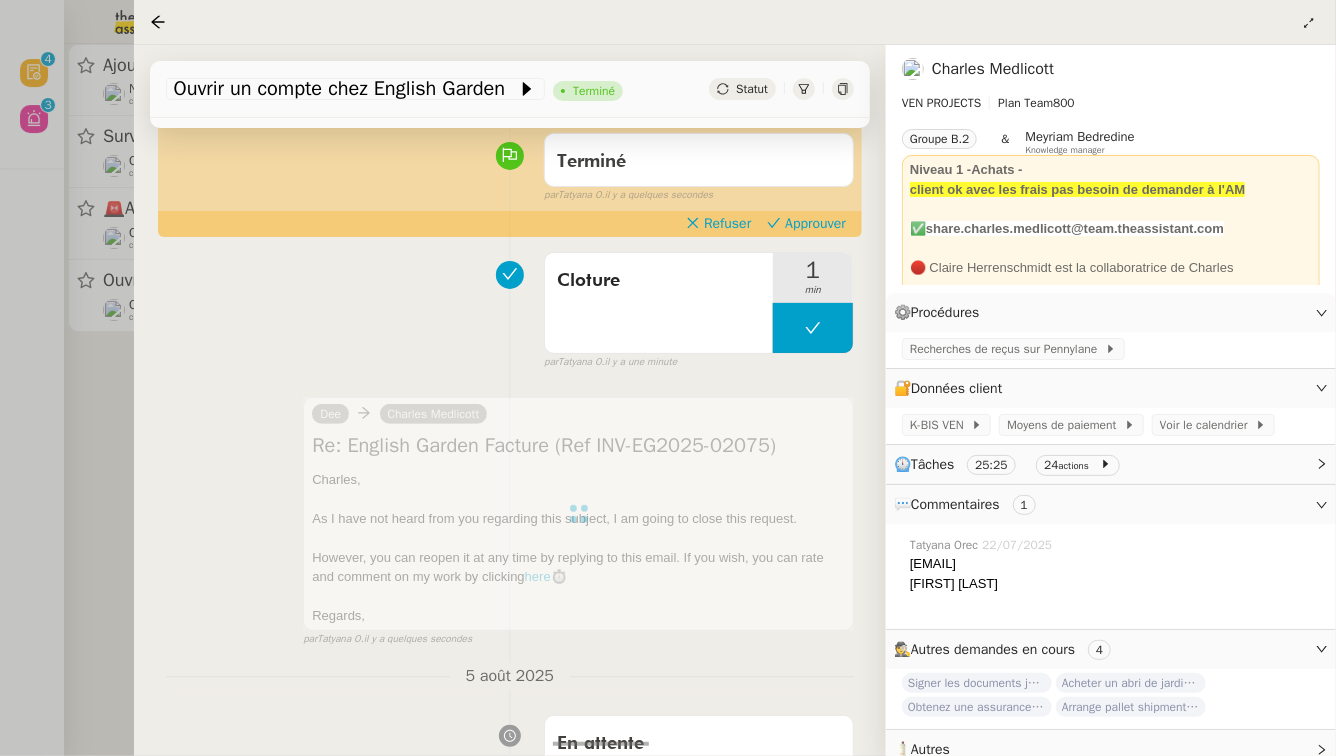 click on "Terminé false par   Tatyana O.   il y a quelques secondes" at bounding box center (510, 164) 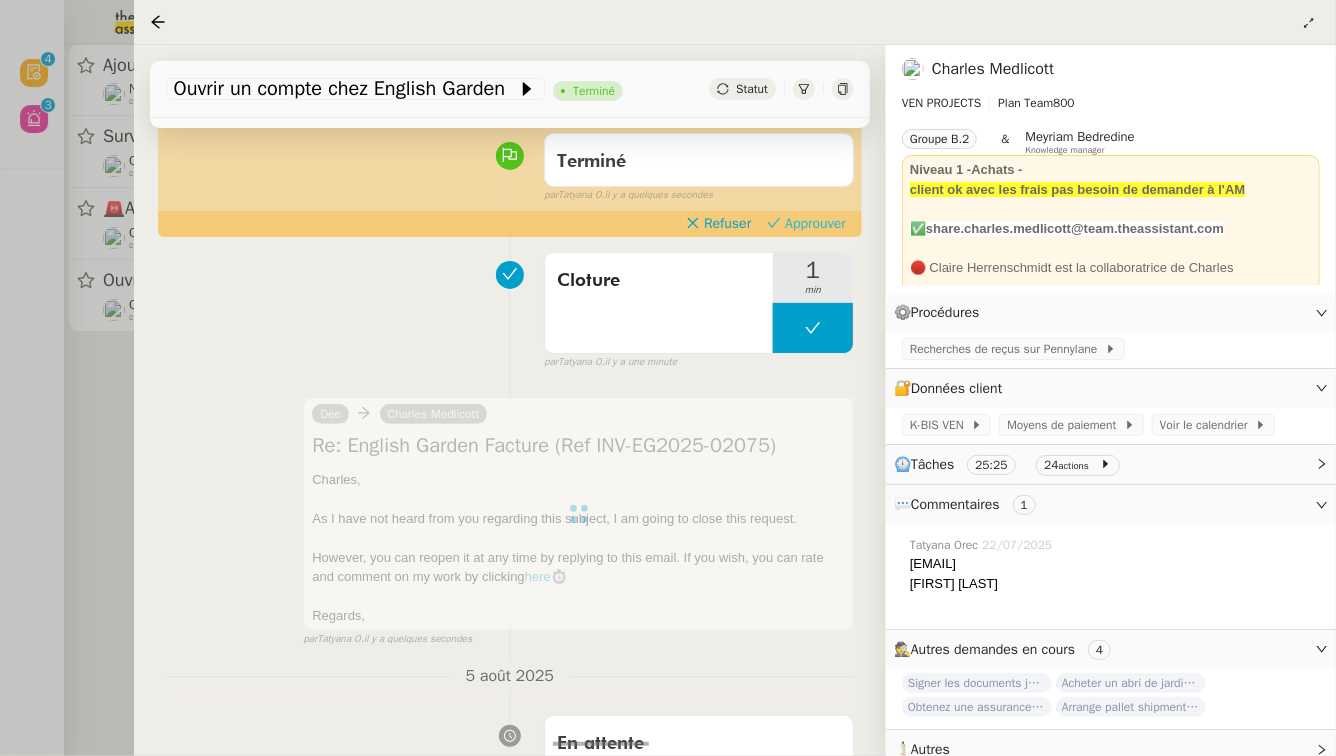 click on "Approuver" at bounding box center [815, 224] 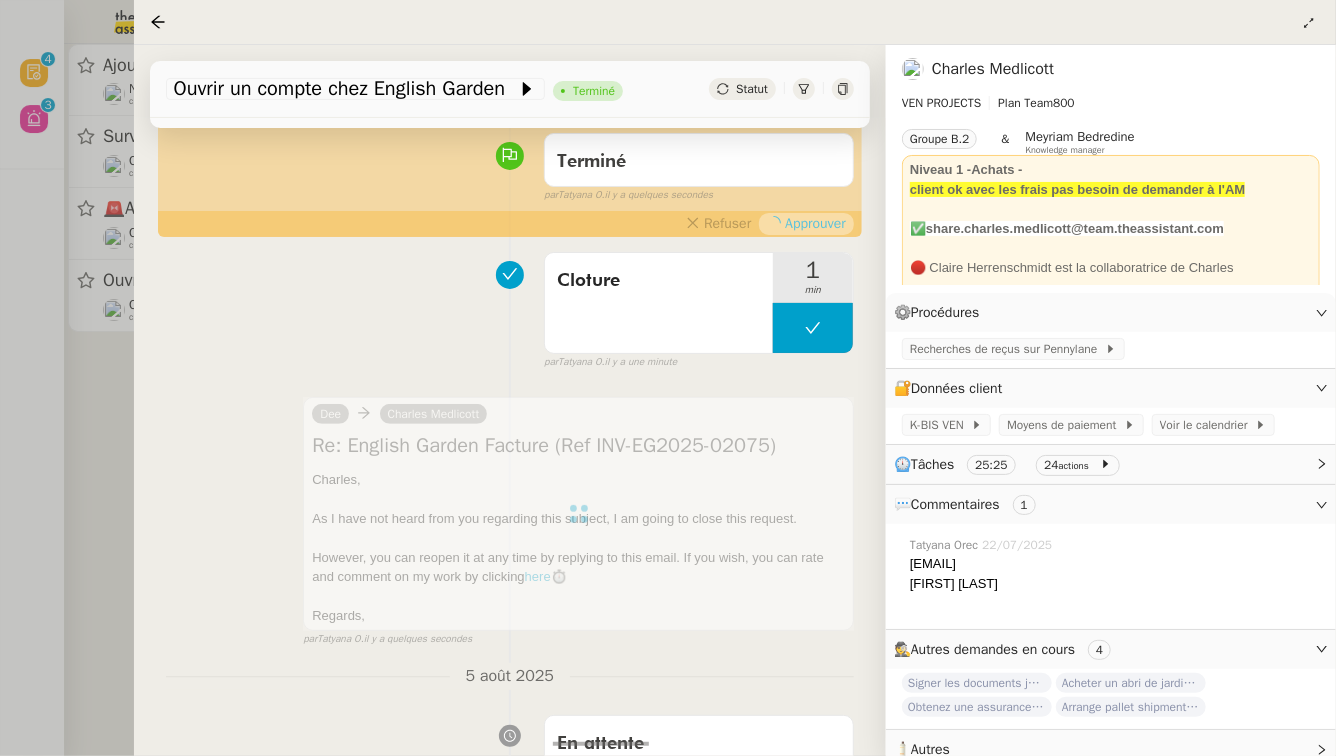 click at bounding box center (668, 378) 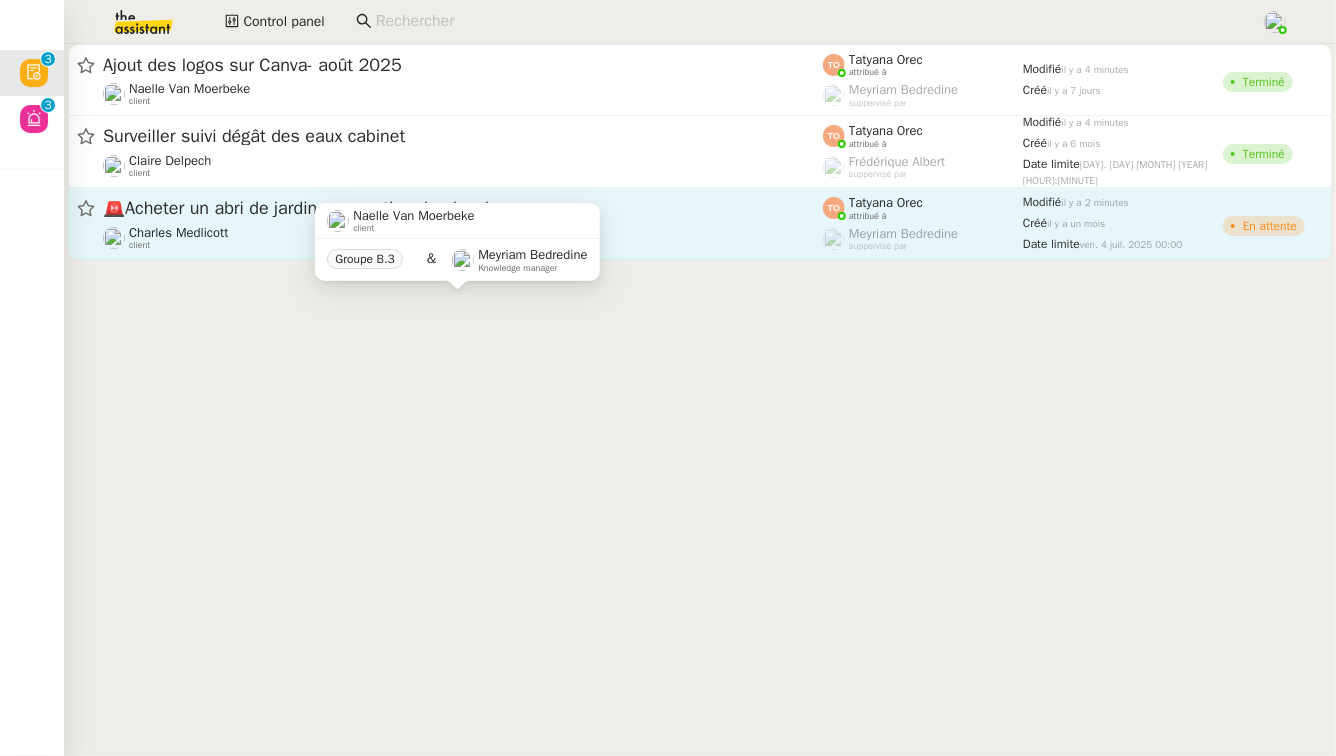 click on "Charles Medlicott    client" 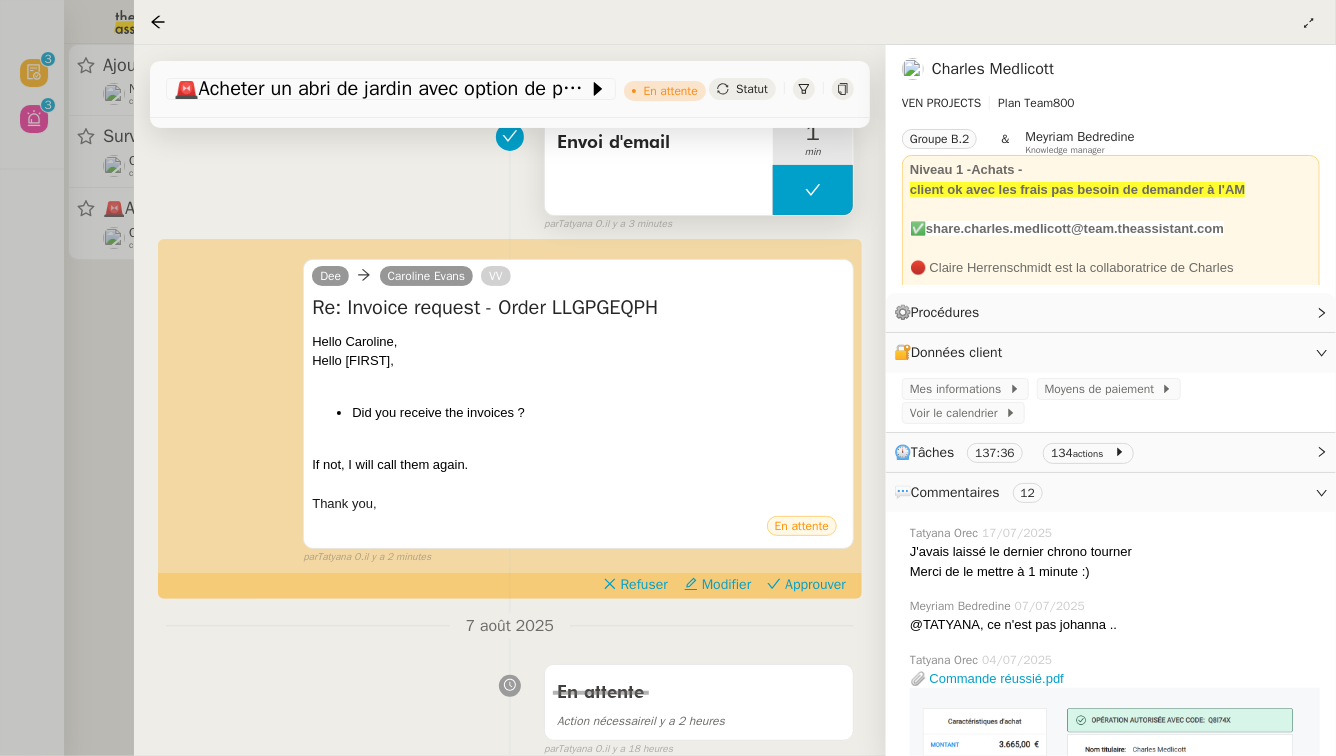 scroll, scrollTop: 334, scrollLeft: 0, axis: vertical 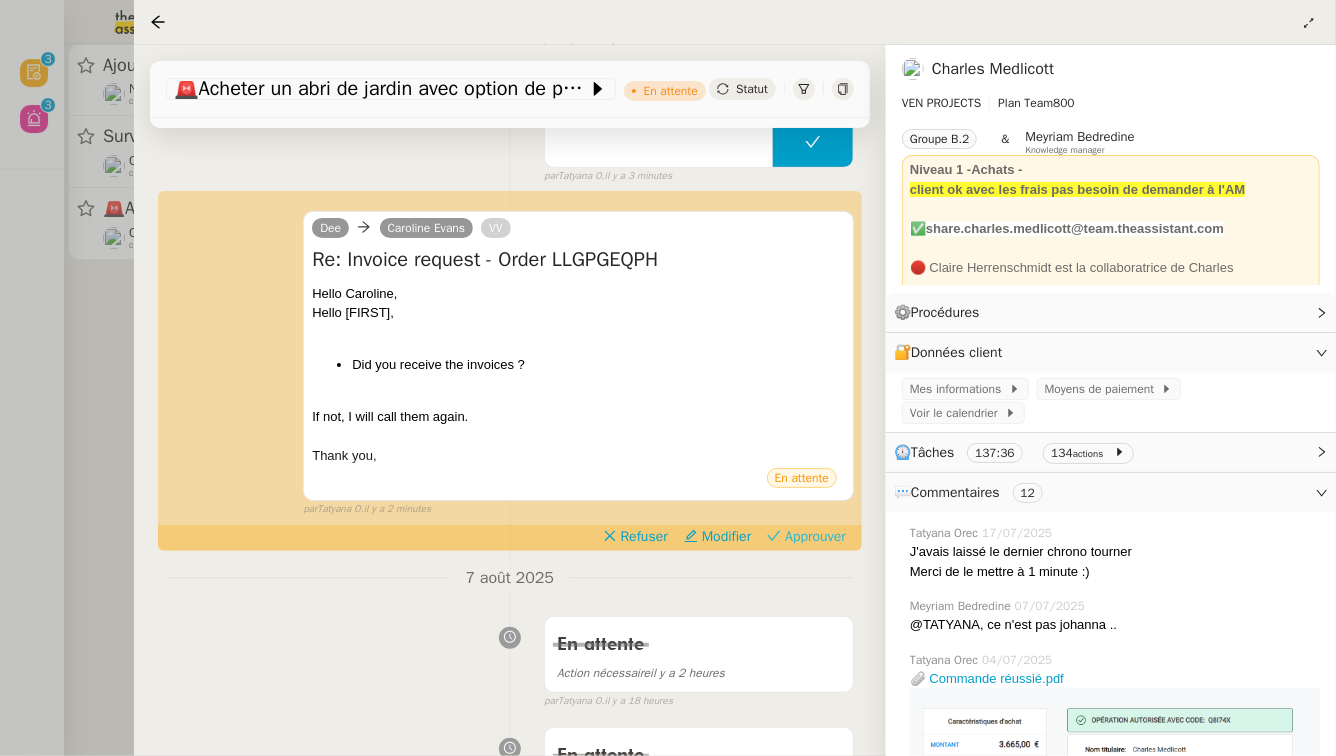 click on "Approuver" at bounding box center (815, 537) 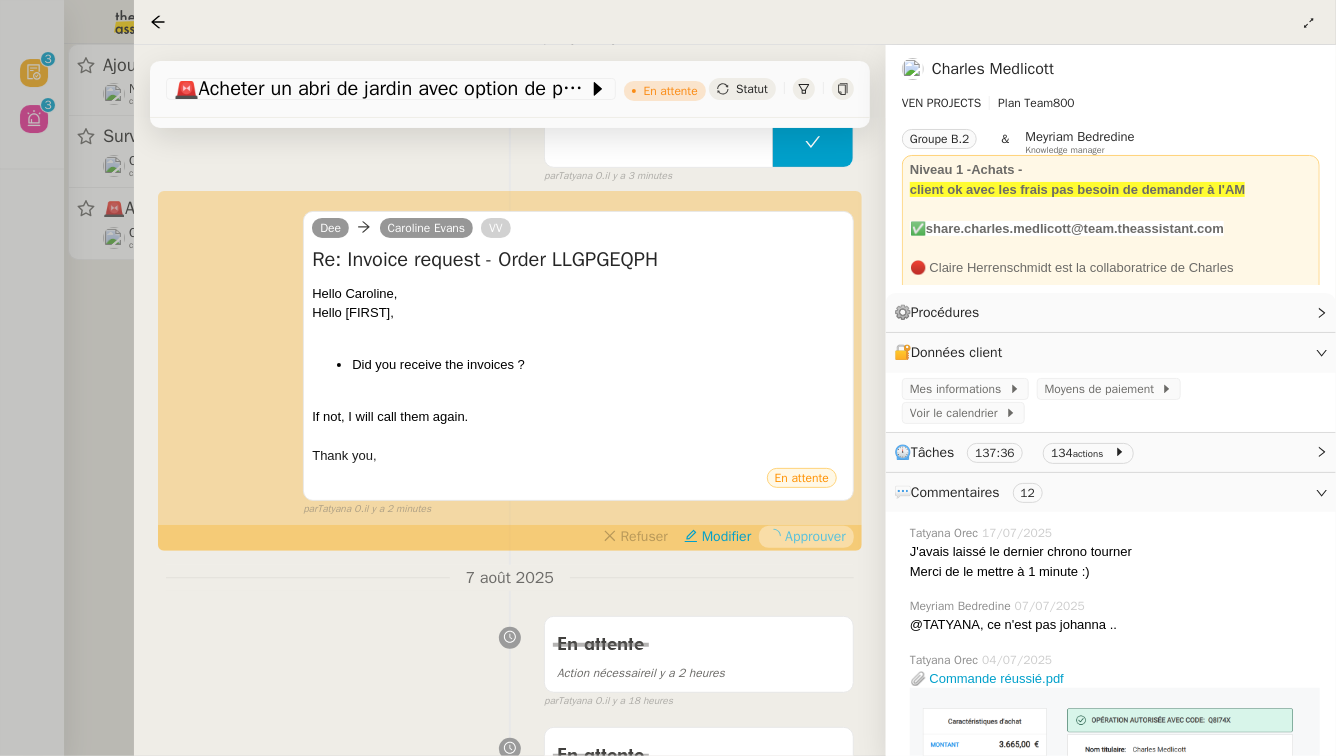 click at bounding box center [668, 378] 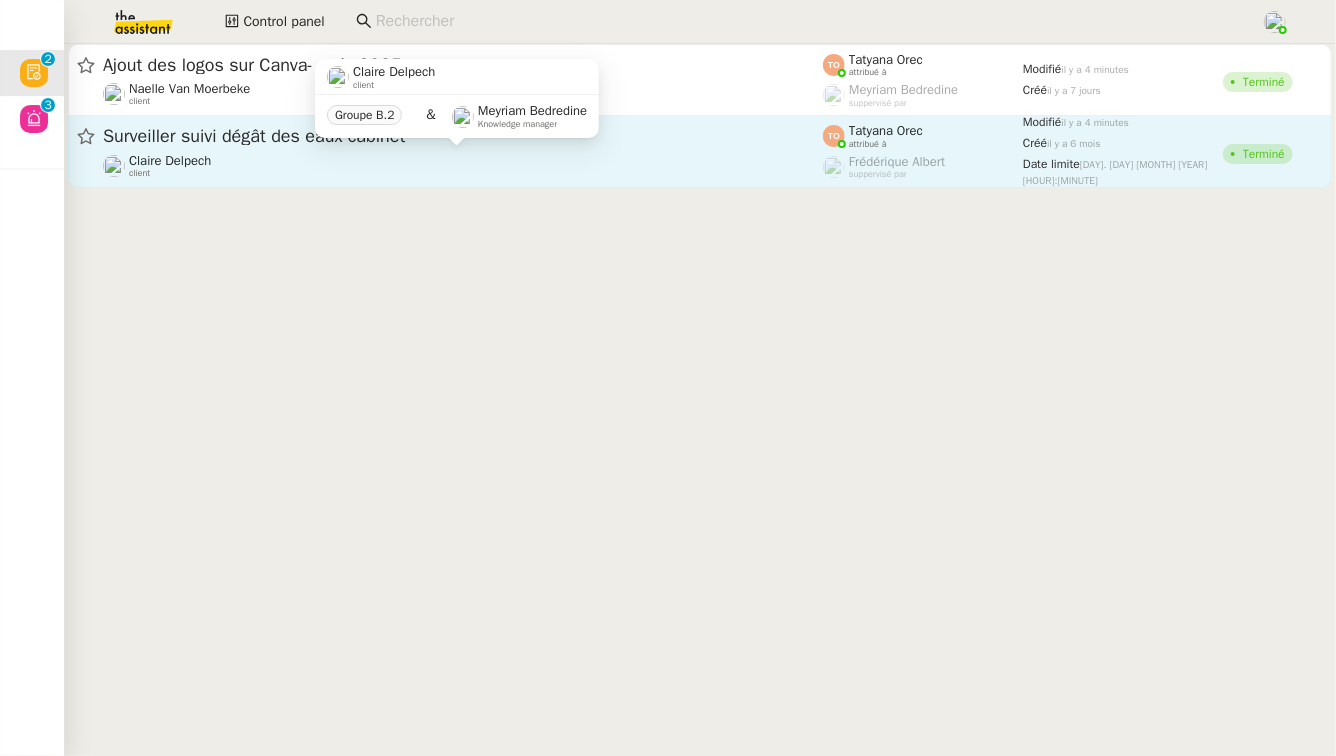click on "Claire Delpech    client" 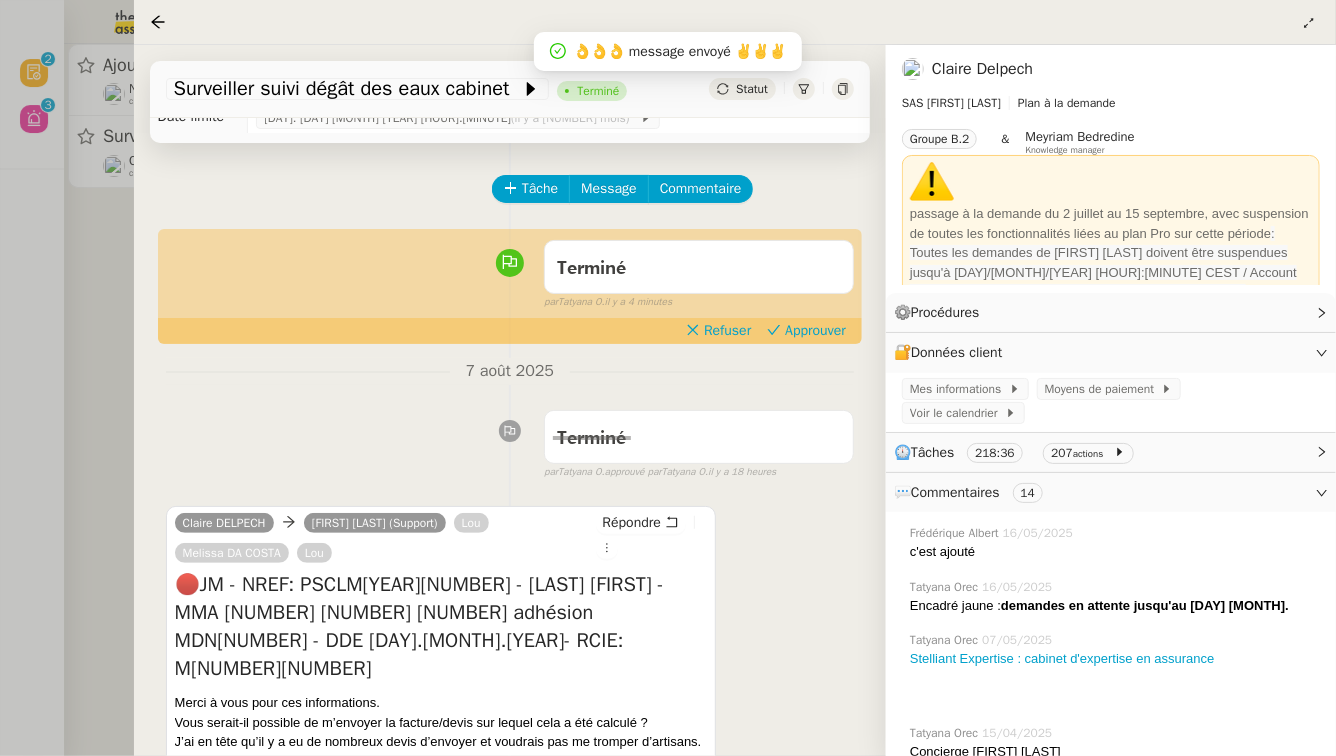 scroll, scrollTop: 123, scrollLeft: 0, axis: vertical 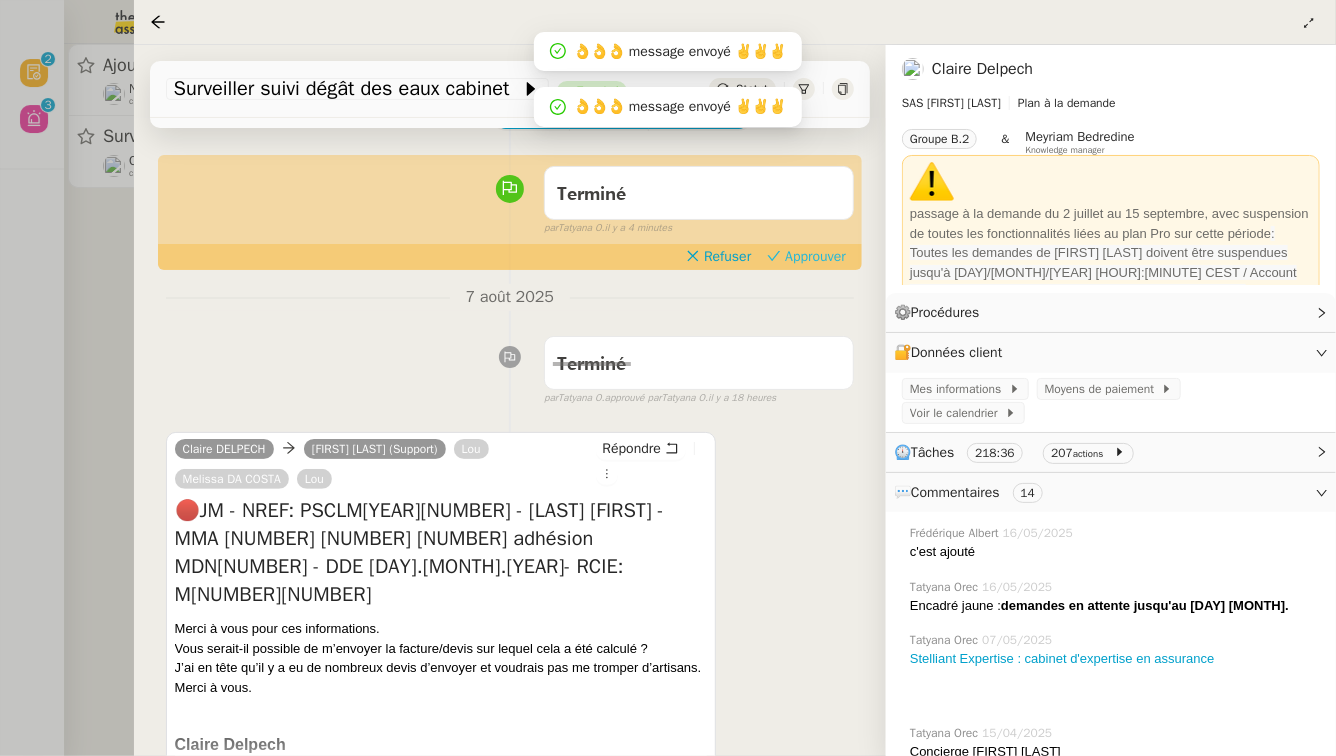 click on "Approuver" at bounding box center [806, 257] 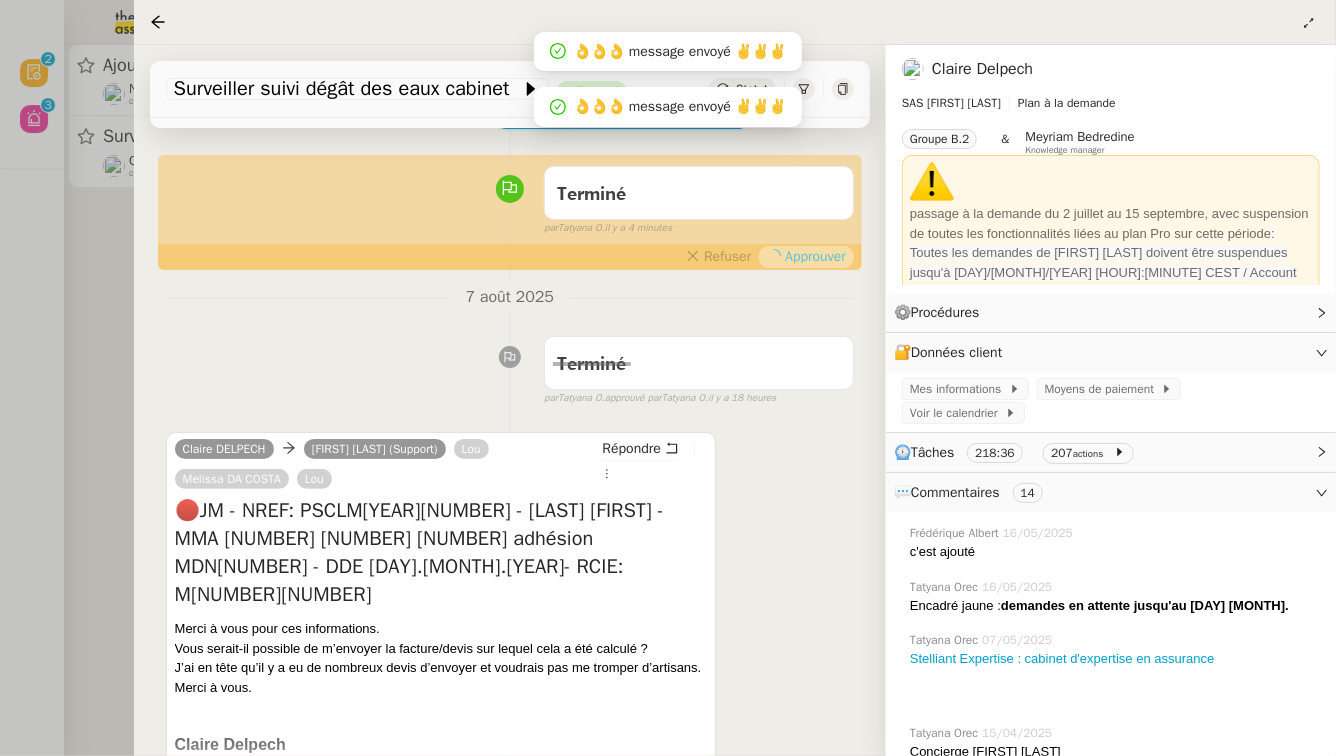 click at bounding box center (668, 378) 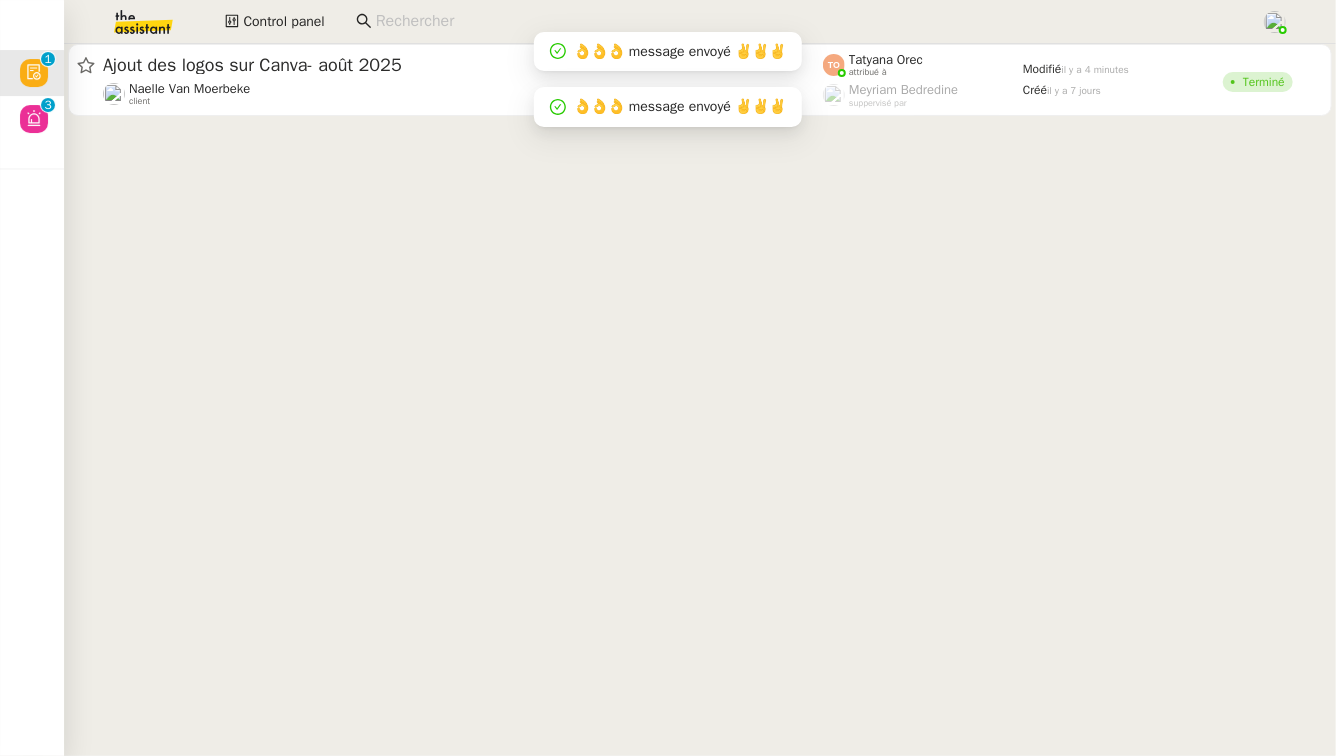click on "Ajout des logos sur Canva- août 2025  Naelle Van Moerbeke    client" 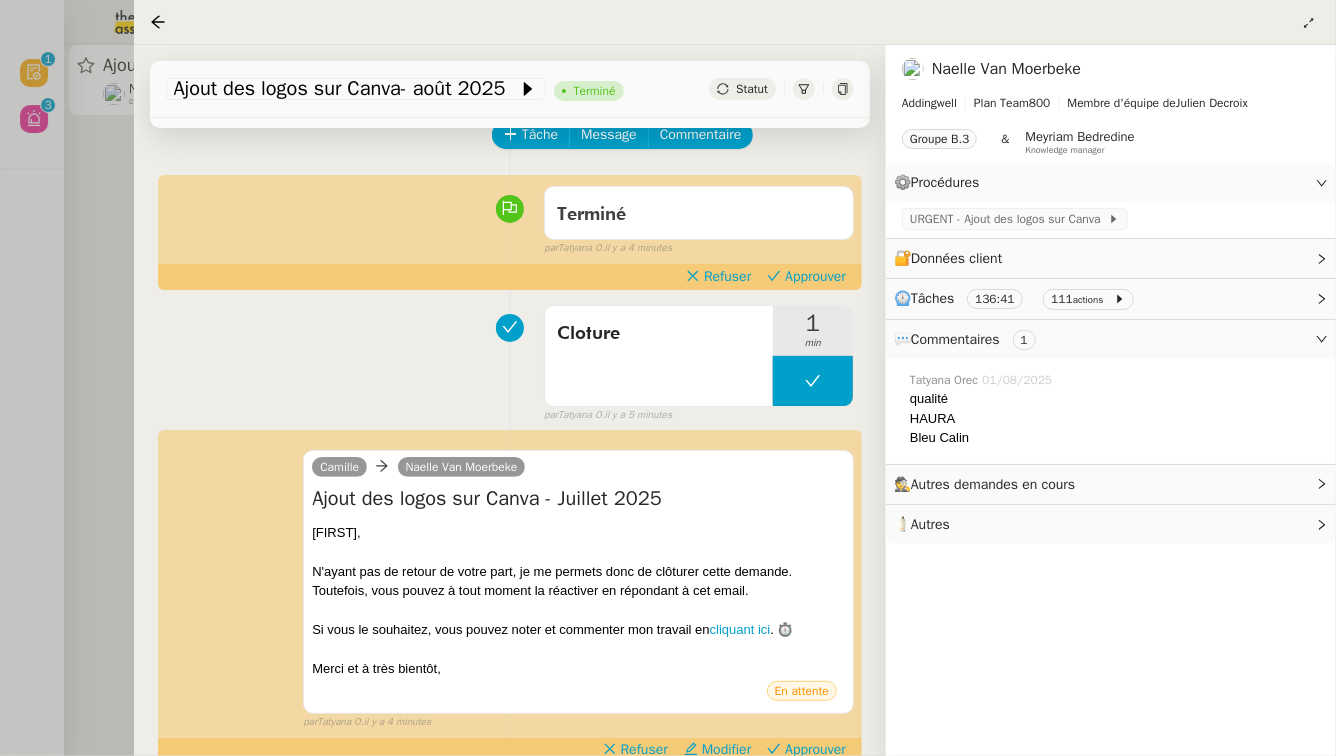 scroll, scrollTop: 106, scrollLeft: 0, axis: vertical 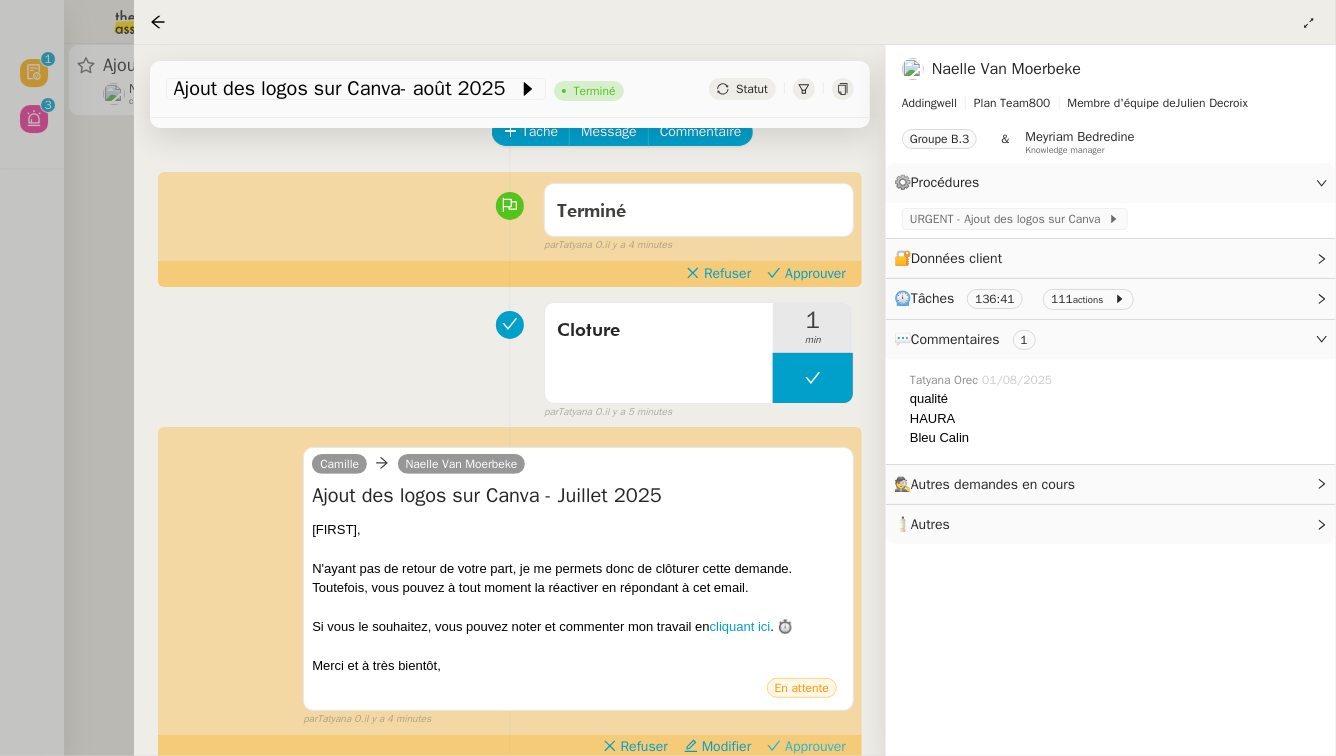 click on "Approuver" at bounding box center [815, 747] 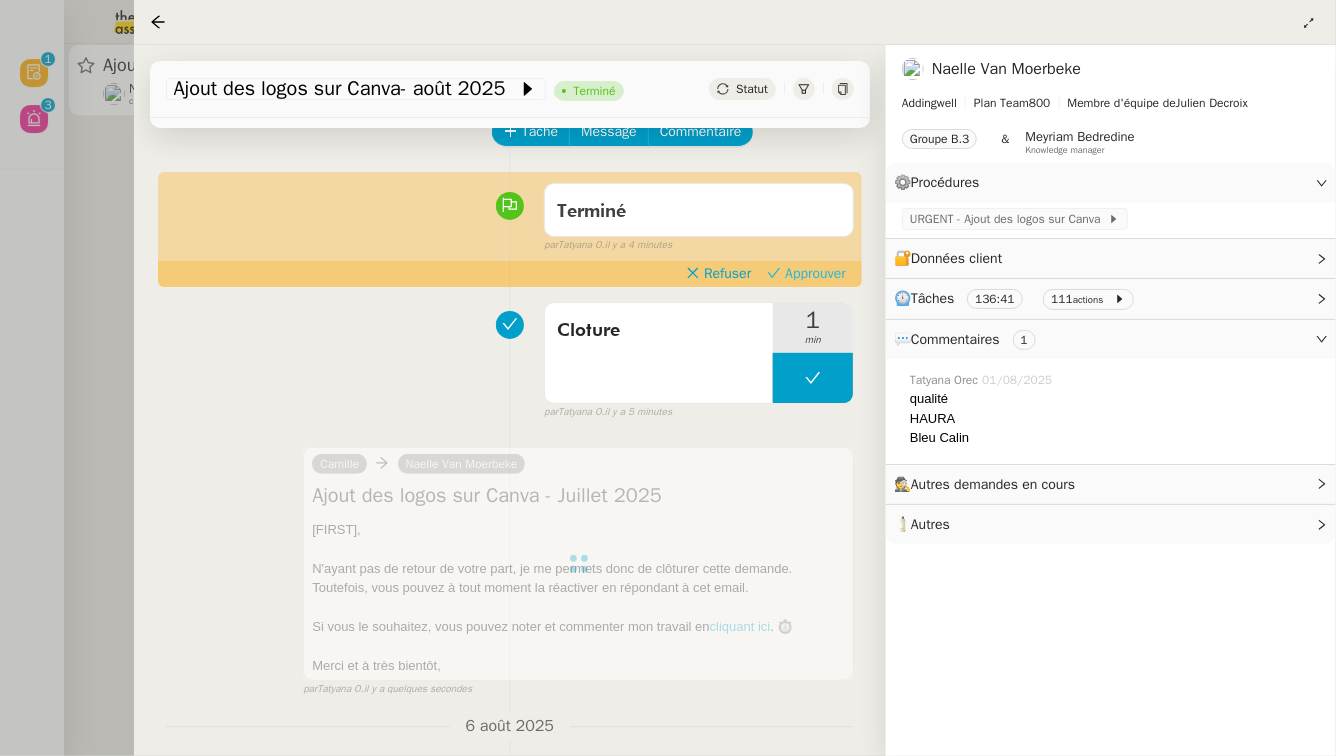 click on "Approuver" at bounding box center [815, 274] 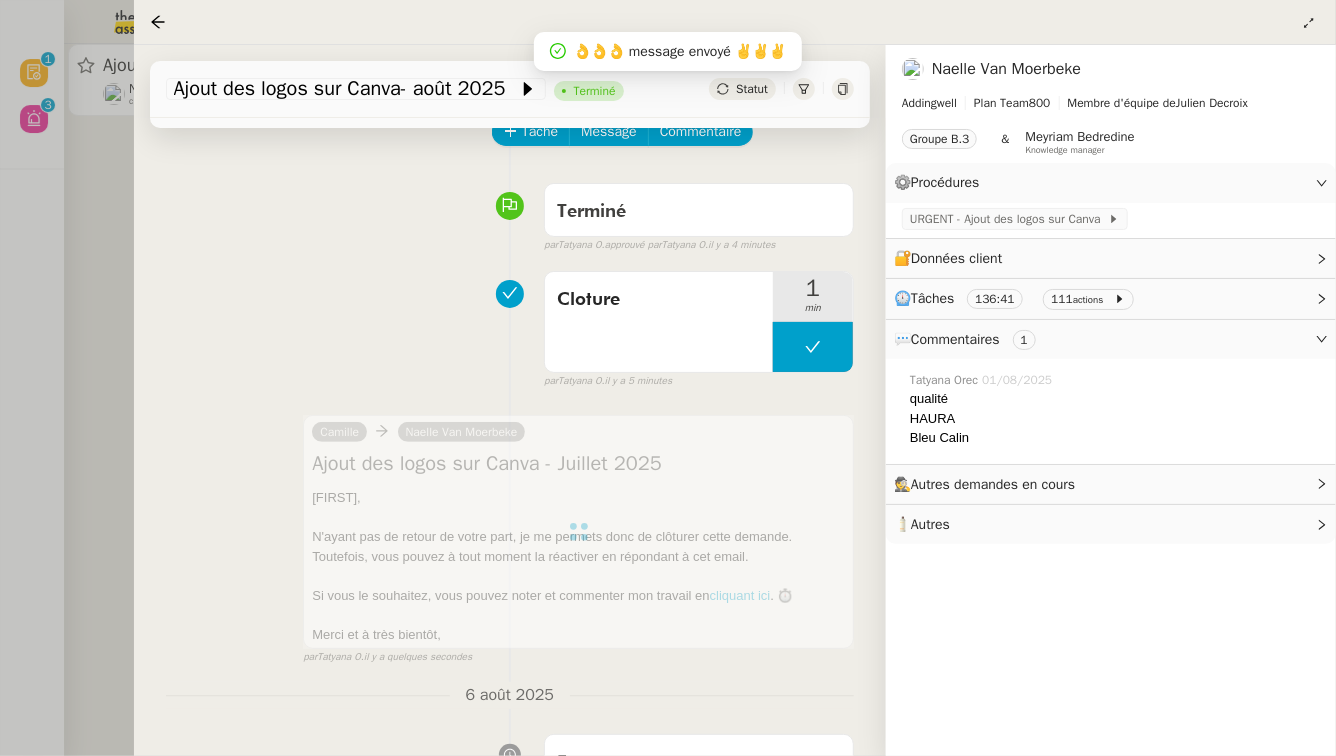 click at bounding box center (668, 378) 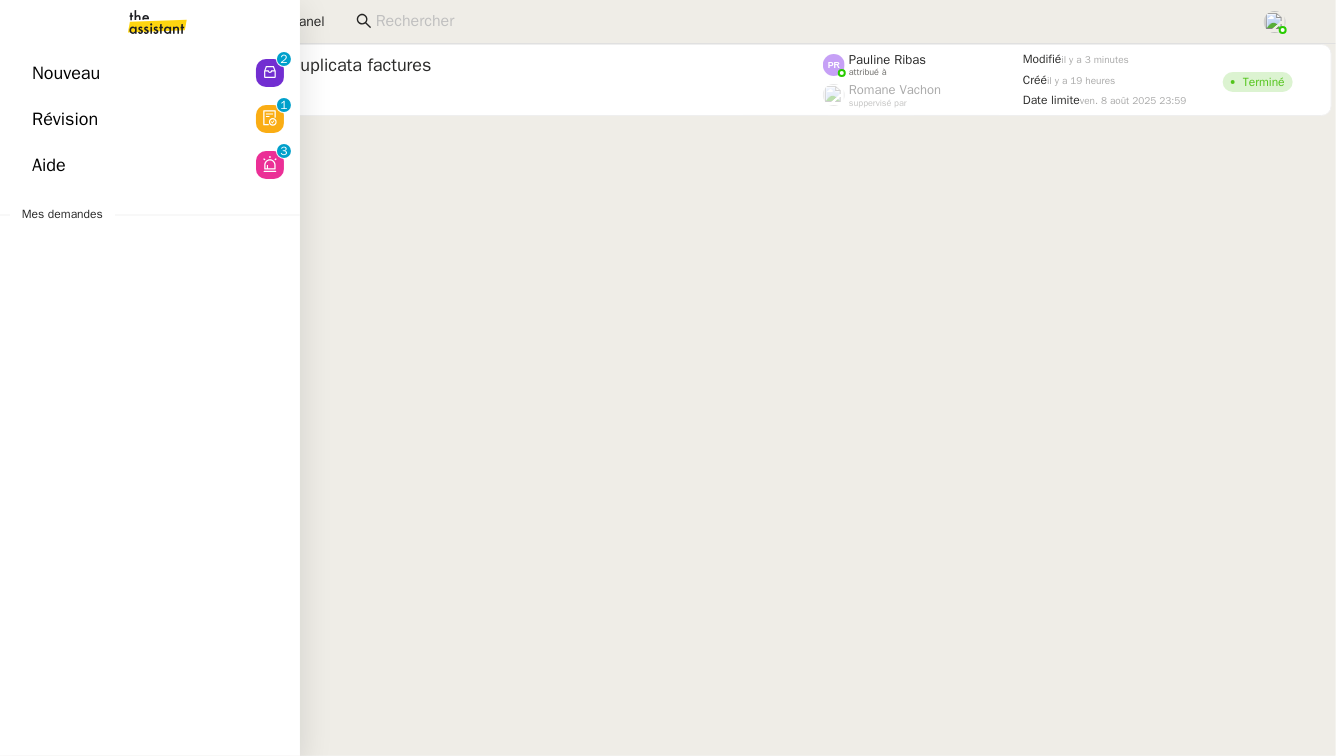 click on "Nouveau  0   1   2   3   4   5   6   7   8   9" 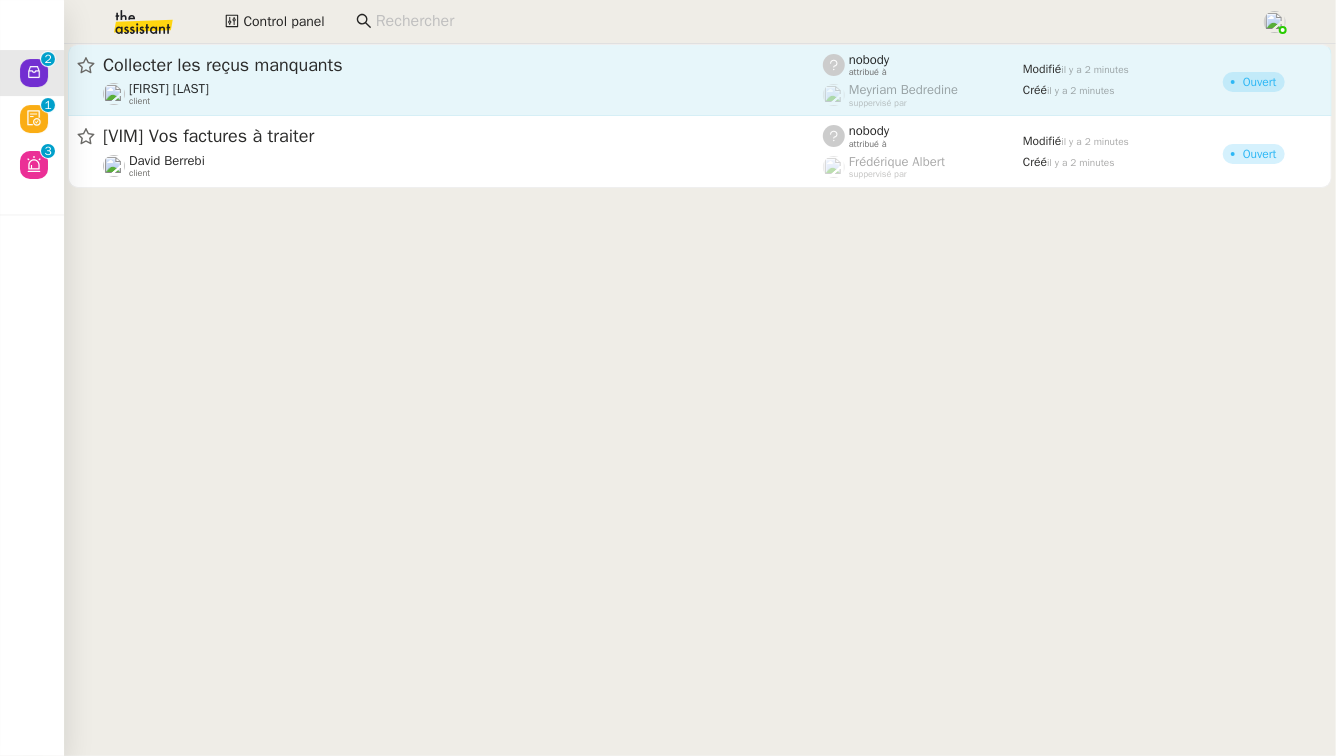 click on "Gabriel CIAN    client" 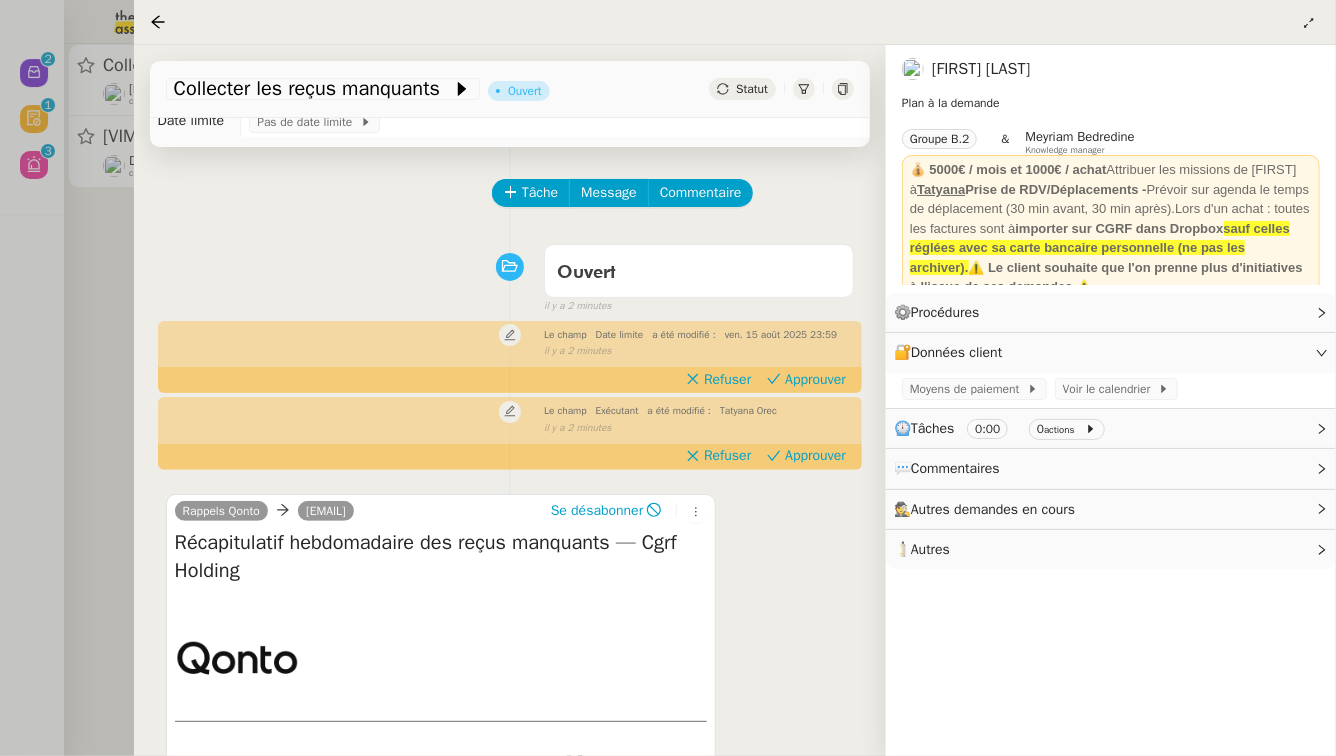 scroll, scrollTop: 0, scrollLeft: 0, axis: both 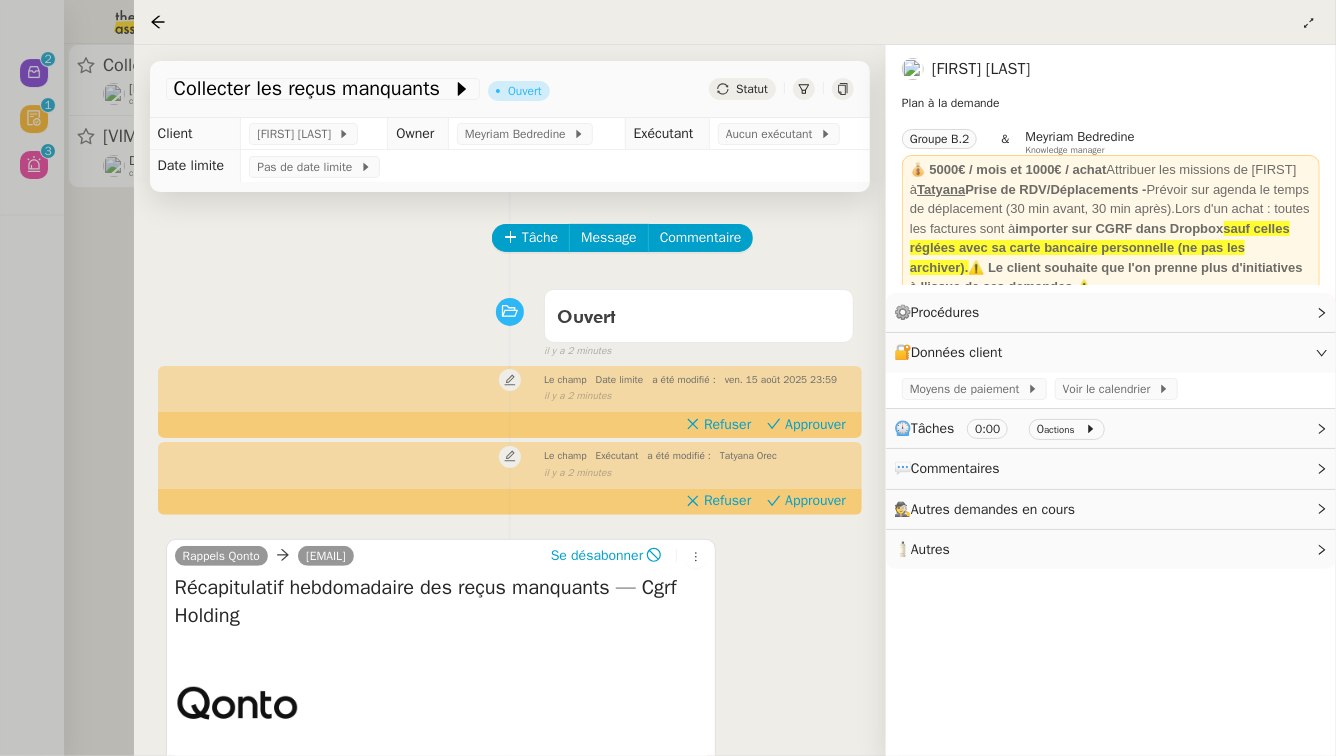 click on "Statut" 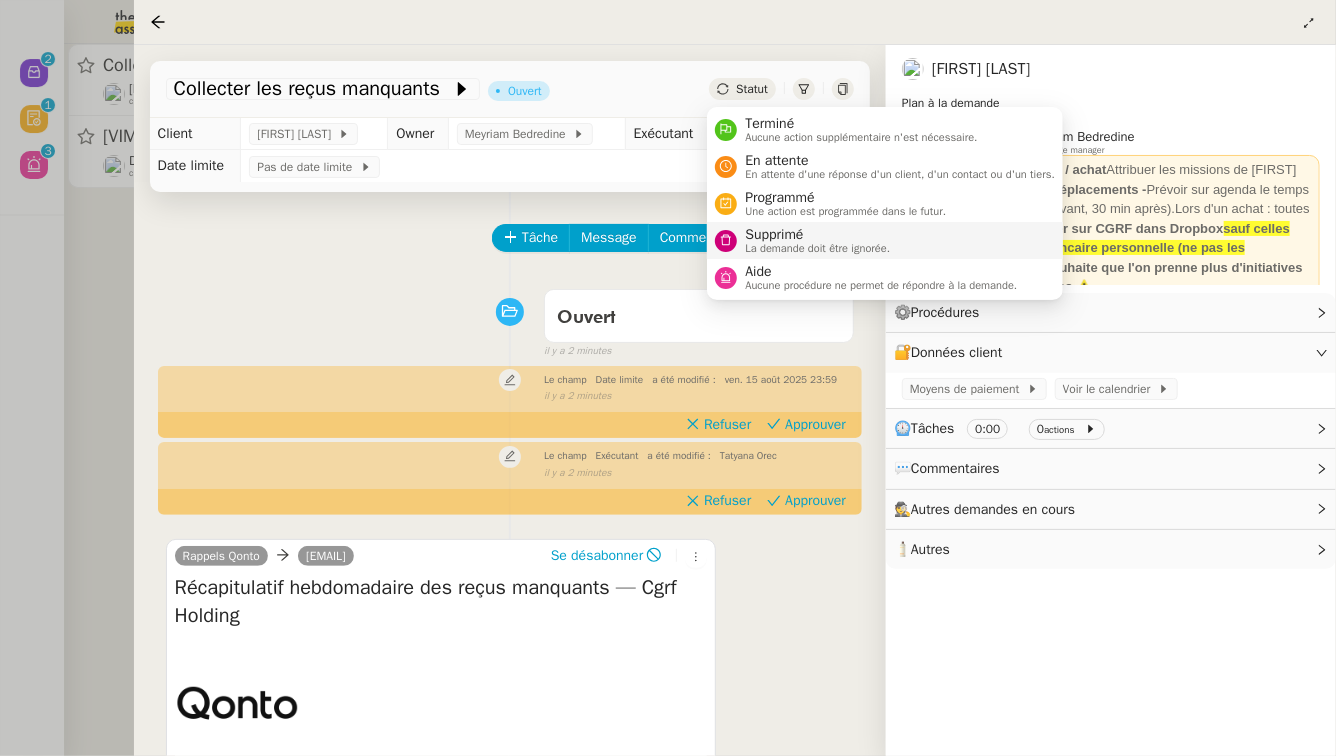 click on "Supprimé" at bounding box center (817, 235) 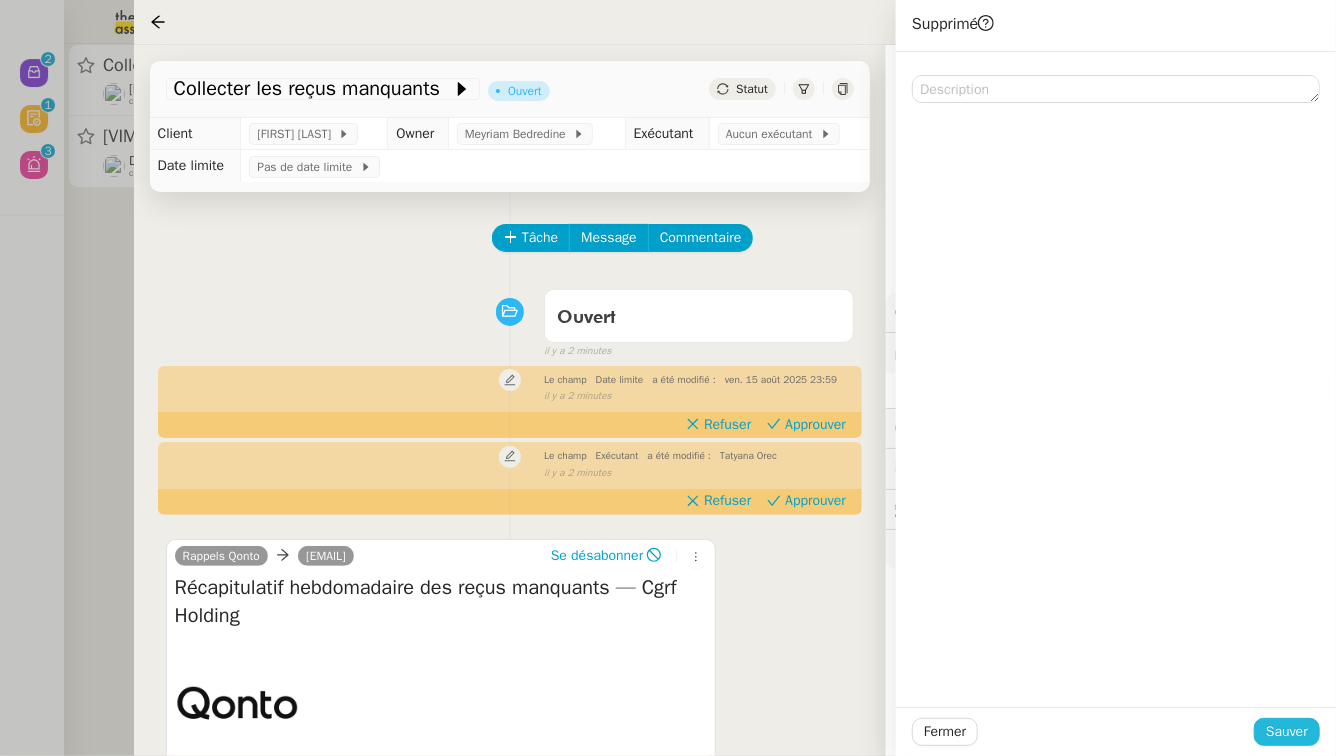 click on "Sauver" 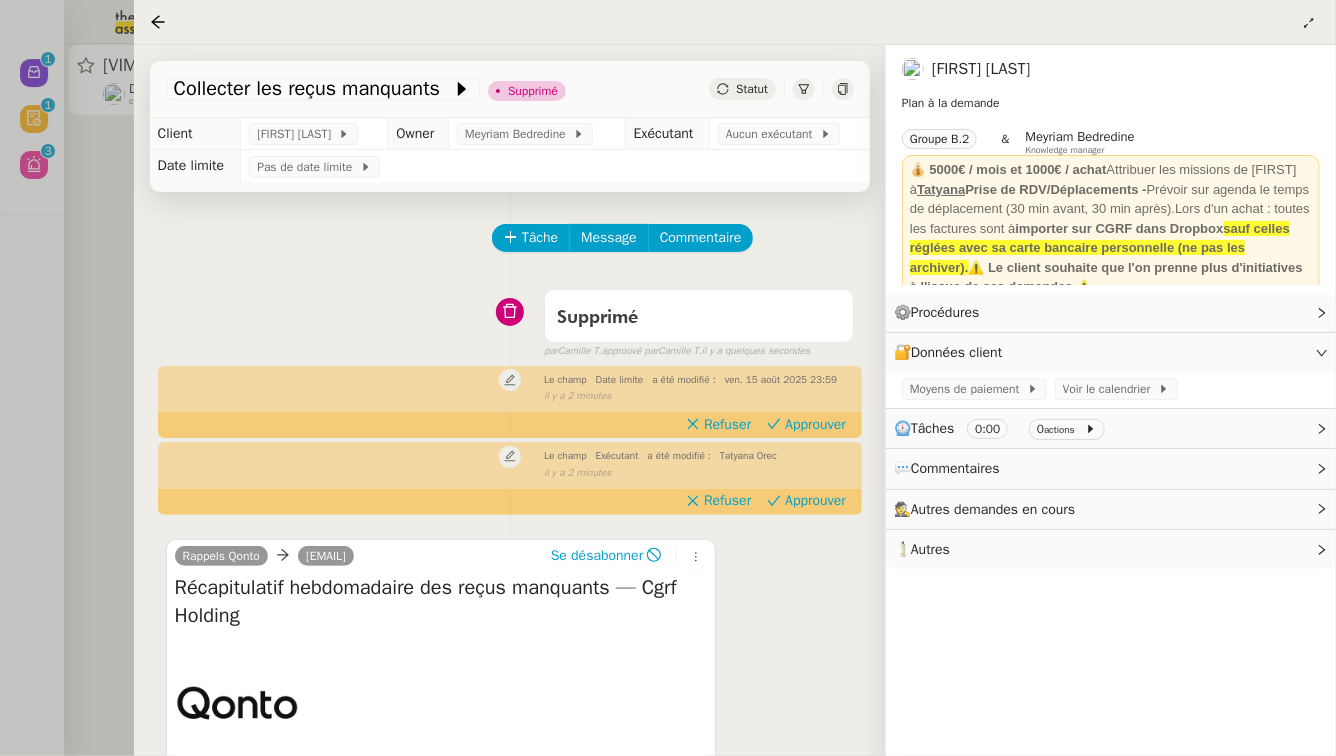 click at bounding box center [668, 378] 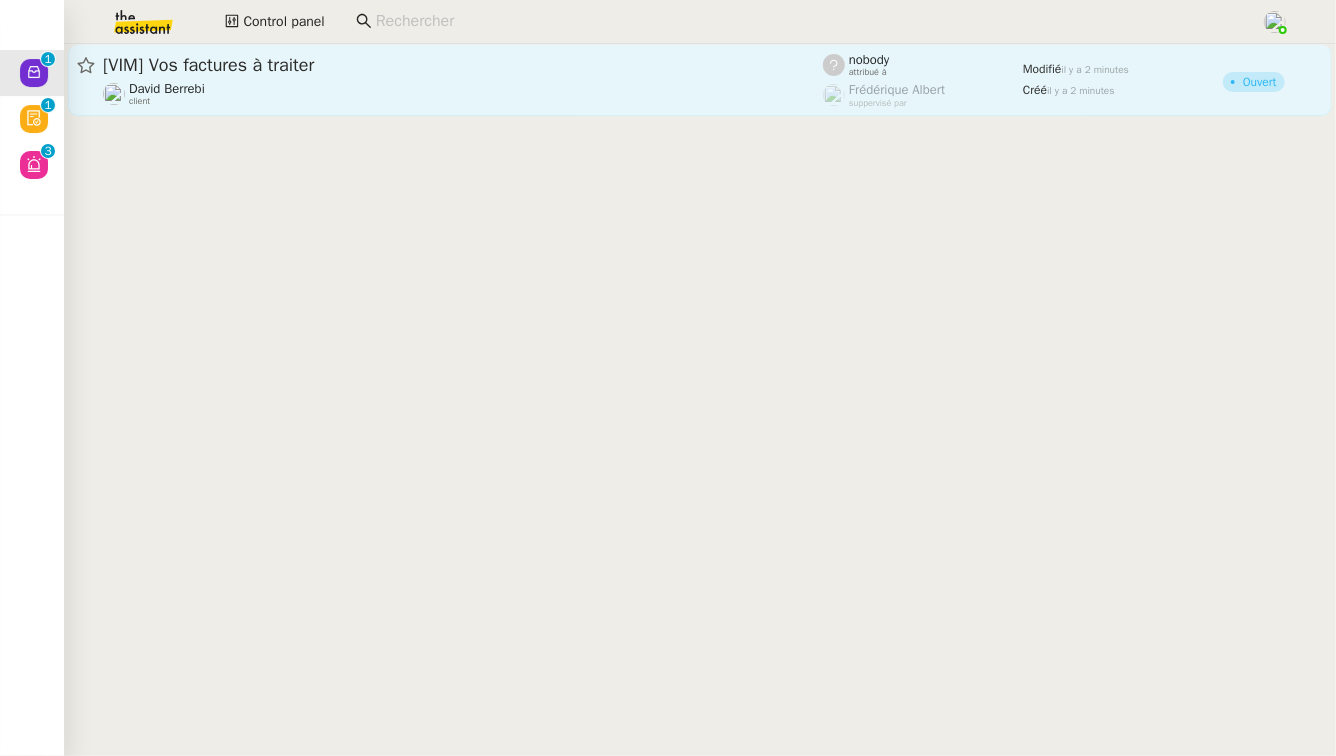 click on "[VIM] Vos factures à traiter  David Berrebi    client    nobody    attribué à    Frédérique  Albert    suppervisé par    Modifié   il y a 2 minutes  Créé   il y a 2 minutes   Ouvert" 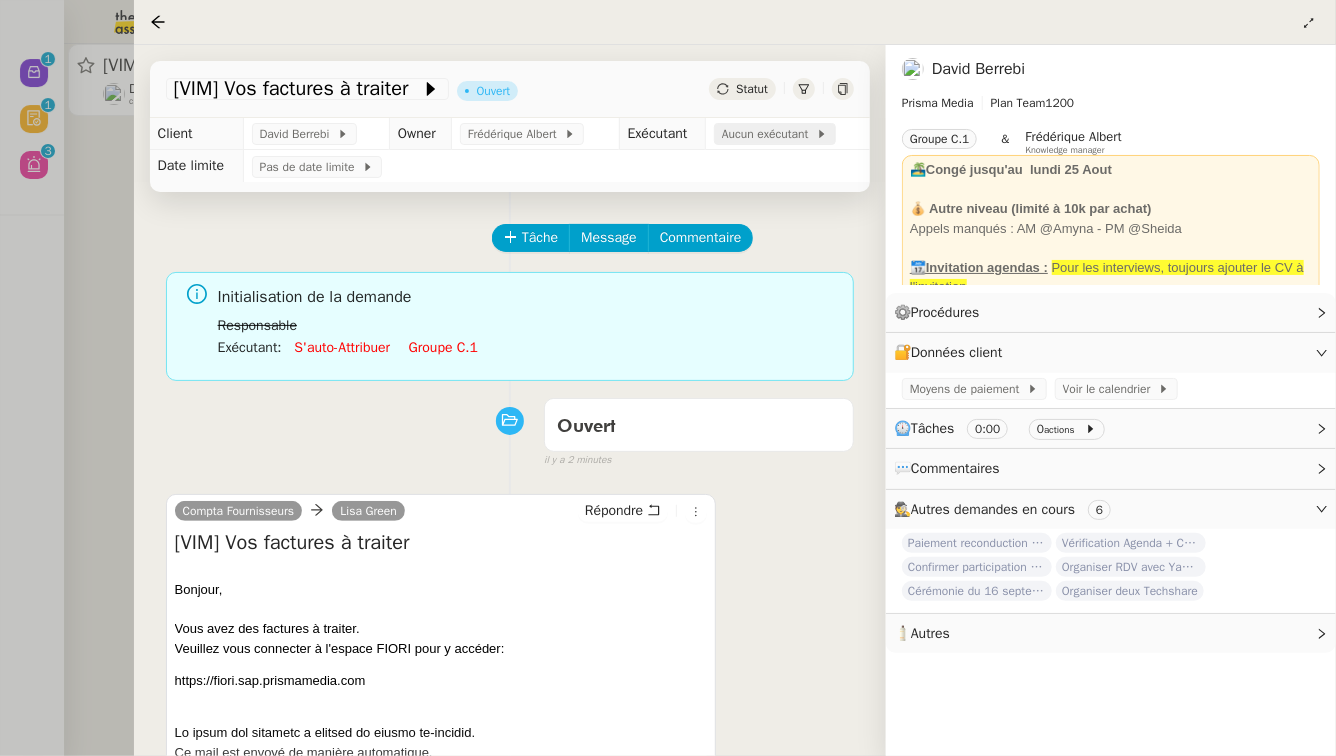 click on "Aucun exécutant" 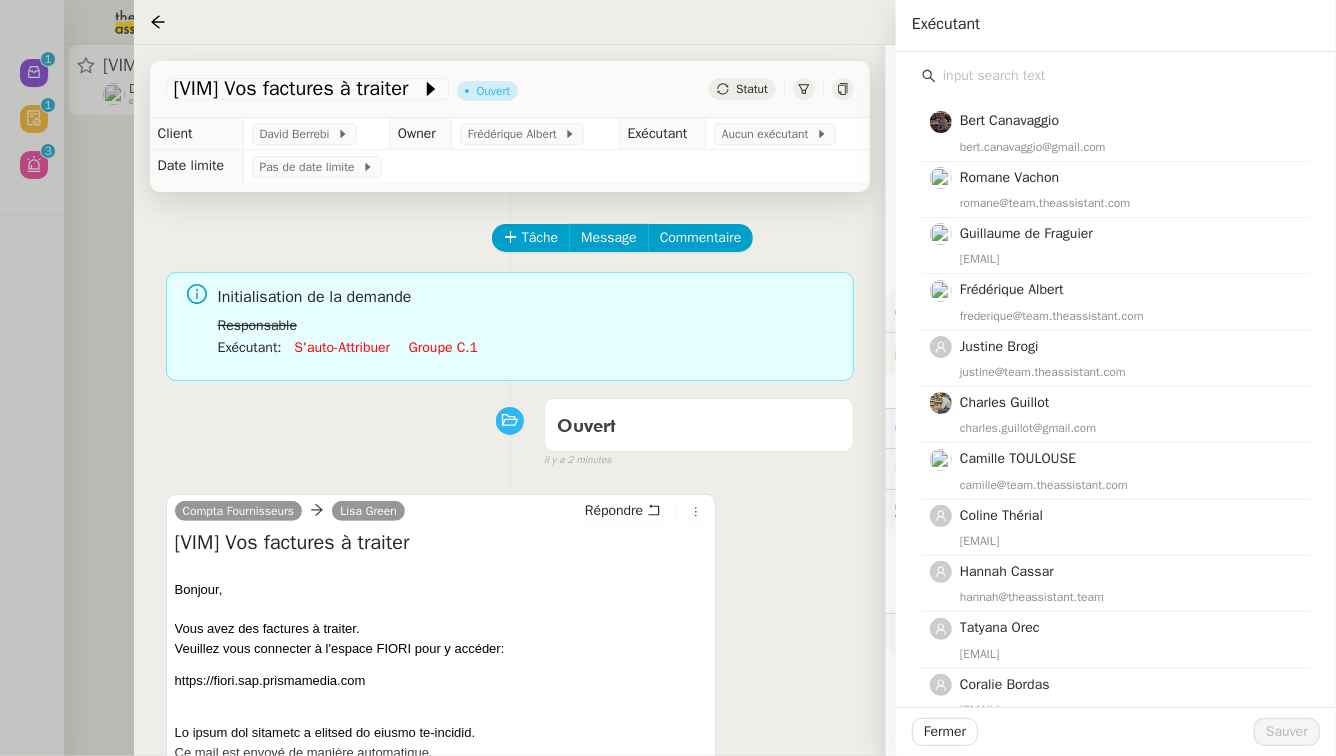 click 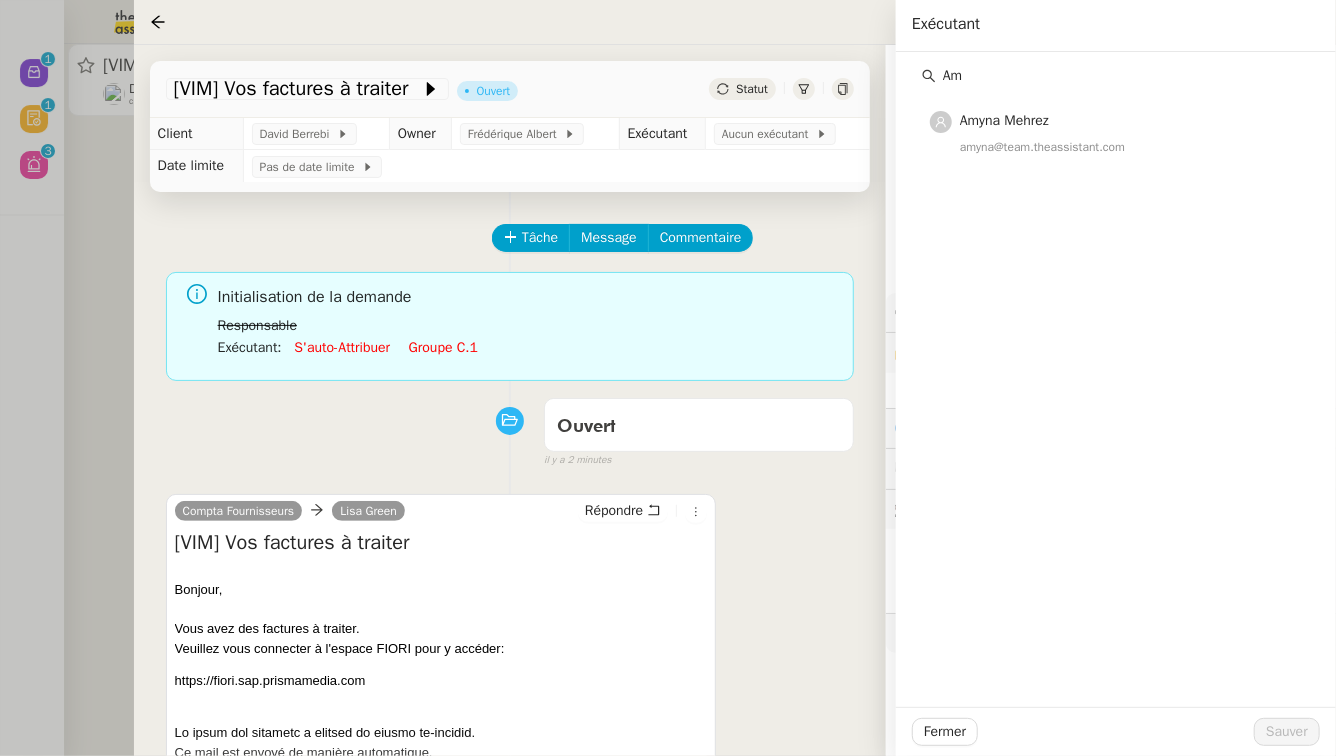 type on "A" 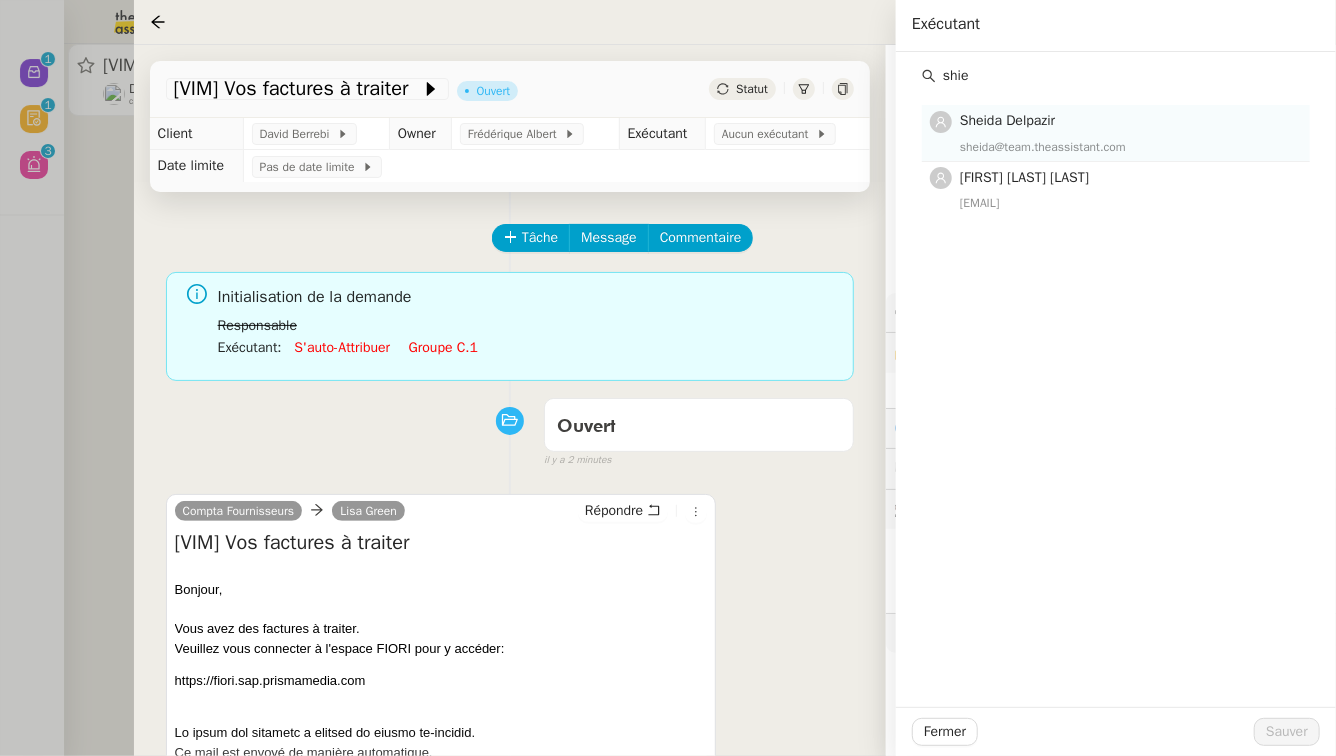 type on "shie" 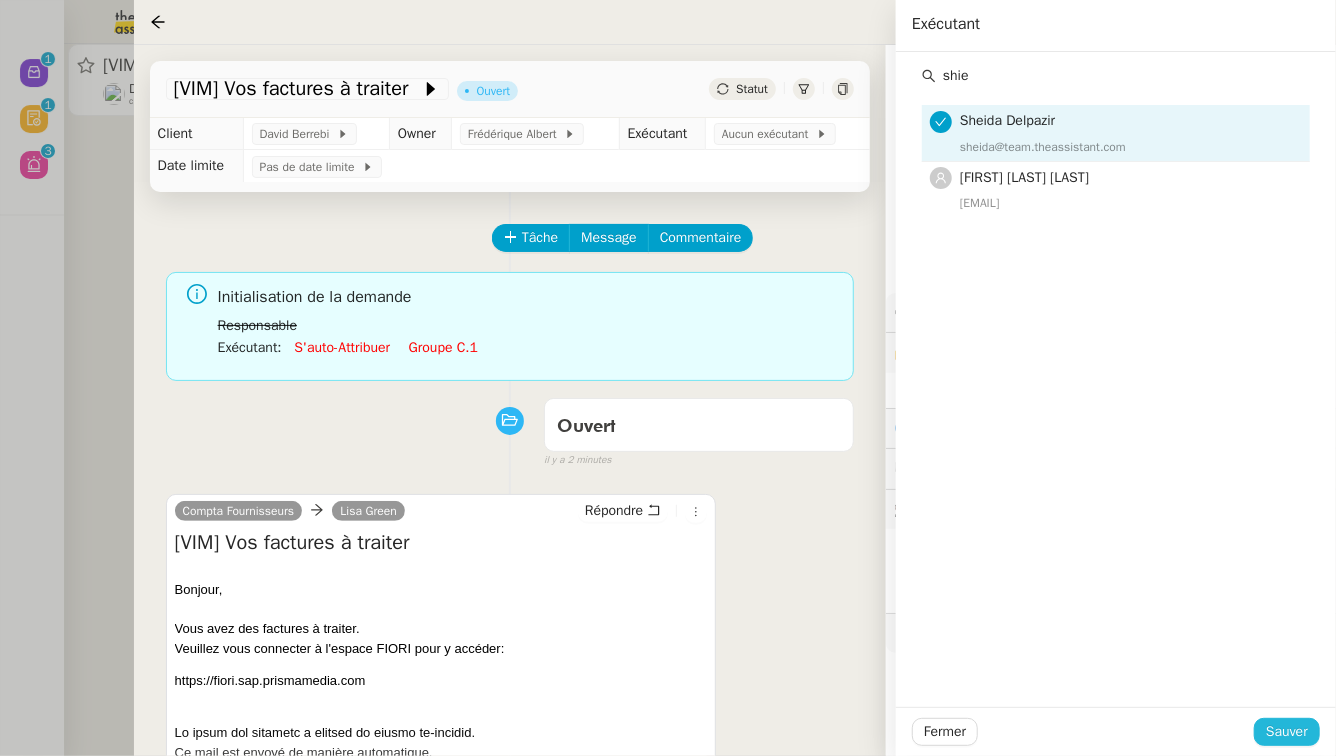 click on "Sauver" 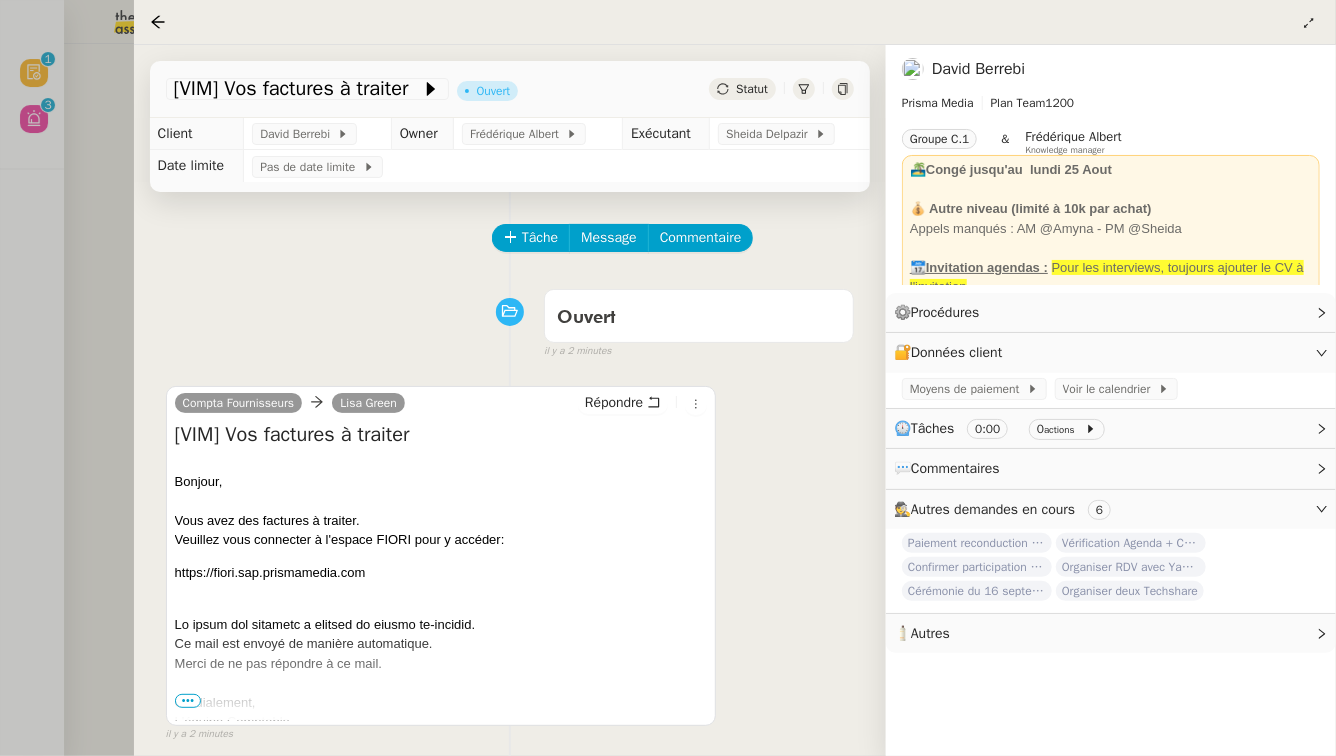 click at bounding box center [668, 378] 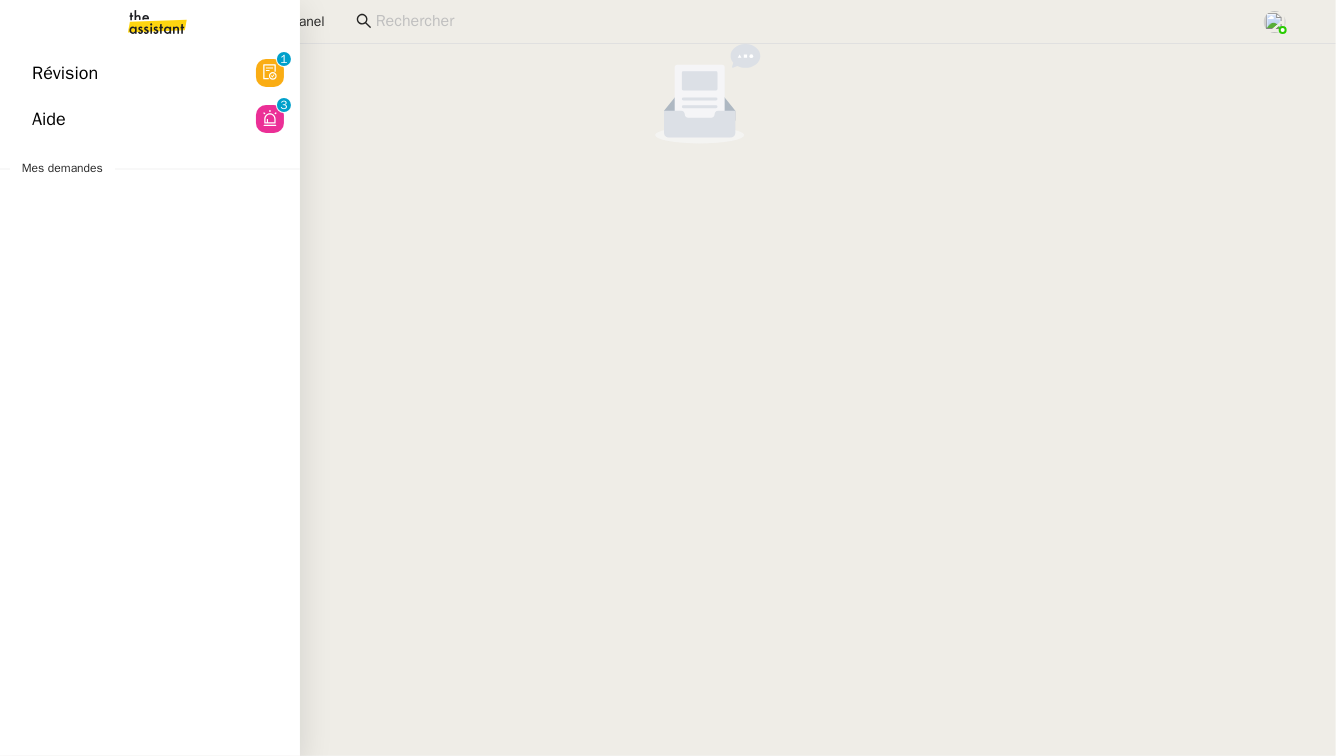 click on "Révision  0   1   2   3   4   5   6   7   8   9" 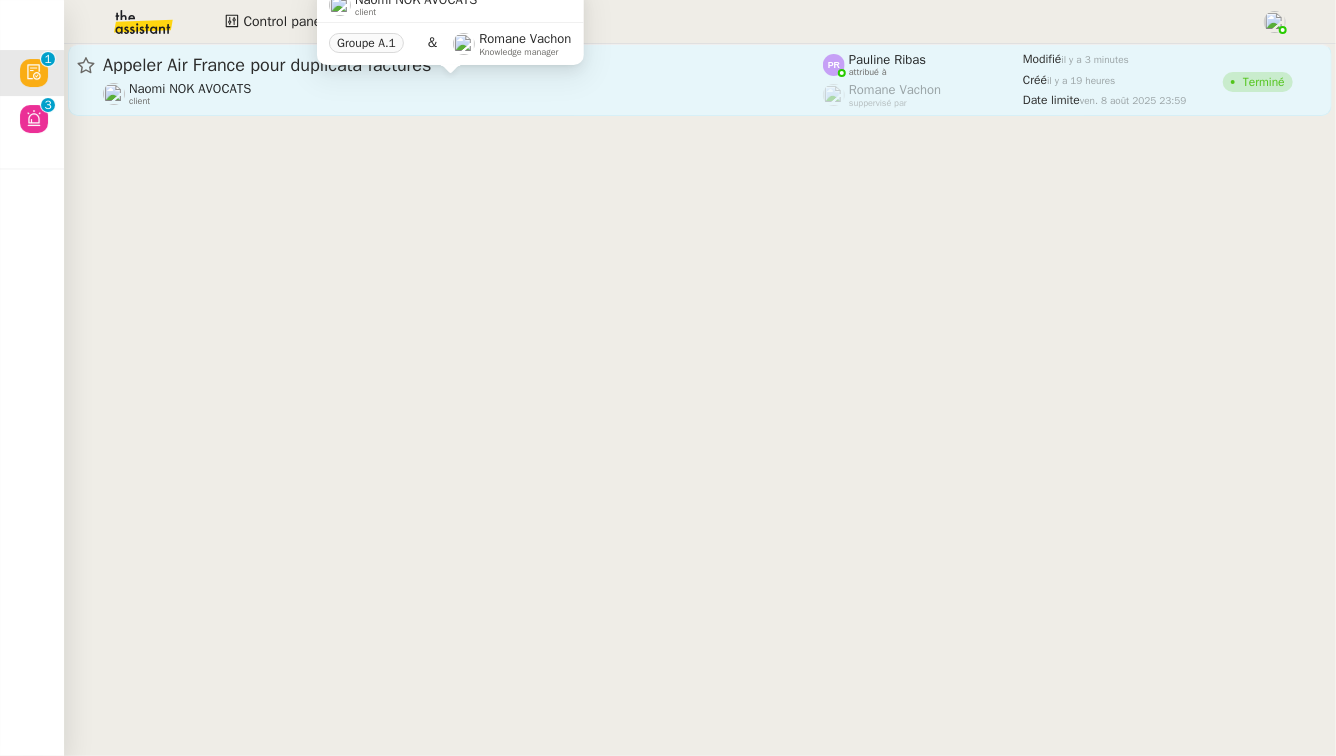 click on "Naomi NOK AVOCATS    client" 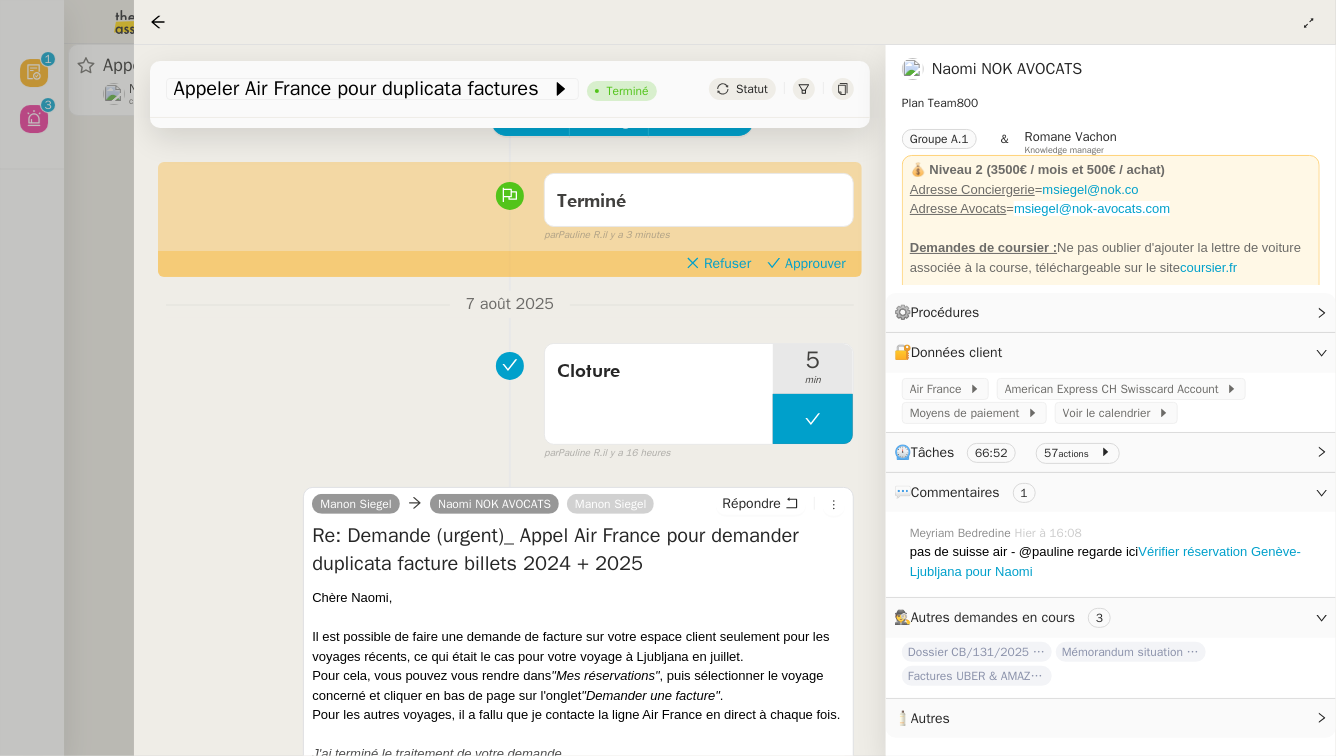 scroll, scrollTop: 119, scrollLeft: 0, axis: vertical 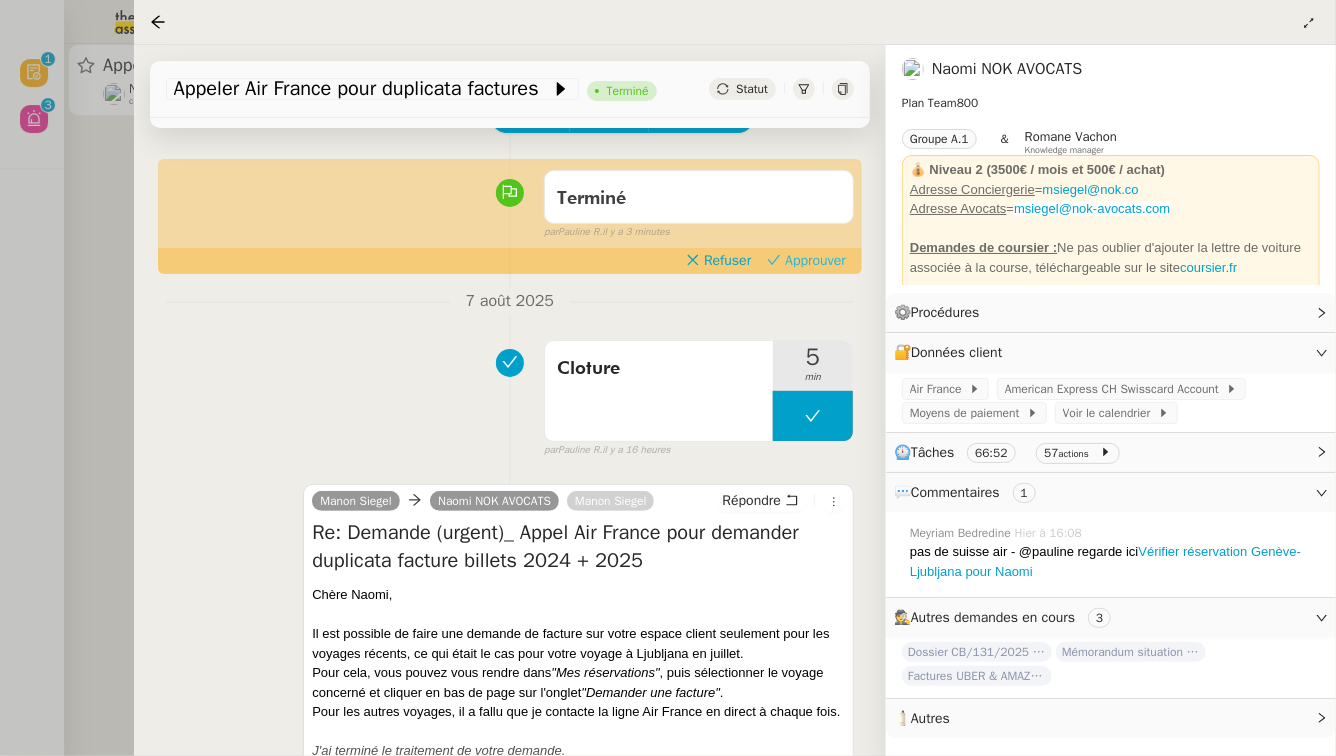 click on "Approuver" at bounding box center (815, 261) 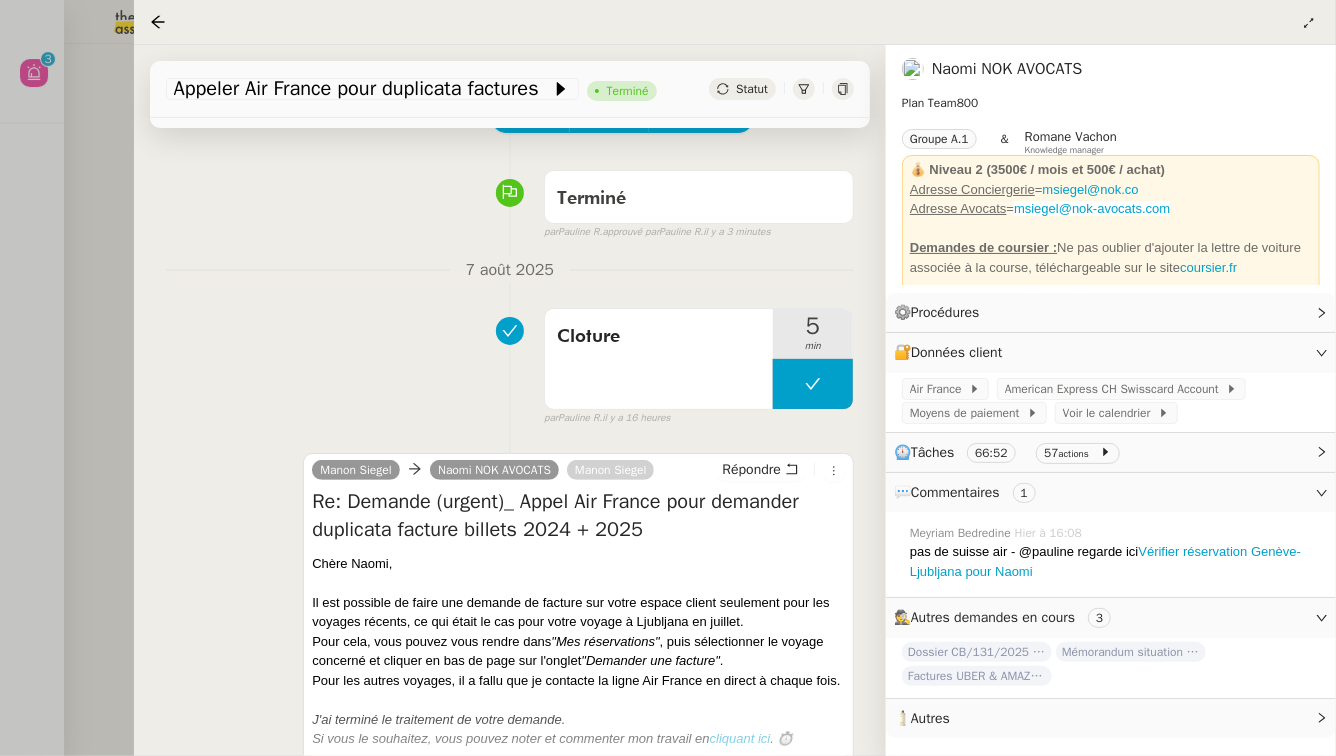 click at bounding box center [668, 378] 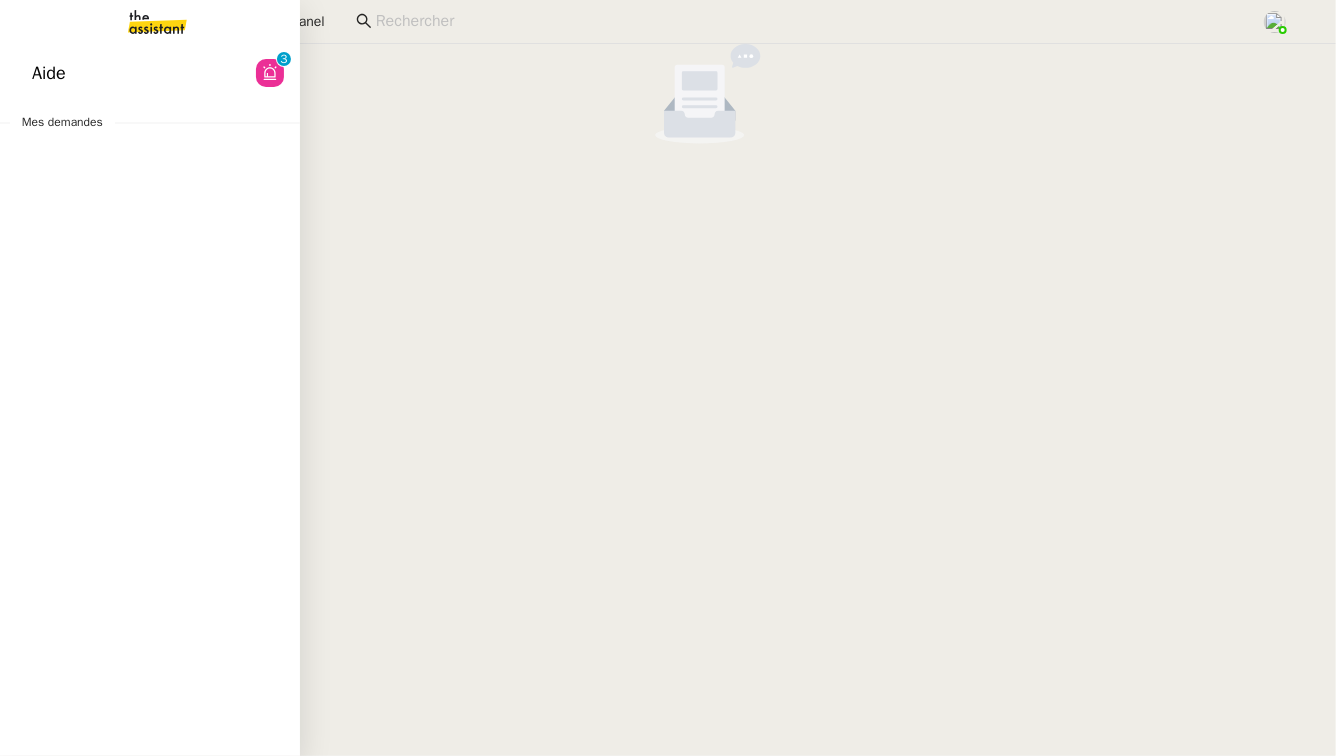click on "Aide" 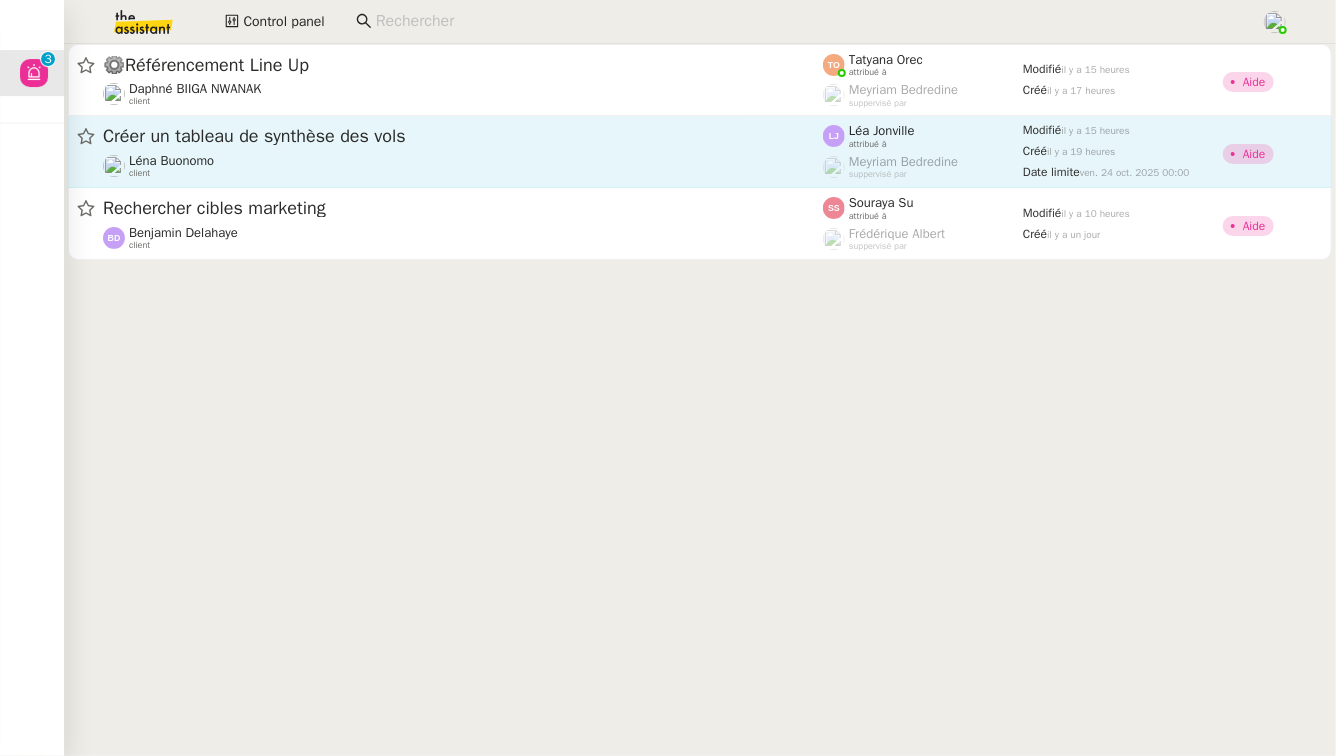 click on "Créer un tableau de synthèse des vols" 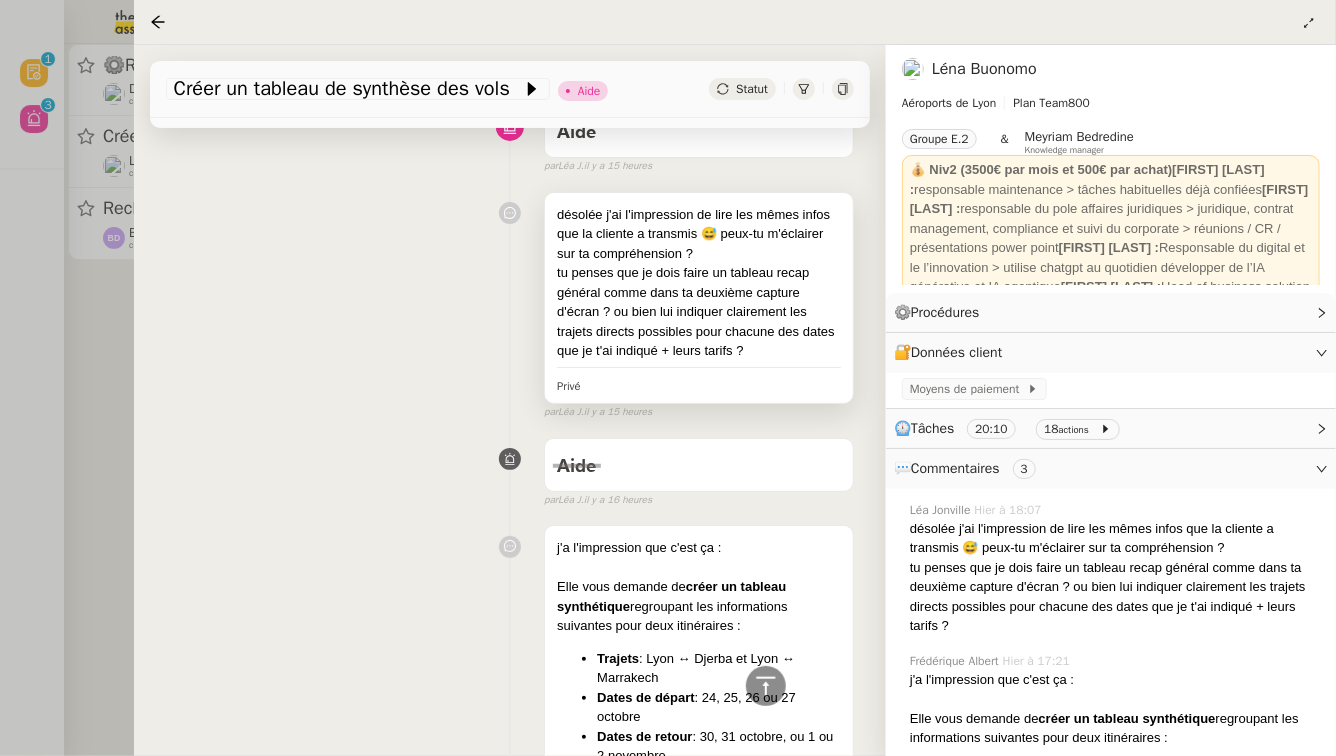 scroll, scrollTop: 0, scrollLeft: 0, axis: both 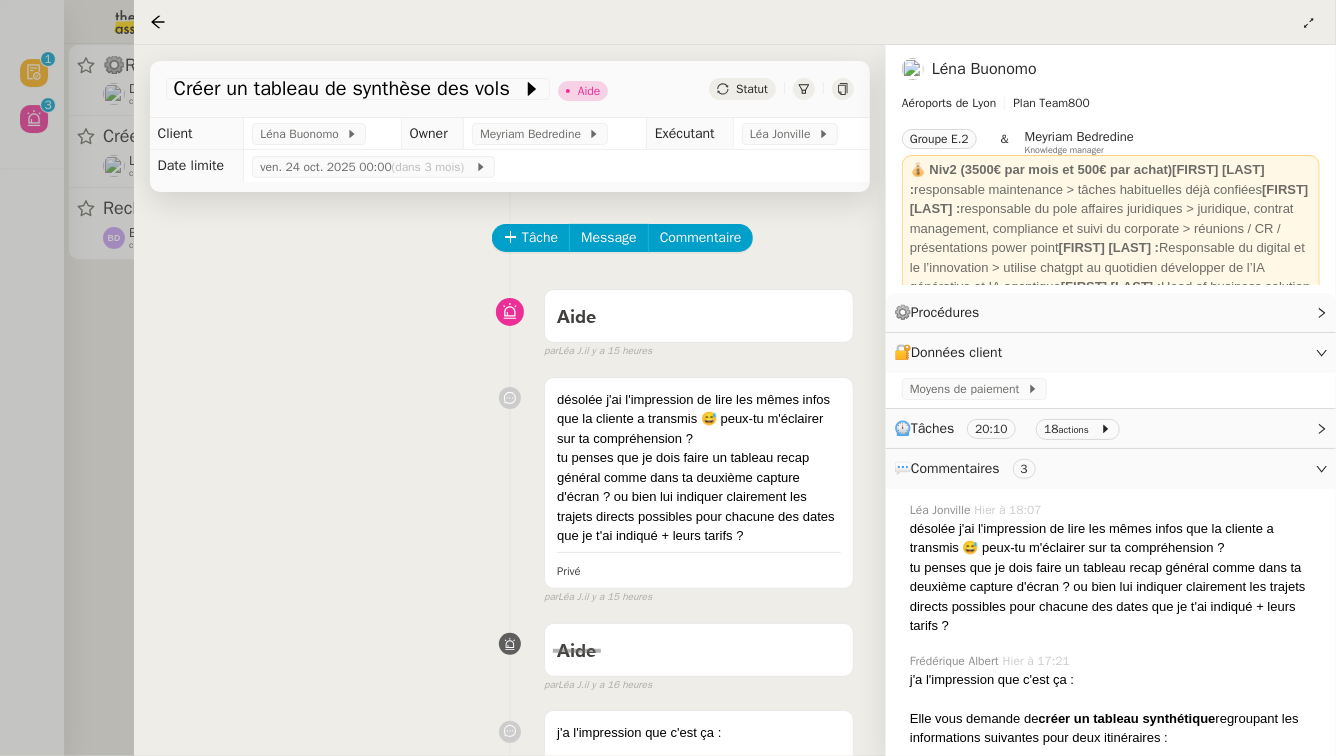 click at bounding box center (668, 378) 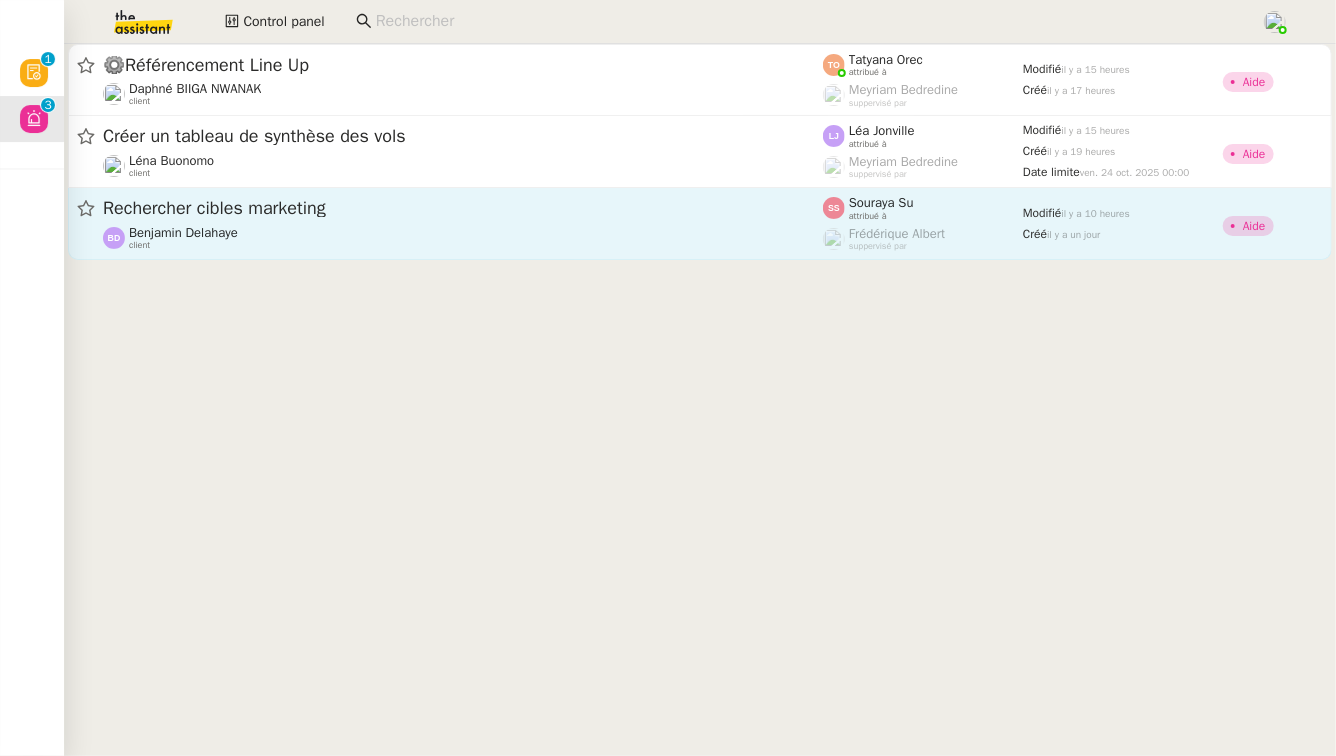 click on "Rechercher cibles marketing" 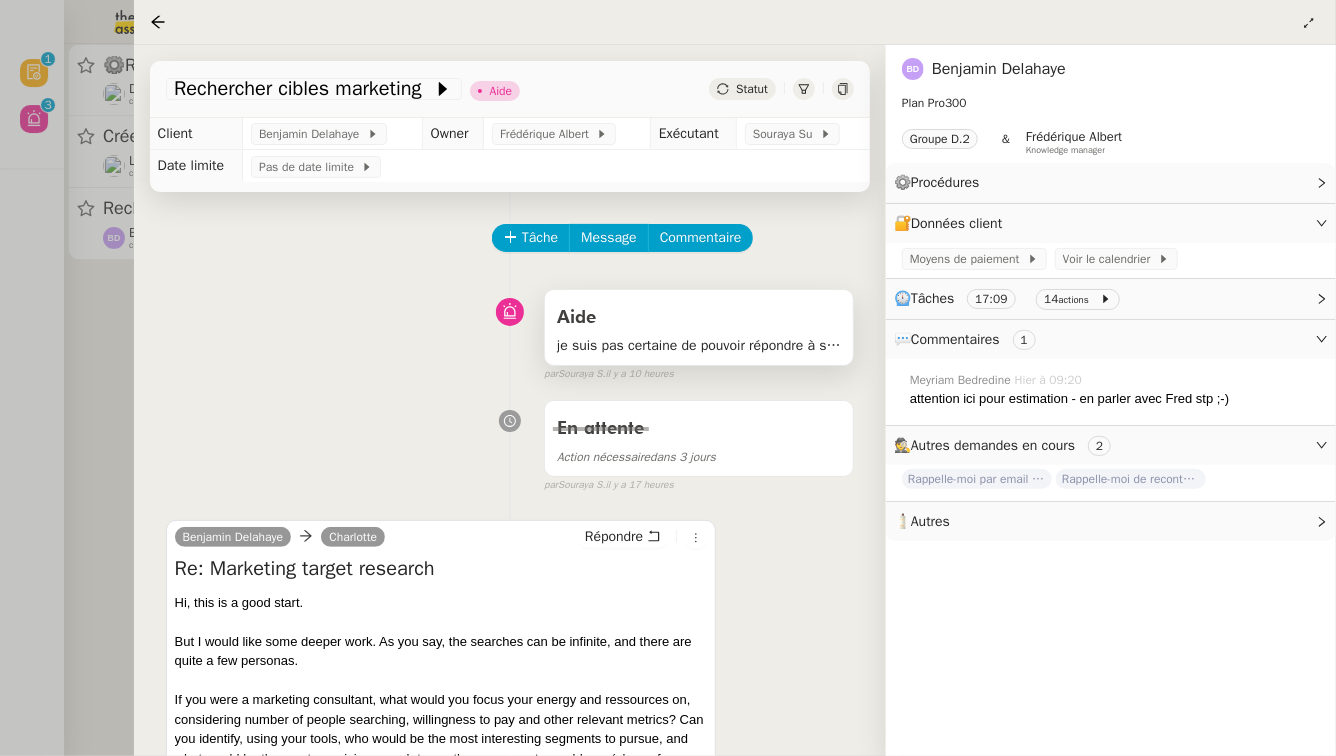click on "je suis pas certaine de pouvoir répondre à sa dde.
Qqn de plus calé sur le sujet ?" at bounding box center (699, 345) 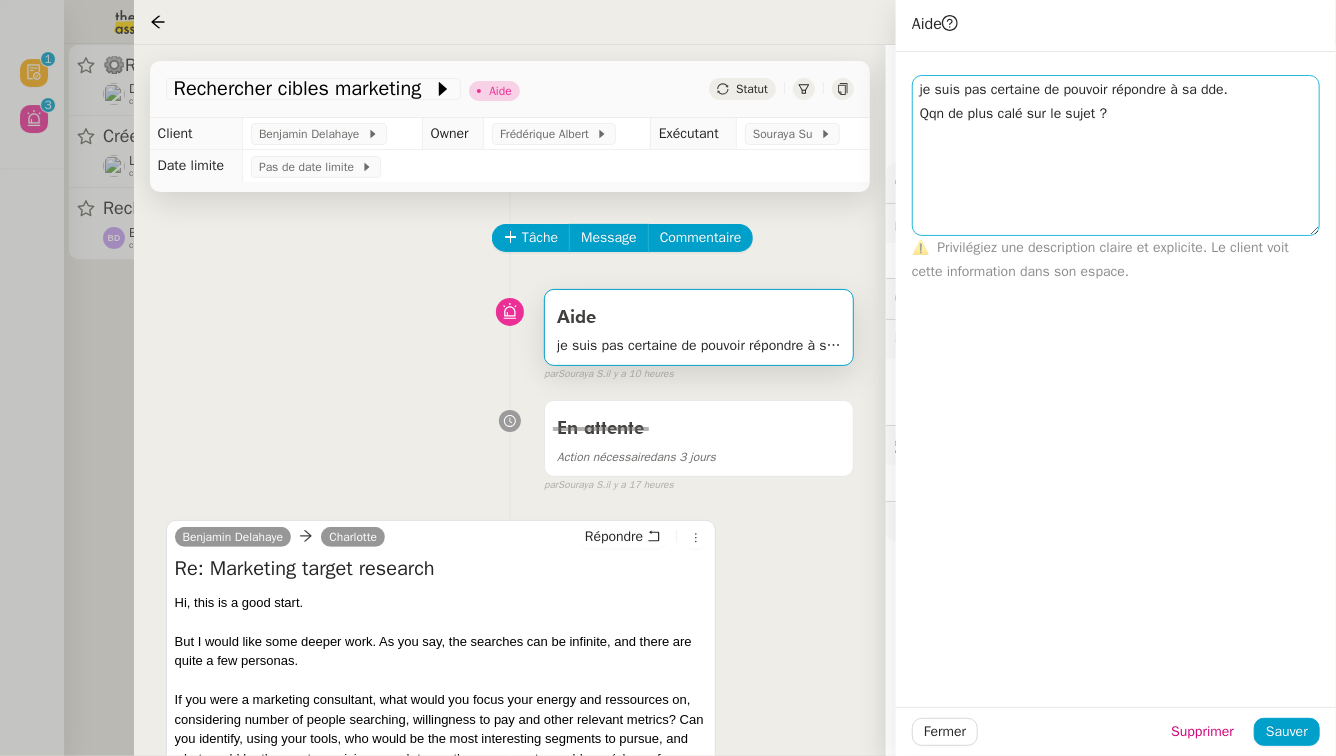 drag, startPoint x: 1312, startPoint y: 100, endPoint x: 1312, endPoint y: 234, distance: 134 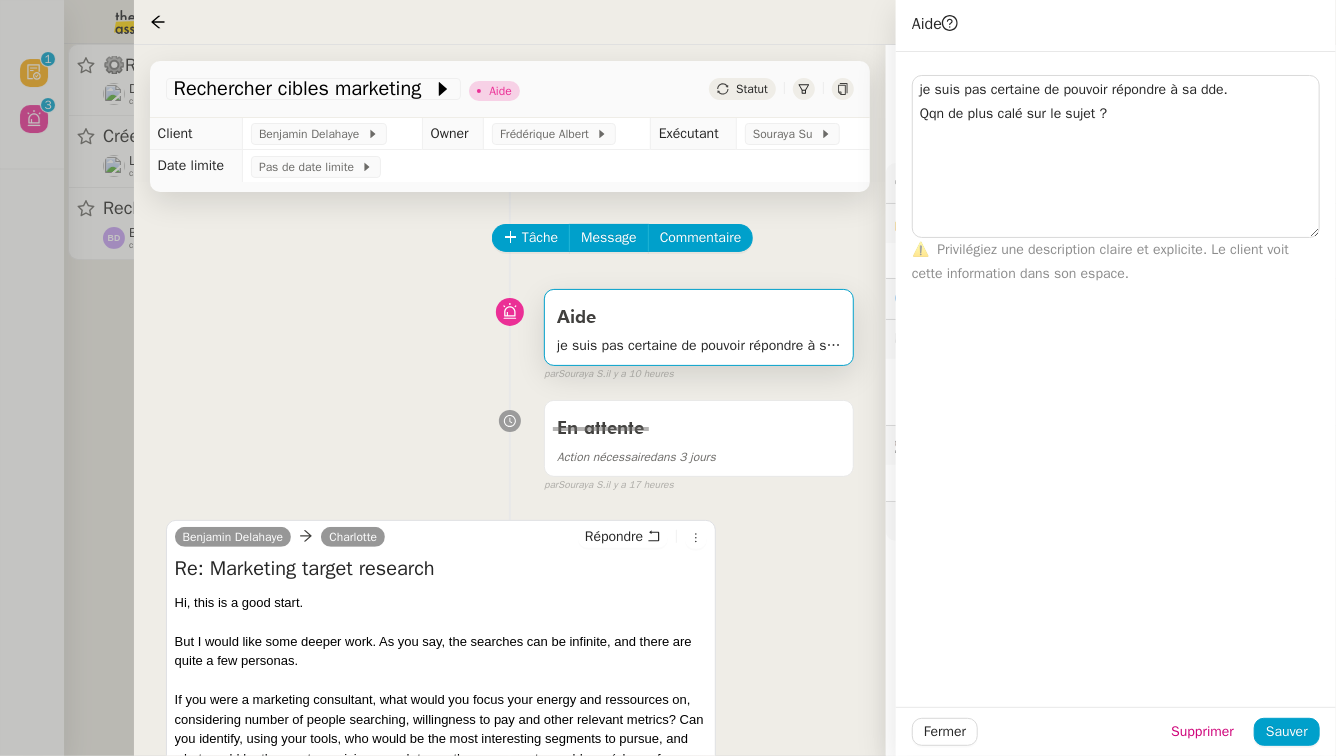 click on "En attente Action nécessaire  dans 3 jours  false par   Souraya S.   il y a 17 heures" at bounding box center (510, 442) 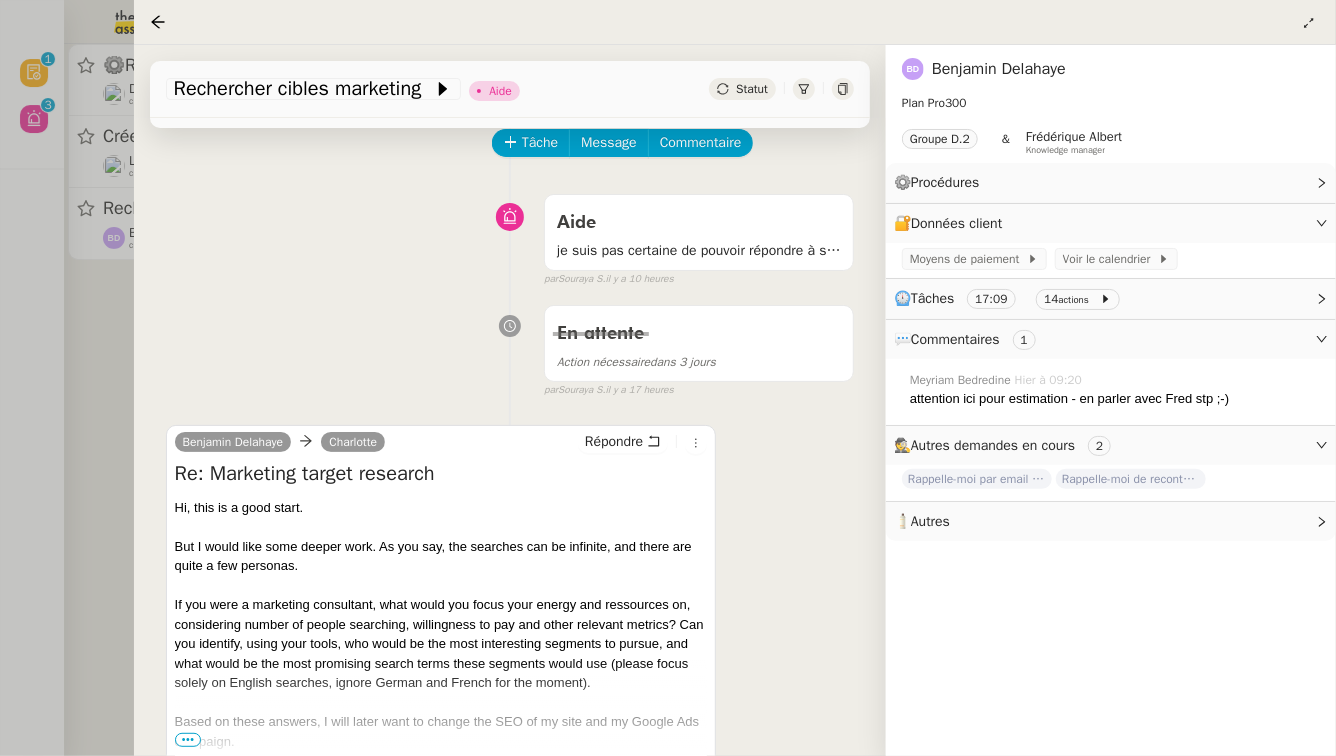 scroll, scrollTop: 149, scrollLeft: 0, axis: vertical 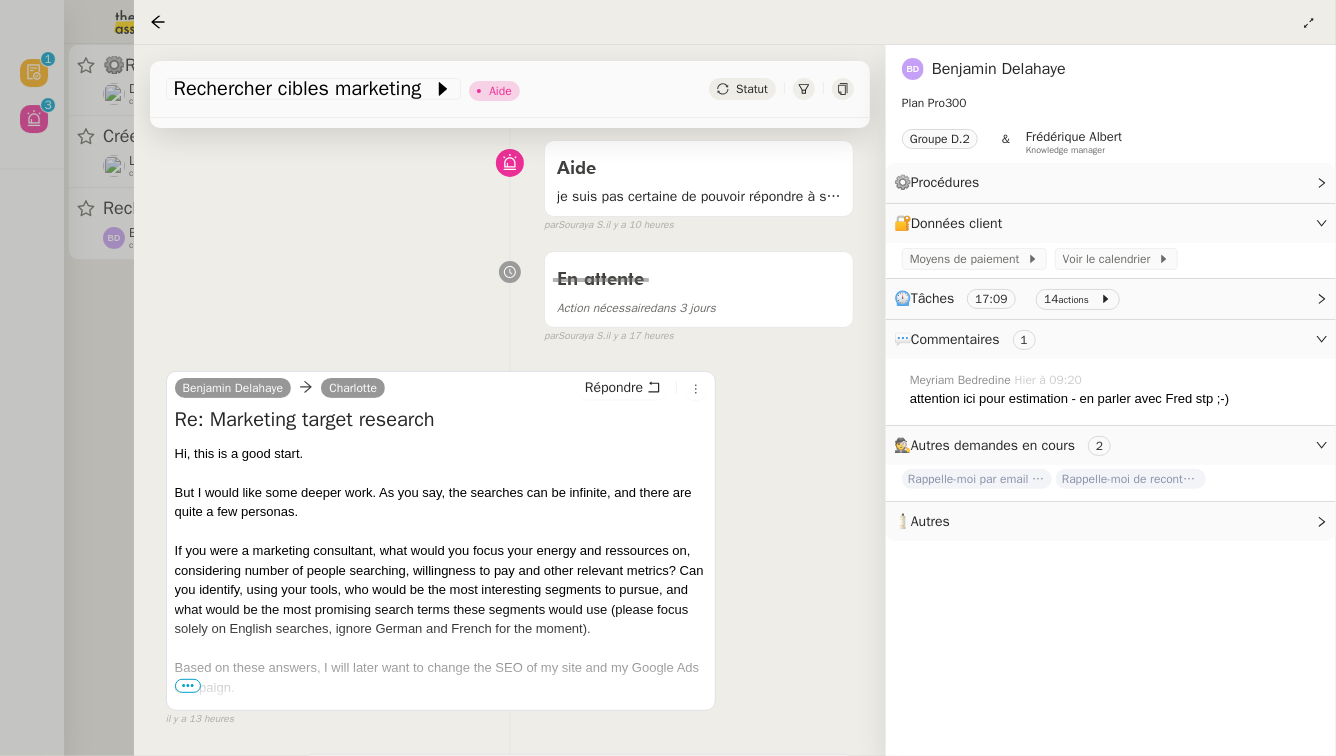 click on "•••" at bounding box center (188, 686) 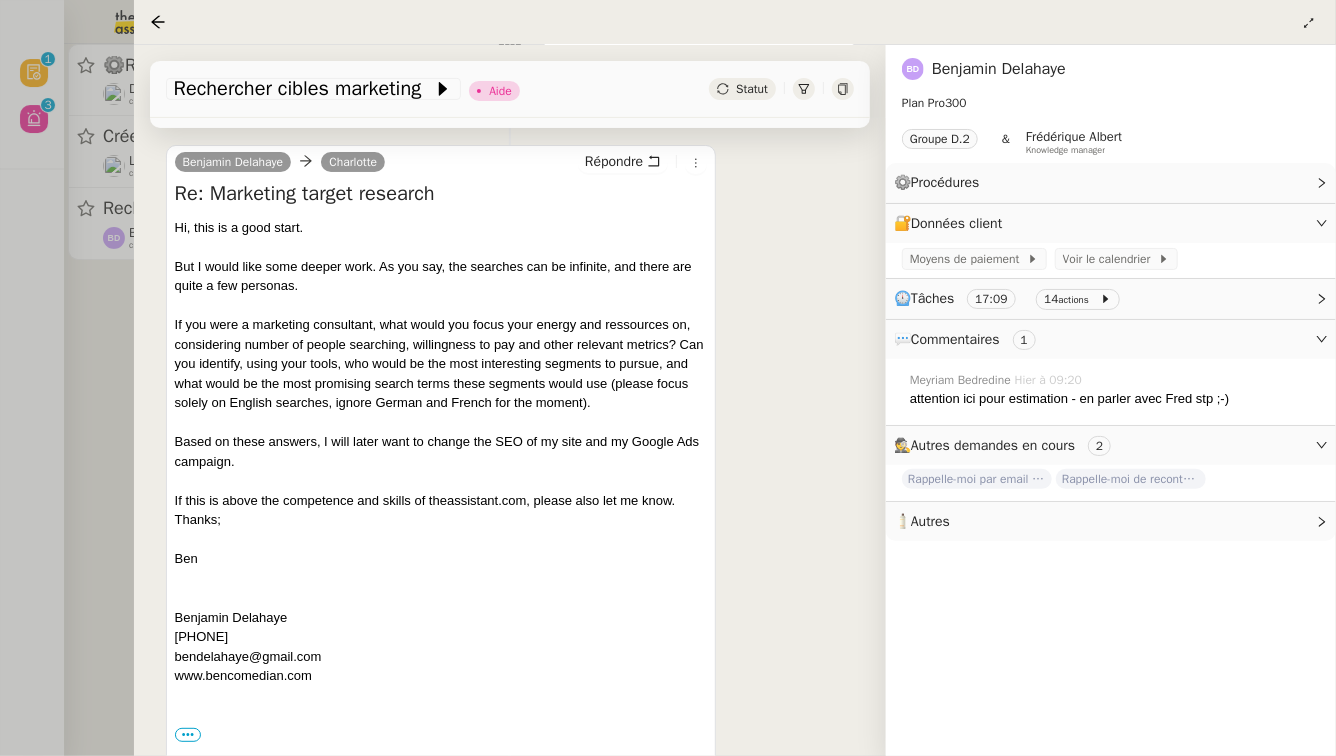 scroll, scrollTop: 381, scrollLeft: 0, axis: vertical 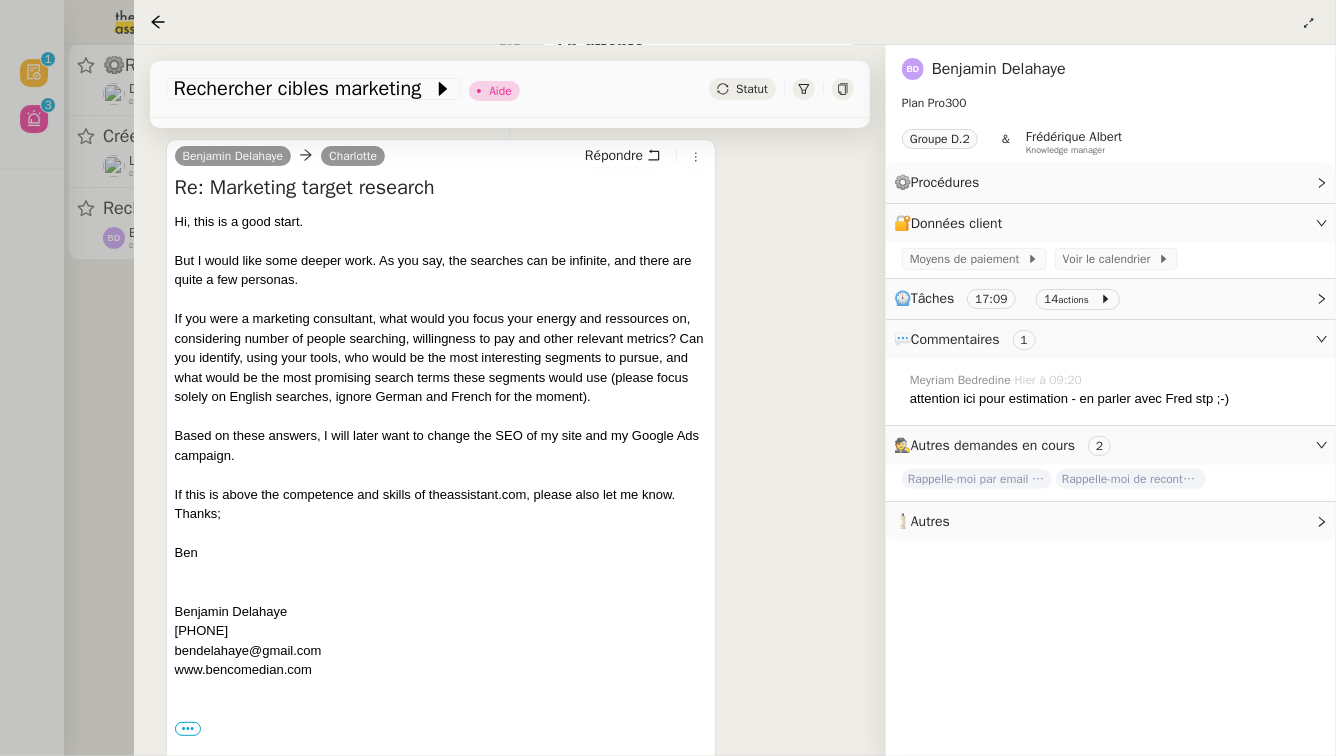 click at bounding box center [668, 378] 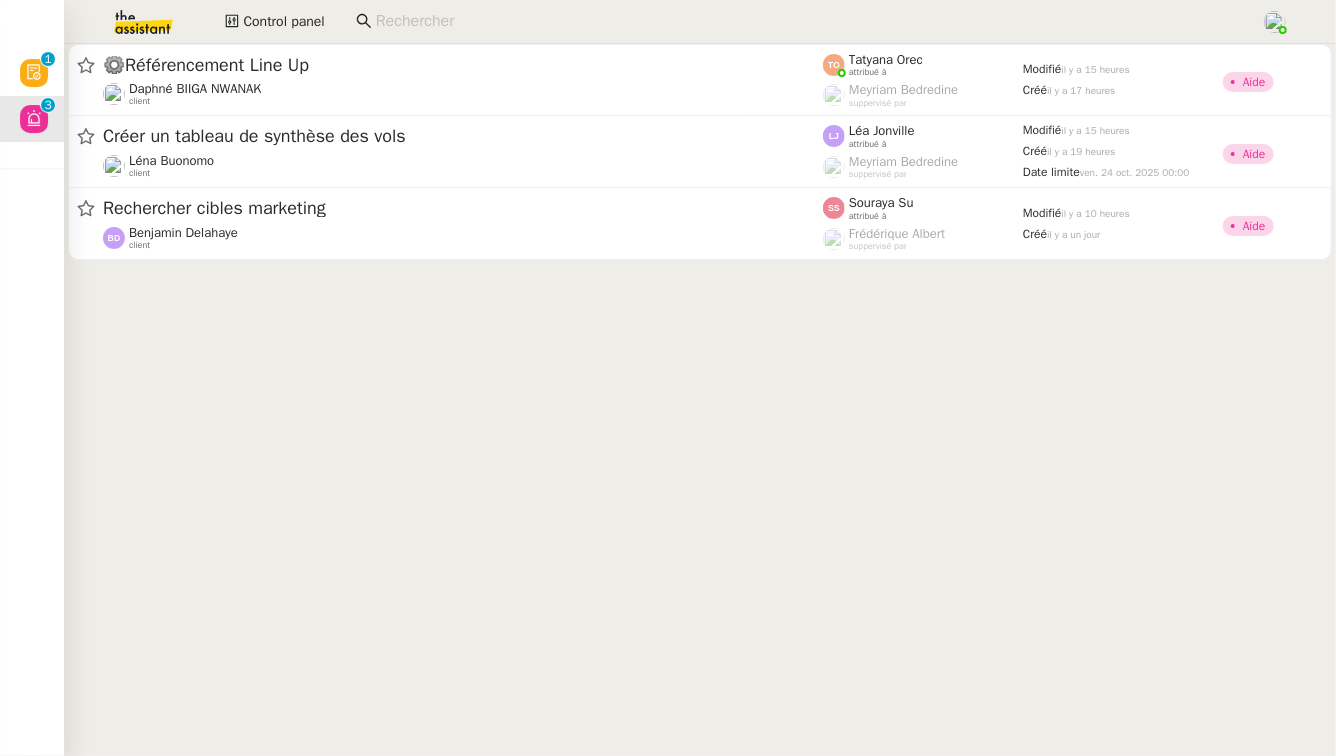 click on "⚙️Référencement Line Up  Daphné BIIGA NWANAK    client    Tatyana Orec    attribué à    Meyriam Bedredine    suppervisé par    Modifié   il y a 15 heures  Créé   il y a 17 heures   Aide   Créer un tableau de synthèse des vols  Léna Buonomo    client    Léa Jonville    attribué à    Meyriam Bedredine    suppervisé par    Modifié   il y a 15 heures  Créé   il y a 19 heures  Date limite  ven. 24 oct. 2025 00:00   Aide   Rechercher cibles marketing  Benjamin Delahaye    client    Souraya Su    attribué à    Frédérique  Albert    suppervisé par    Modifié   il y a 10 heures  Créé   il y a un jour   Aide" 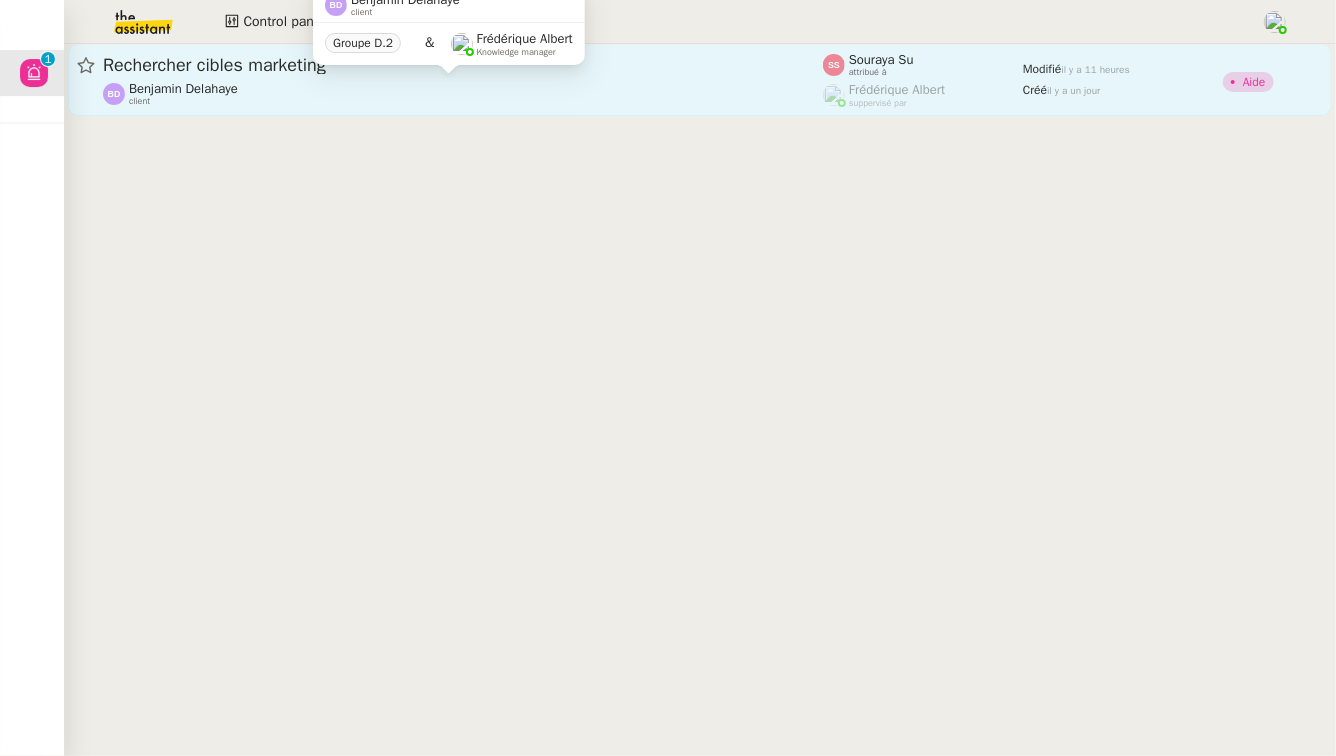 click on "Benjamin Delahaye    client" 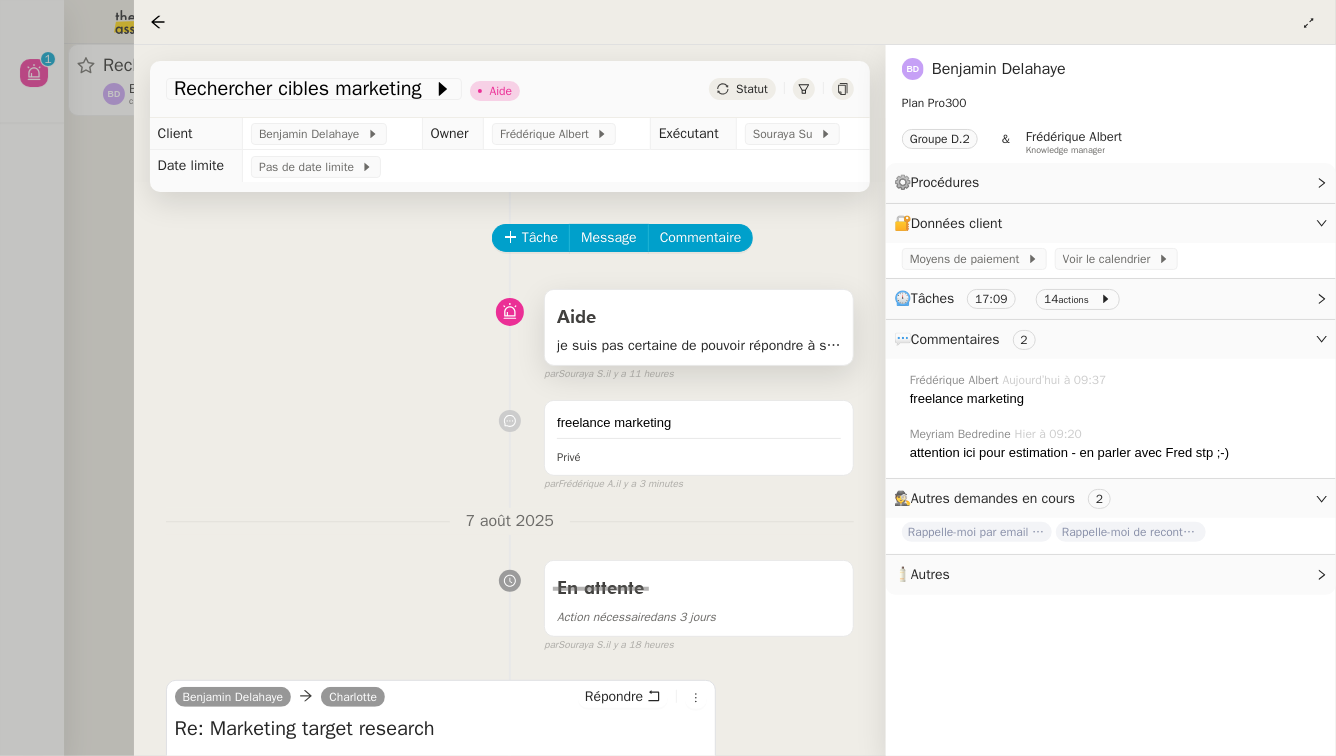 click on "Aide" at bounding box center [699, 318] 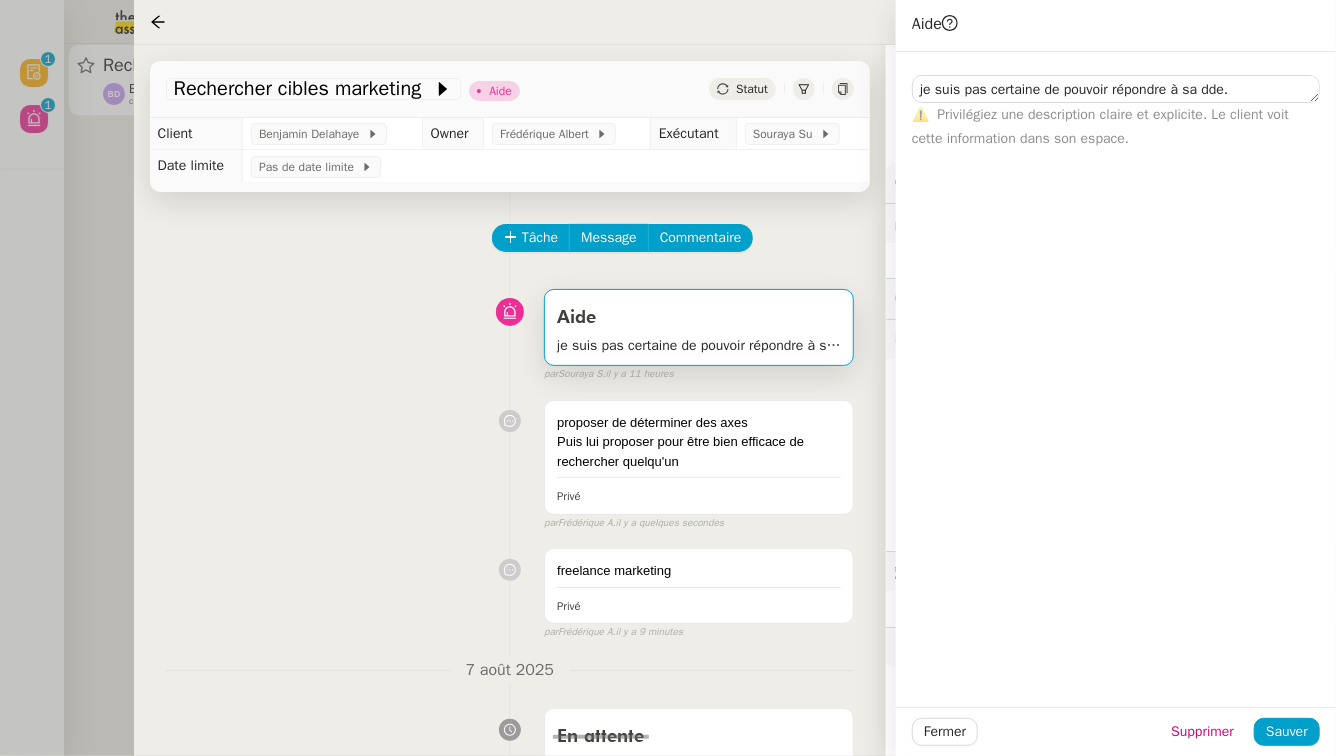 type on "je suis pas certaine de pouvoir répondre à sa dde.
Qqn de plus calé sur le sujet ?" 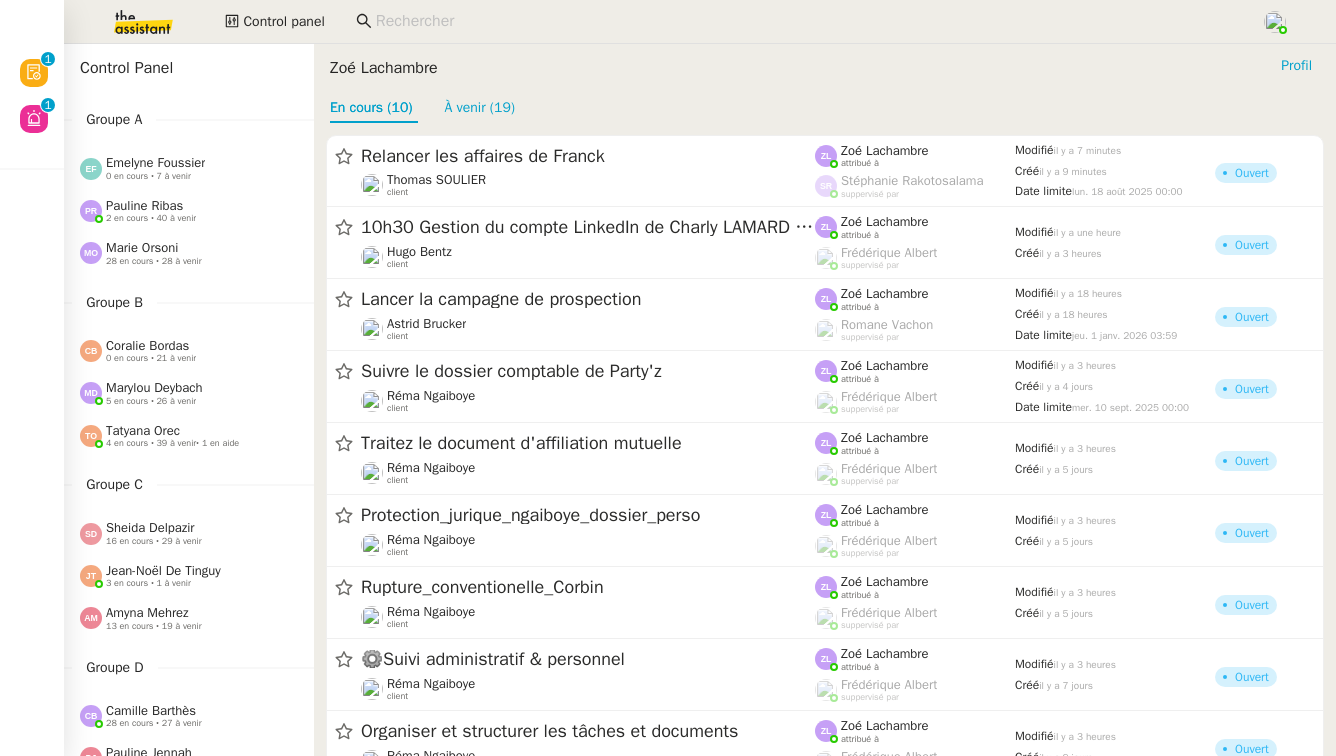 scroll, scrollTop: 0, scrollLeft: 0, axis: both 